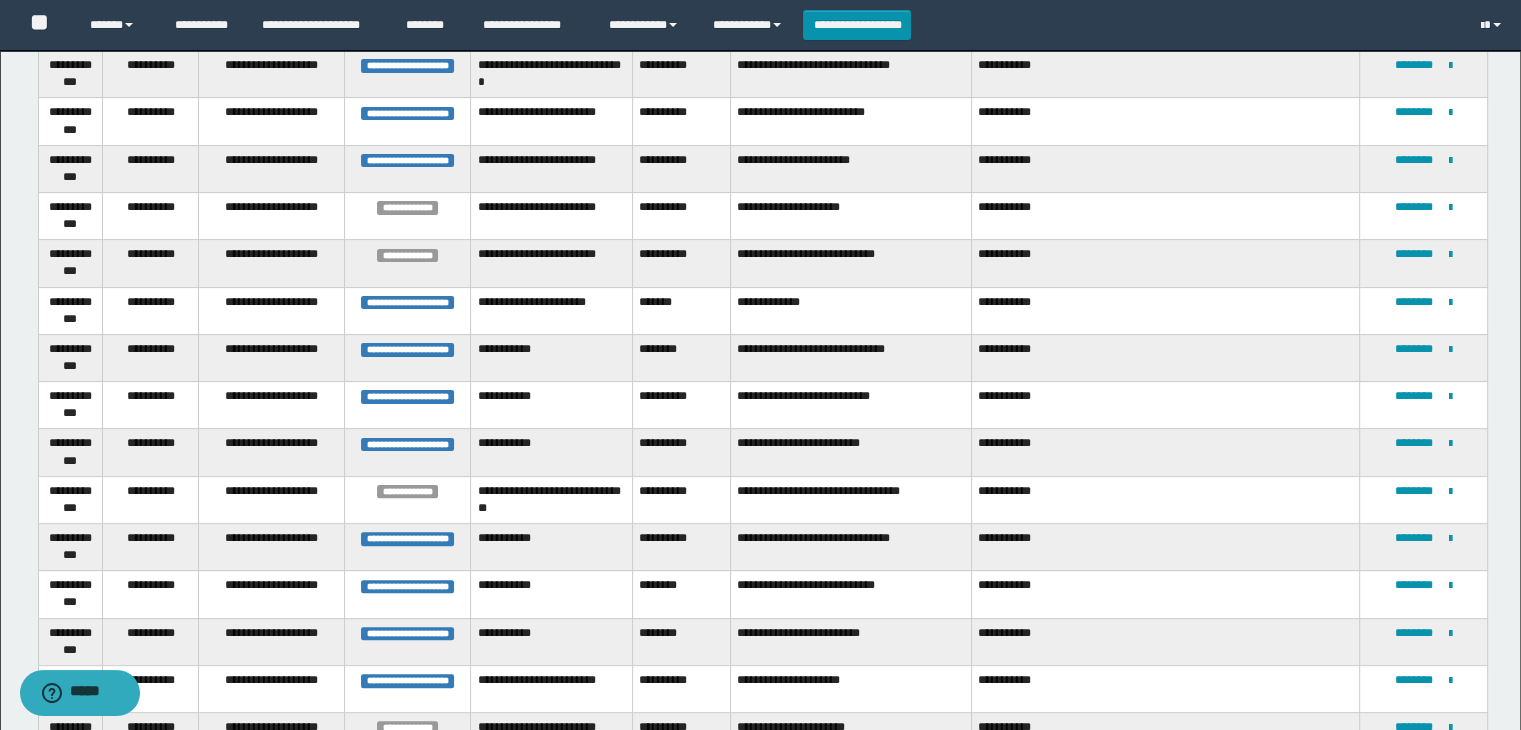 scroll, scrollTop: 0, scrollLeft: 0, axis: both 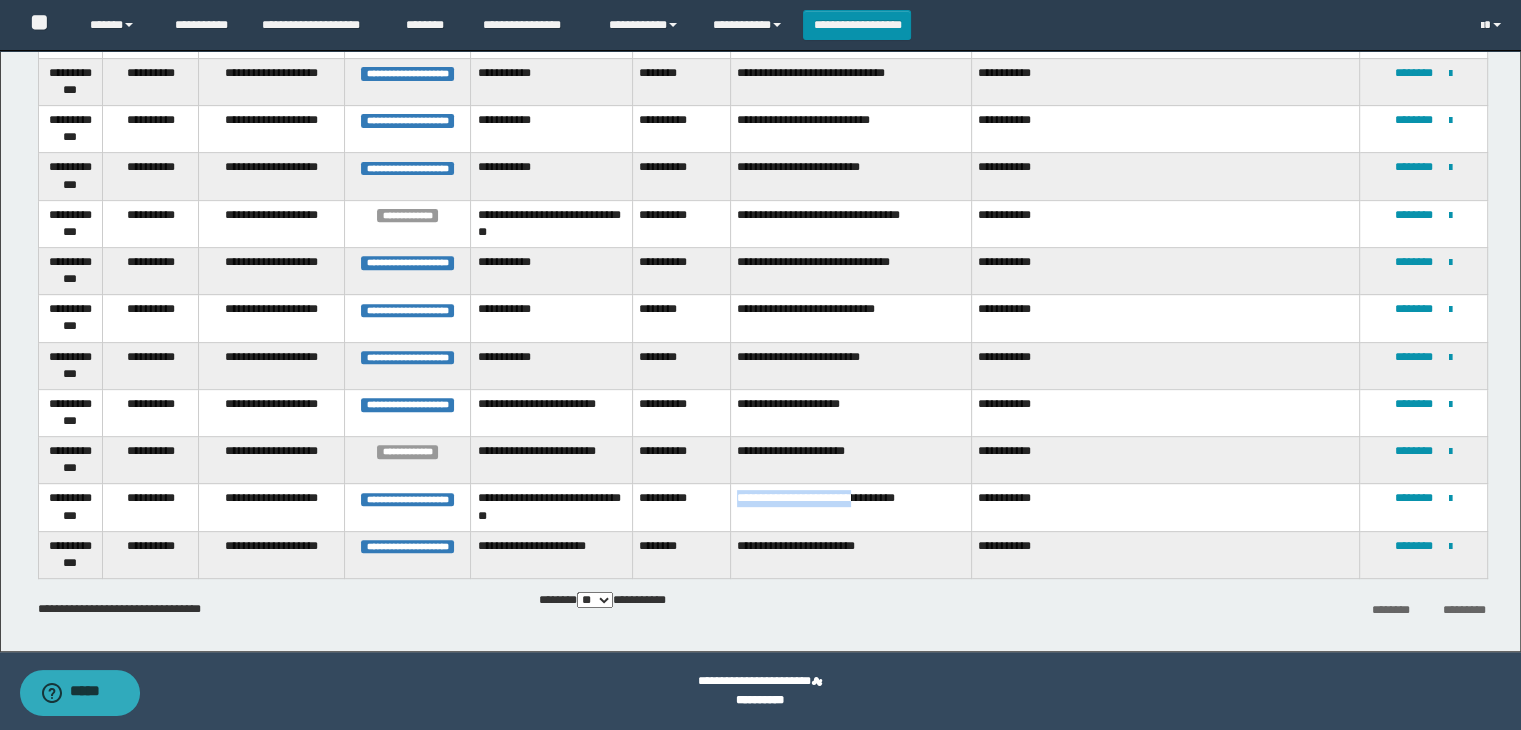 drag, startPoint x: 726, startPoint y: 500, endPoint x: 858, endPoint y: 513, distance: 132.63861 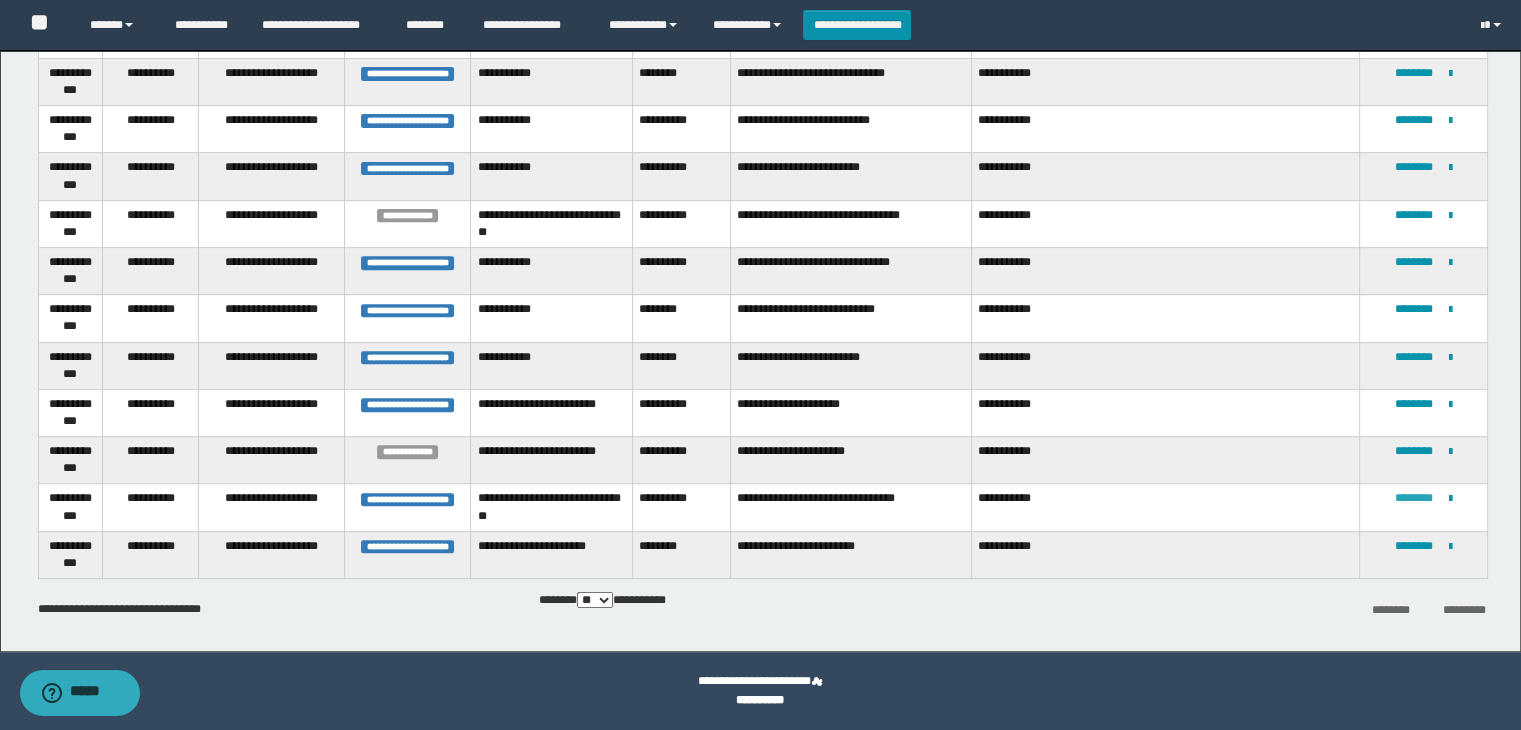 click on "********" at bounding box center (1414, 498) 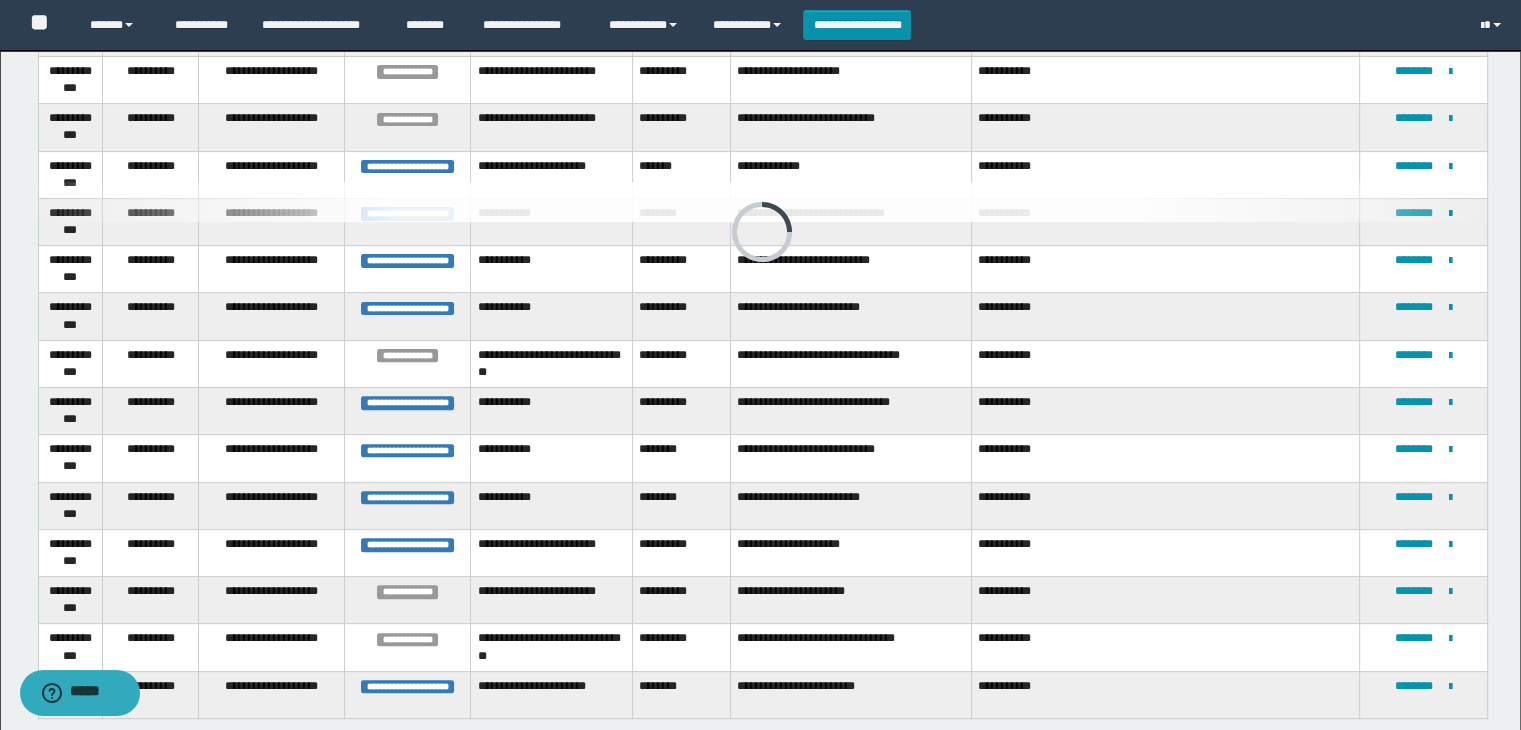 scroll, scrollTop: 740, scrollLeft: 0, axis: vertical 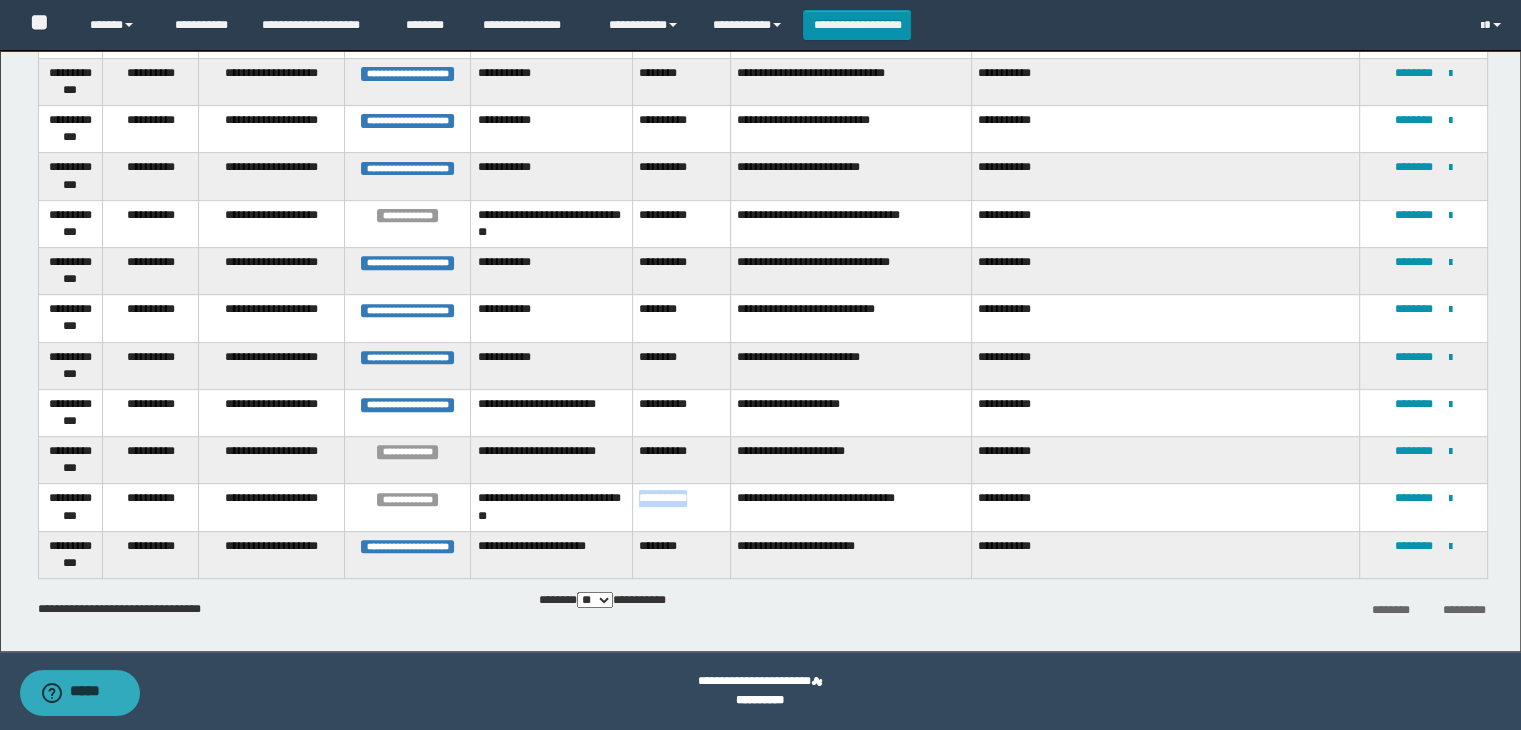 drag, startPoint x: 635, startPoint y: 495, endPoint x: 706, endPoint y: 505, distance: 71.70077 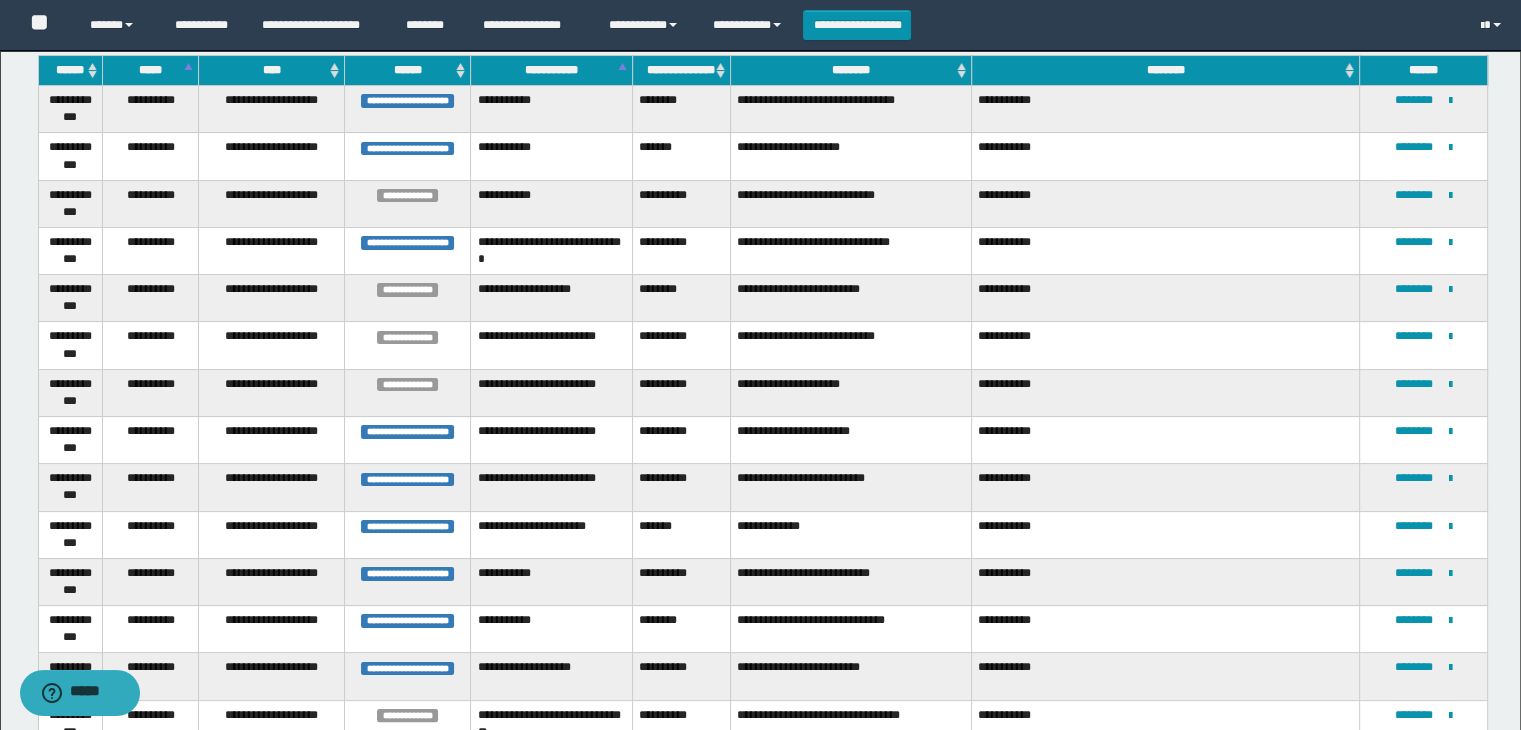 scroll, scrollTop: 0, scrollLeft: 0, axis: both 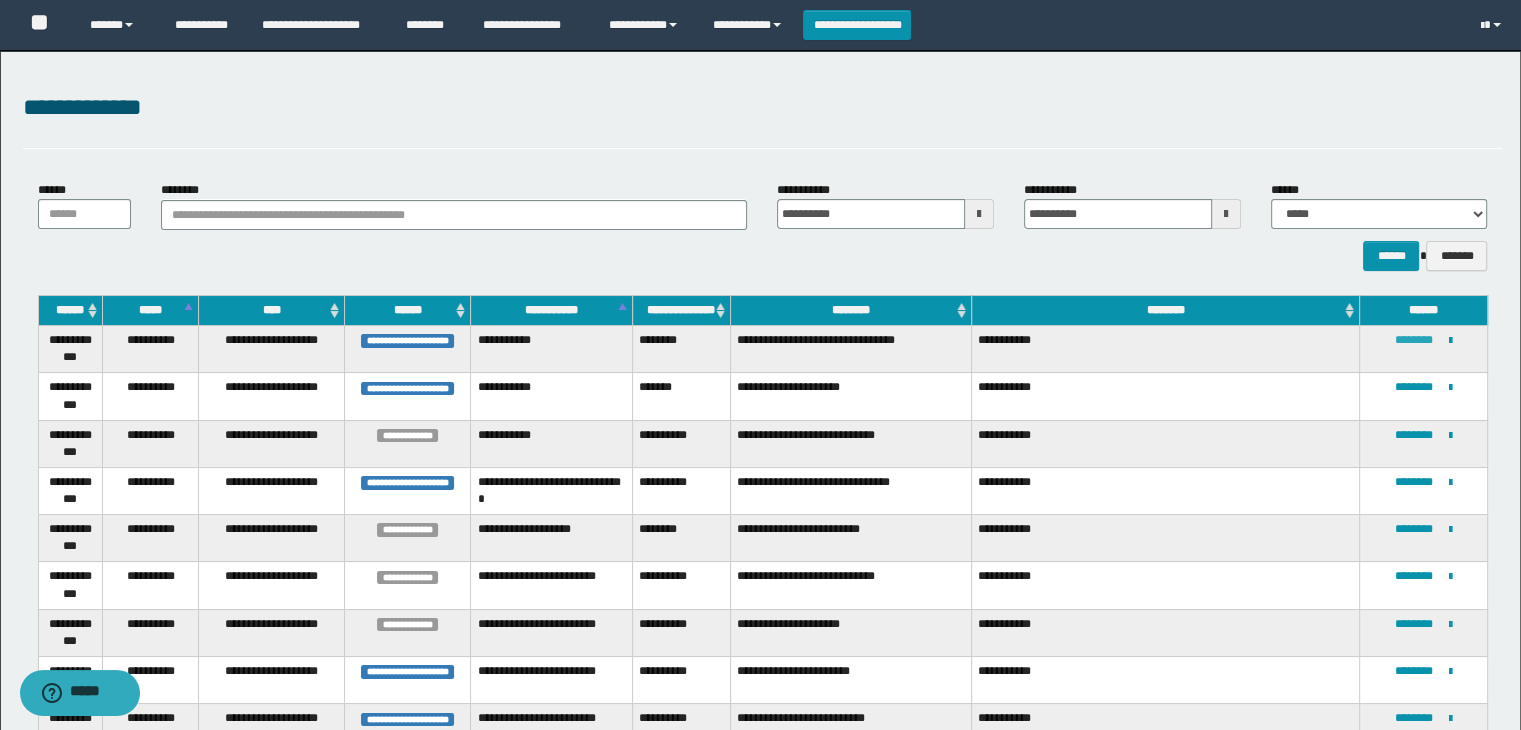 click on "********" at bounding box center (1414, 340) 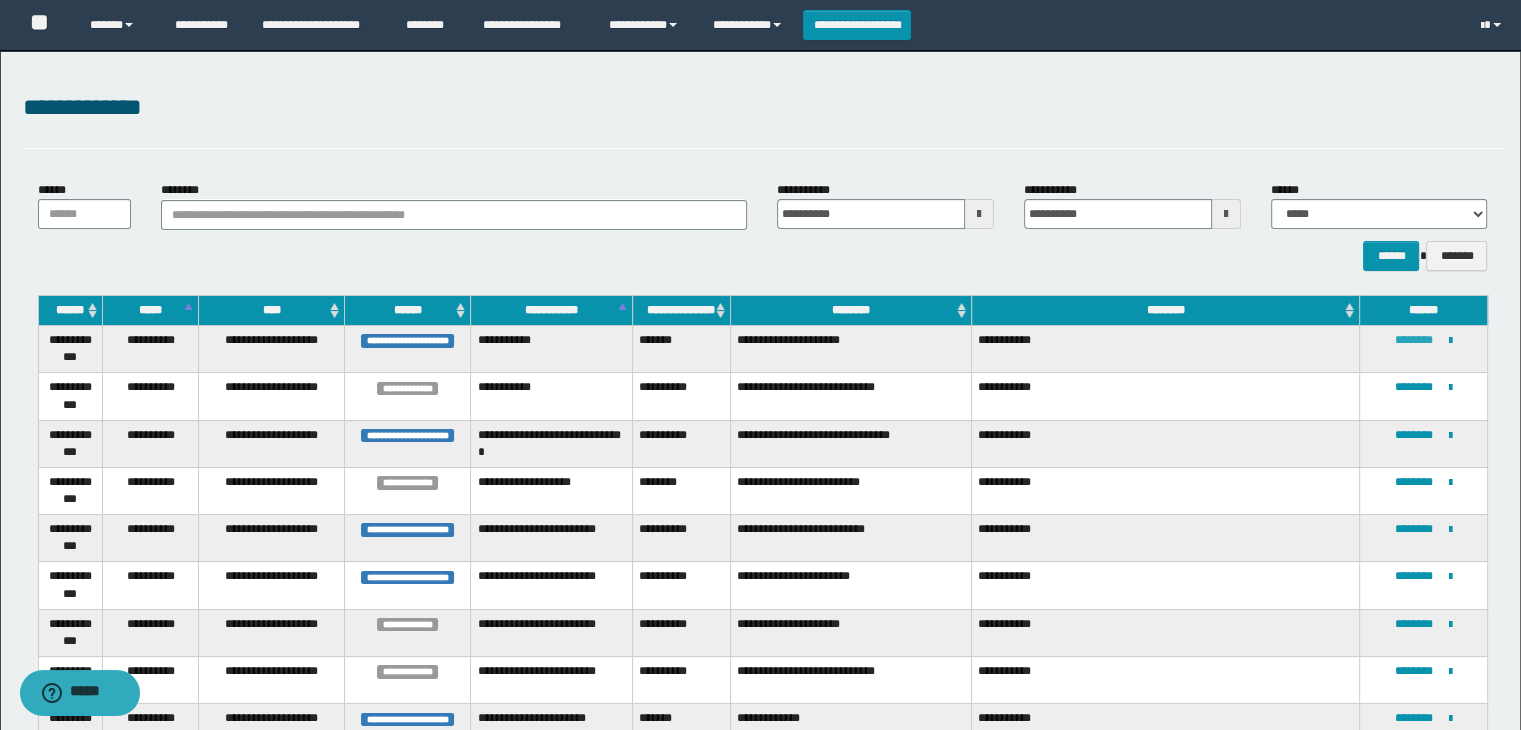click on "********" at bounding box center [1414, 340] 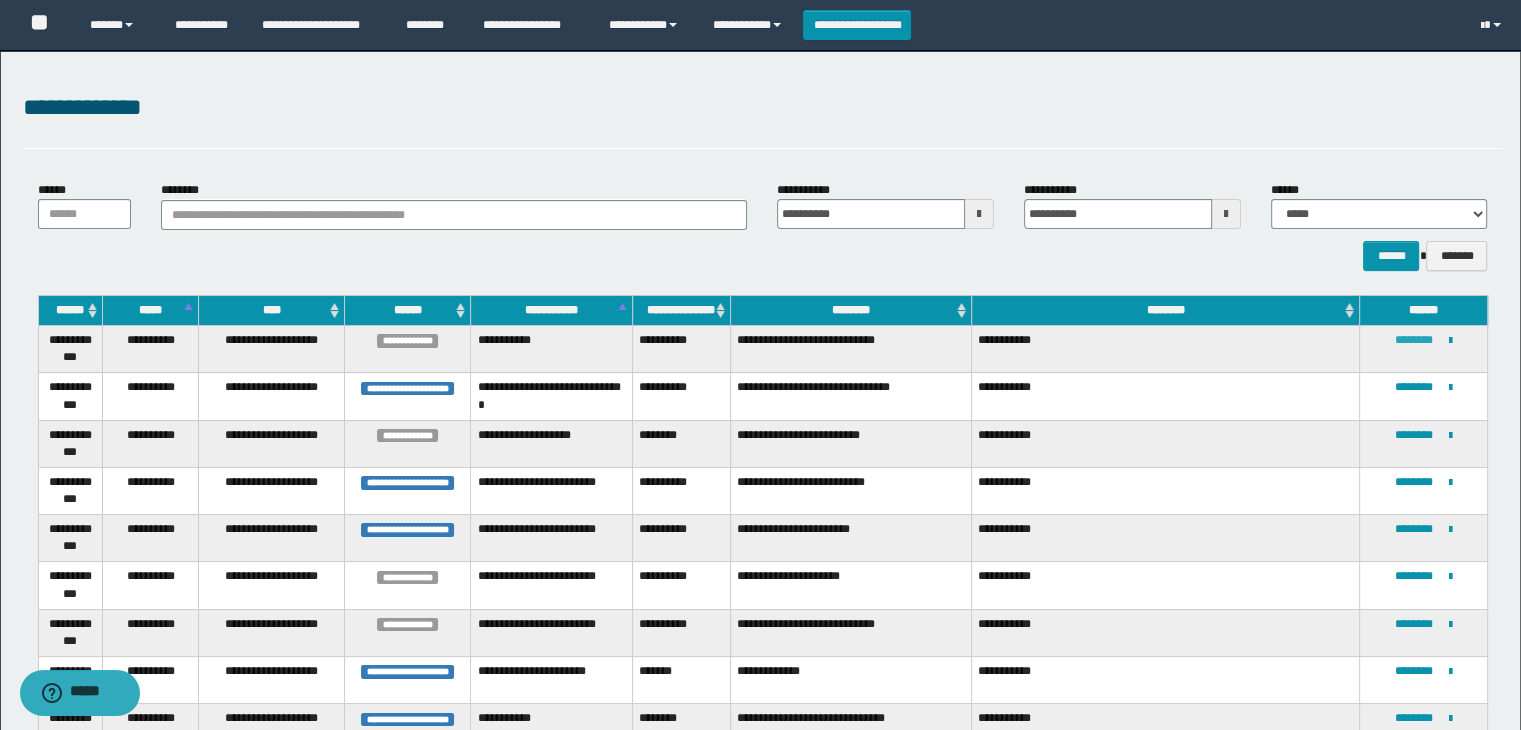 click on "********" at bounding box center (1414, 340) 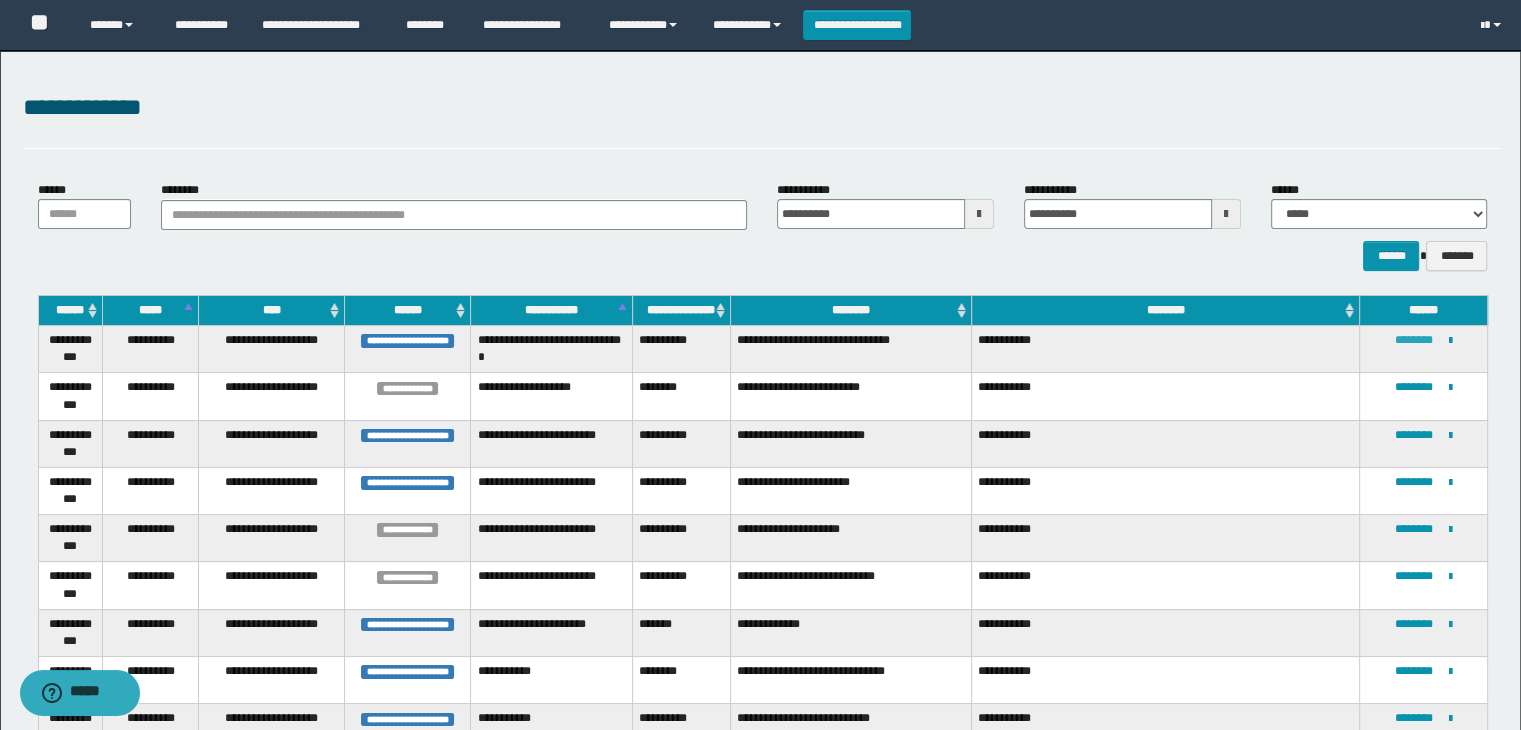 click on "********" at bounding box center [1414, 340] 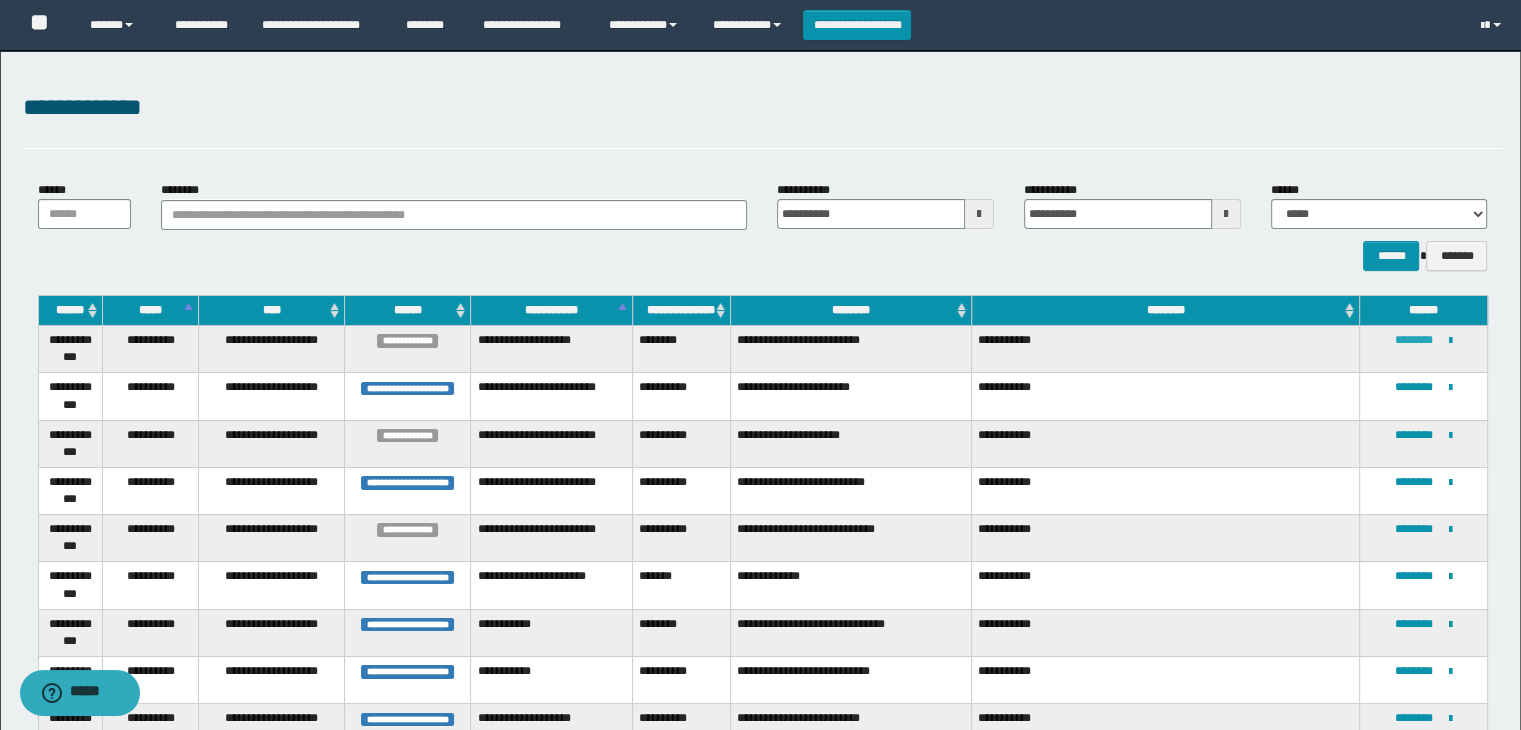 click on "********" at bounding box center [1414, 340] 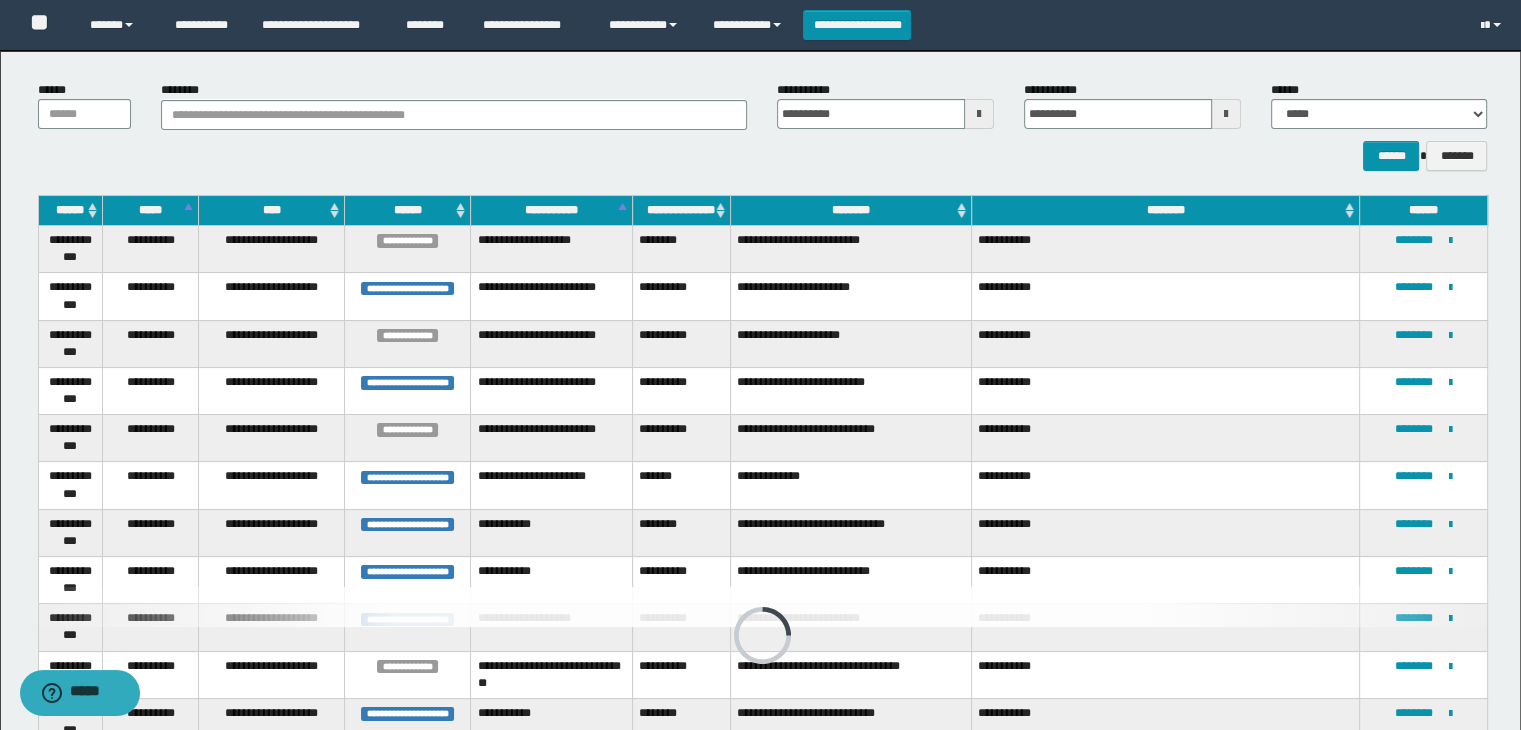 scroll, scrollTop: 200, scrollLeft: 0, axis: vertical 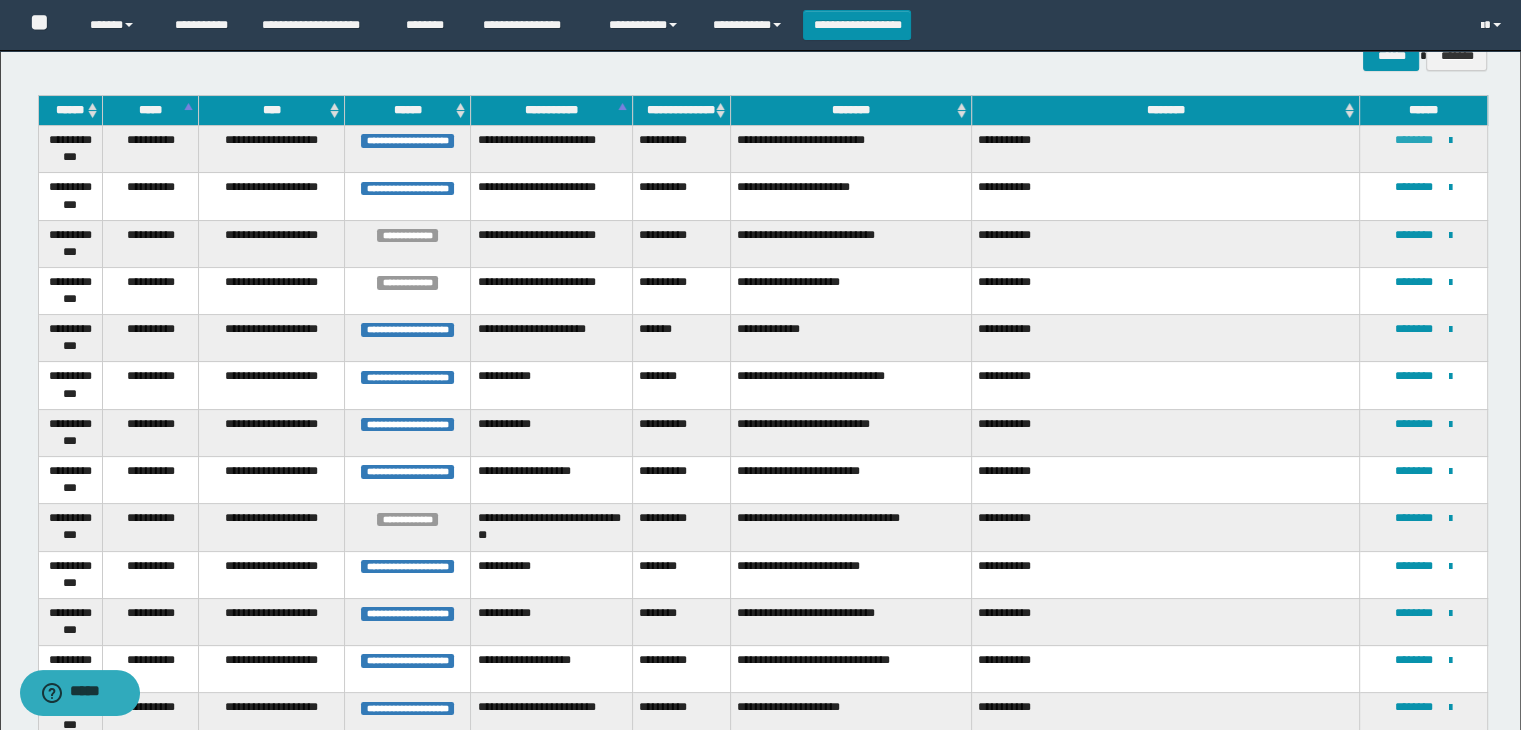 click on "********" at bounding box center [1414, 140] 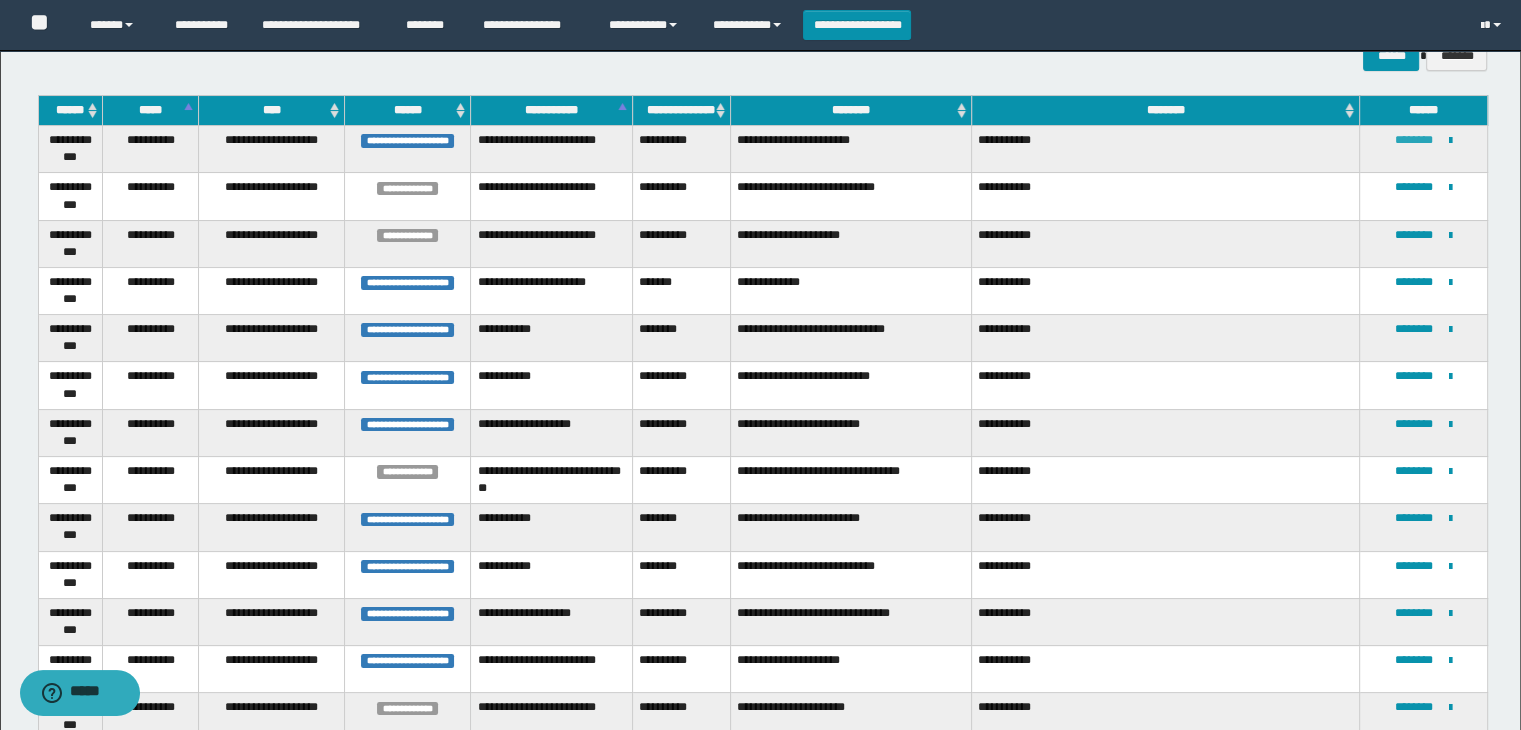 click on "********" at bounding box center (1414, 140) 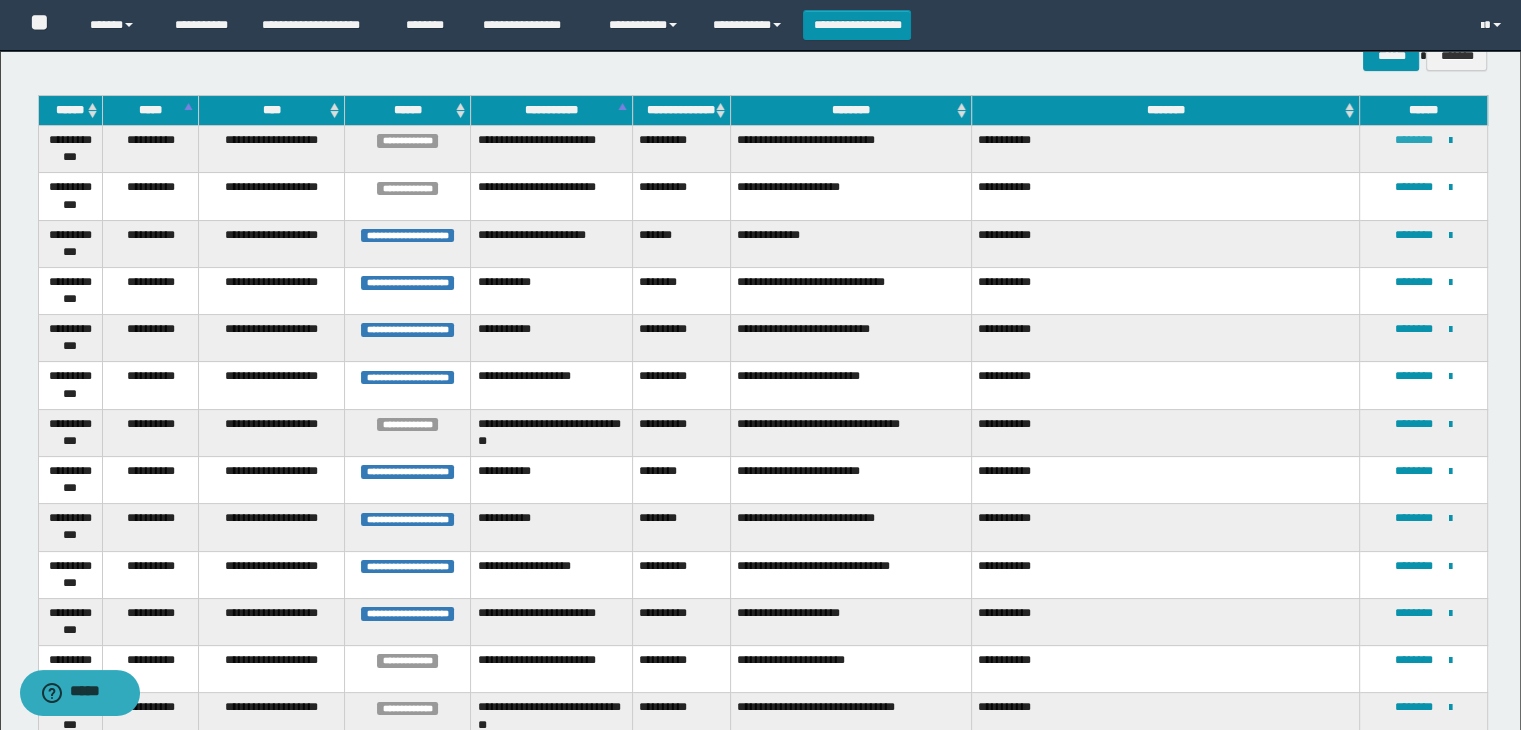 click on "********" at bounding box center [1414, 140] 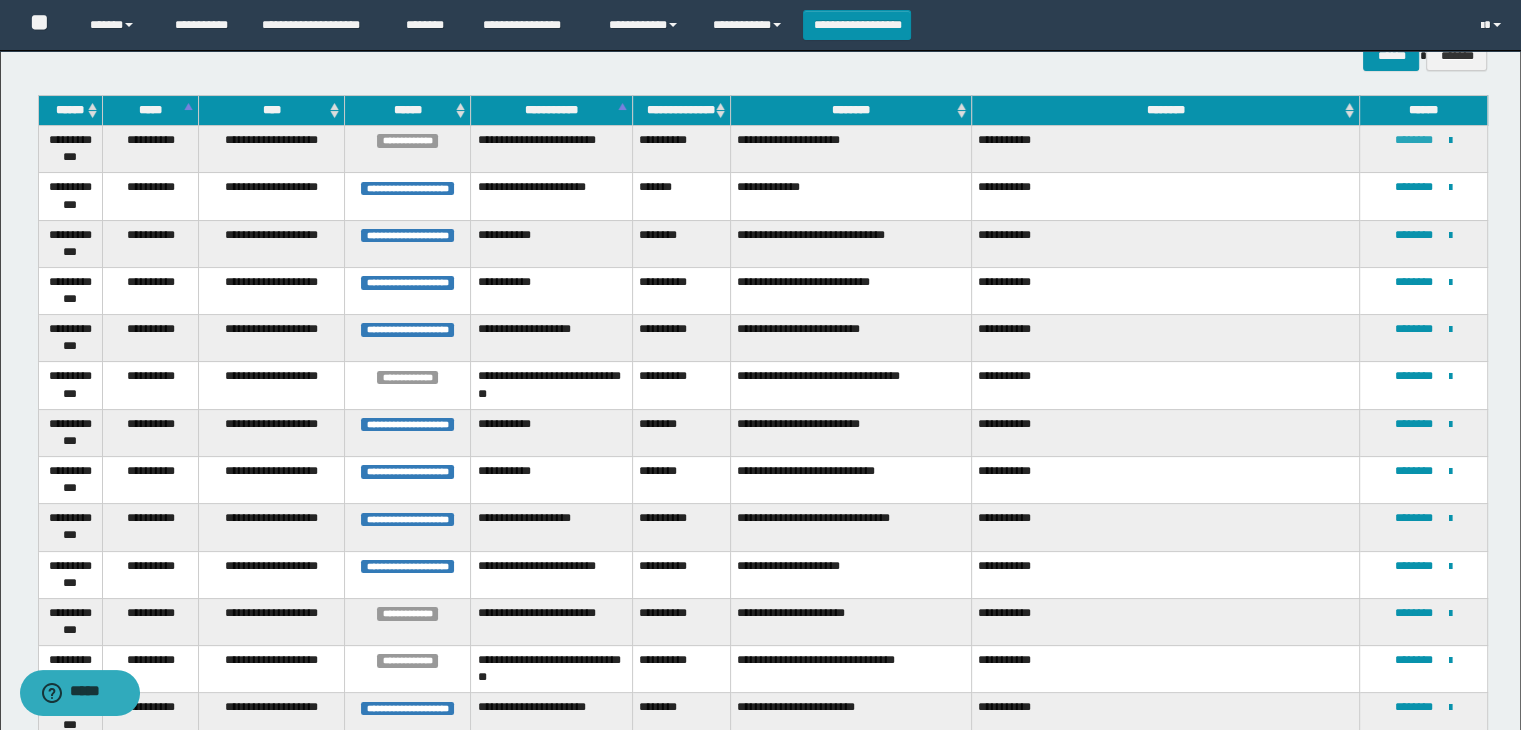 click on "********" at bounding box center [1414, 140] 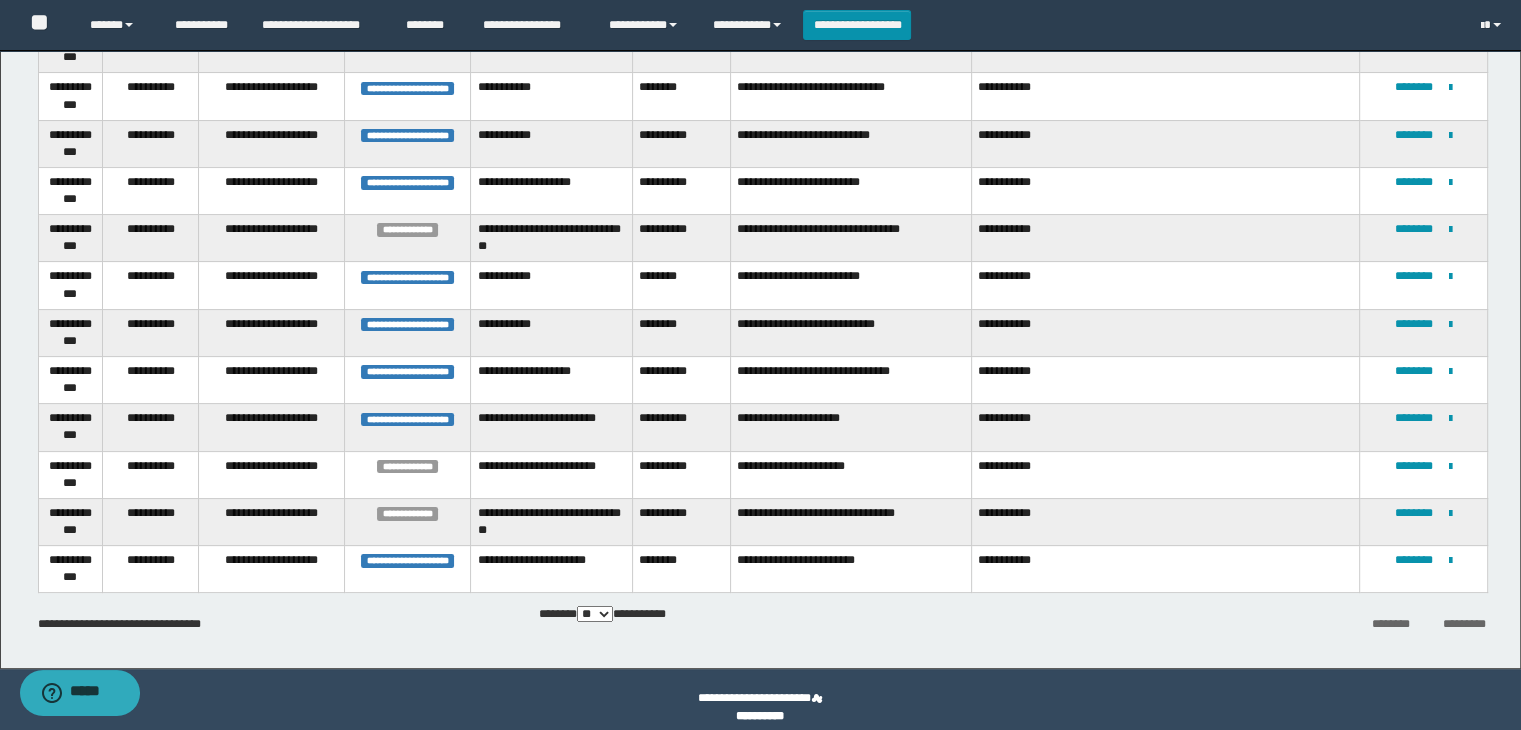 scroll, scrollTop: 100, scrollLeft: 0, axis: vertical 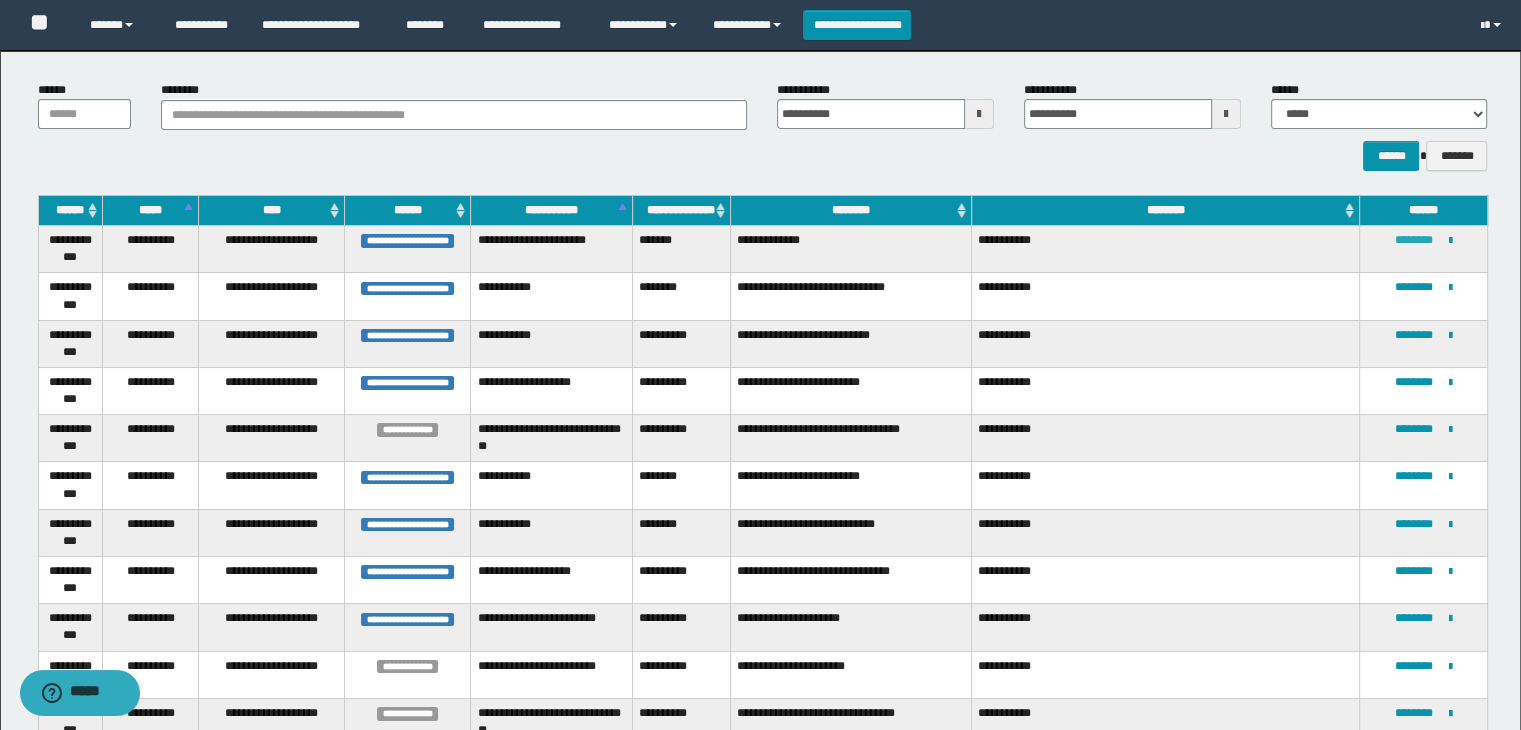 click on "********" at bounding box center (1414, 240) 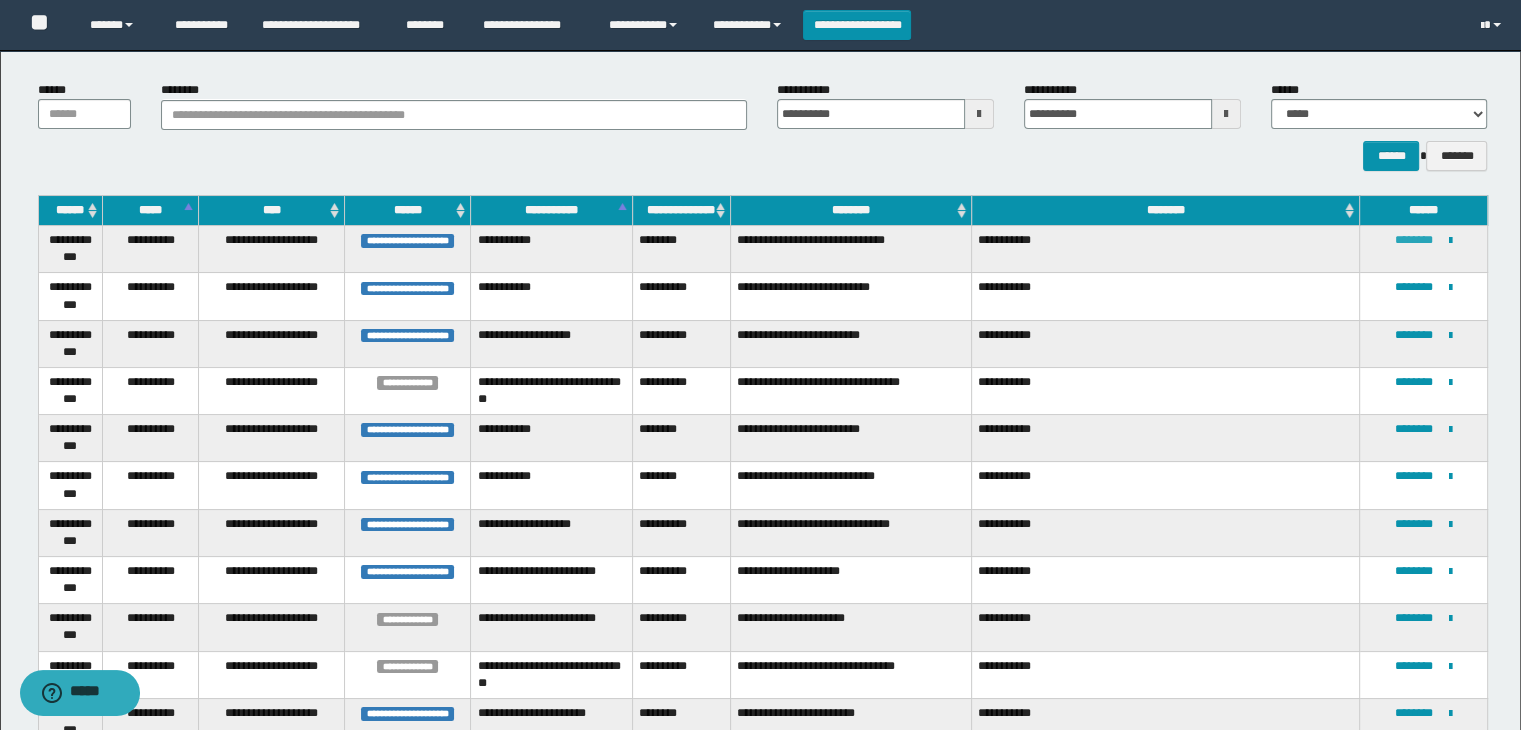 click on "********" at bounding box center (1414, 240) 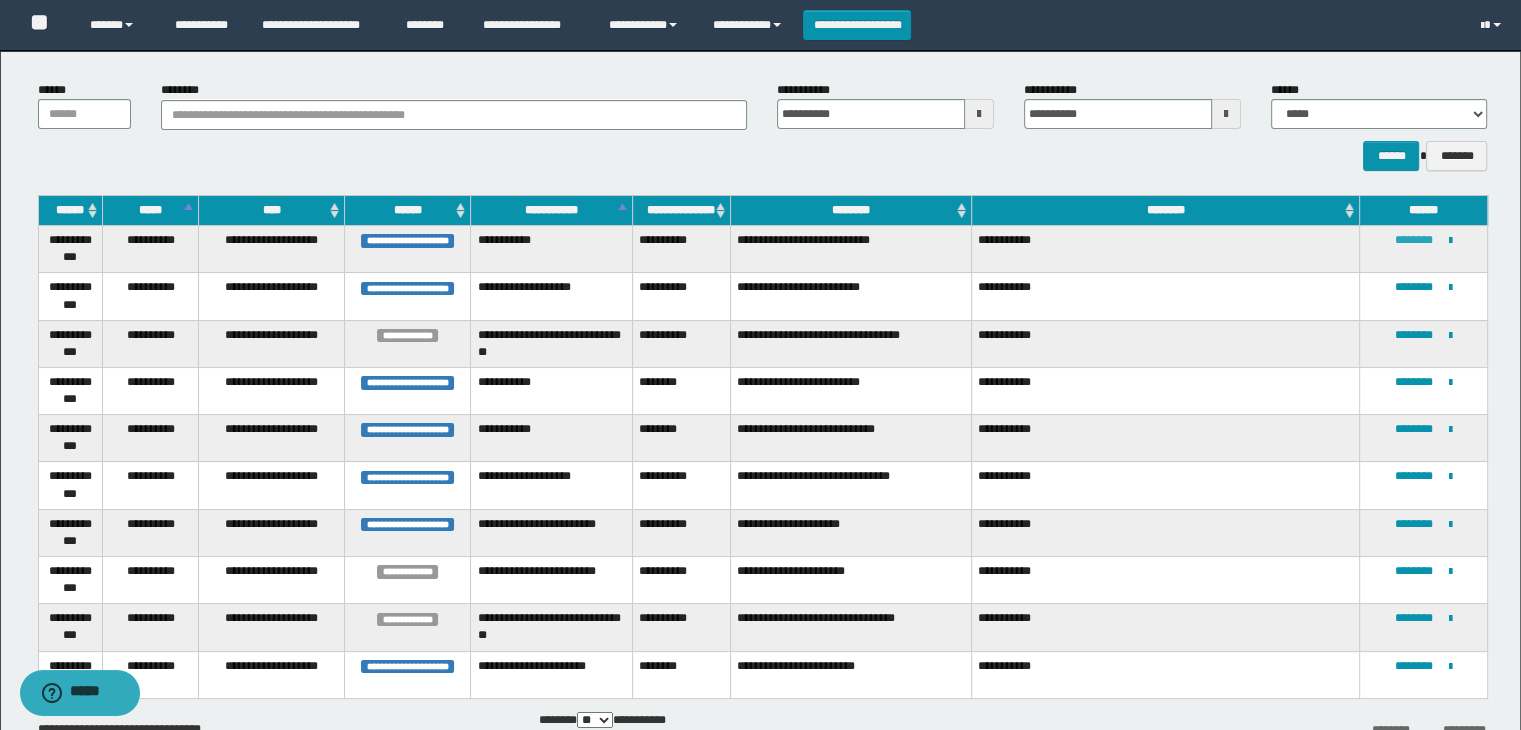 click on "********" at bounding box center [1414, 240] 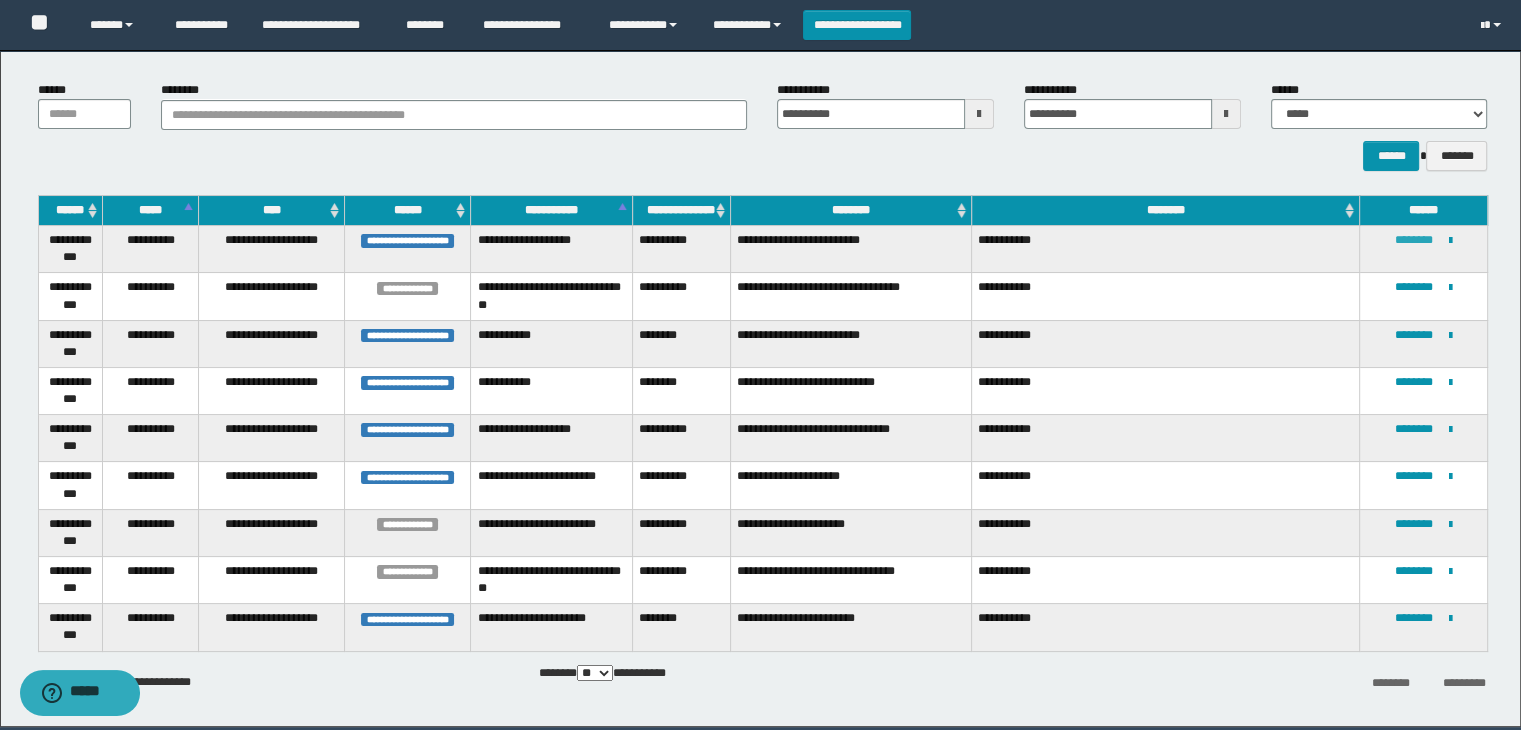 click on "********" at bounding box center (1414, 240) 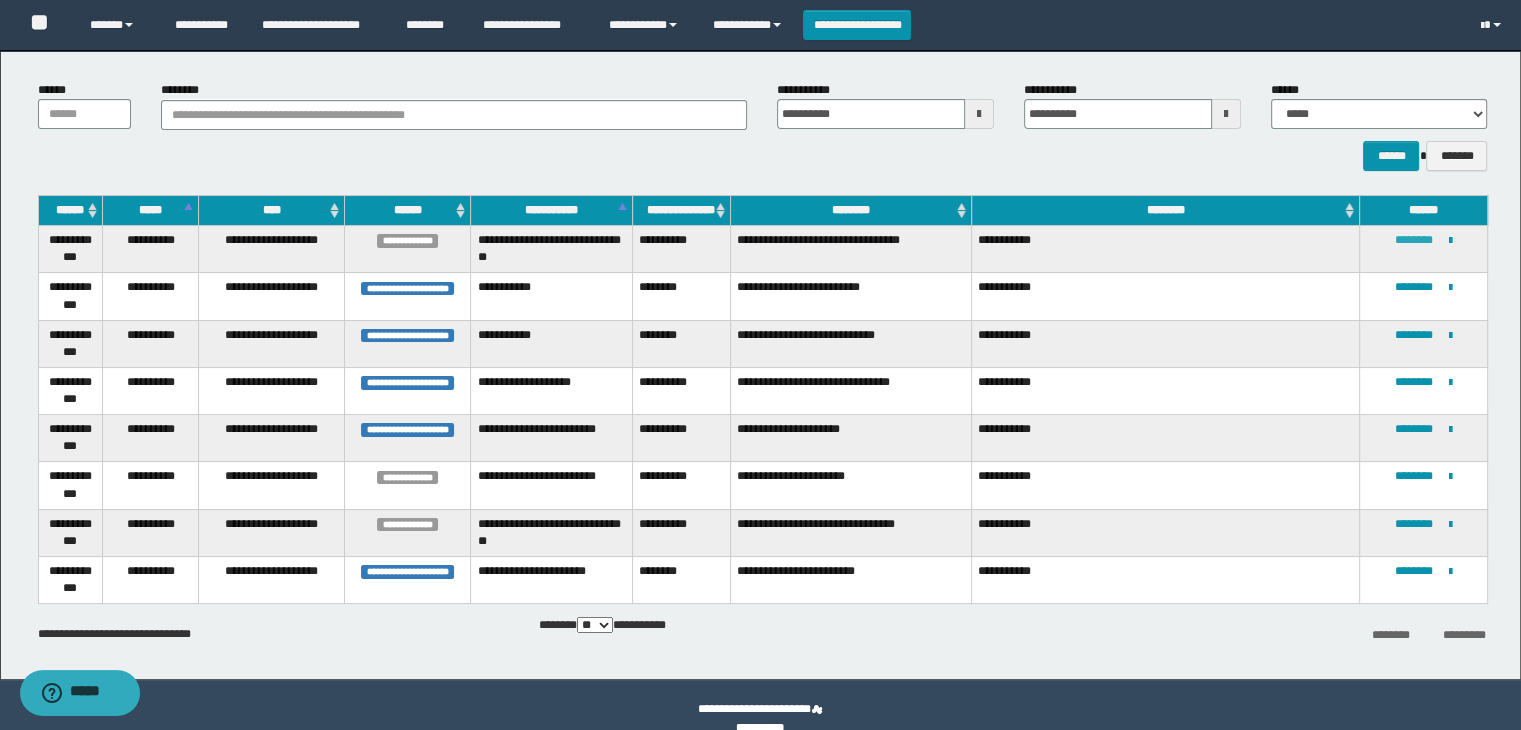 click on "********" at bounding box center [1414, 240] 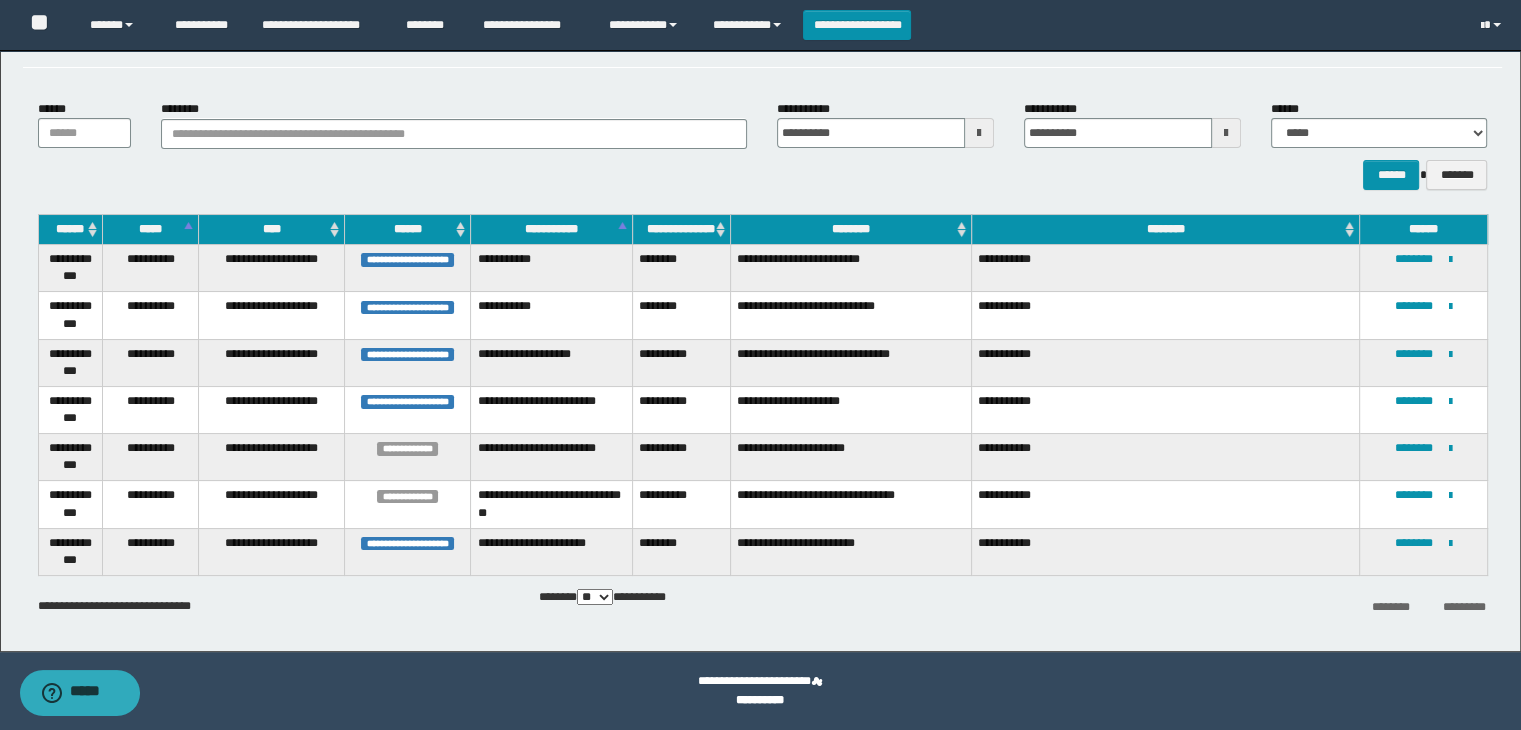 scroll, scrollTop: 81, scrollLeft: 0, axis: vertical 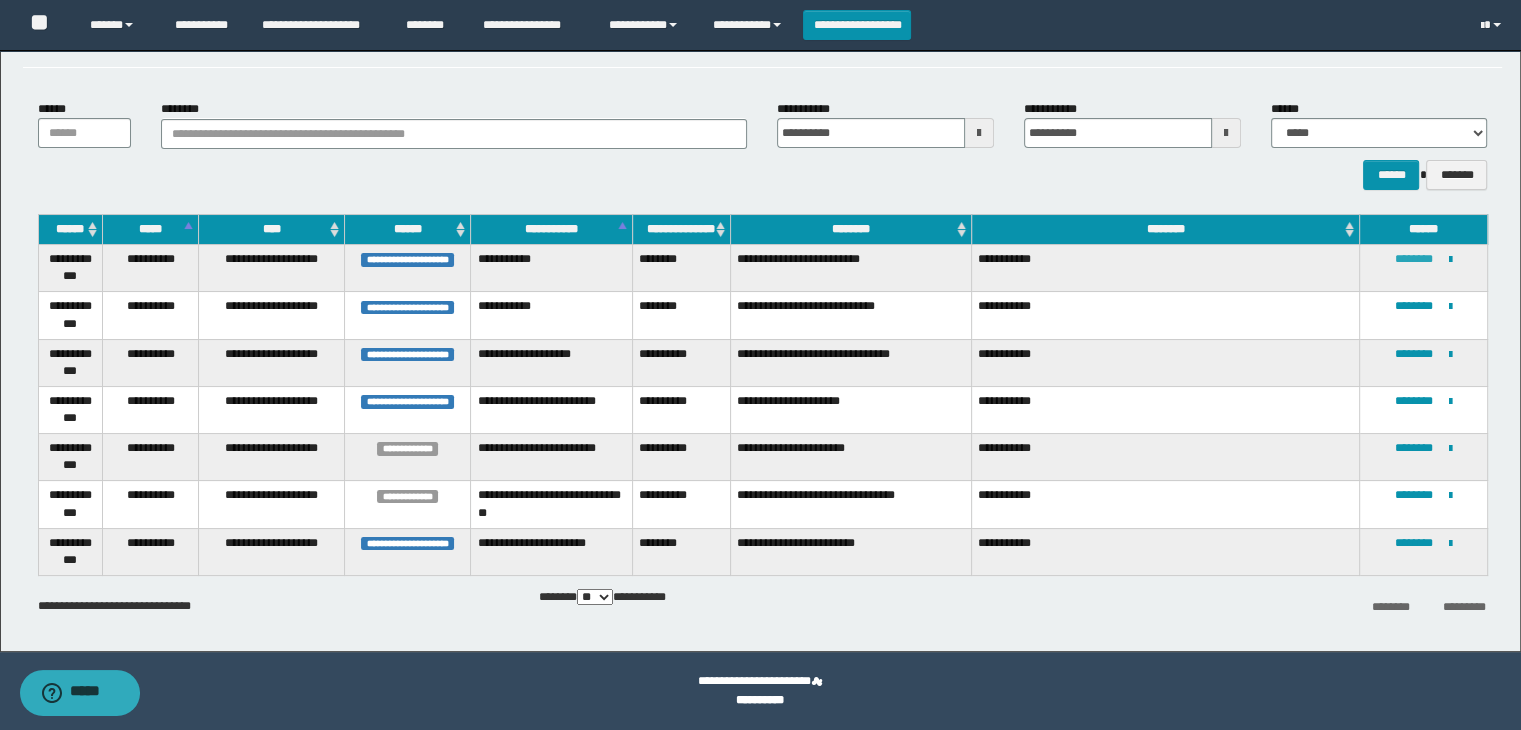 click on "********" at bounding box center [1414, 259] 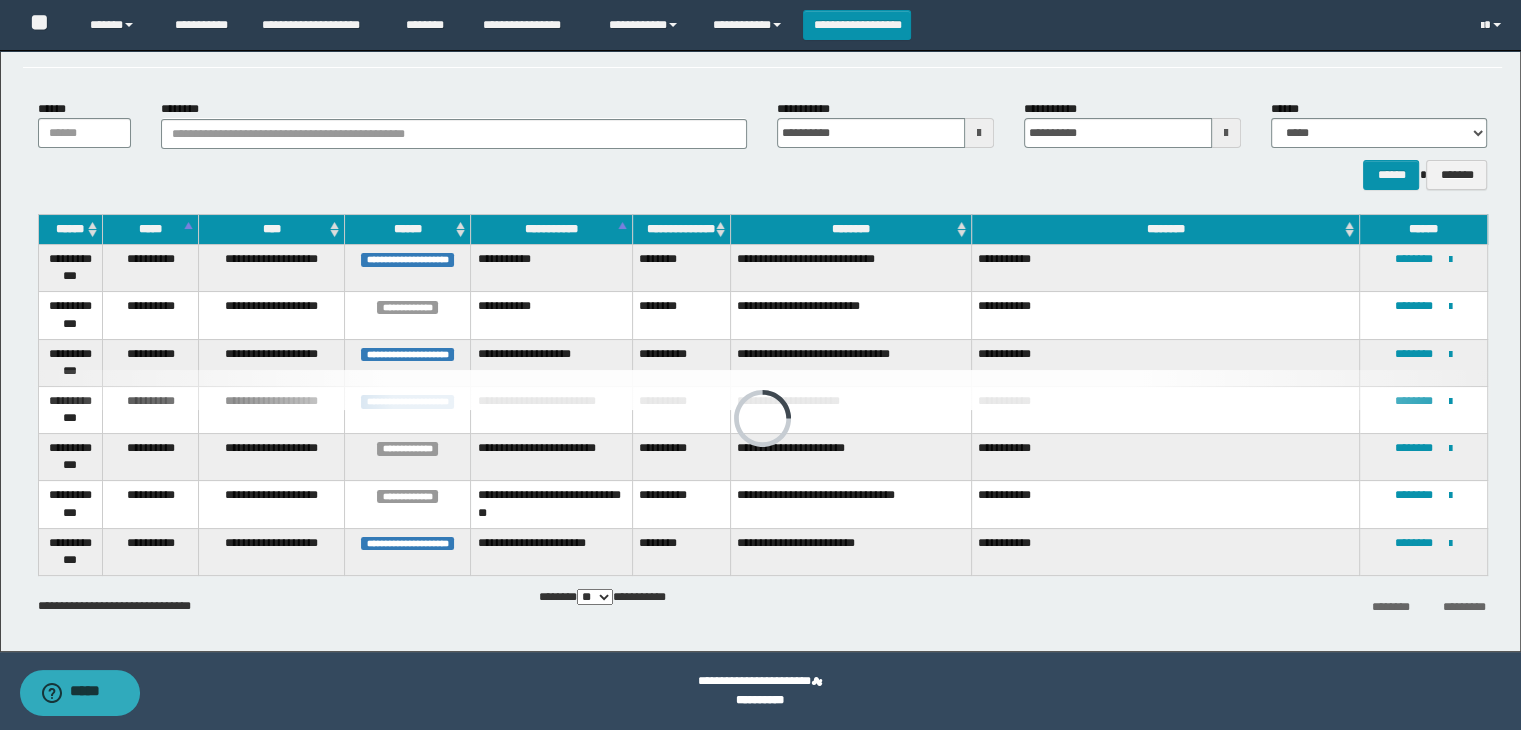 scroll, scrollTop: 34, scrollLeft: 0, axis: vertical 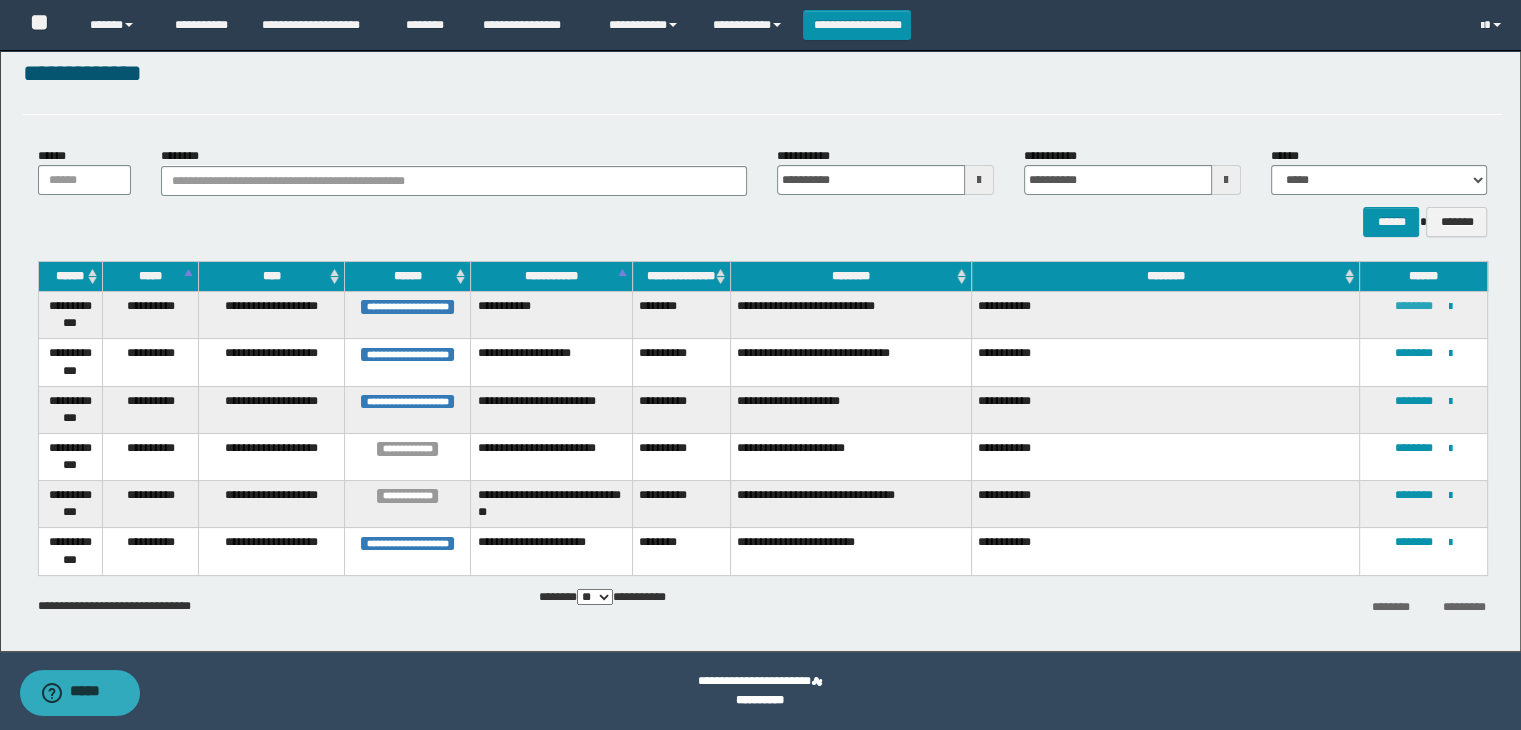 click on "********" at bounding box center (1414, 306) 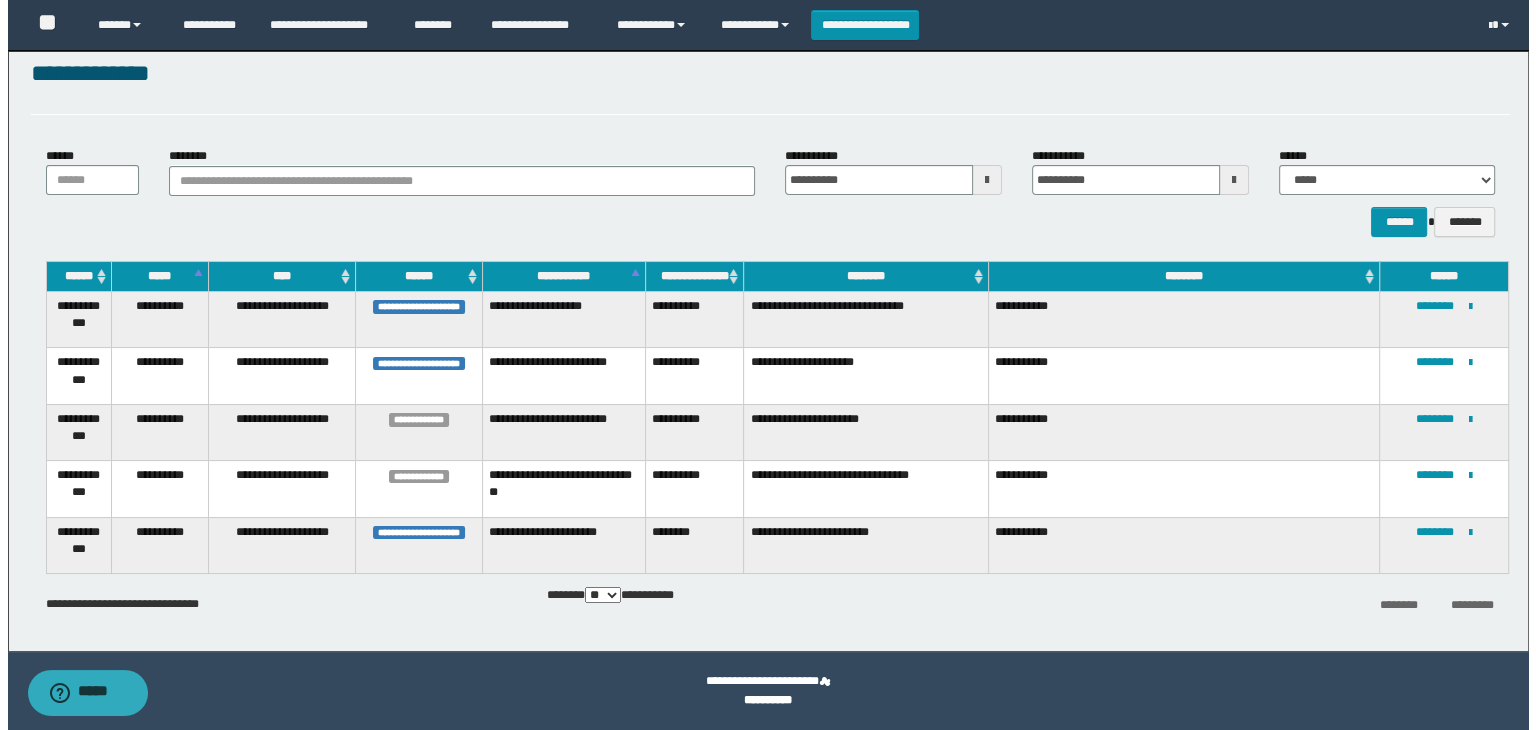 scroll, scrollTop: 0, scrollLeft: 0, axis: both 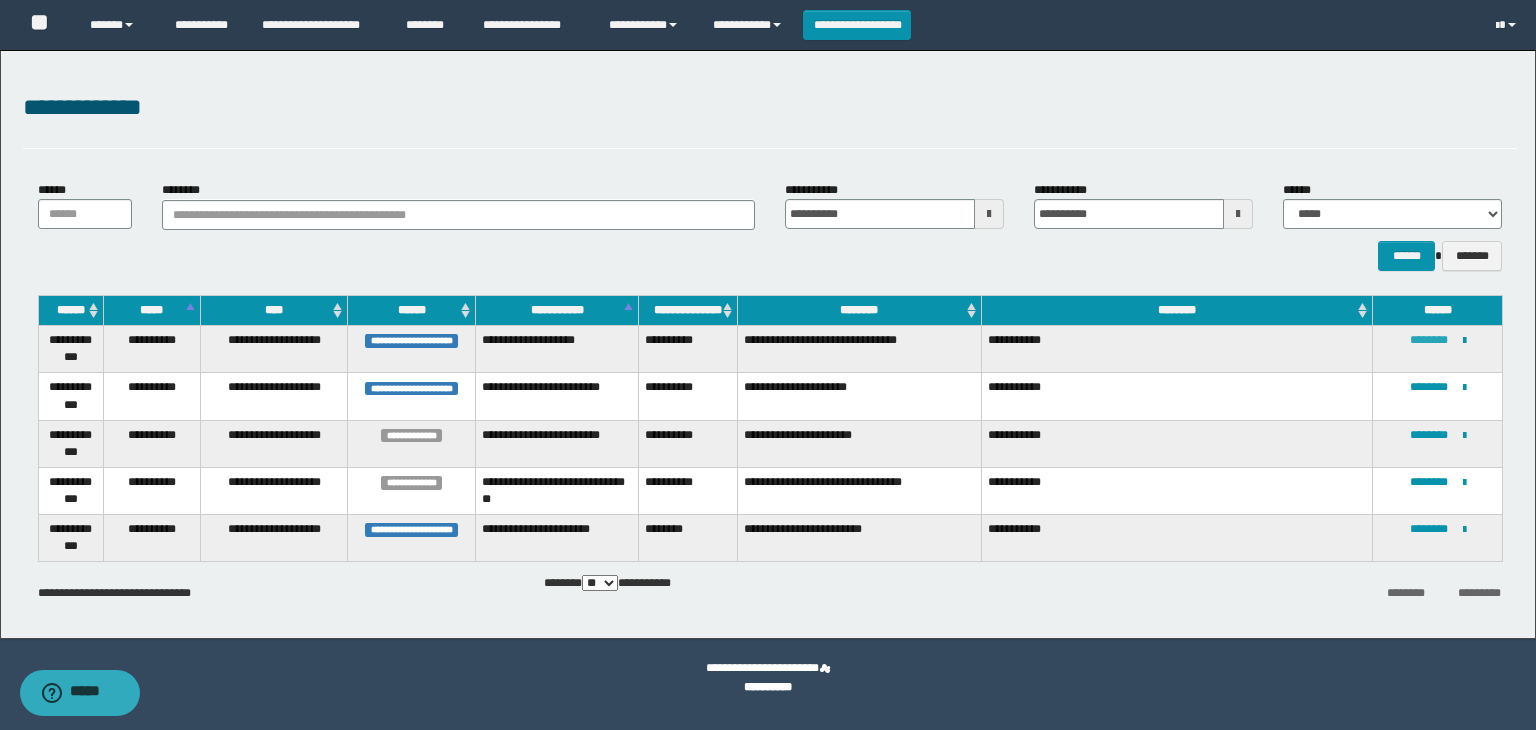 click on "********" at bounding box center (1429, 340) 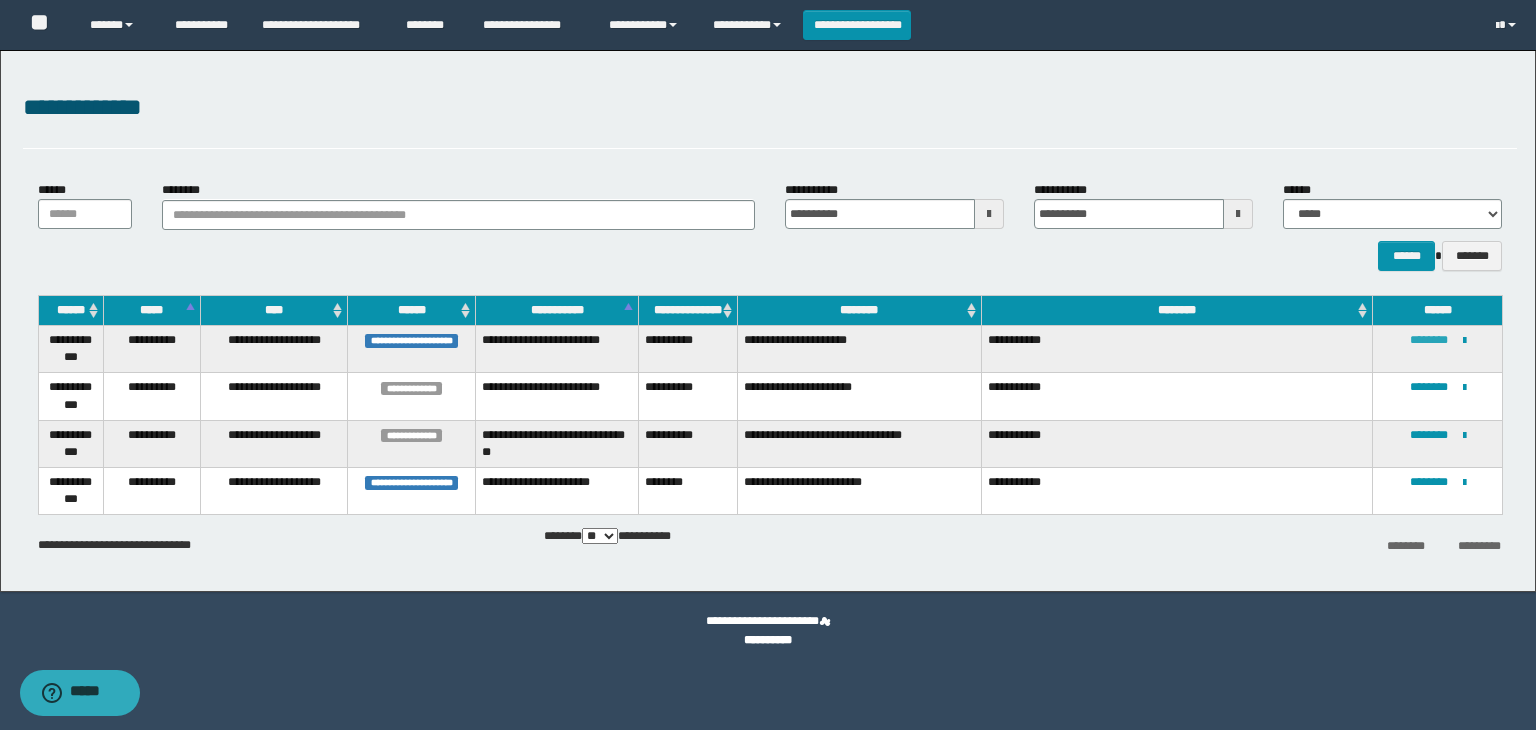 click on "********" at bounding box center [1429, 340] 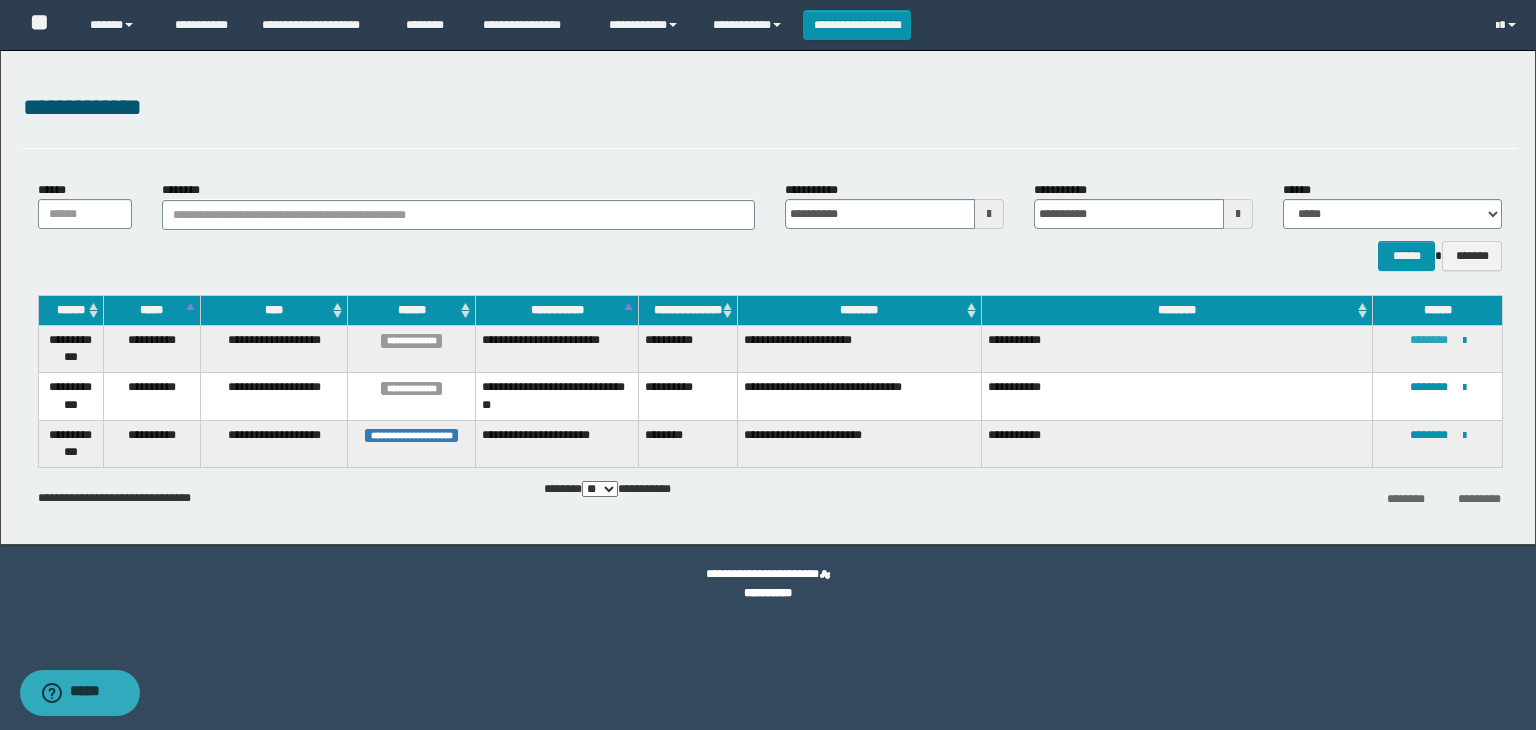 click on "********" at bounding box center (1429, 340) 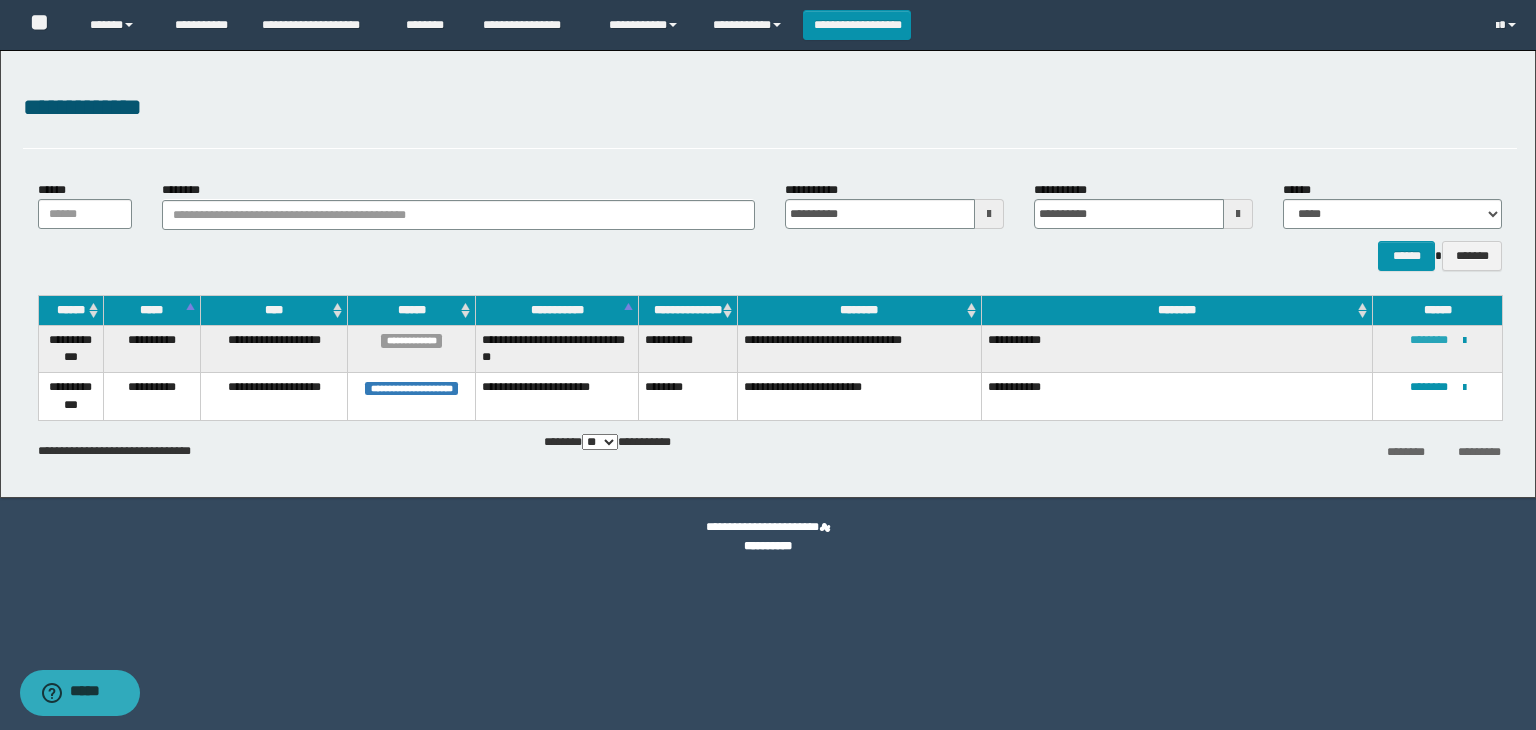click on "********" at bounding box center [1429, 340] 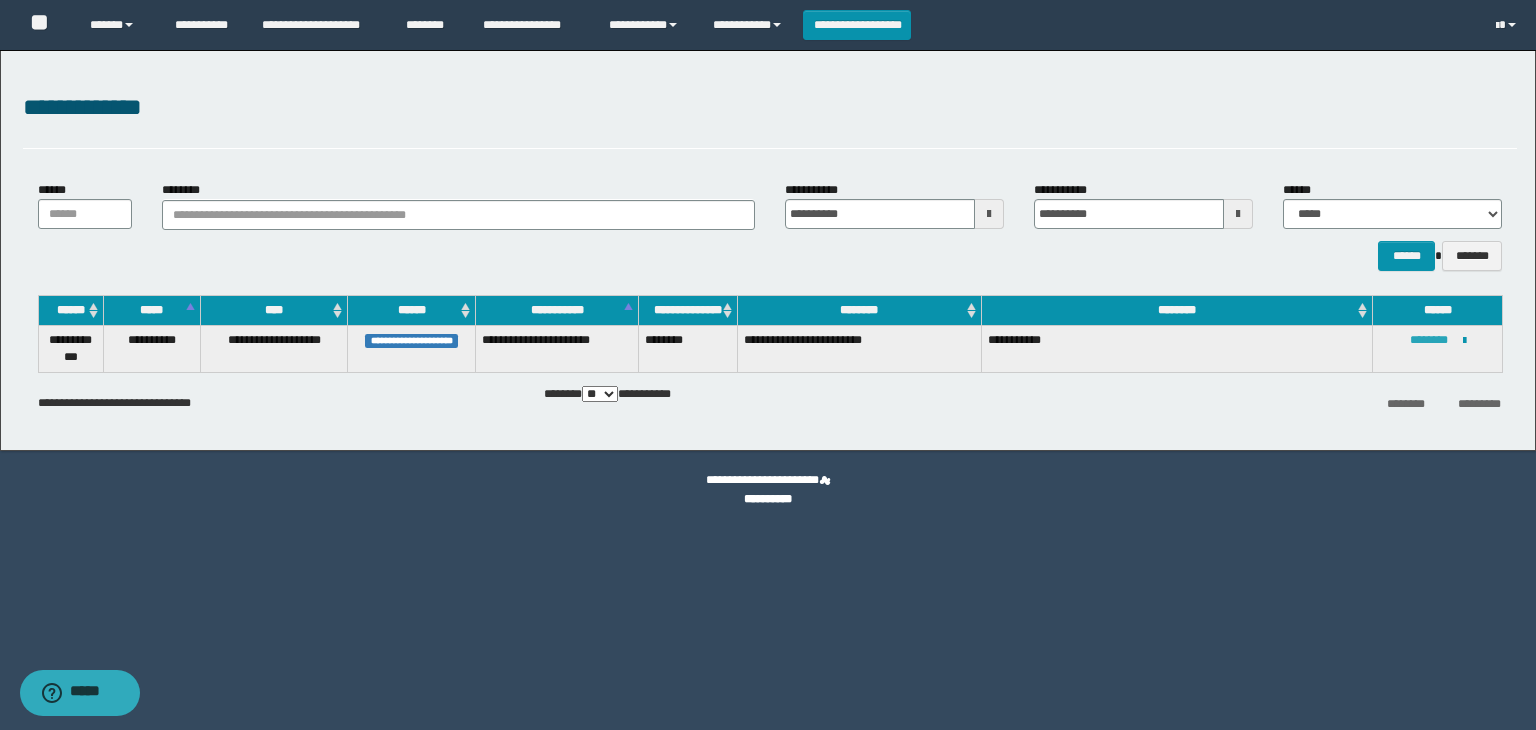 click on "********" at bounding box center (1429, 340) 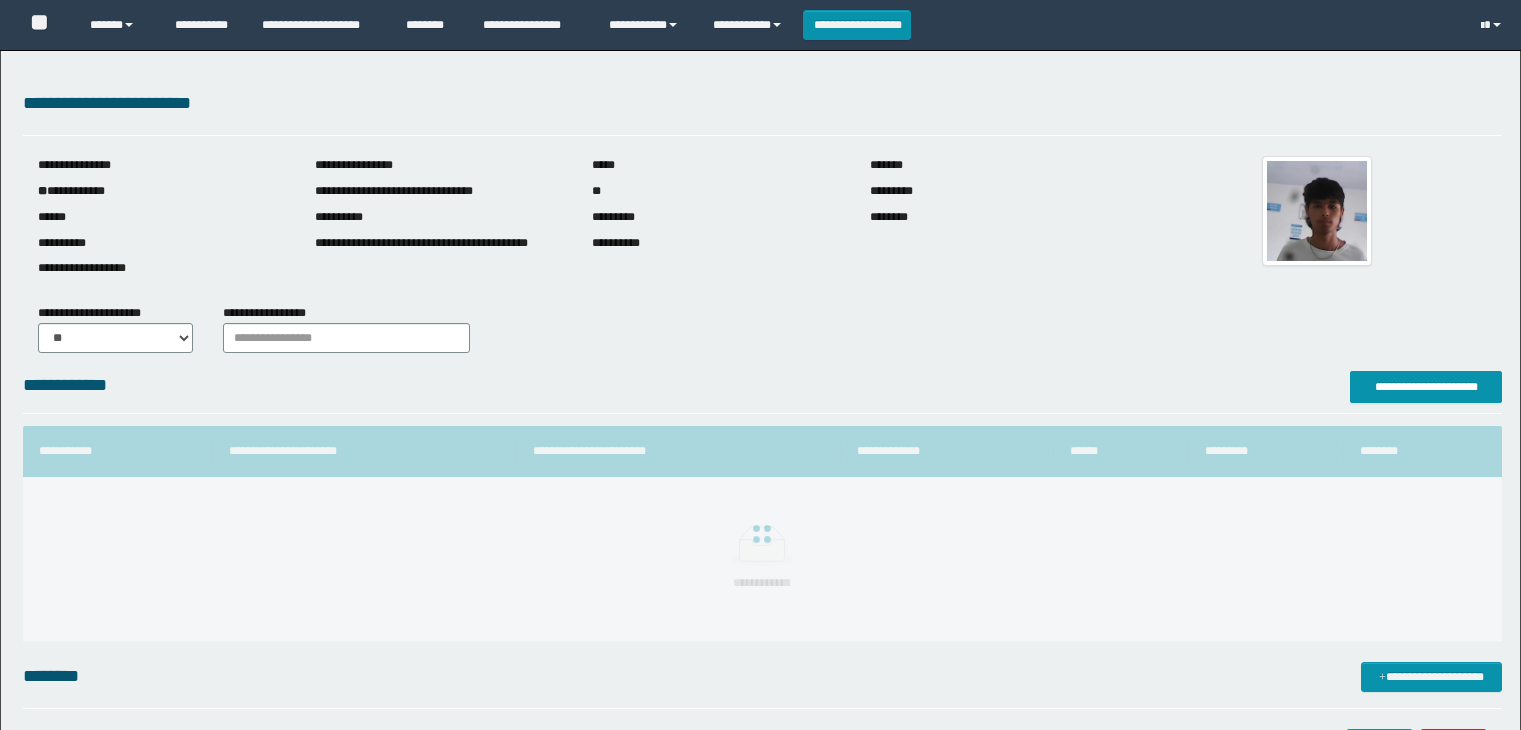 scroll, scrollTop: 0, scrollLeft: 0, axis: both 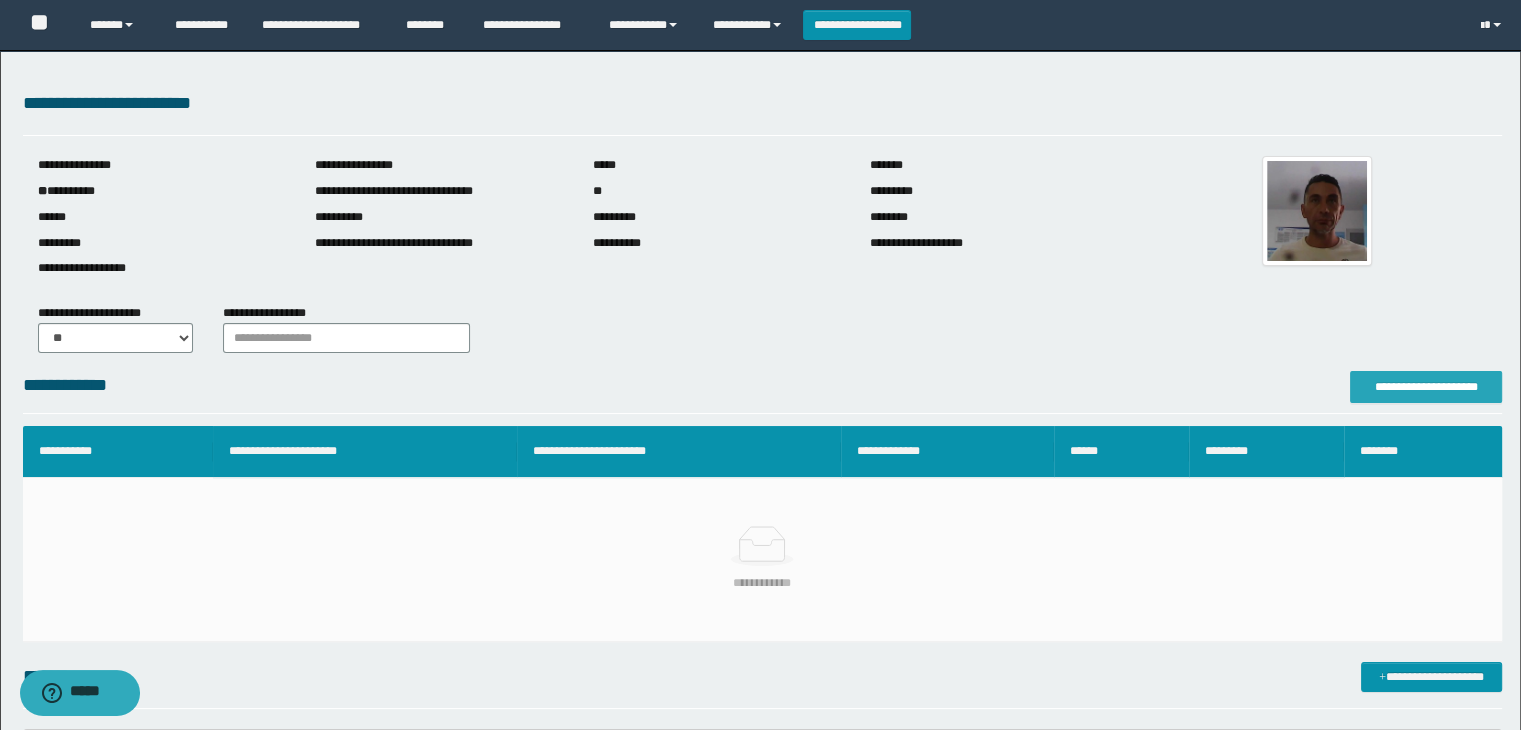 click on "**********" at bounding box center (1426, 387) 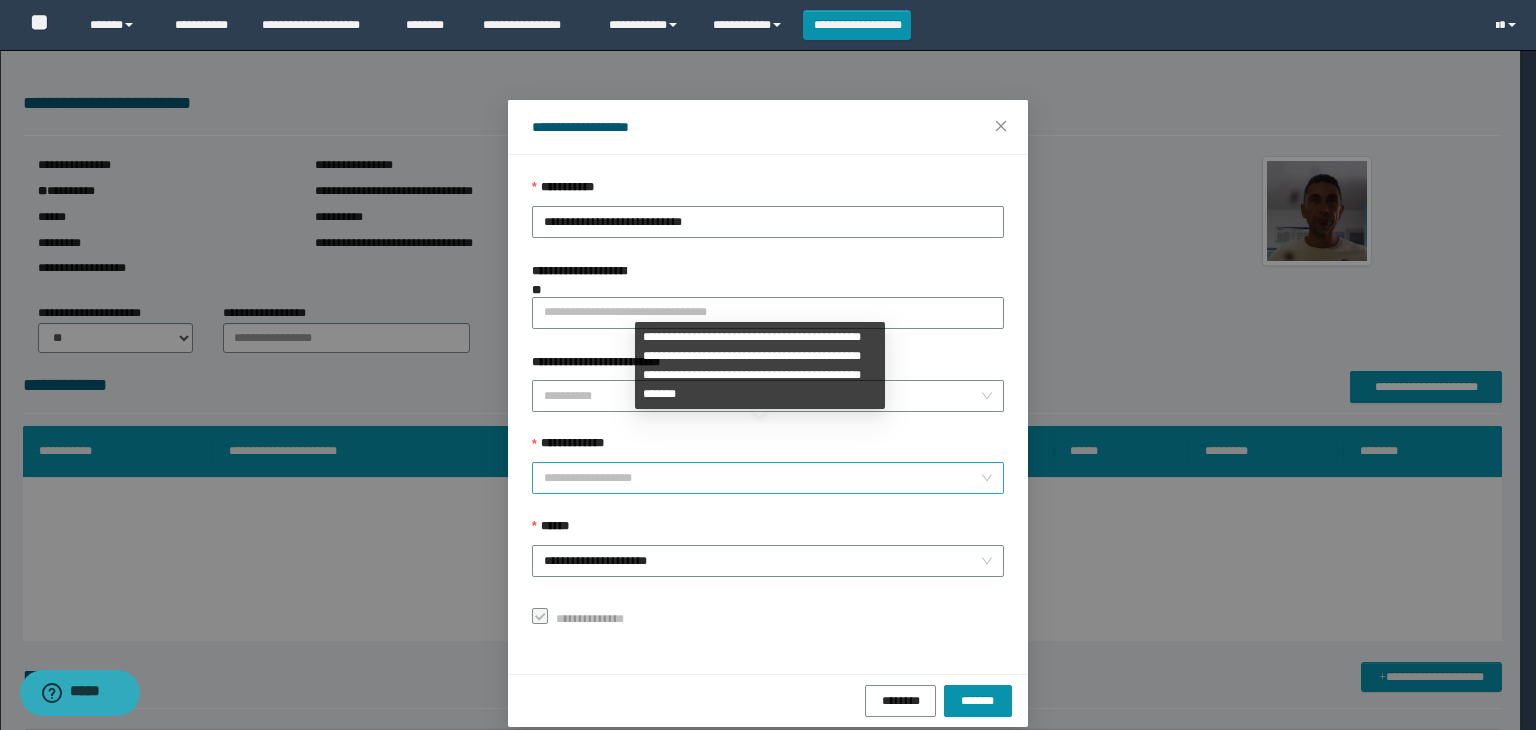 click on "**********" at bounding box center [768, 478] 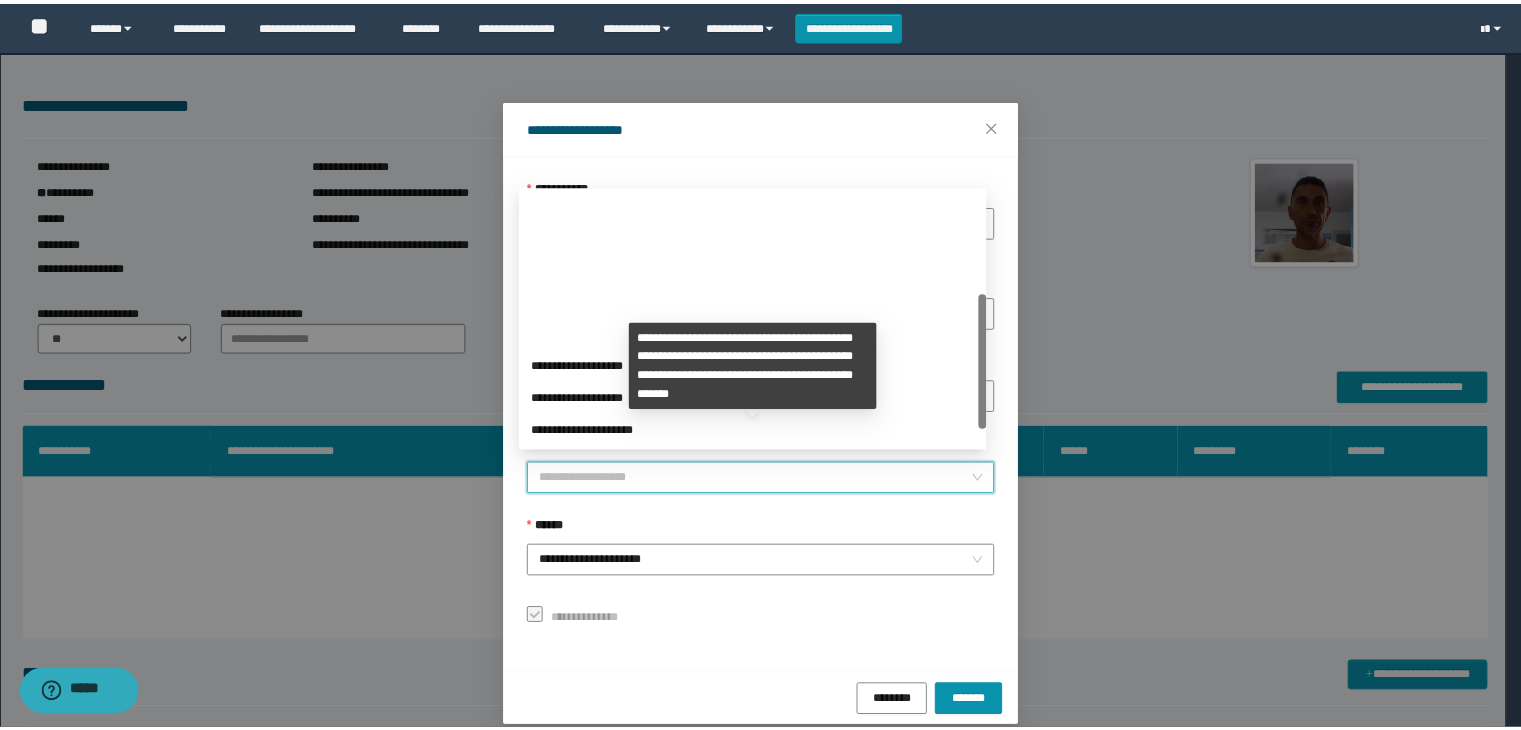 scroll, scrollTop: 192, scrollLeft: 0, axis: vertical 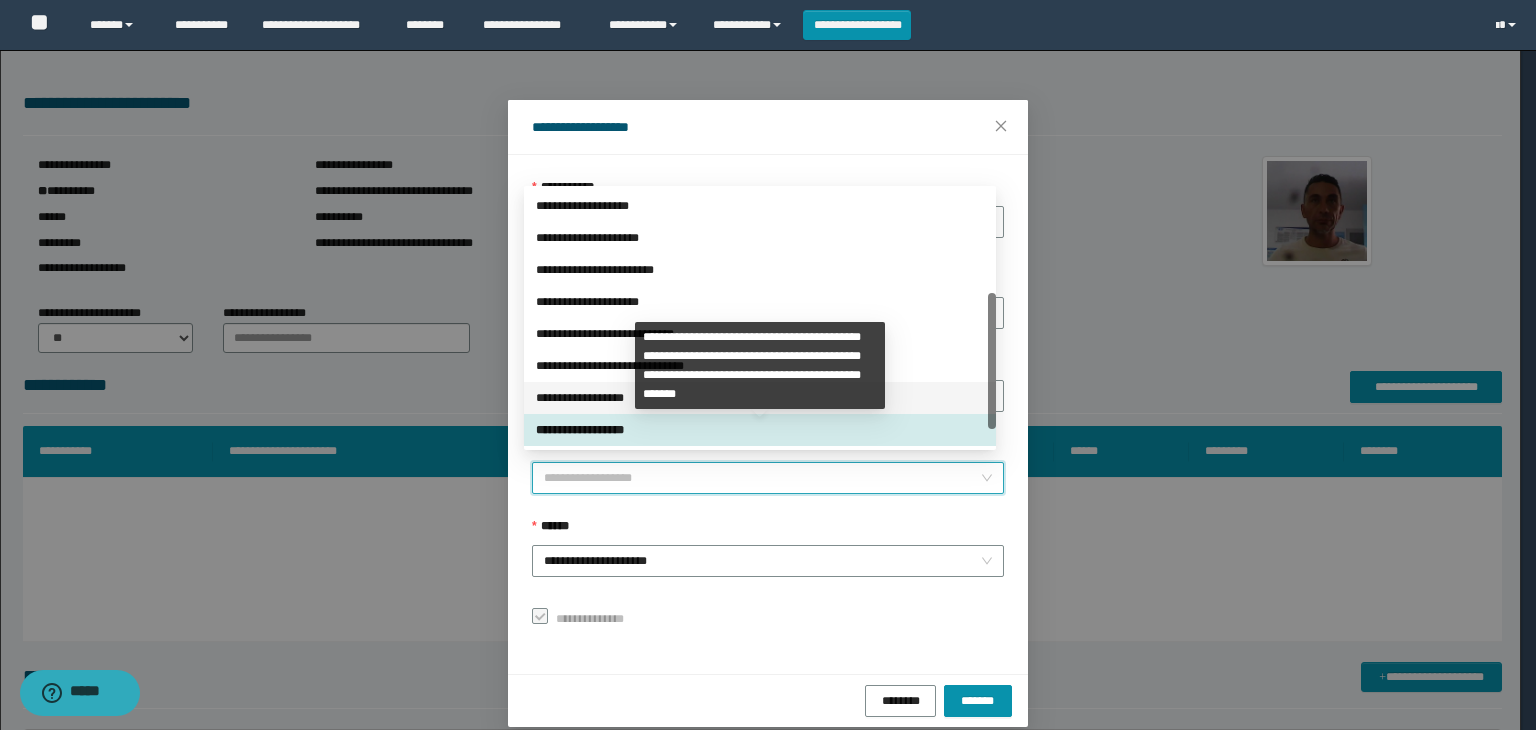 click on "**********" at bounding box center (760, 398) 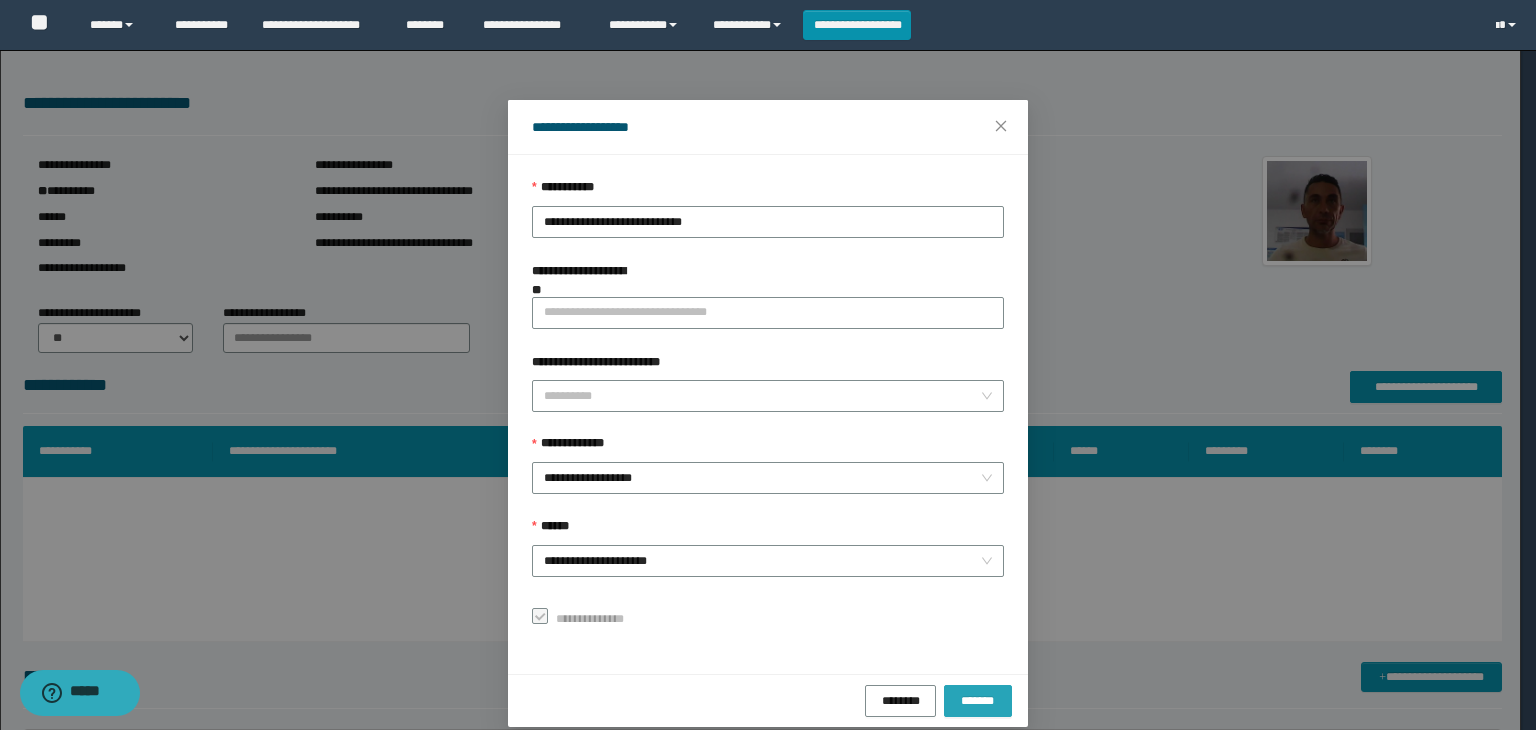 click on "*******" at bounding box center (978, 700) 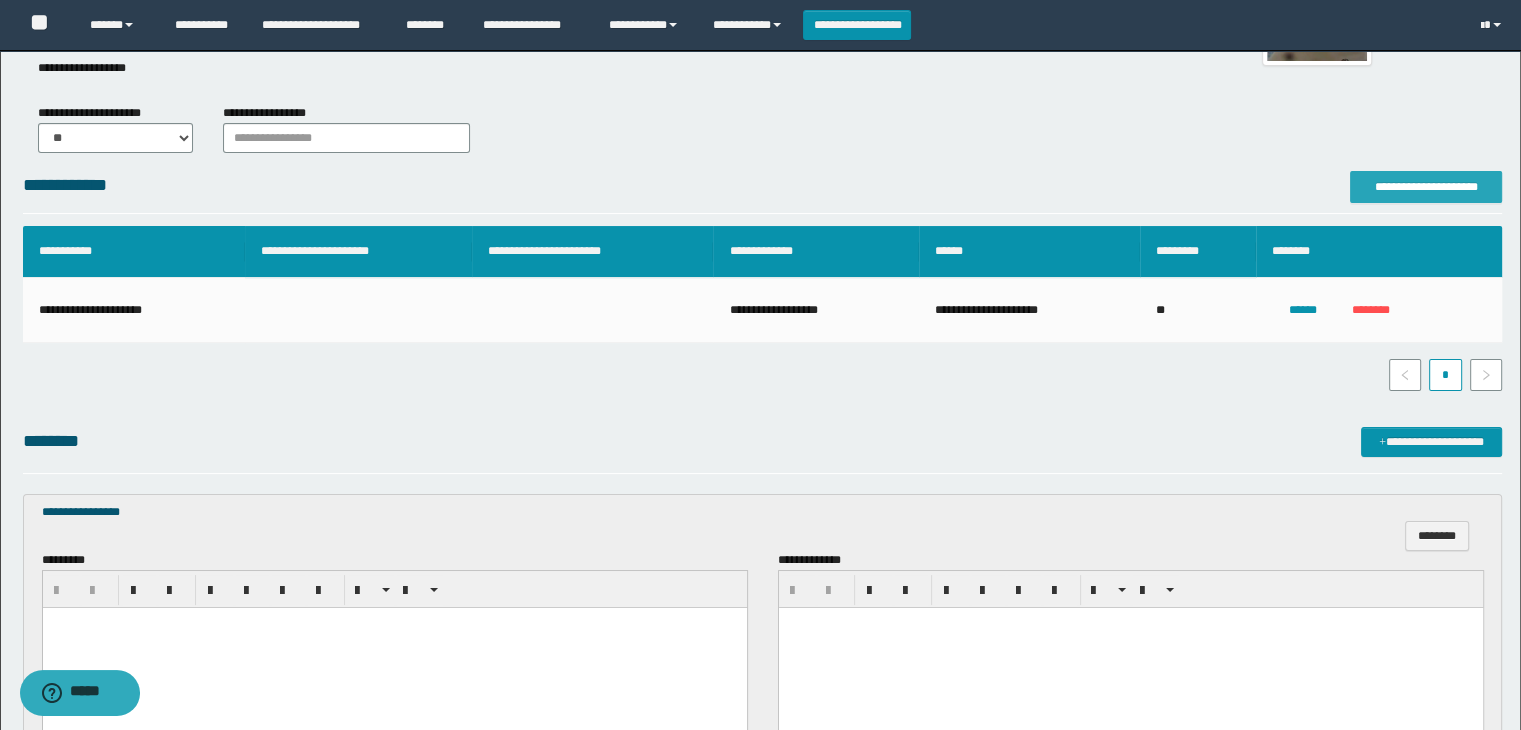 scroll, scrollTop: 300, scrollLeft: 0, axis: vertical 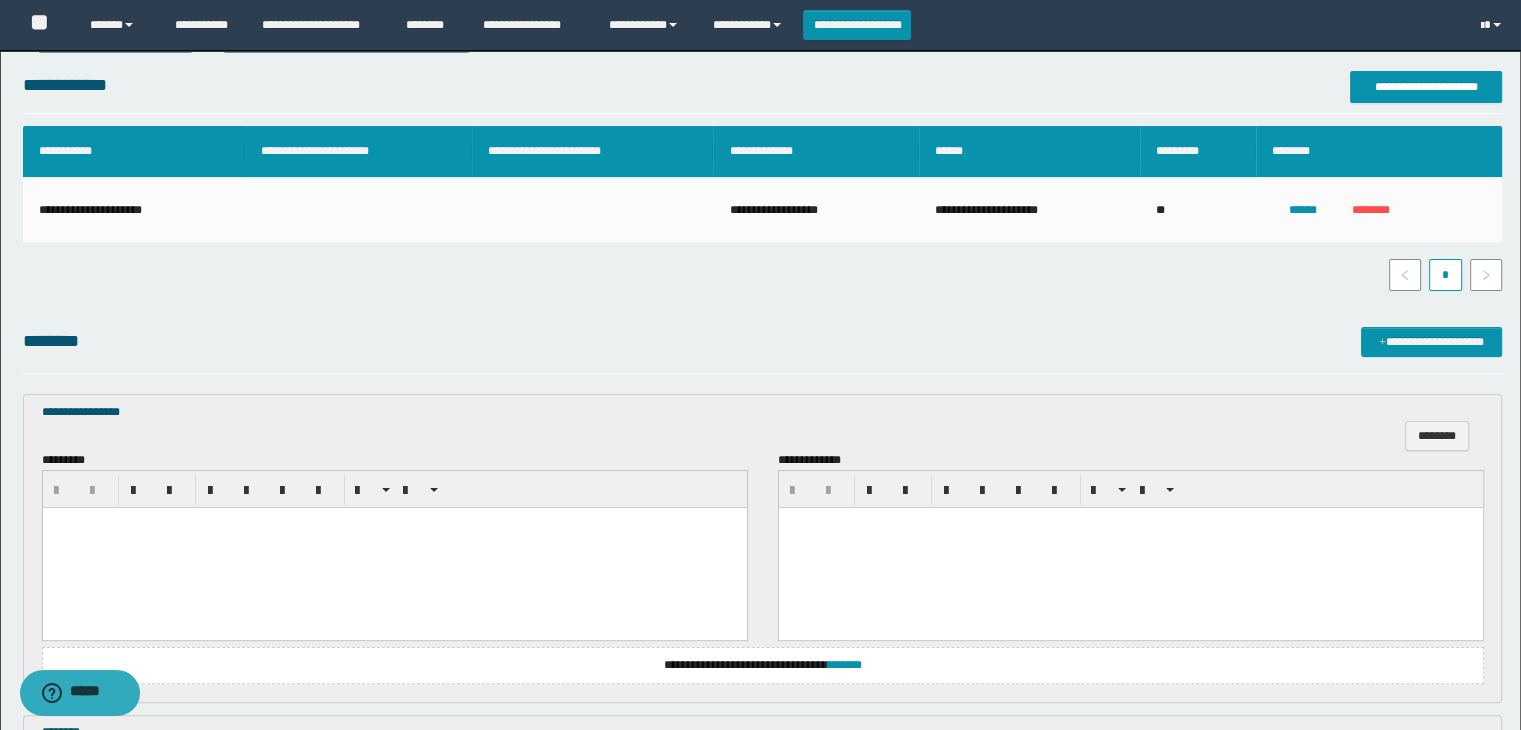 click at bounding box center (394, 522) 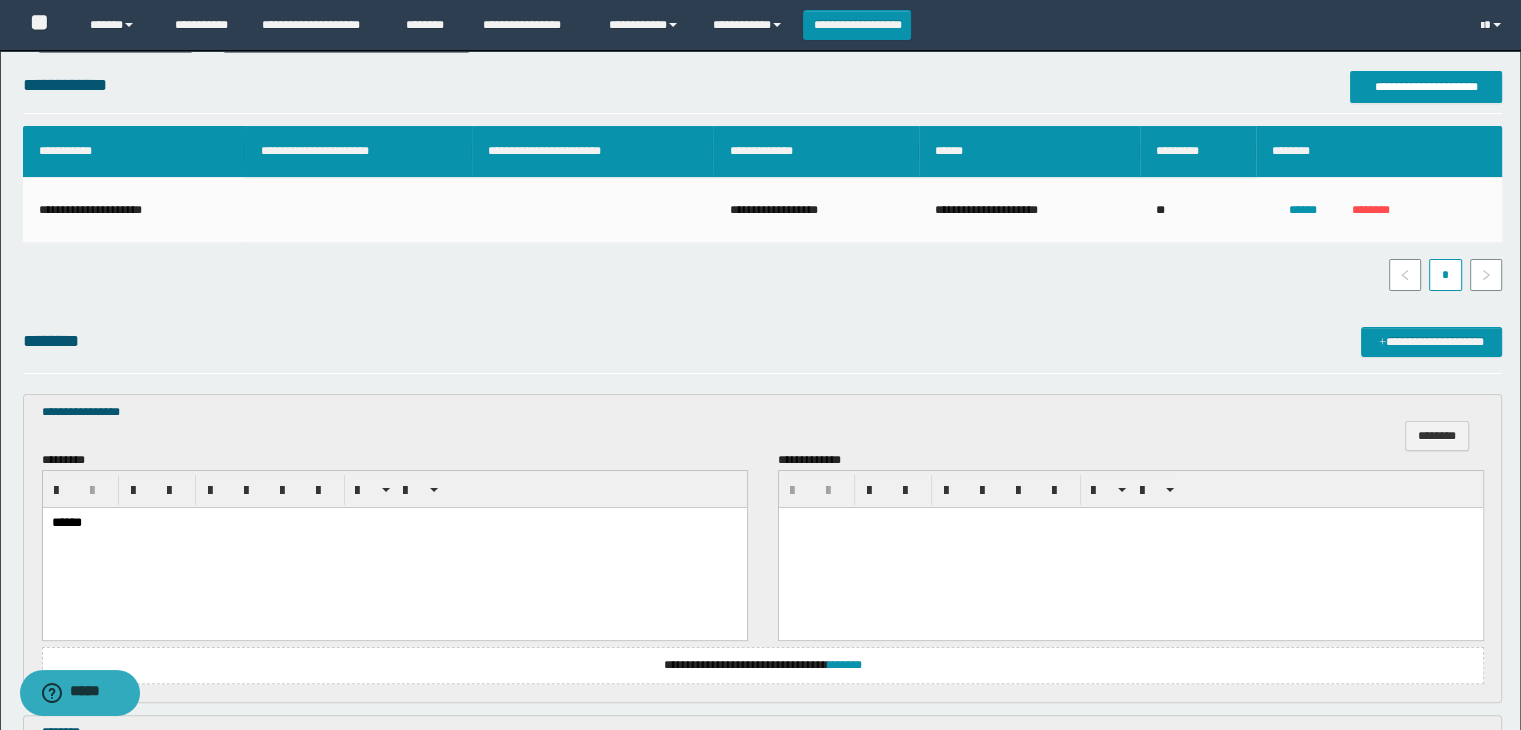 scroll, scrollTop: 600, scrollLeft: 0, axis: vertical 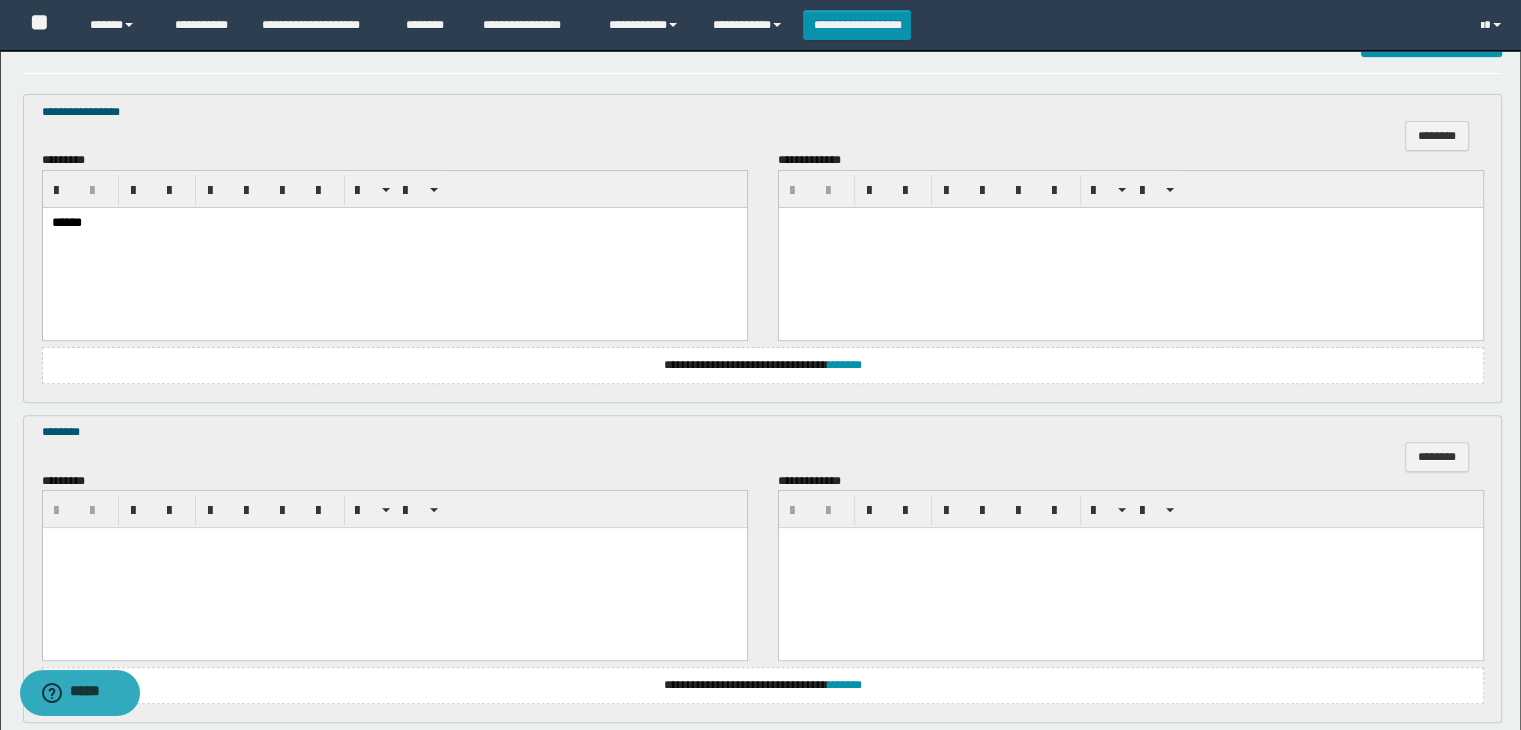 click at bounding box center (394, 568) 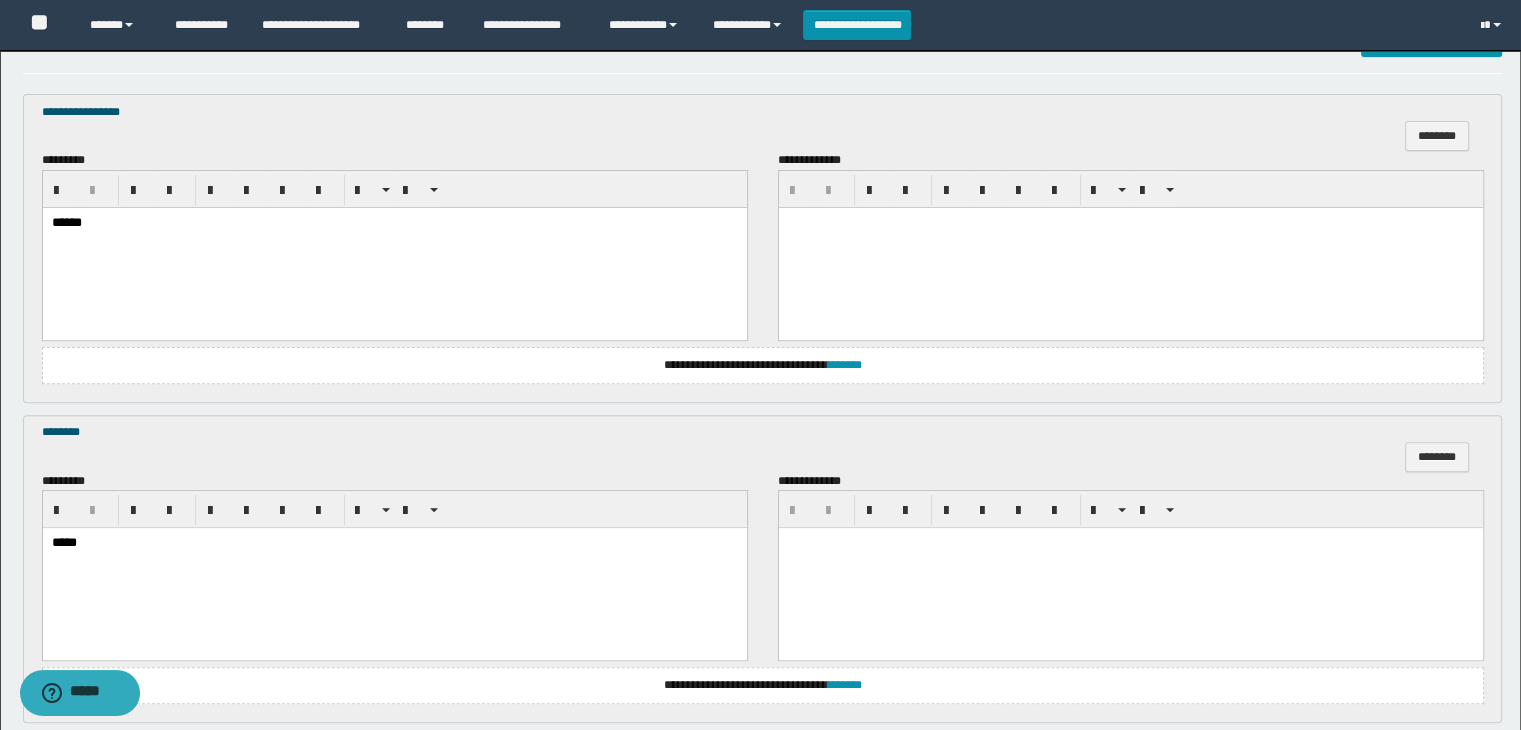 scroll, scrollTop: 800, scrollLeft: 0, axis: vertical 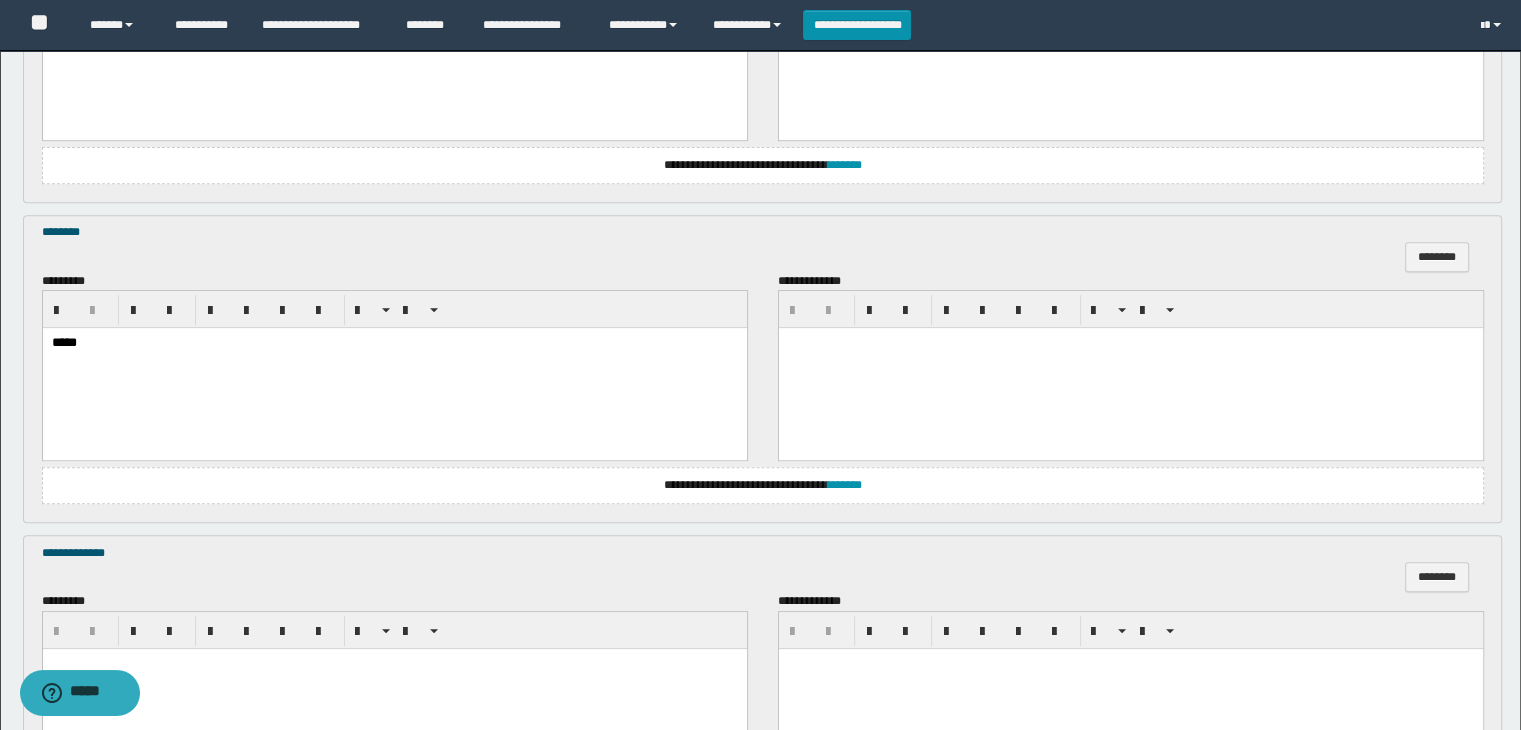 click at bounding box center [394, 688] 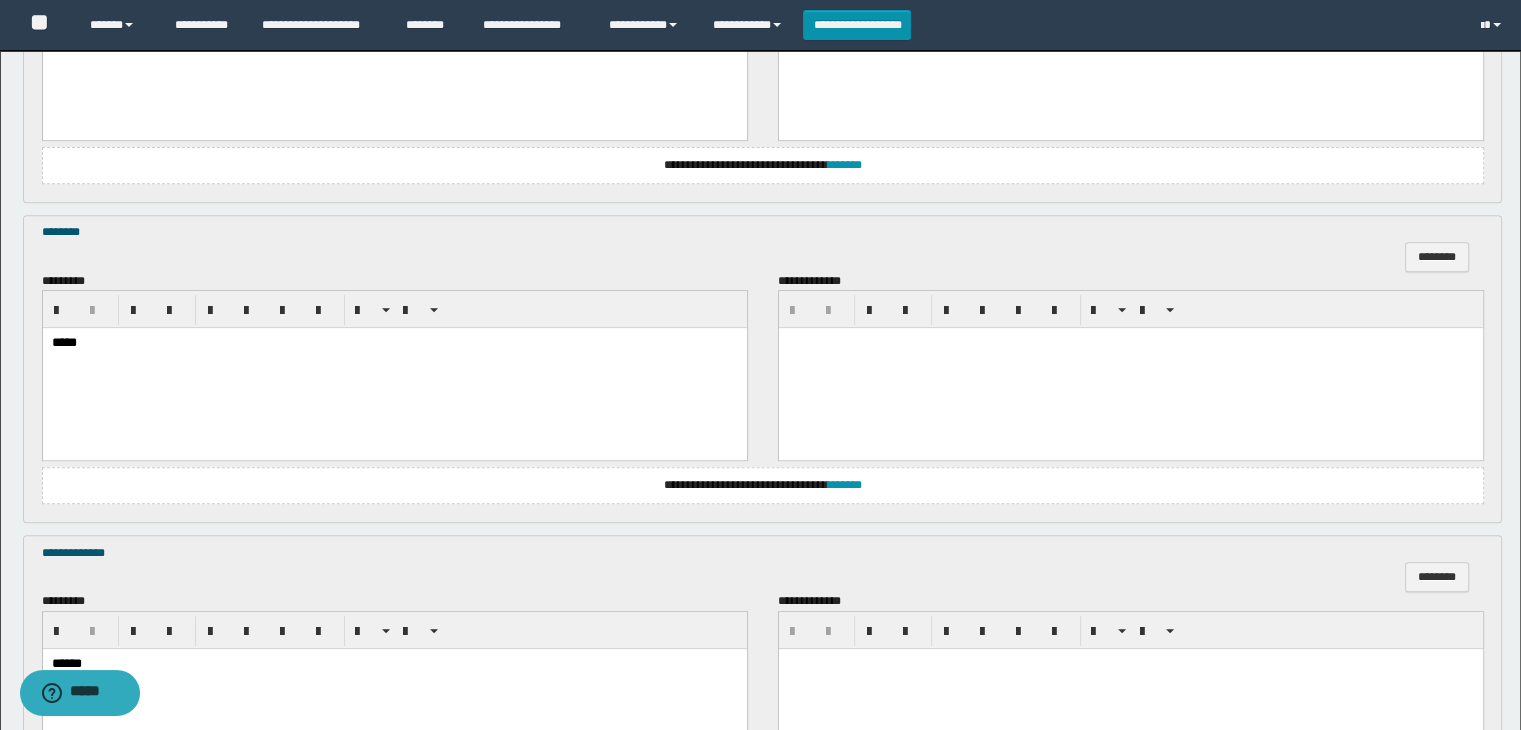 scroll, scrollTop: 1064, scrollLeft: 0, axis: vertical 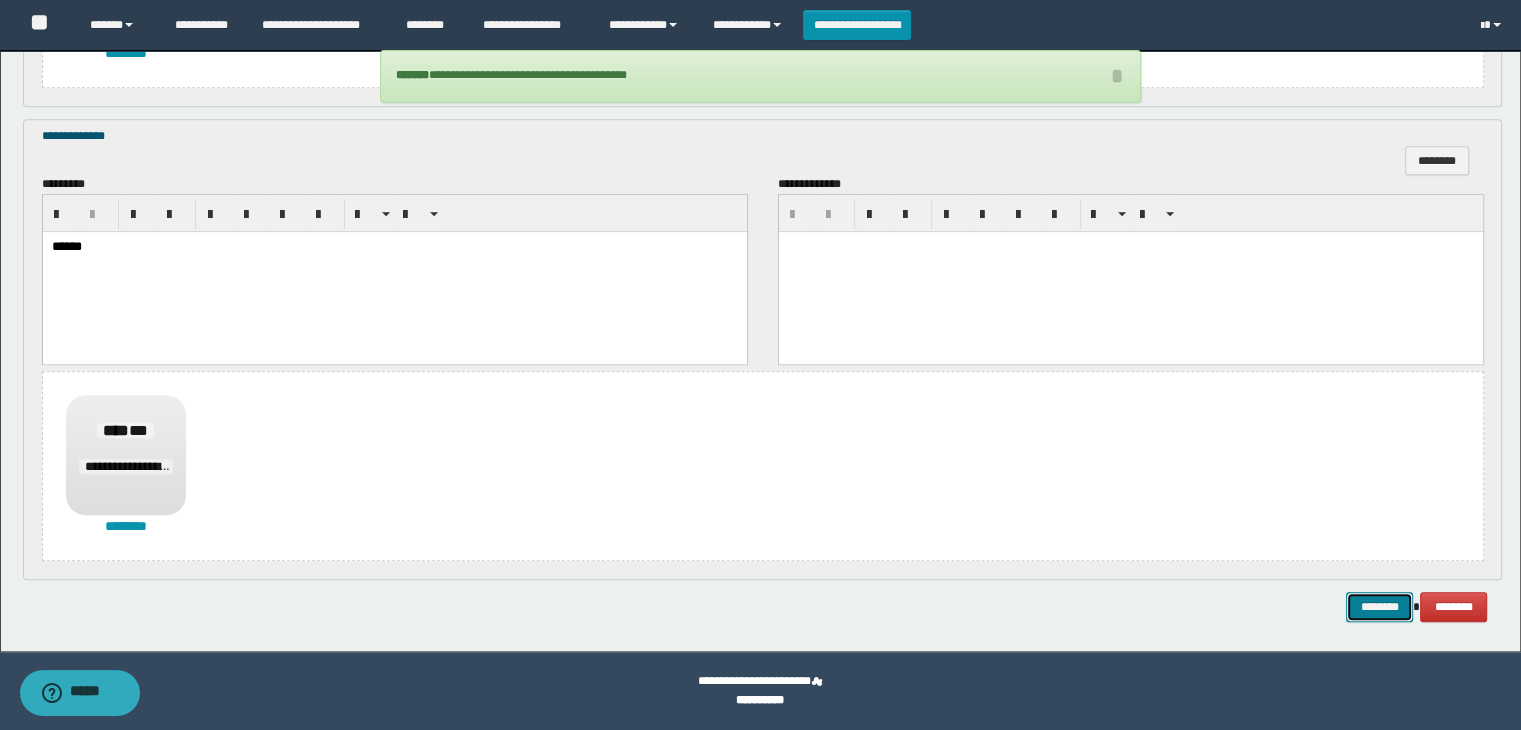 click on "********" at bounding box center [1379, 607] 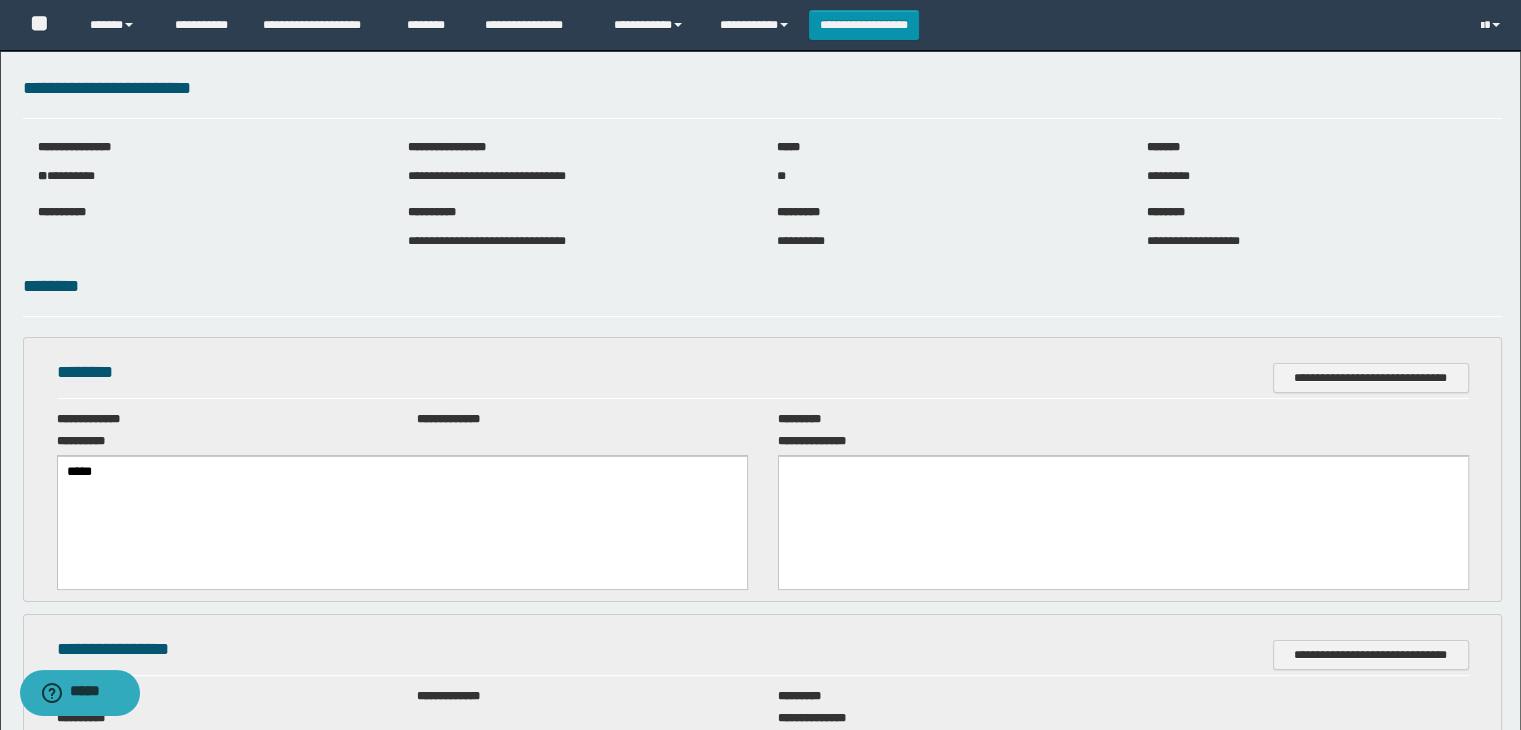 scroll, scrollTop: 0, scrollLeft: 0, axis: both 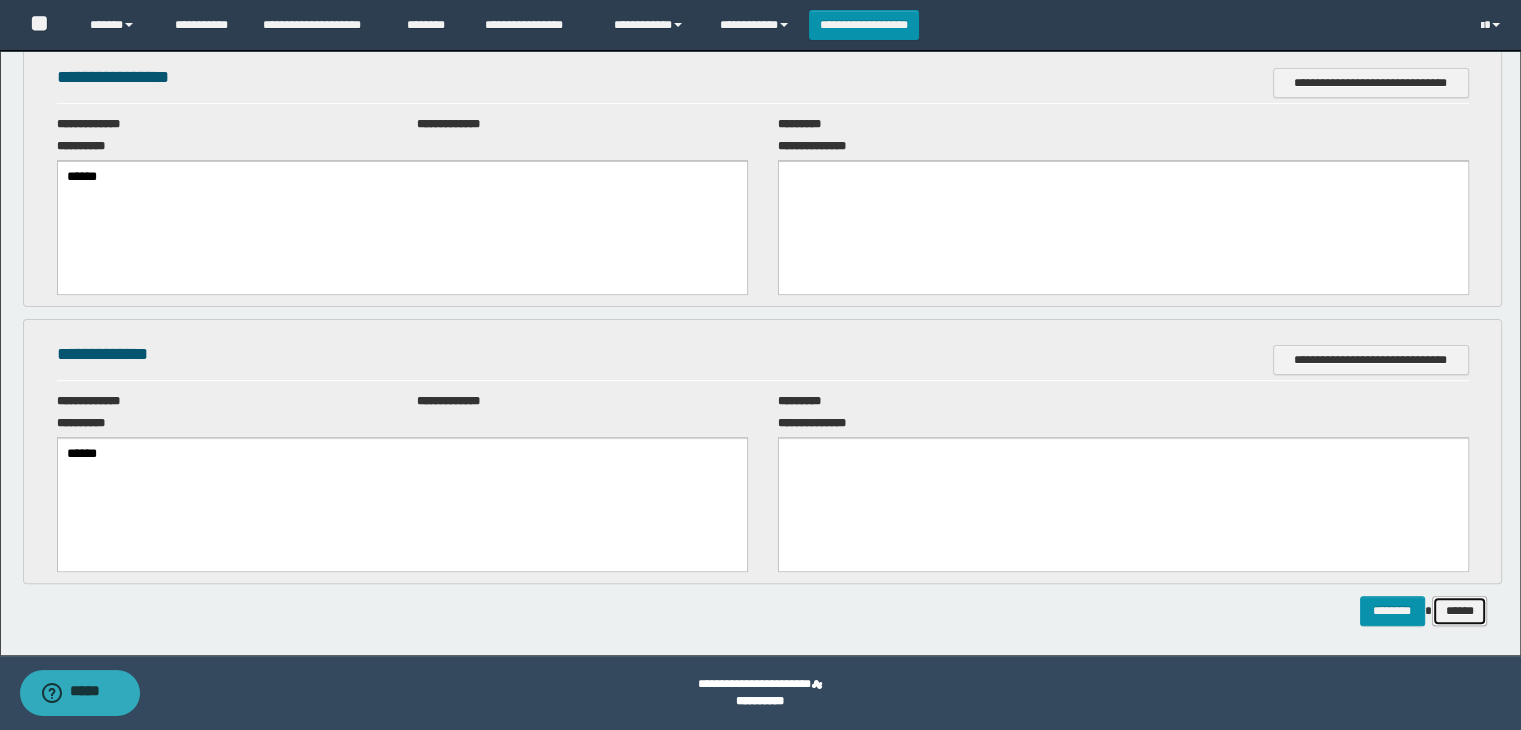 click on "******" at bounding box center (1460, 611) 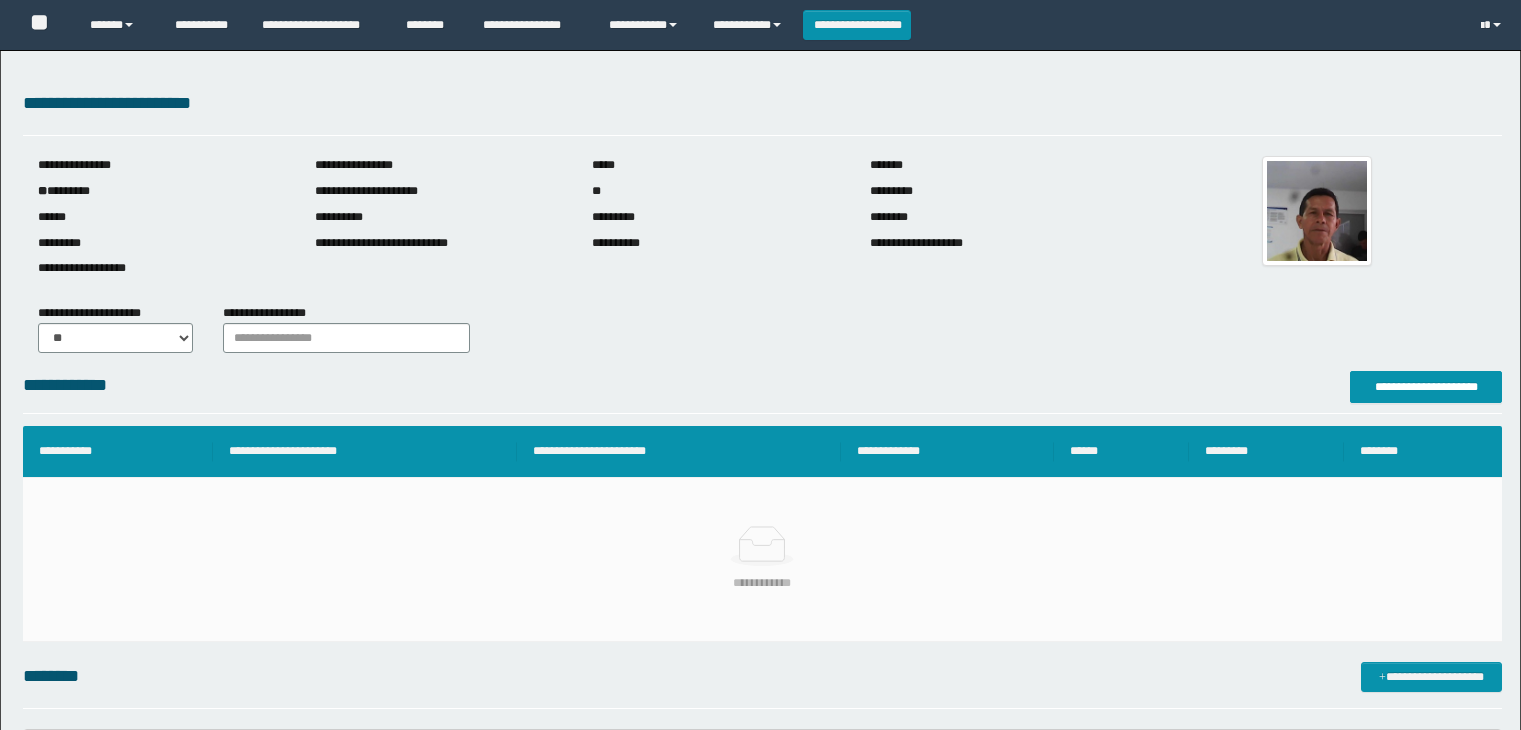 scroll, scrollTop: 0, scrollLeft: 0, axis: both 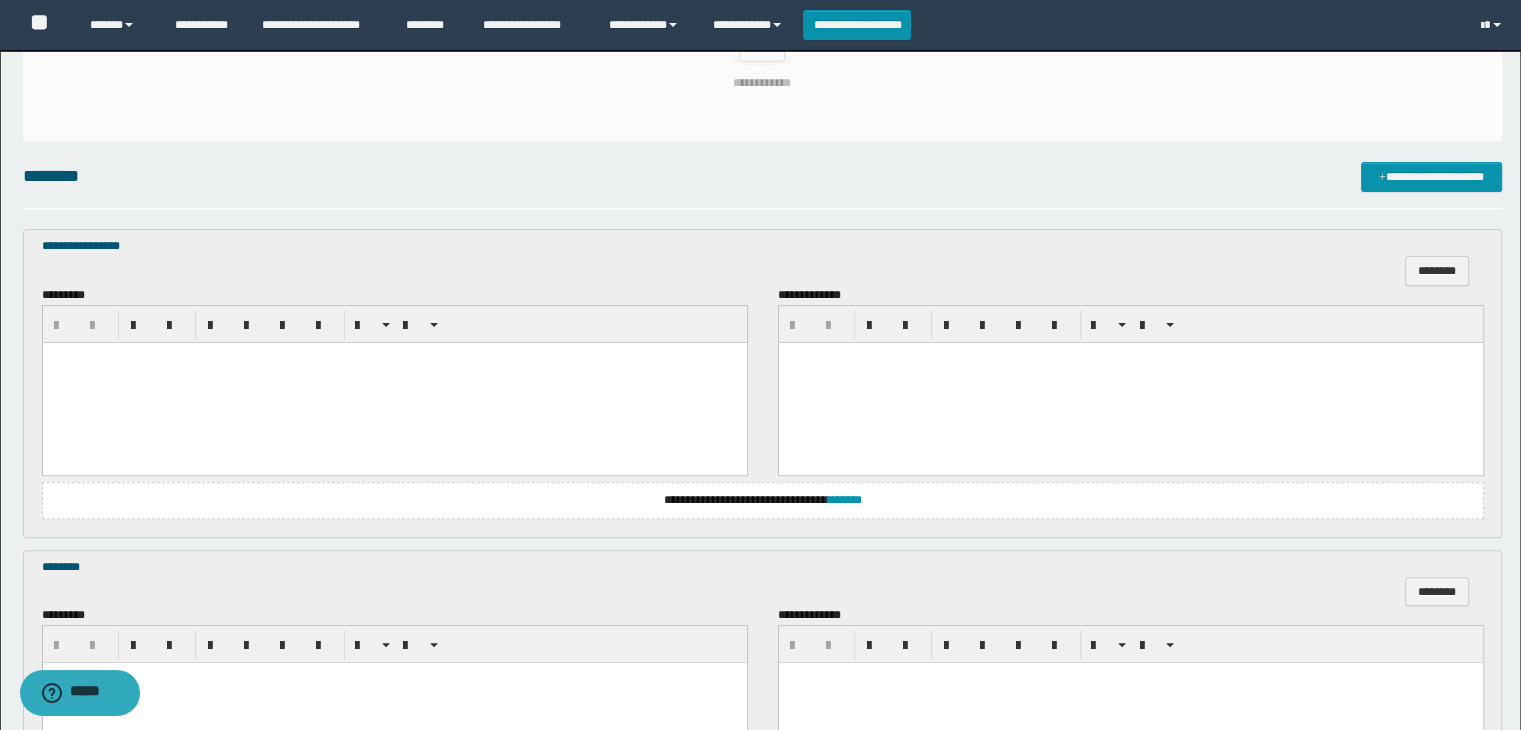 click at bounding box center [394, 382] 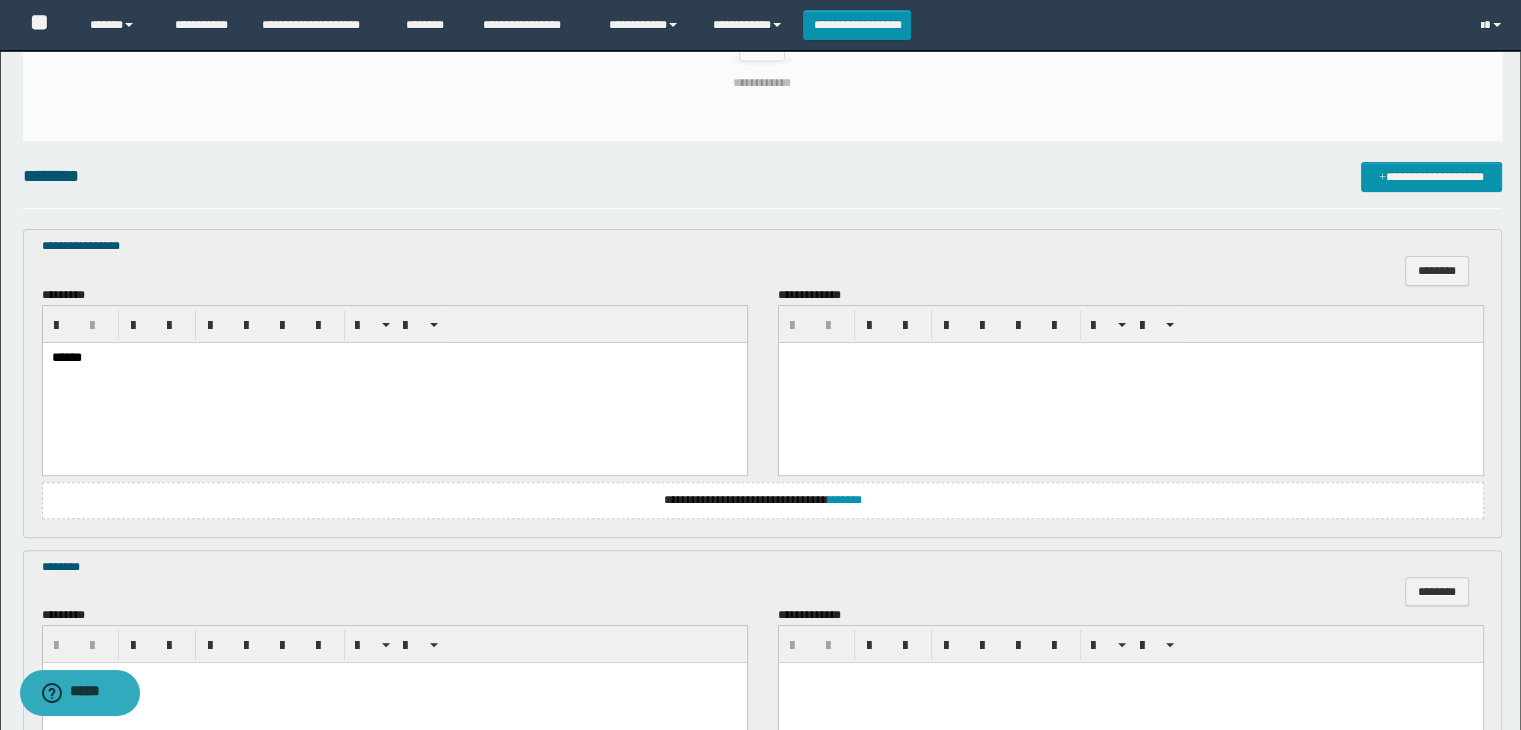 scroll, scrollTop: 800, scrollLeft: 0, axis: vertical 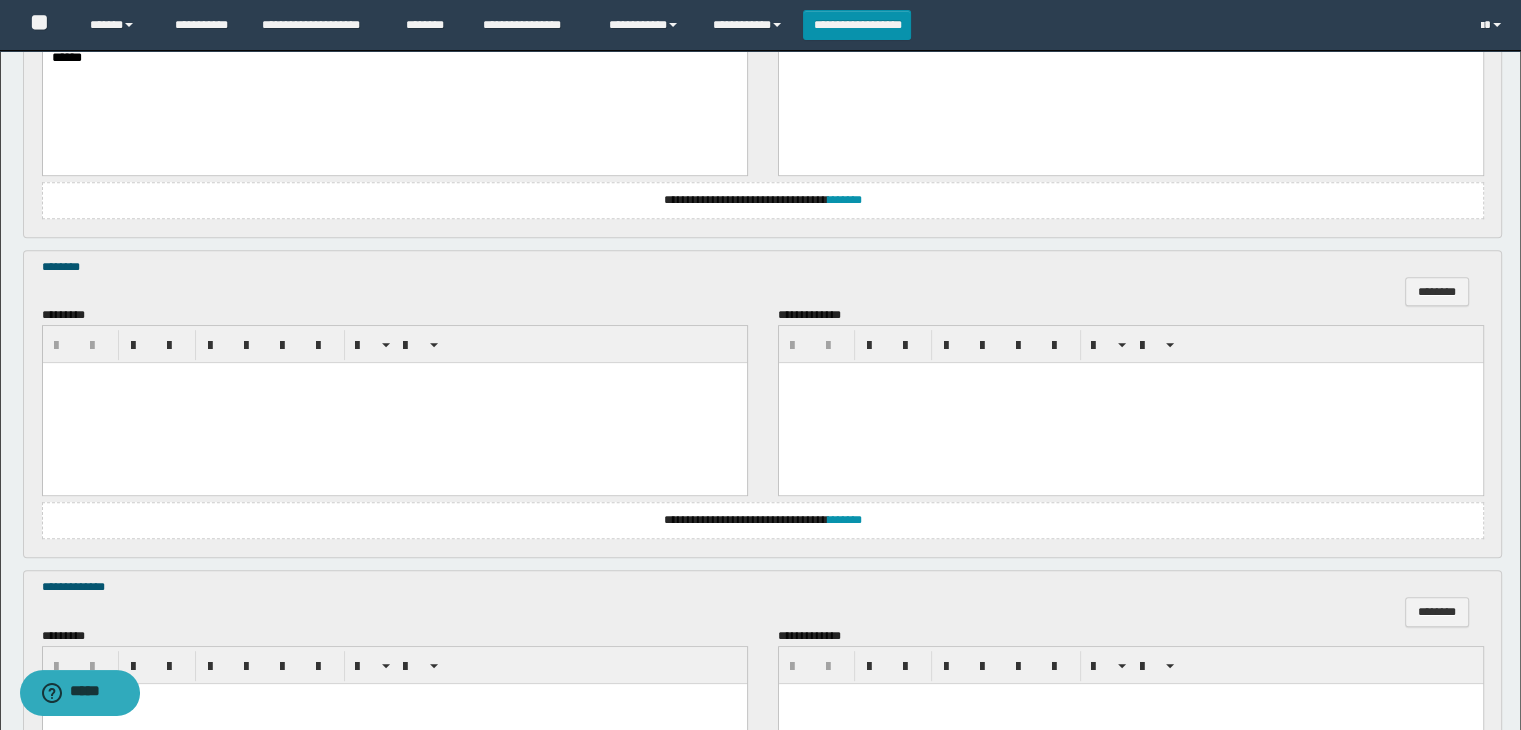 click at bounding box center (394, 403) 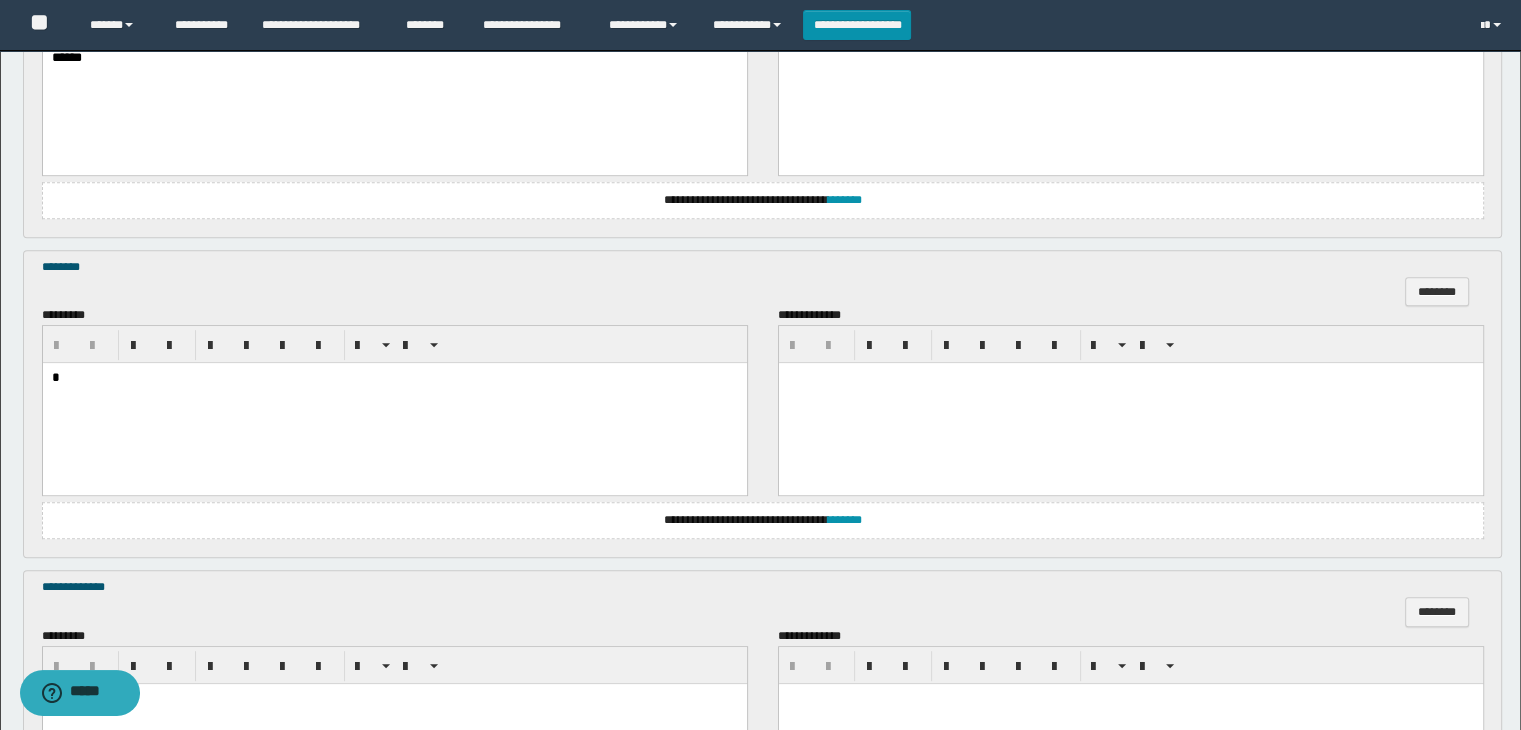 type 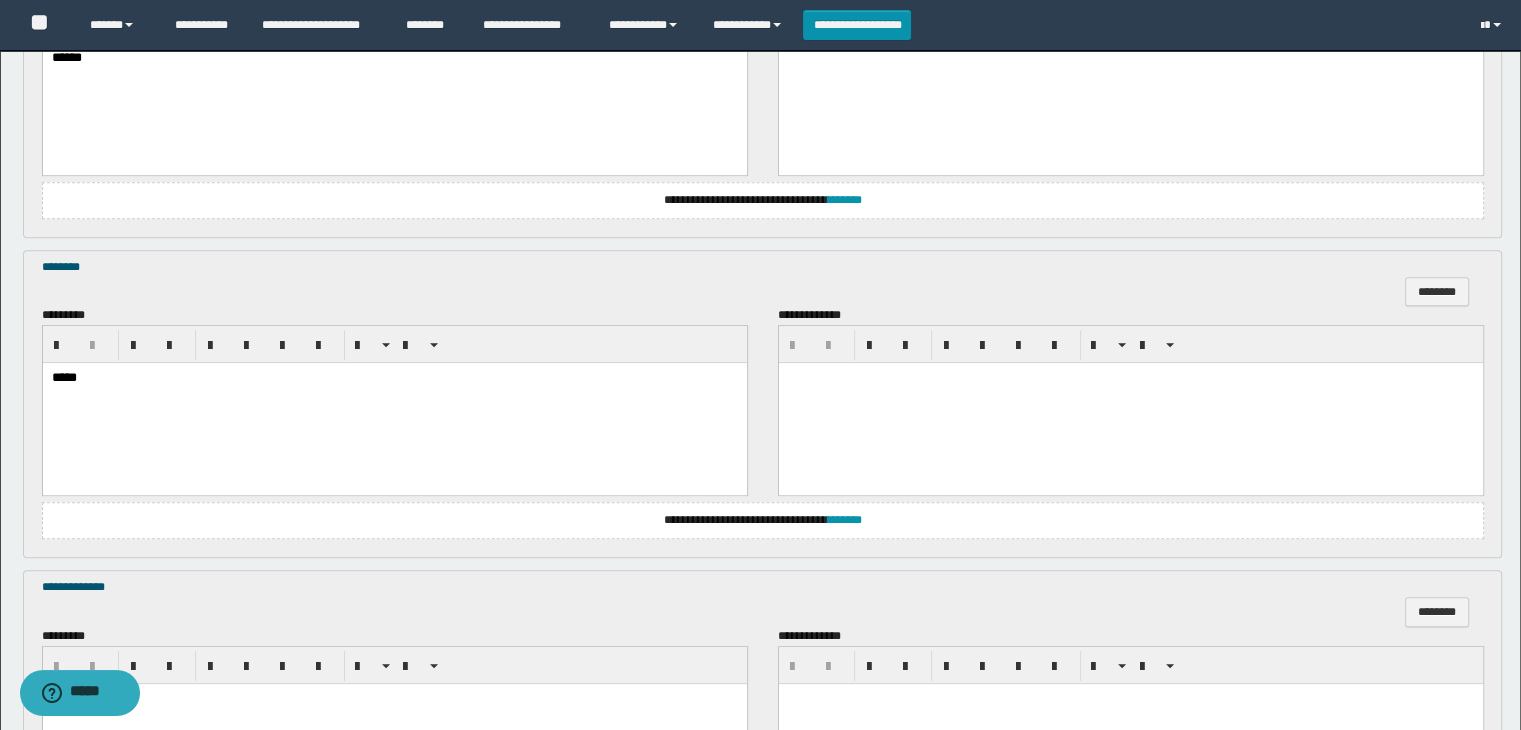 scroll, scrollTop: 1098, scrollLeft: 0, axis: vertical 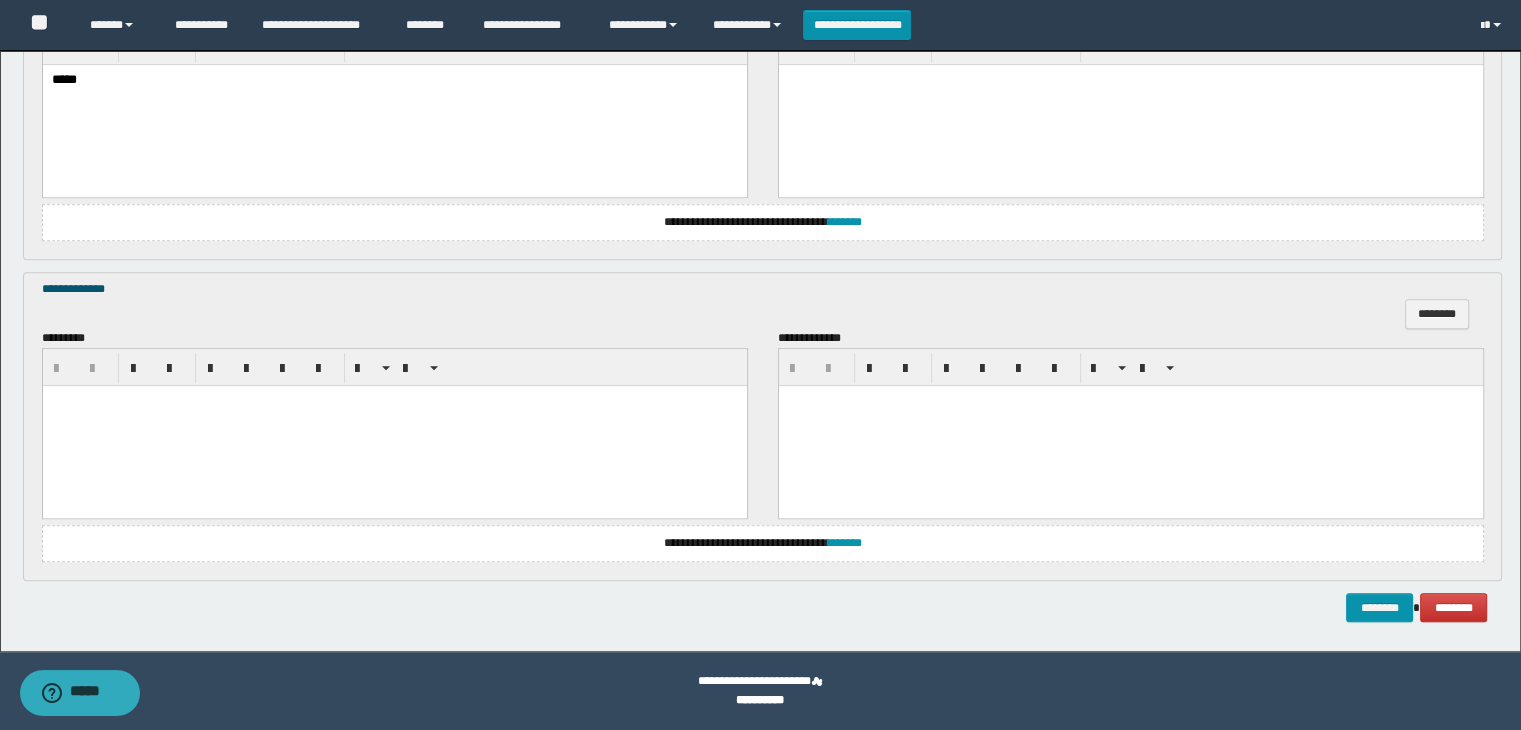 drag, startPoint x: 174, startPoint y: 501, endPoint x: 192, endPoint y: 464, distance: 41.14608 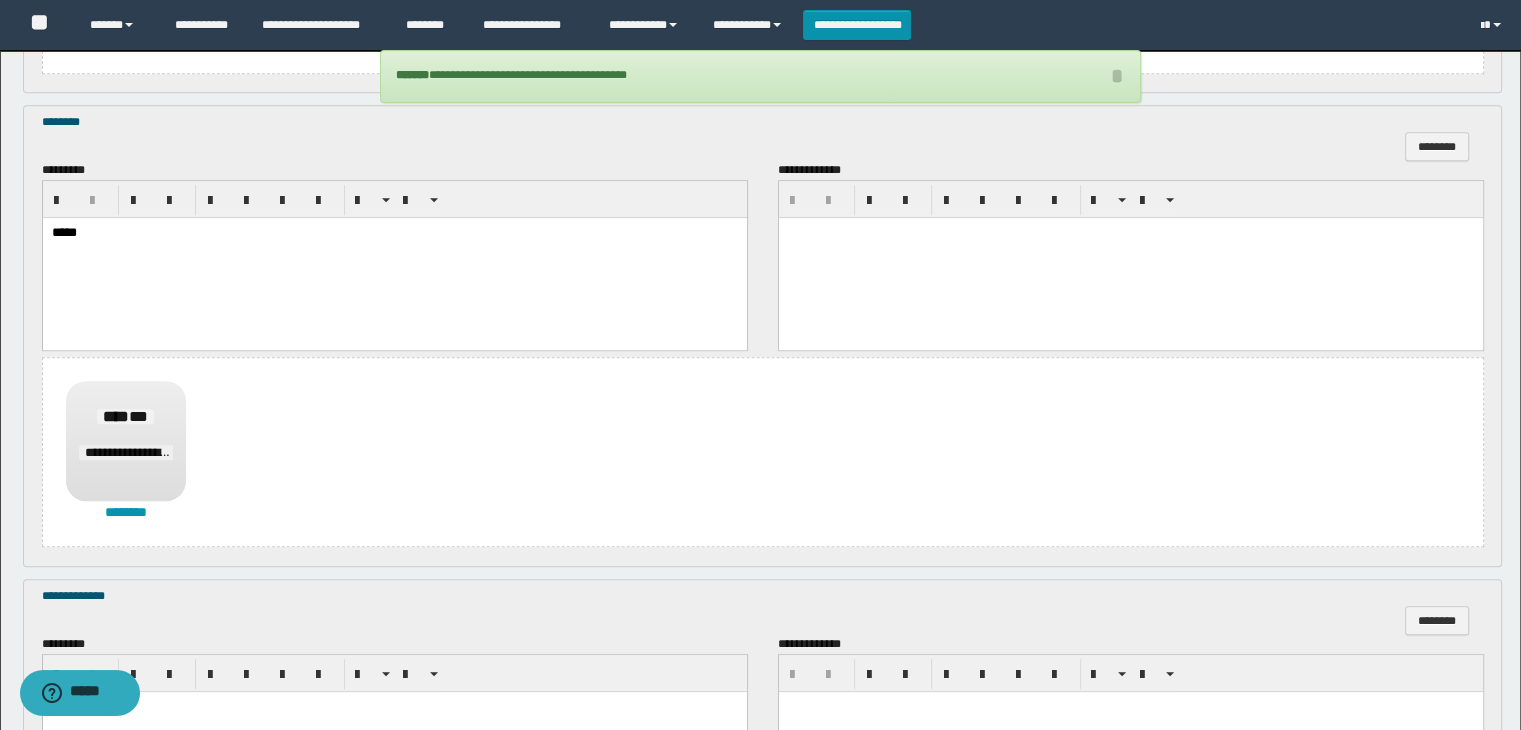 scroll, scrollTop: 1558, scrollLeft: 0, axis: vertical 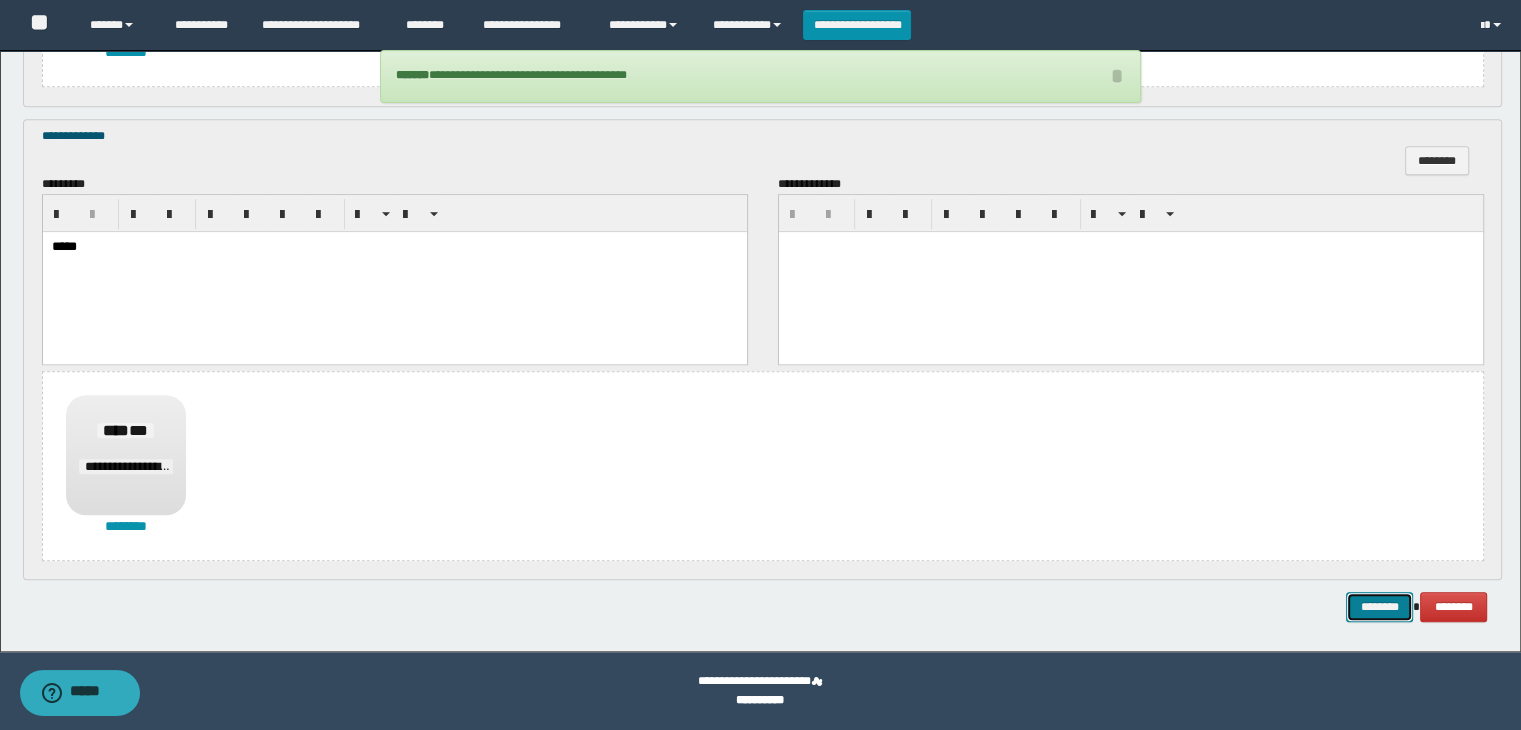 click on "********" at bounding box center (1379, 607) 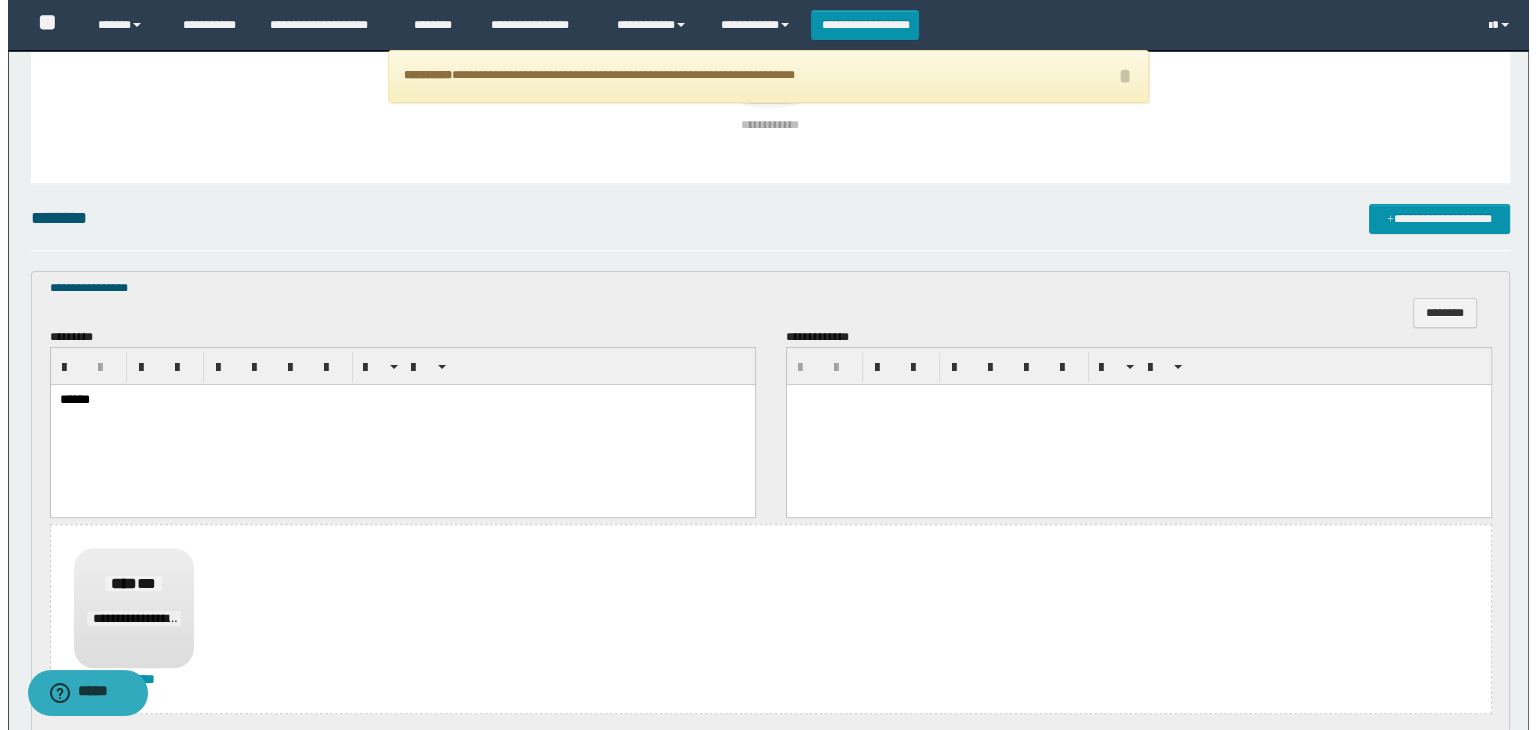 scroll, scrollTop: 158, scrollLeft: 0, axis: vertical 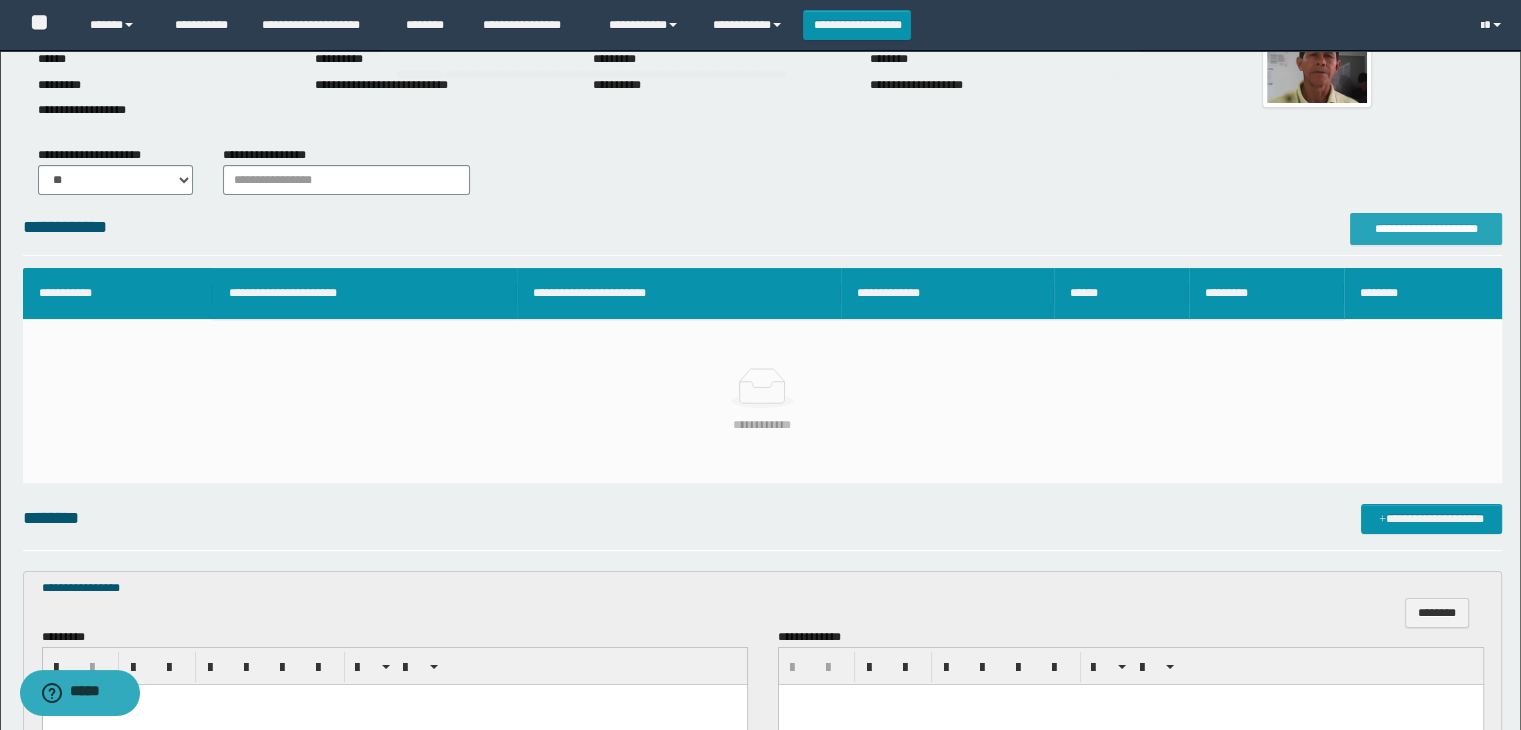 click on "**********" at bounding box center [1426, 229] 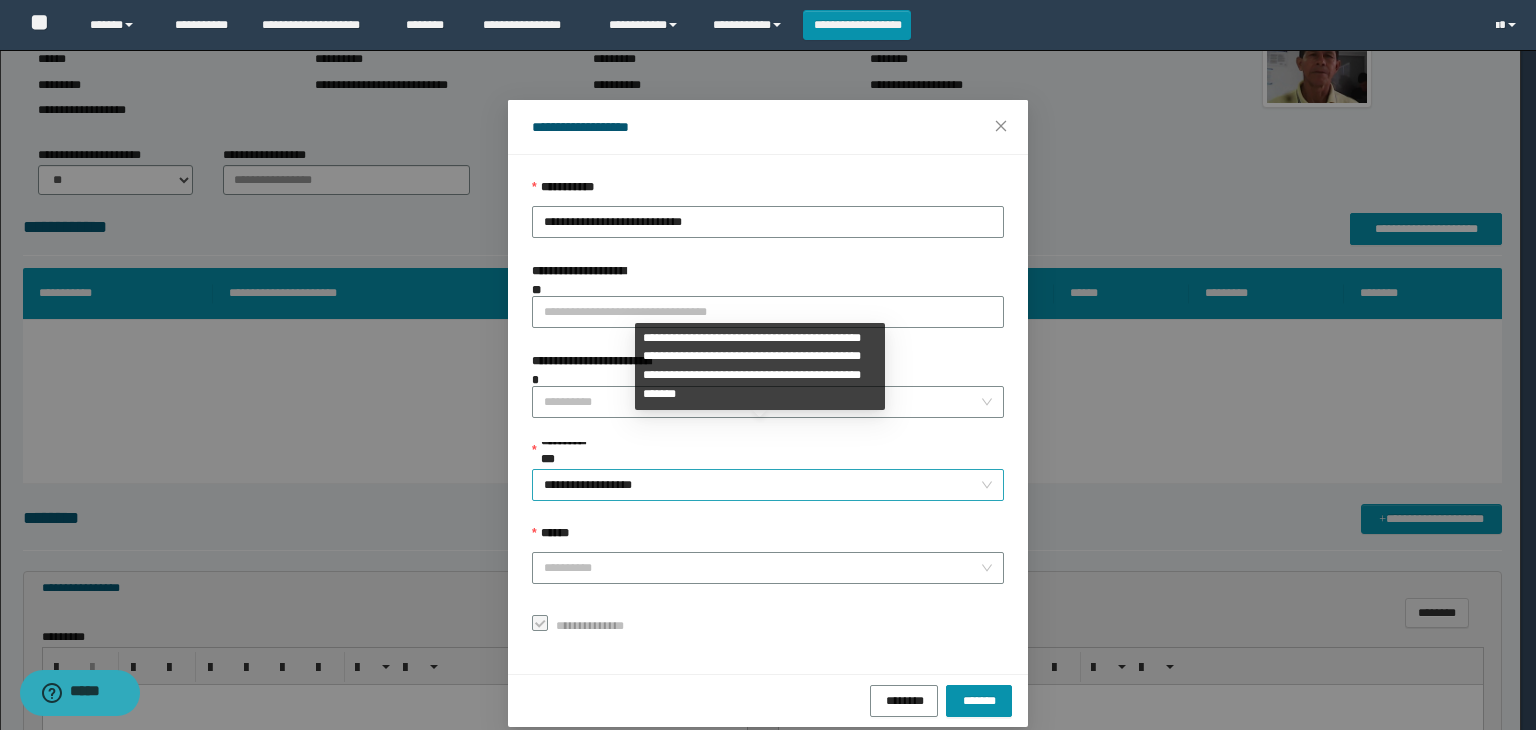 click on "**********" at bounding box center [768, 485] 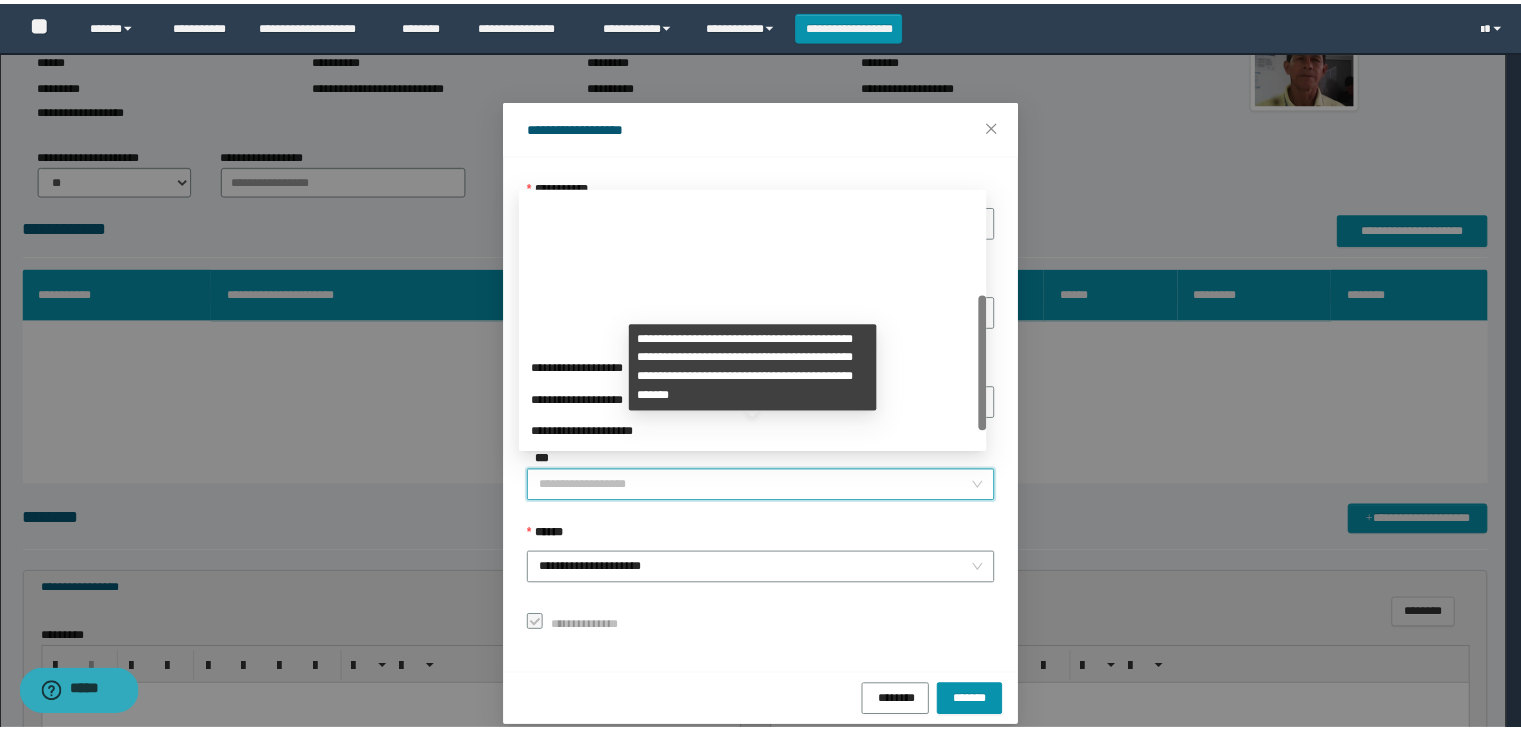 scroll, scrollTop: 192, scrollLeft: 0, axis: vertical 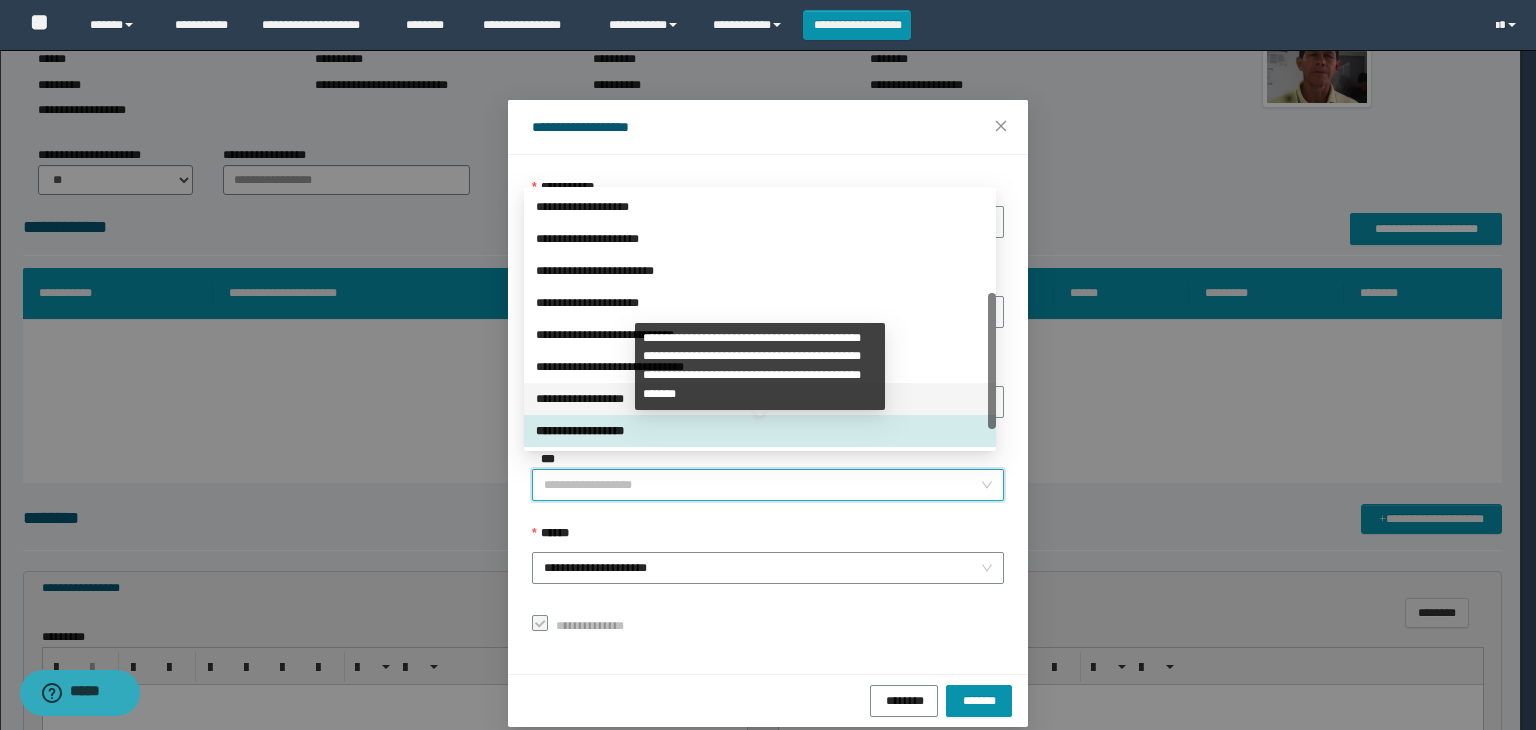click on "**********" at bounding box center [760, 399] 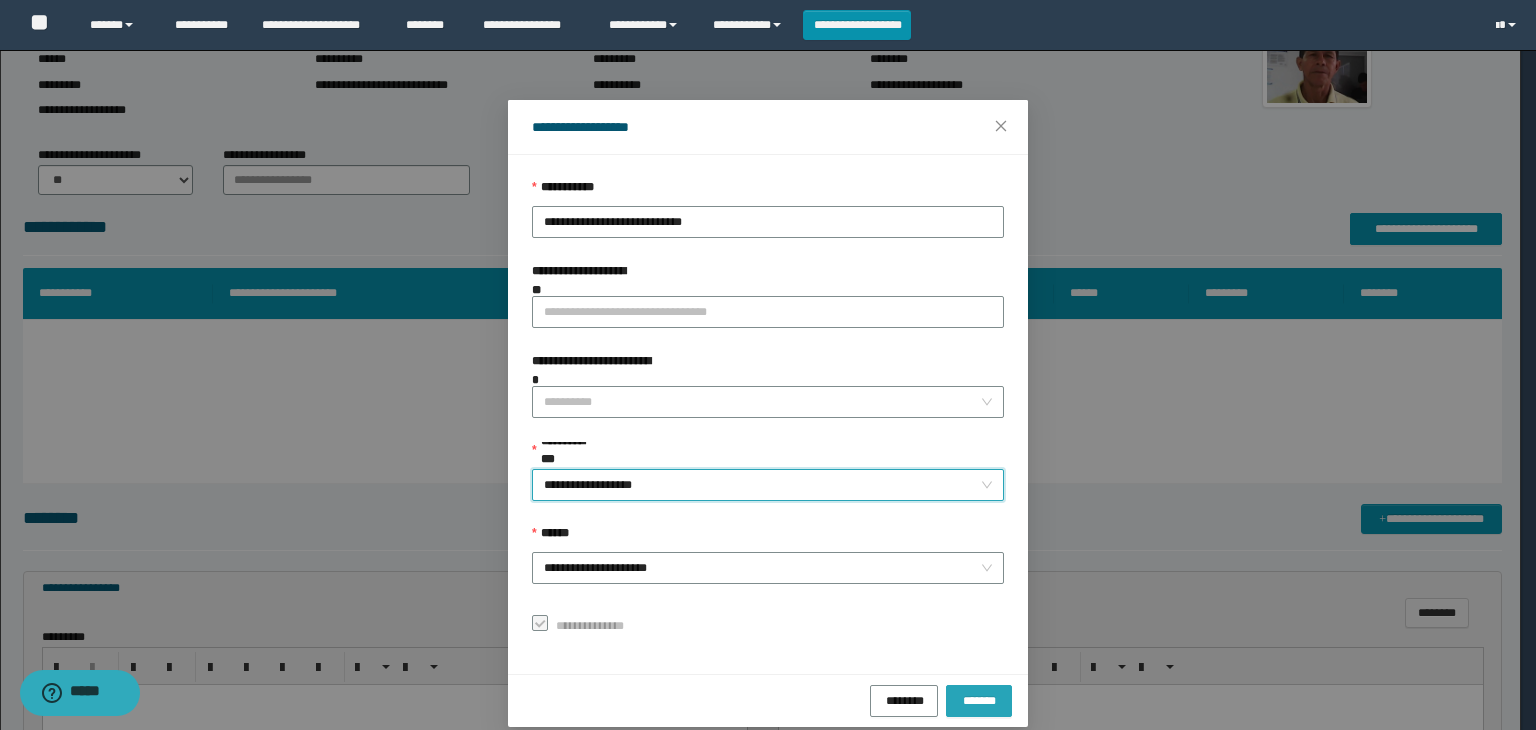 click on "*******" at bounding box center (979, 701) 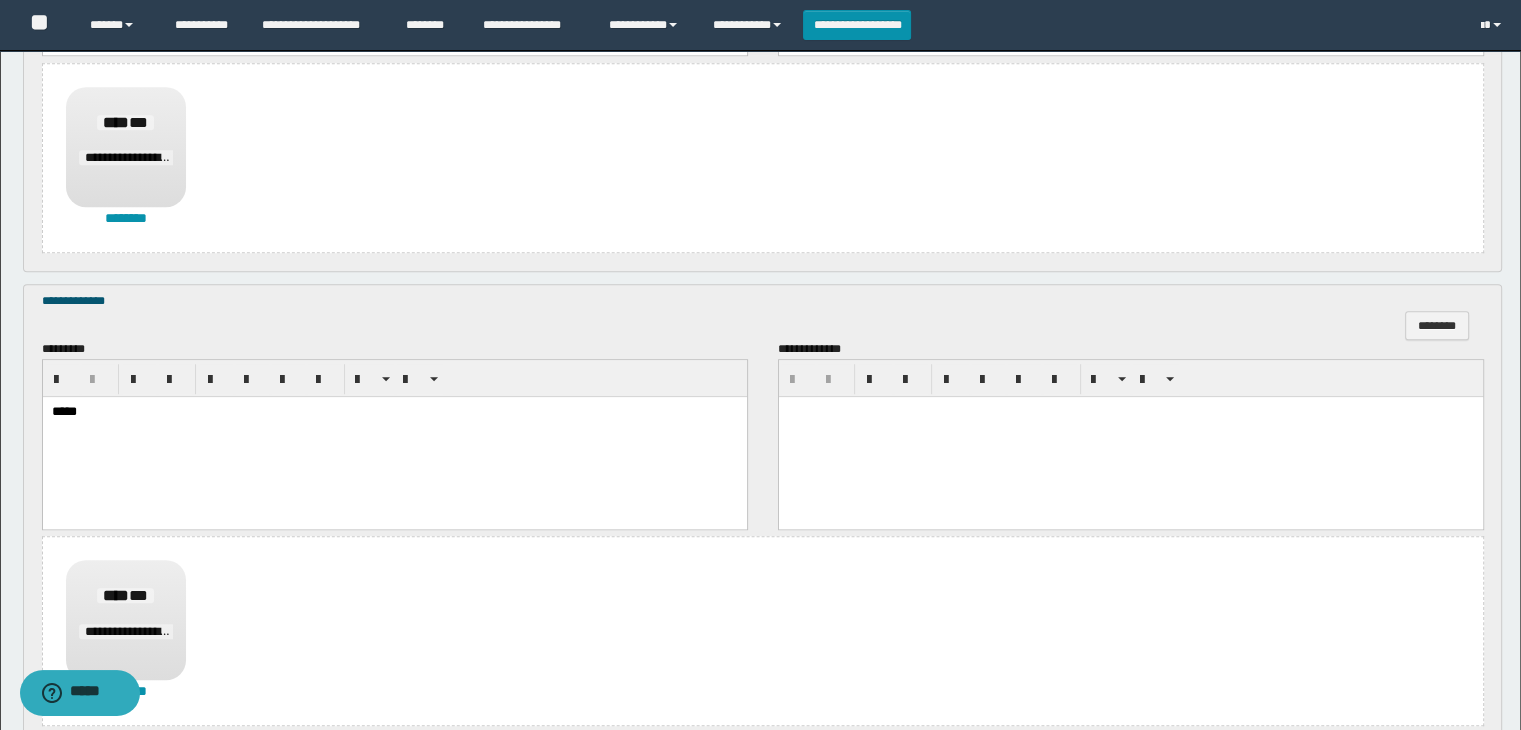 scroll, scrollTop: 1523, scrollLeft: 0, axis: vertical 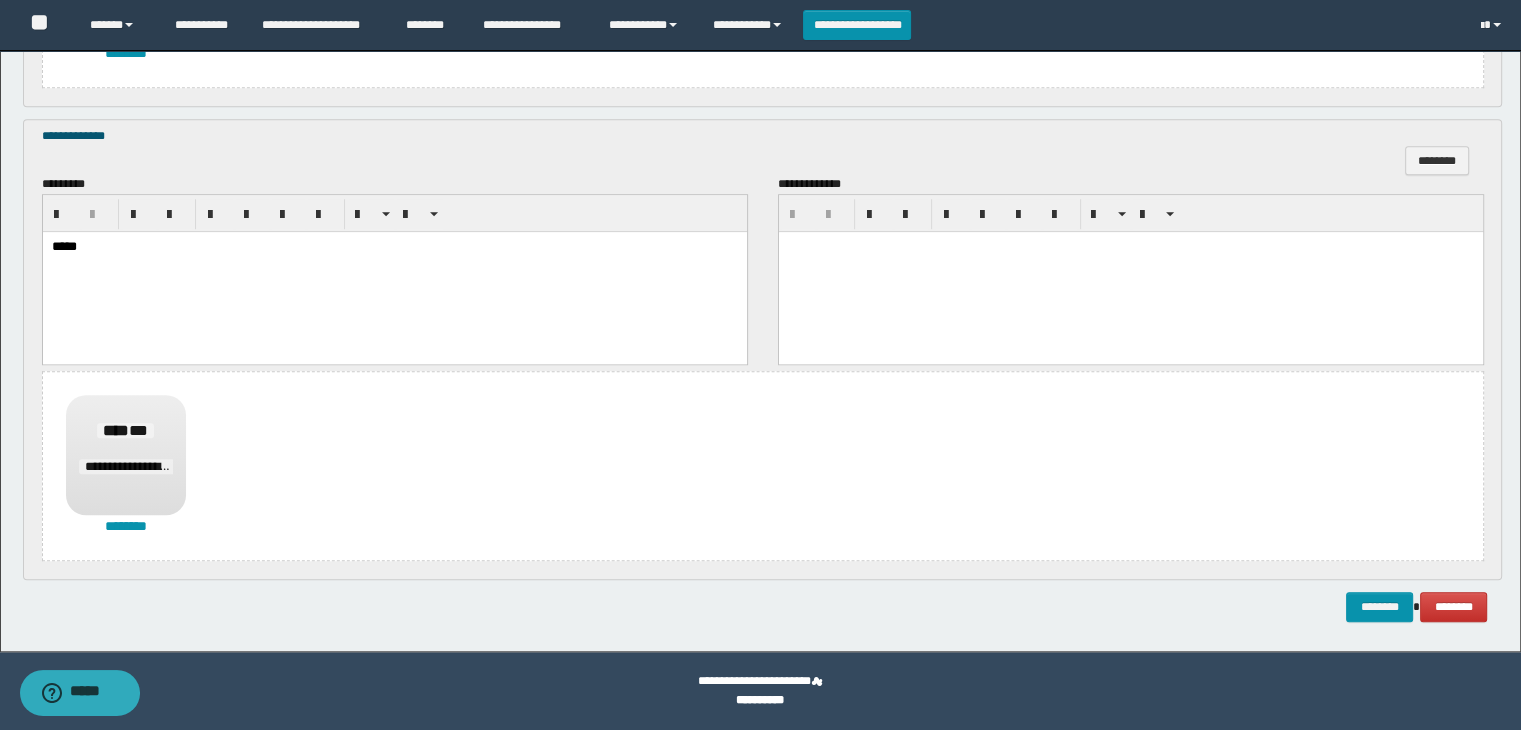 click on "**********" at bounding box center (760, -411) 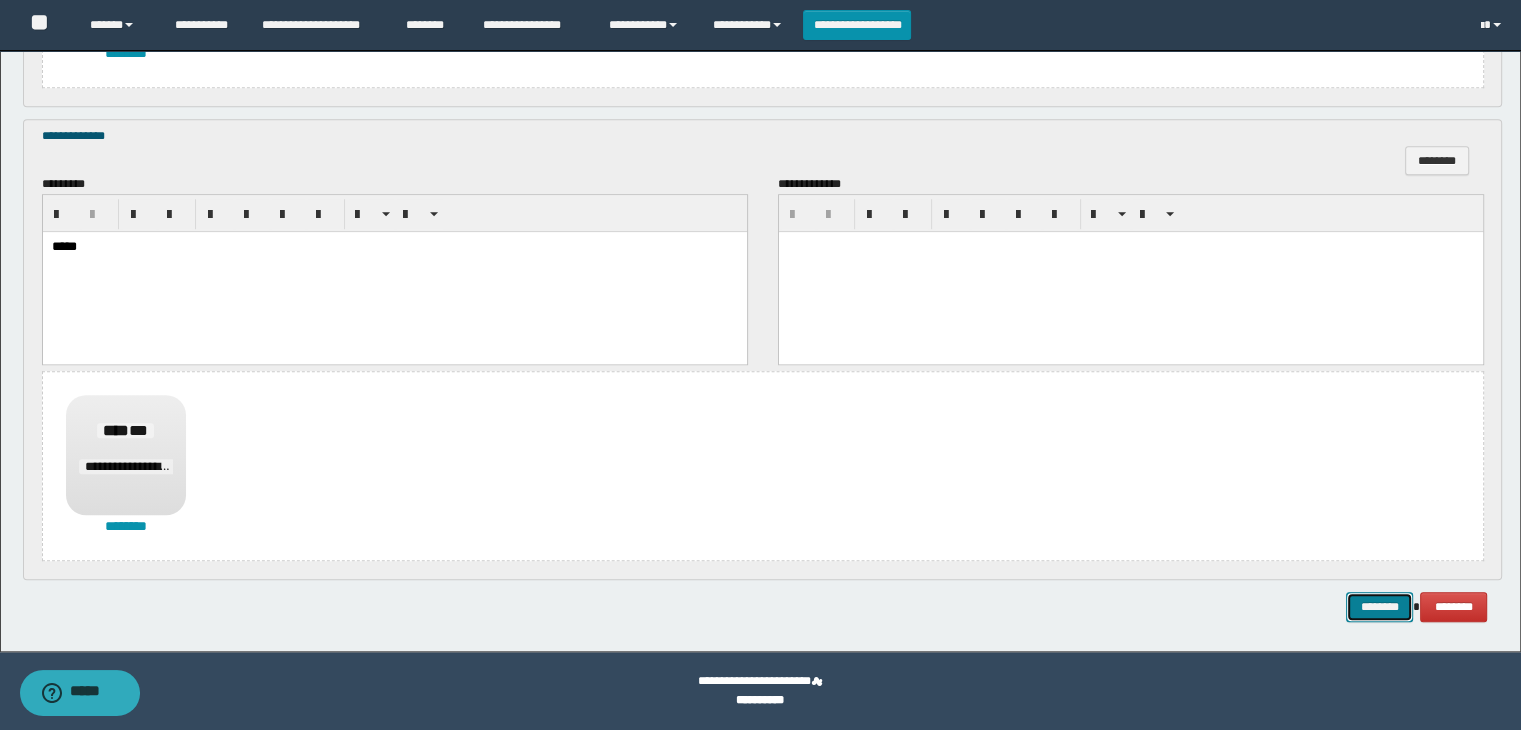 click on "********" at bounding box center (1379, 607) 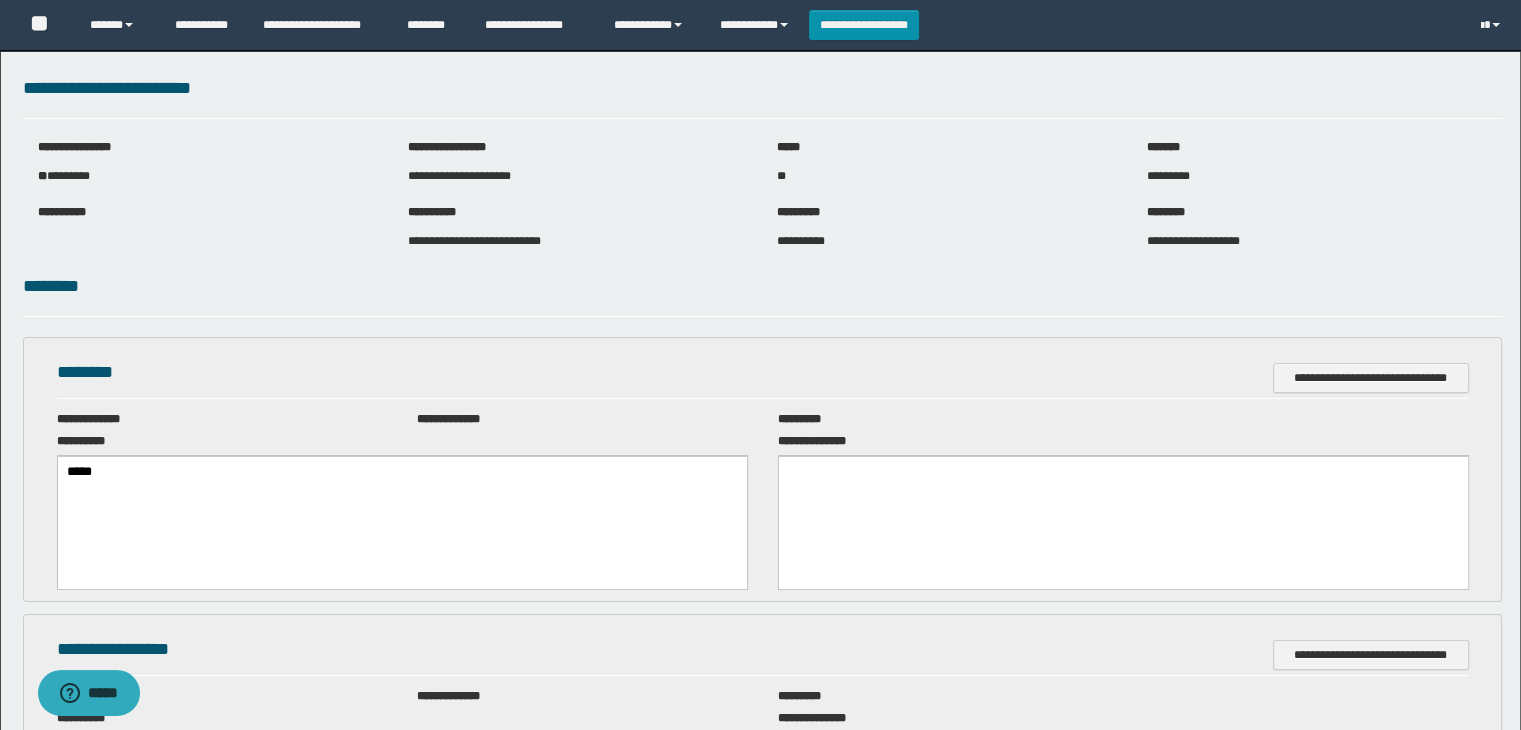 scroll, scrollTop: 0, scrollLeft: 0, axis: both 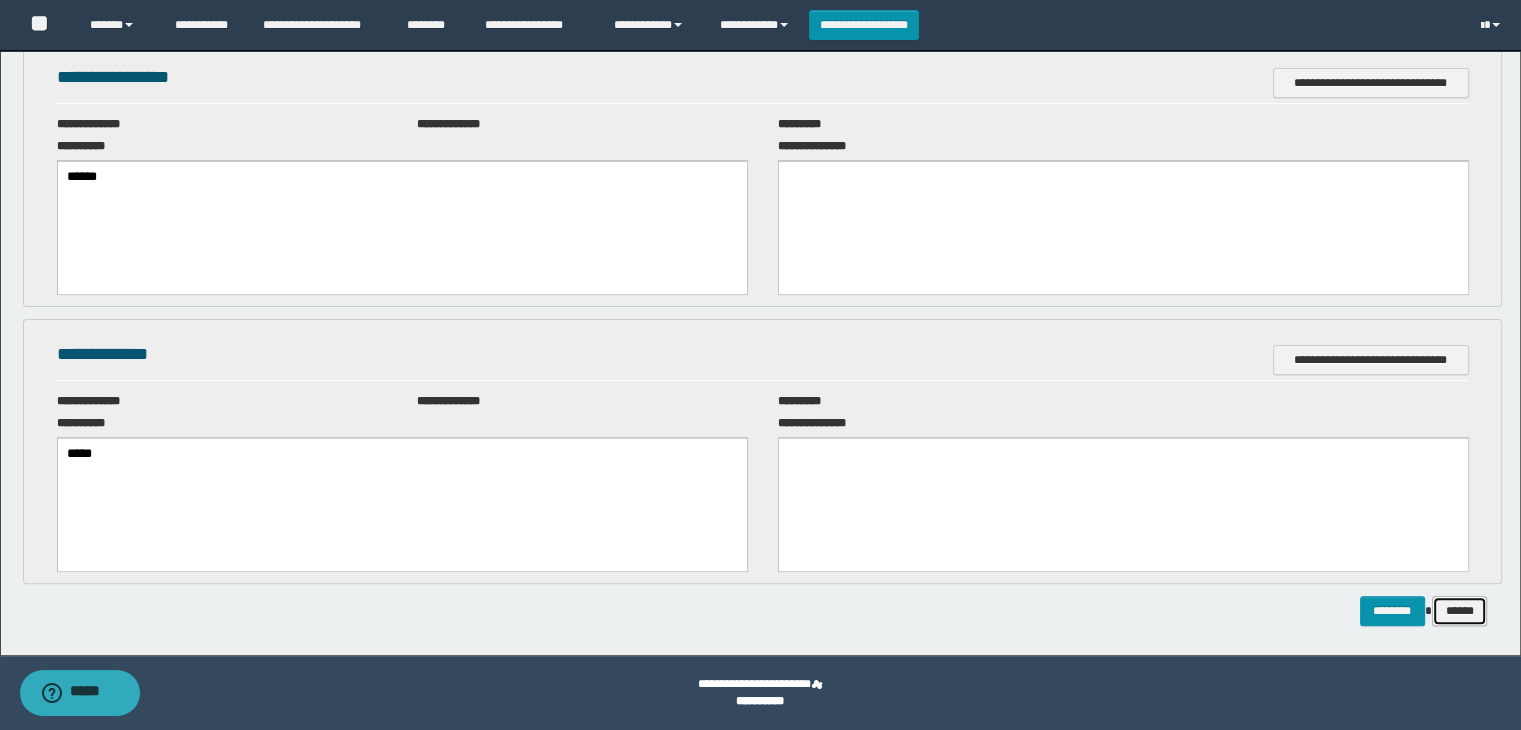 click on "******" at bounding box center (1460, 611) 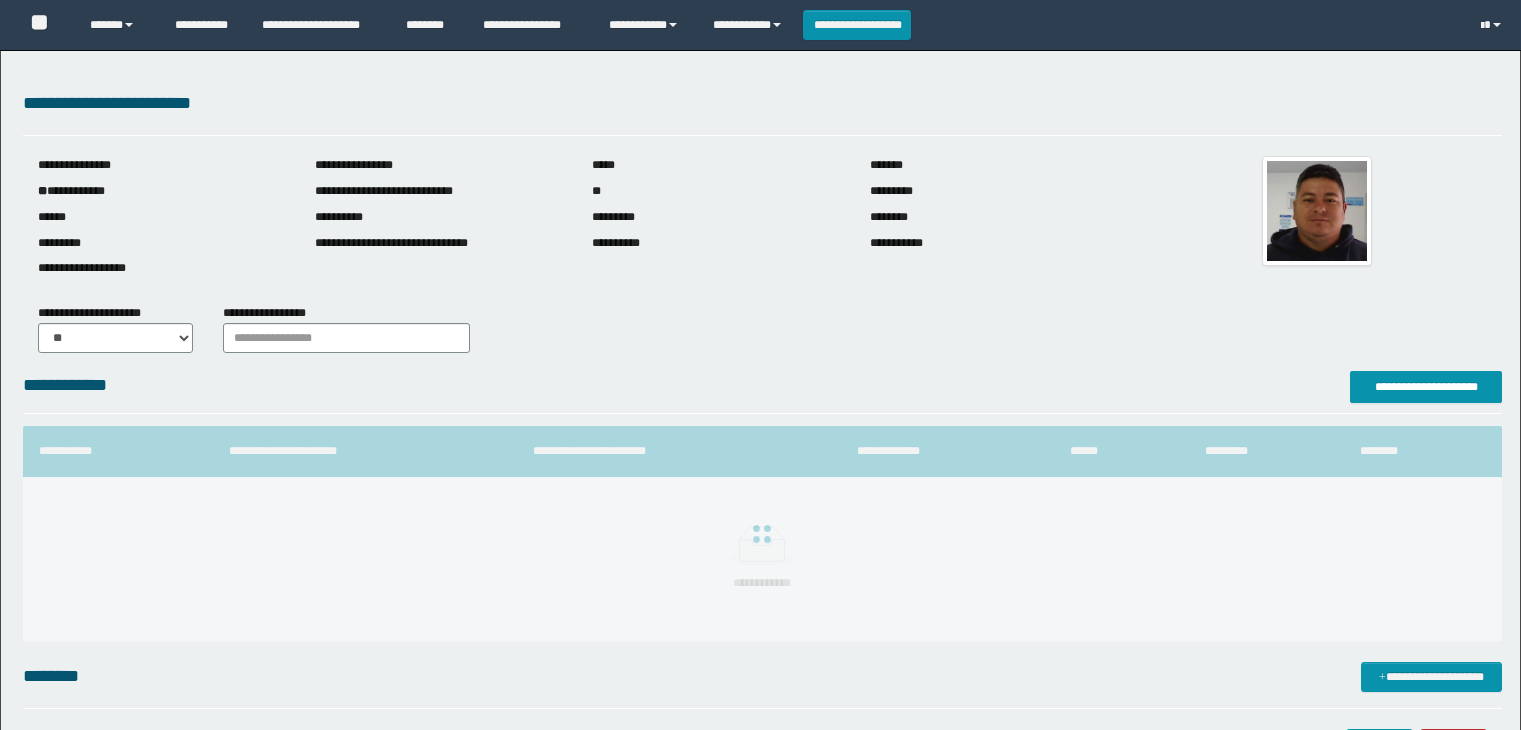 scroll, scrollTop: 0, scrollLeft: 0, axis: both 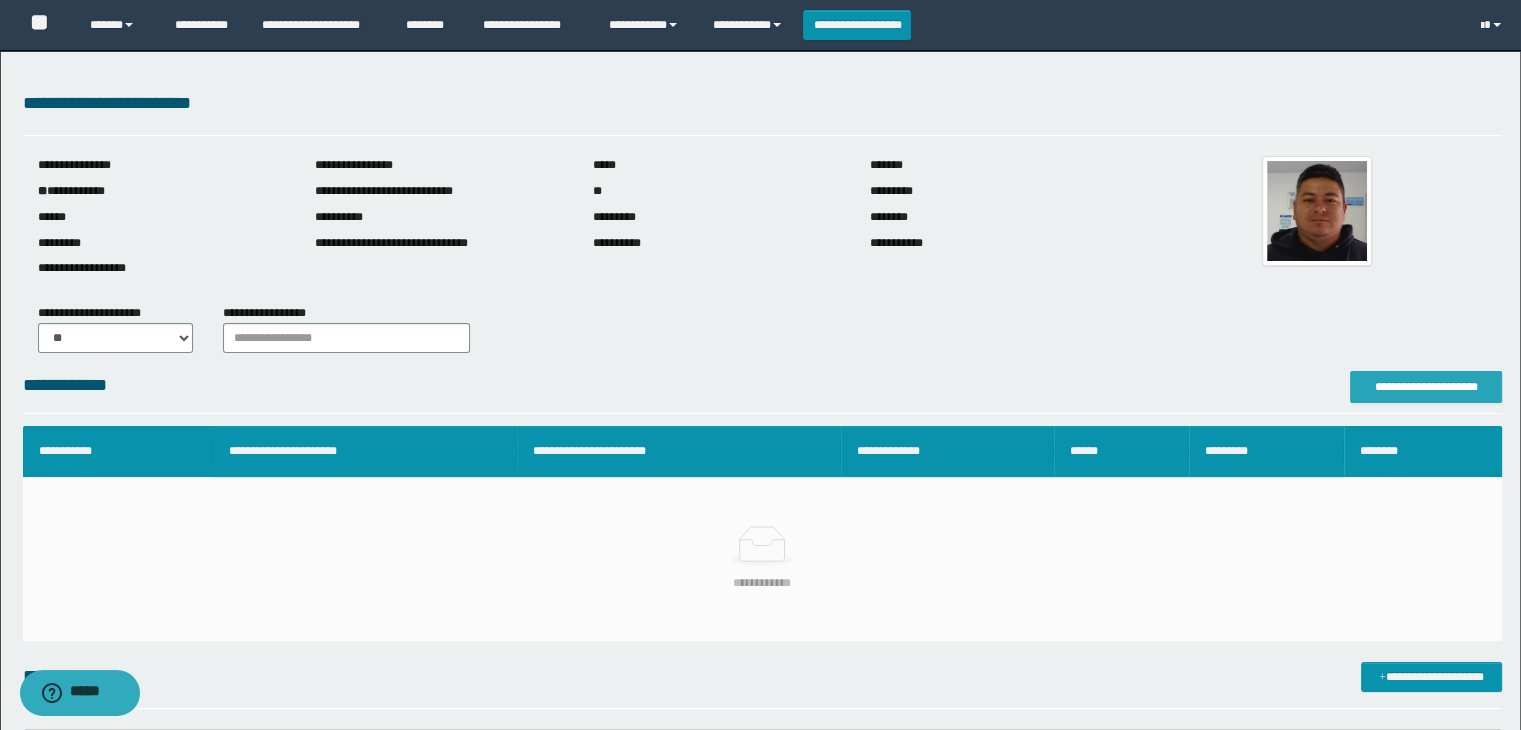 click on "**********" at bounding box center [1426, 387] 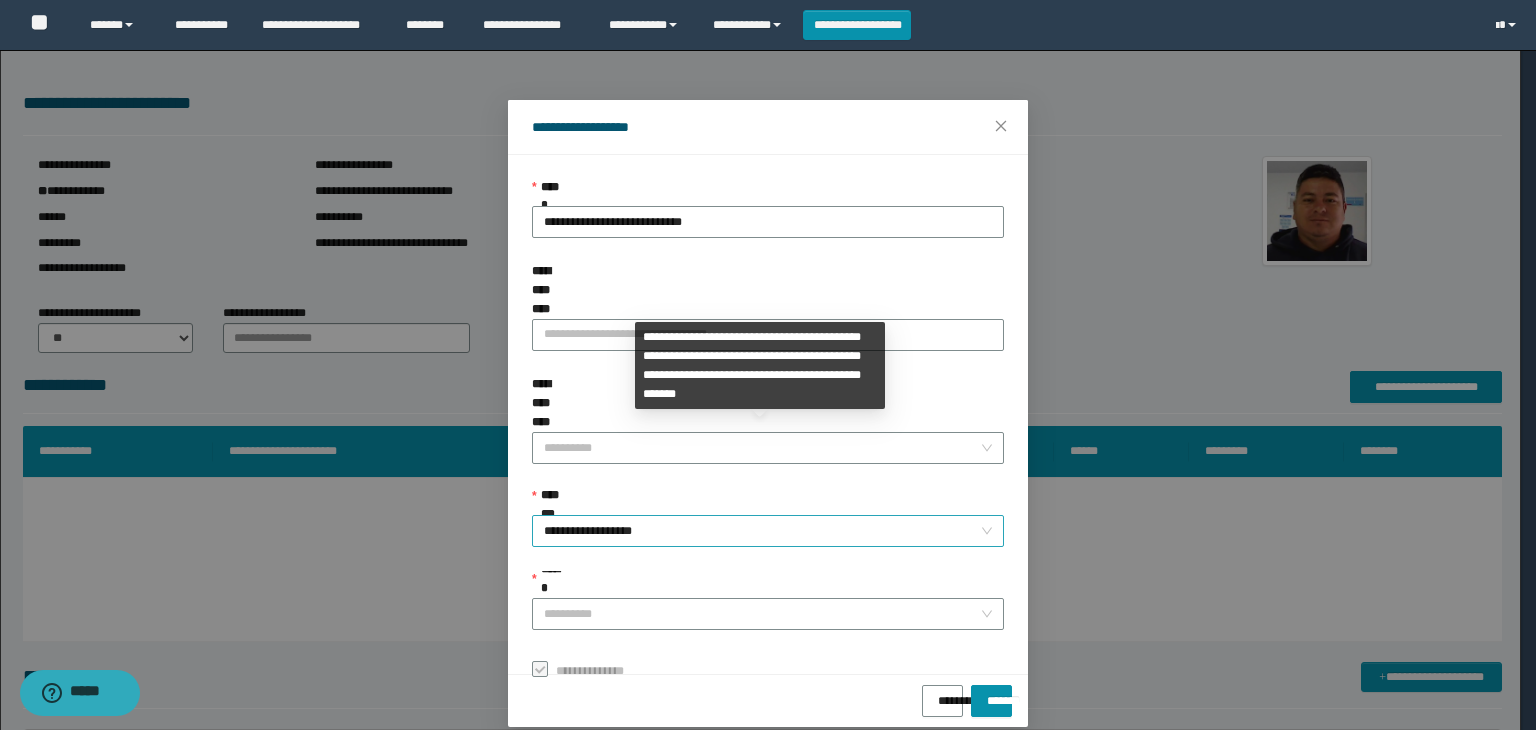 click on "**********" at bounding box center [768, 531] 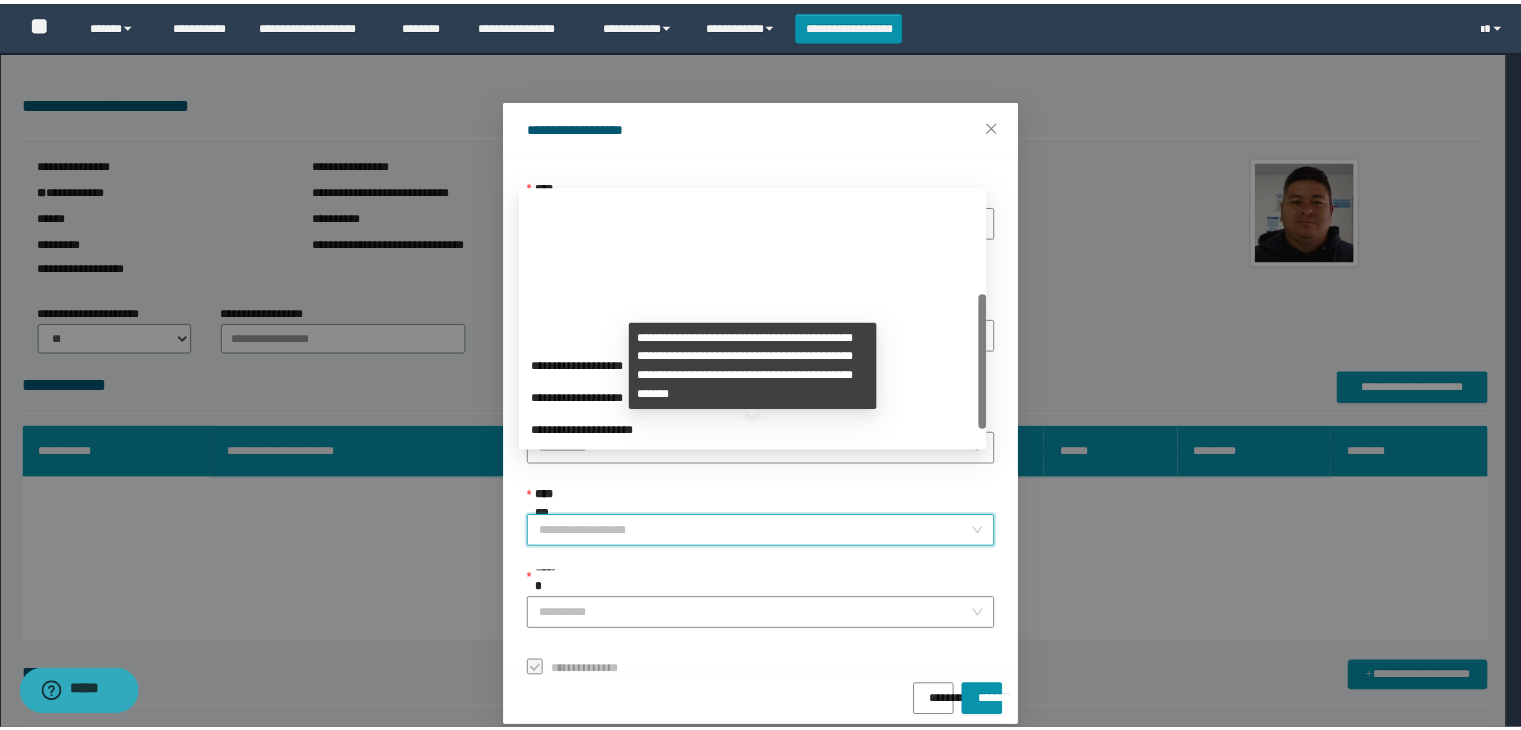 scroll, scrollTop: 192, scrollLeft: 0, axis: vertical 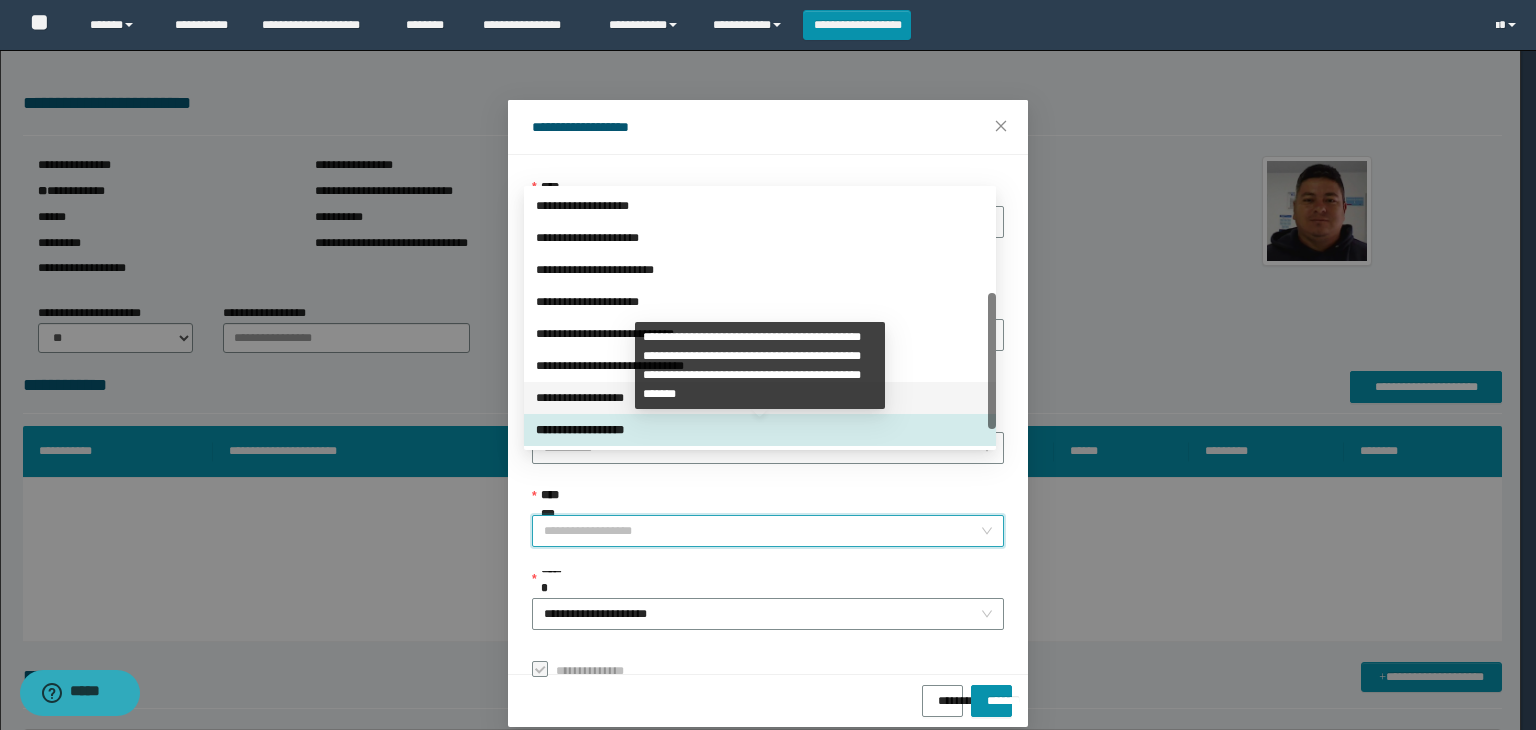 click on "**********" at bounding box center [760, 398] 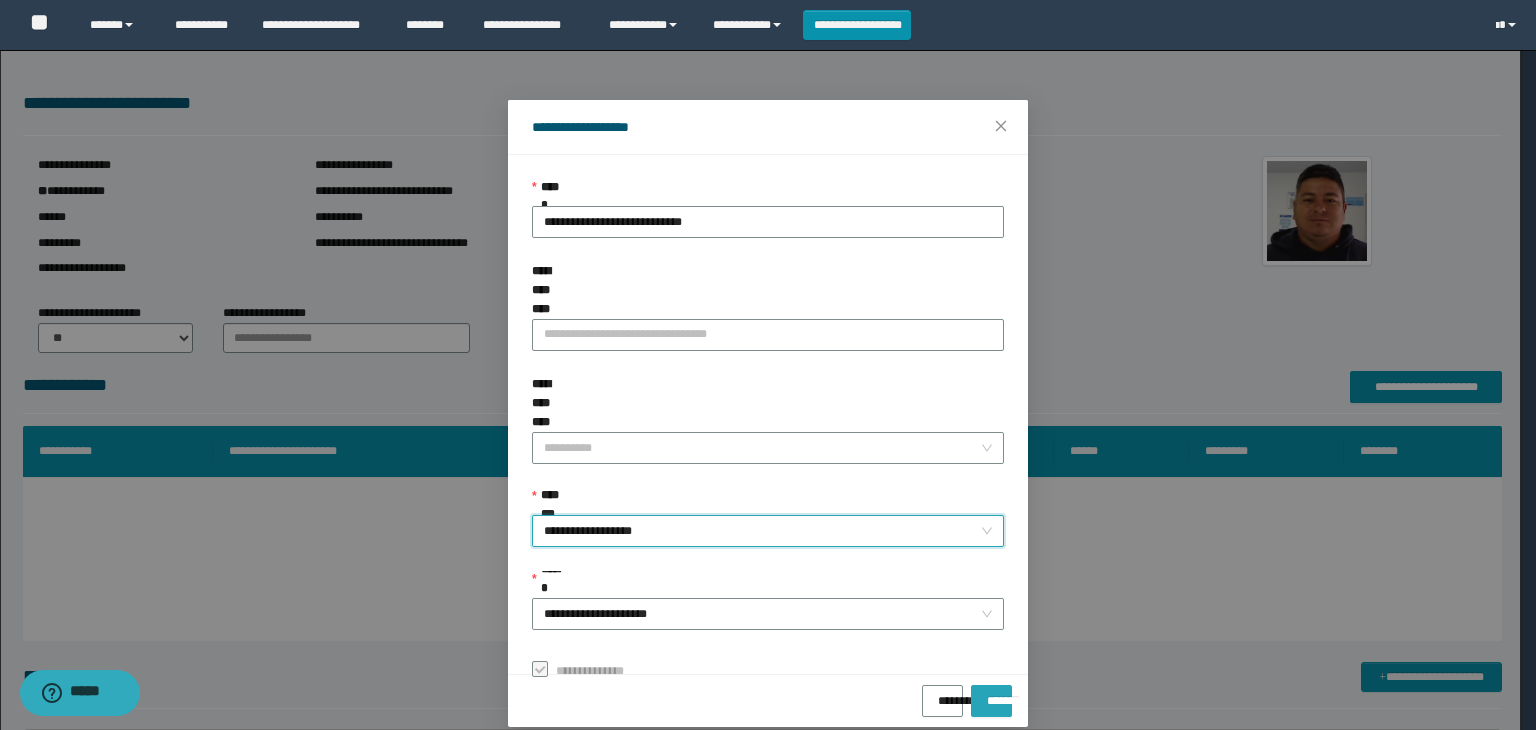 click on "*******" at bounding box center [991, 694] 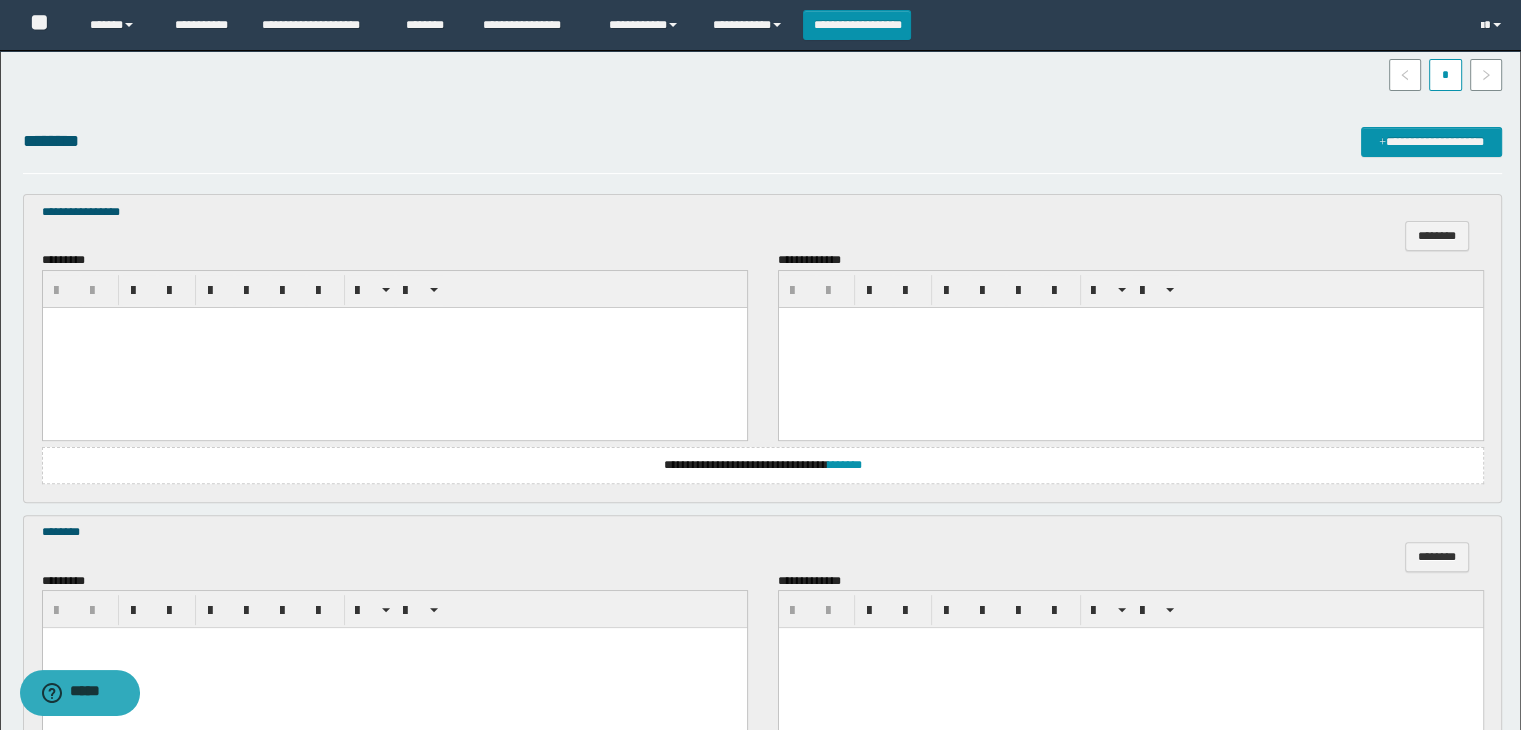 scroll, scrollTop: 600, scrollLeft: 0, axis: vertical 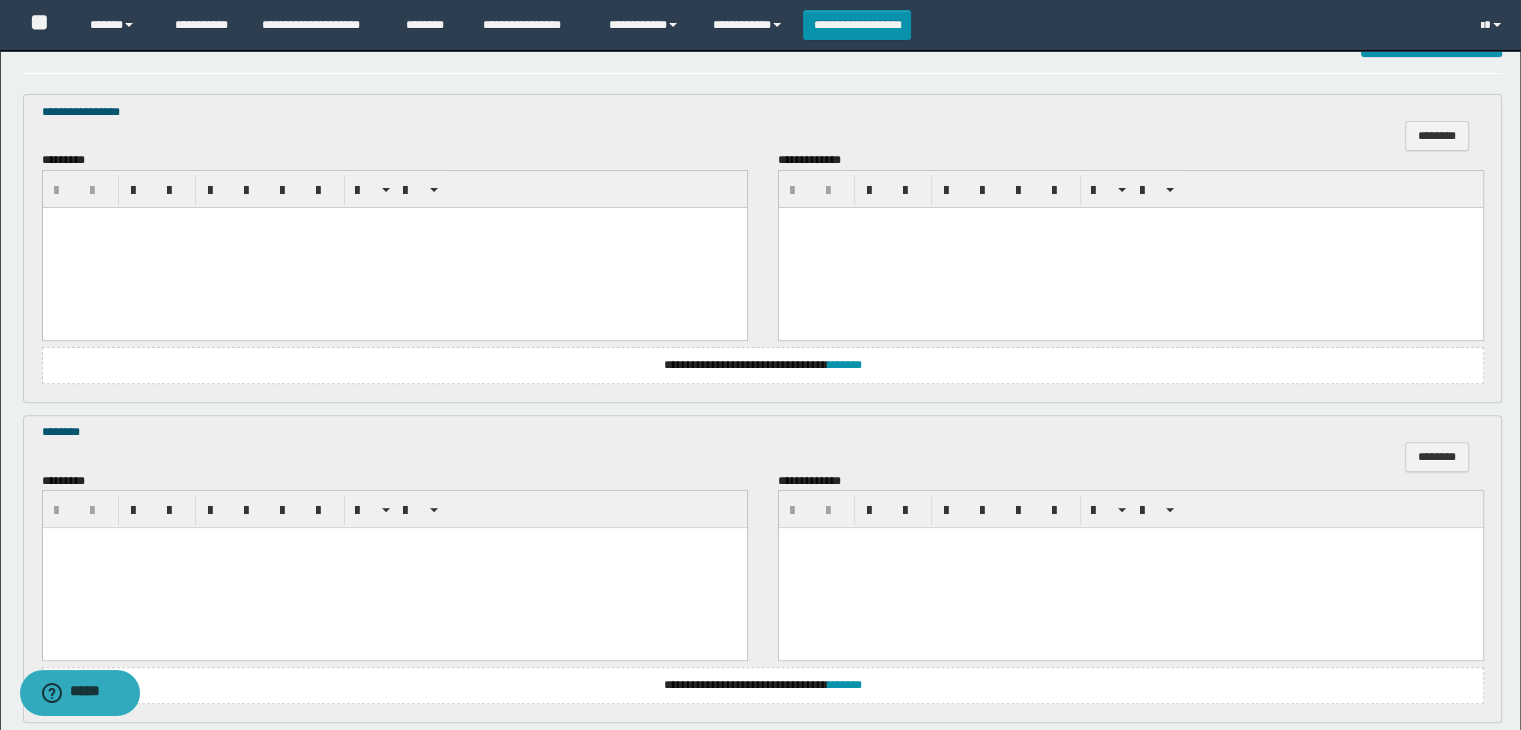 click at bounding box center [394, 247] 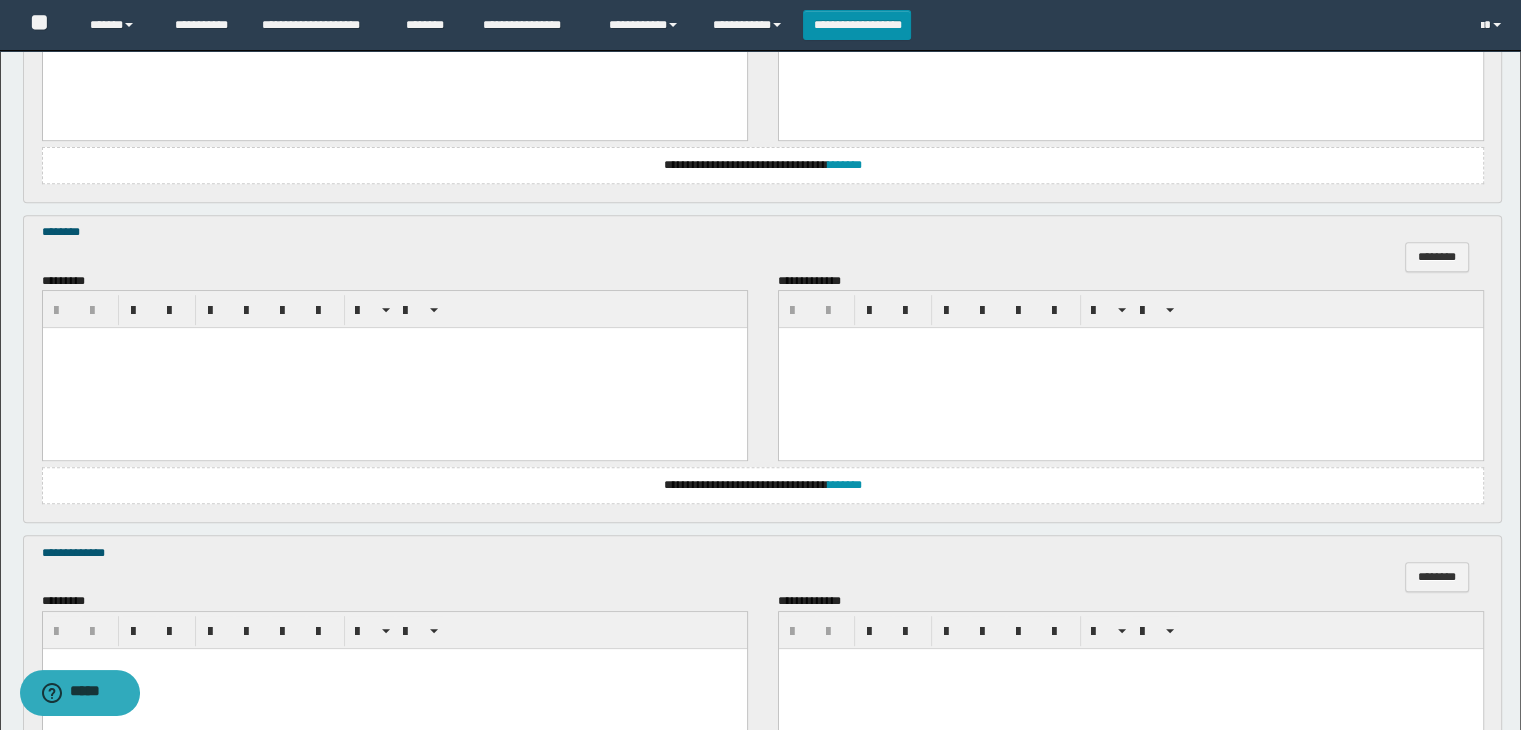 scroll, scrollTop: 900, scrollLeft: 0, axis: vertical 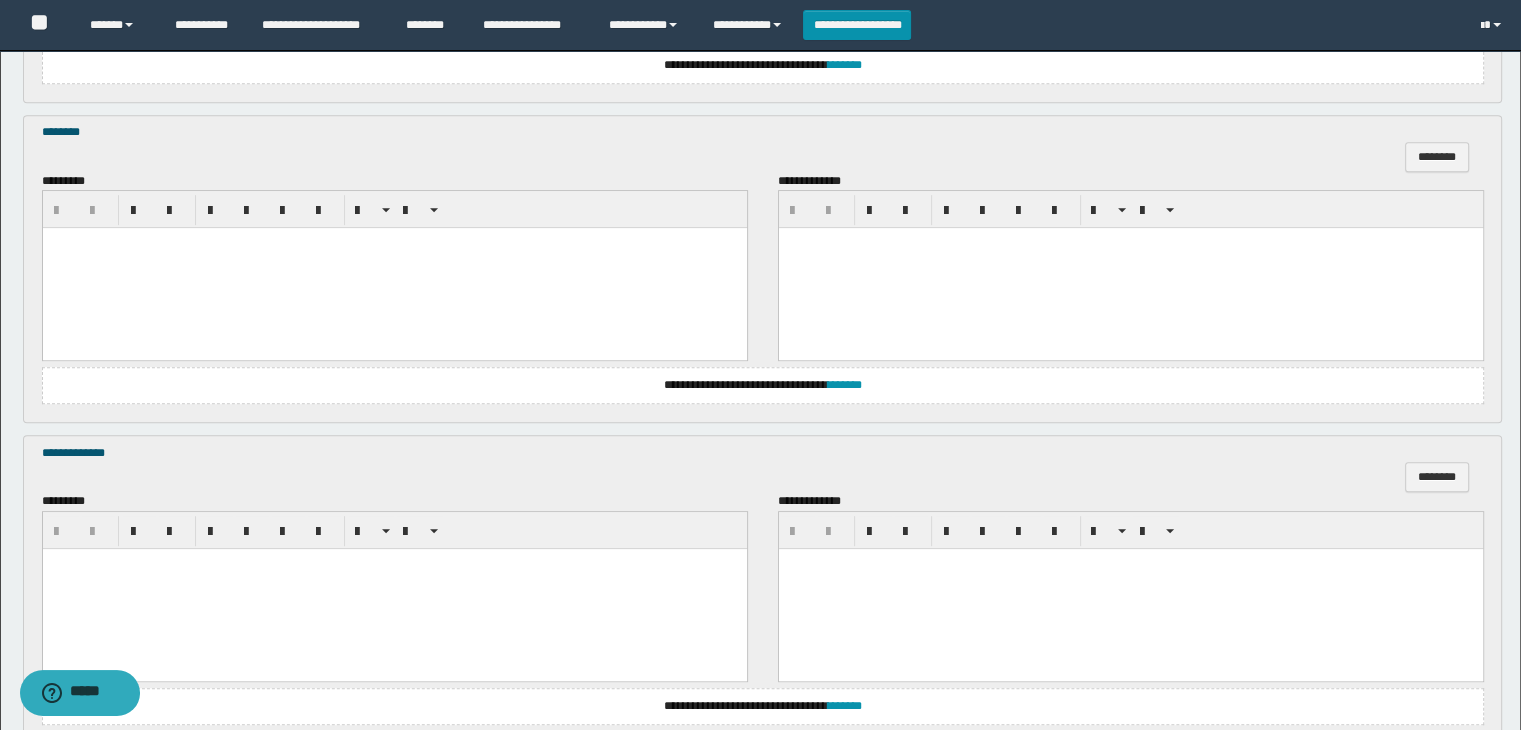 click at bounding box center [394, 268] 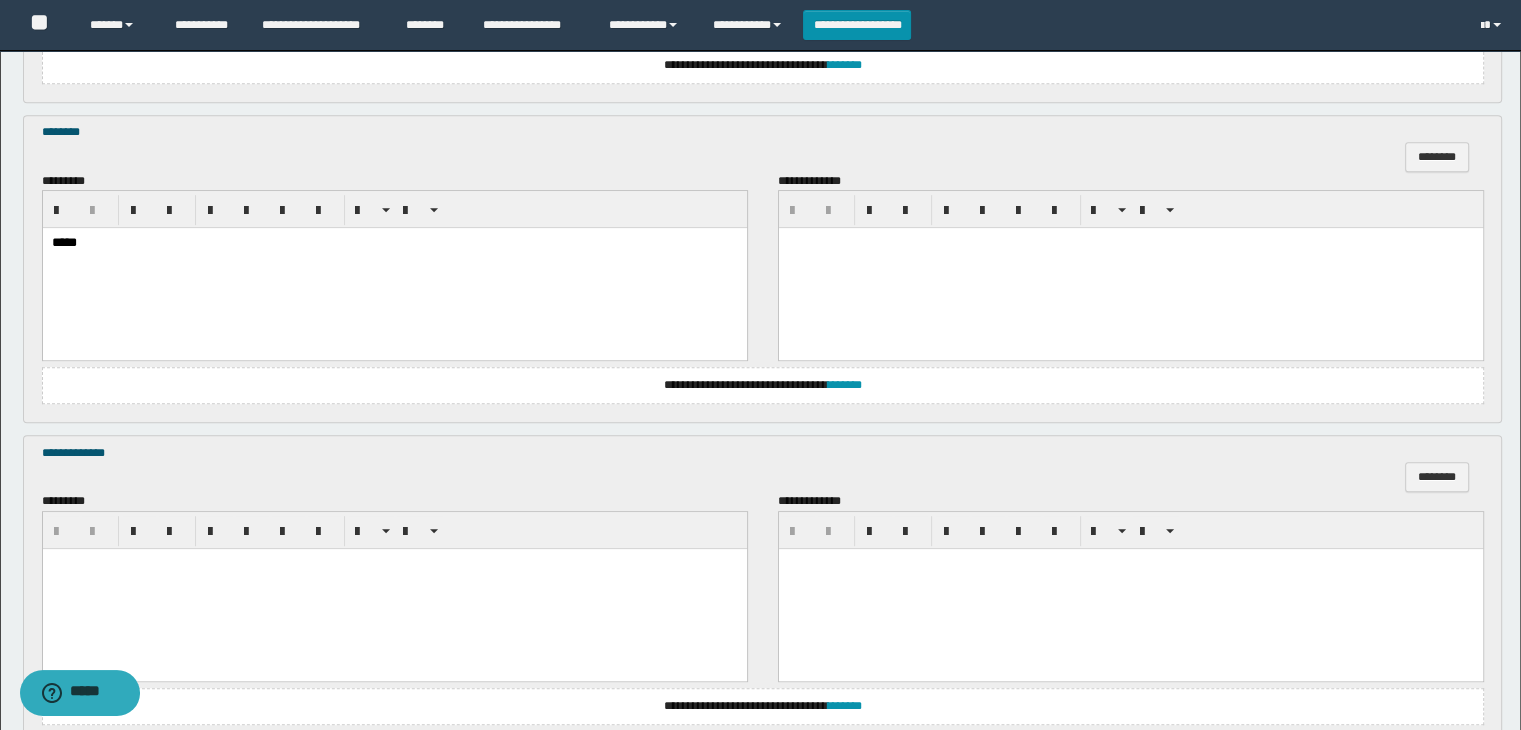 scroll, scrollTop: 1064, scrollLeft: 0, axis: vertical 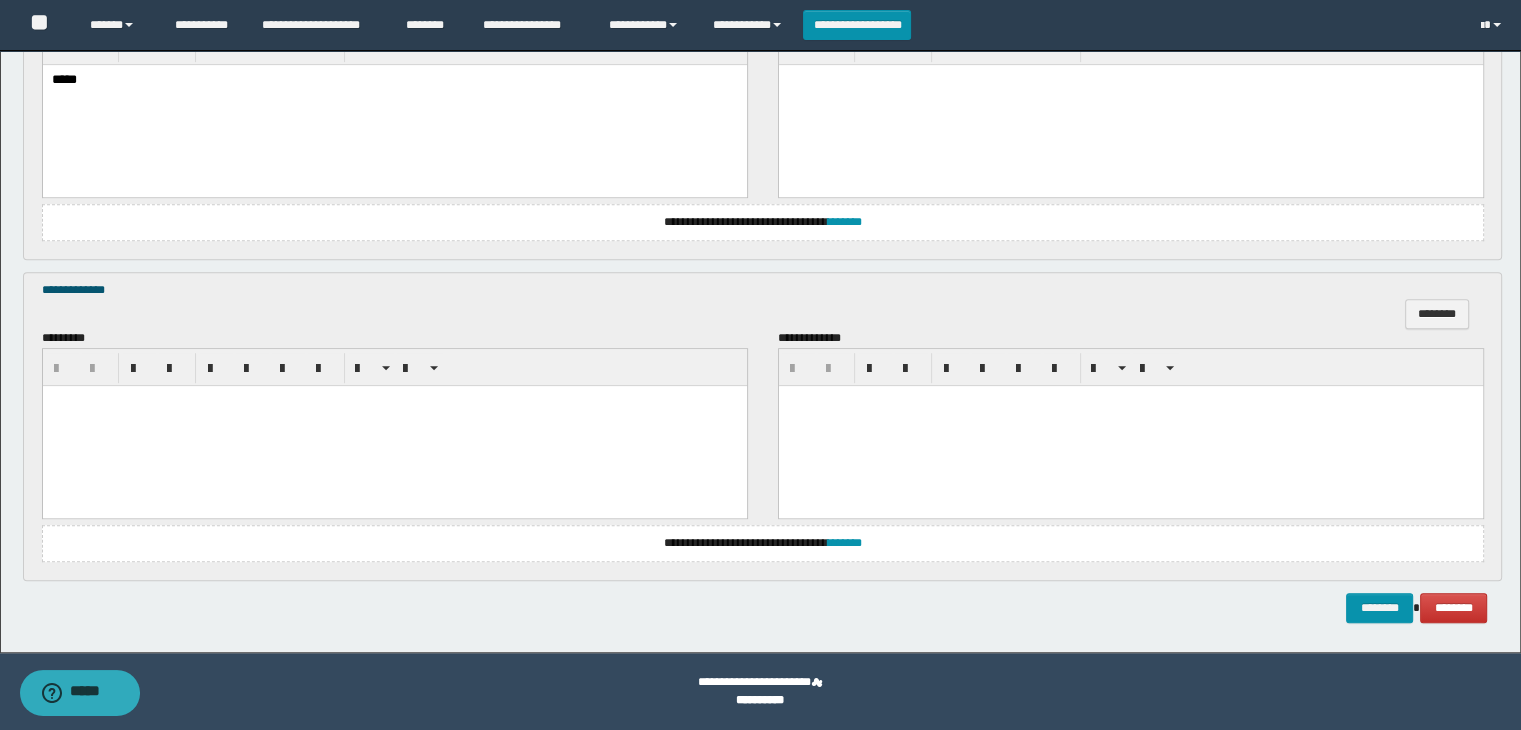 click at bounding box center (394, 425) 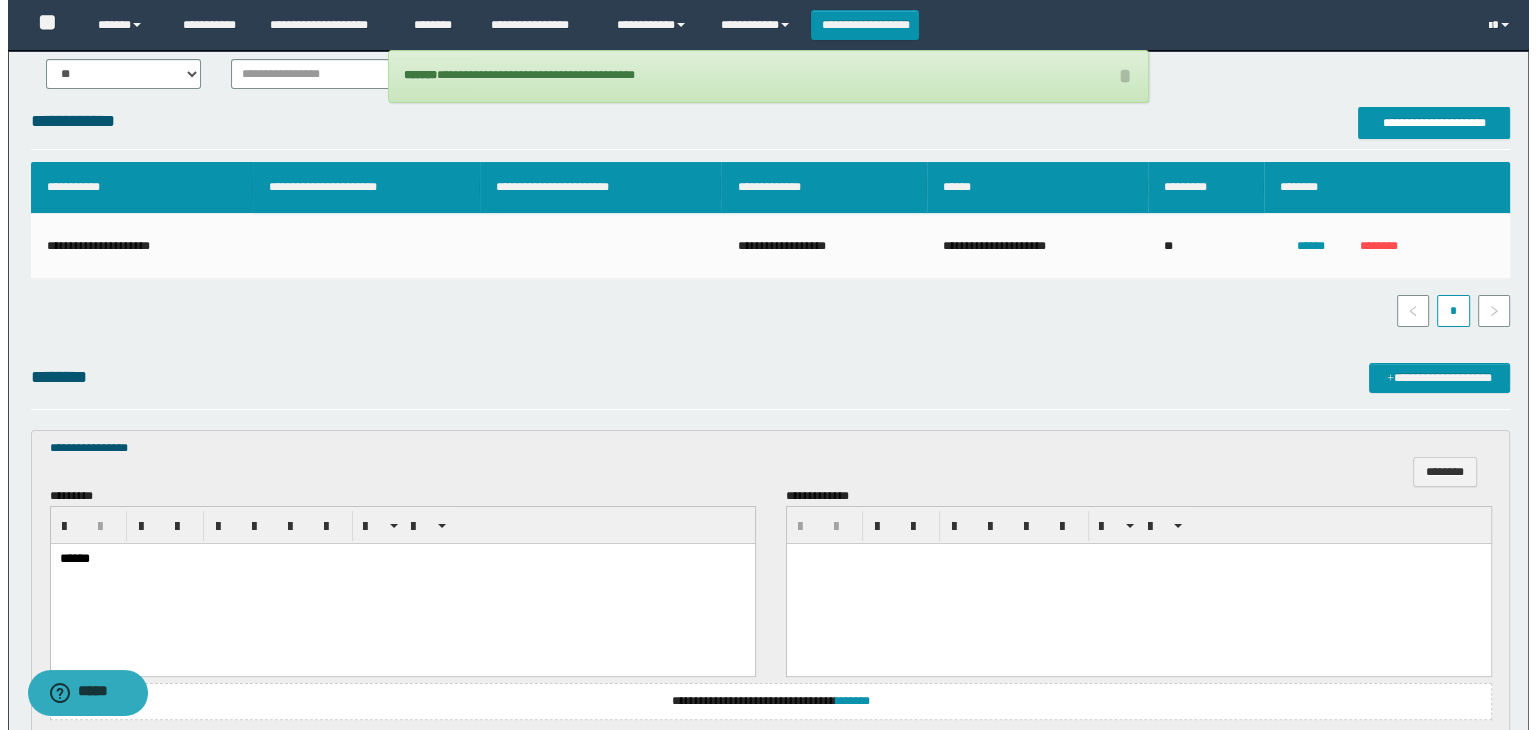 scroll, scrollTop: 464, scrollLeft: 0, axis: vertical 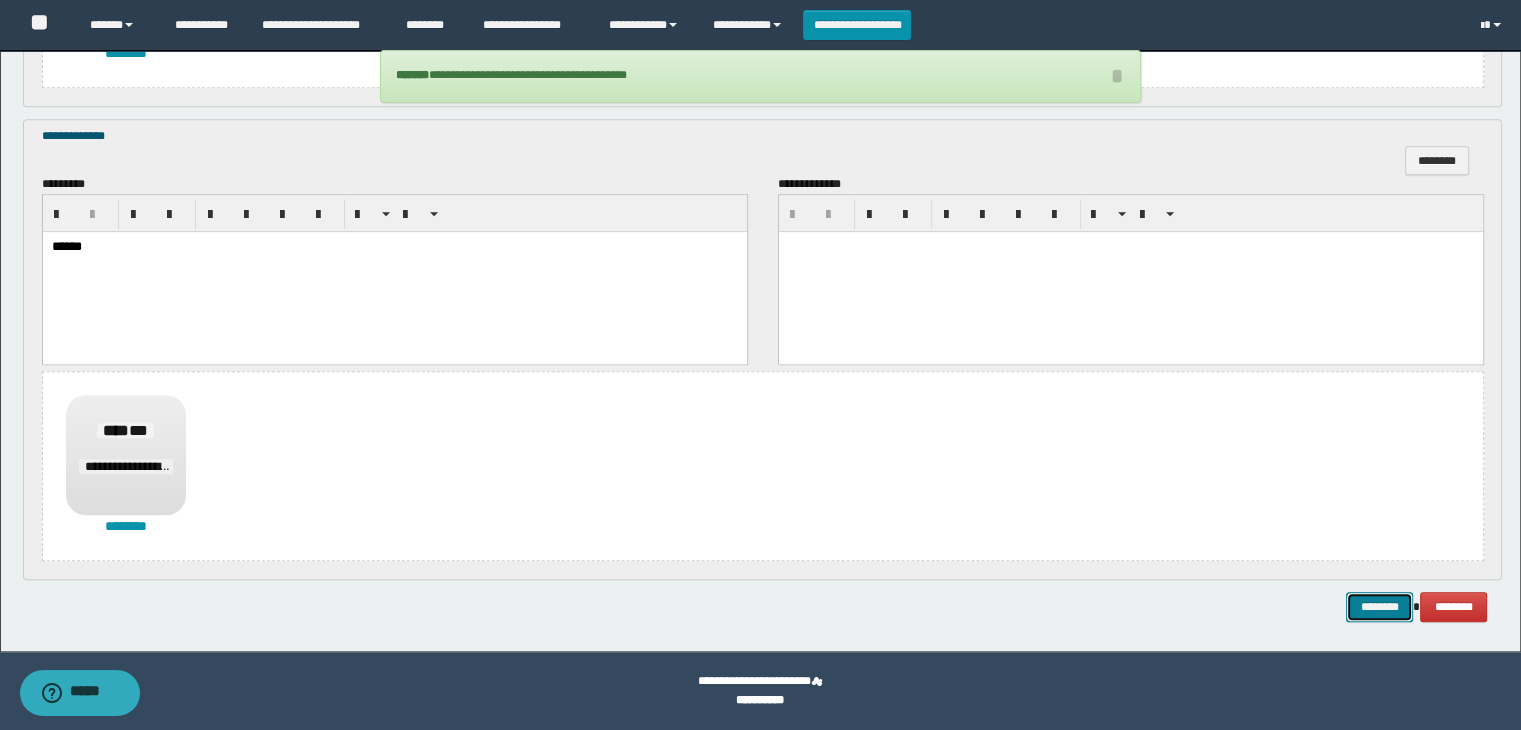 click on "********" at bounding box center [1379, 607] 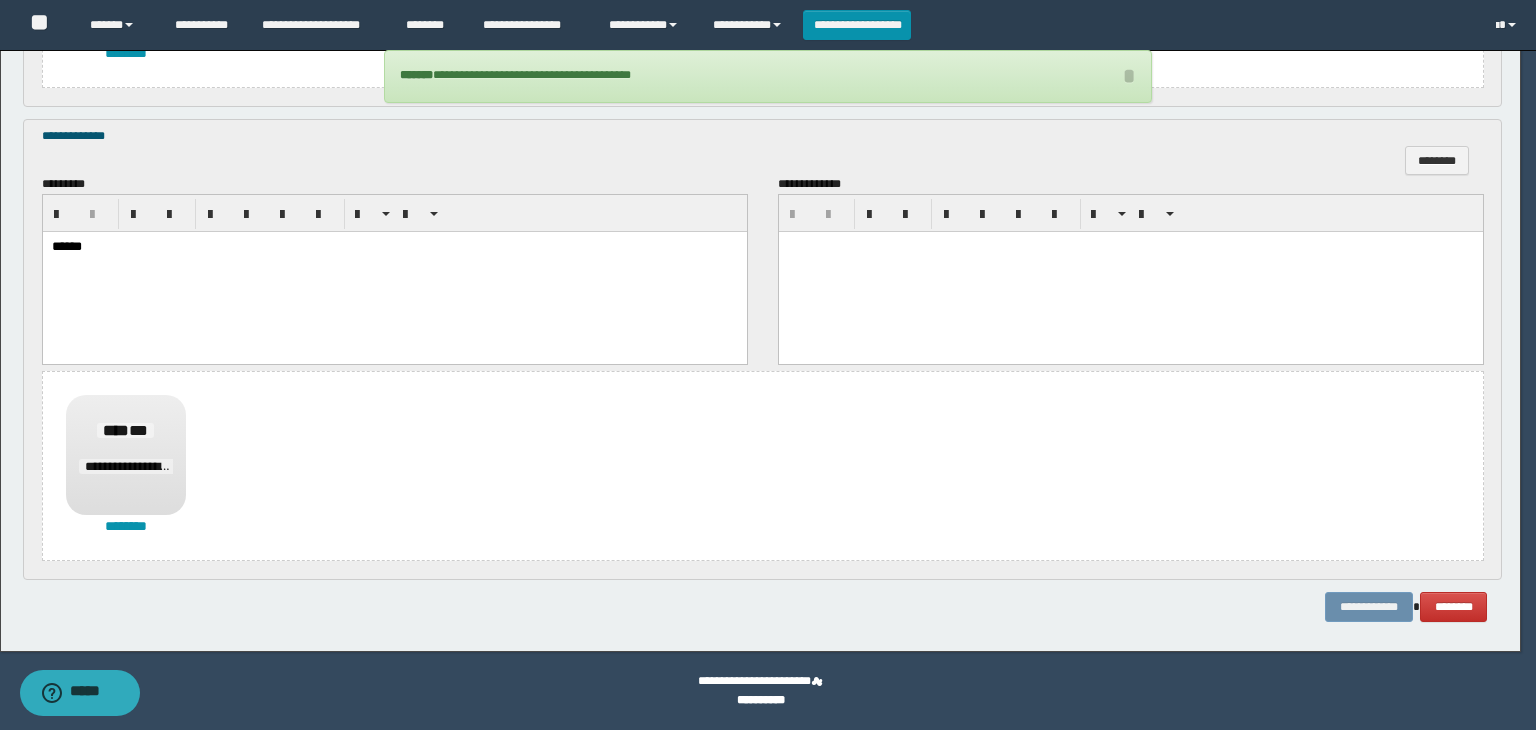 scroll, scrollTop: 0, scrollLeft: 0, axis: both 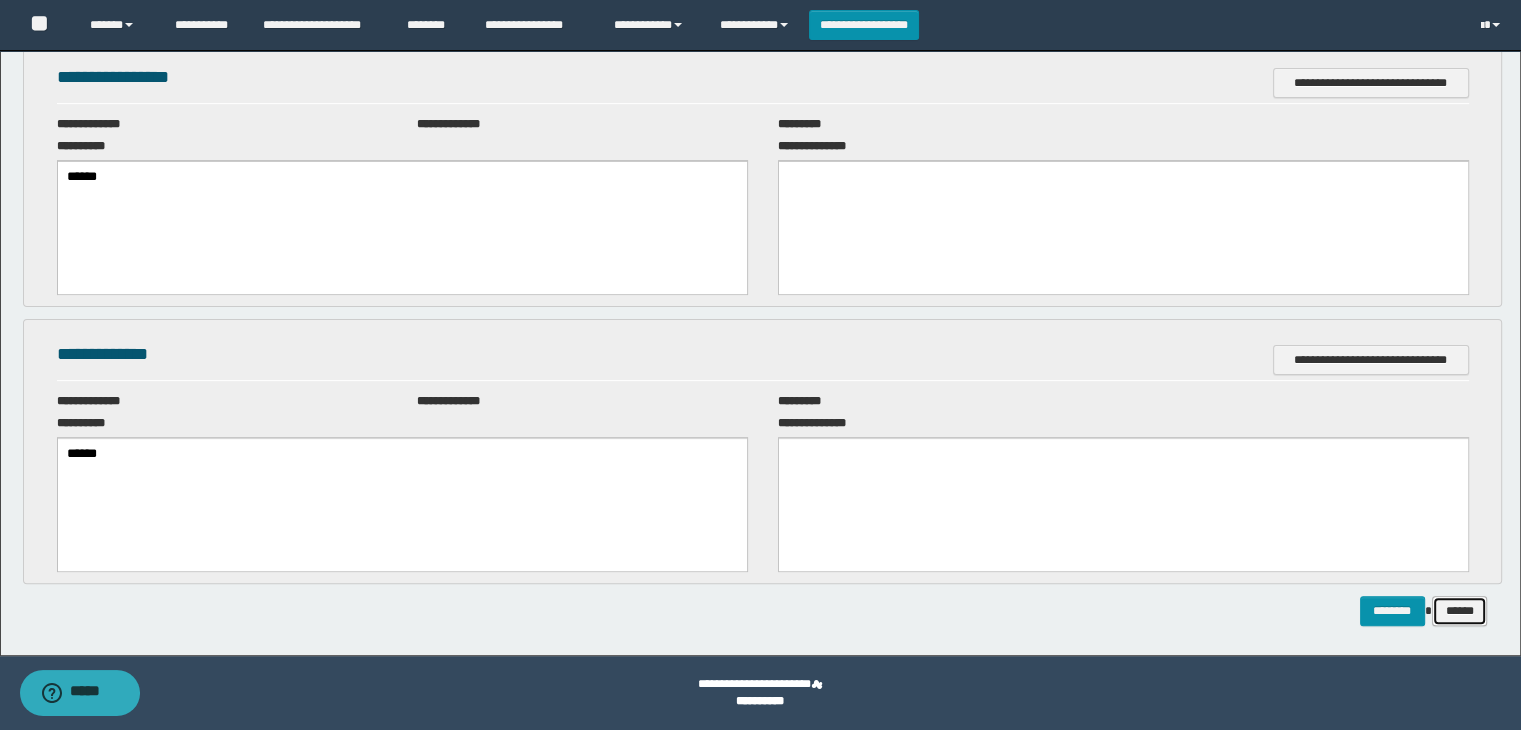 click on "******" at bounding box center [1460, 611] 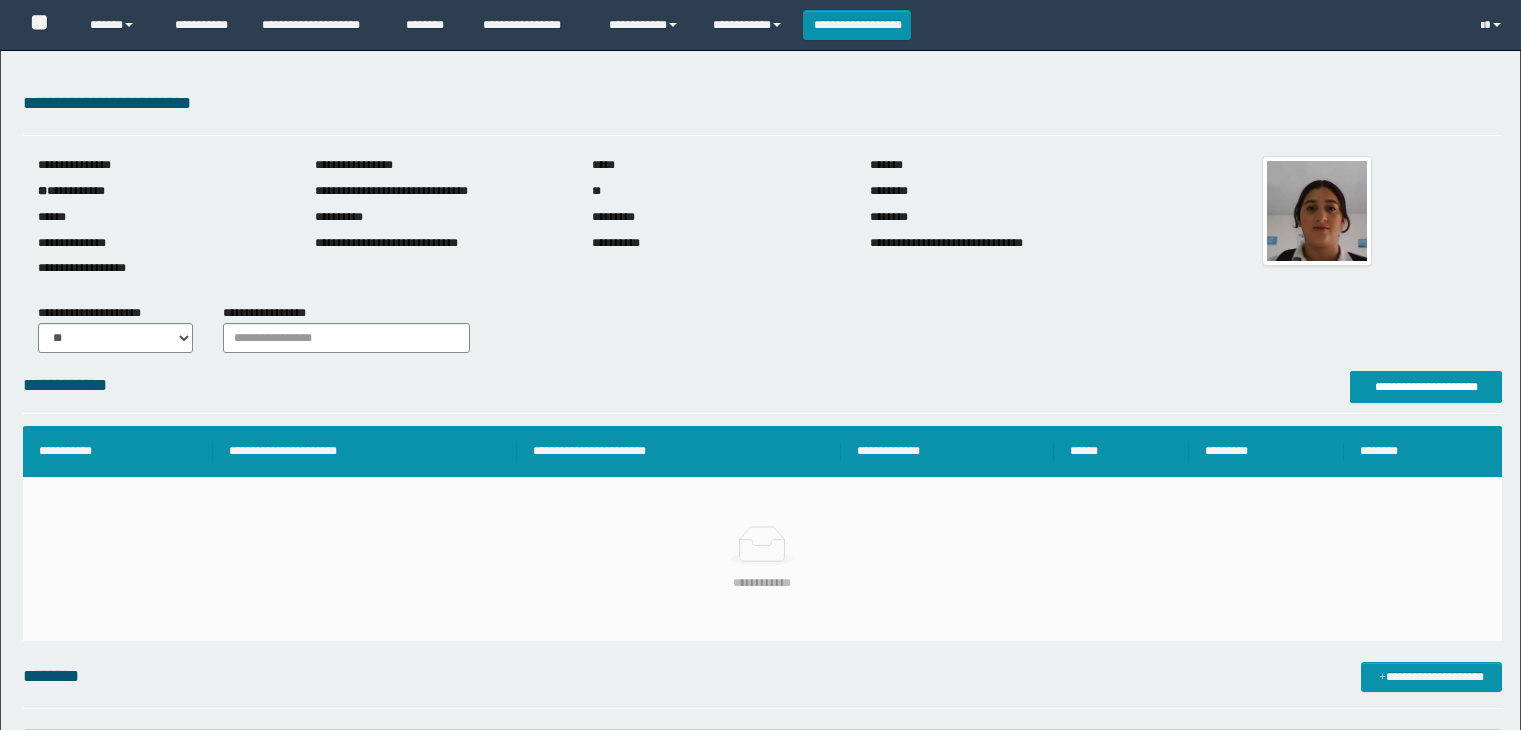 scroll, scrollTop: 0, scrollLeft: 0, axis: both 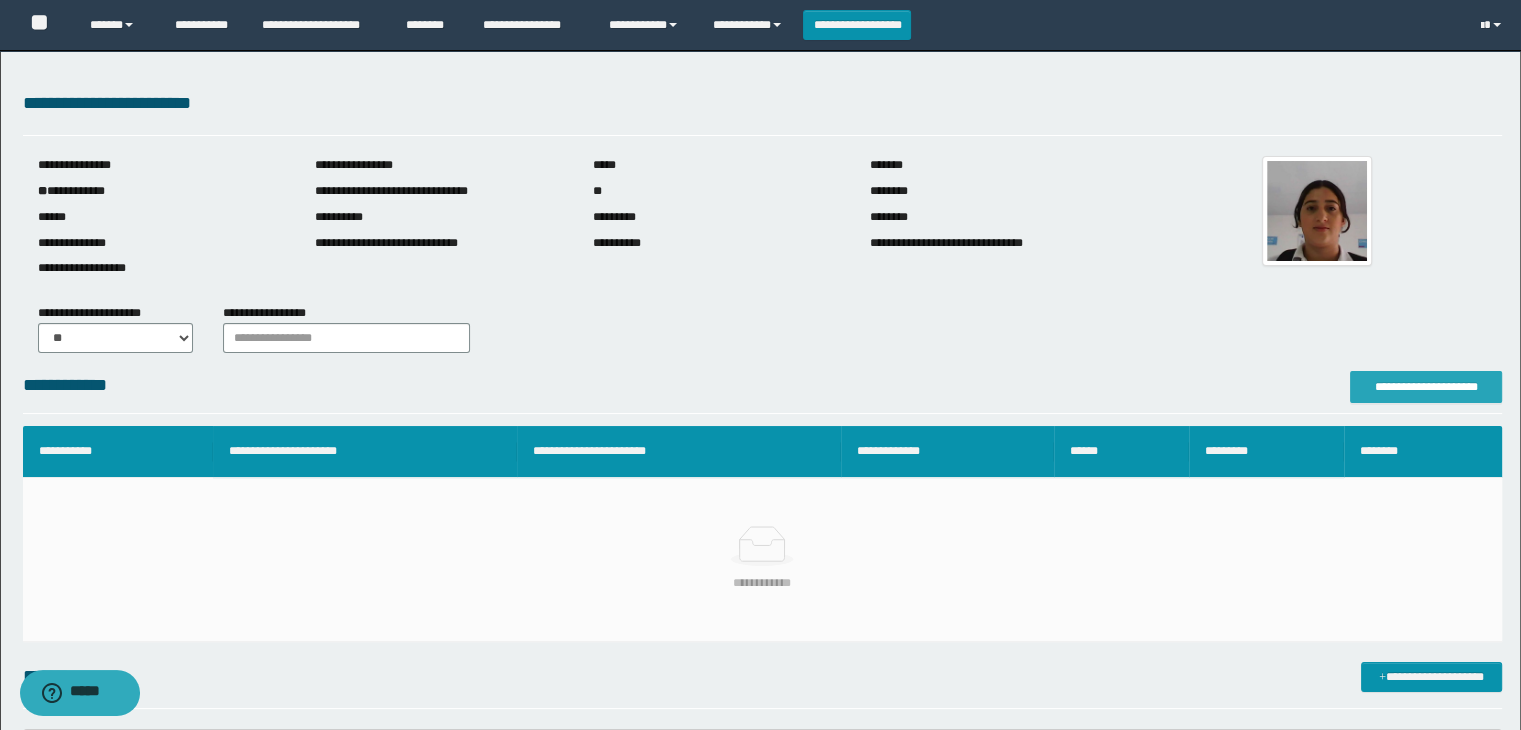 click on "**********" at bounding box center (1426, 387) 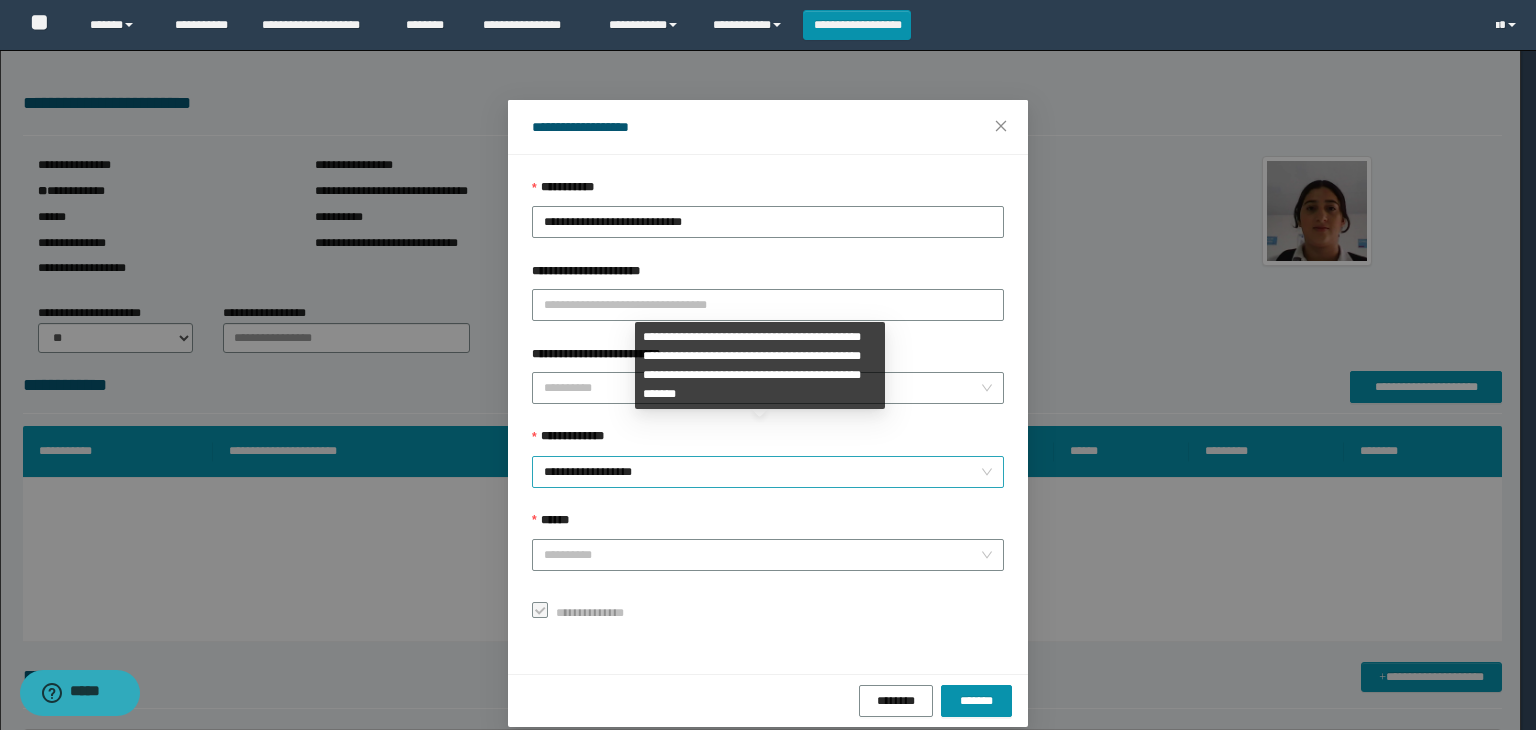 click on "**********" at bounding box center [768, 472] 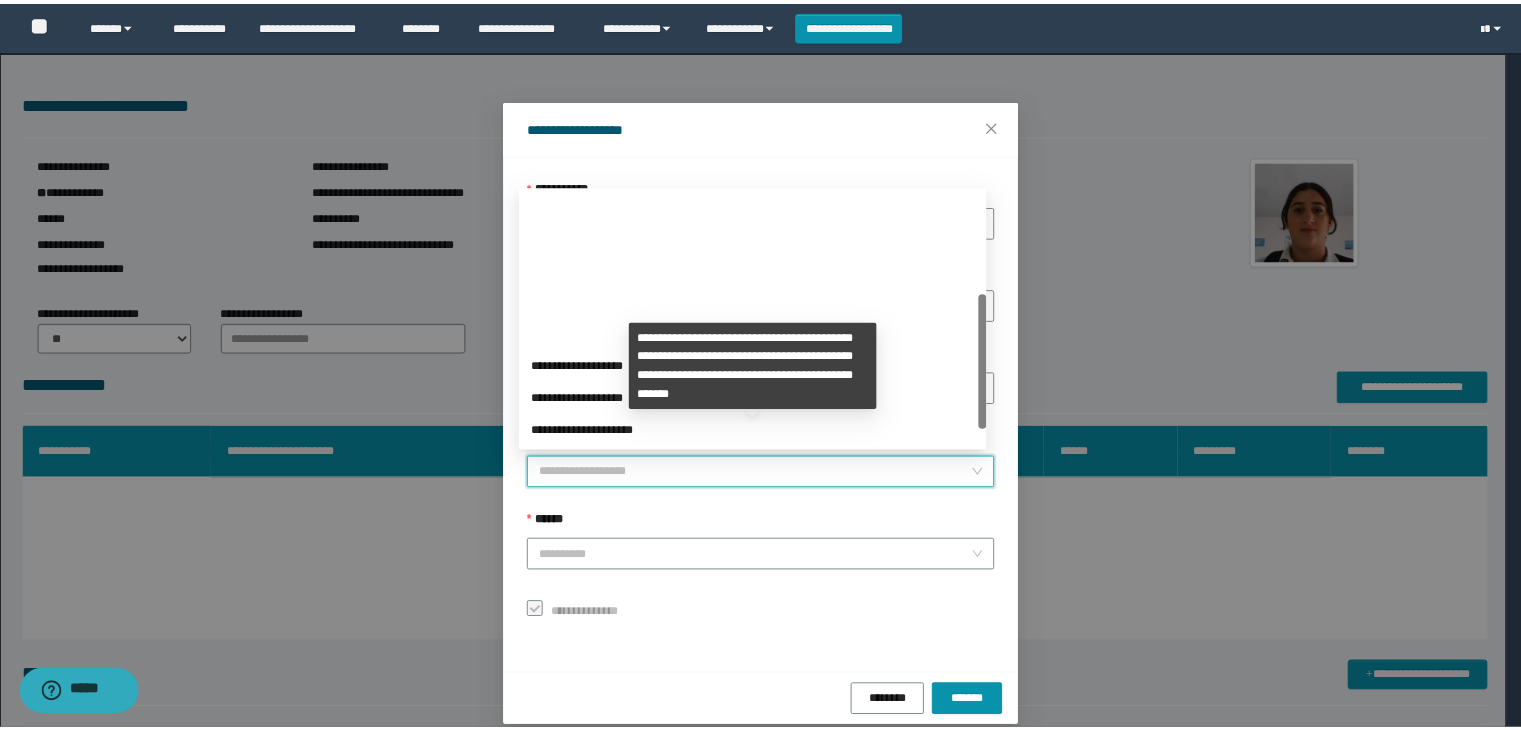 scroll, scrollTop: 192, scrollLeft: 0, axis: vertical 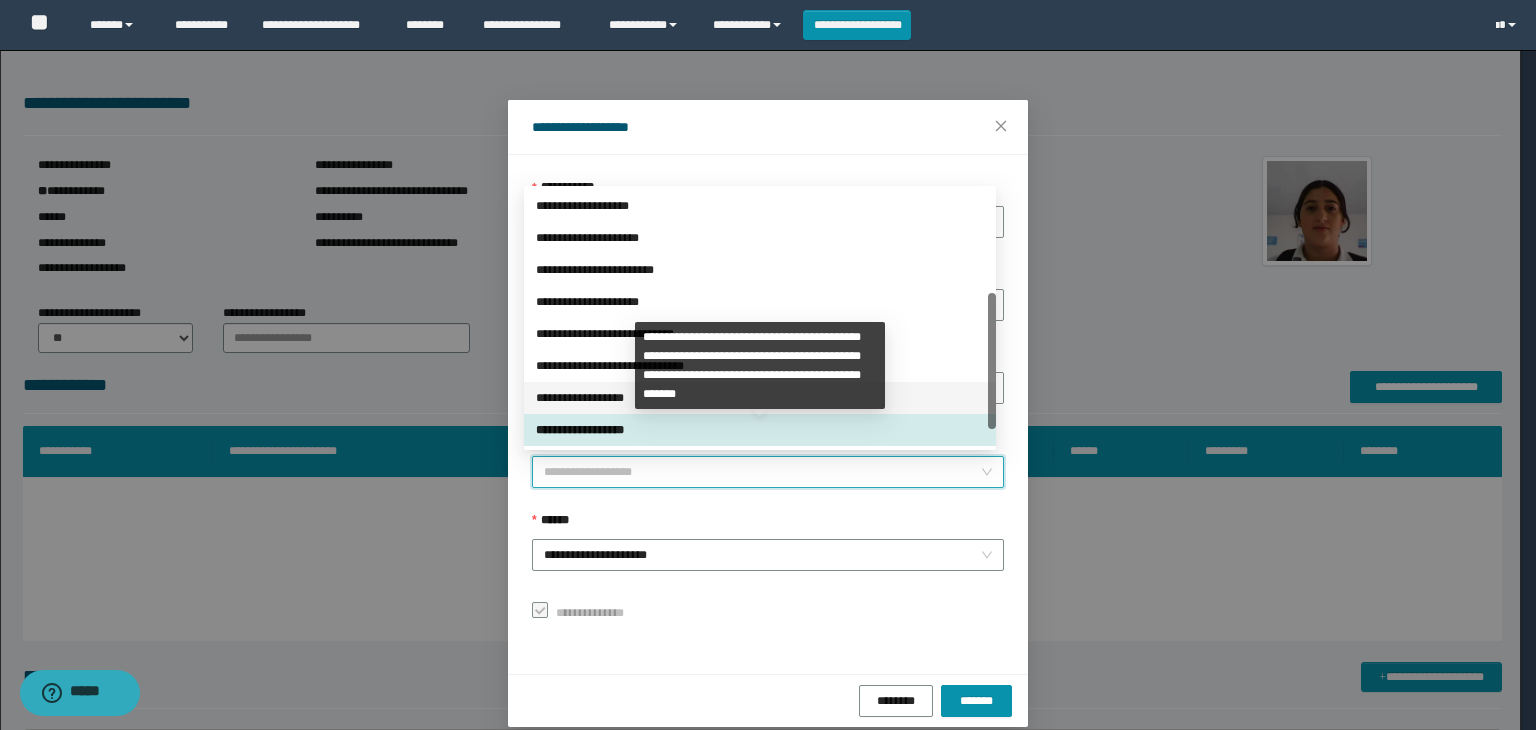 click on "**********" at bounding box center [760, 398] 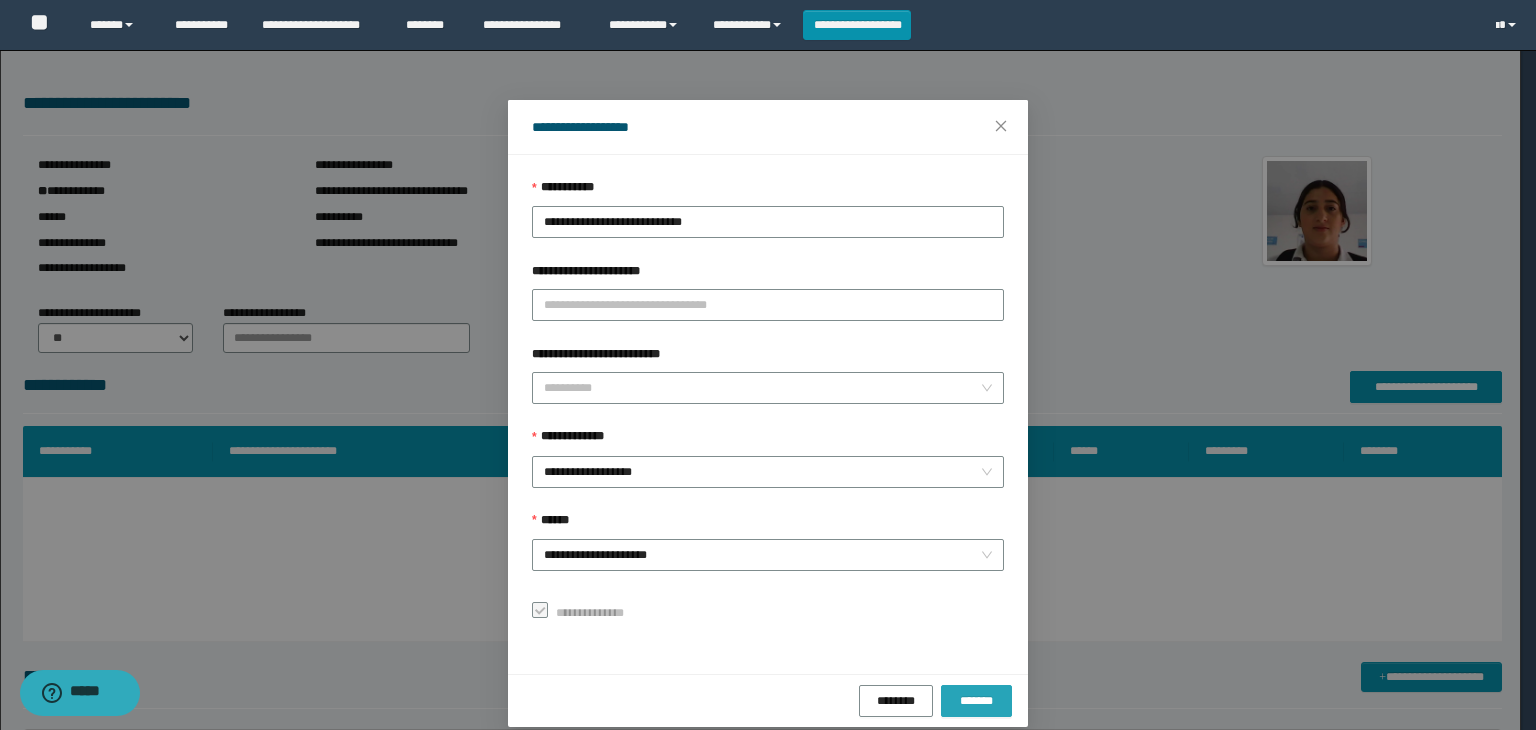 click on "*******" at bounding box center [976, 701] 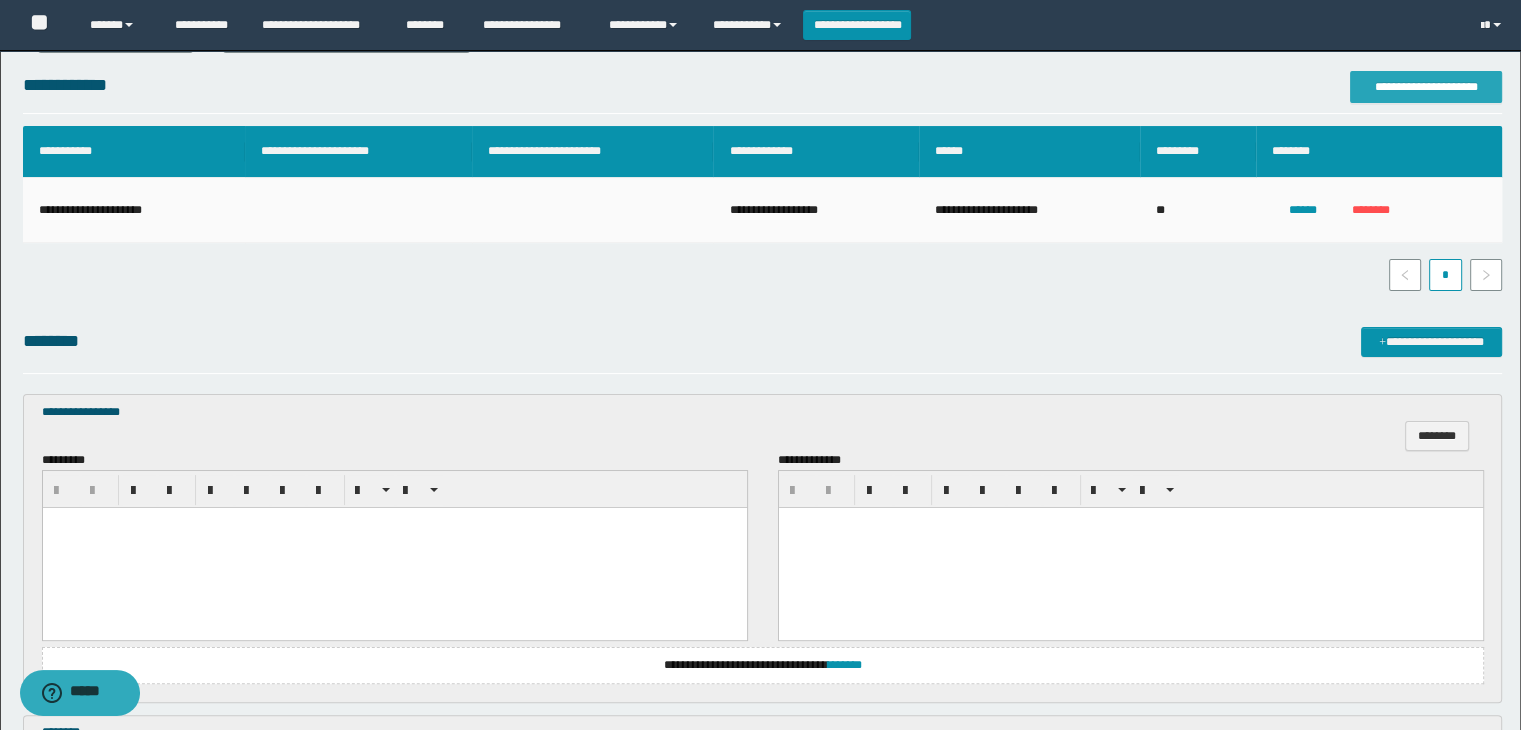 scroll, scrollTop: 400, scrollLeft: 0, axis: vertical 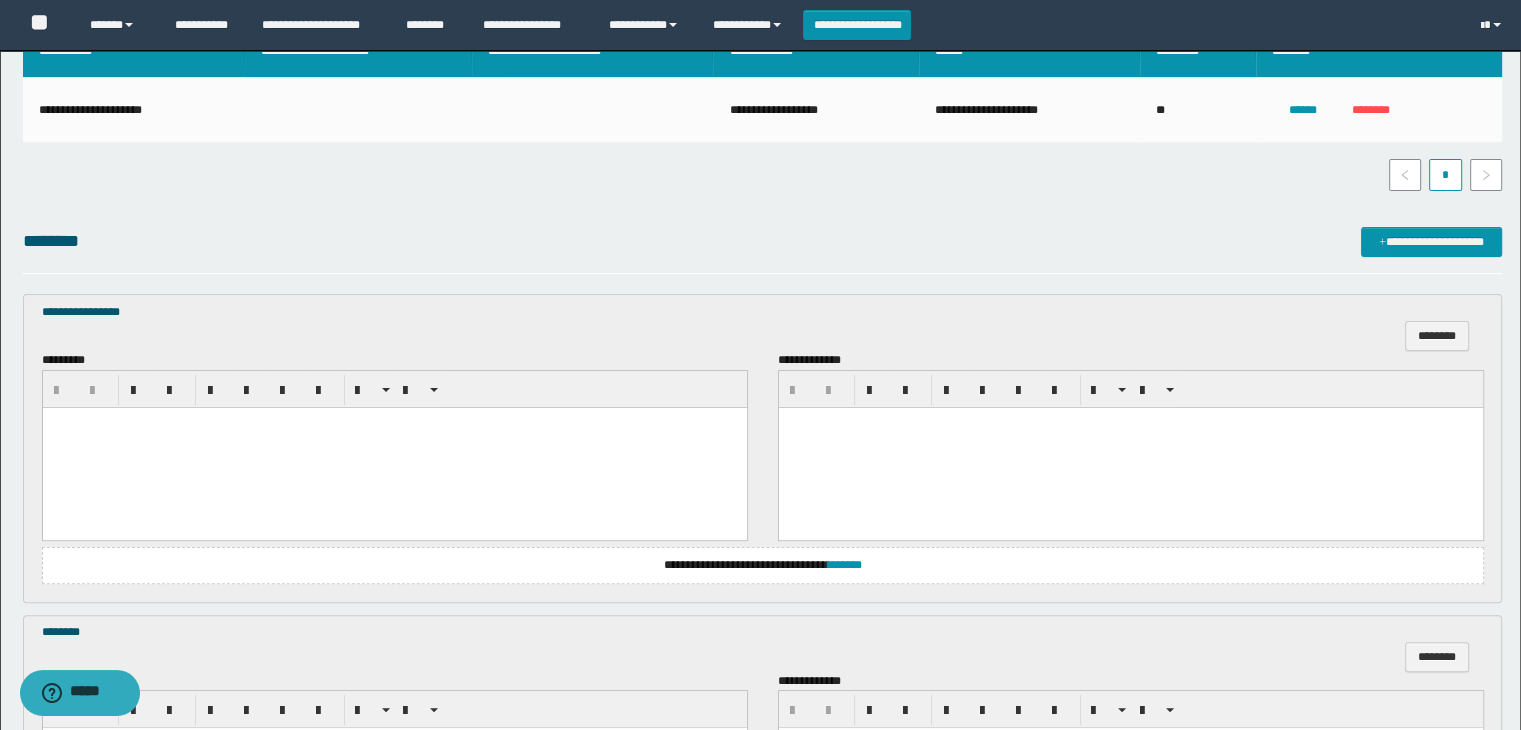 click at bounding box center (394, 447) 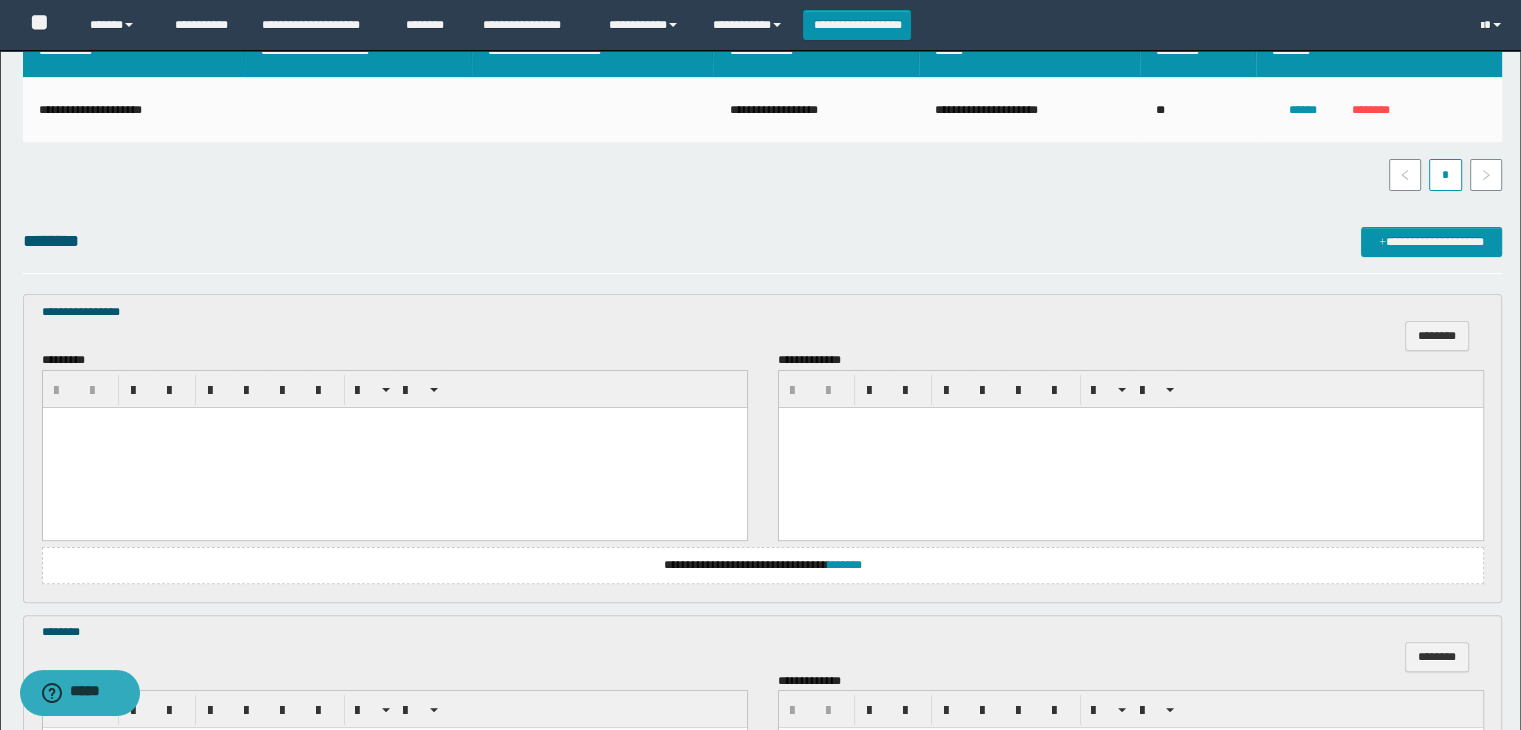 type 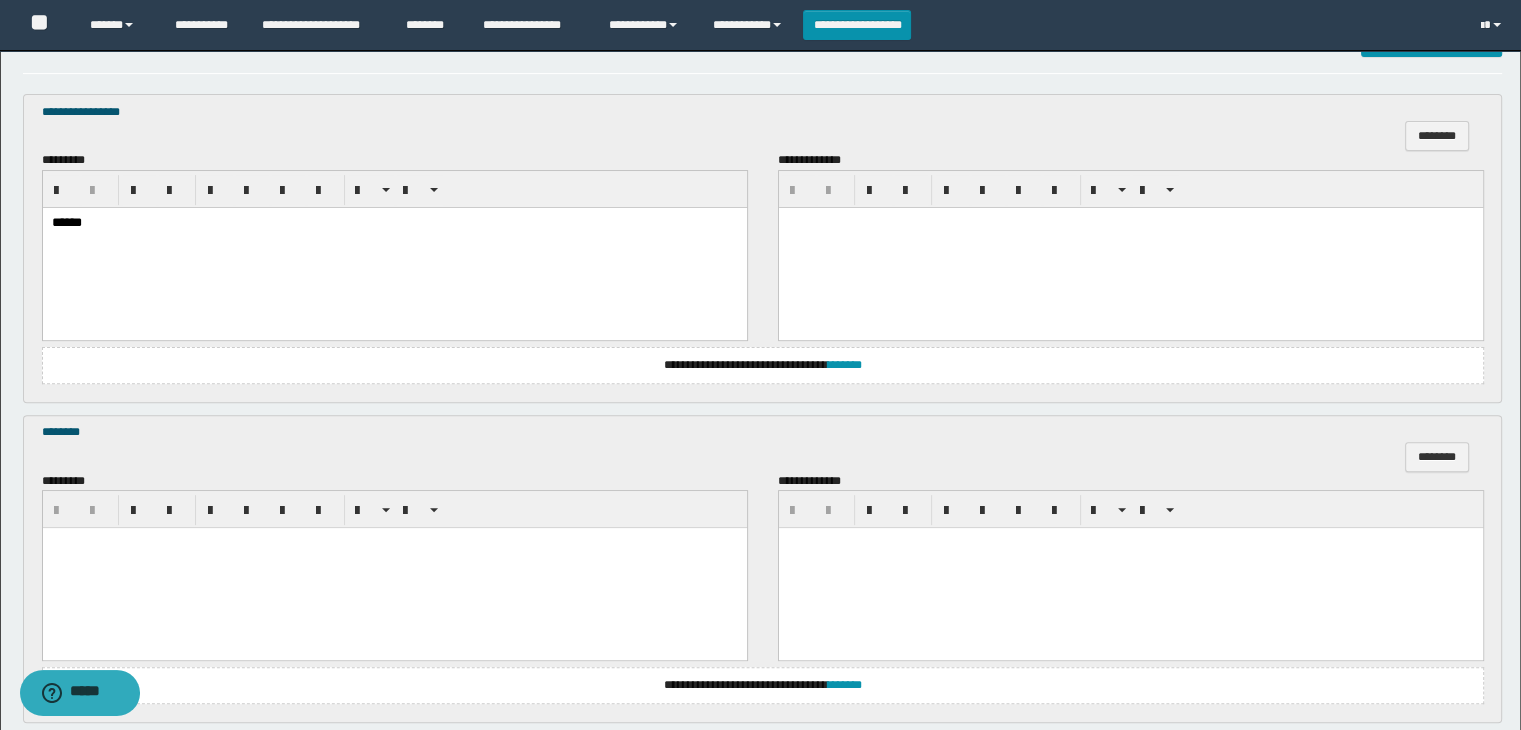scroll, scrollTop: 700, scrollLeft: 0, axis: vertical 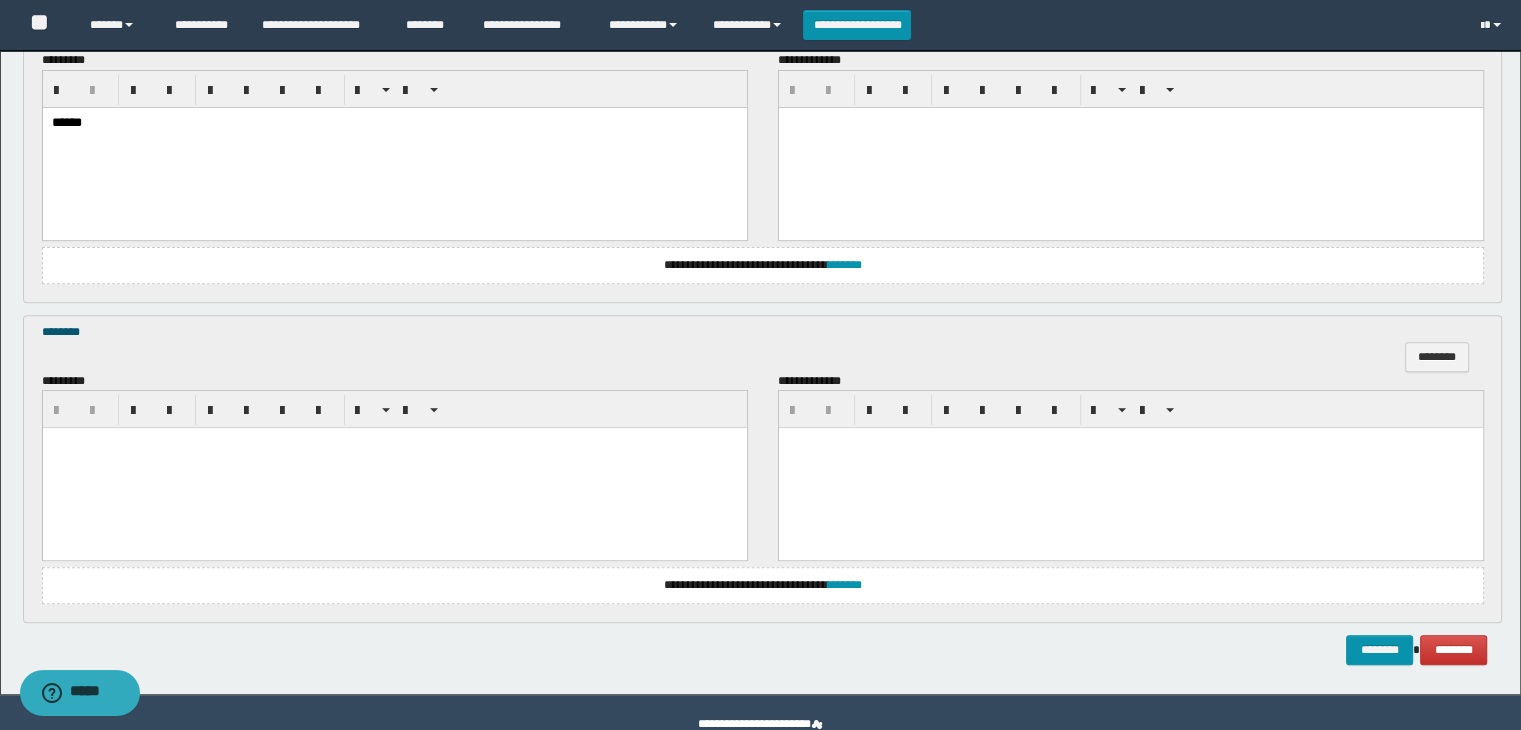 click at bounding box center [394, 468] 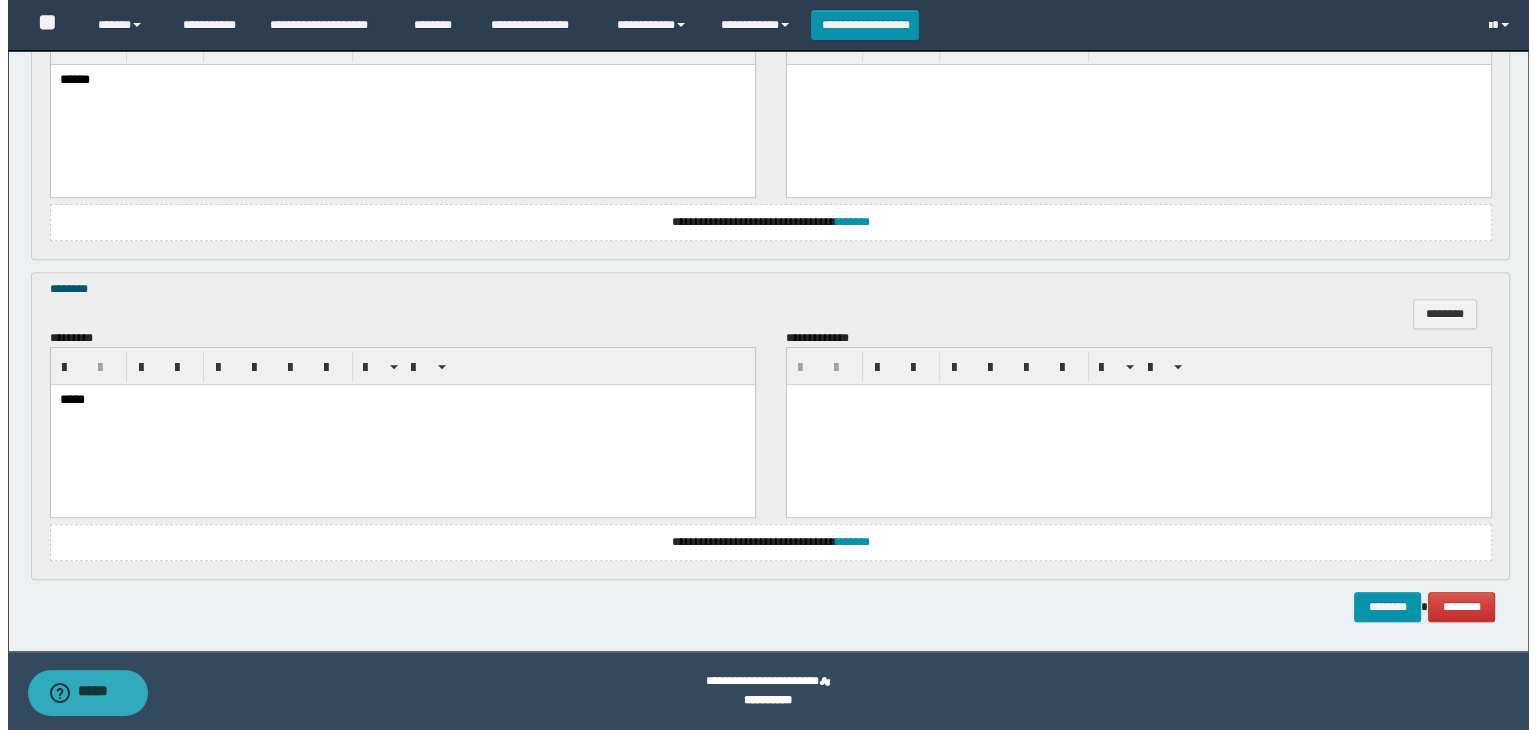 scroll, scrollTop: 443, scrollLeft: 0, axis: vertical 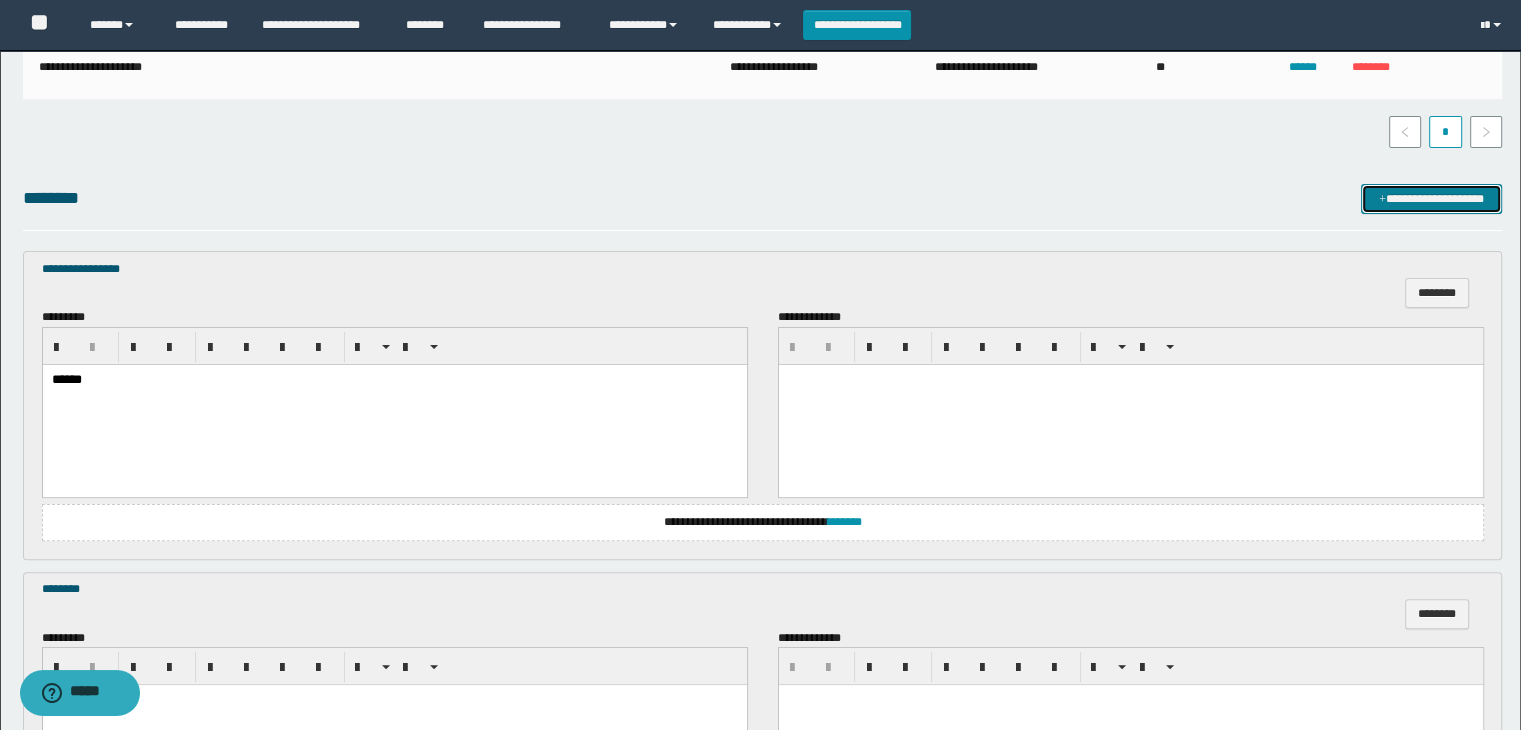 click at bounding box center (1382, 200) 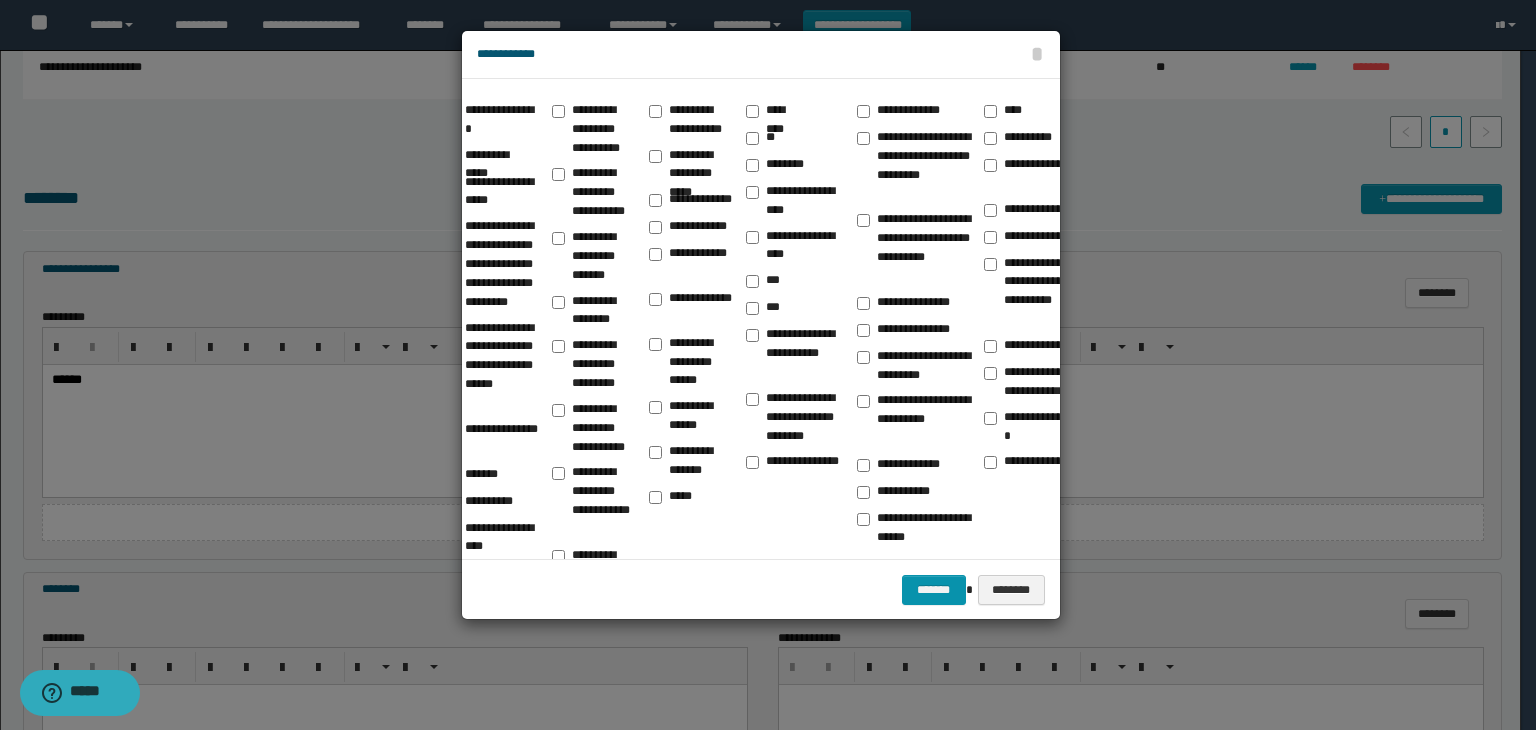 scroll, scrollTop: 0, scrollLeft: 1388, axis: horizontal 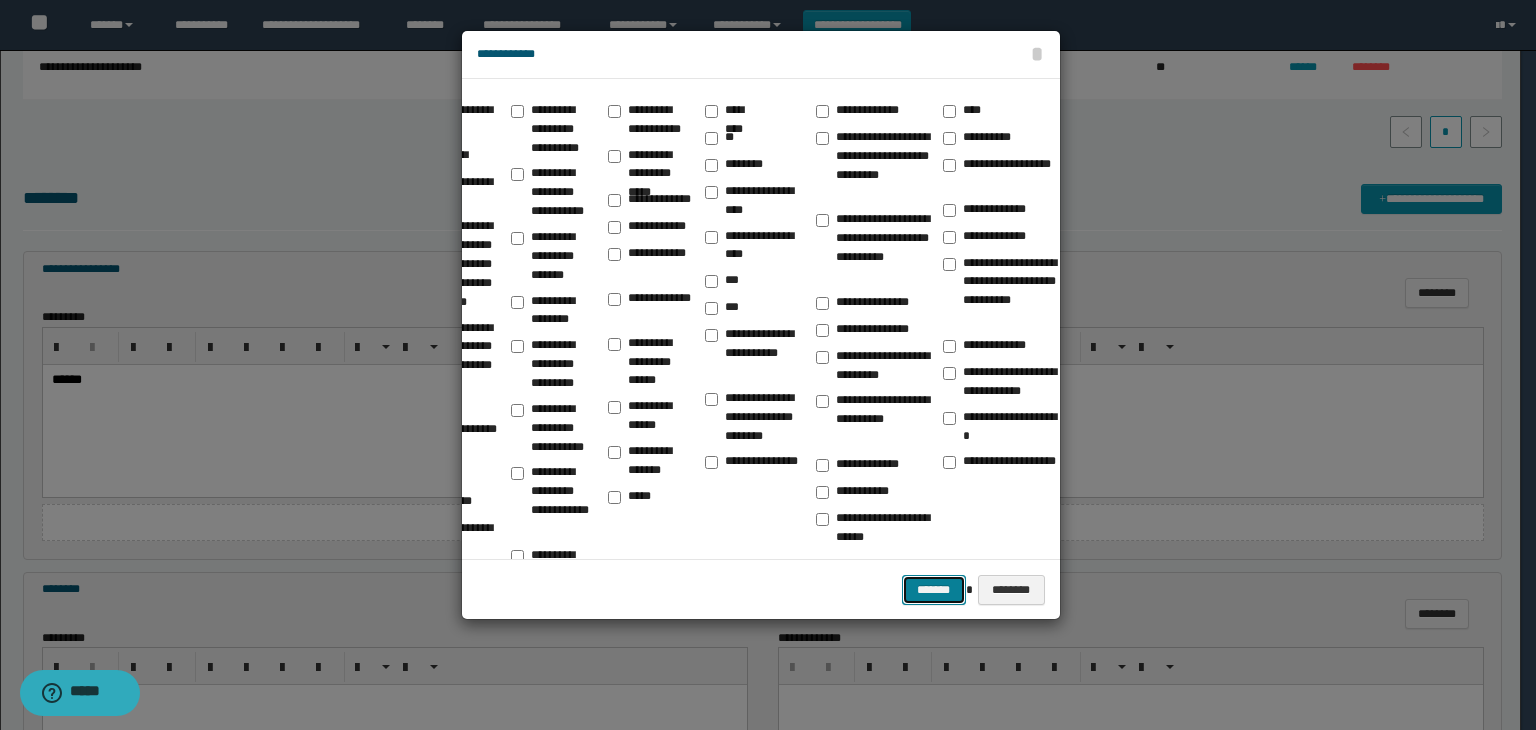 click on "*******" at bounding box center (934, 590) 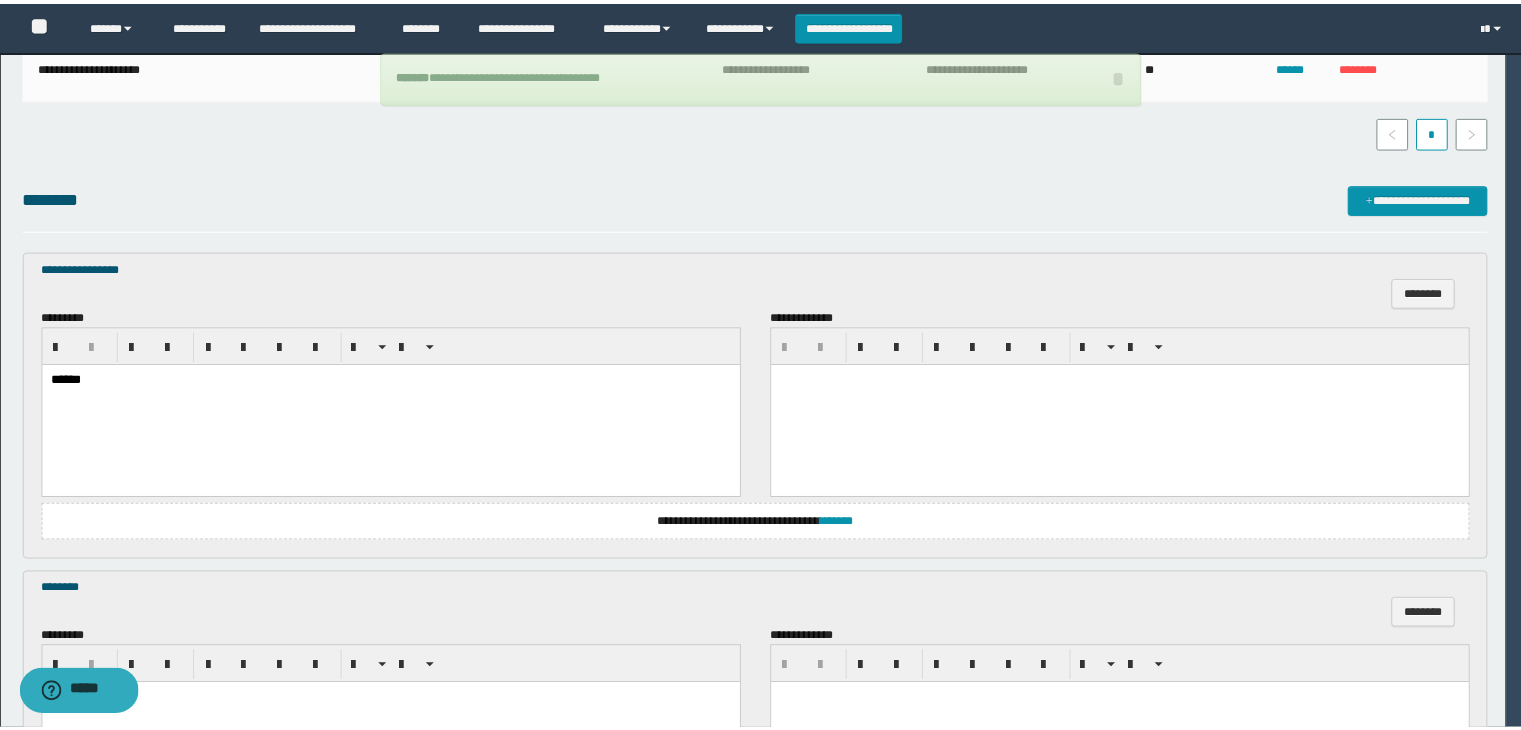 scroll, scrollTop: 0, scrollLeft: 0, axis: both 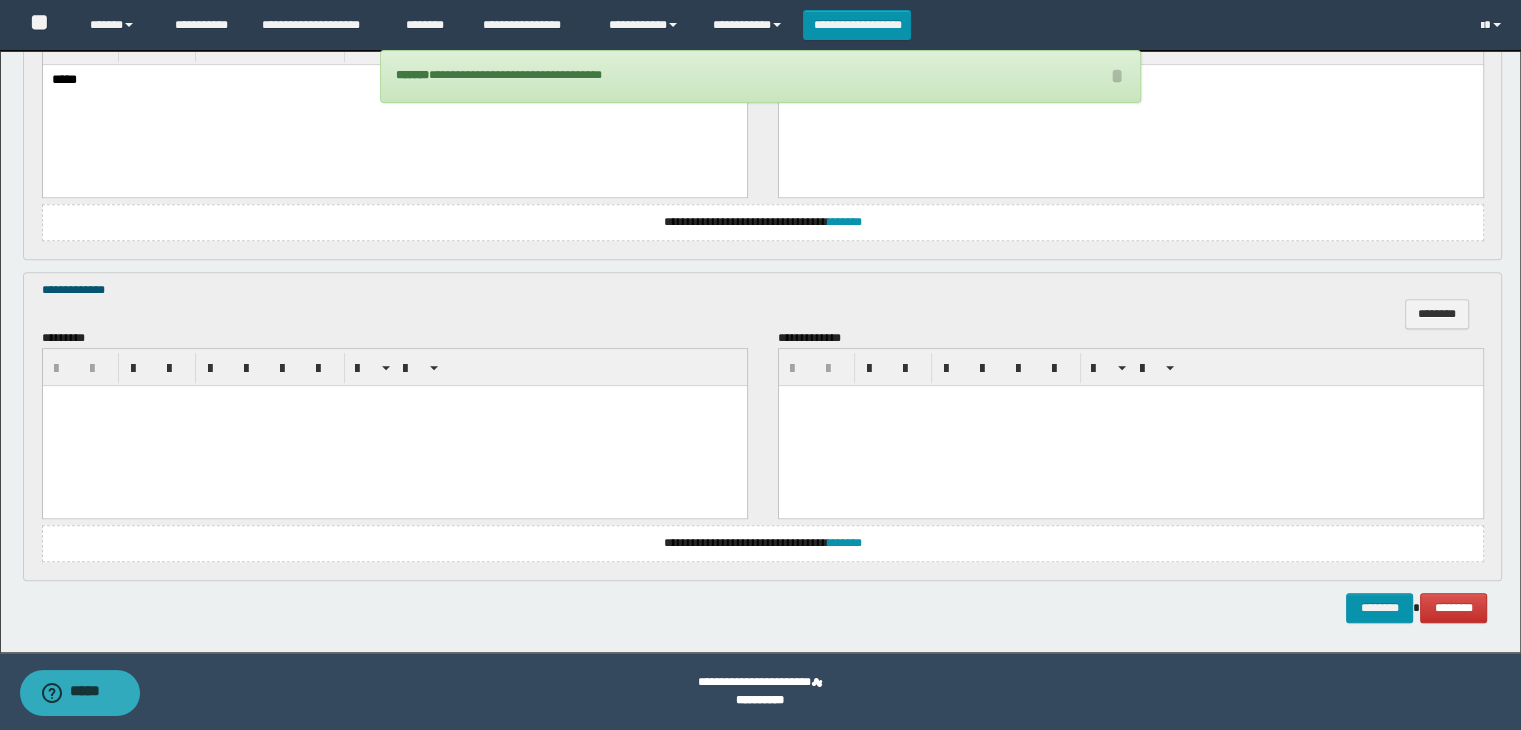 click at bounding box center (394, 425) 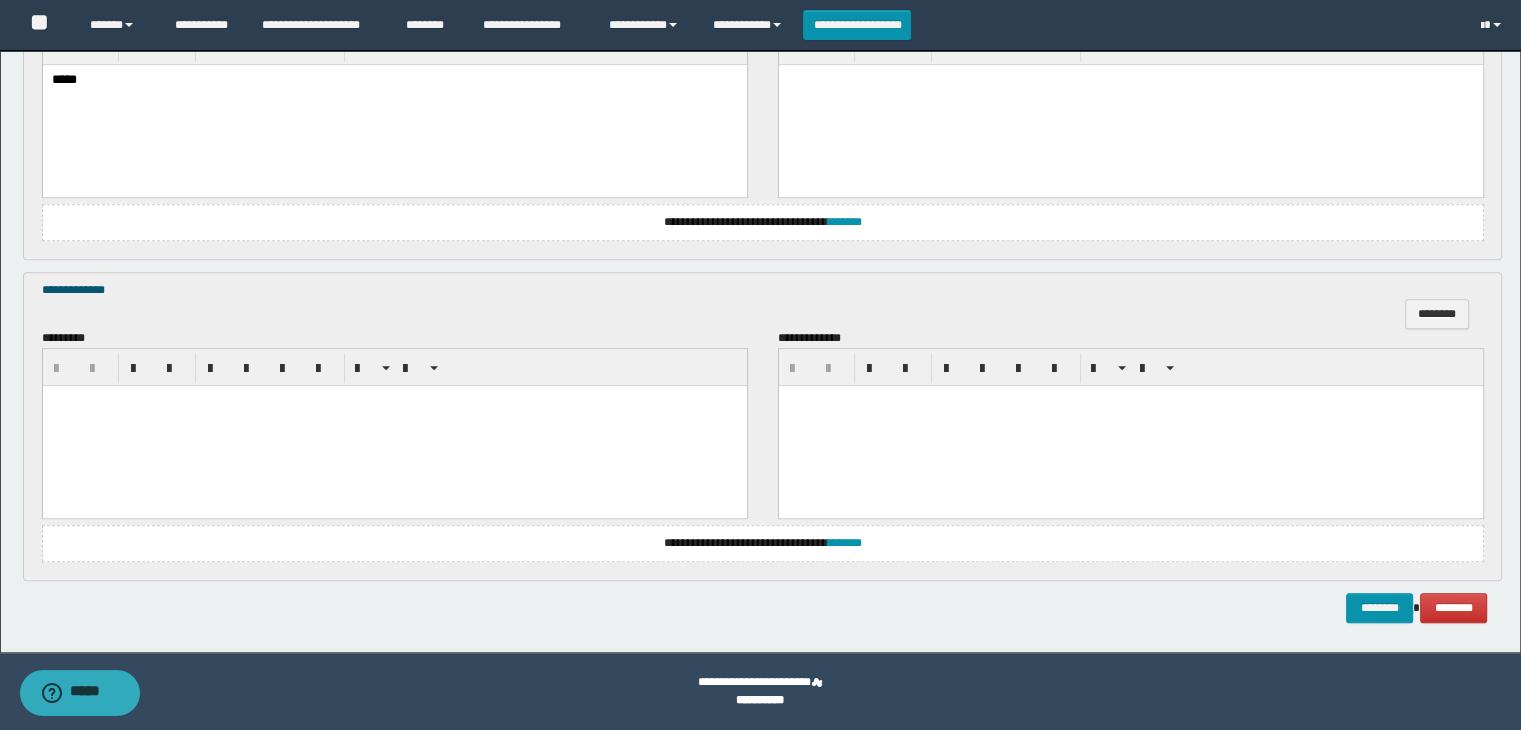 type 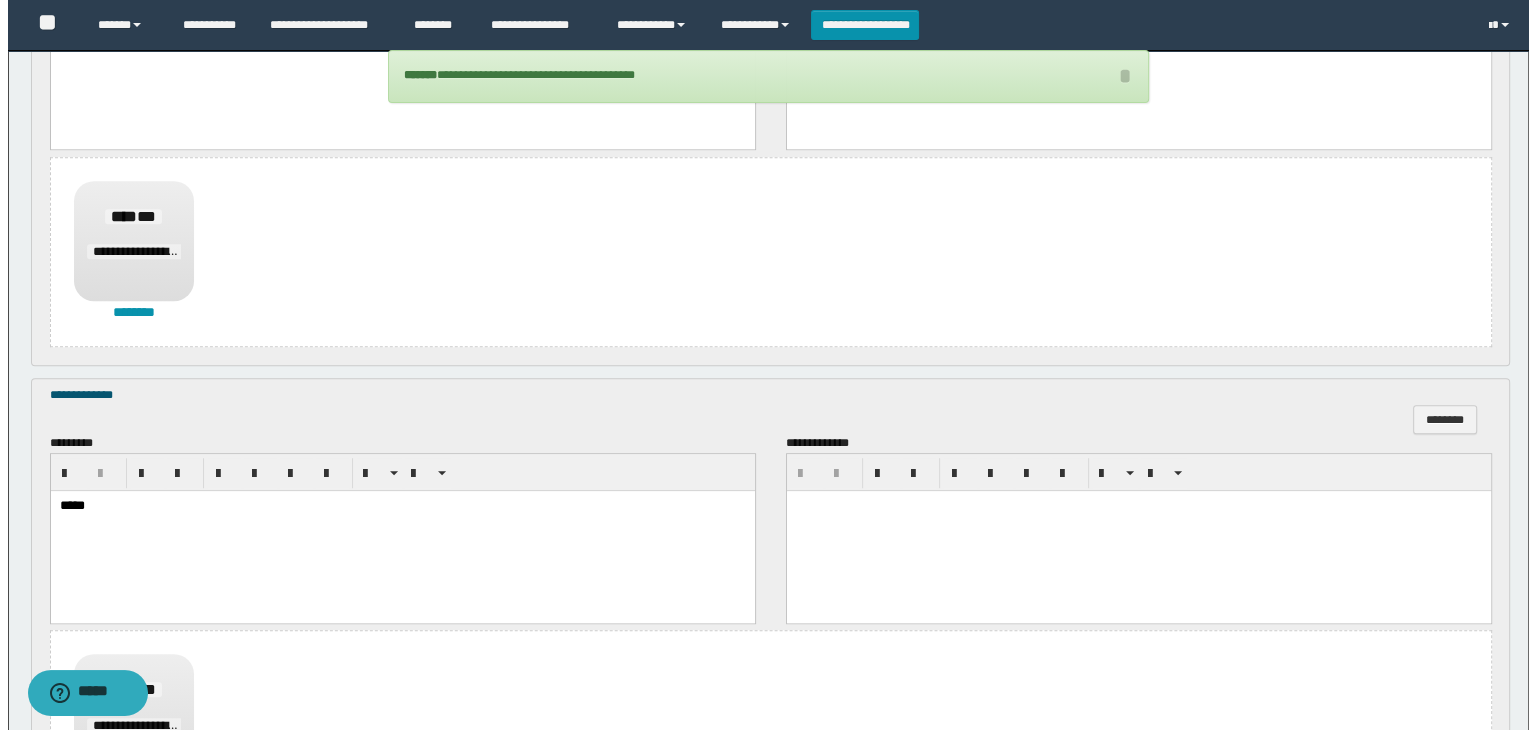 scroll, scrollTop: 1523, scrollLeft: 0, axis: vertical 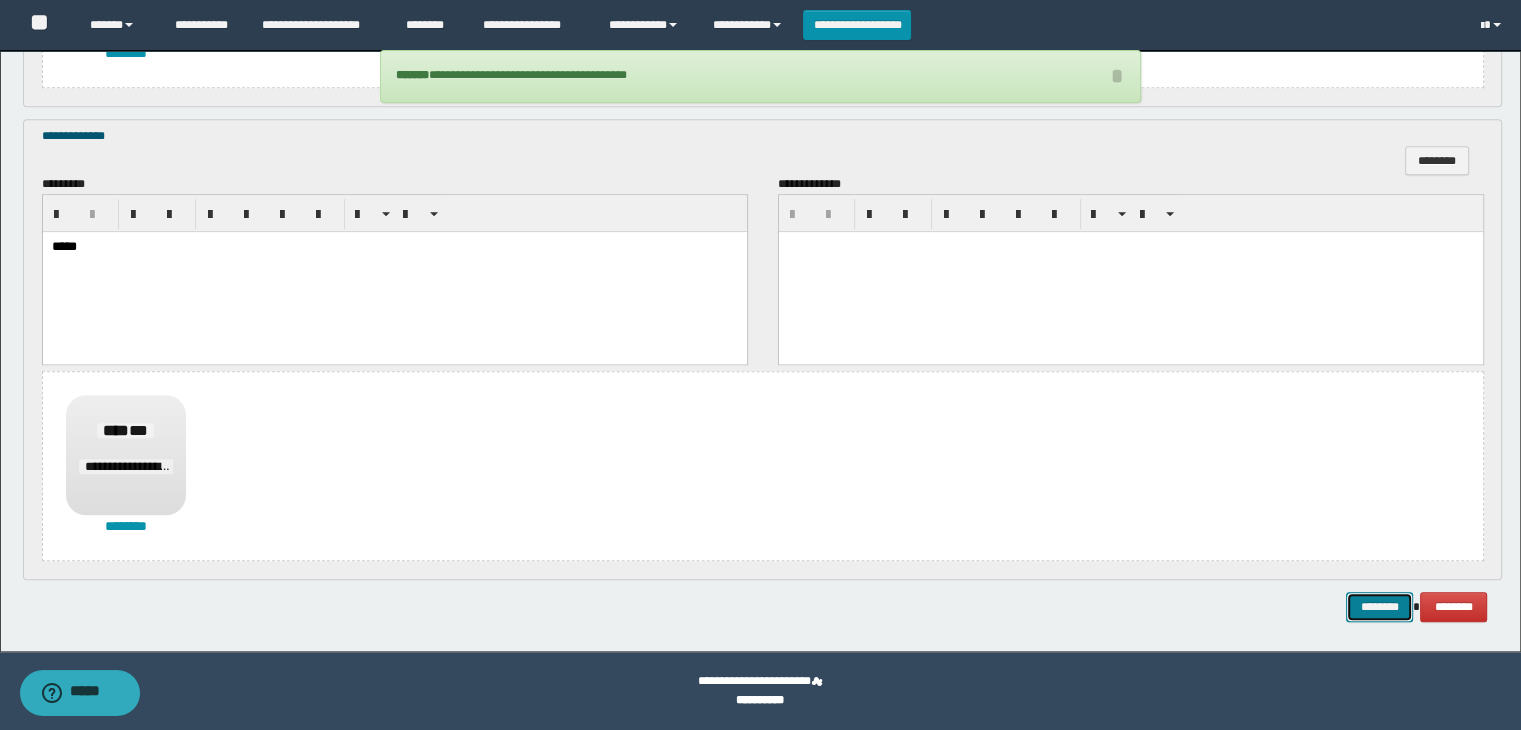 click on "********" at bounding box center [1379, 607] 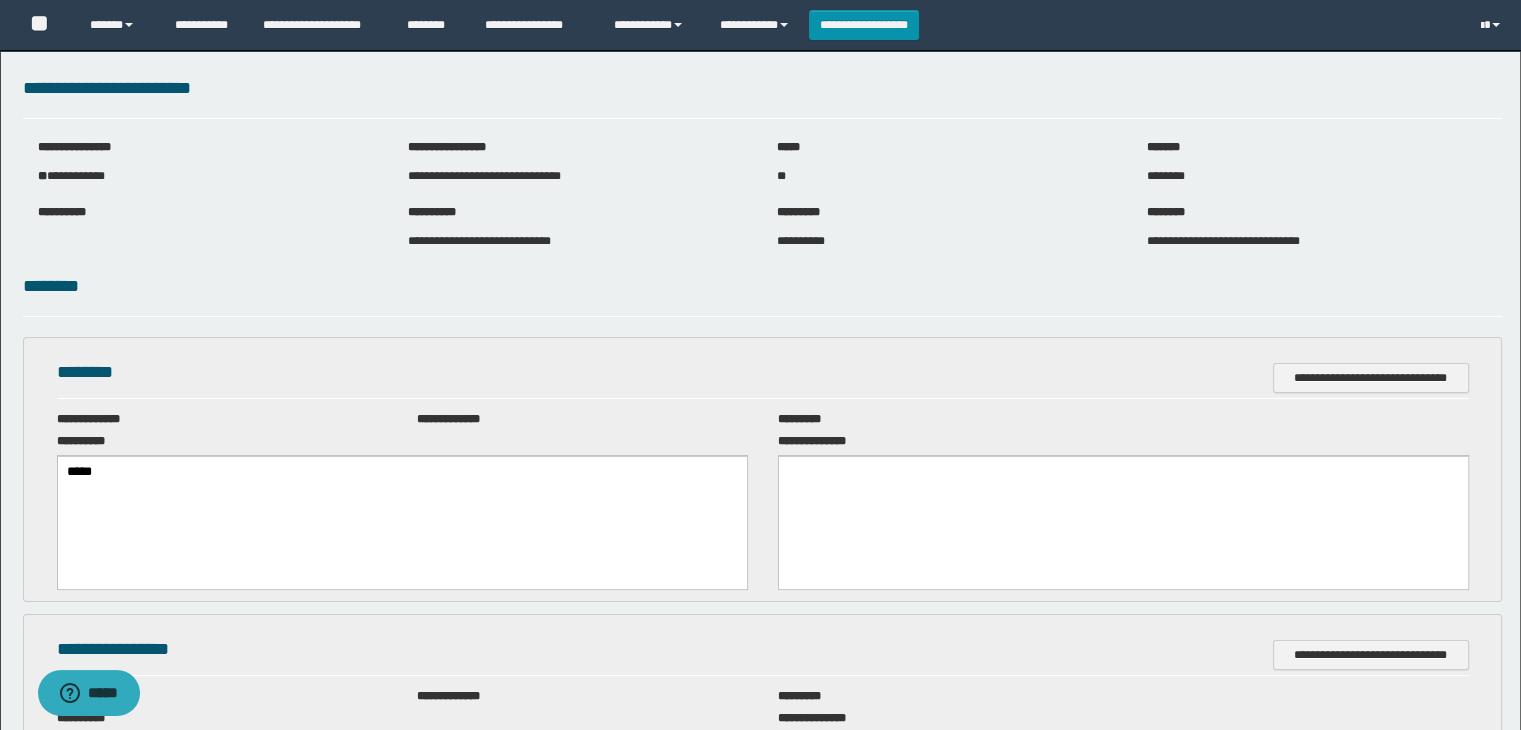 scroll, scrollTop: 0, scrollLeft: 0, axis: both 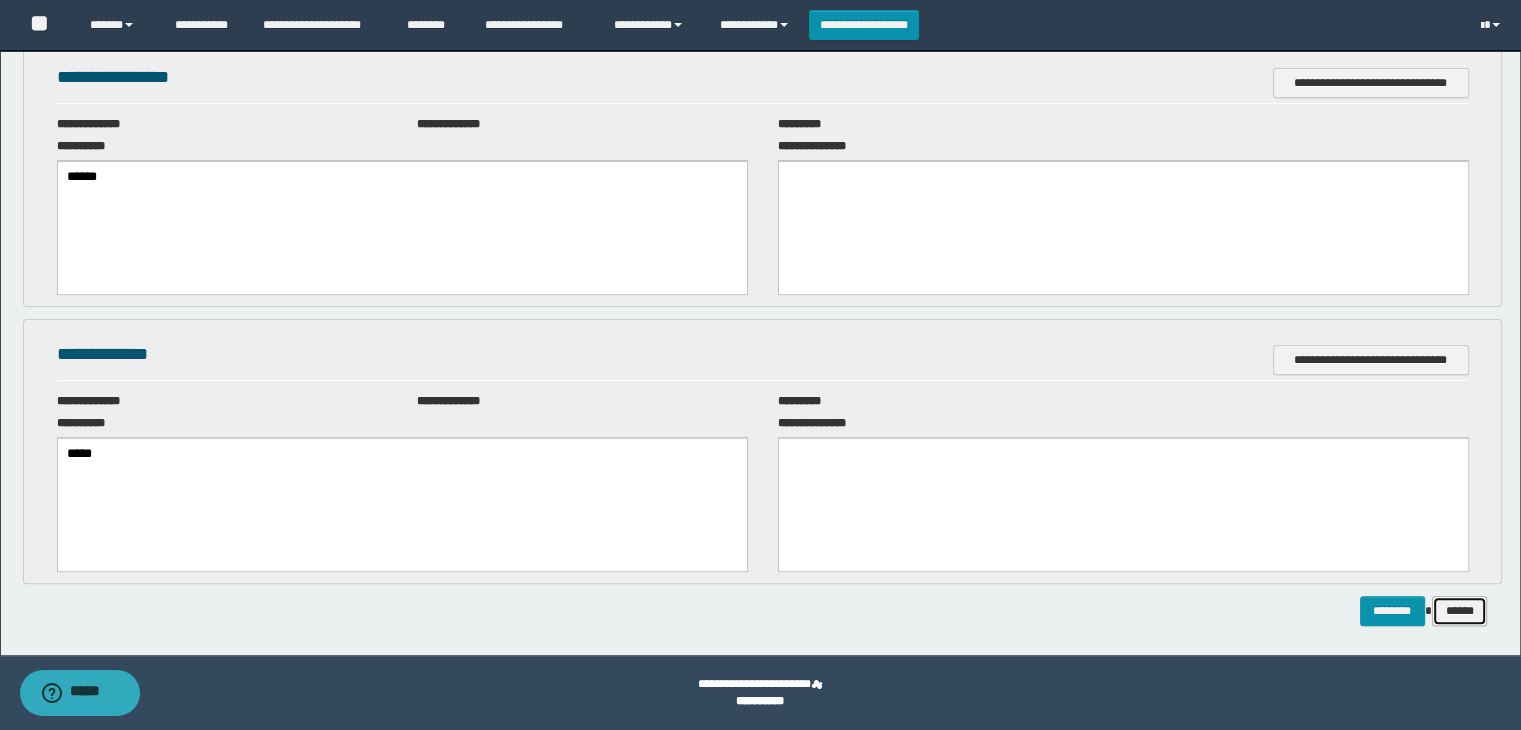 click on "******" at bounding box center [1460, 611] 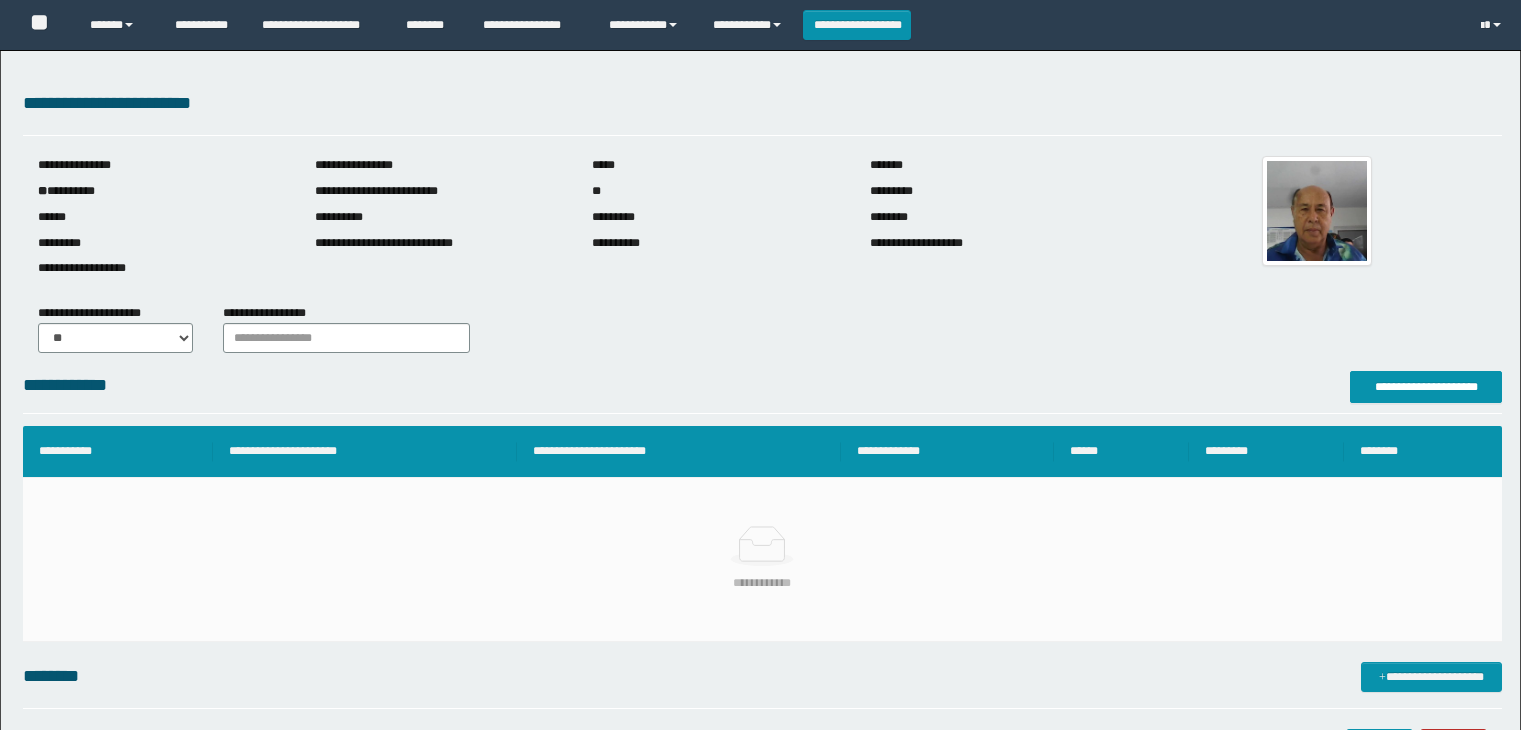 scroll, scrollTop: 0, scrollLeft: 0, axis: both 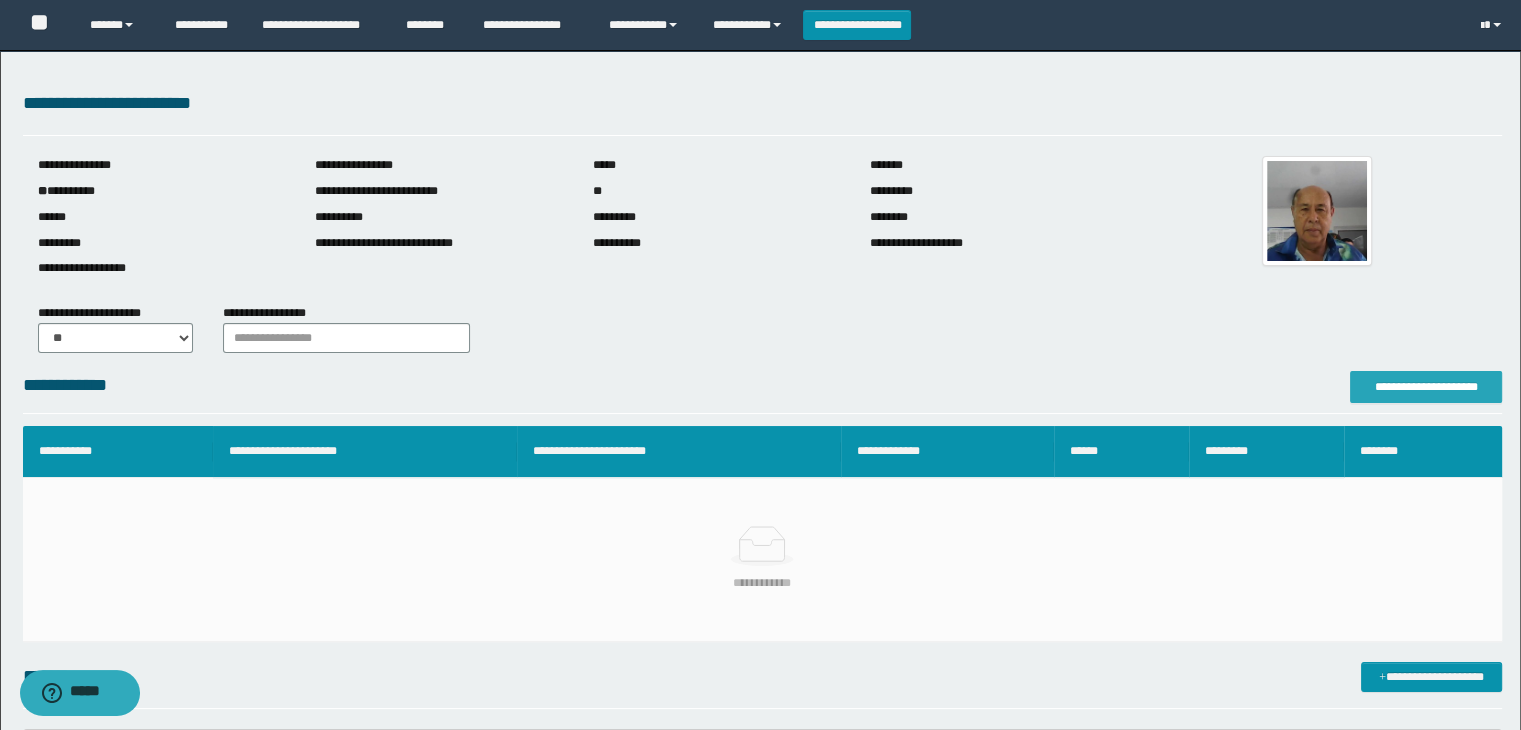 click on "**********" at bounding box center (1426, 387) 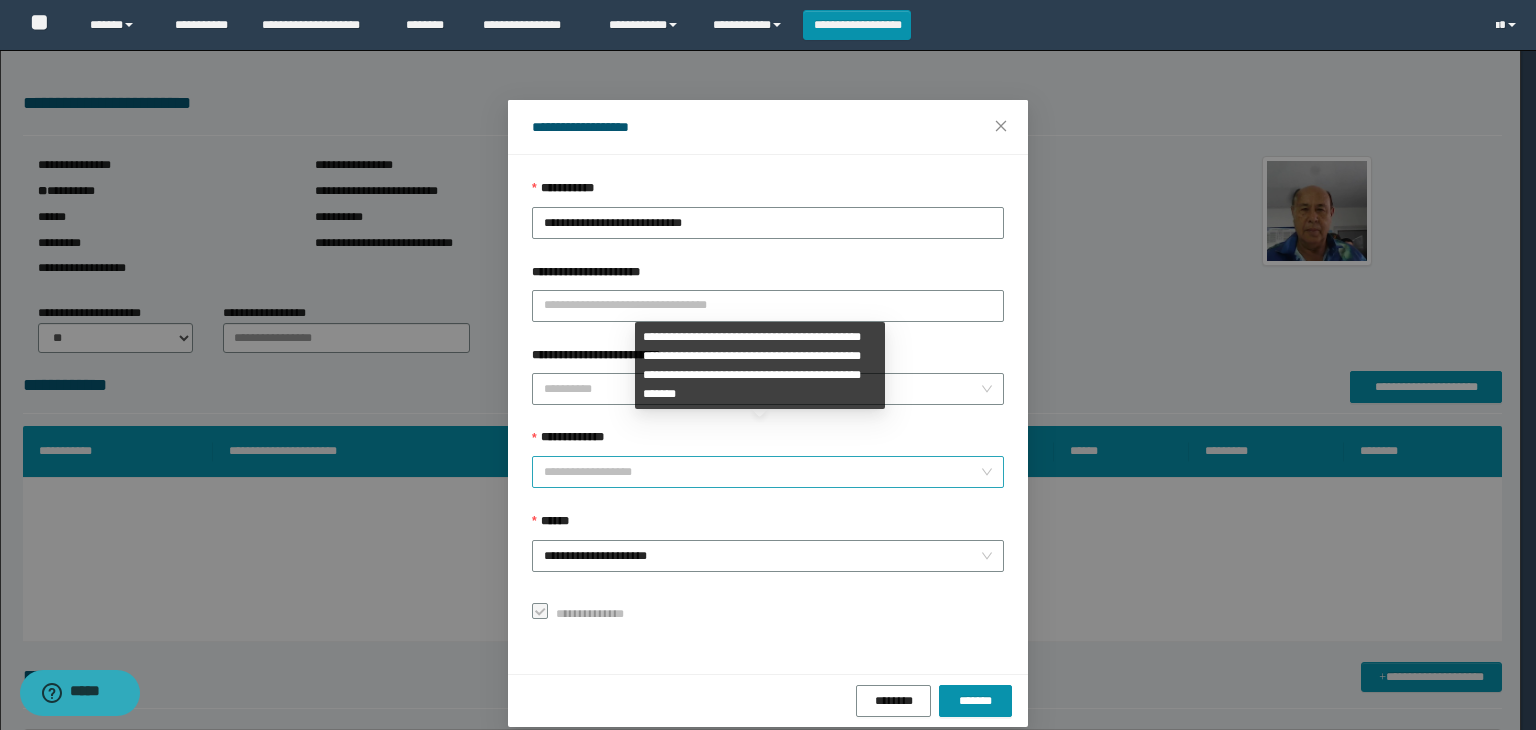 click on "**********" at bounding box center [768, 472] 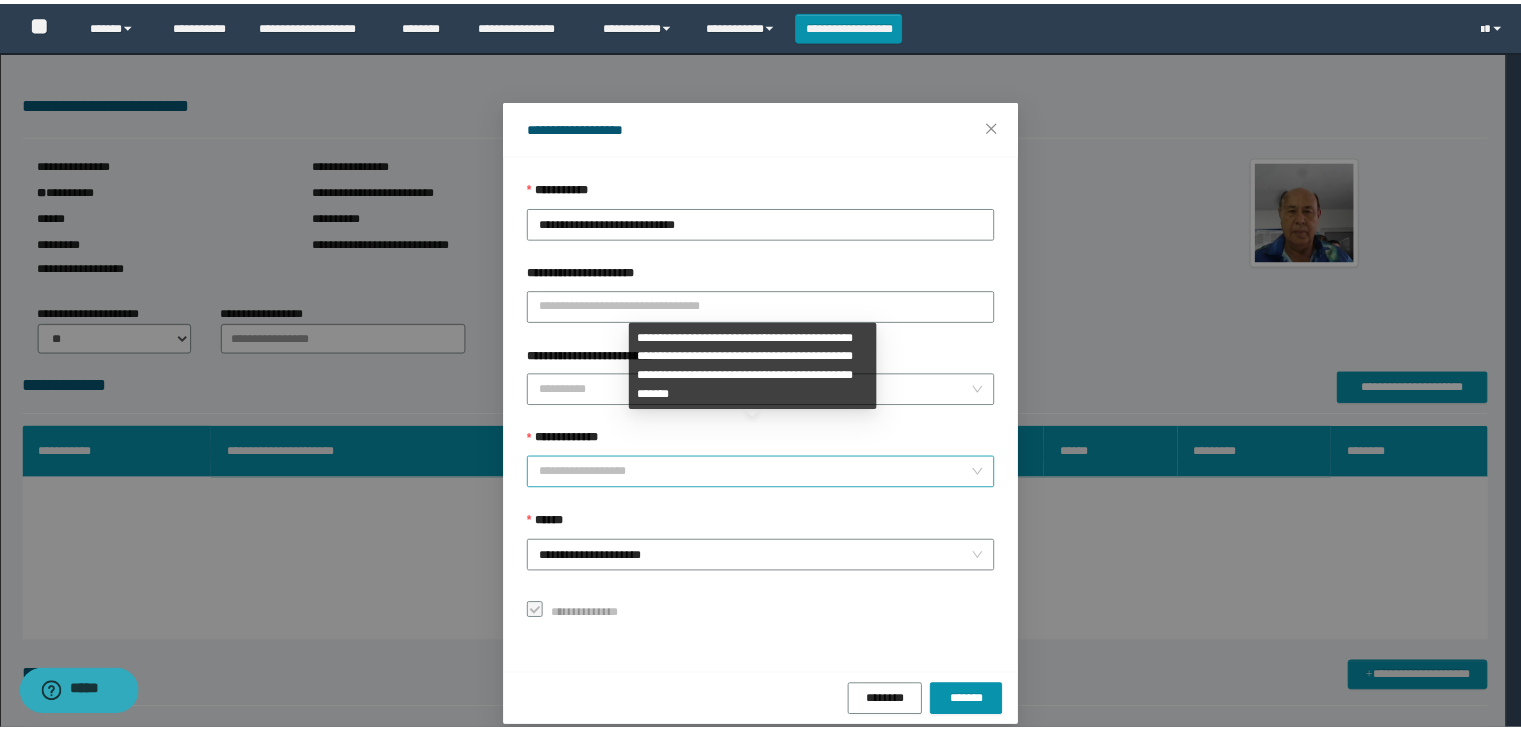 scroll, scrollTop: 192, scrollLeft: 0, axis: vertical 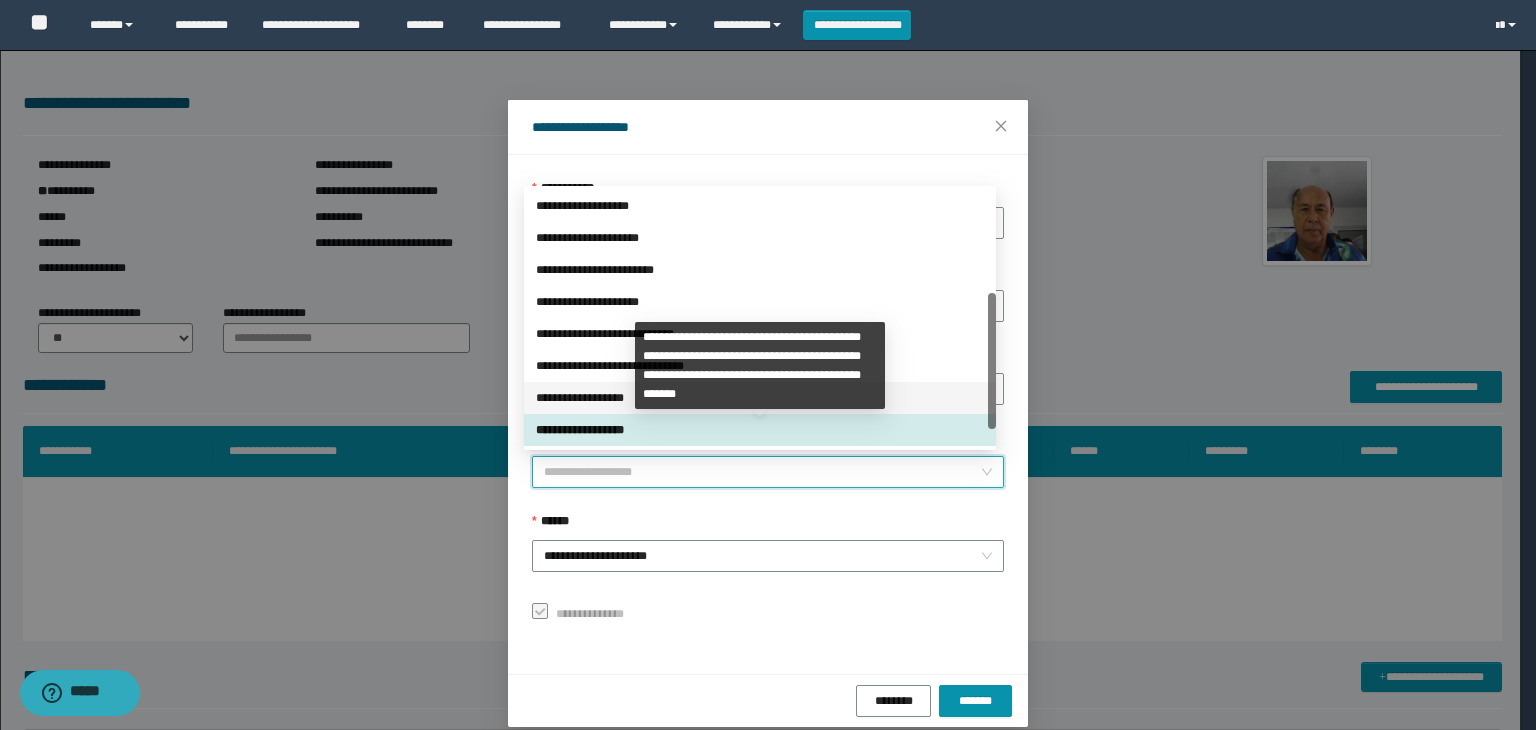 click on "**********" at bounding box center [760, 398] 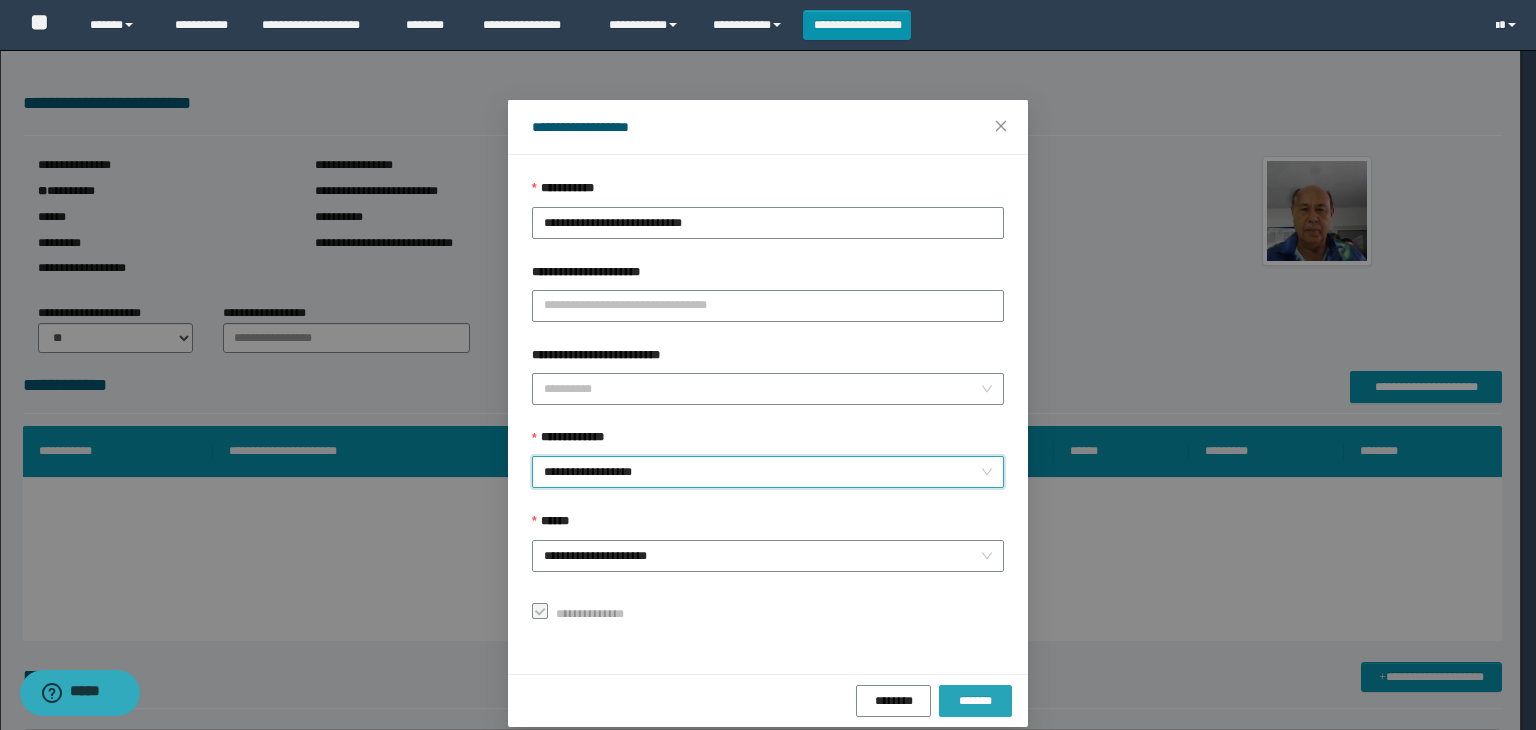 click on "*******" at bounding box center (975, 701) 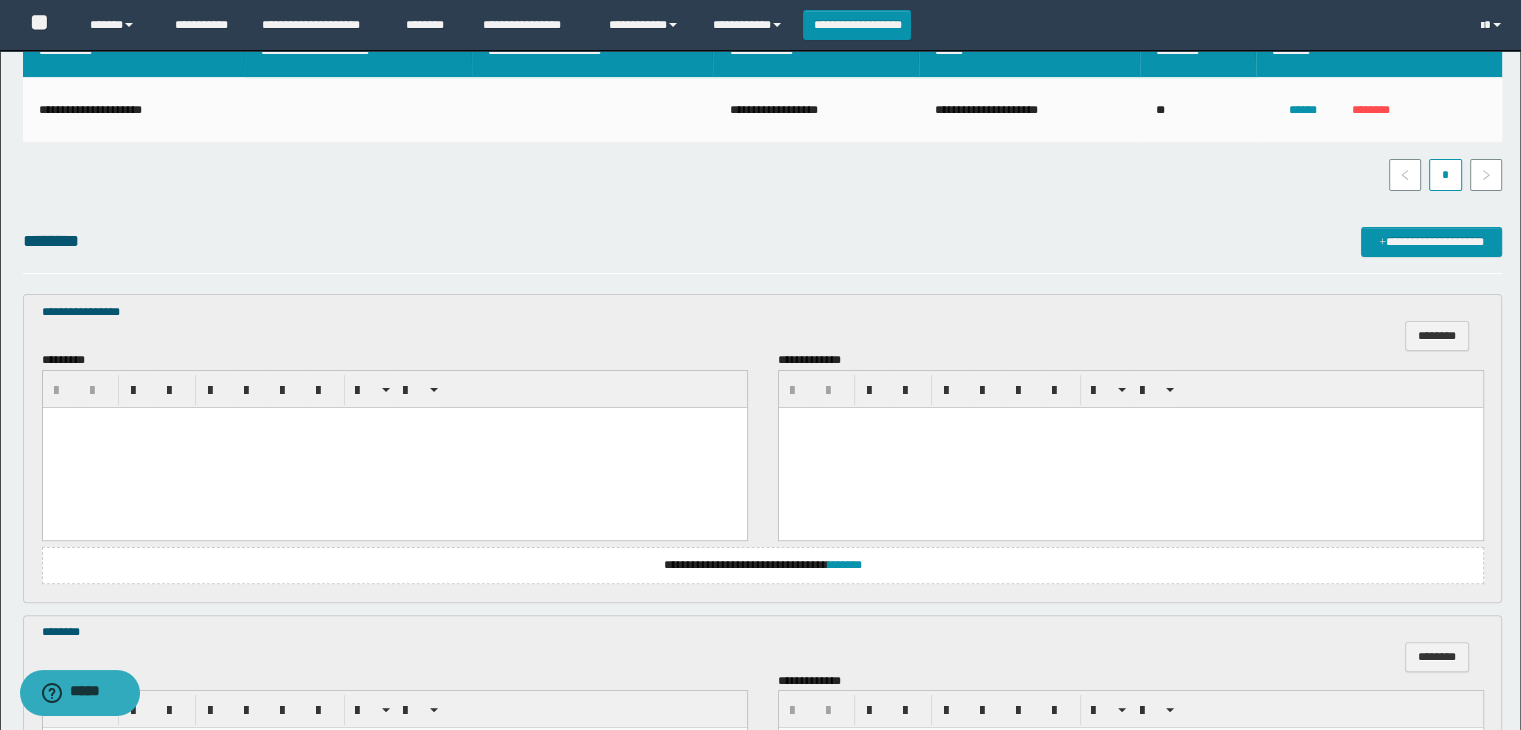 scroll, scrollTop: 500, scrollLeft: 0, axis: vertical 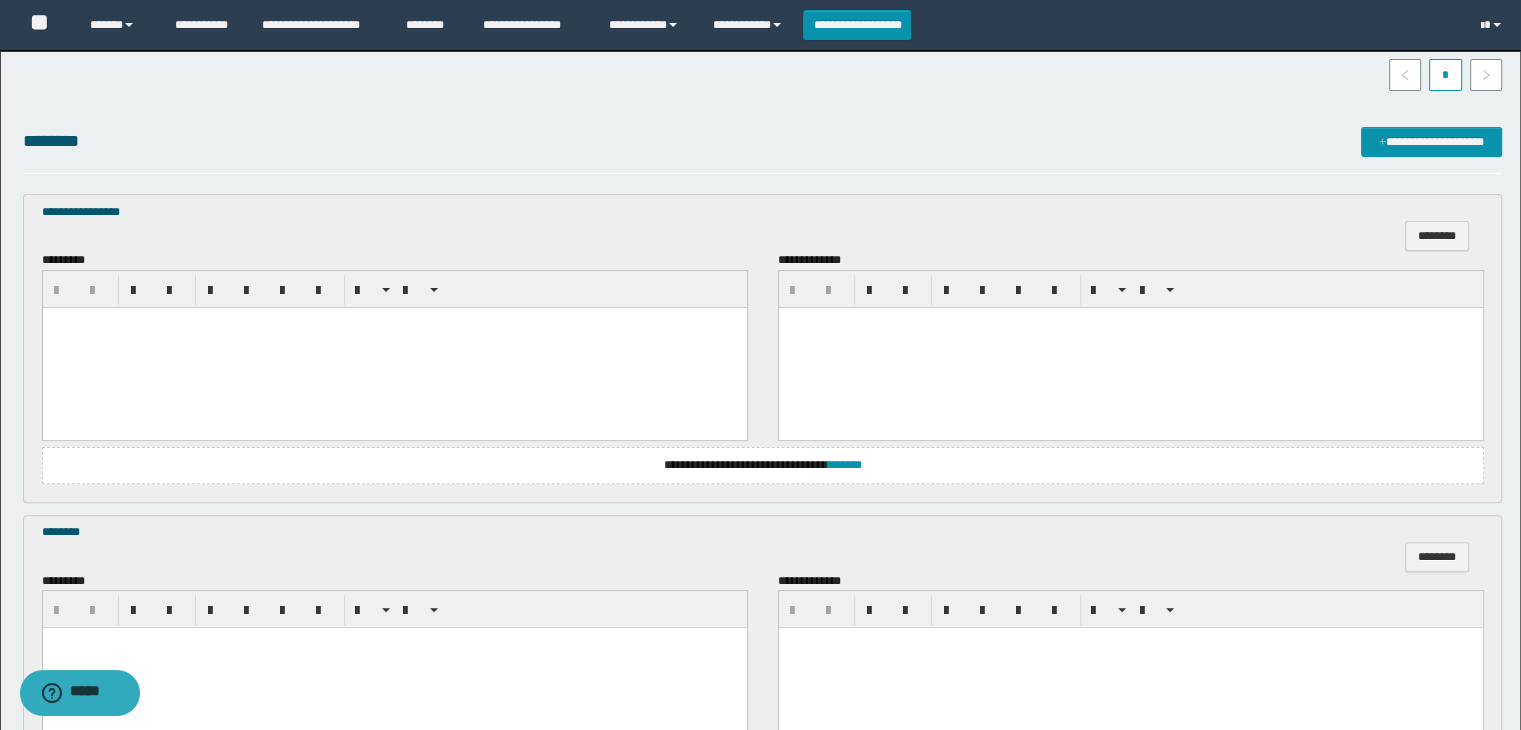 click at bounding box center (394, 347) 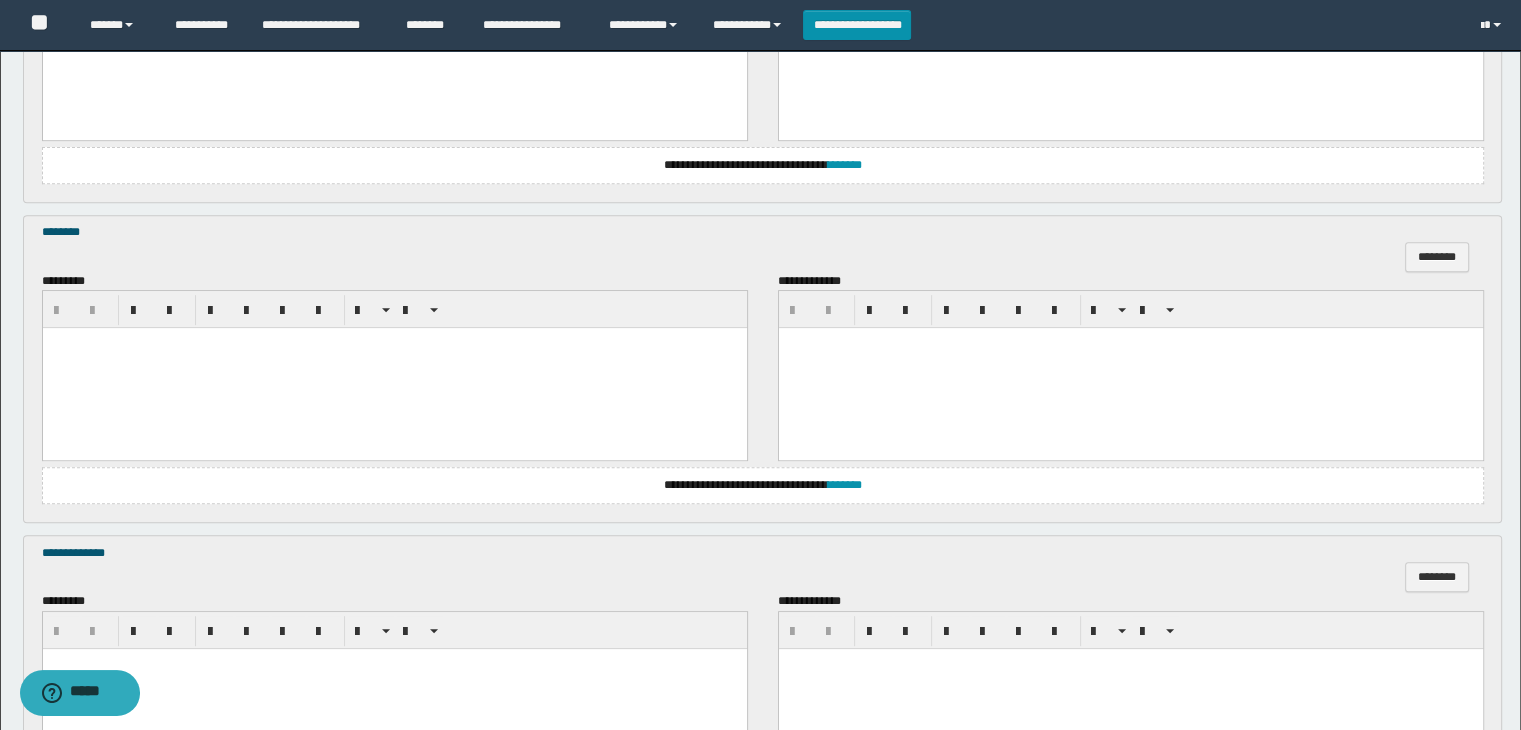 scroll, scrollTop: 900, scrollLeft: 0, axis: vertical 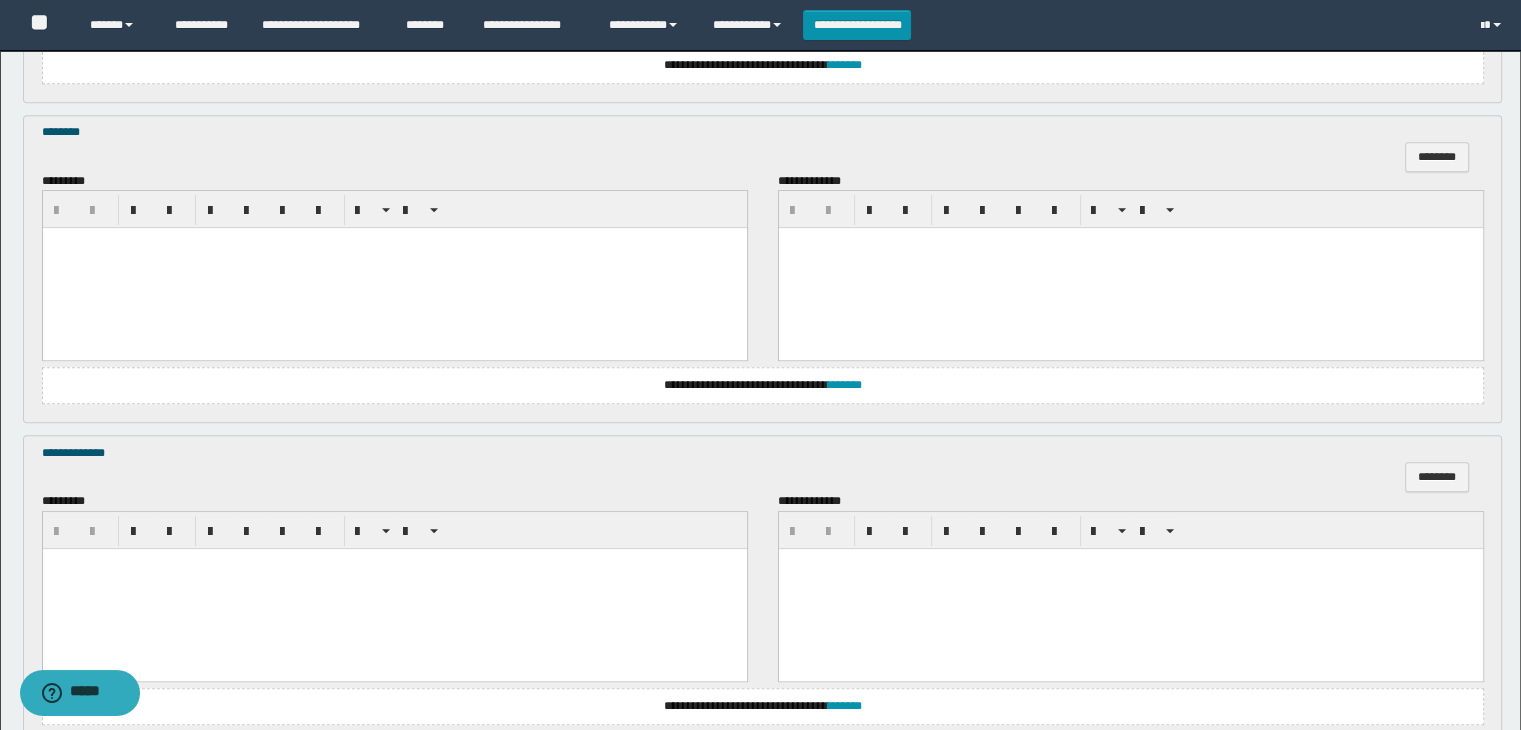 click at bounding box center [394, 268] 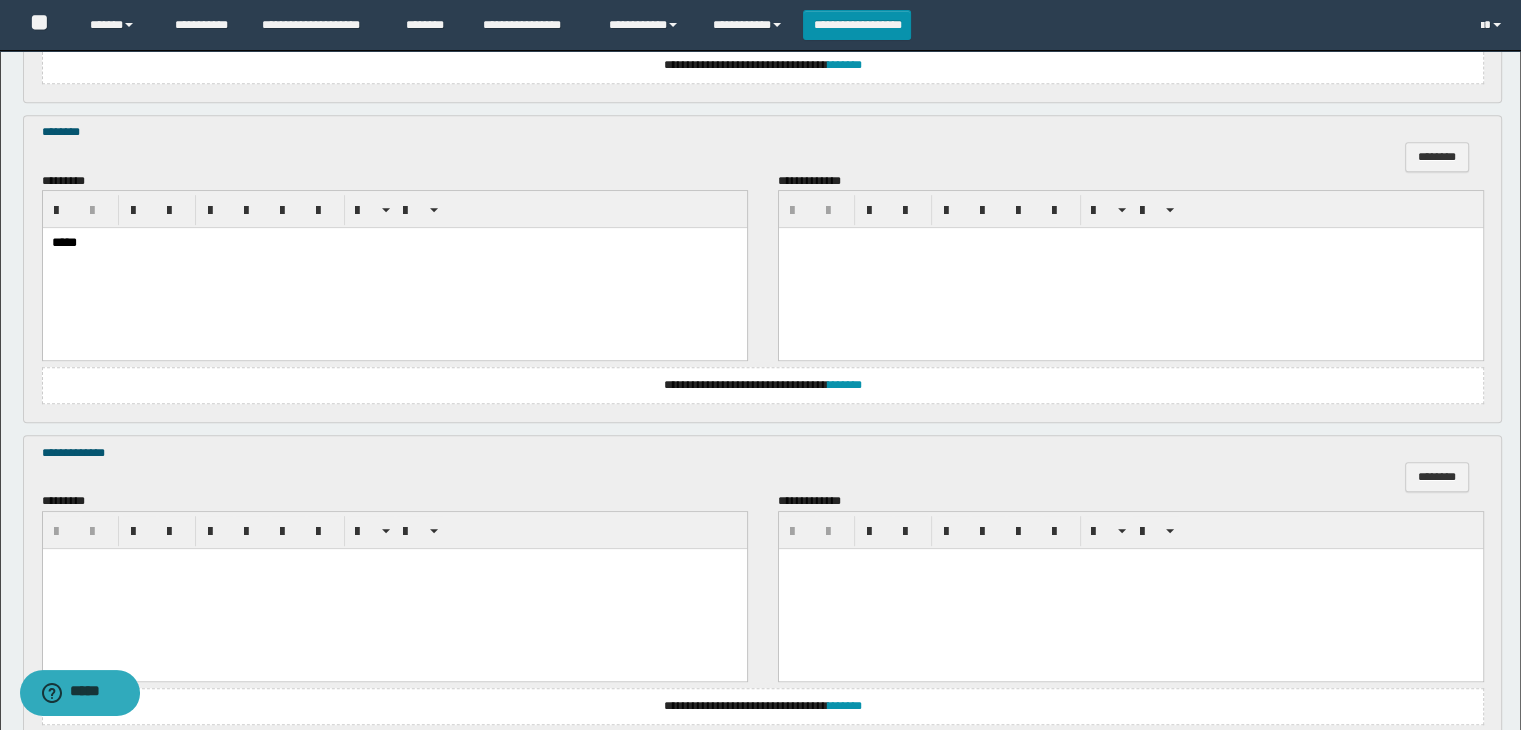 scroll, scrollTop: 1064, scrollLeft: 0, axis: vertical 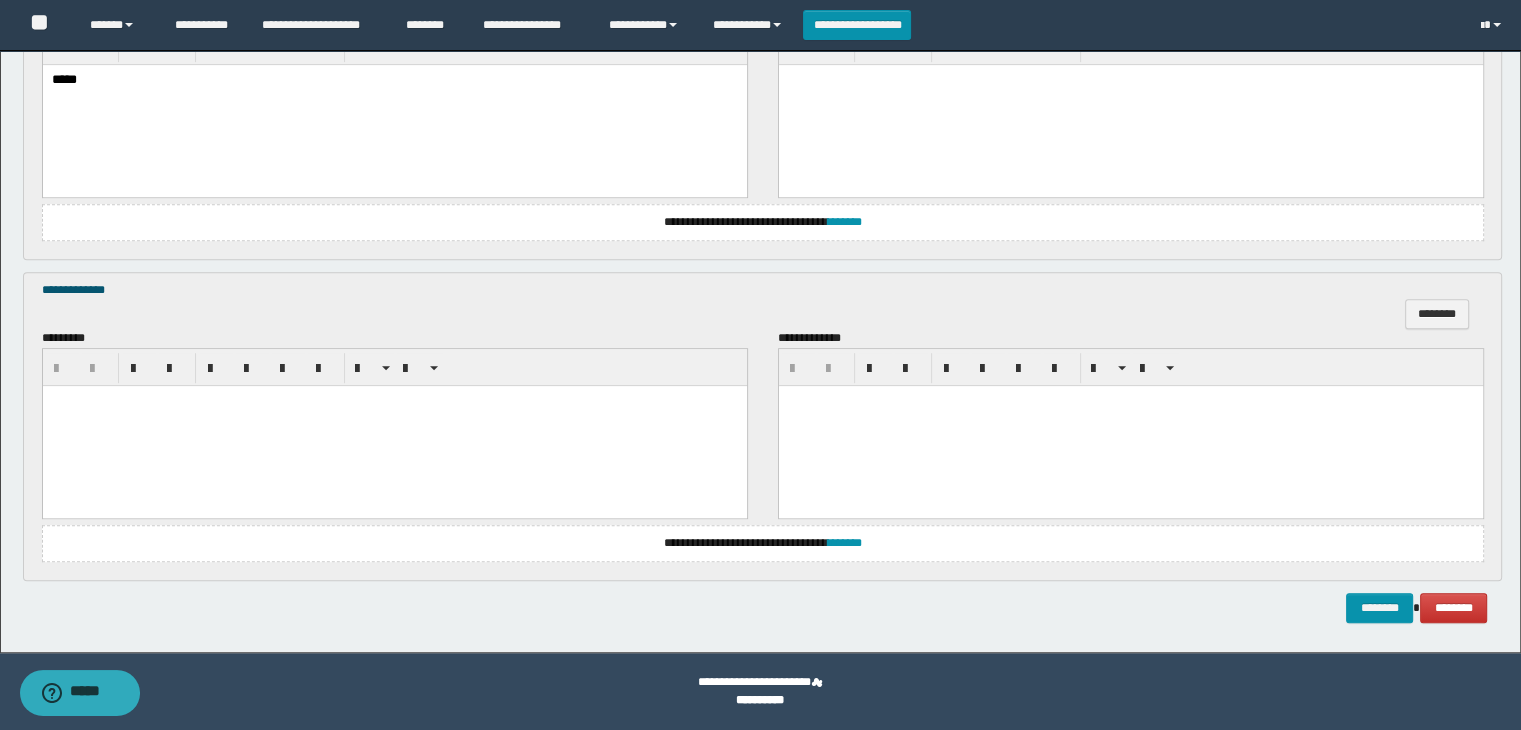 click at bounding box center (394, 425) 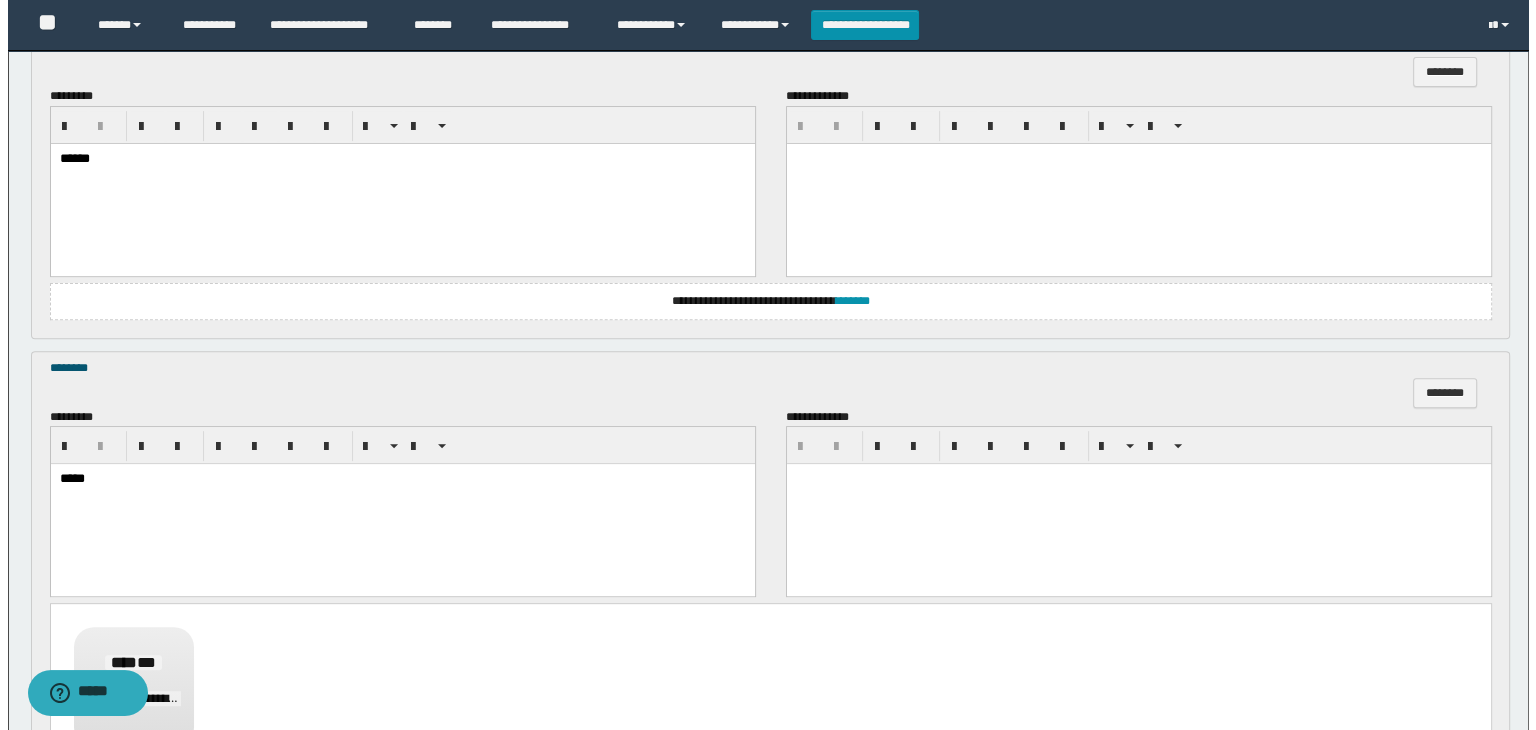 scroll, scrollTop: 464, scrollLeft: 0, axis: vertical 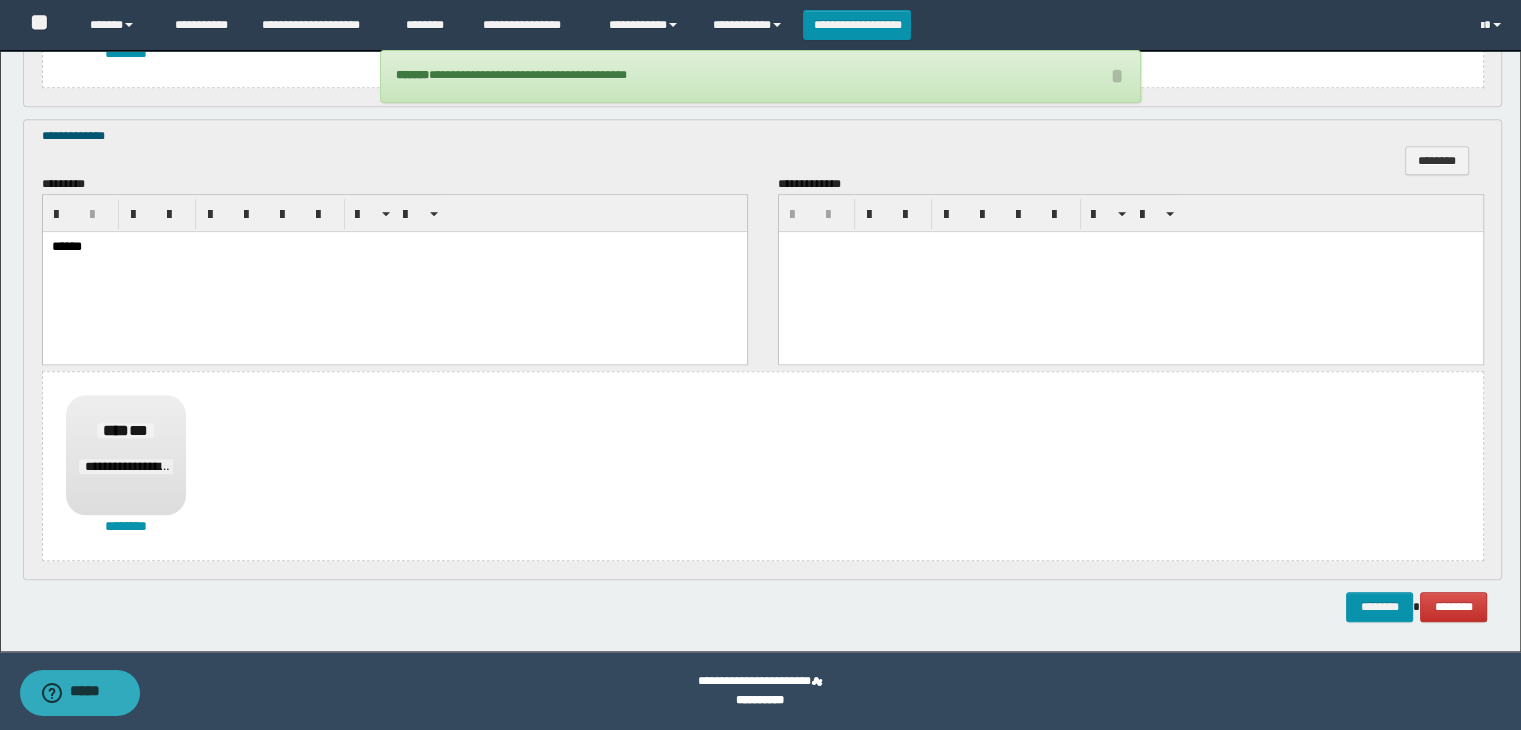 click on "**********" at bounding box center [760, -411] 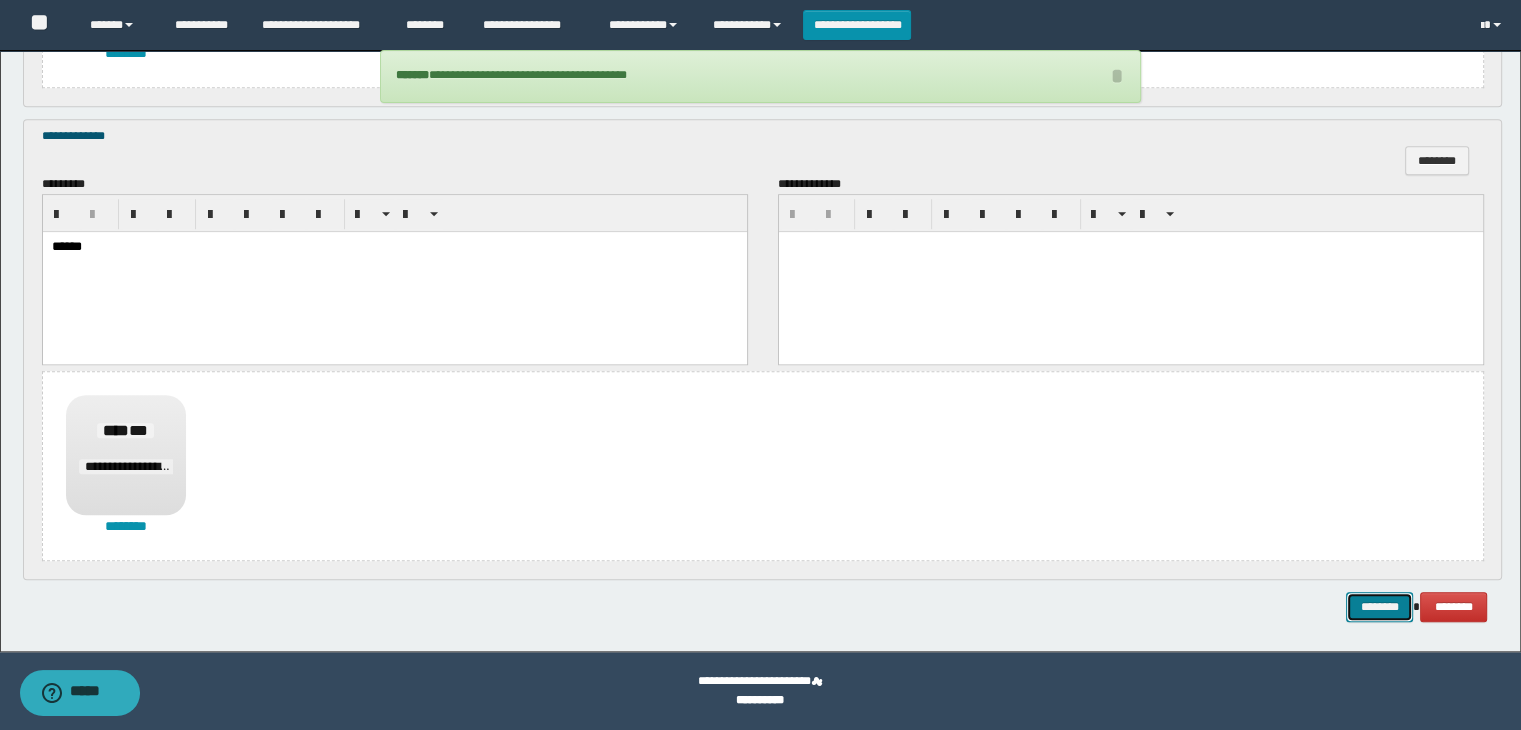 click on "********" at bounding box center [1379, 607] 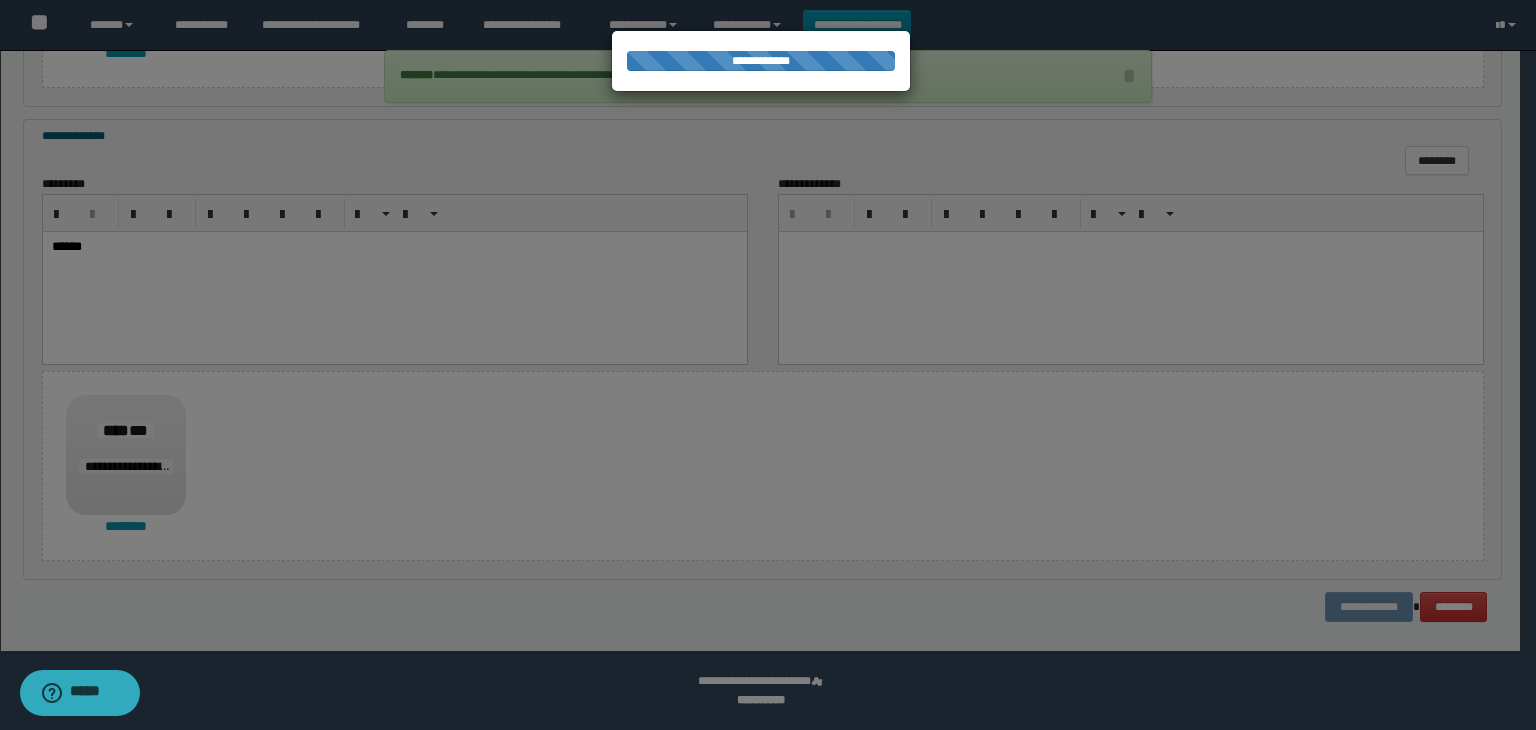 scroll, scrollTop: 0, scrollLeft: 0, axis: both 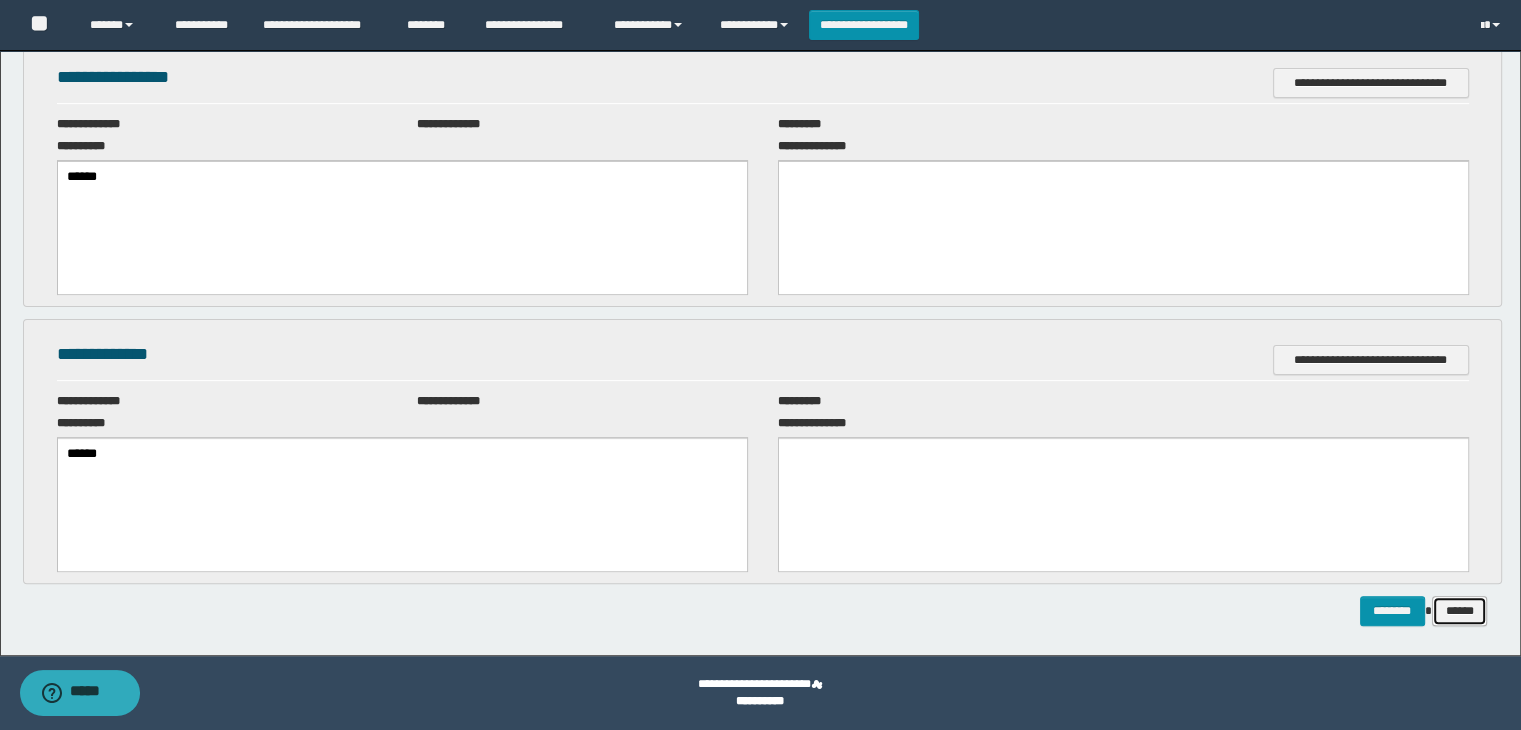 click on "******" at bounding box center [1460, 611] 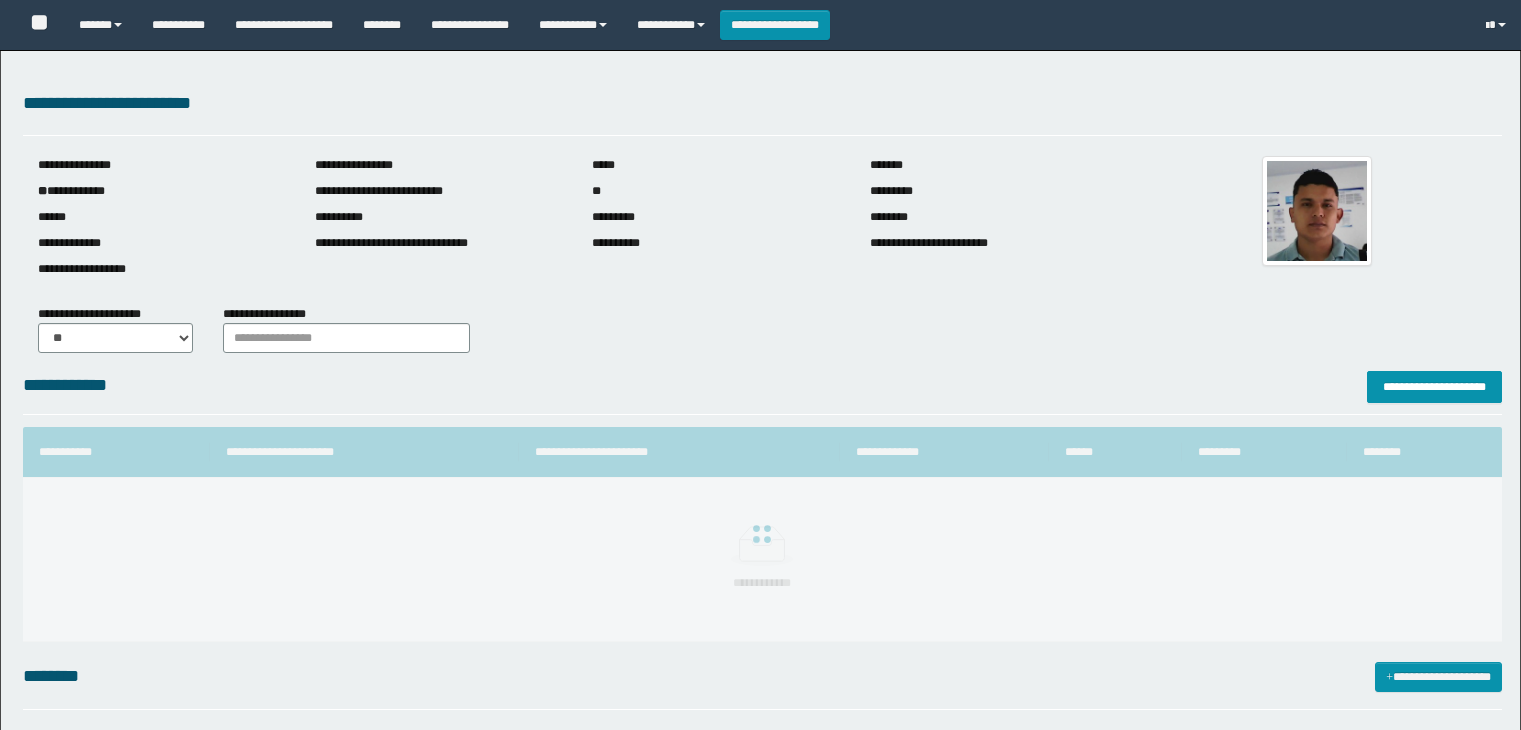 scroll, scrollTop: 0, scrollLeft: 0, axis: both 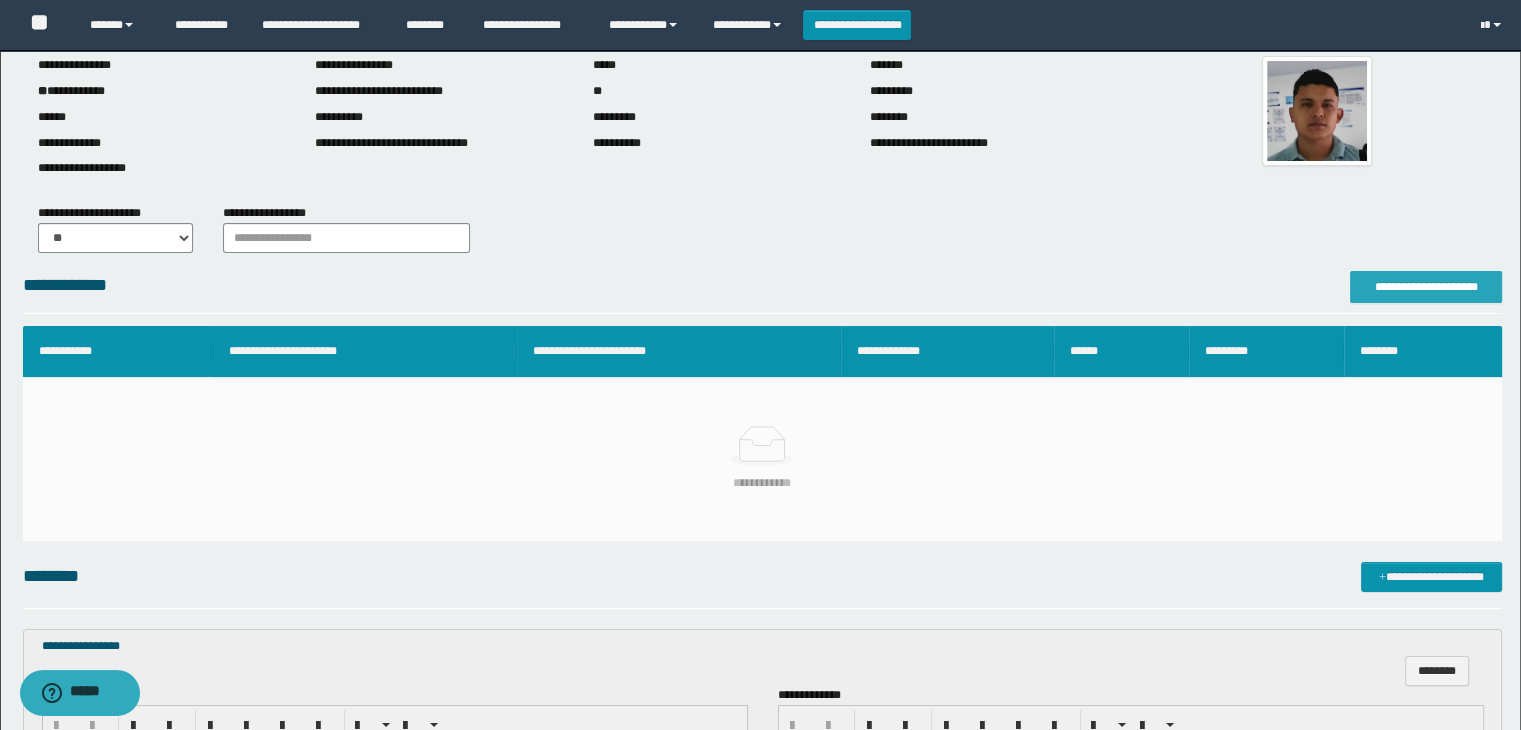 click on "**********" at bounding box center (1426, 287) 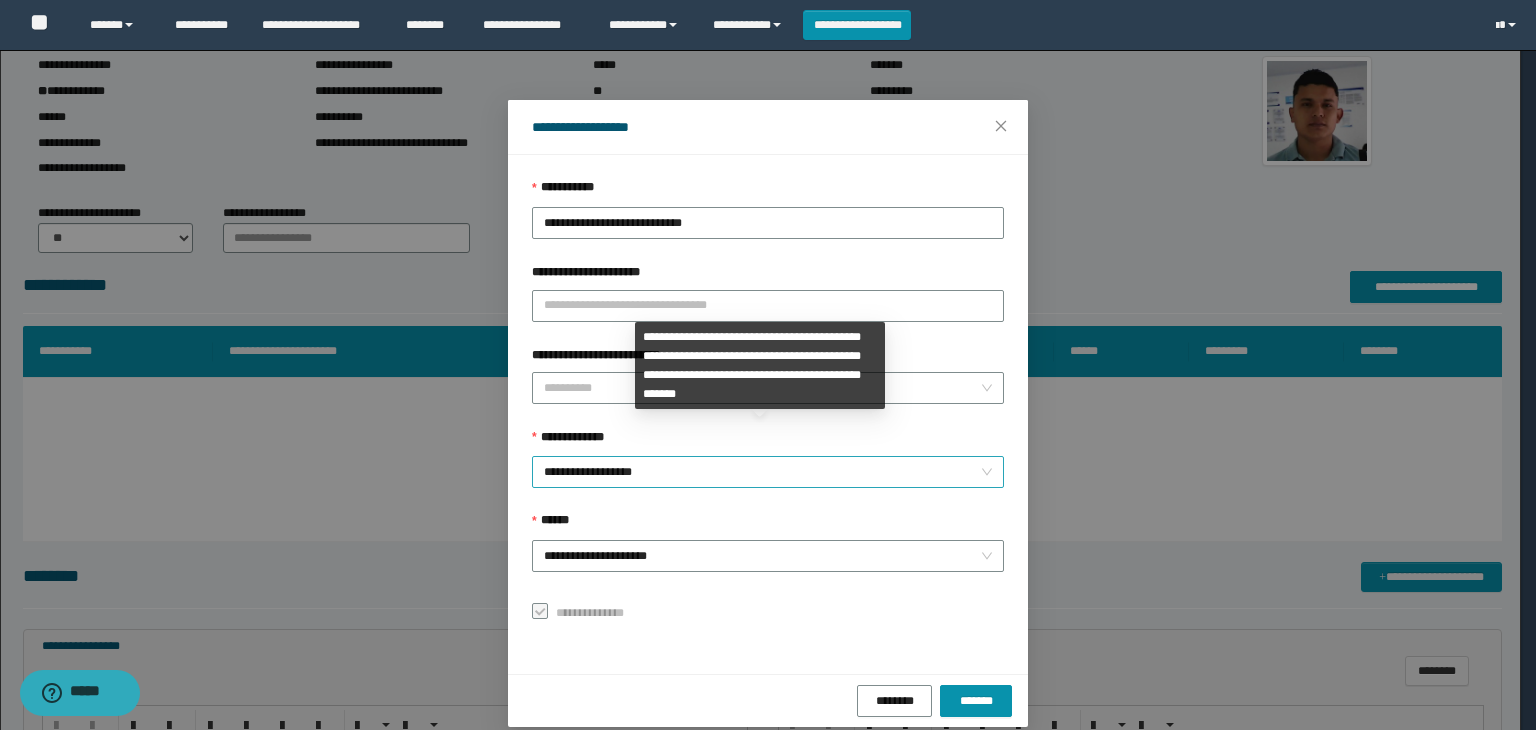 click on "**********" at bounding box center [768, 472] 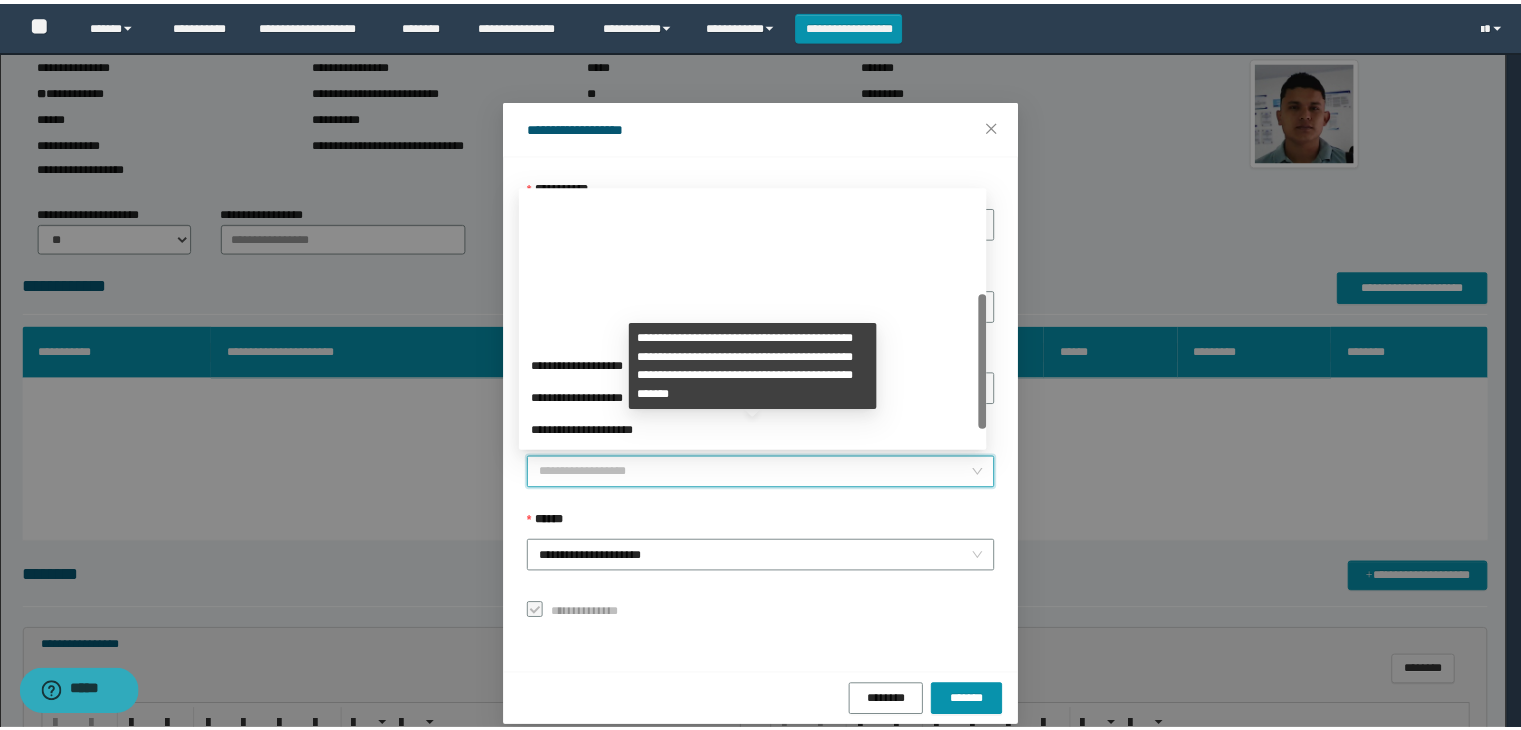 scroll, scrollTop: 192, scrollLeft: 0, axis: vertical 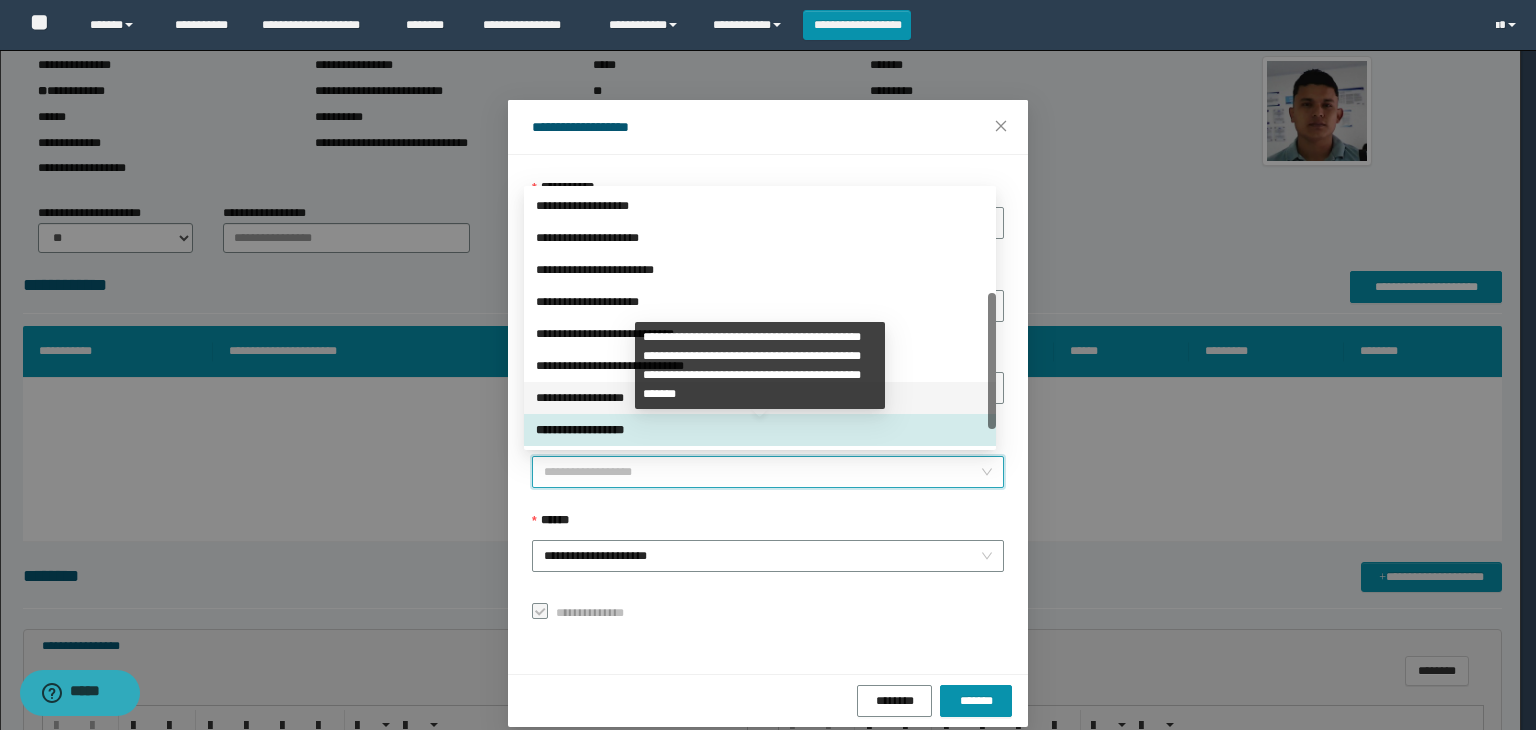 click on "**********" at bounding box center [760, 366] 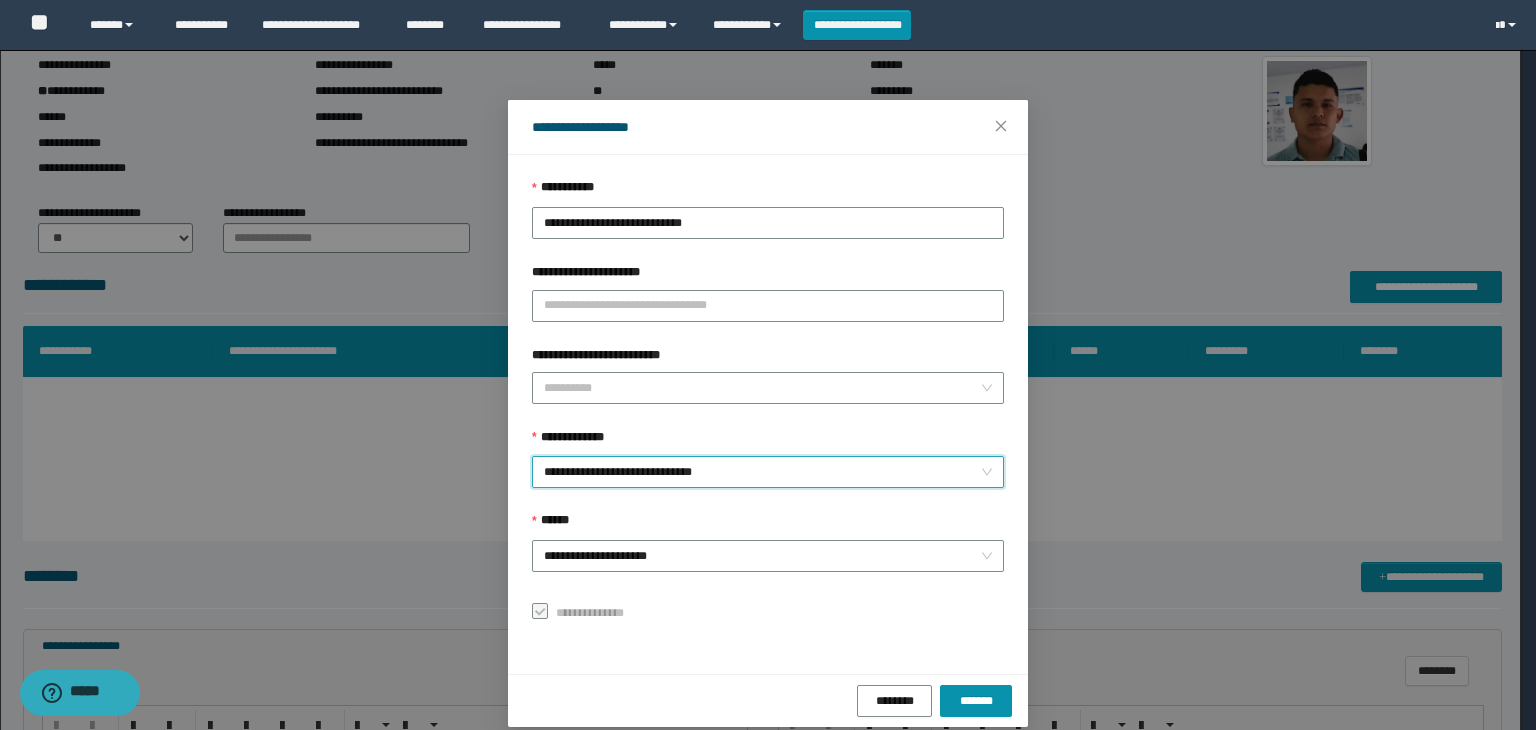 click on "**********" at bounding box center [768, 472] 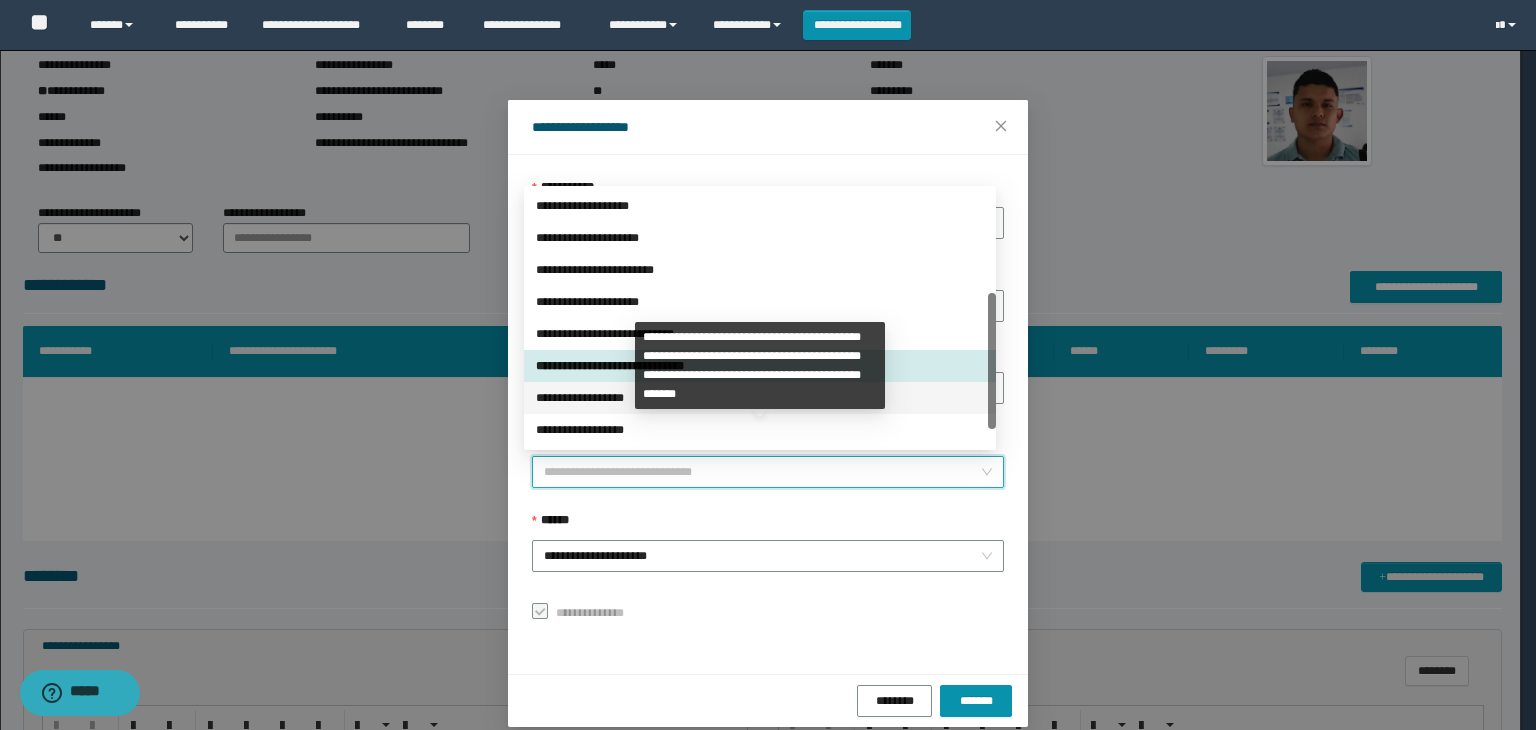 click on "**********" at bounding box center (760, 398) 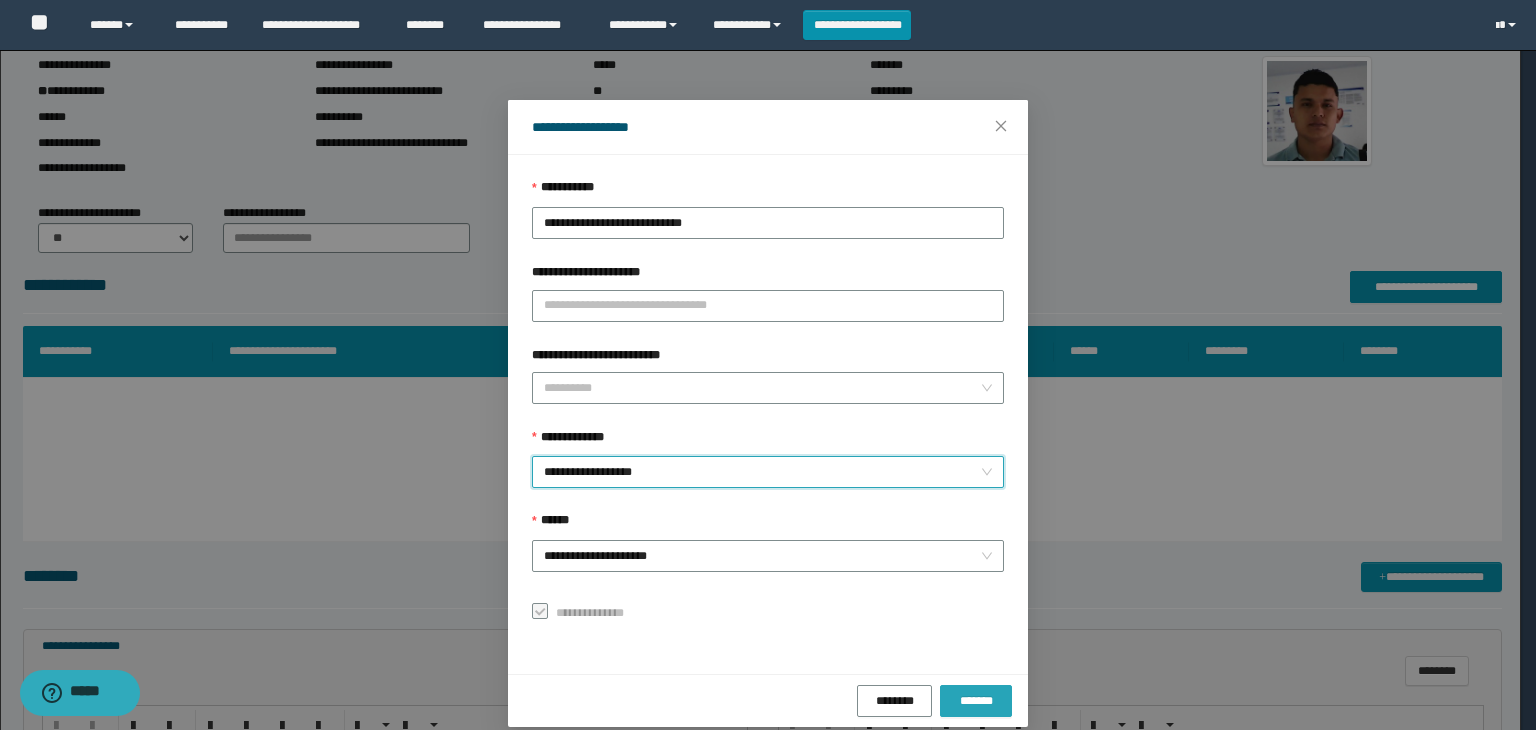 click on "*******" at bounding box center [976, 701] 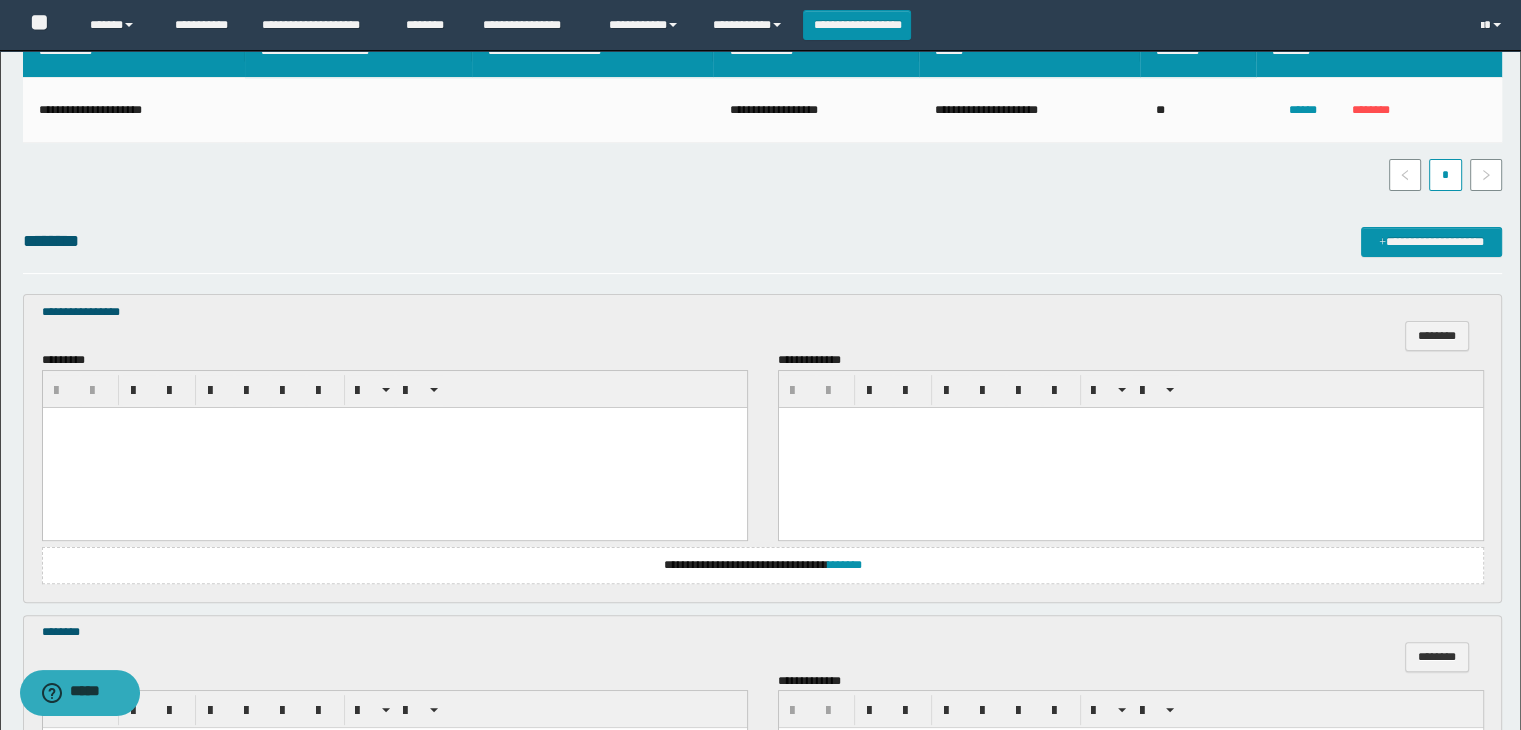 scroll, scrollTop: 500, scrollLeft: 0, axis: vertical 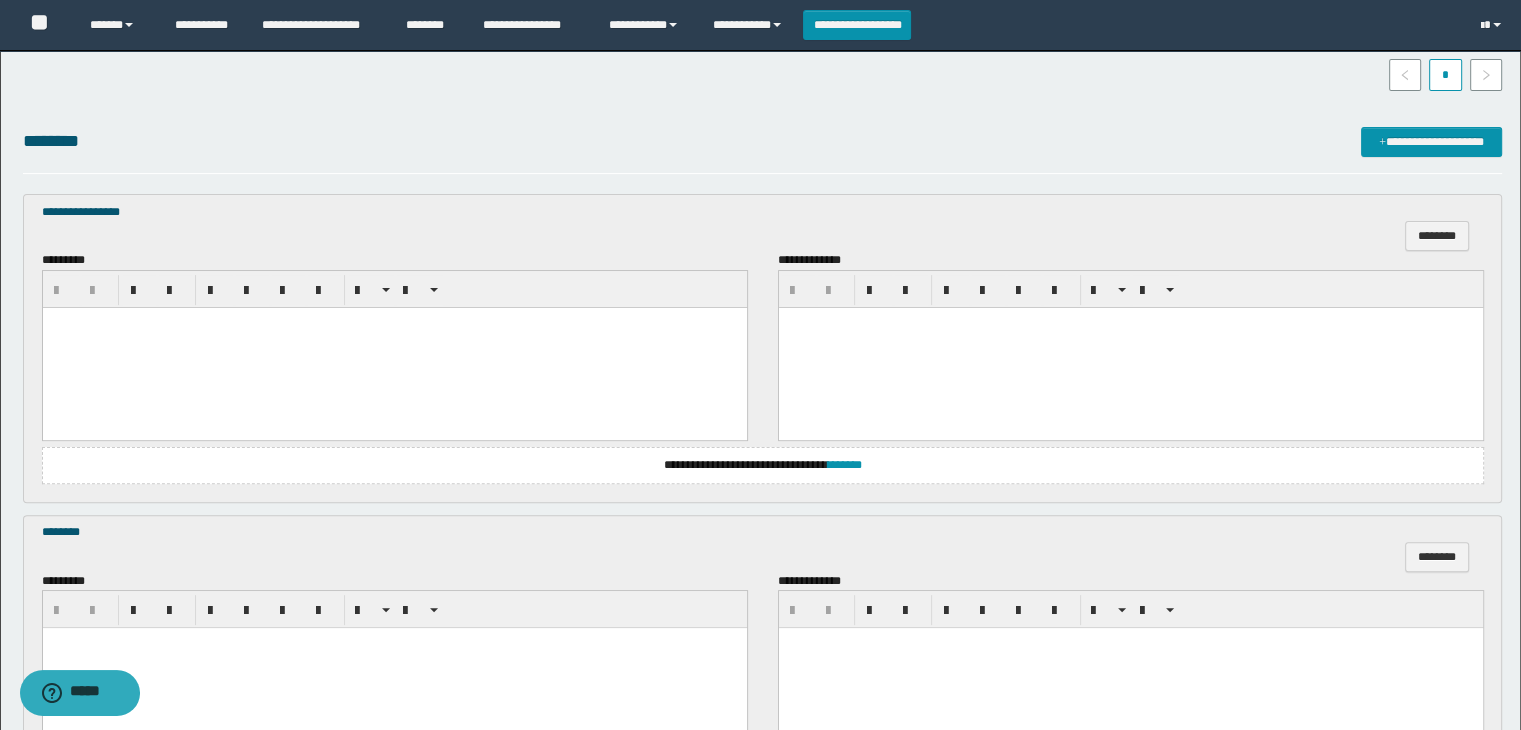 click at bounding box center (394, 347) 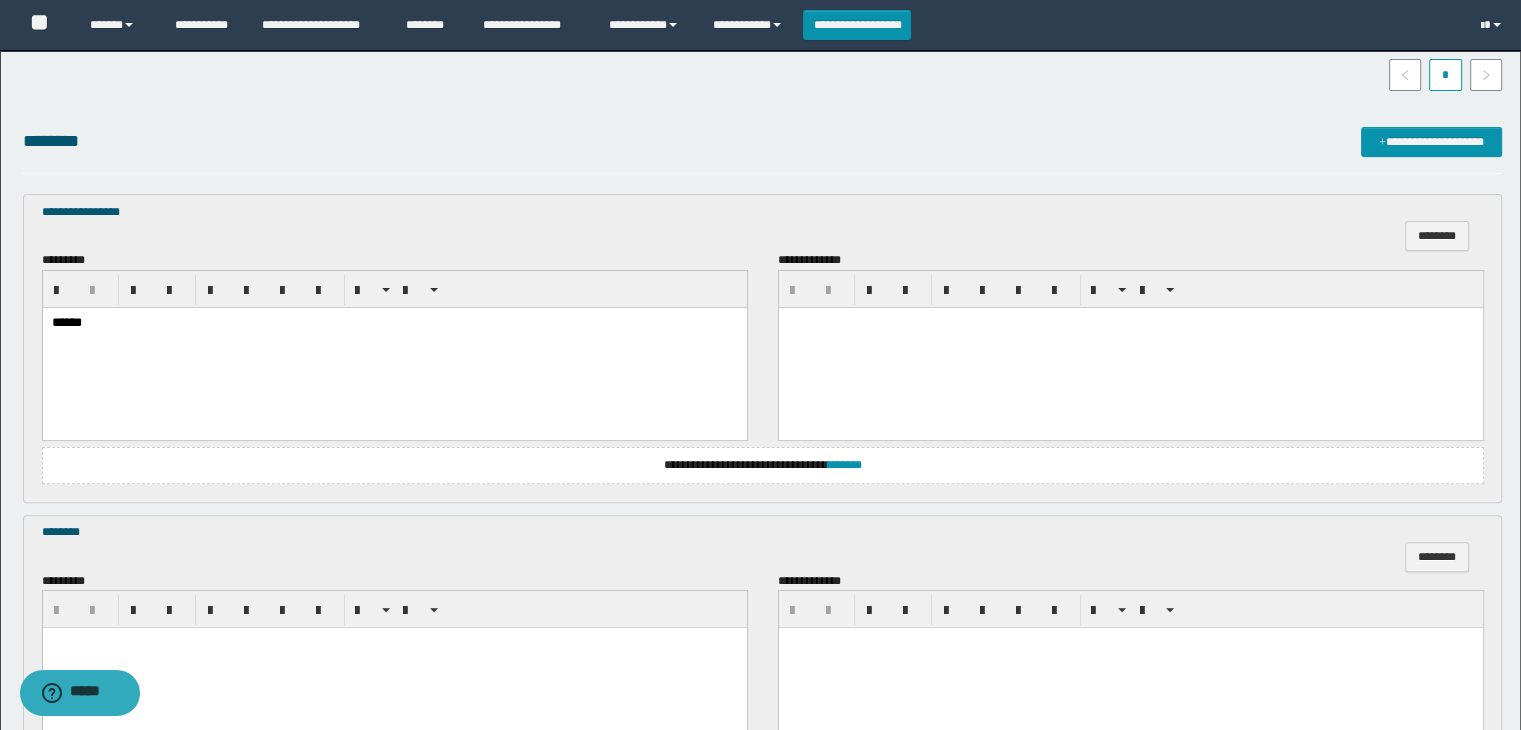 scroll, scrollTop: 800, scrollLeft: 0, axis: vertical 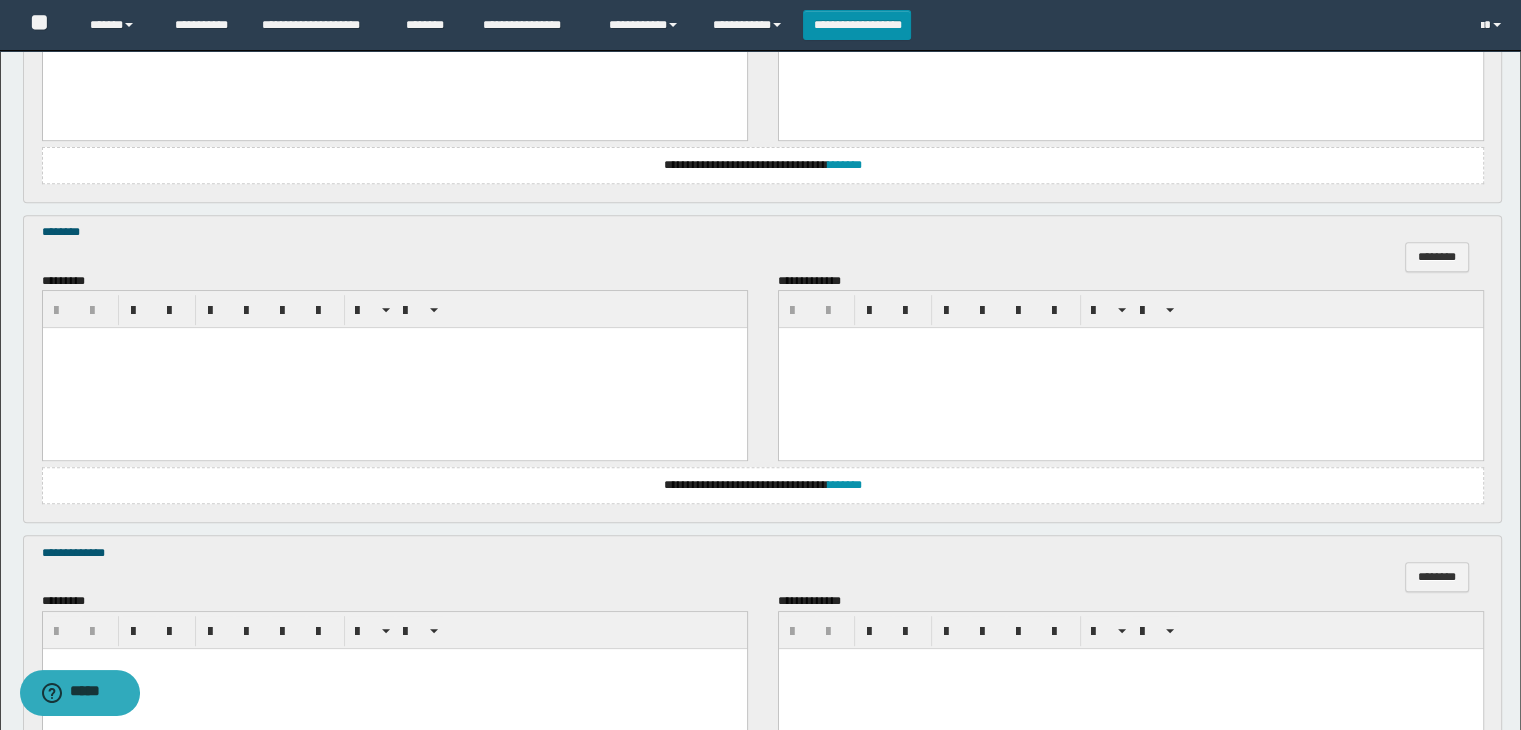 click at bounding box center (394, 368) 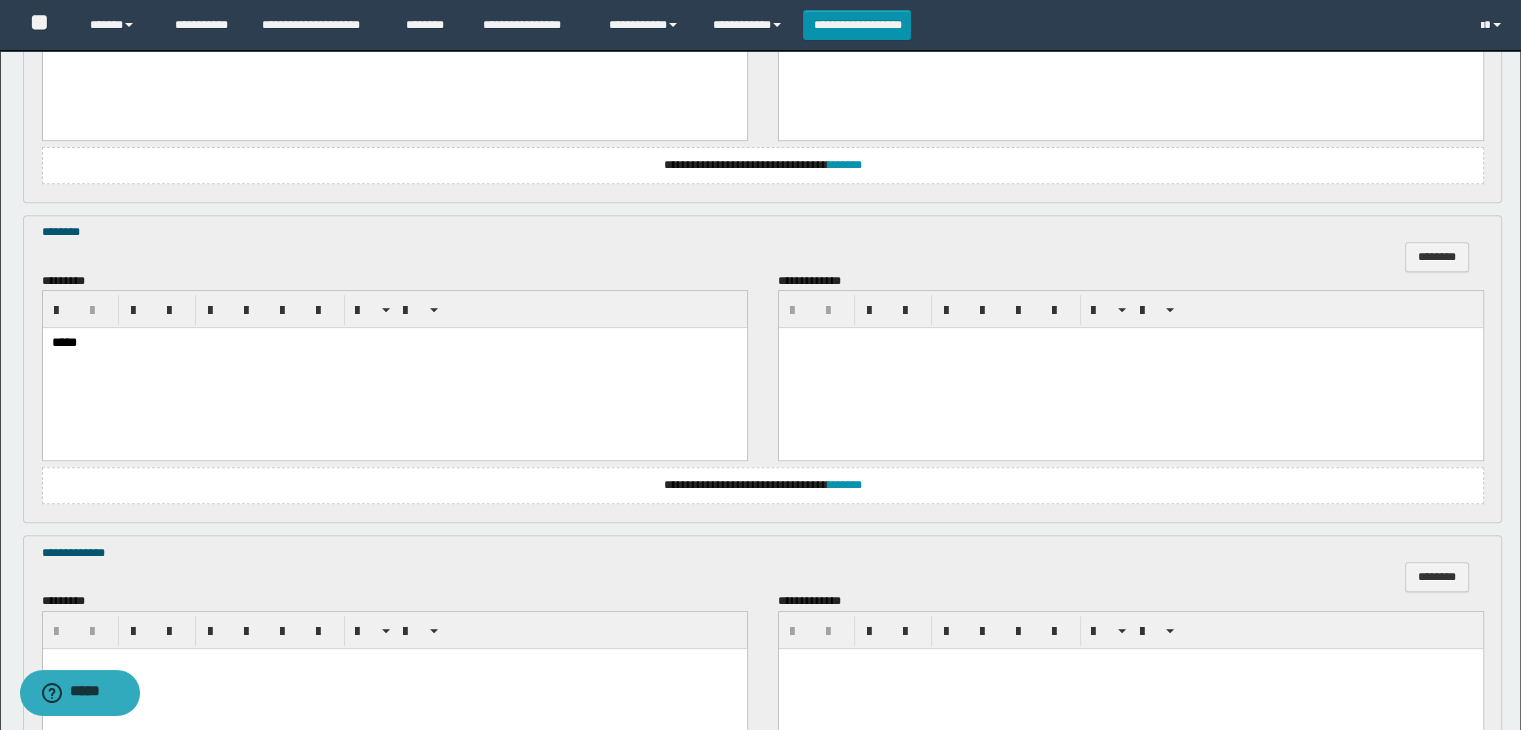 scroll, scrollTop: 1000, scrollLeft: 0, axis: vertical 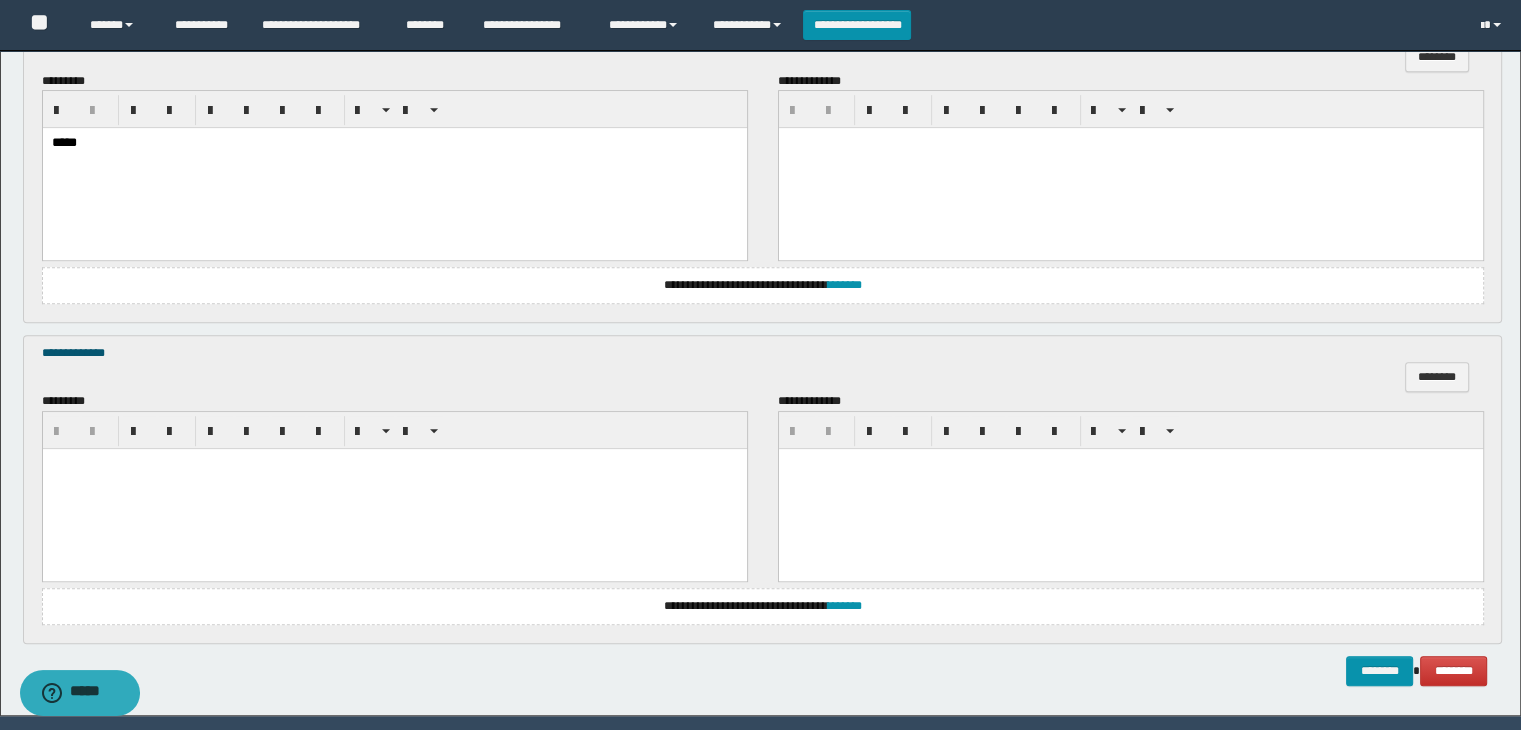 click at bounding box center (394, 488) 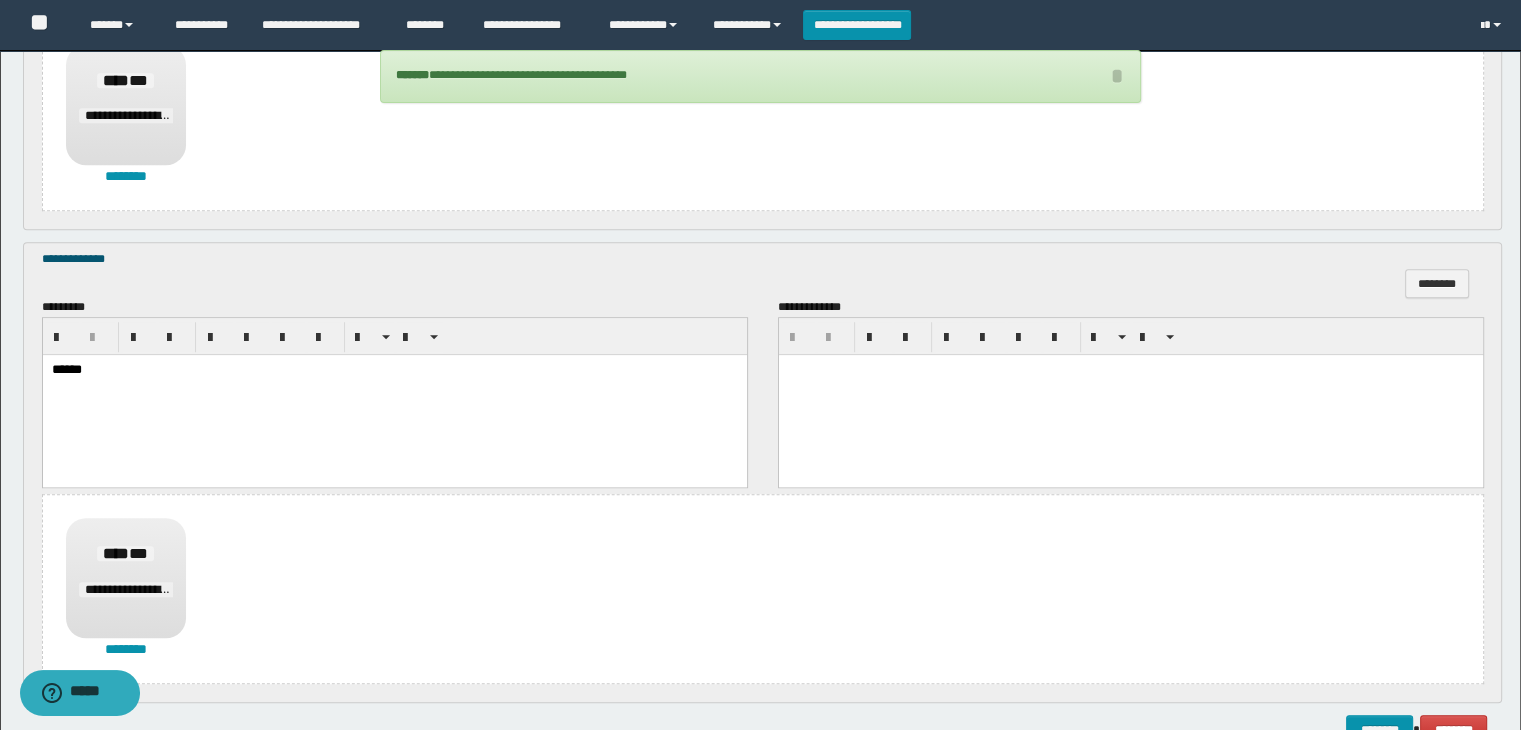 scroll, scrollTop: 1523, scrollLeft: 0, axis: vertical 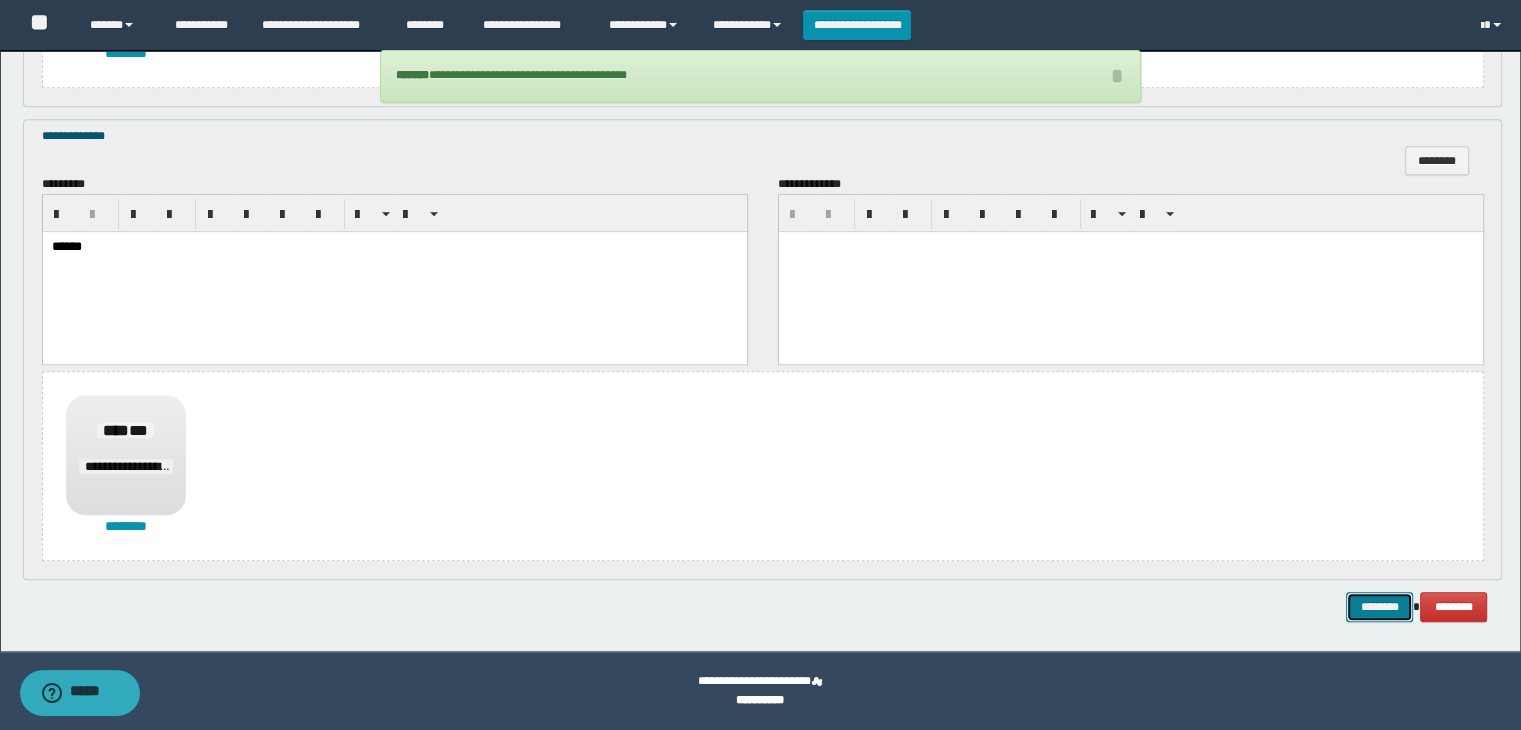 click on "********" at bounding box center (1379, 607) 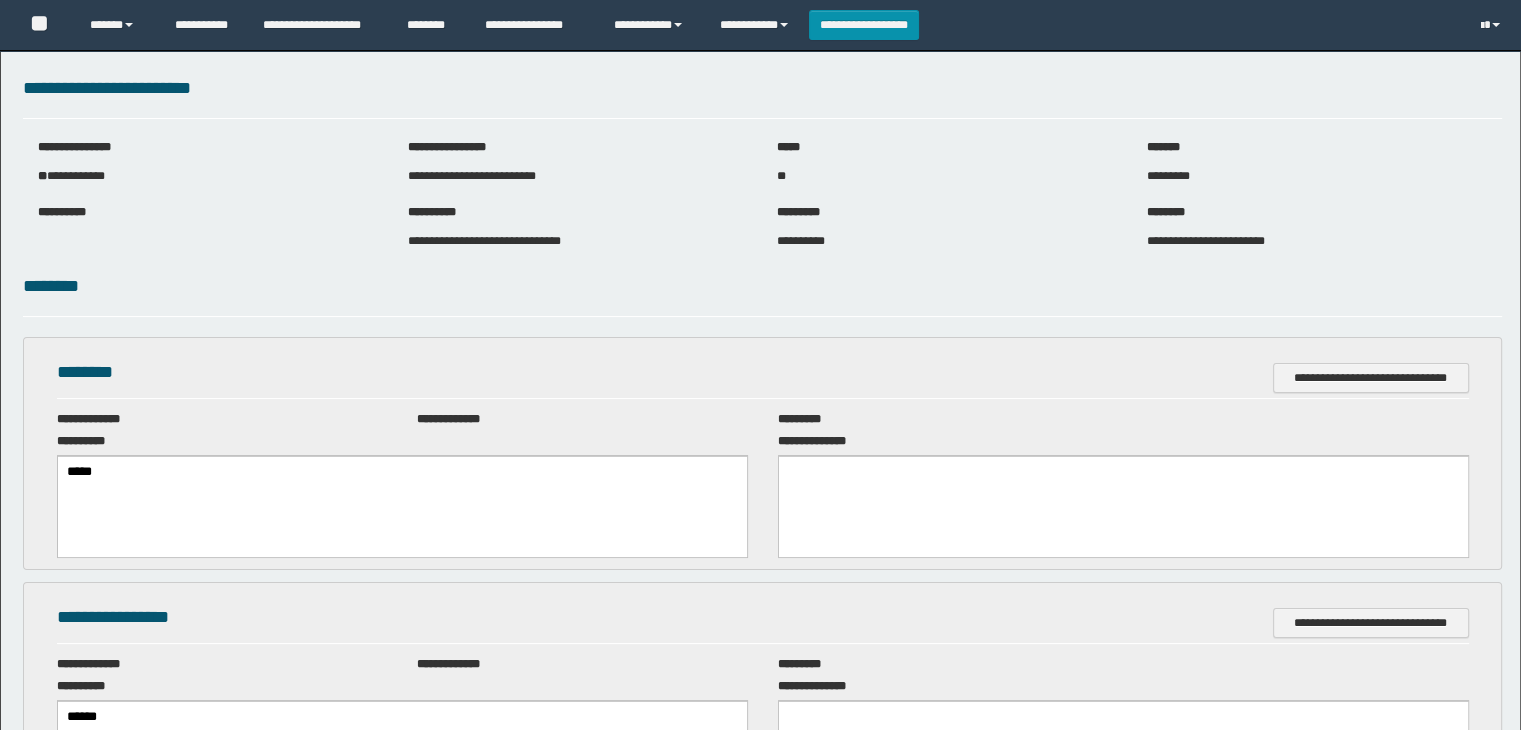 scroll, scrollTop: 0, scrollLeft: 0, axis: both 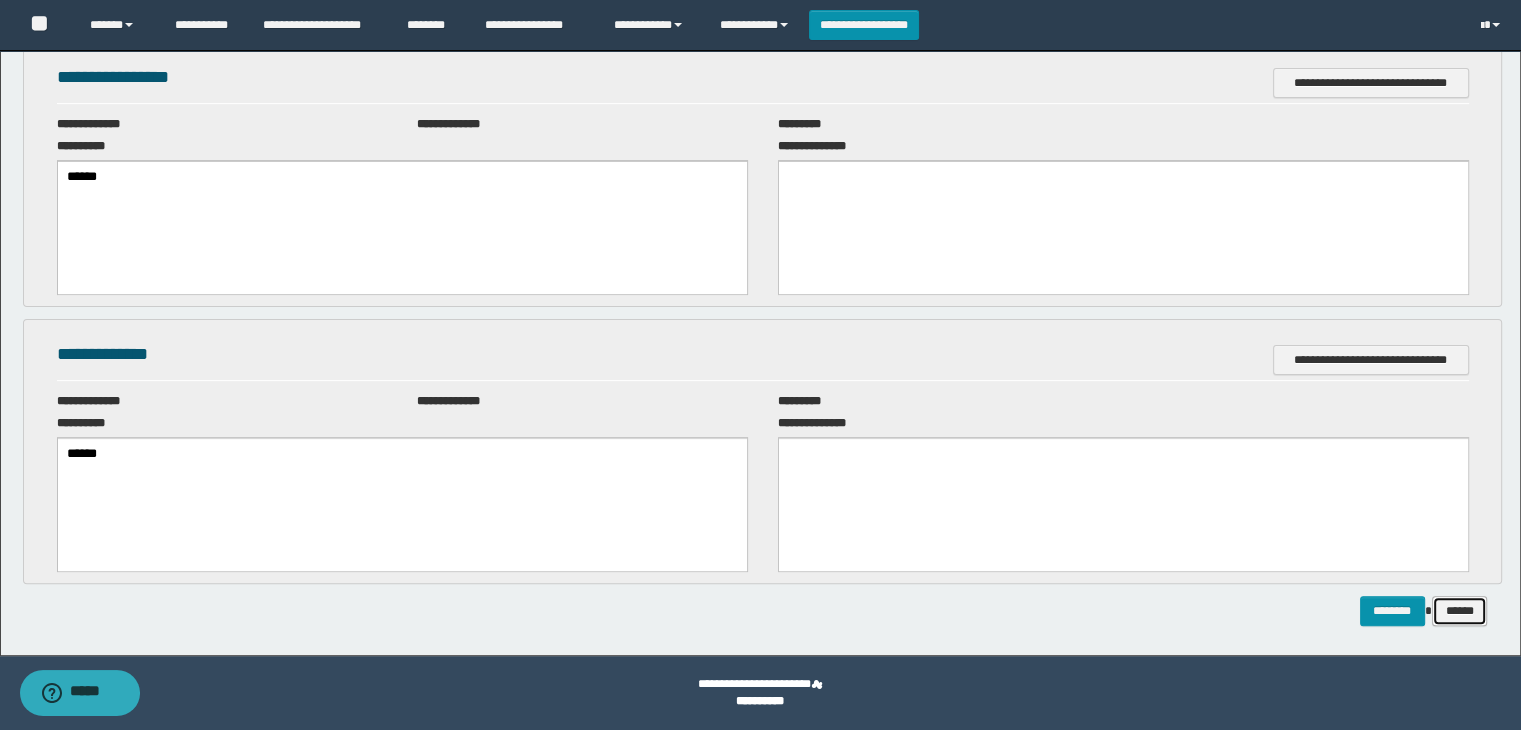 click on "******" at bounding box center (1460, 611) 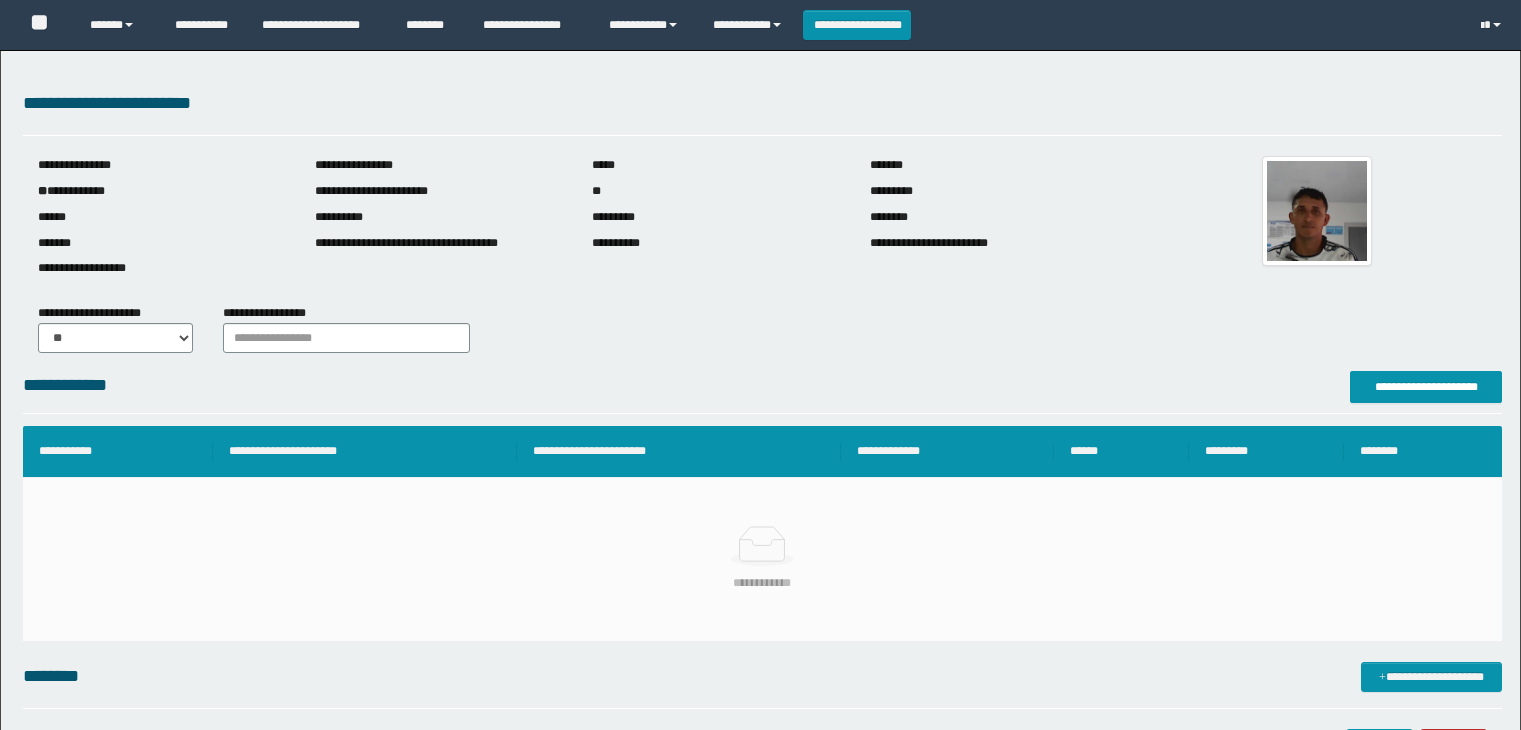 scroll, scrollTop: 0, scrollLeft: 0, axis: both 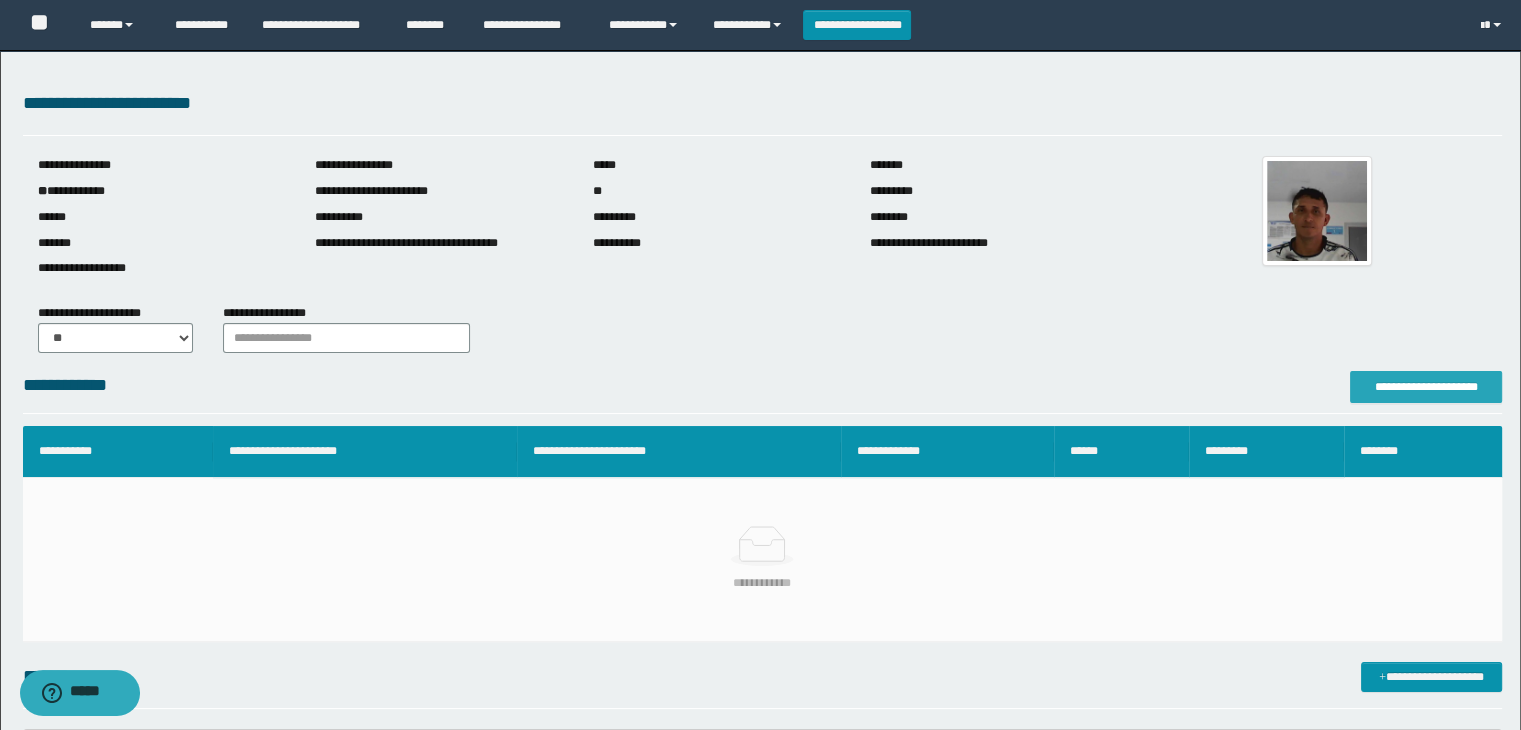 click on "**********" at bounding box center [1426, 387] 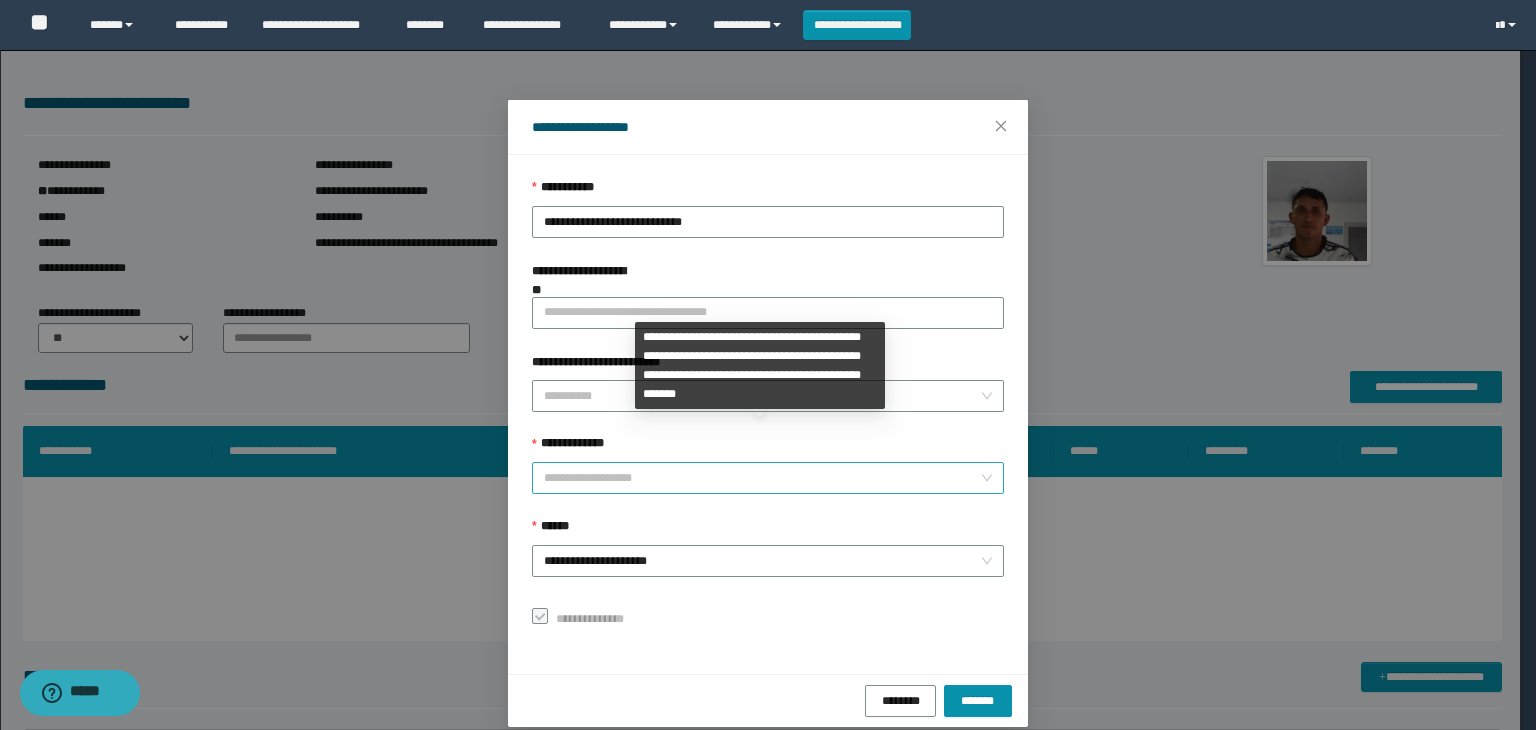 click on "**********" at bounding box center [768, 478] 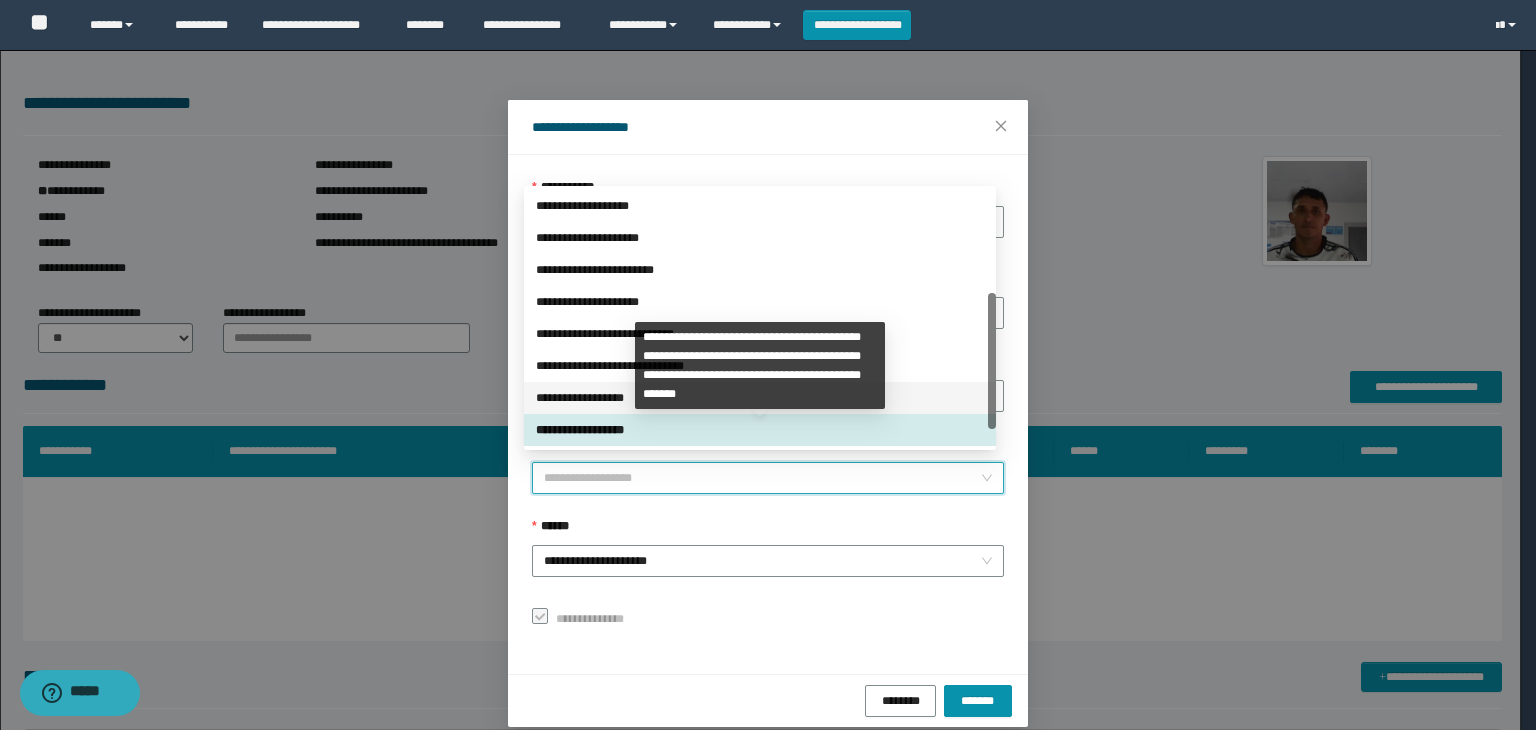 click on "**********" at bounding box center [760, 398] 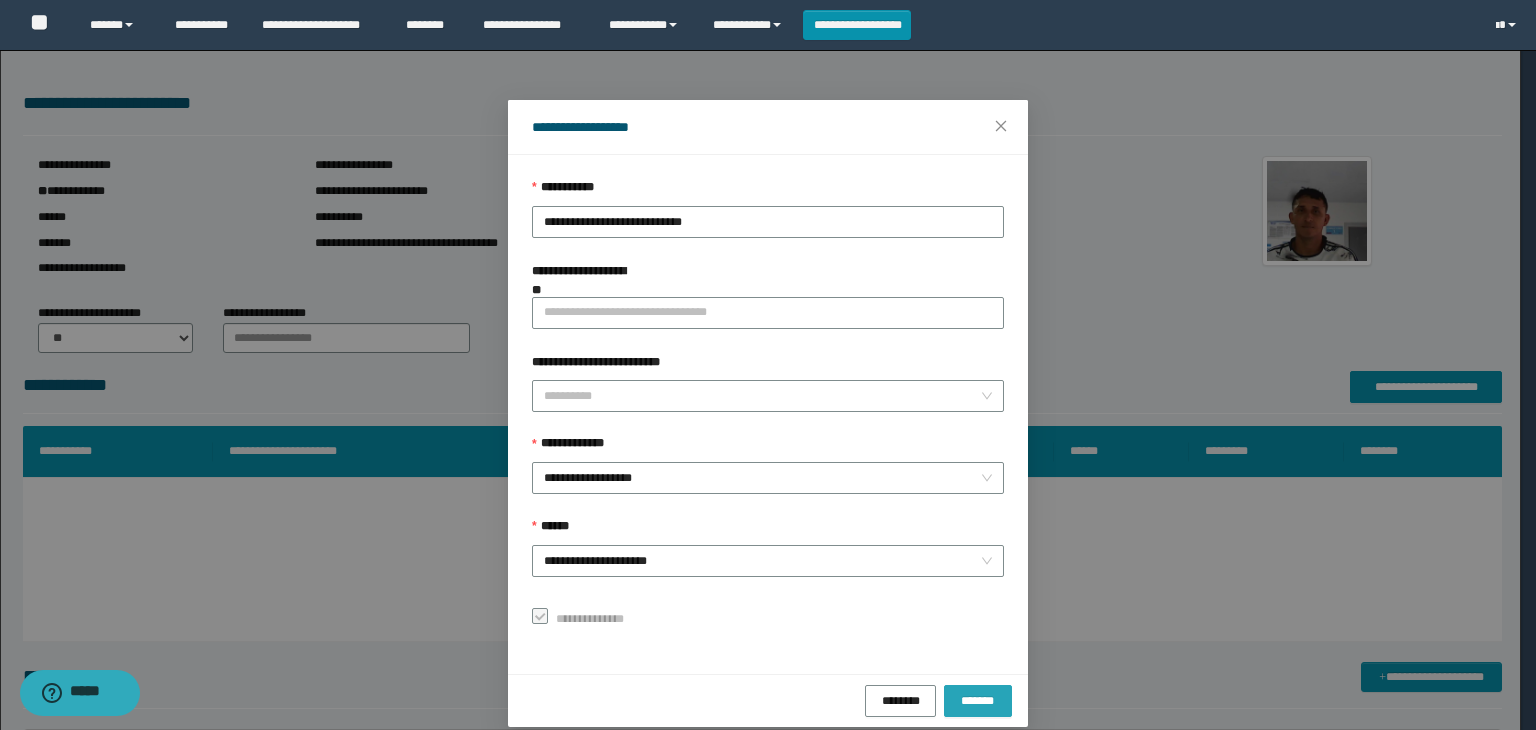 click on "*******" at bounding box center [978, 701] 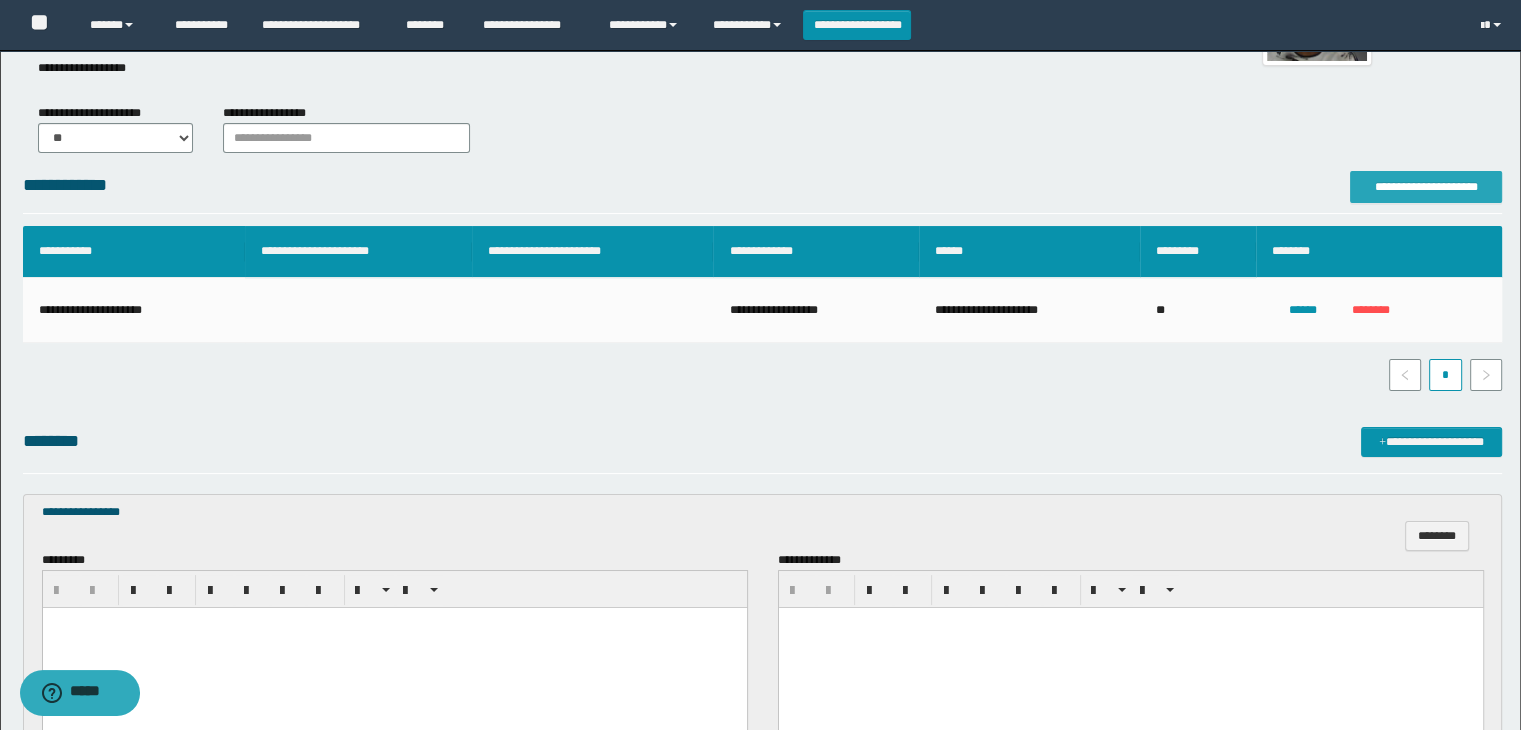 scroll, scrollTop: 400, scrollLeft: 0, axis: vertical 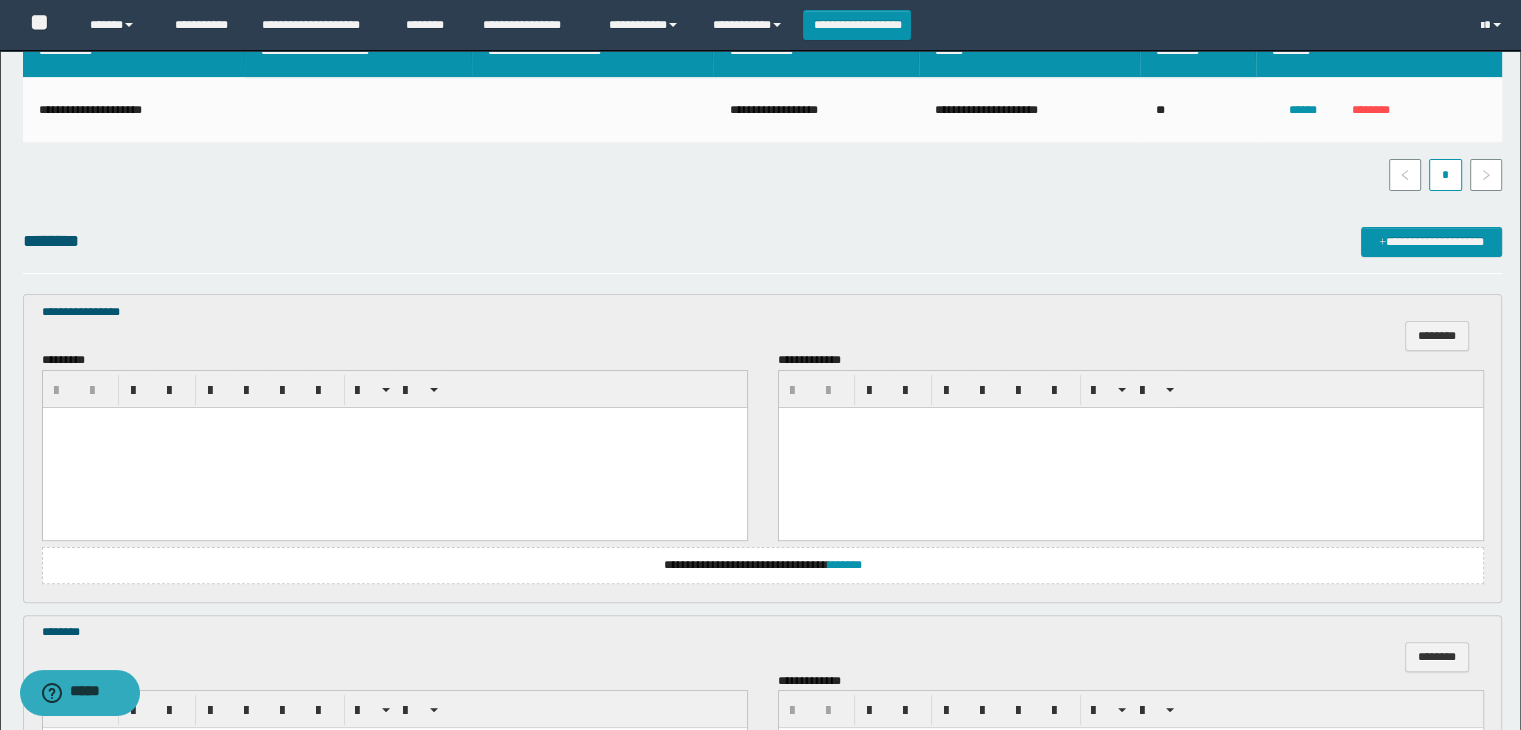 click at bounding box center (394, 422) 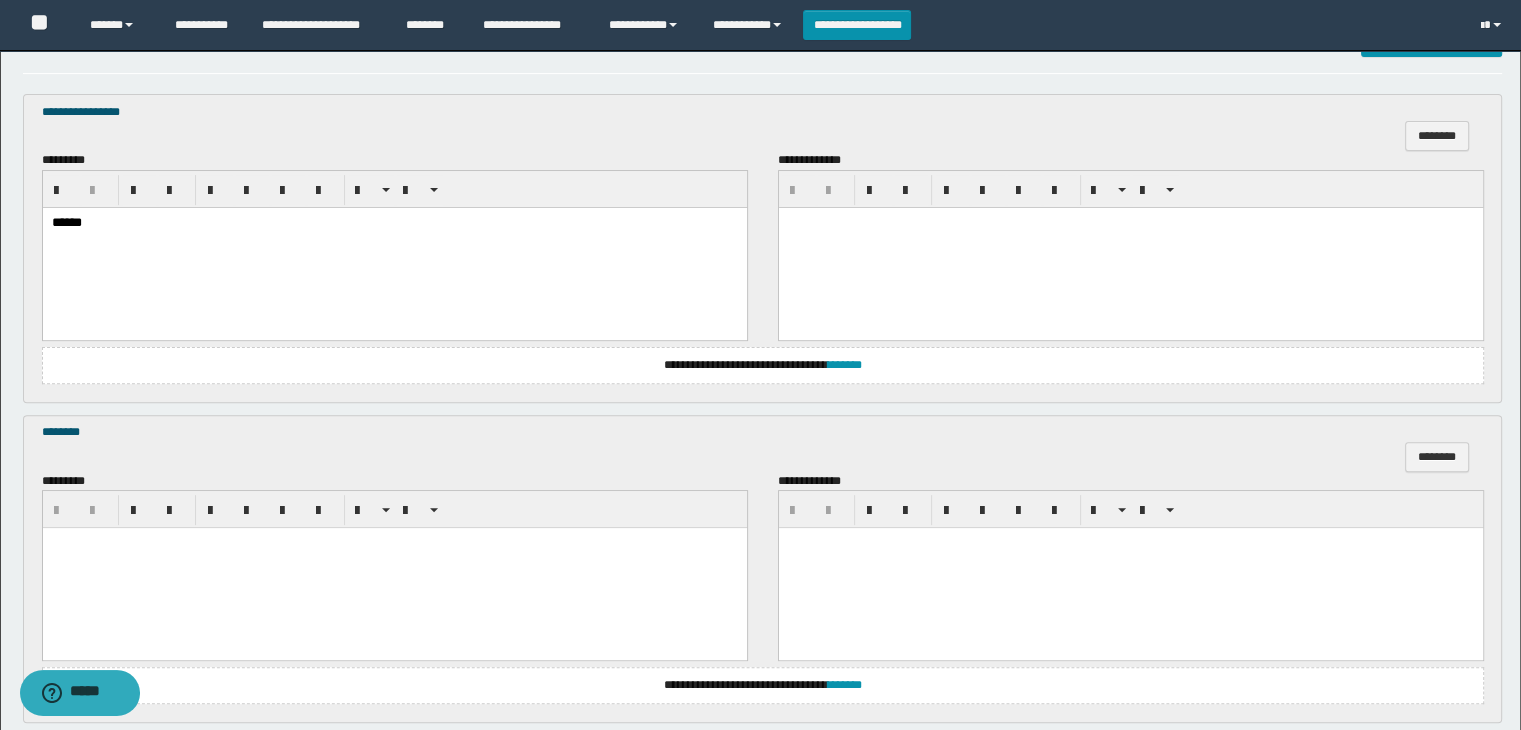 scroll, scrollTop: 700, scrollLeft: 0, axis: vertical 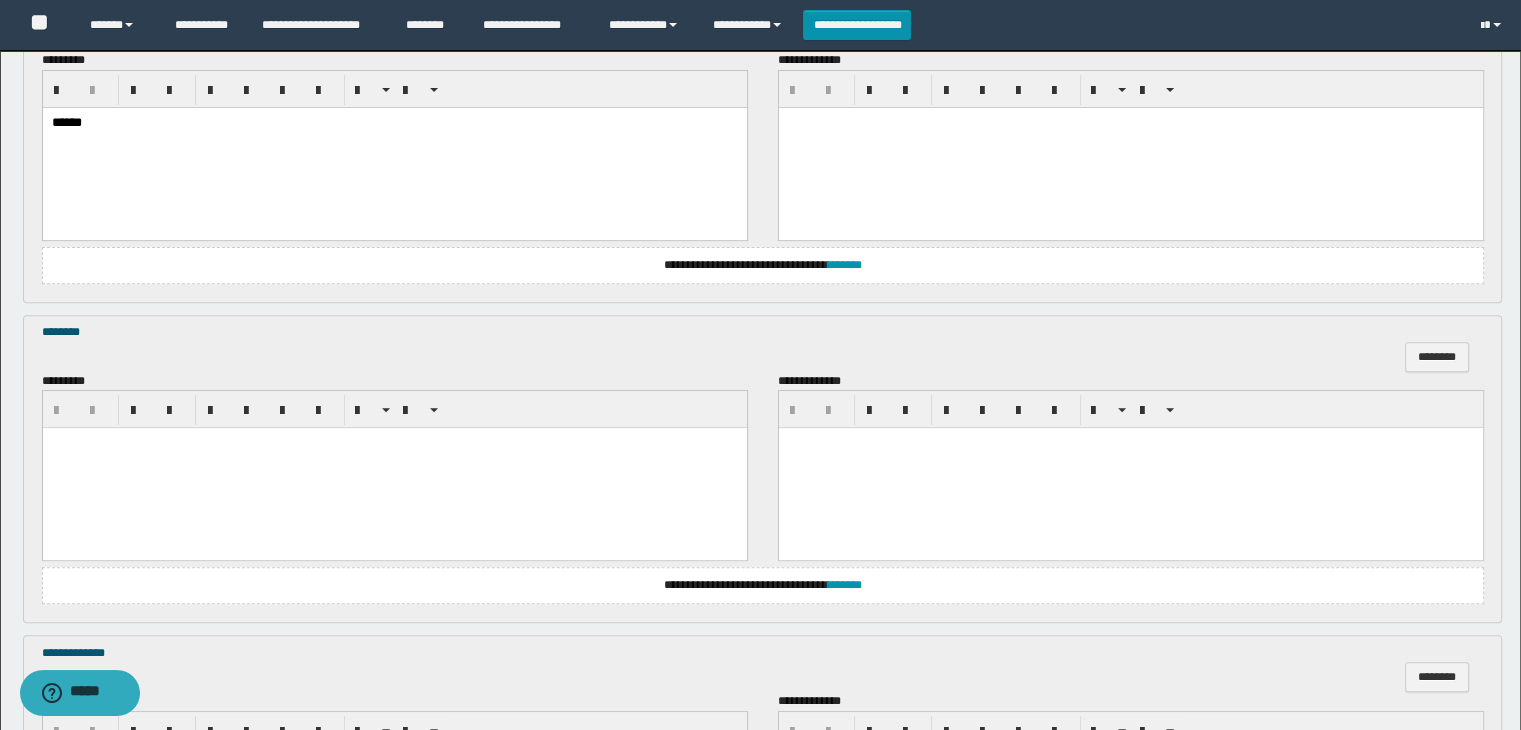 click at bounding box center (394, 468) 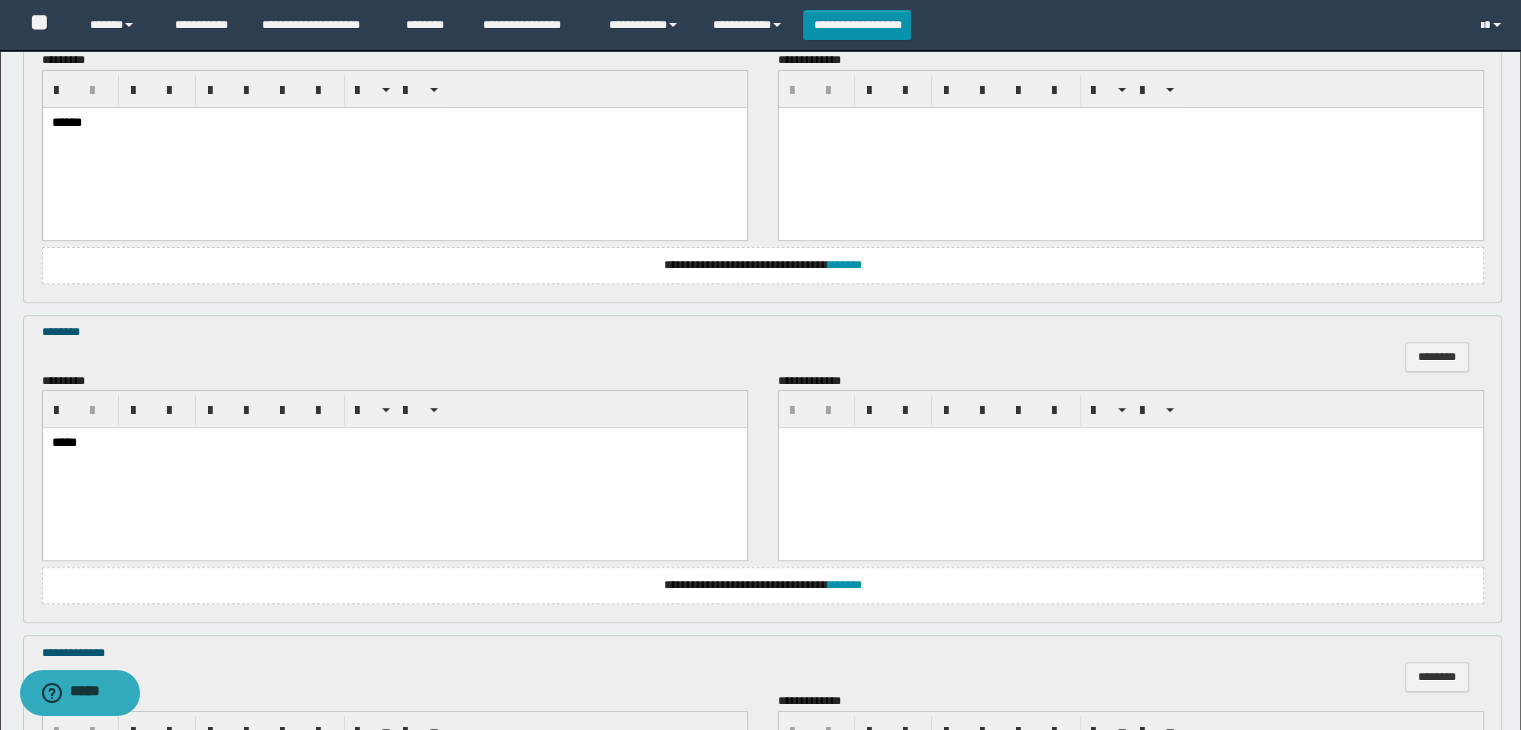 scroll, scrollTop: 1000, scrollLeft: 0, axis: vertical 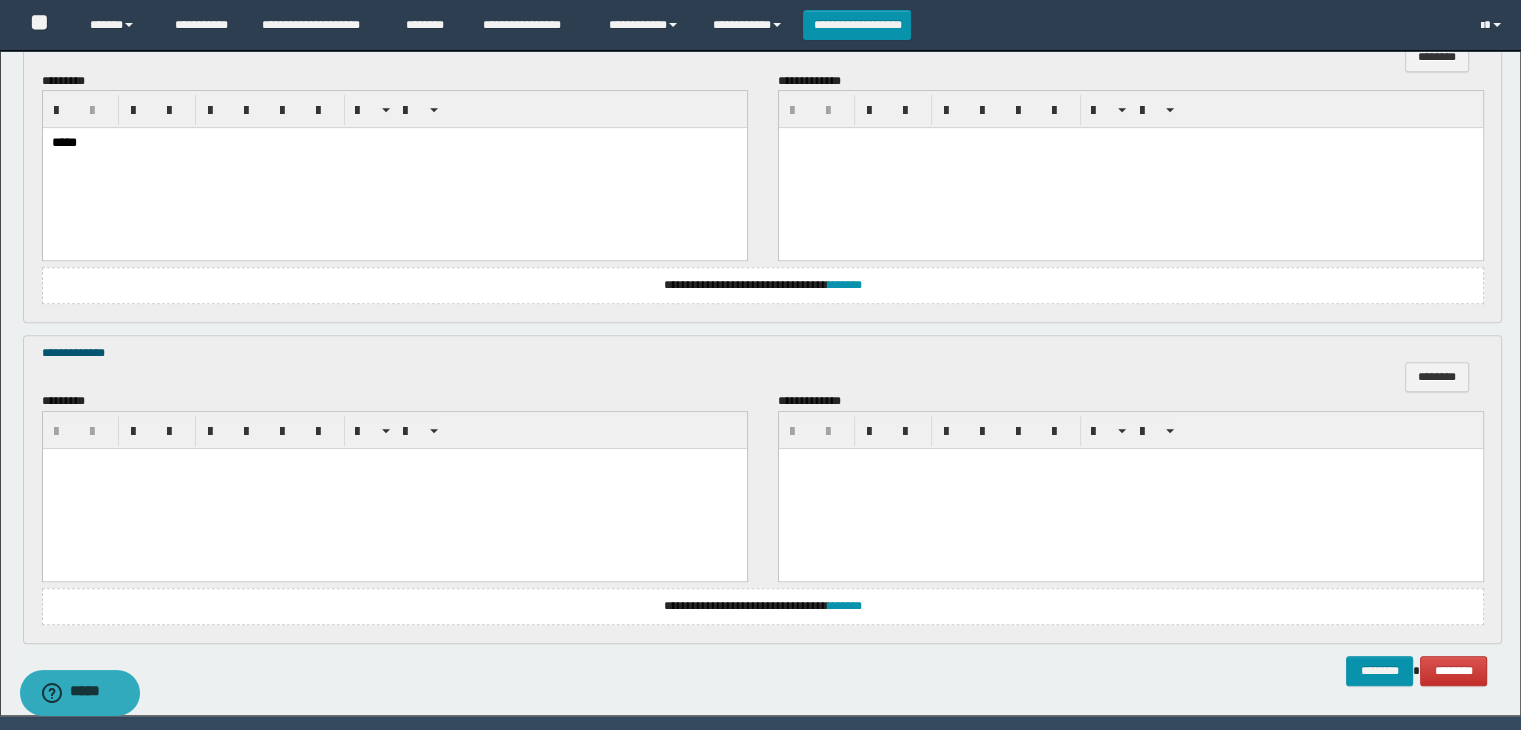 click at bounding box center [394, 488] 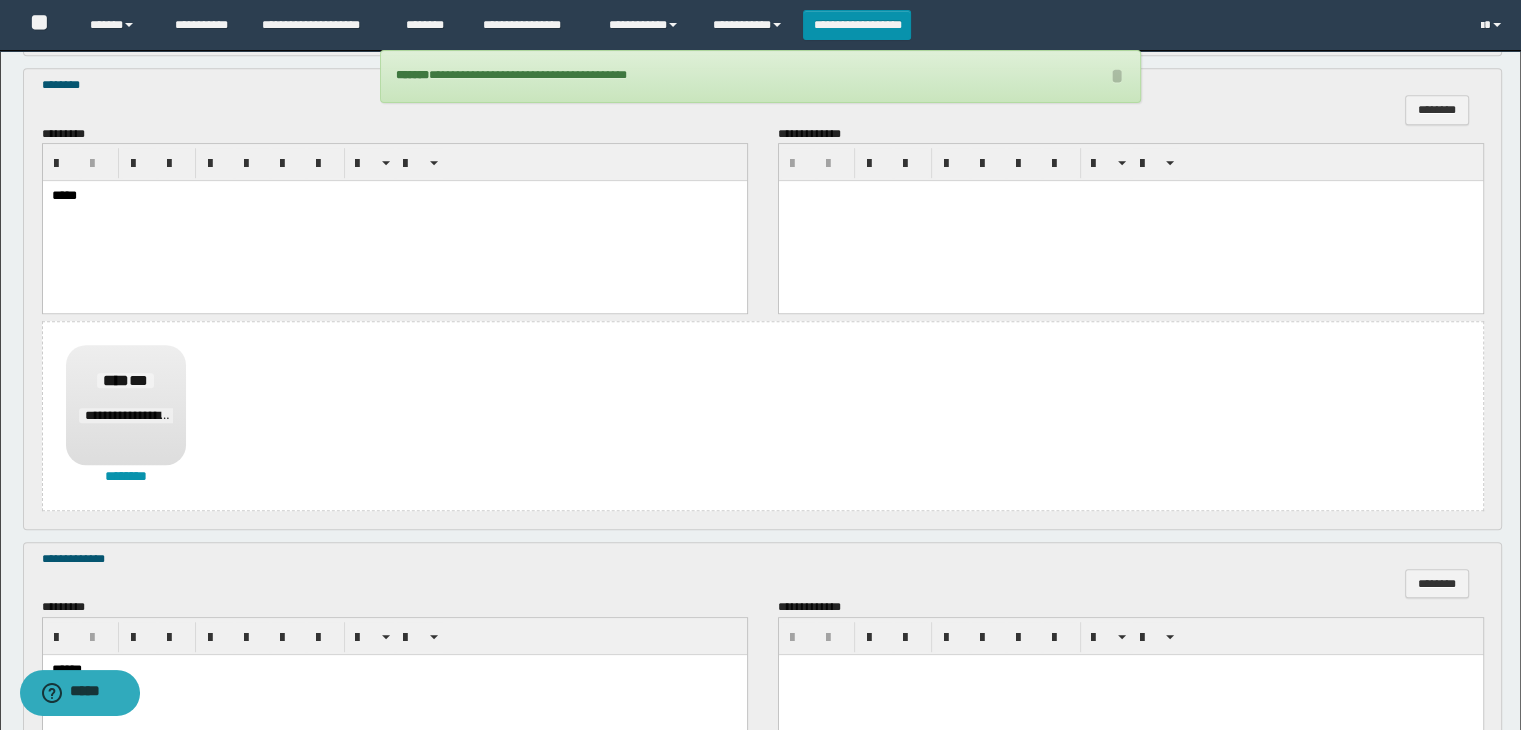 scroll, scrollTop: 1523, scrollLeft: 0, axis: vertical 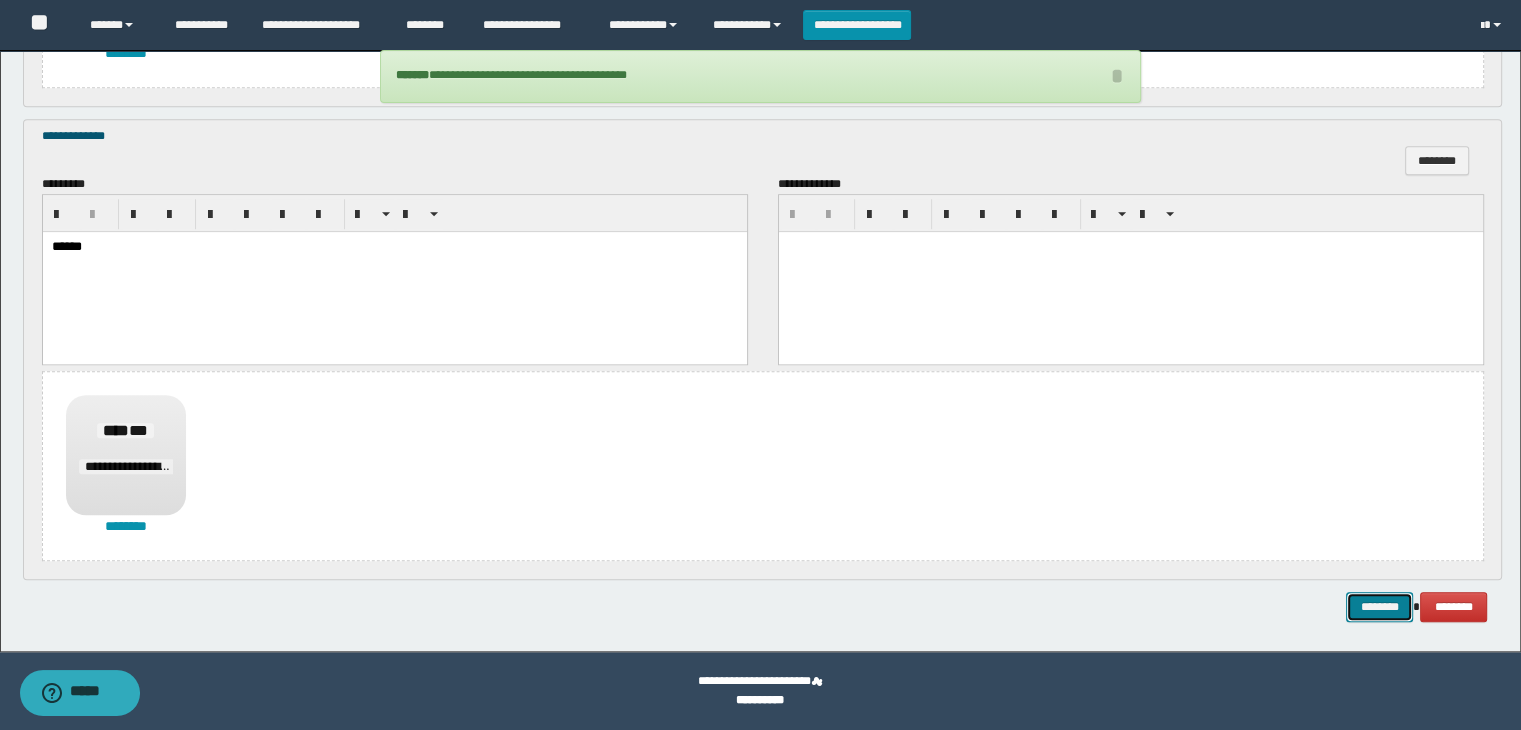 click on "********" at bounding box center [1379, 607] 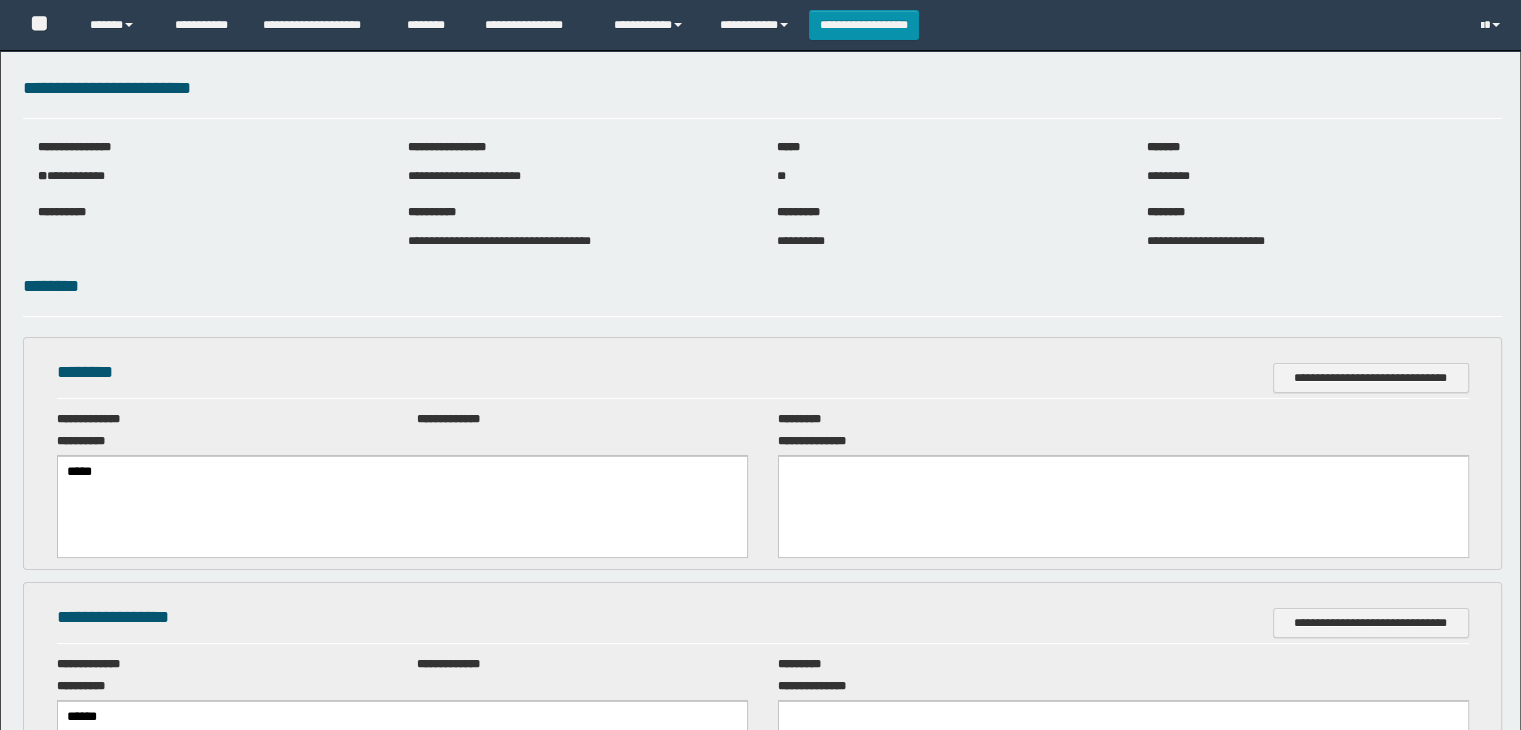 scroll, scrollTop: 0, scrollLeft: 0, axis: both 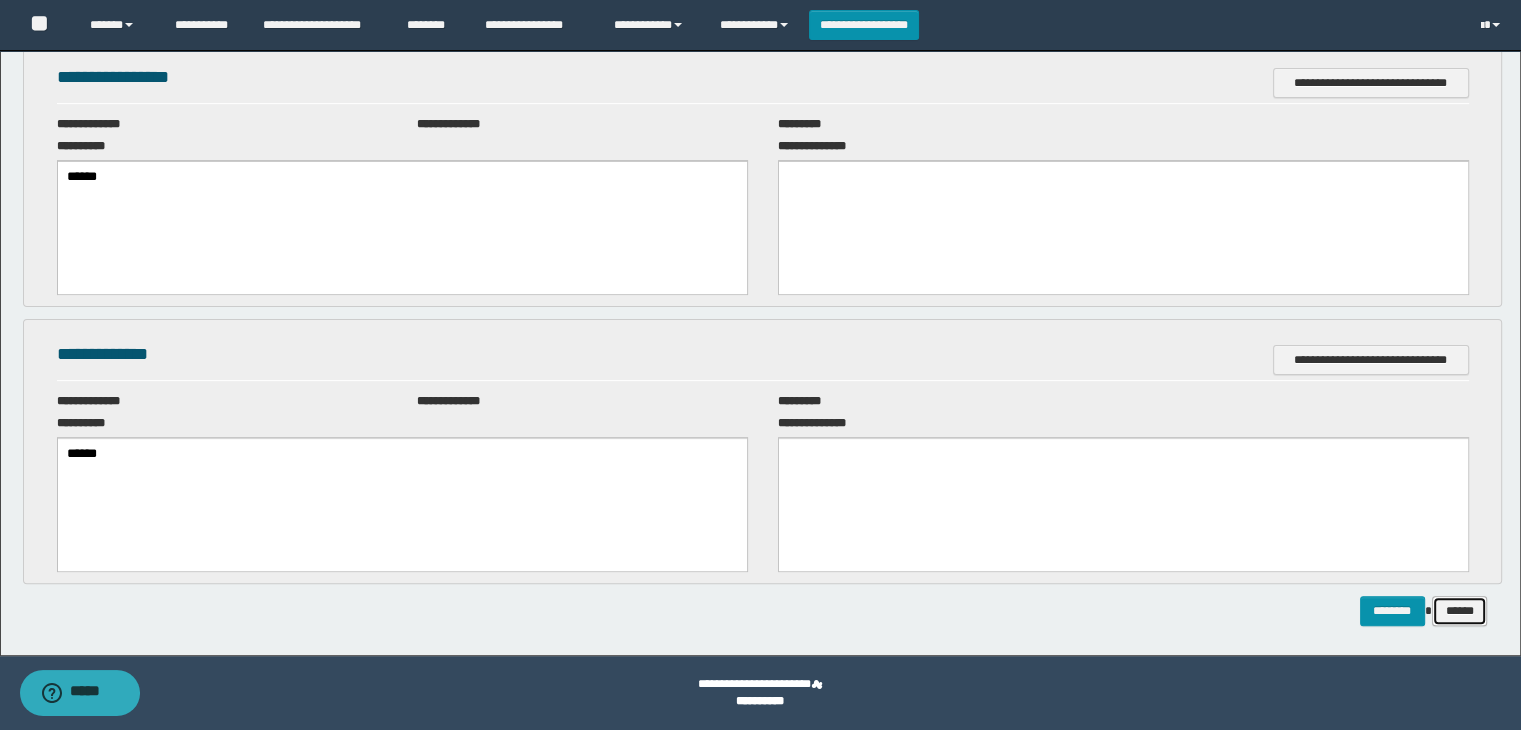 click on "******" at bounding box center [1460, 611] 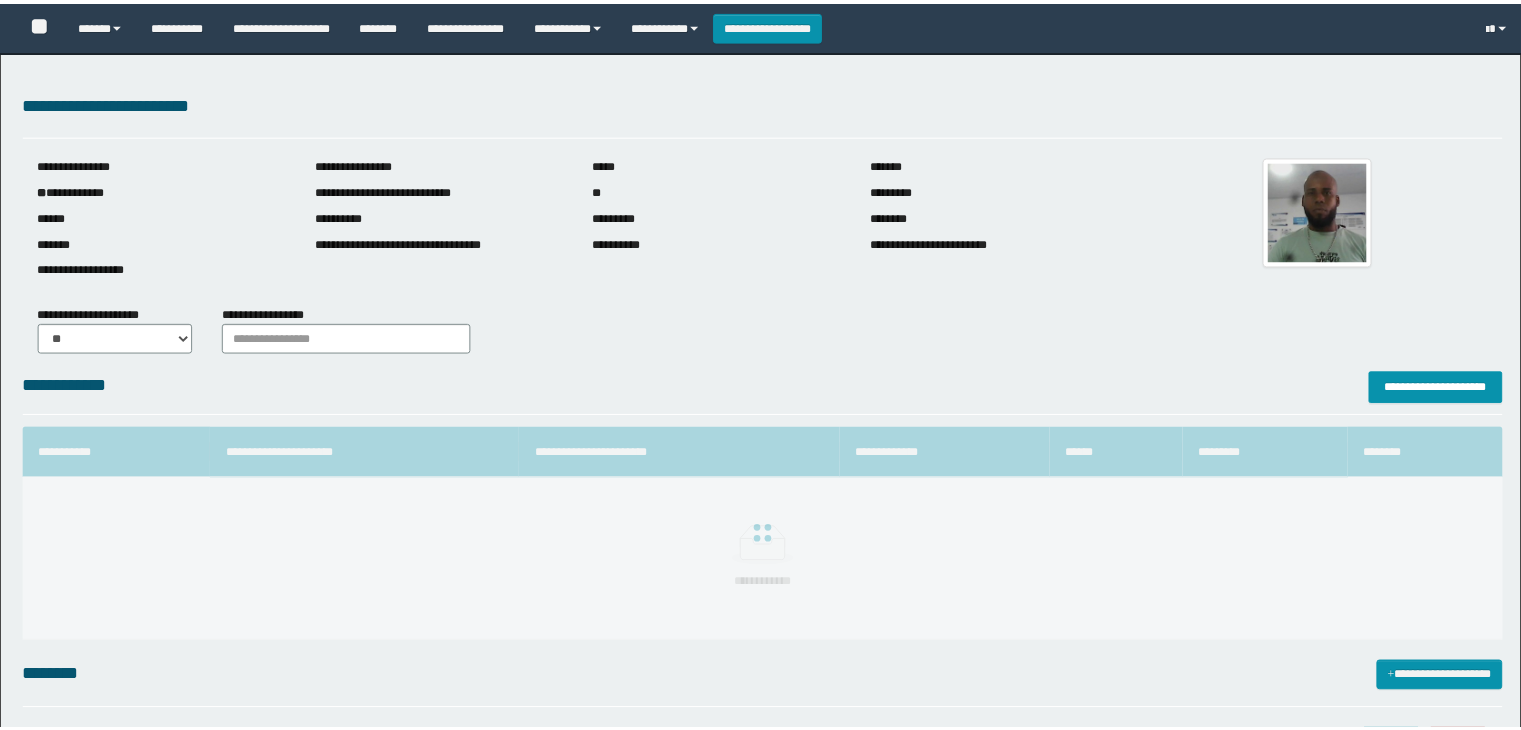 scroll, scrollTop: 0, scrollLeft: 0, axis: both 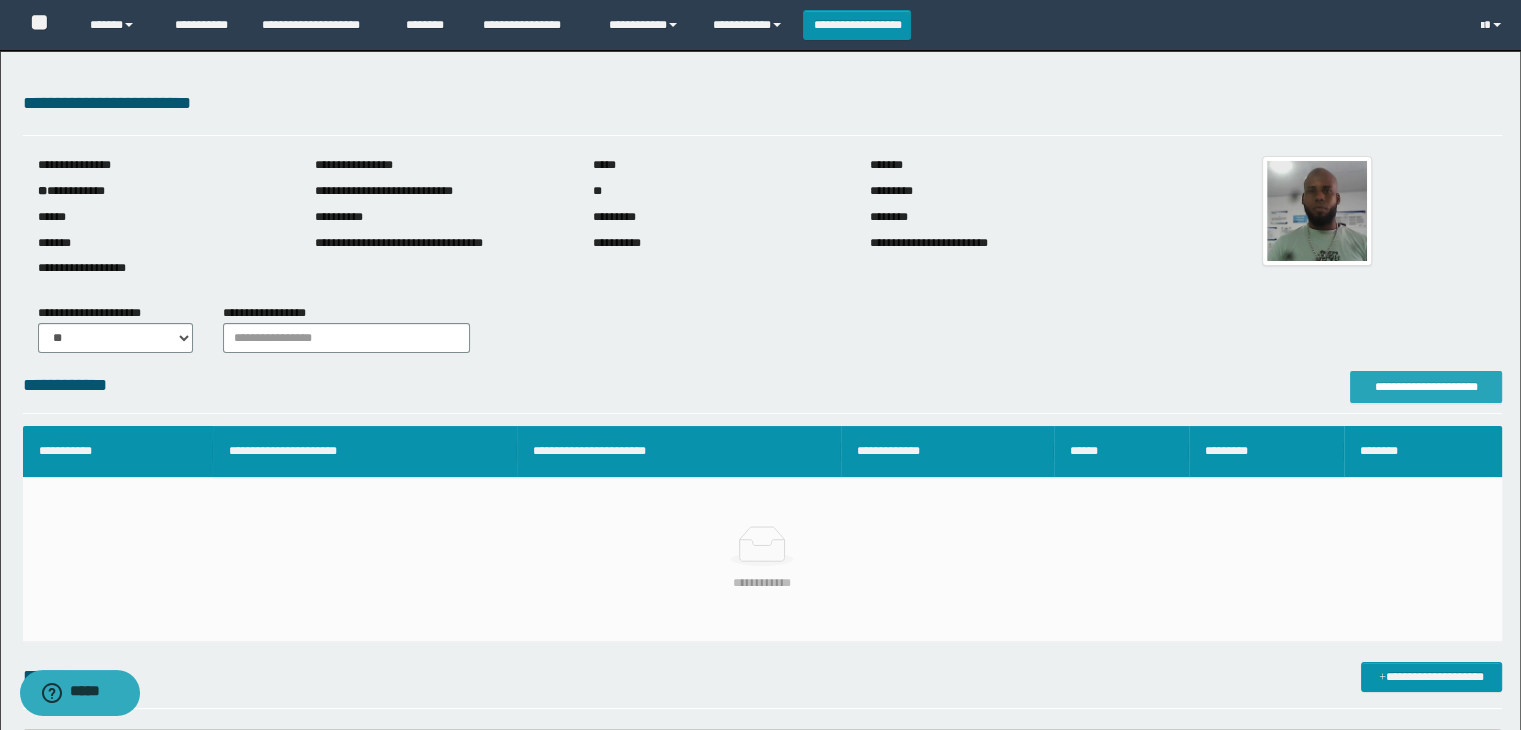 click on "**********" at bounding box center [1426, 387] 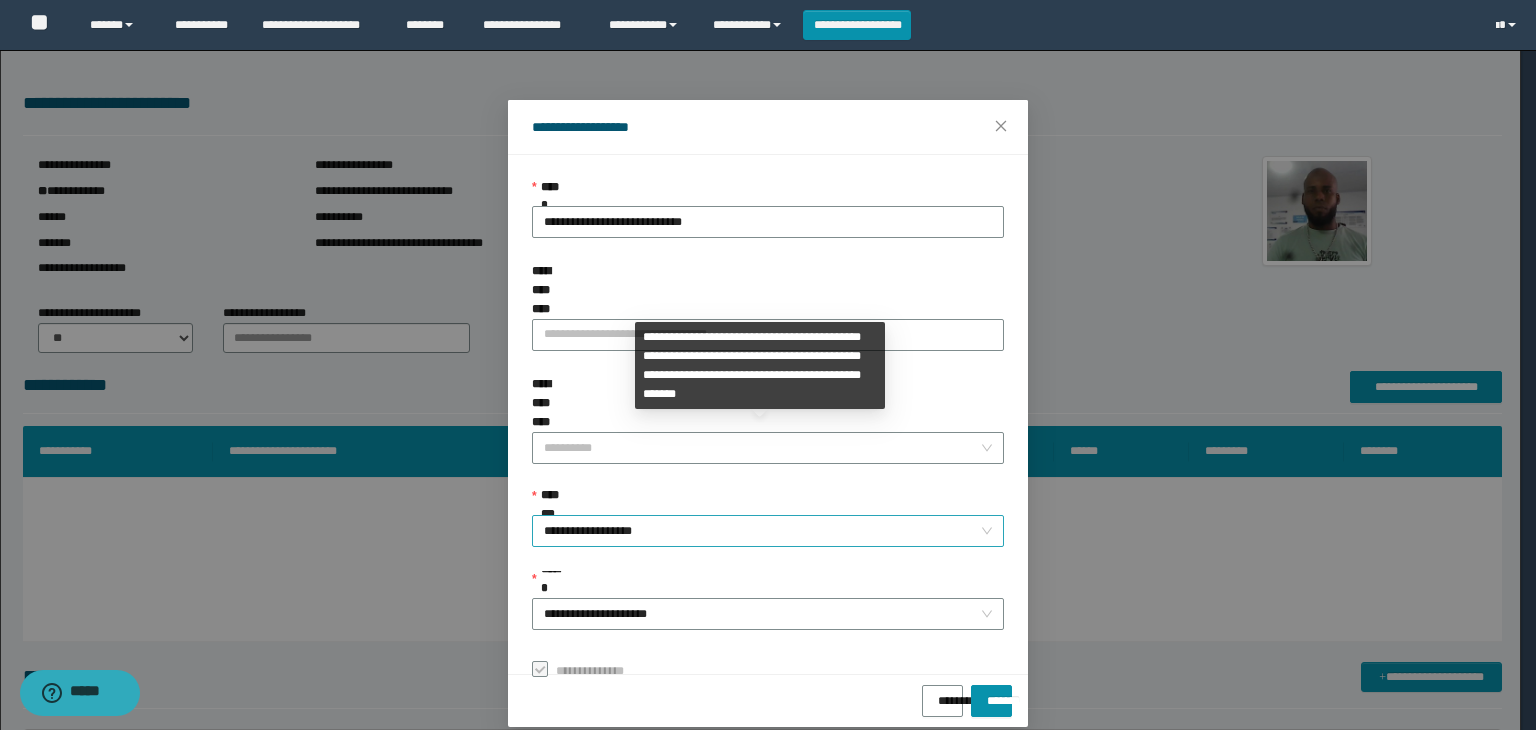 click on "**********" at bounding box center (768, 531) 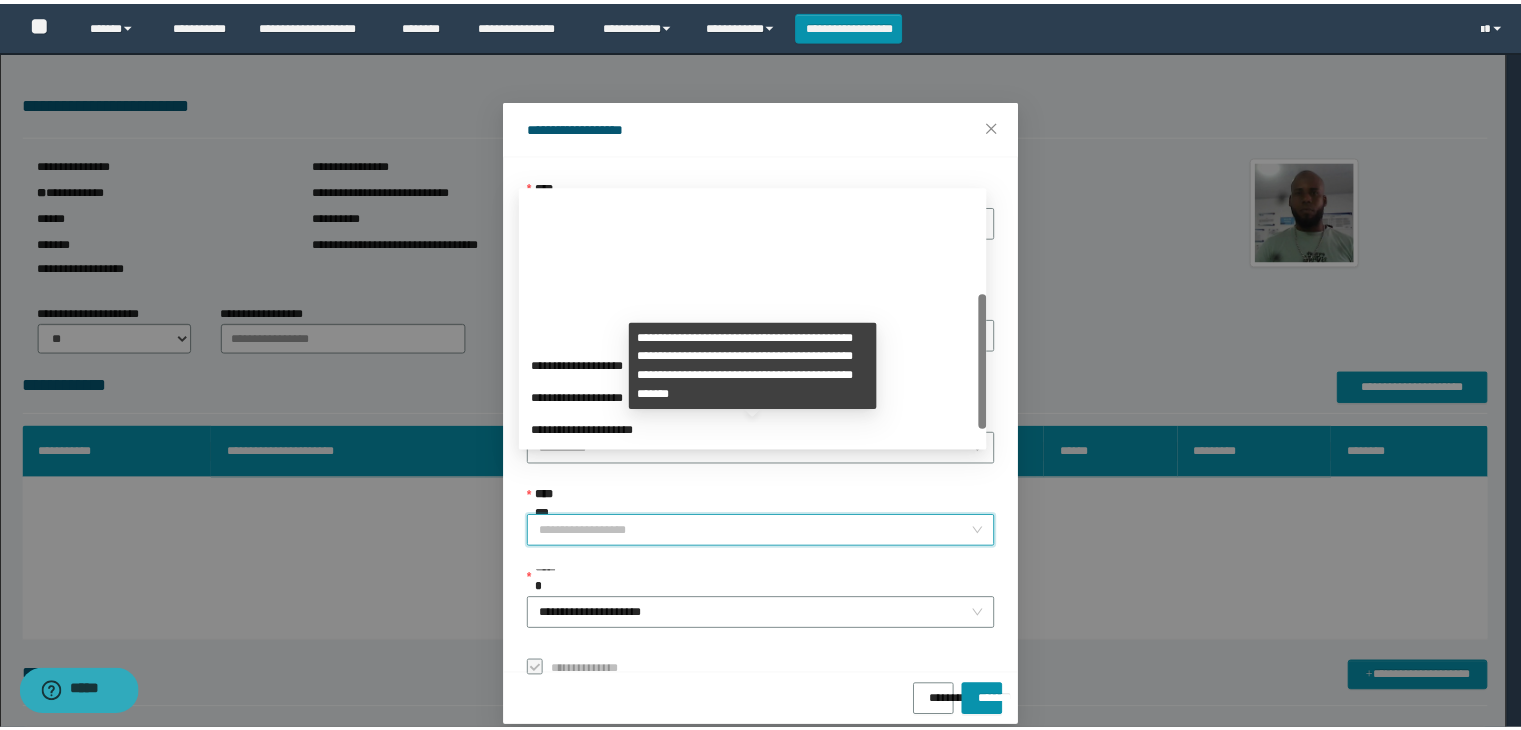 scroll, scrollTop: 192, scrollLeft: 0, axis: vertical 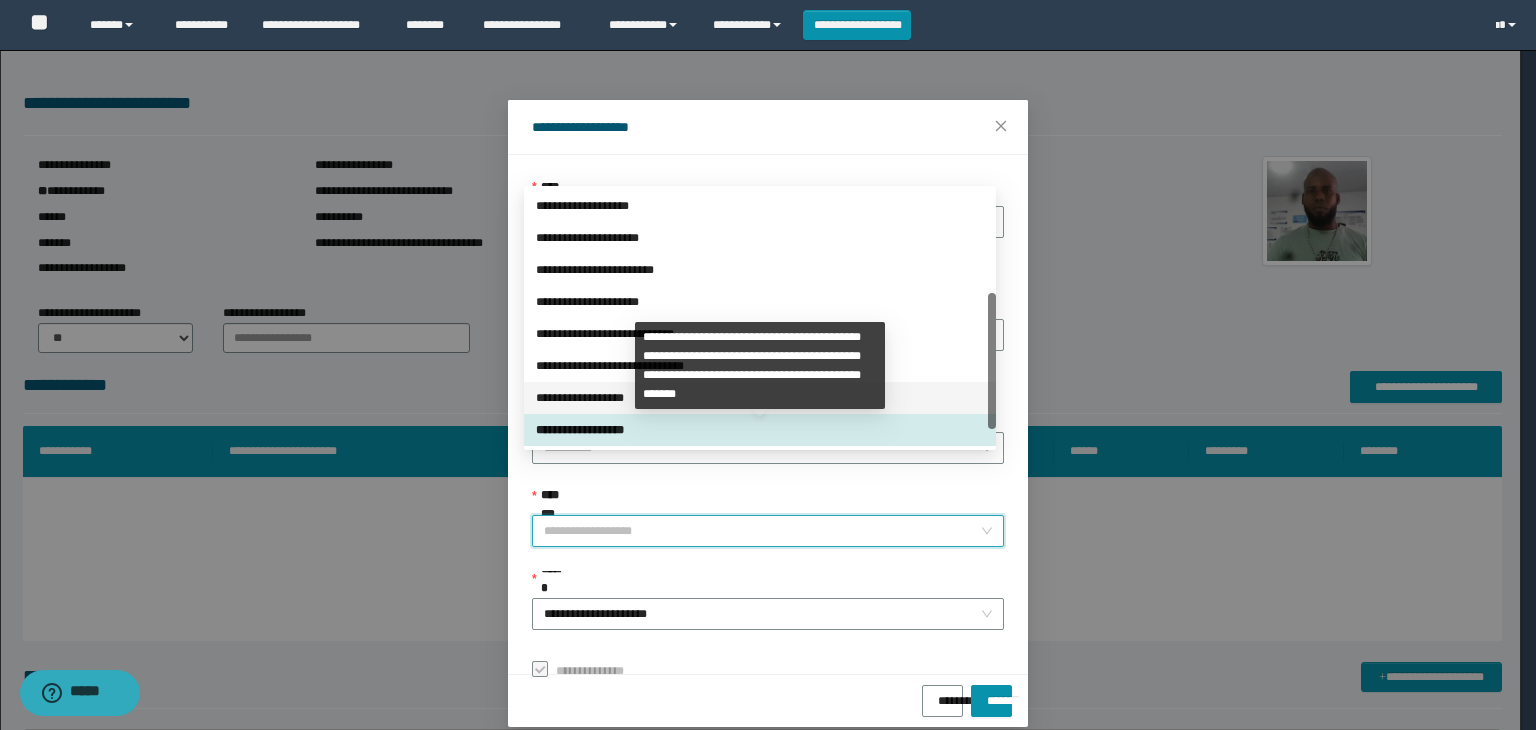click on "**********" at bounding box center [760, 398] 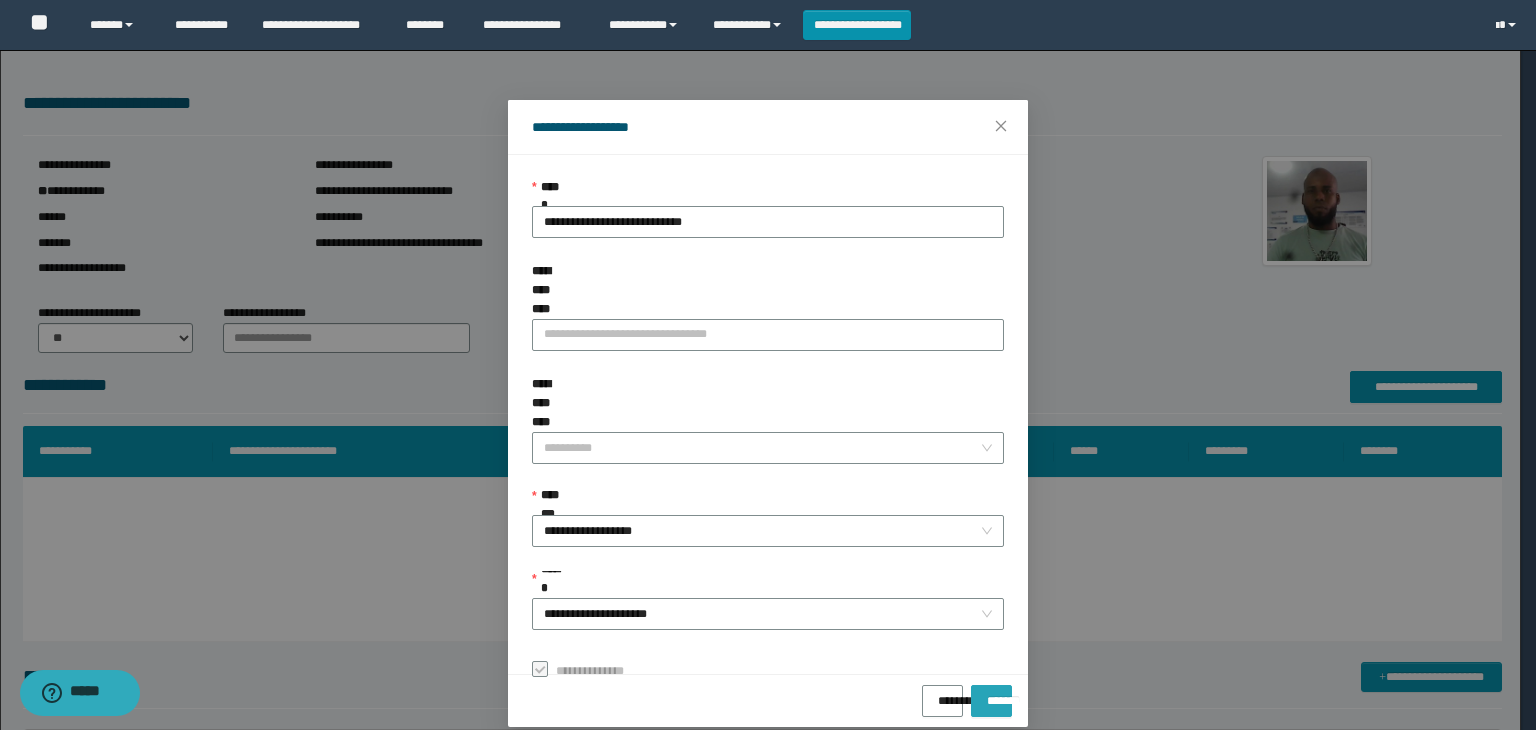 click on "*******" at bounding box center [991, 694] 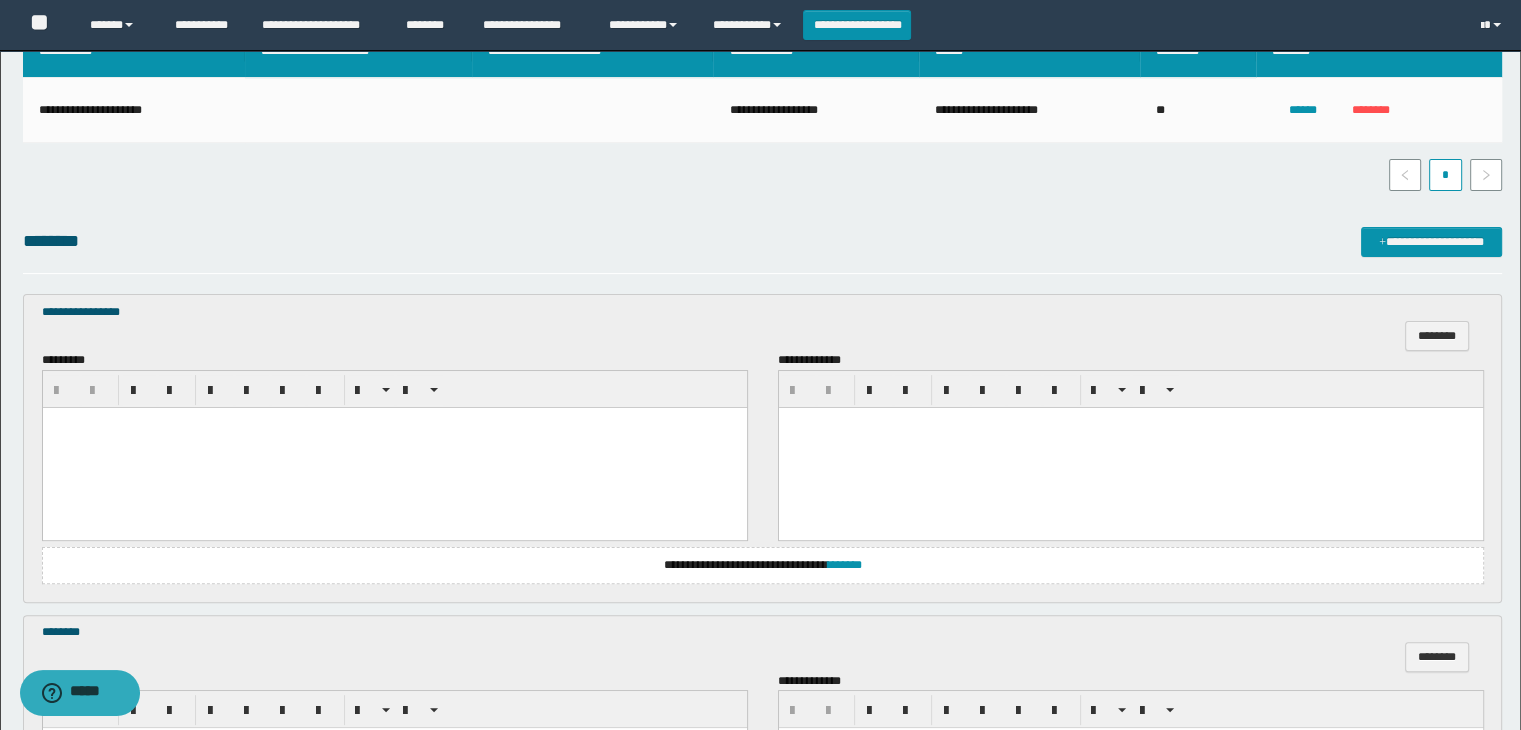 scroll, scrollTop: 500, scrollLeft: 0, axis: vertical 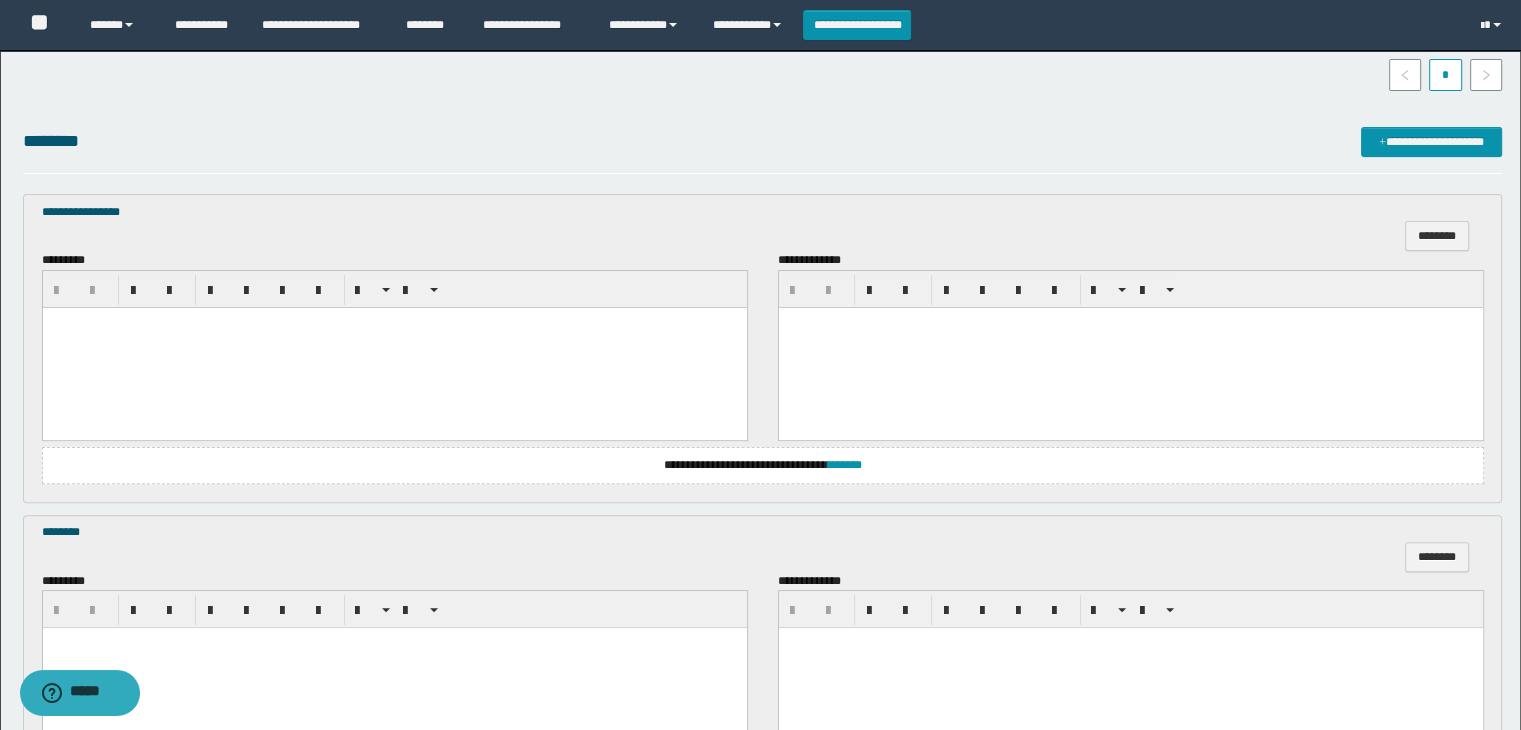 click at bounding box center (394, 347) 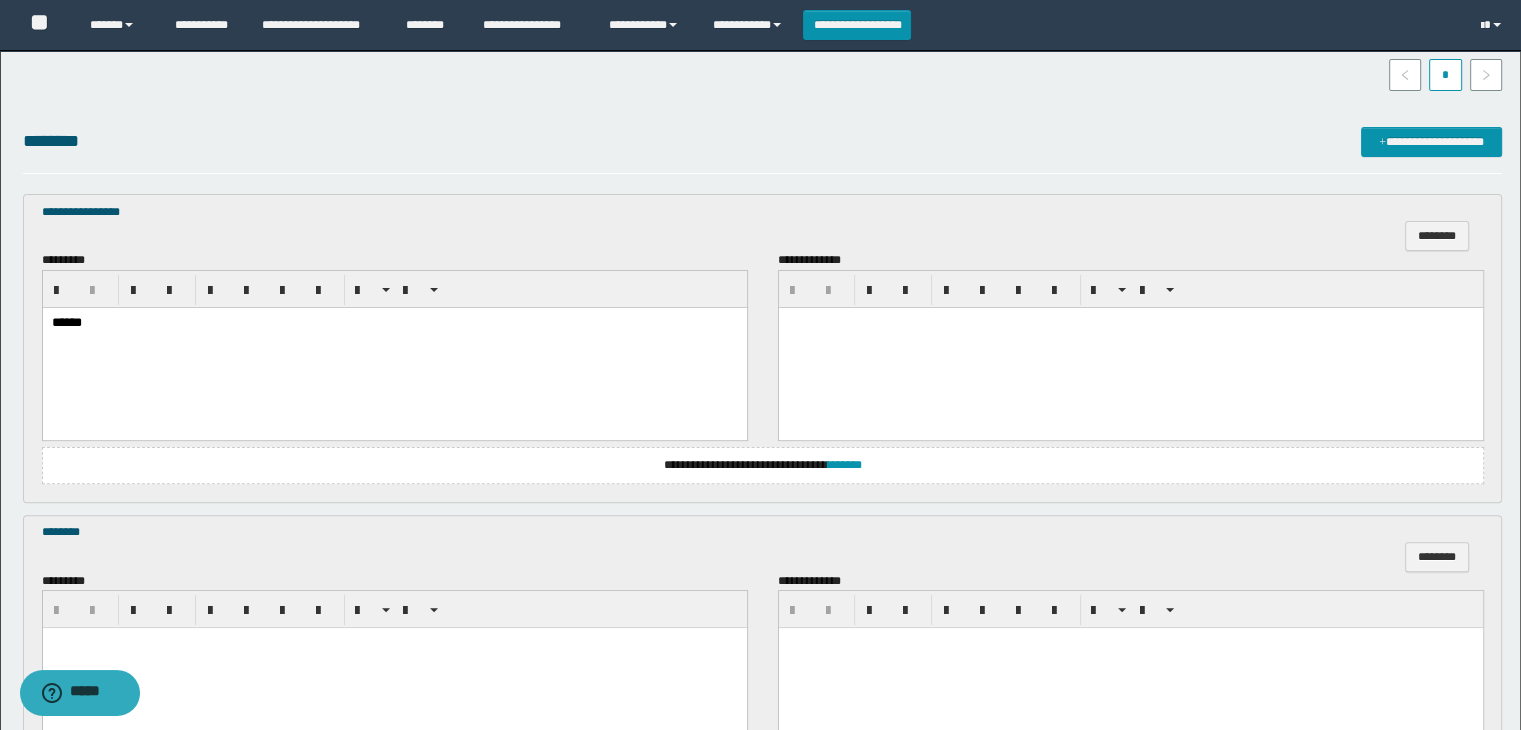 scroll, scrollTop: 700, scrollLeft: 0, axis: vertical 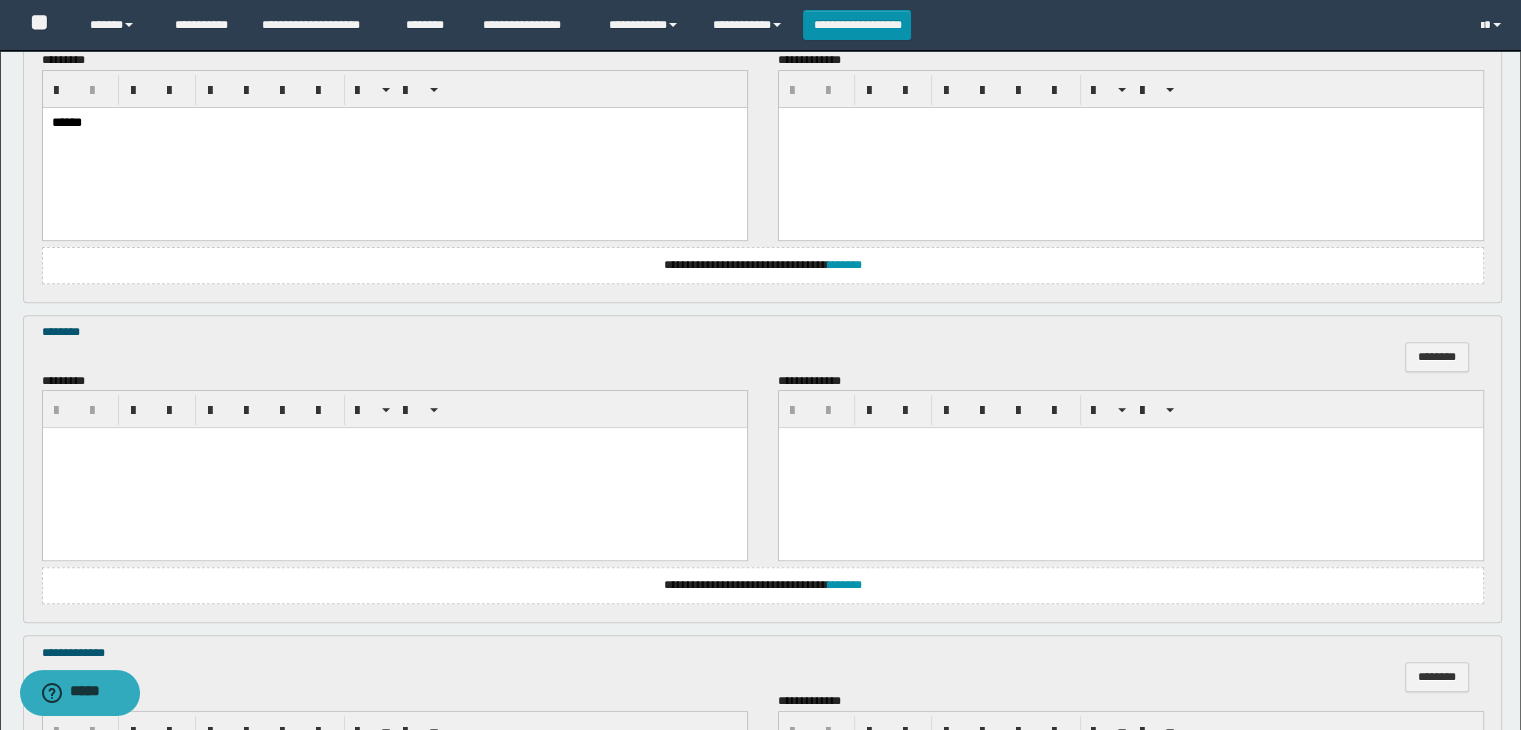 click at bounding box center (394, 443) 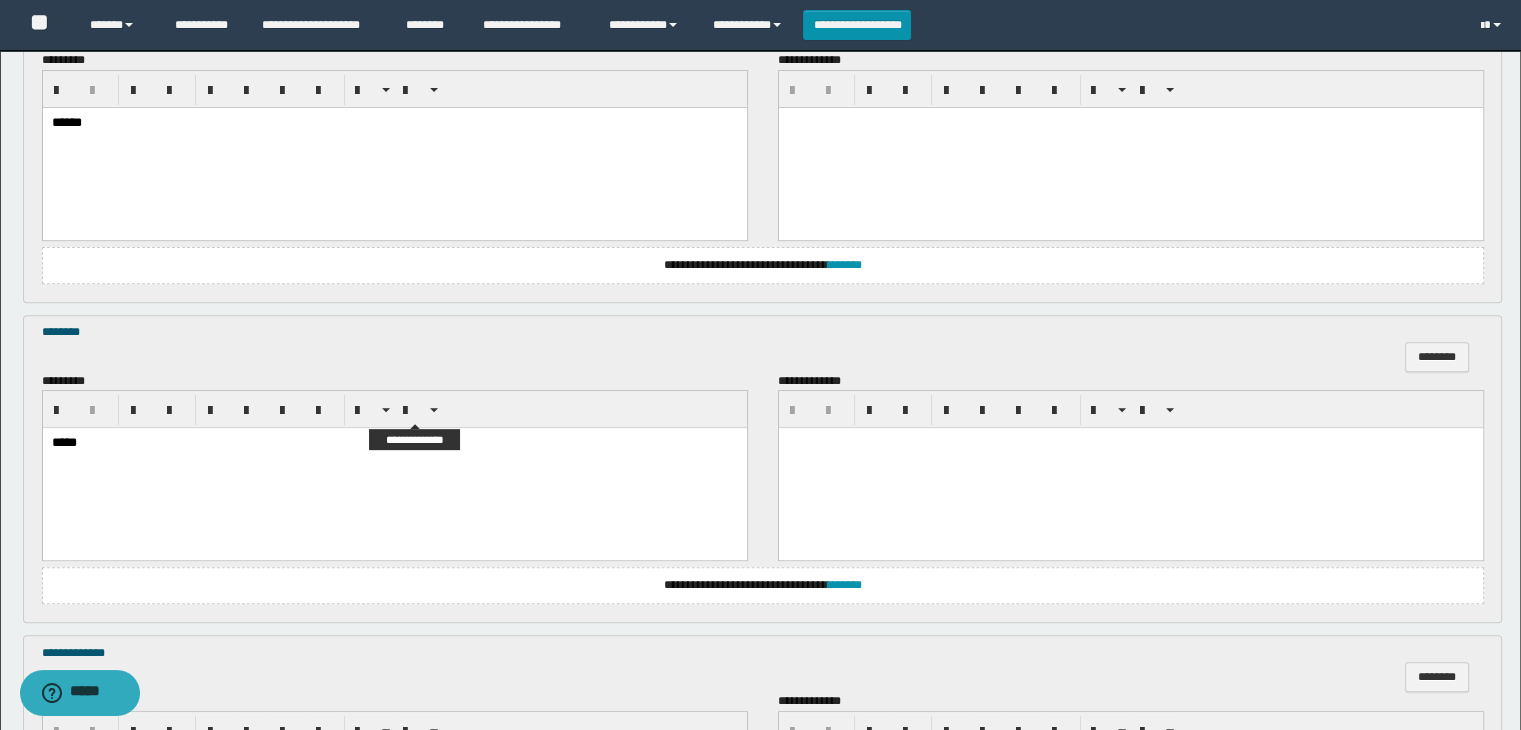 scroll, scrollTop: 900, scrollLeft: 0, axis: vertical 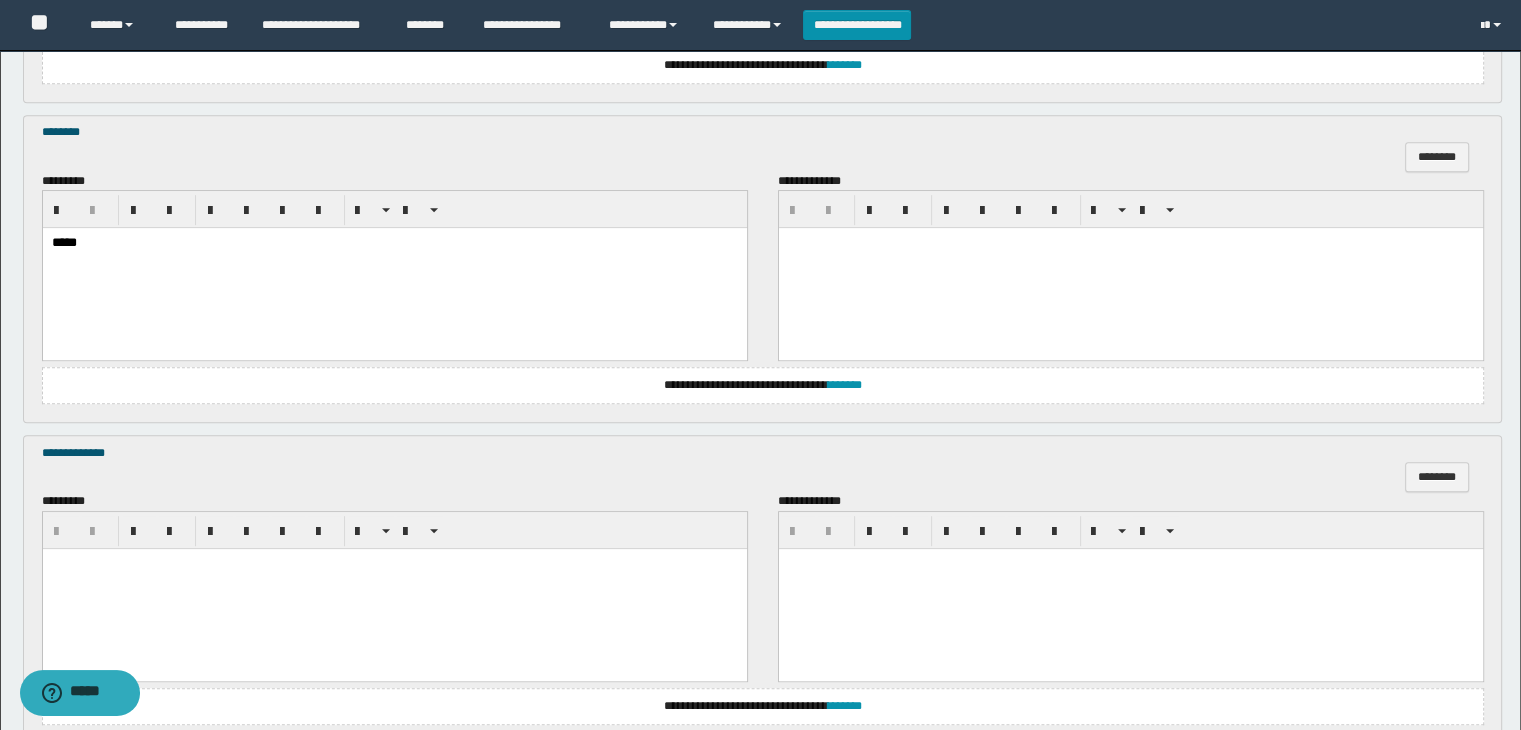click at bounding box center (394, 588) 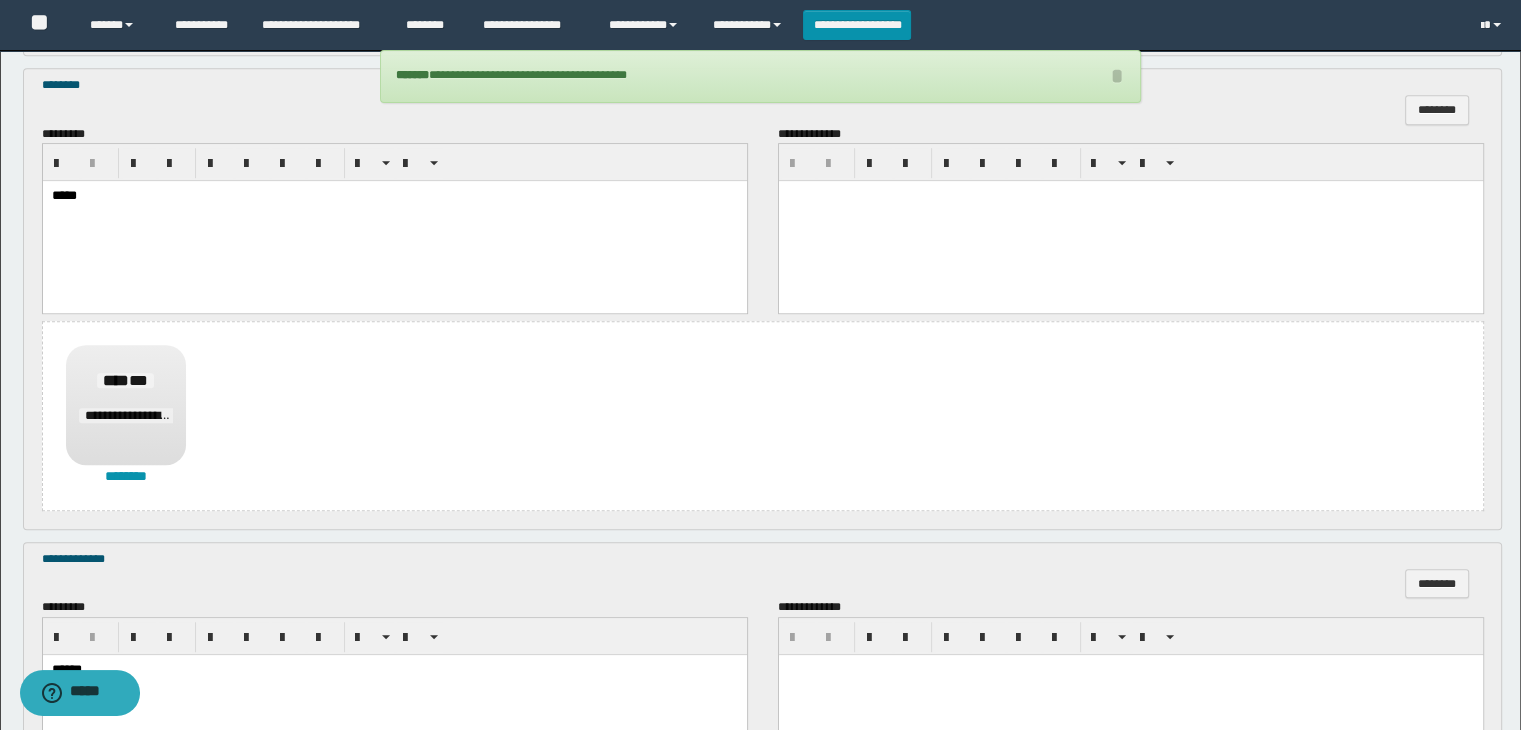 scroll, scrollTop: 1523, scrollLeft: 0, axis: vertical 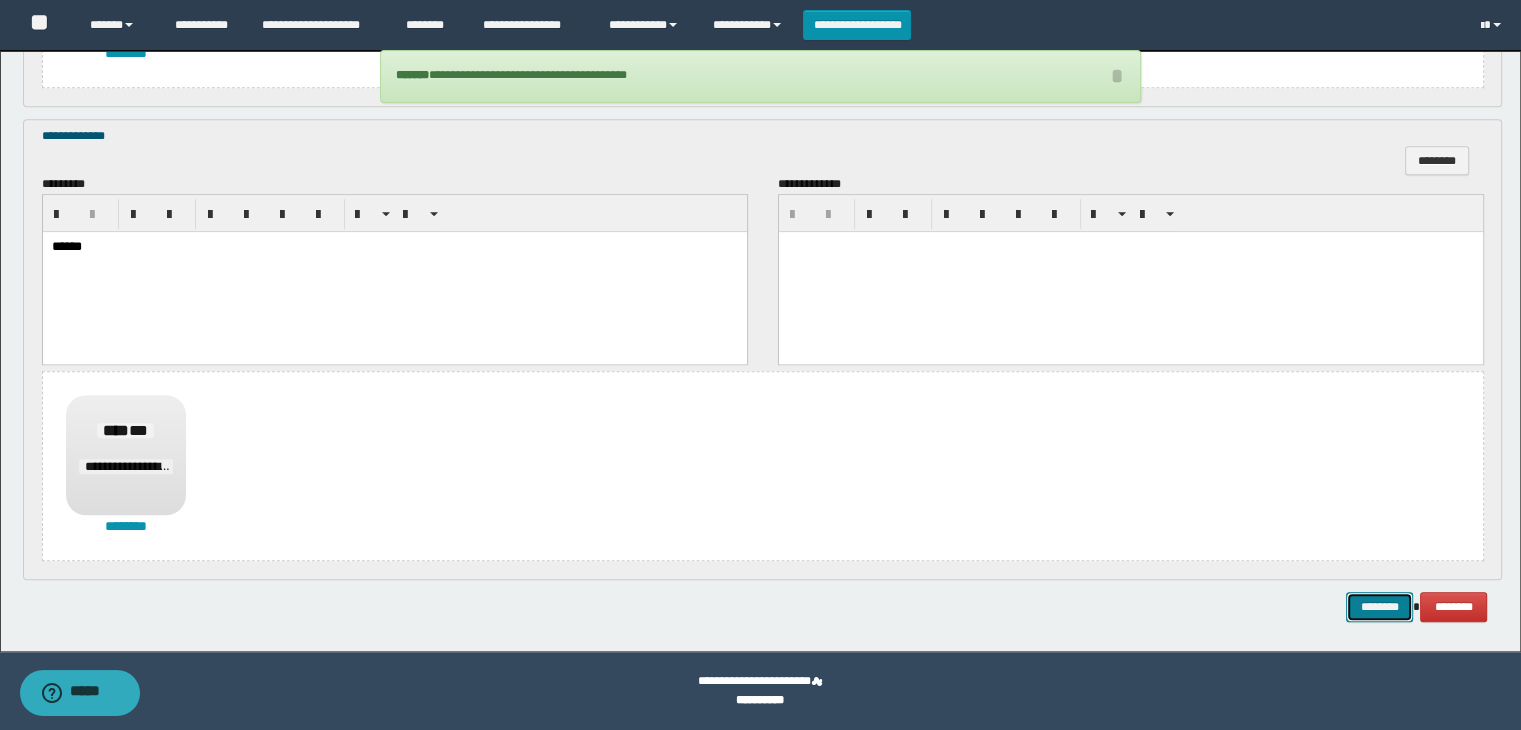 click on "********" at bounding box center [1379, 607] 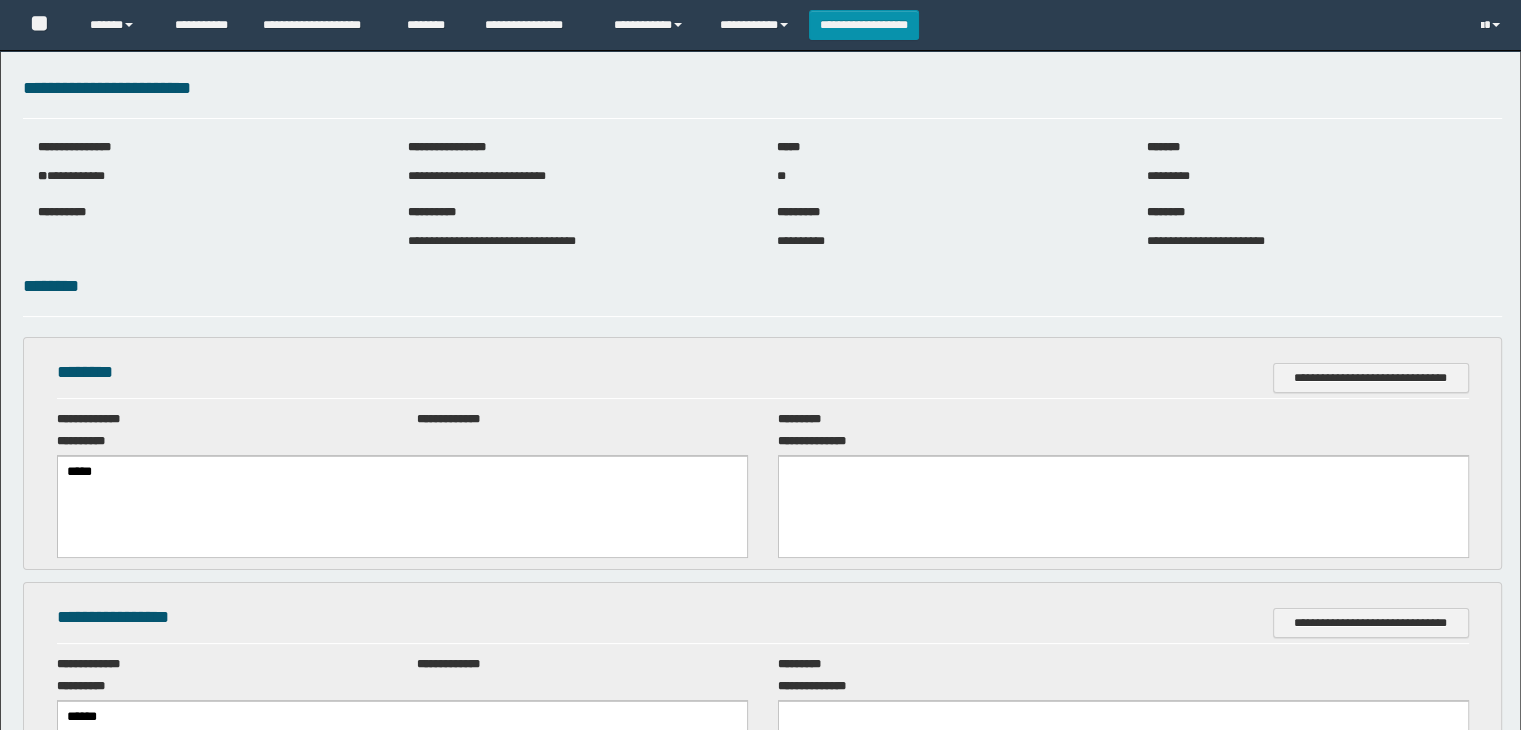 scroll, scrollTop: 0, scrollLeft: 0, axis: both 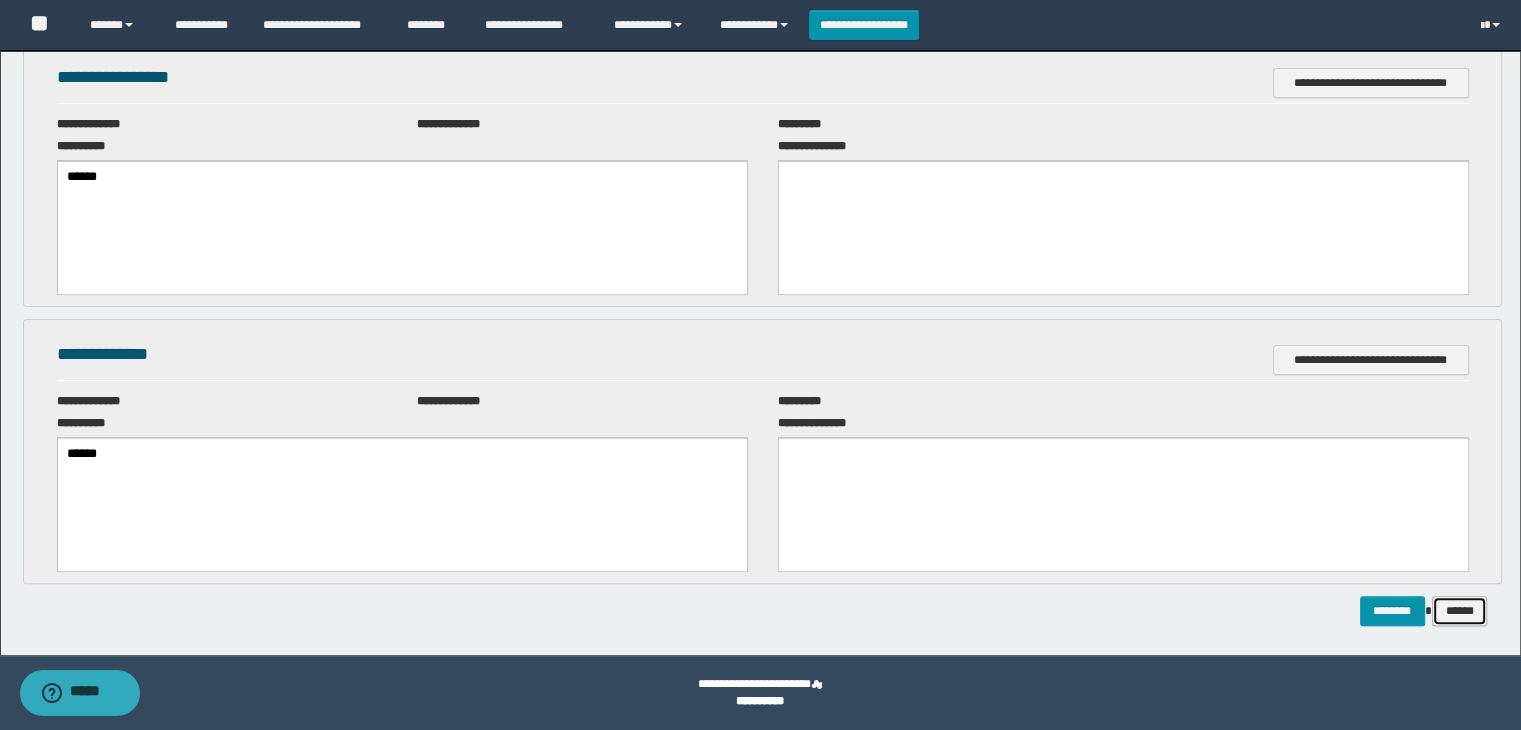 click on "******" at bounding box center (1460, 611) 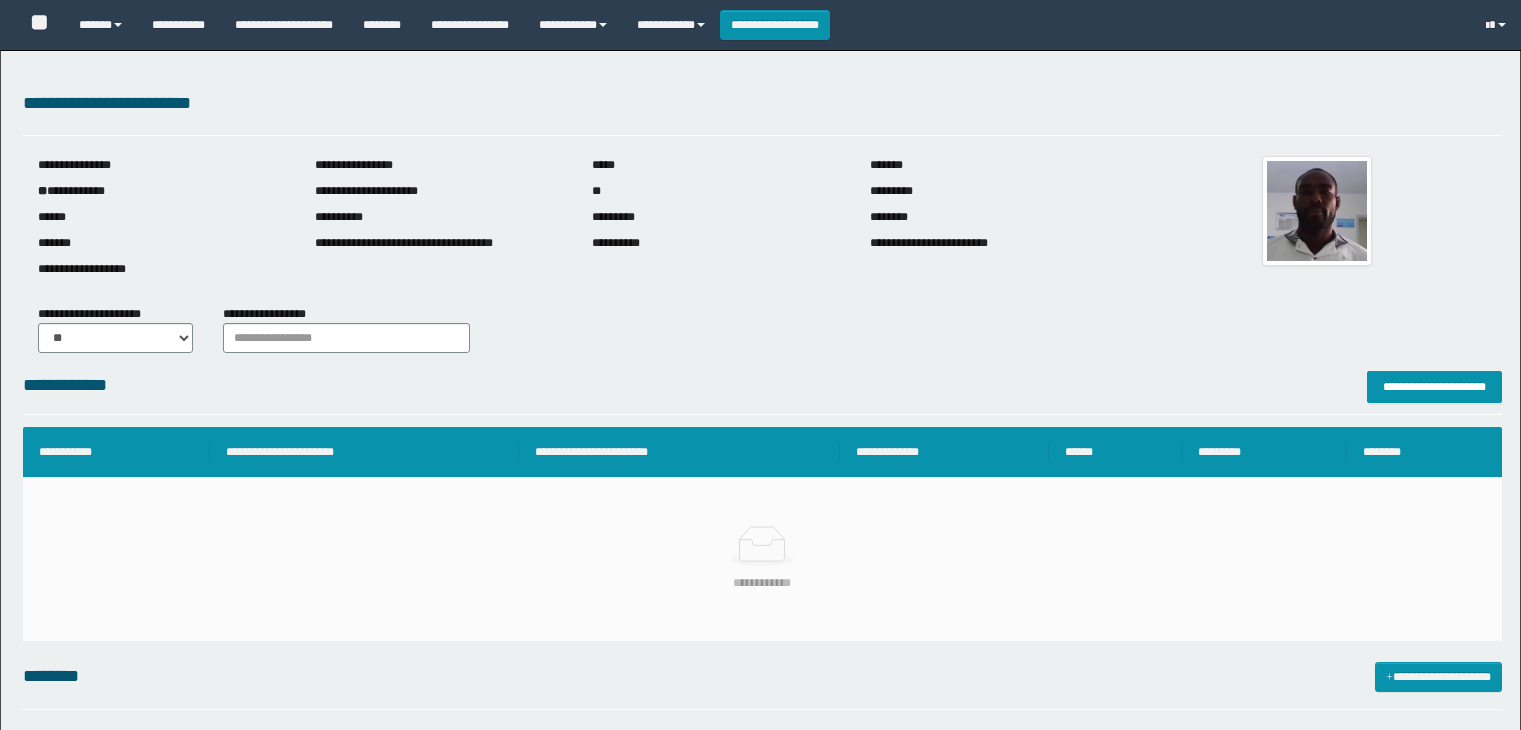 scroll, scrollTop: 0, scrollLeft: 0, axis: both 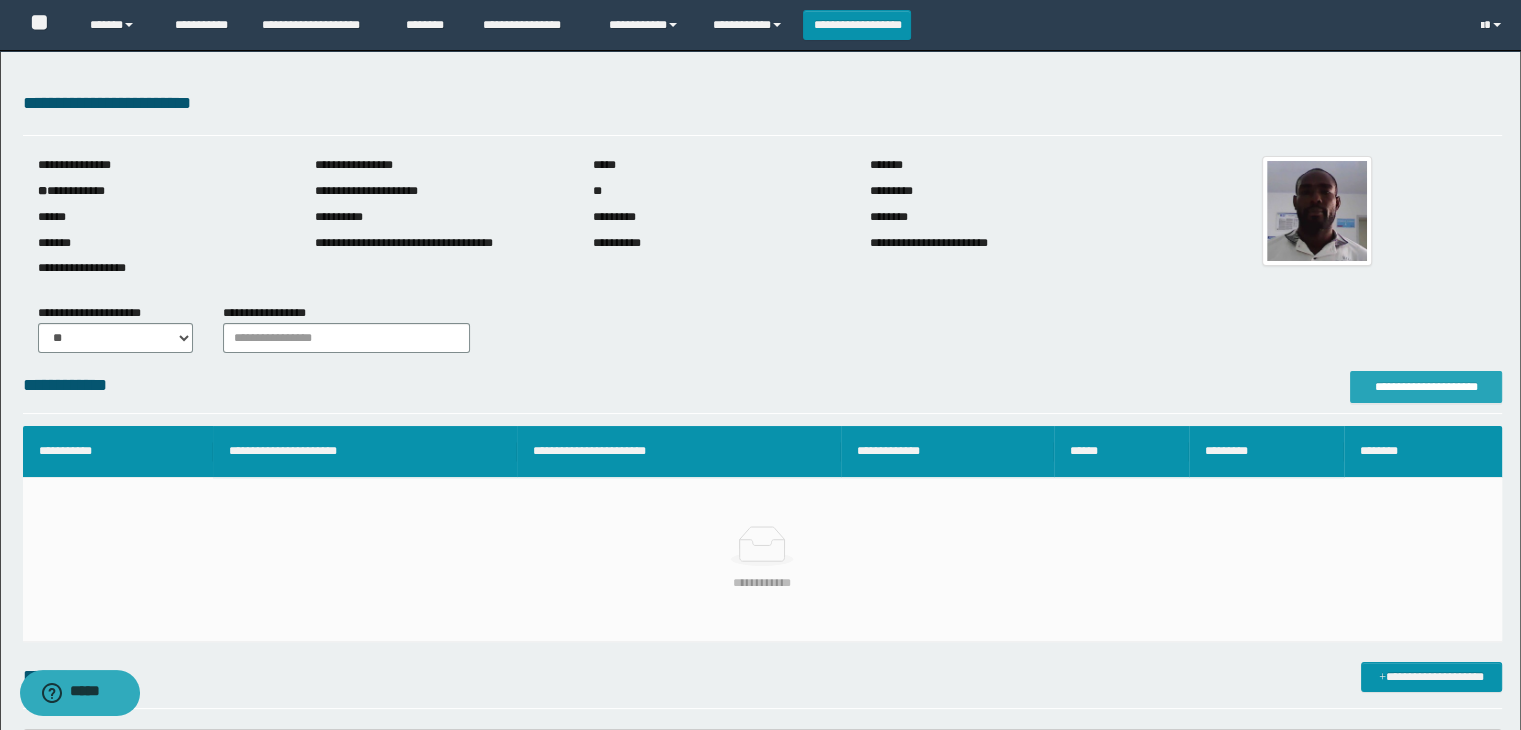 click on "**********" at bounding box center (1426, 387) 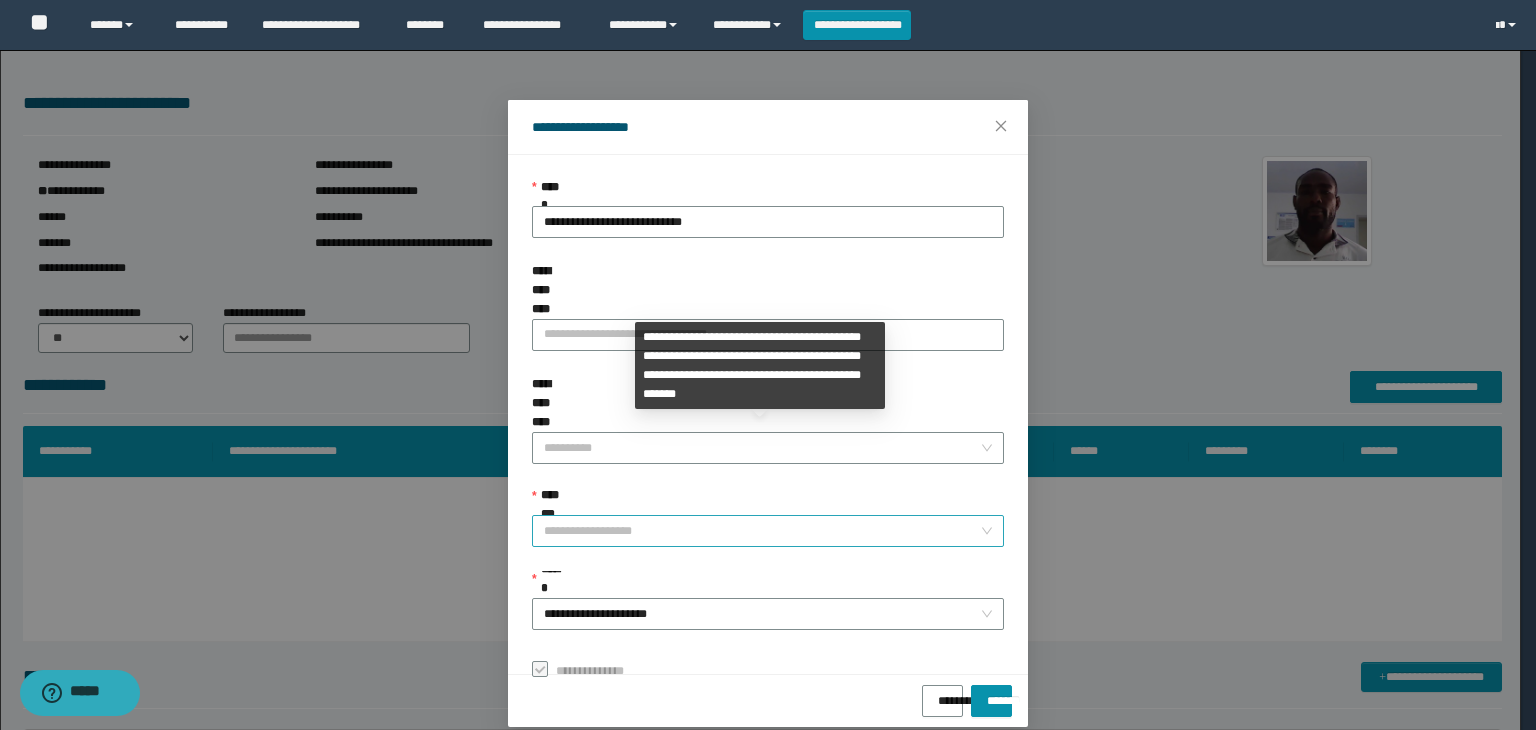 click on "**********" at bounding box center (768, 531) 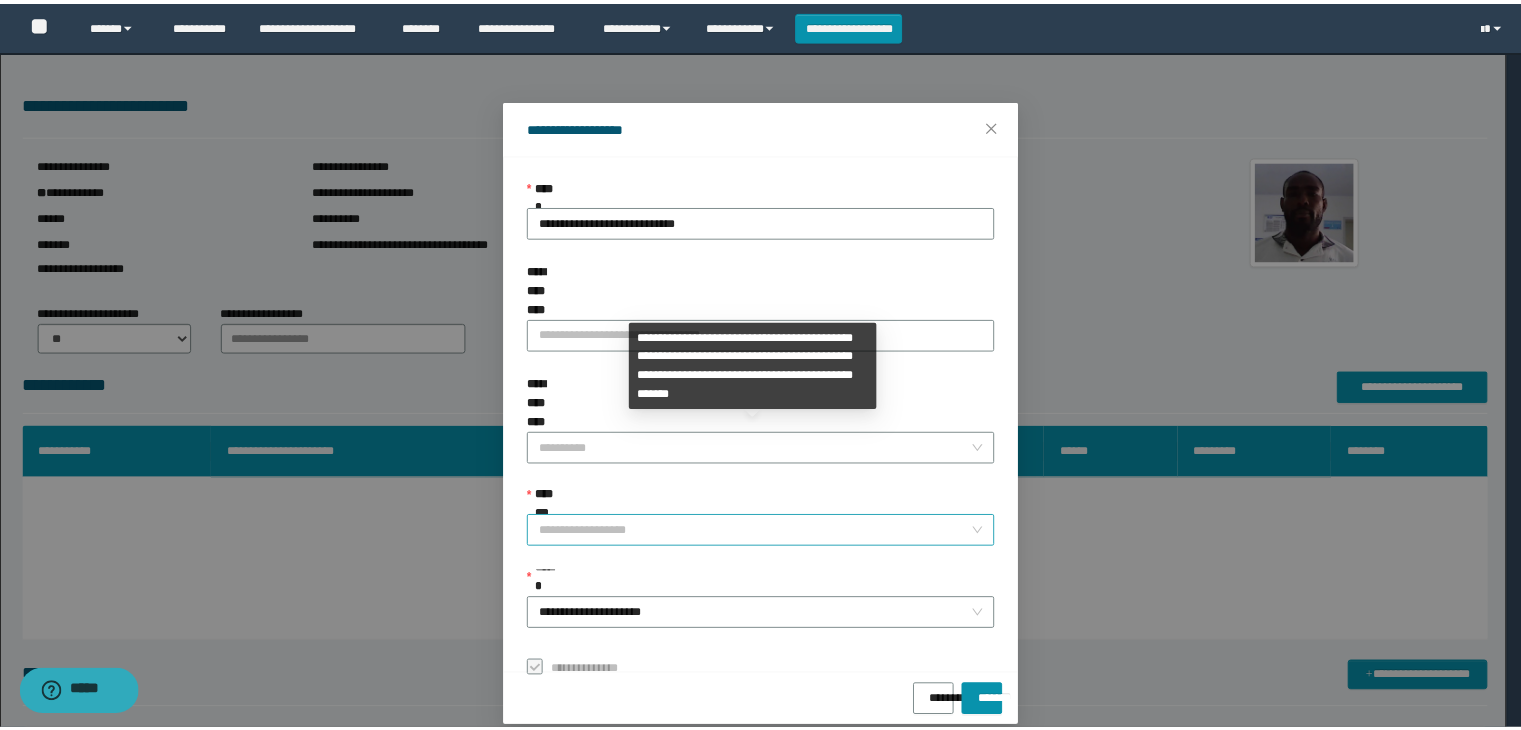 scroll, scrollTop: 192, scrollLeft: 0, axis: vertical 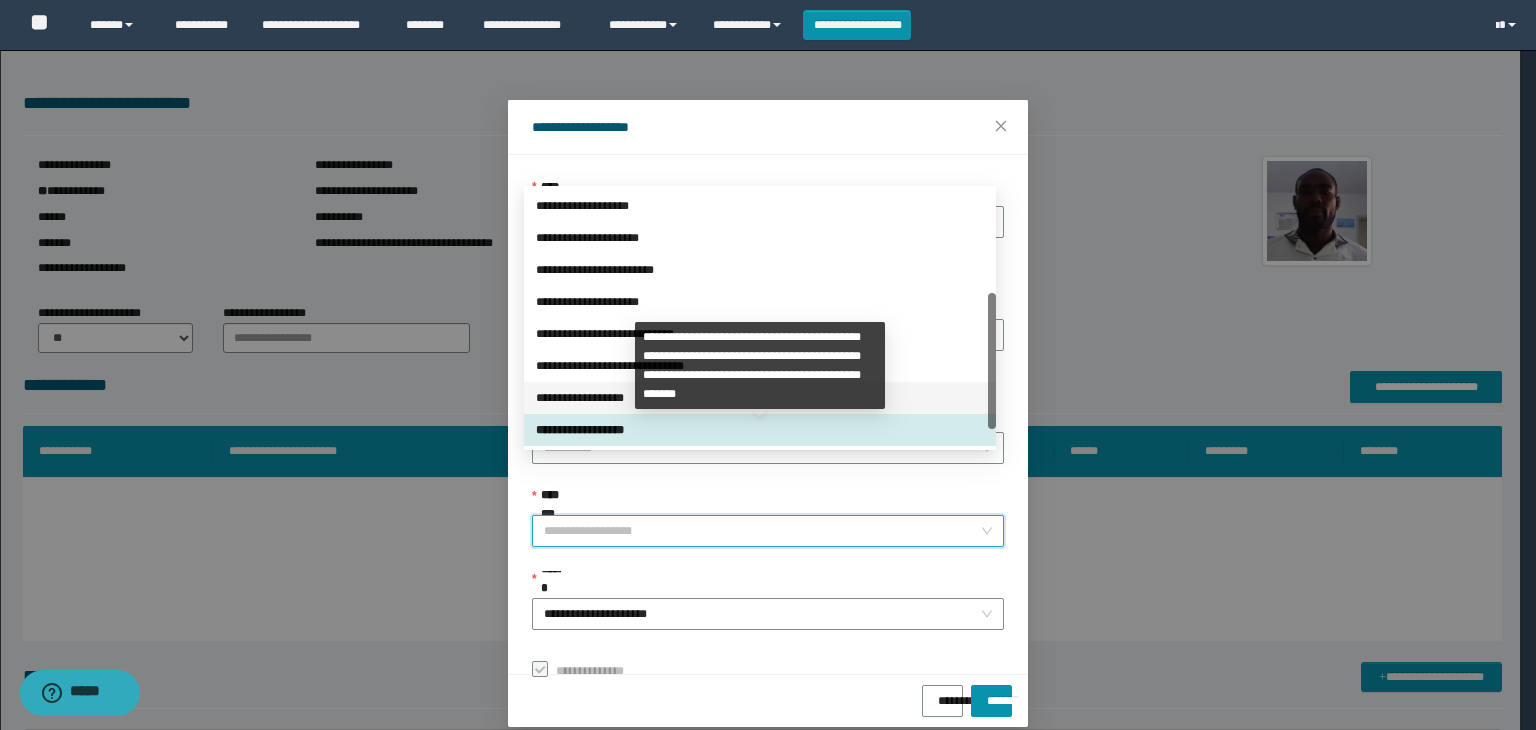 click on "**********" at bounding box center [760, 398] 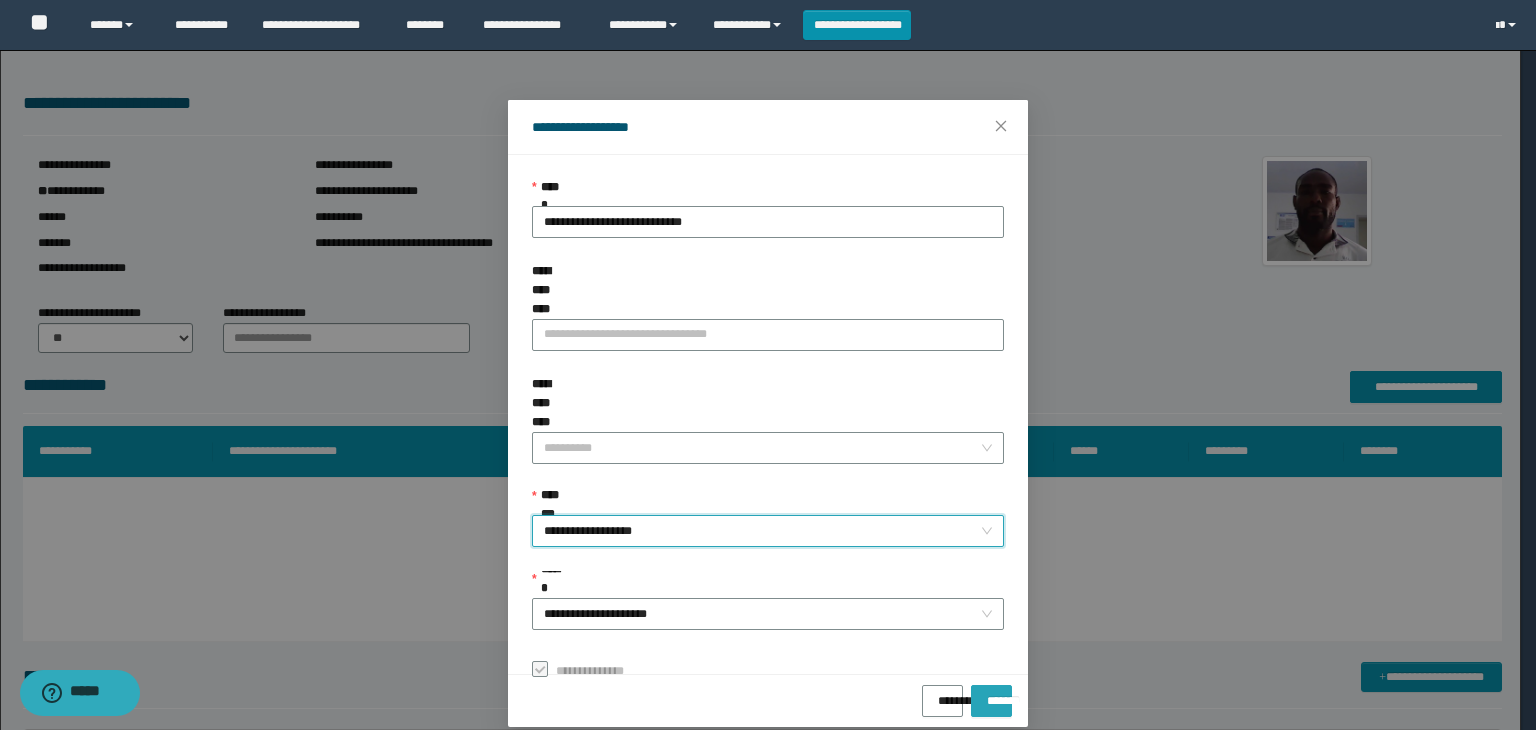 click on "*******" at bounding box center (991, 694) 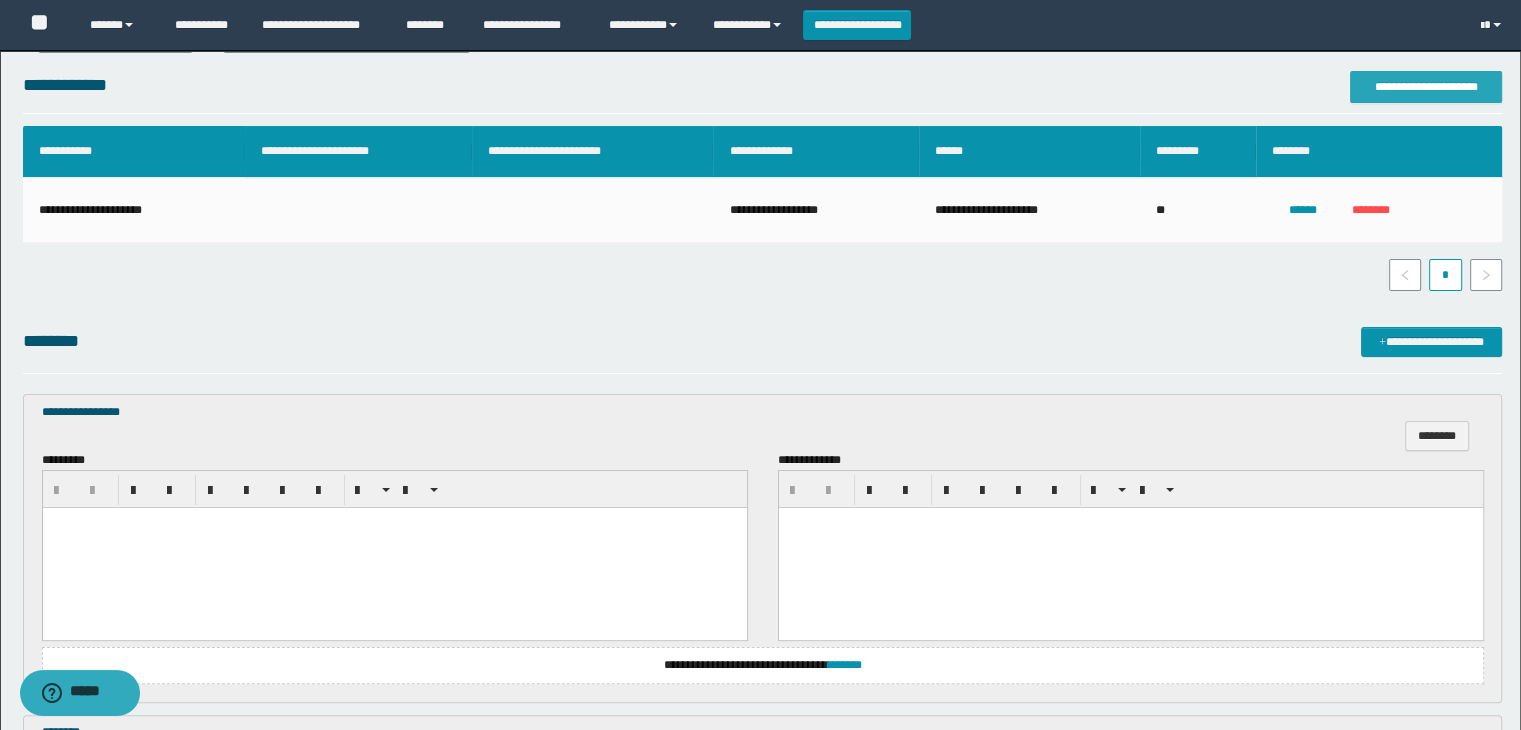 scroll, scrollTop: 400, scrollLeft: 0, axis: vertical 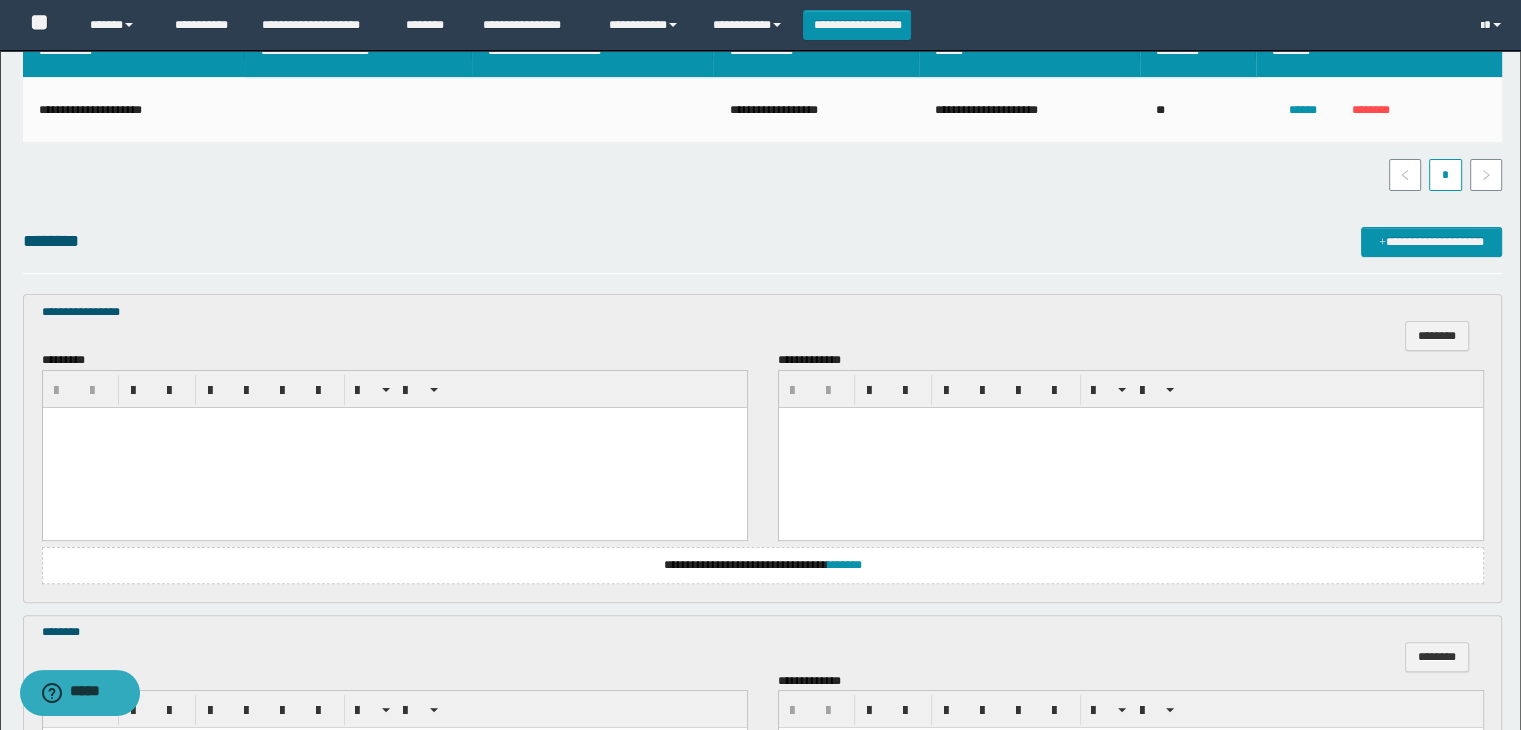 click at bounding box center (394, 447) 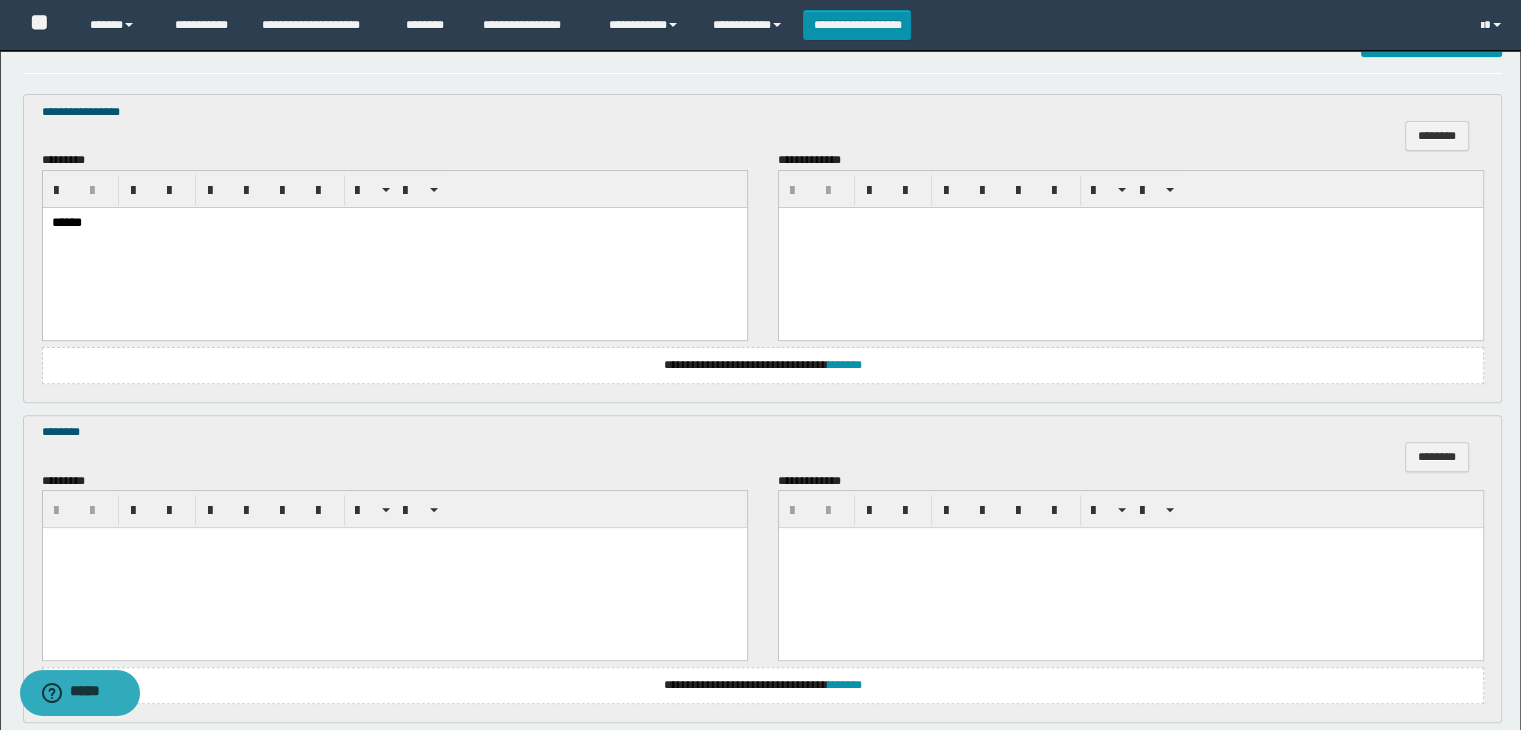 scroll, scrollTop: 800, scrollLeft: 0, axis: vertical 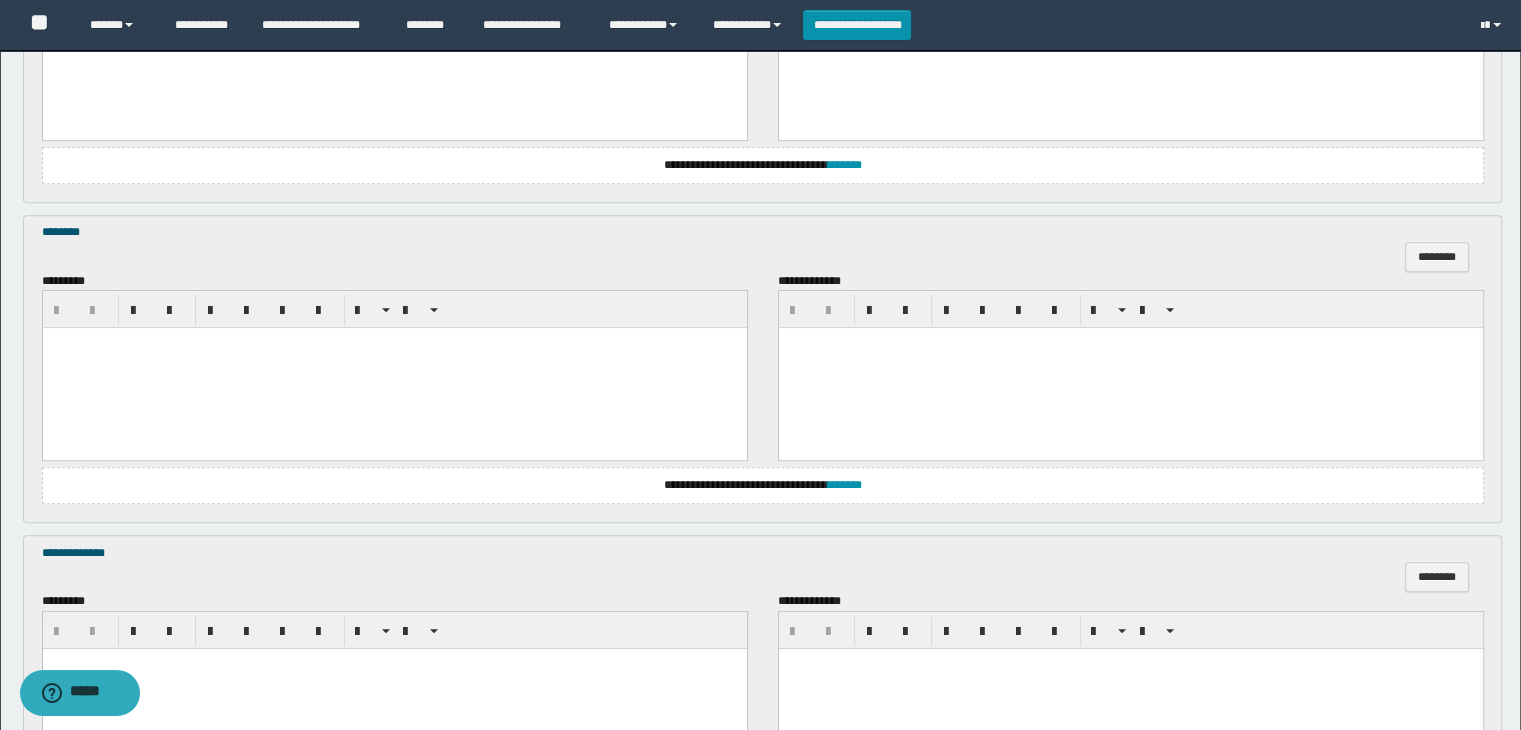click at bounding box center (394, 368) 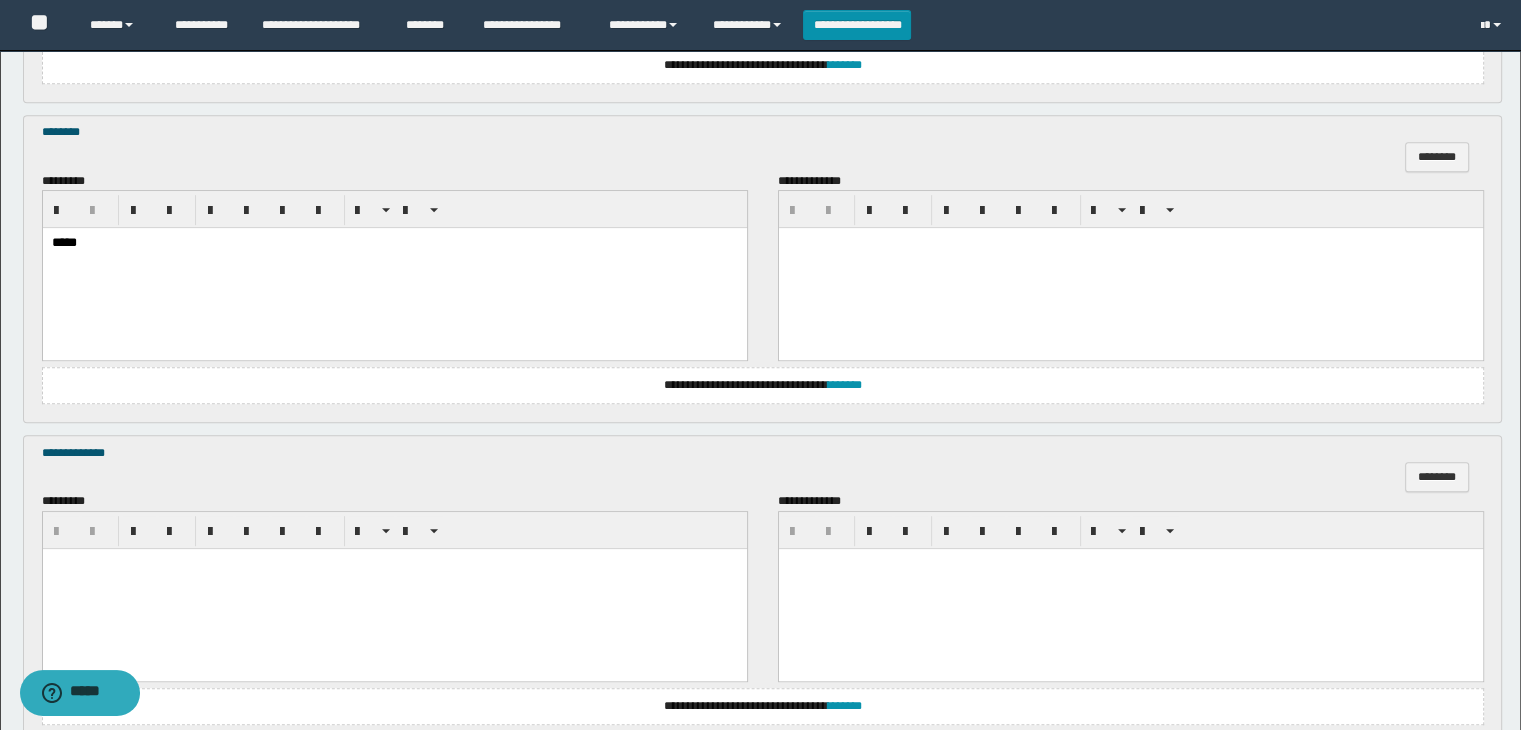 scroll, scrollTop: 1064, scrollLeft: 0, axis: vertical 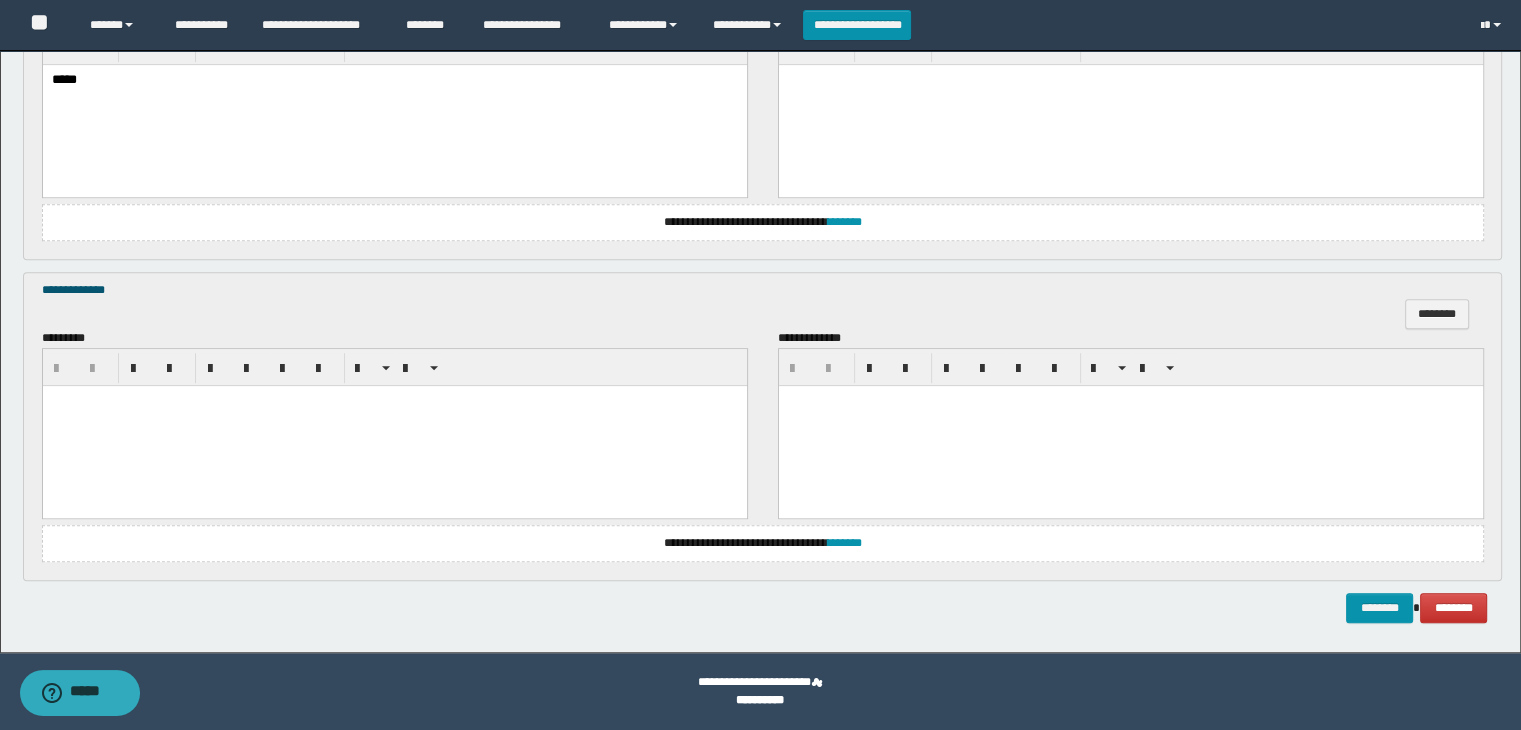click at bounding box center [394, 425] 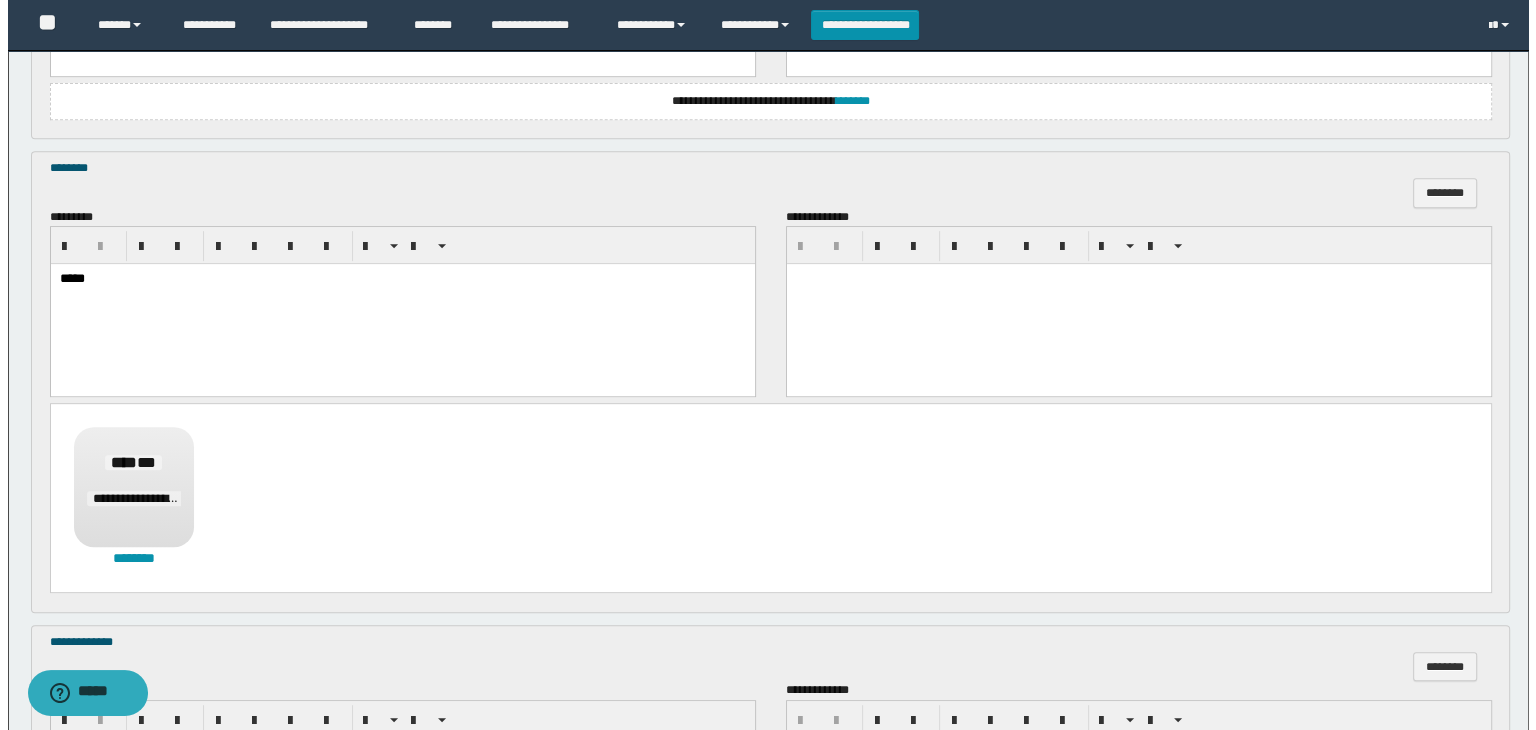 scroll, scrollTop: 464, scrollLeft: 0, axis: vertical 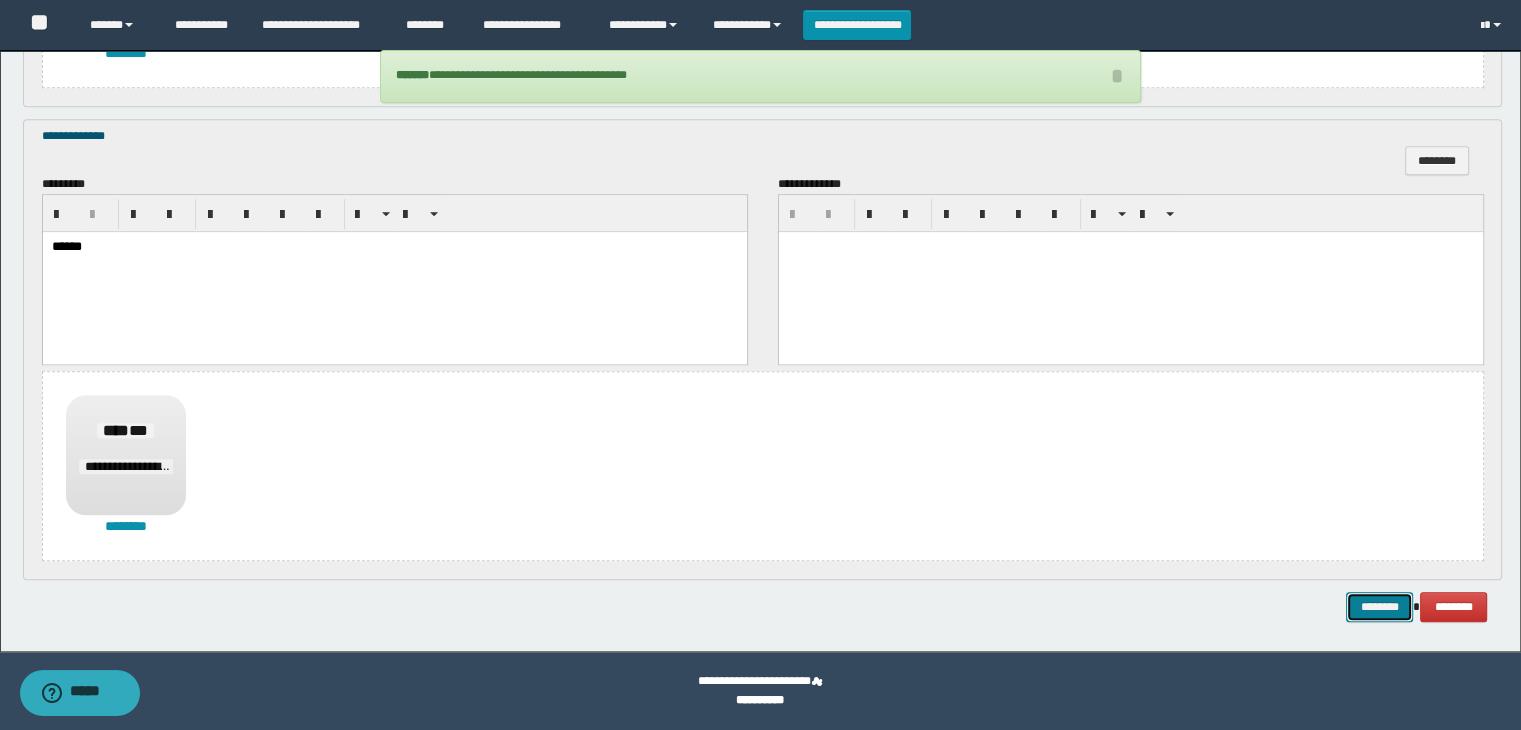 click on "********" at bounding box center (1379, 607) 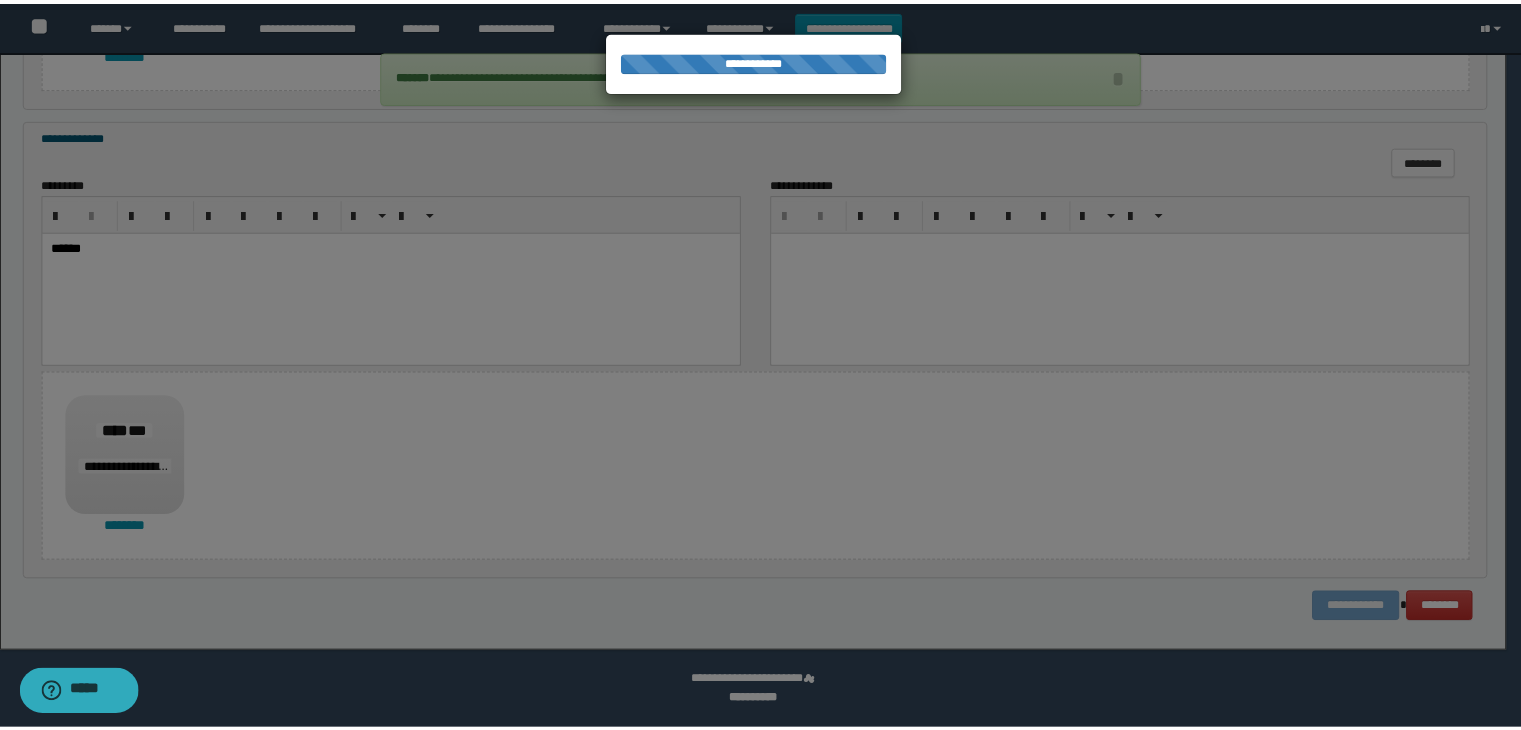 scroll, scrollTop: 0, scrollLeft: 0, axis: both 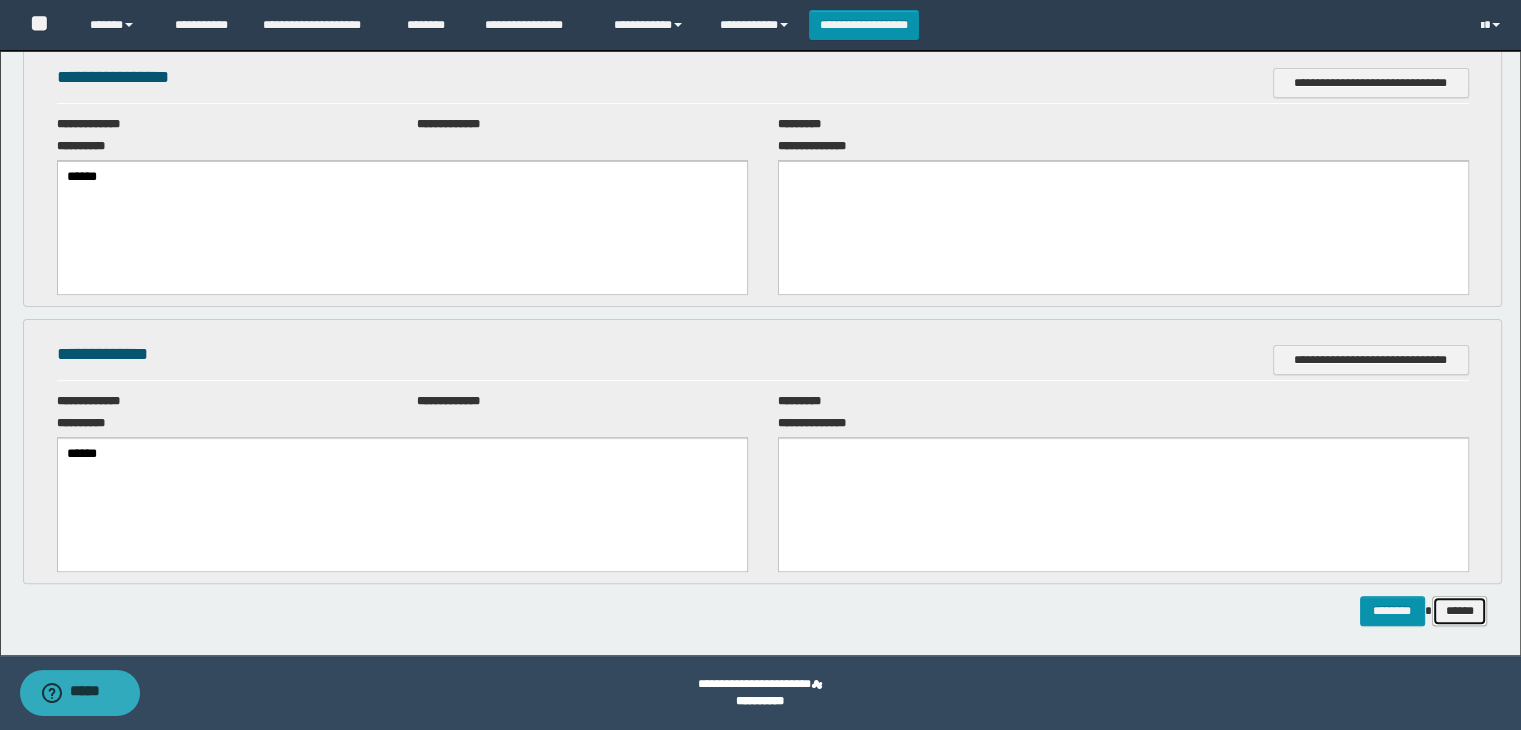 click on "******" at bounding box center [1460, 611] 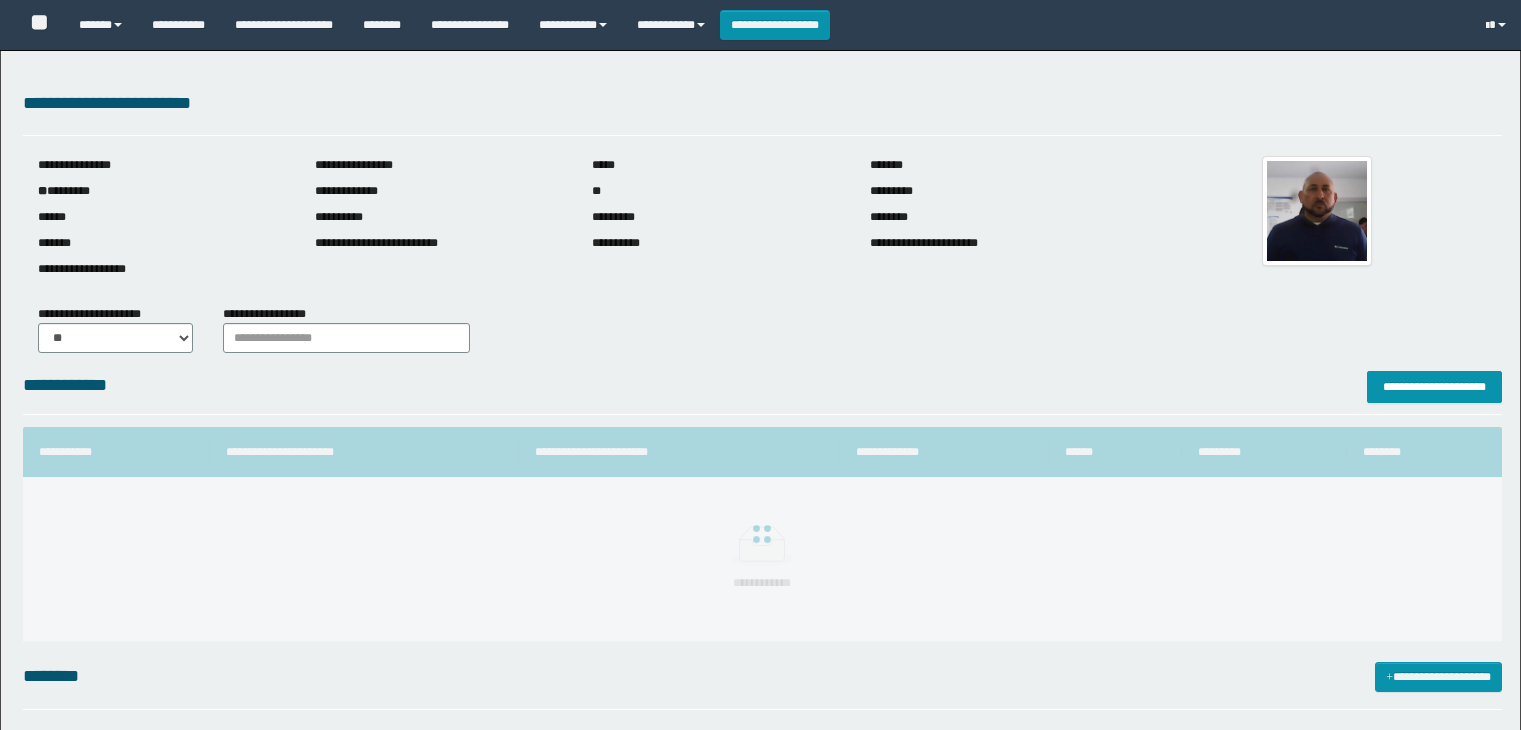 scroll, scrollTop: 0, scrollLeft: 0, axis: both 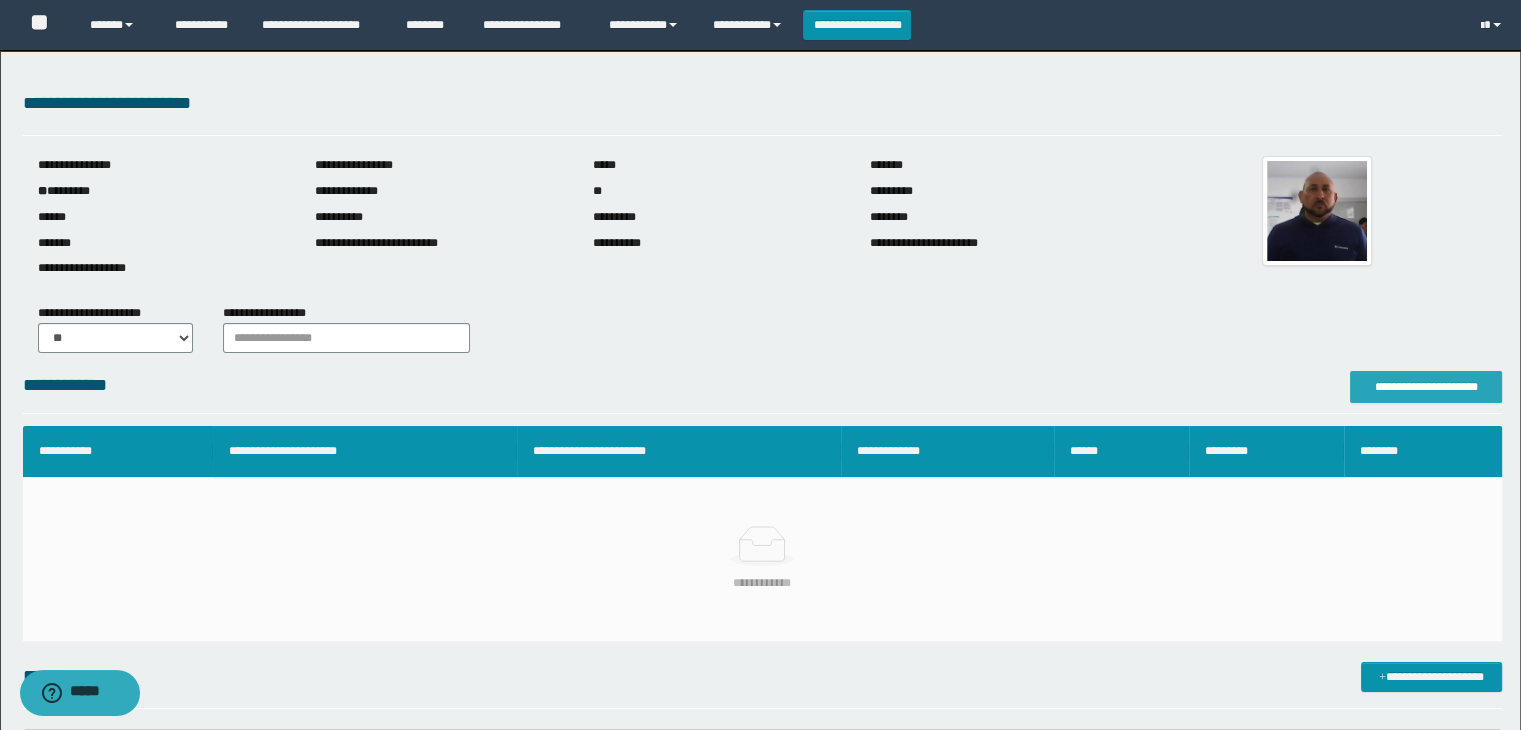 click on "**********" at bounding box center (1426, 387) 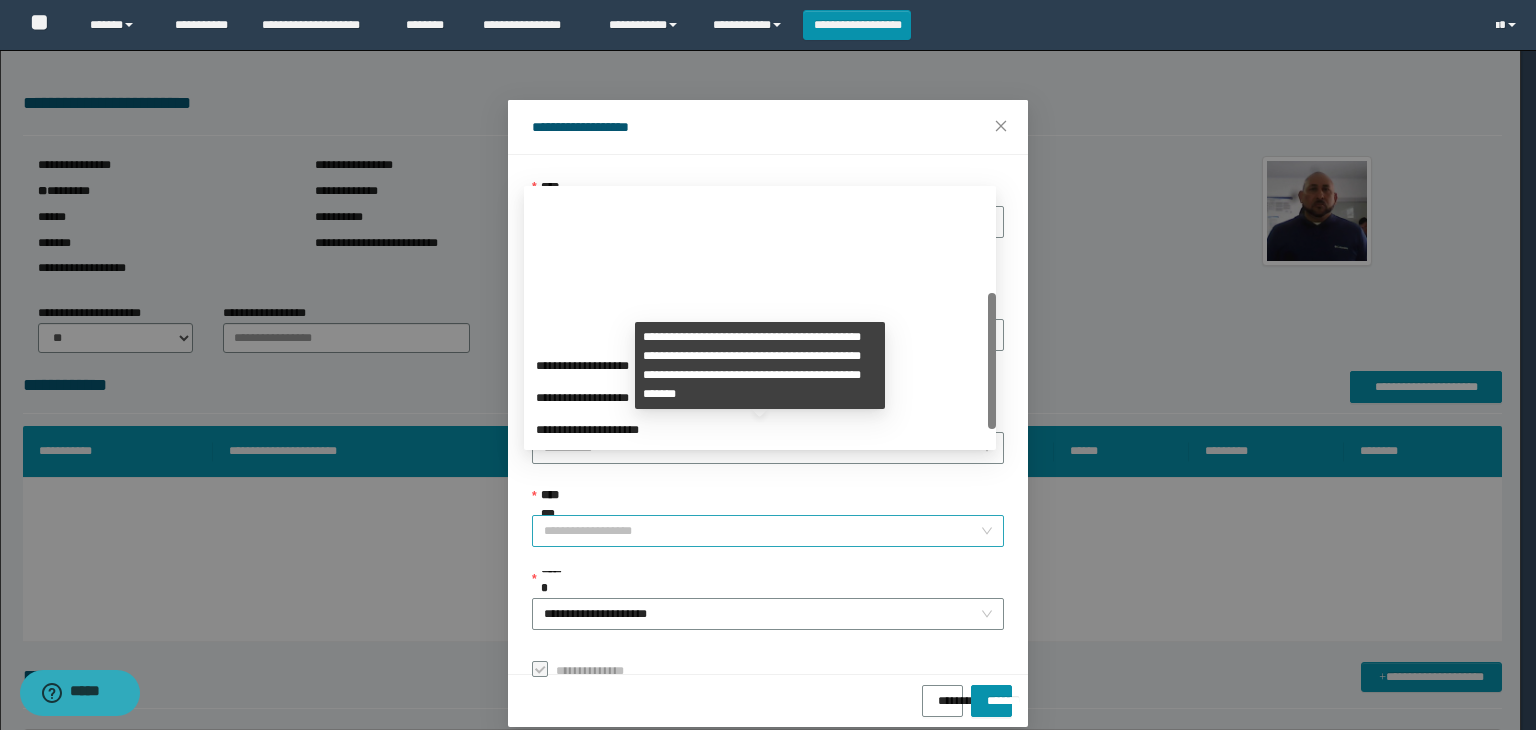 click on "**********" at bounding box center [768, 531] 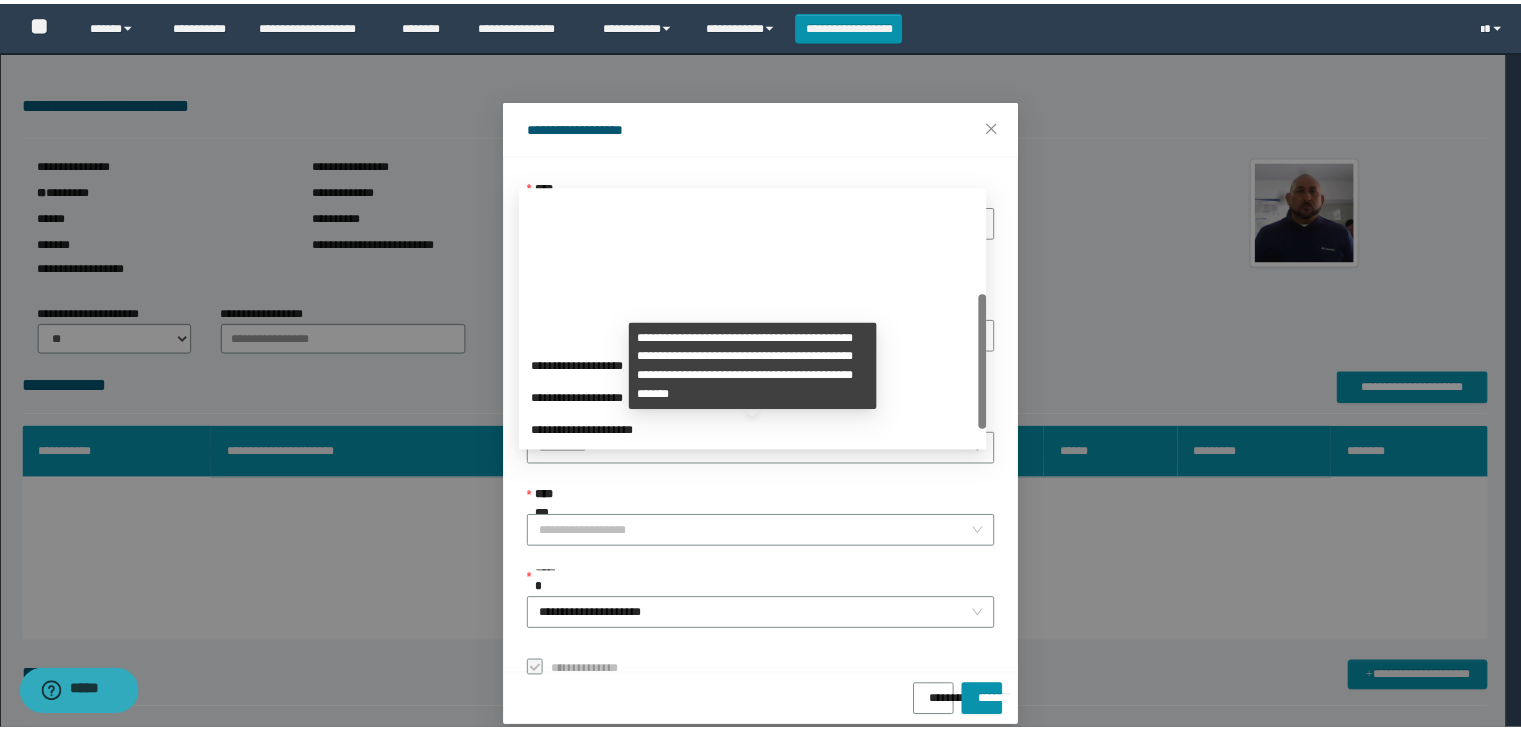 scroll, scrollTop: 192, scrollLeft: 0, axis: vertical 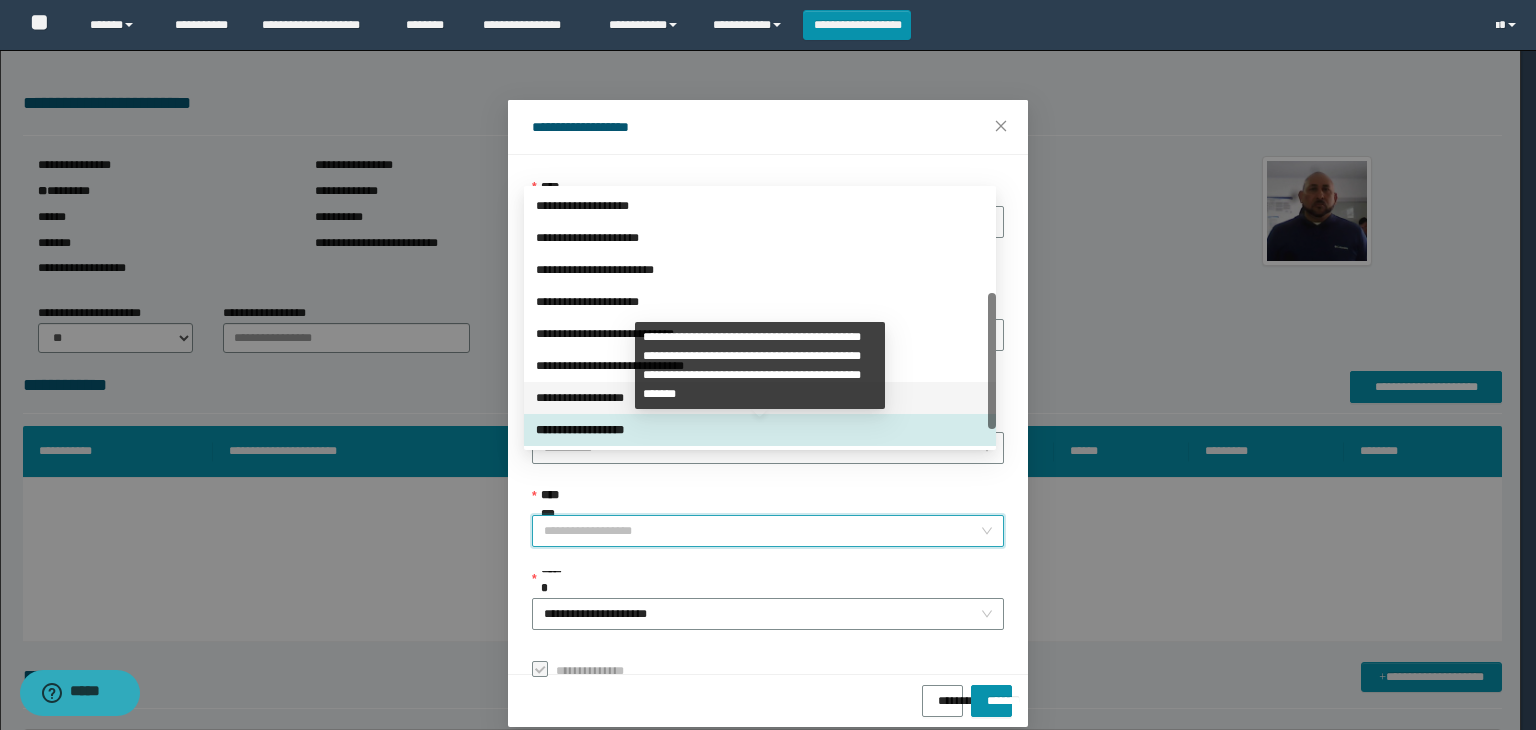 click on "**********" at bounding box center [760, 398] 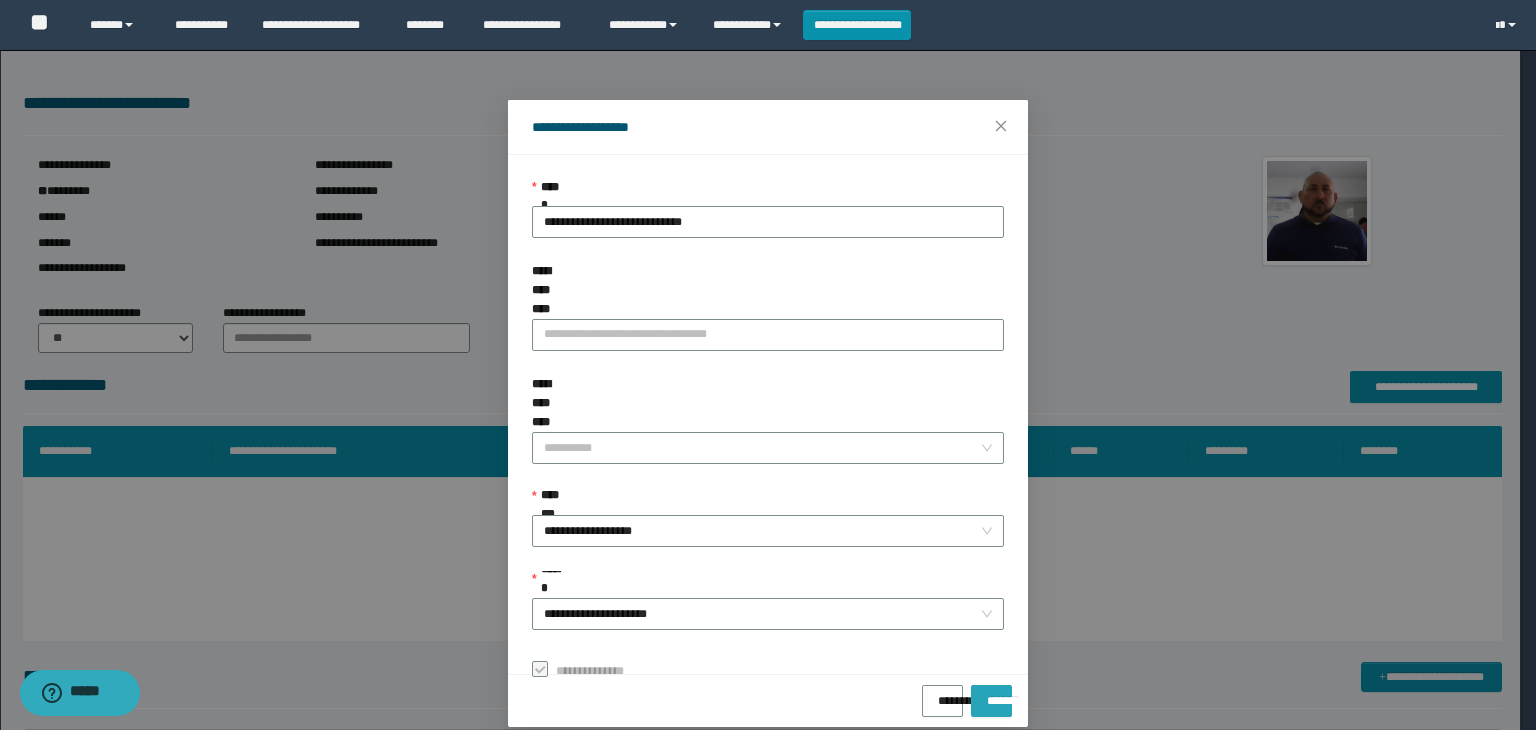 click on "*******" at bounding box center (991, 694) 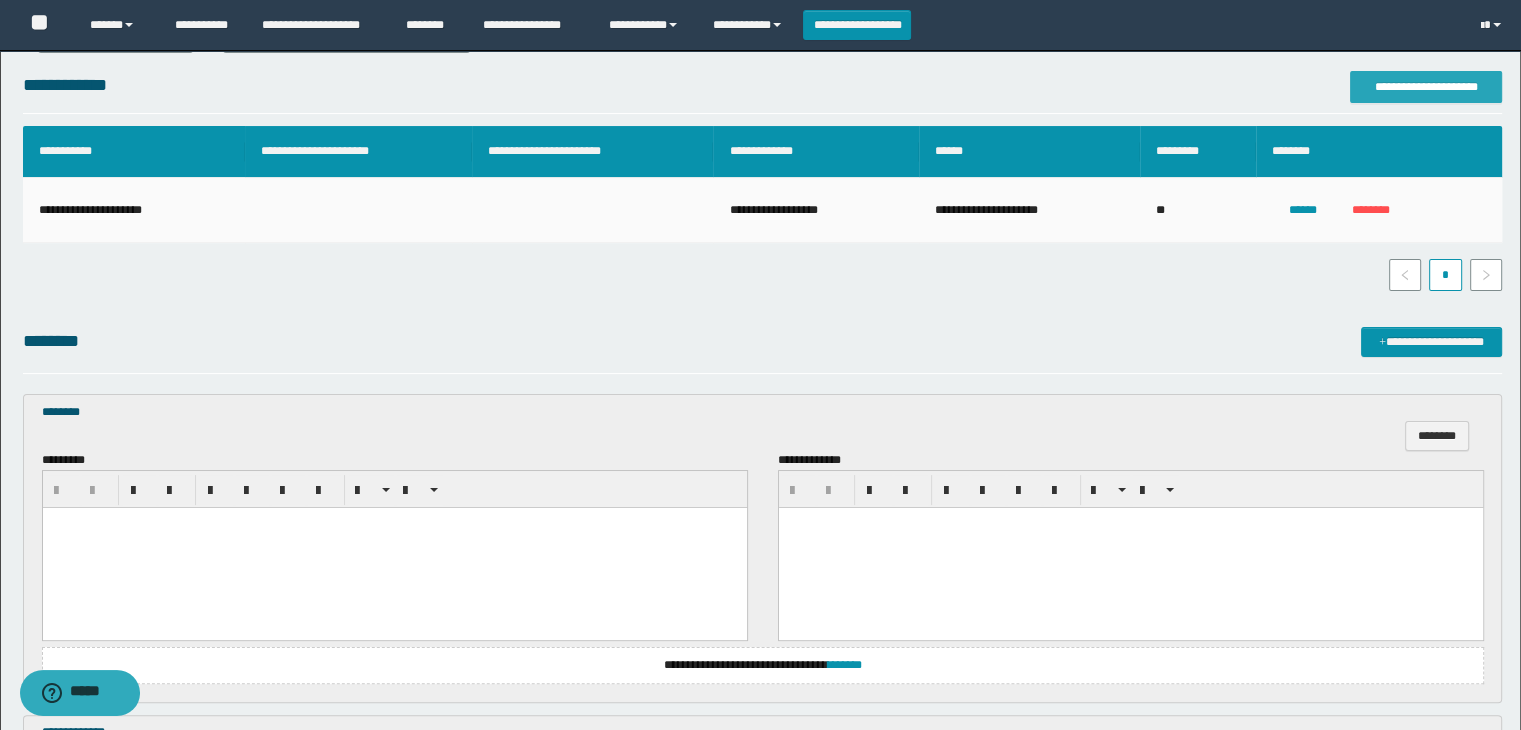 scroll, scrollTop: 400, scrollLeft: 0, axis: vertical 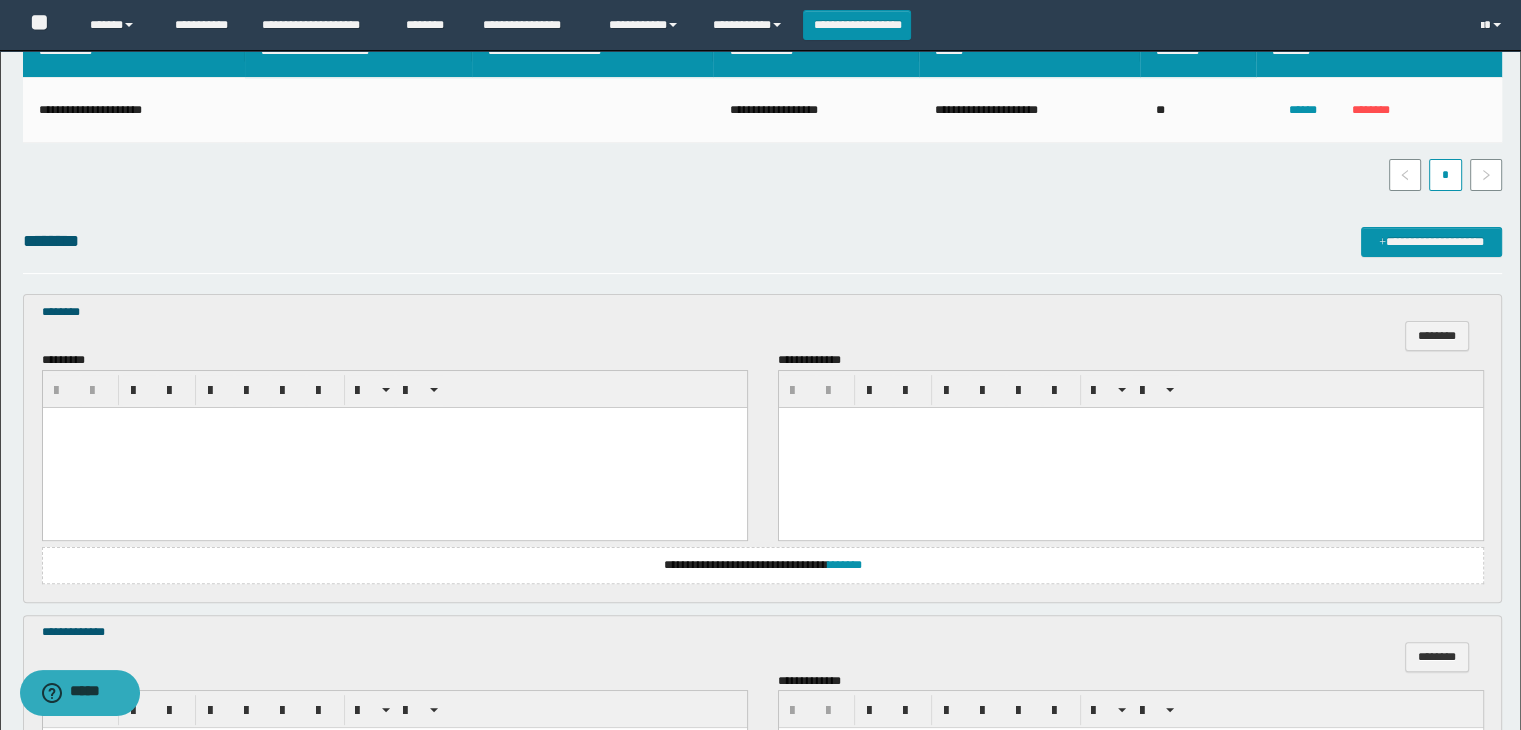 click at bounding box center (394, 447) 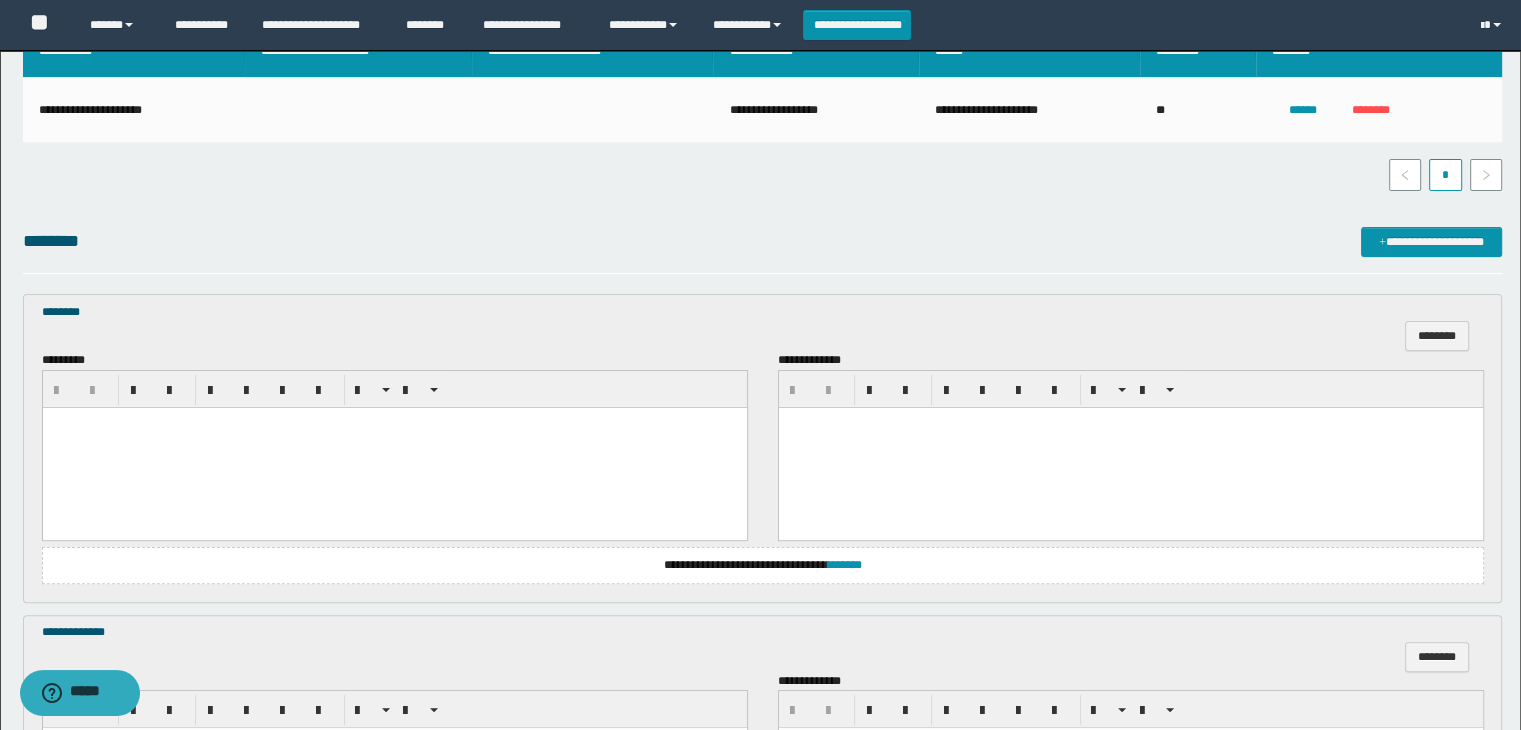 type 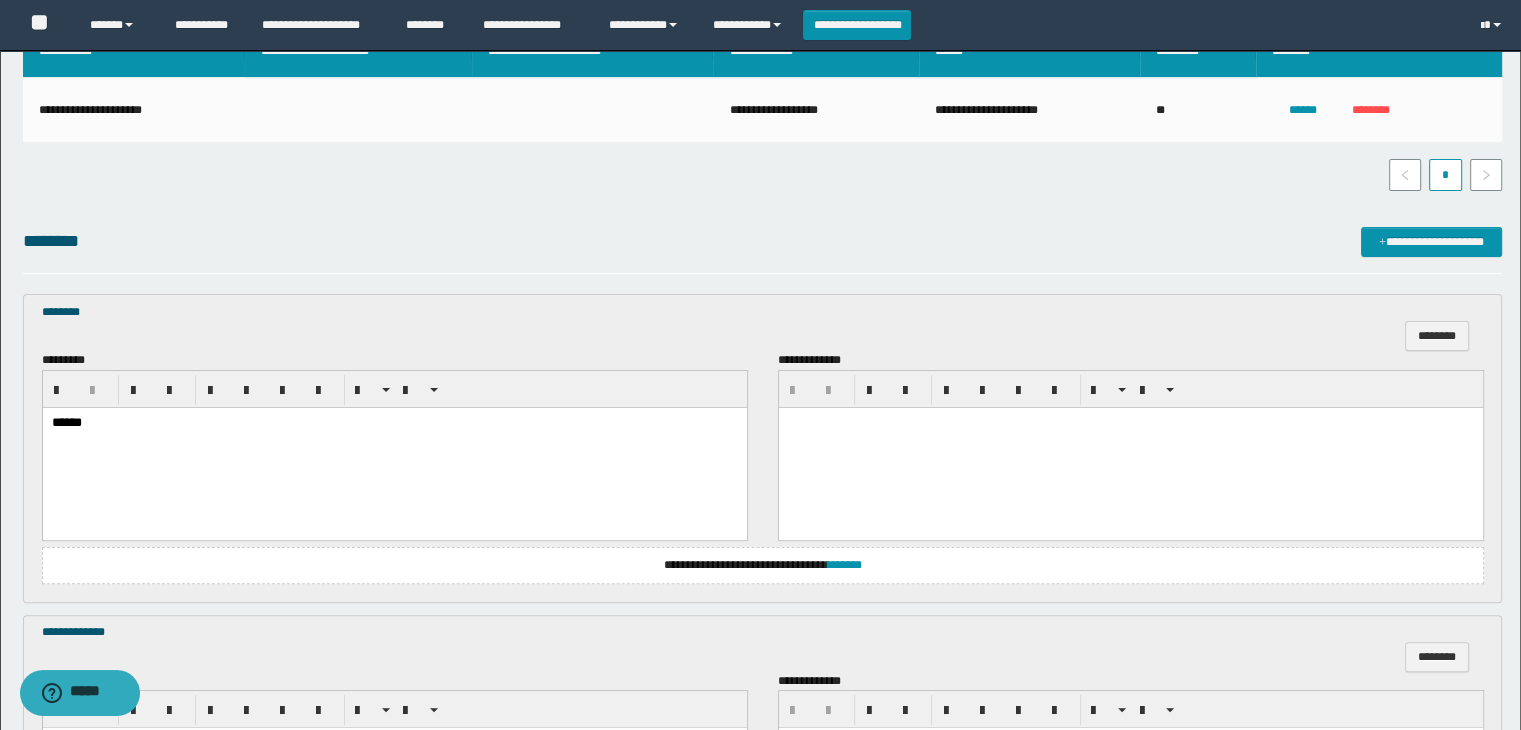 scroll, scrollTop: 700, scrollLeft: 0, axis: vertical 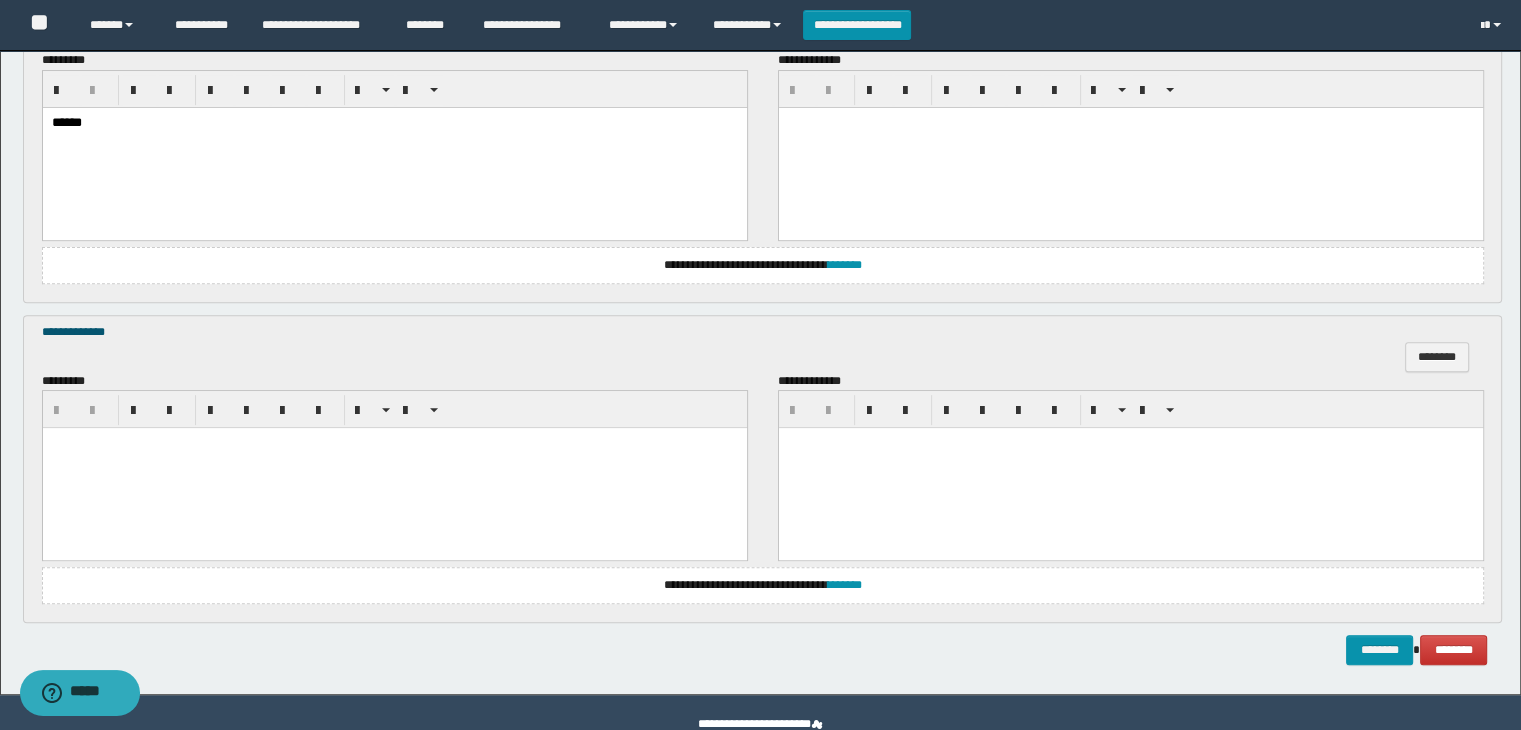 click at bounding box center (394, 468) 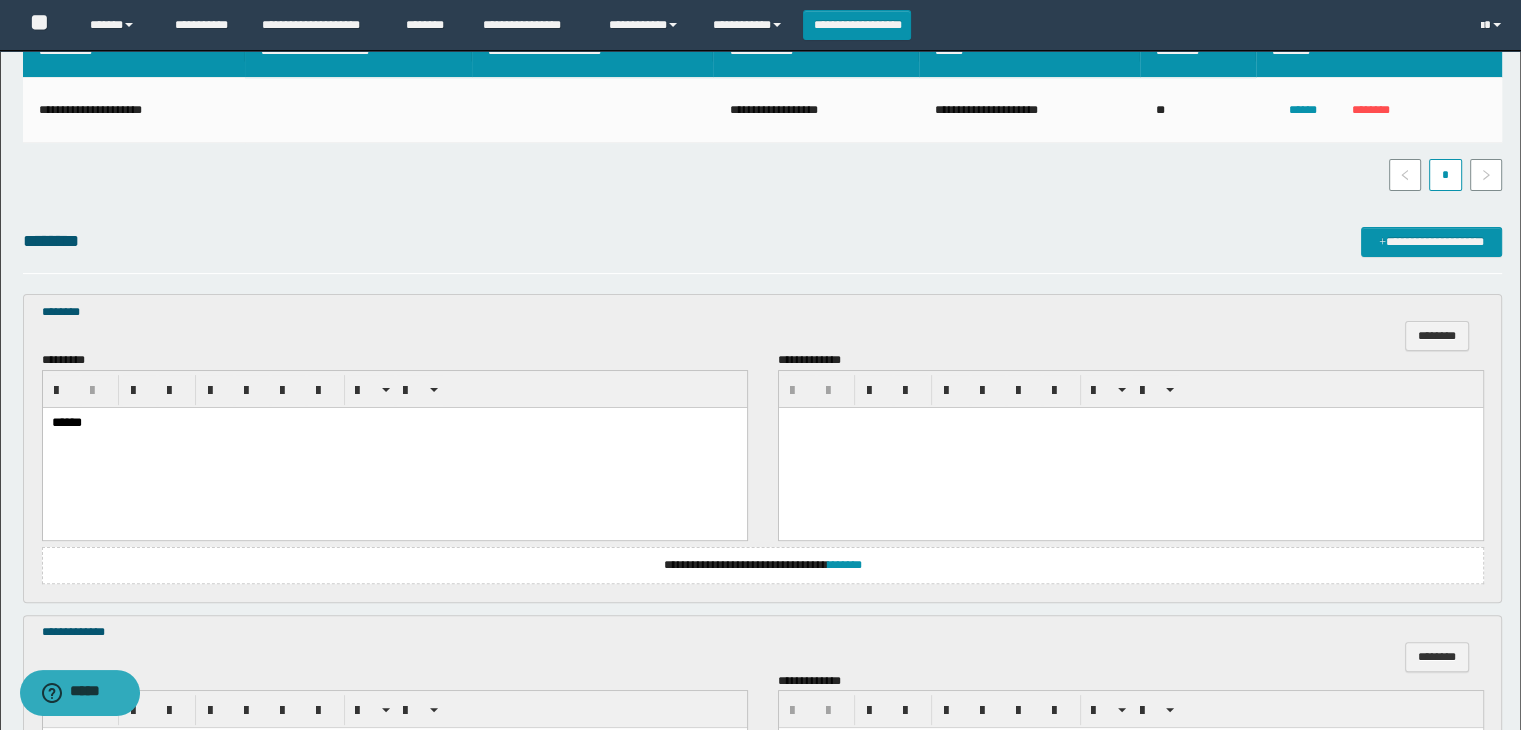 click on "******" at bounding box center [394, 448] 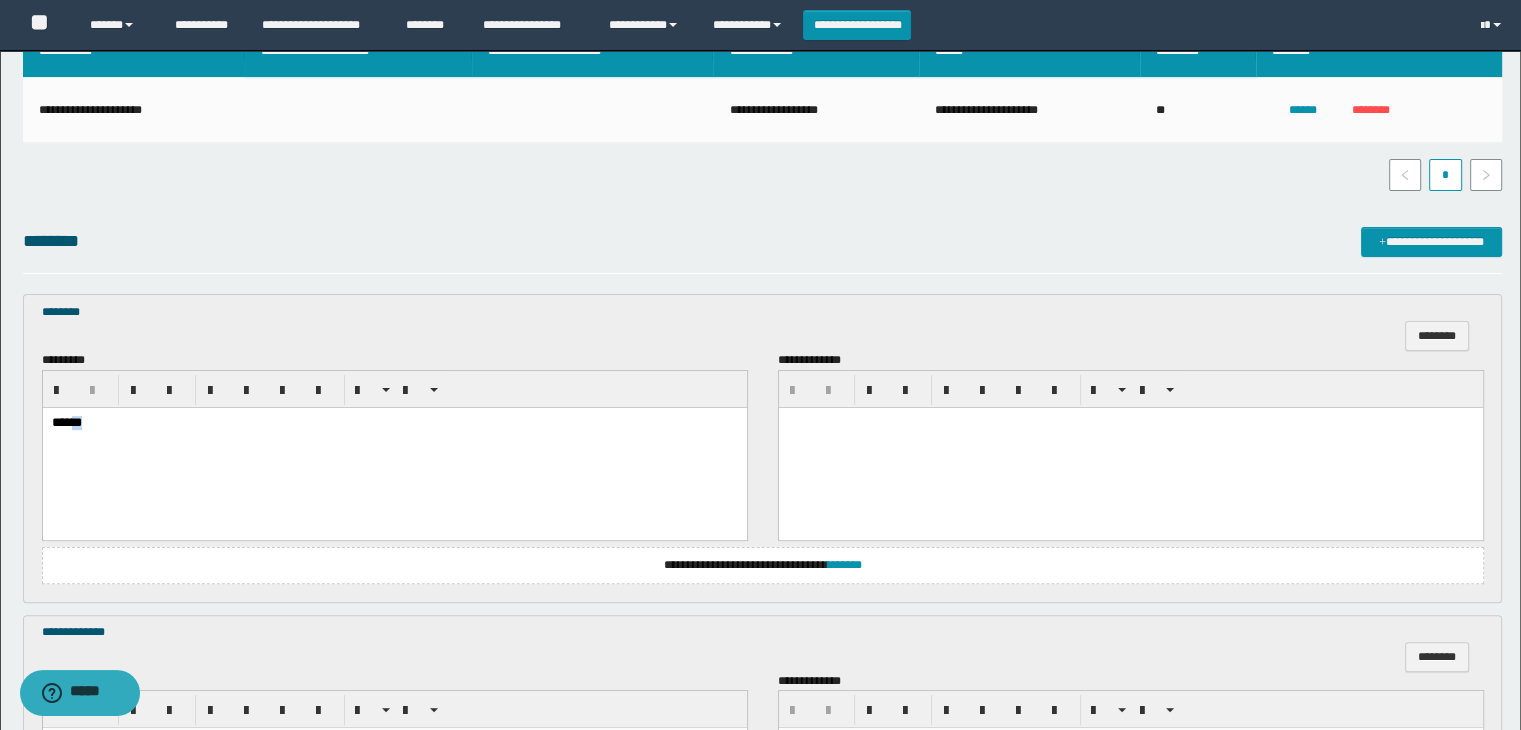 click on "******" at bounding box center (394, 448) 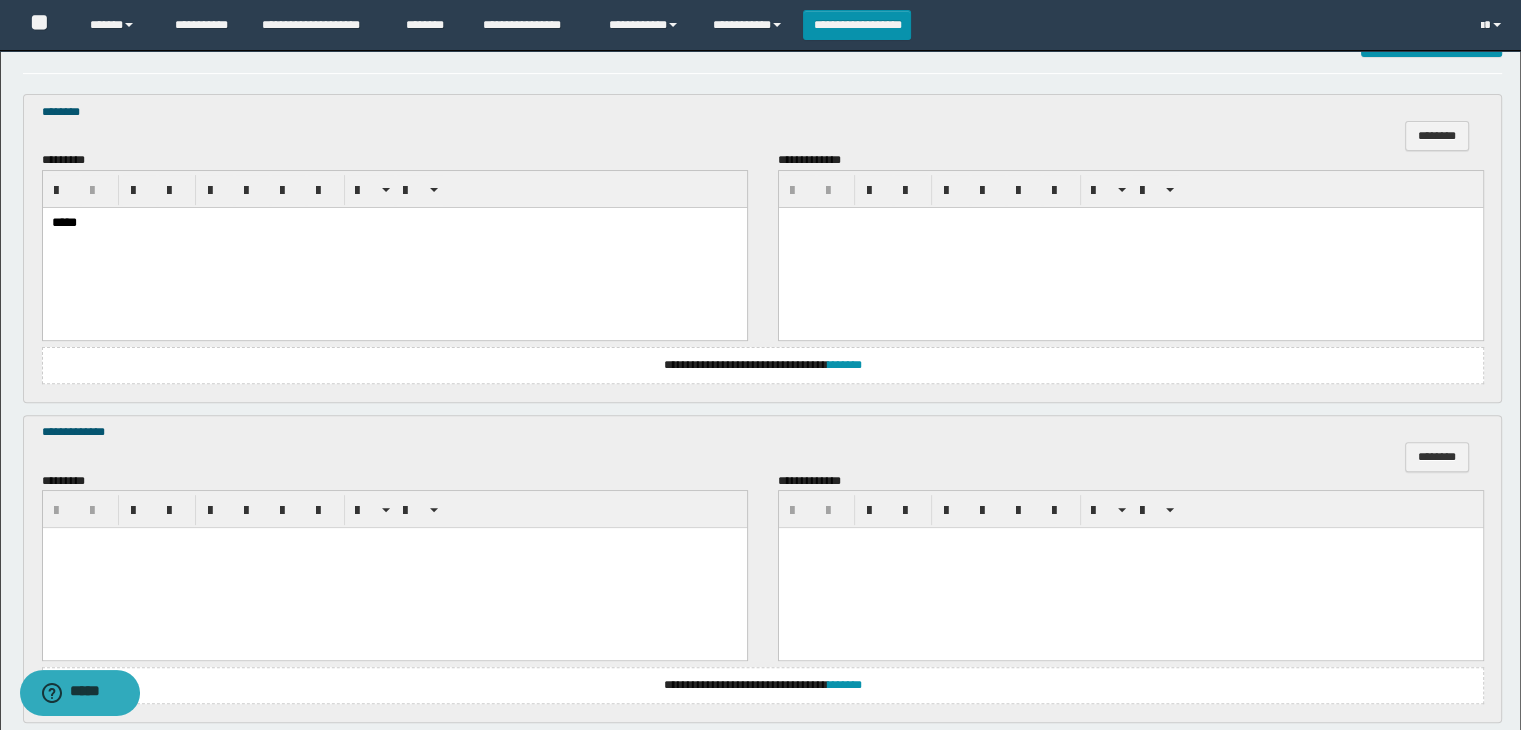scroll, scrollTop: 700, scrollLeft: 0, axis: vertical 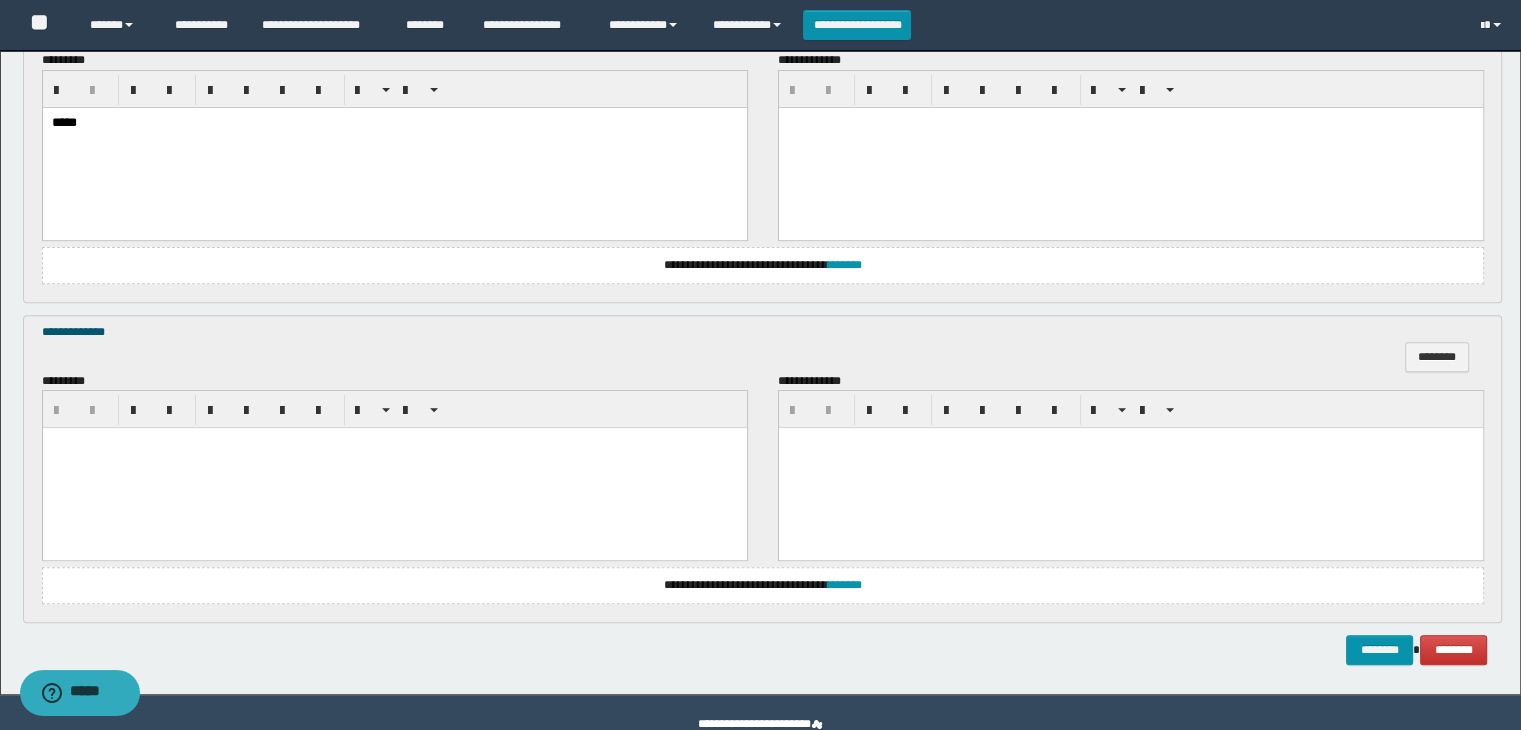 click at bounding box center (394, 468) 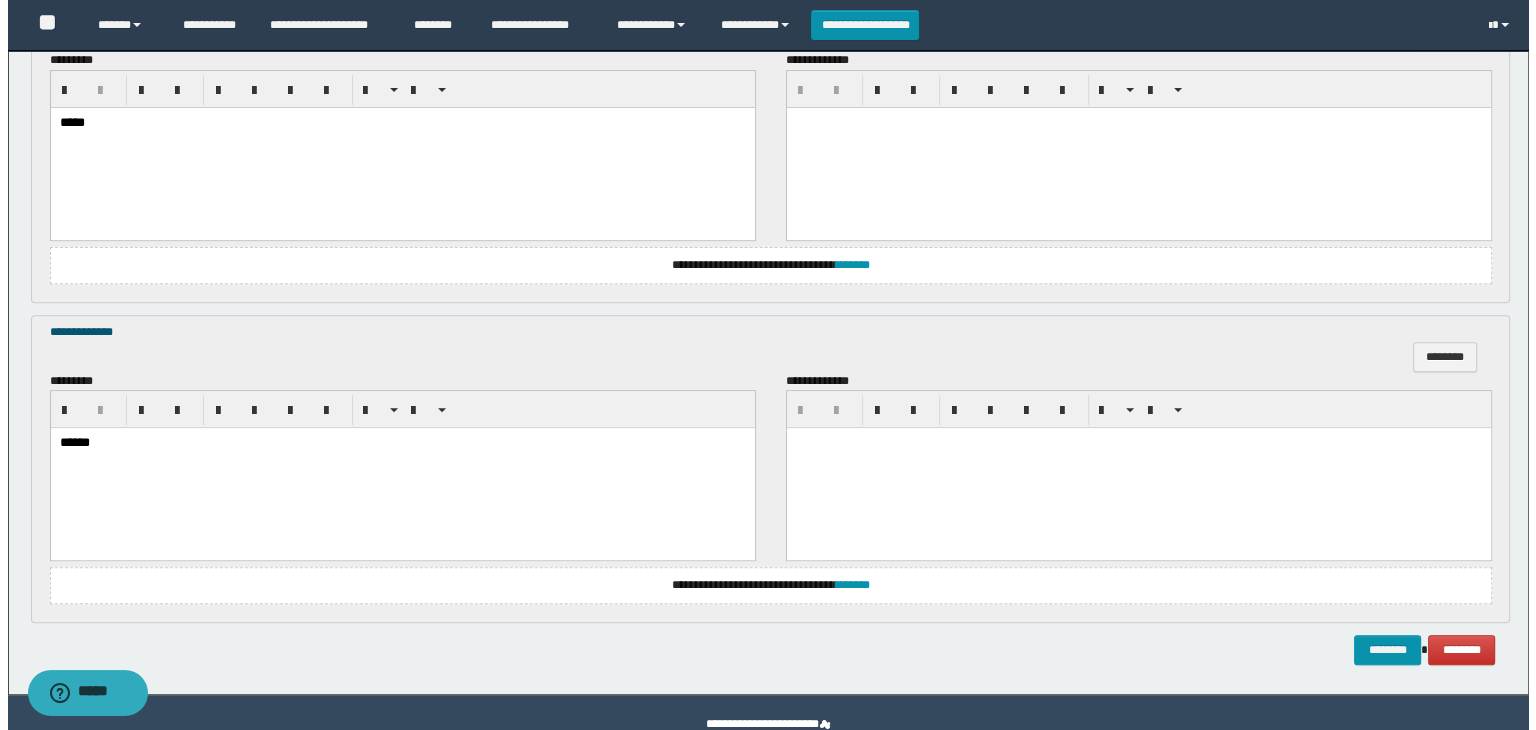 scroll, scrollTop: 400, scrollLeft: 0, axis: vertical 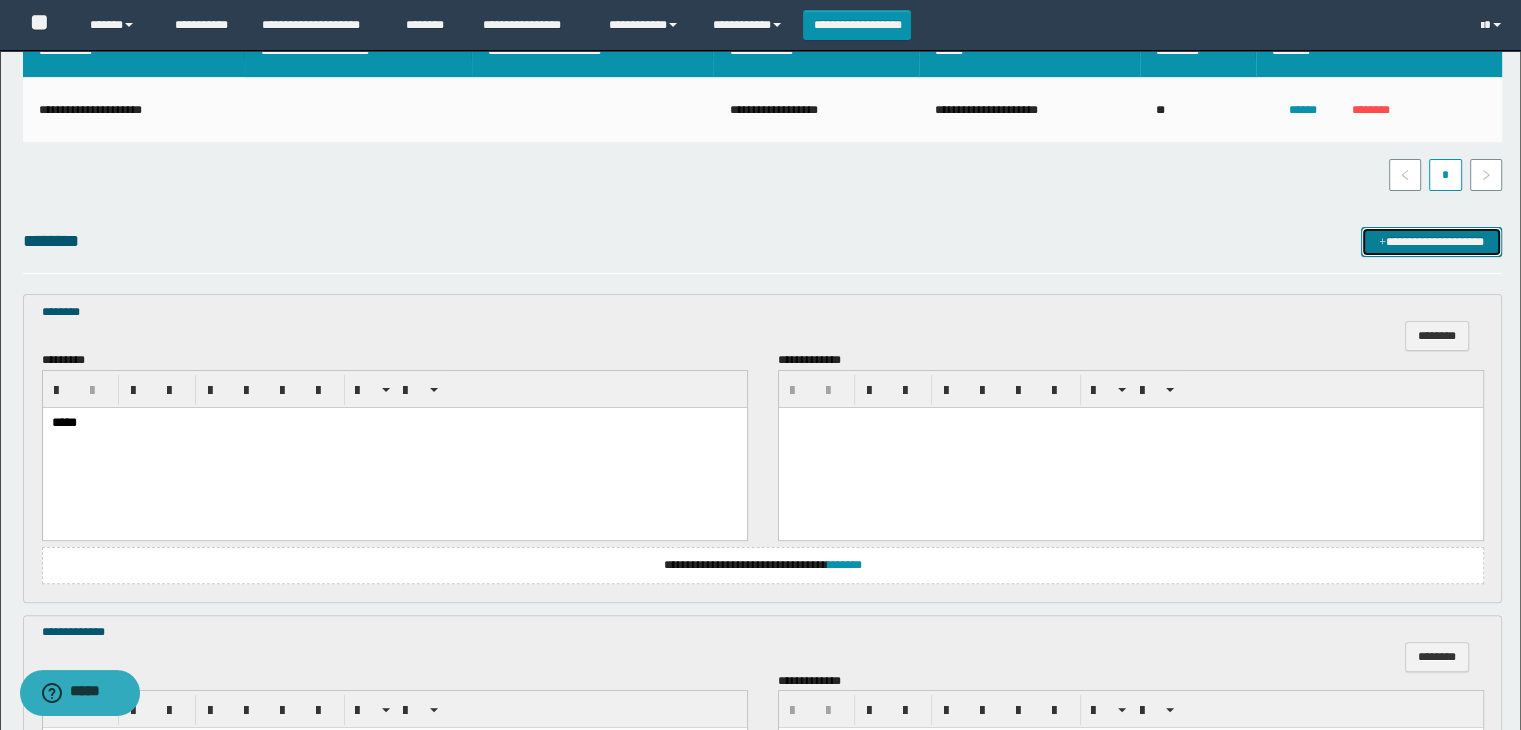 click on "**********" at bounding box center (1431, 242) 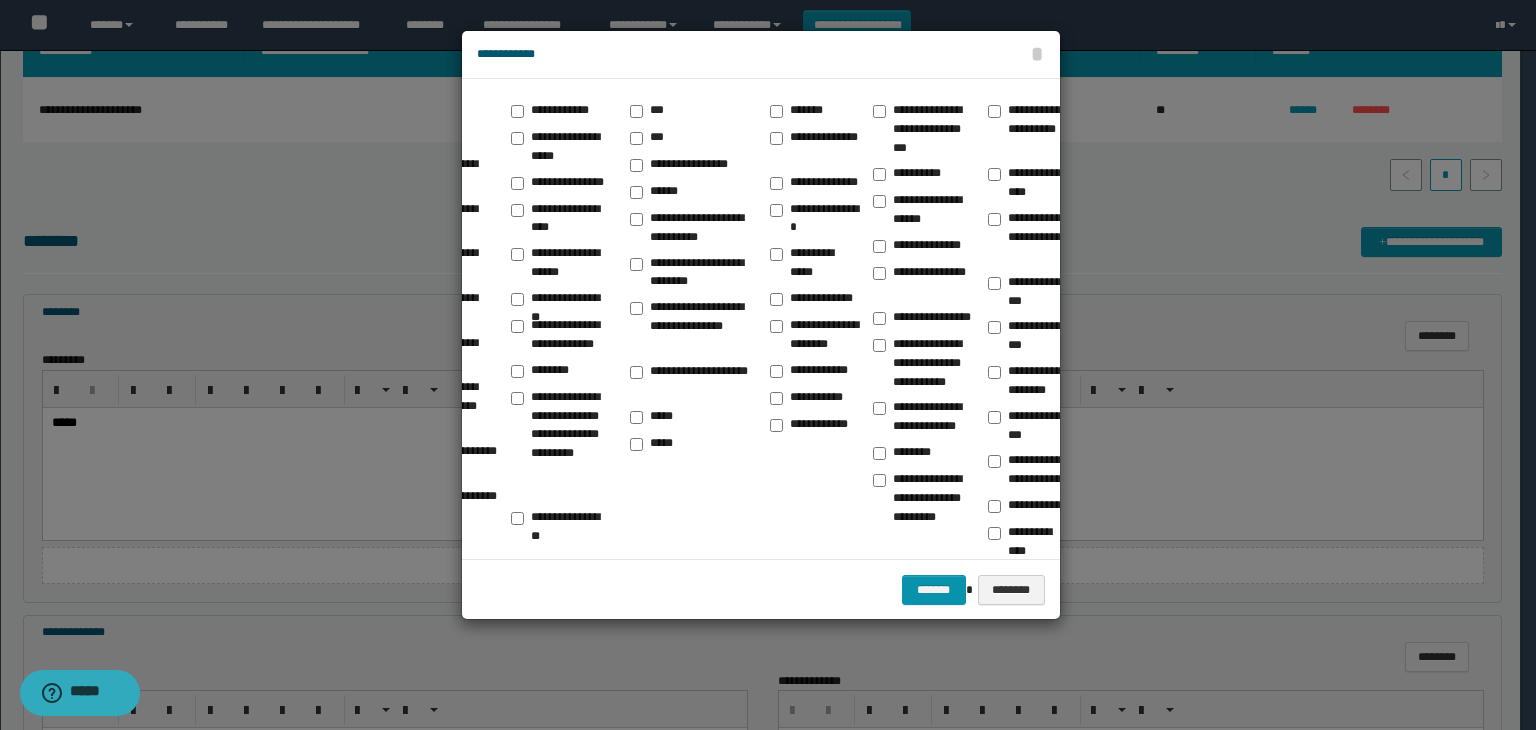 scroll, scrollTop: 0, scrollLeft: 199, axis: horizontal 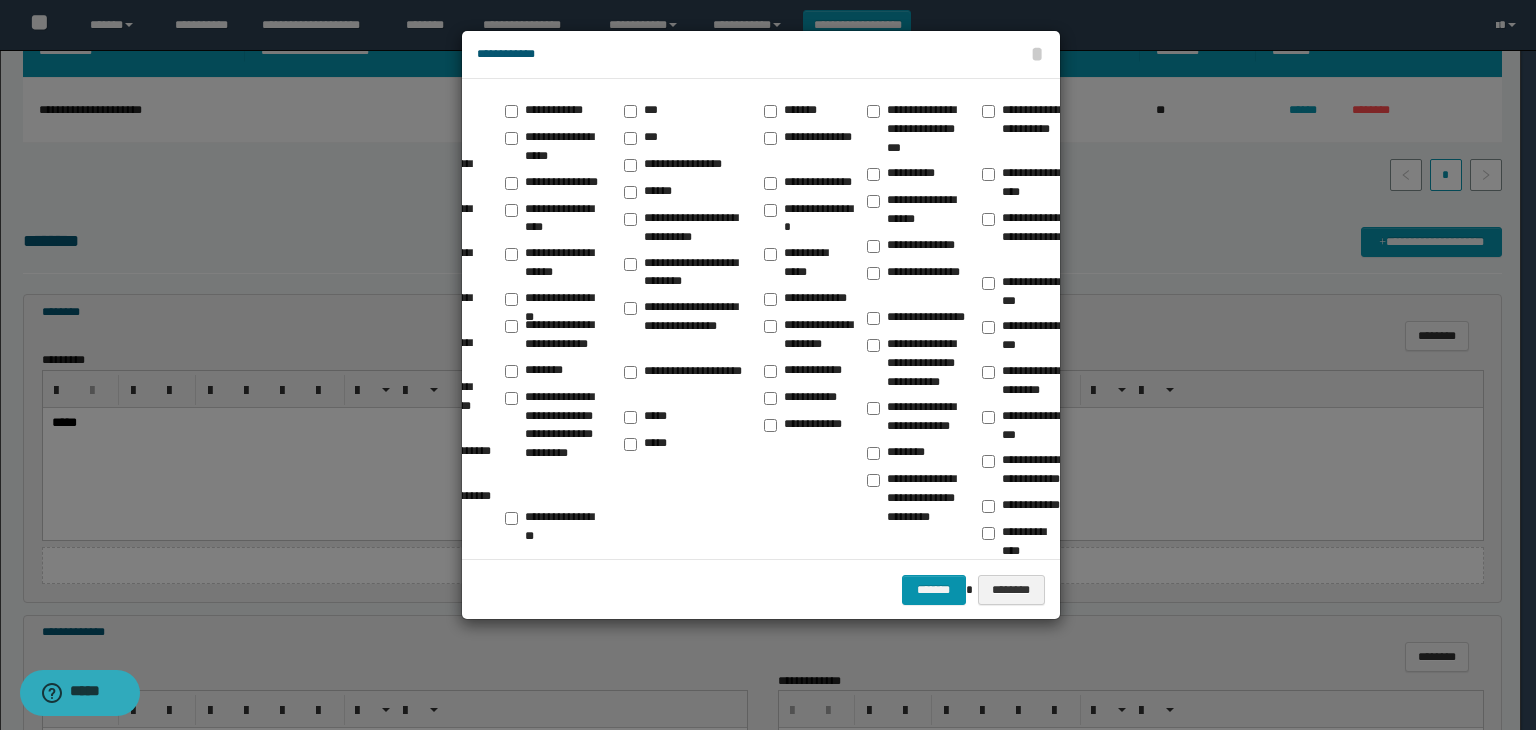 click on "**********" at bounding box center (810, 219) 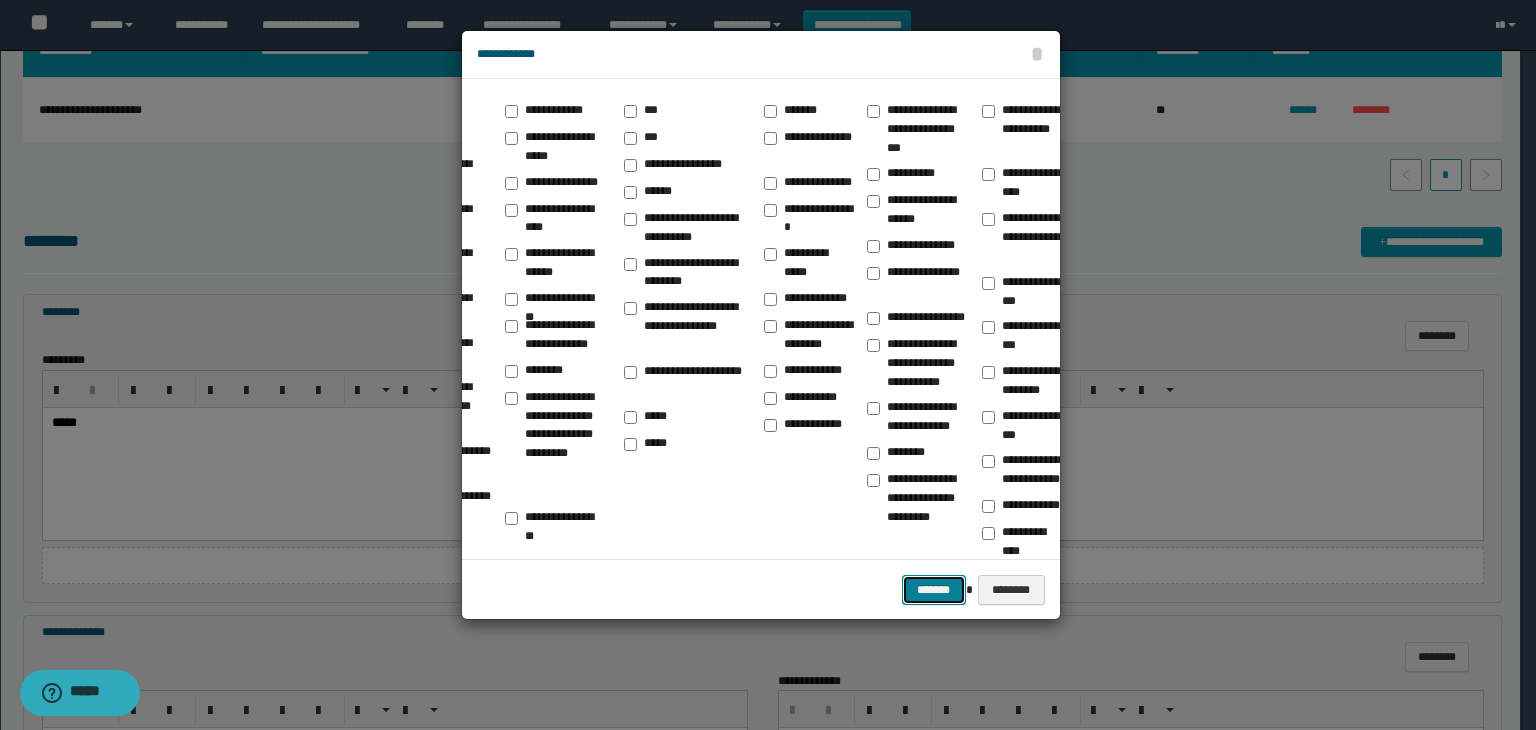 click on "*******" at bounding box center (934, 590) 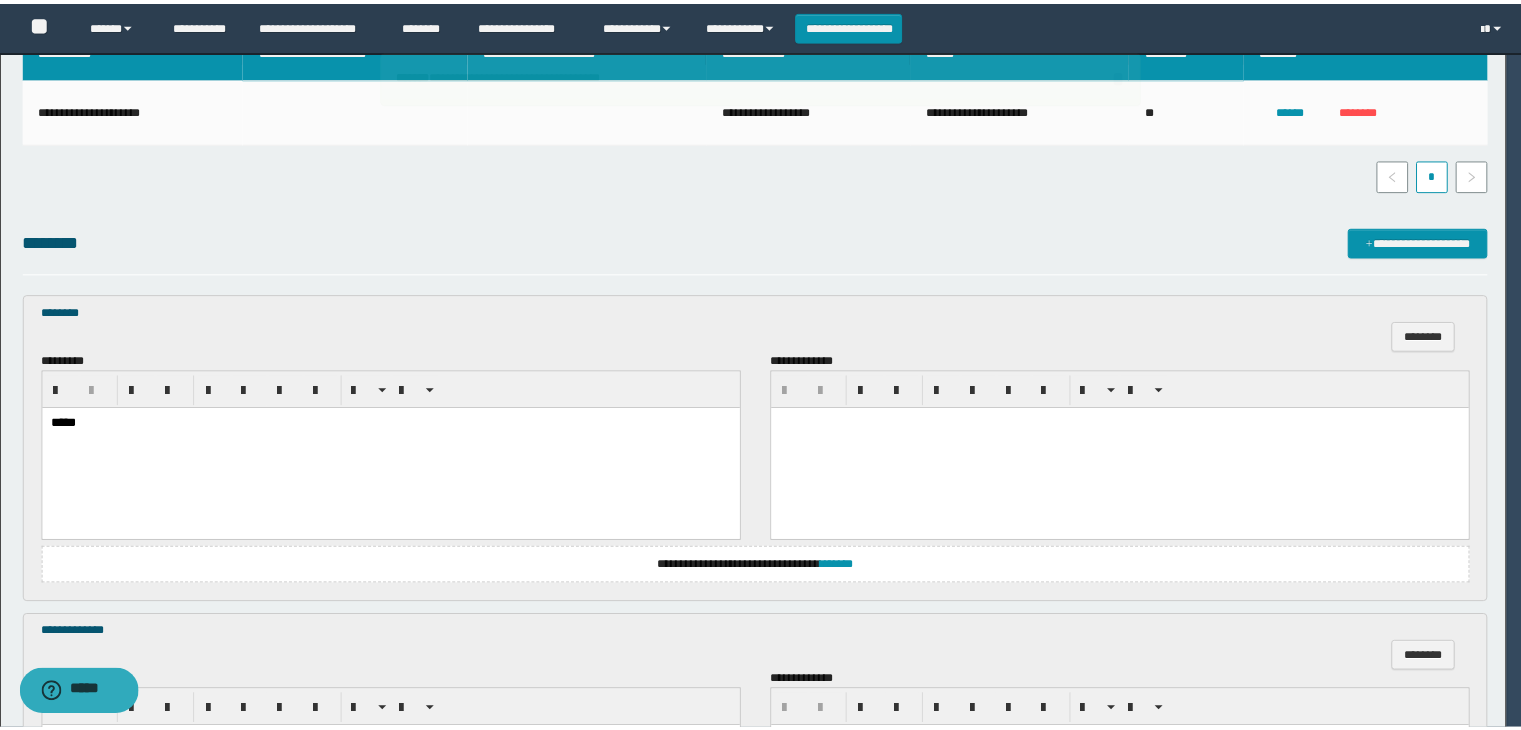 scroll, scrollTop: 0, scrollLeft: 0, axis: both 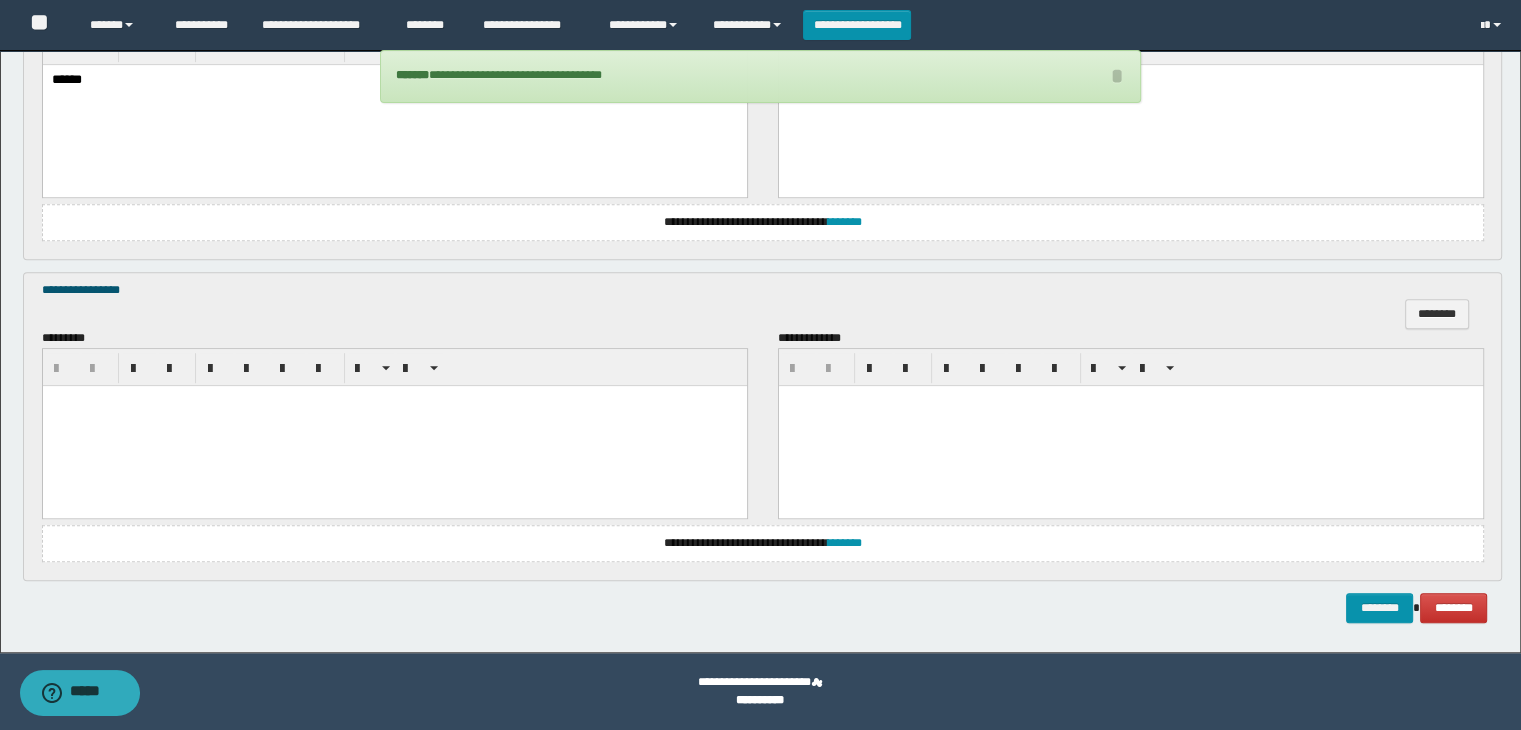 click at bounding box center (394, 425) 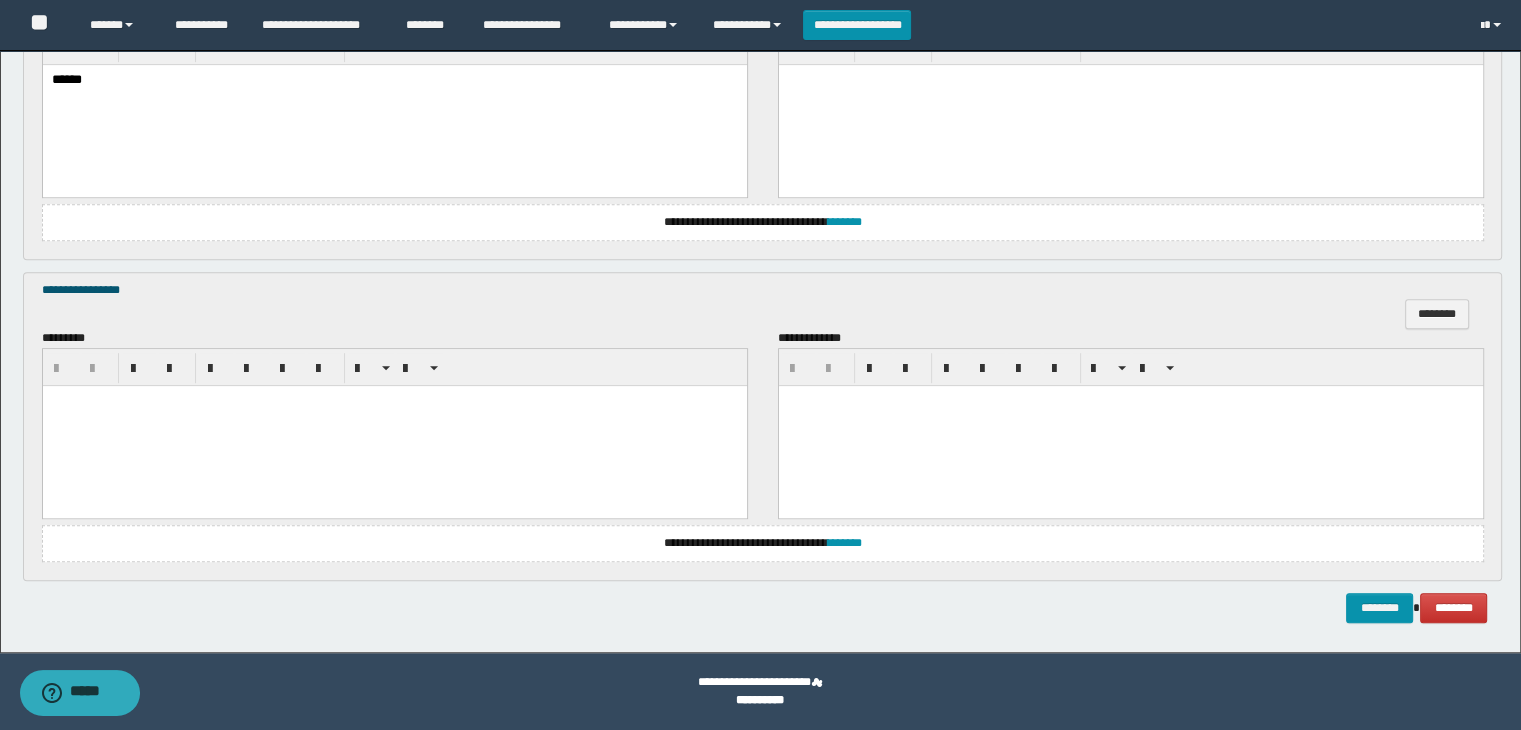 type 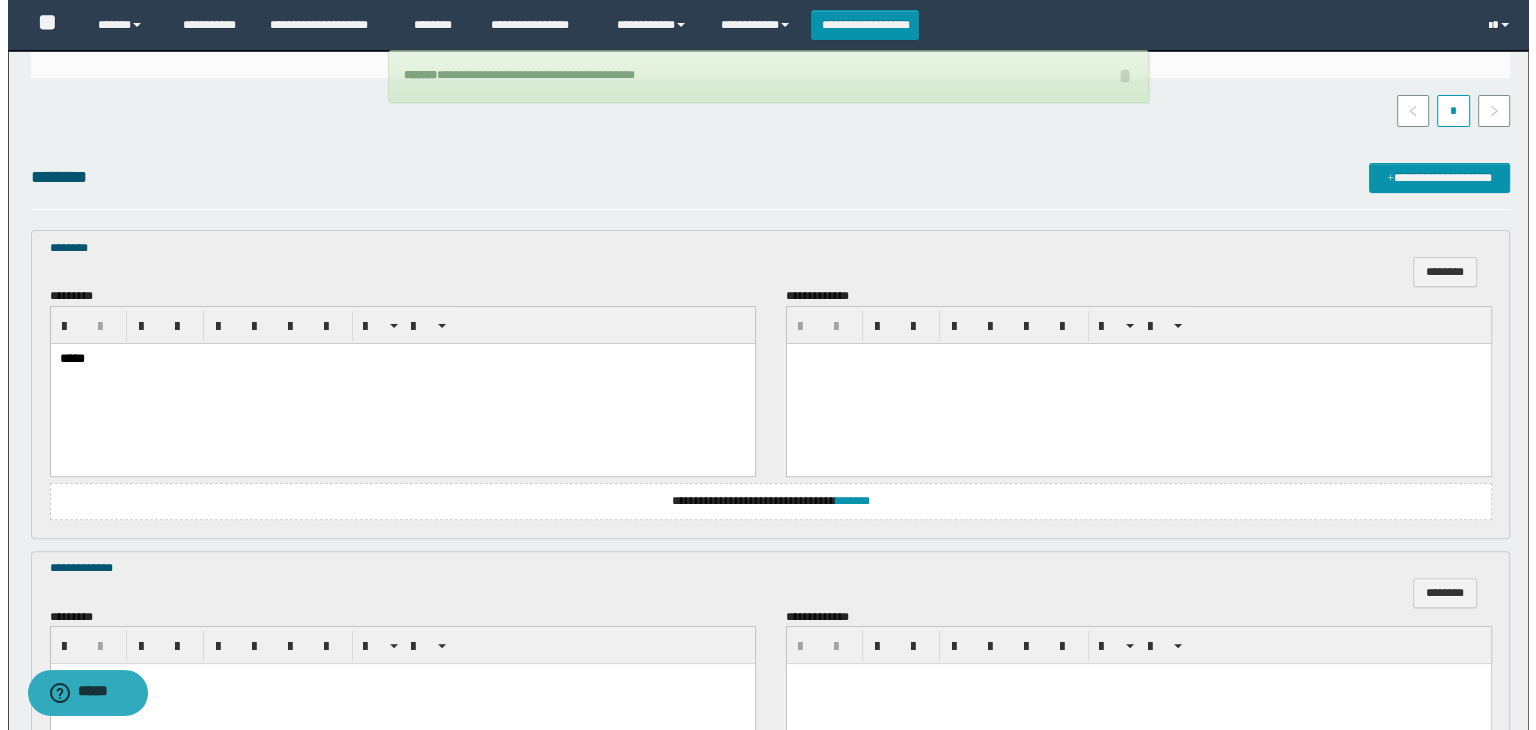 scroll, scrollTop: 264, scrollLeft: 0, axis: vertical 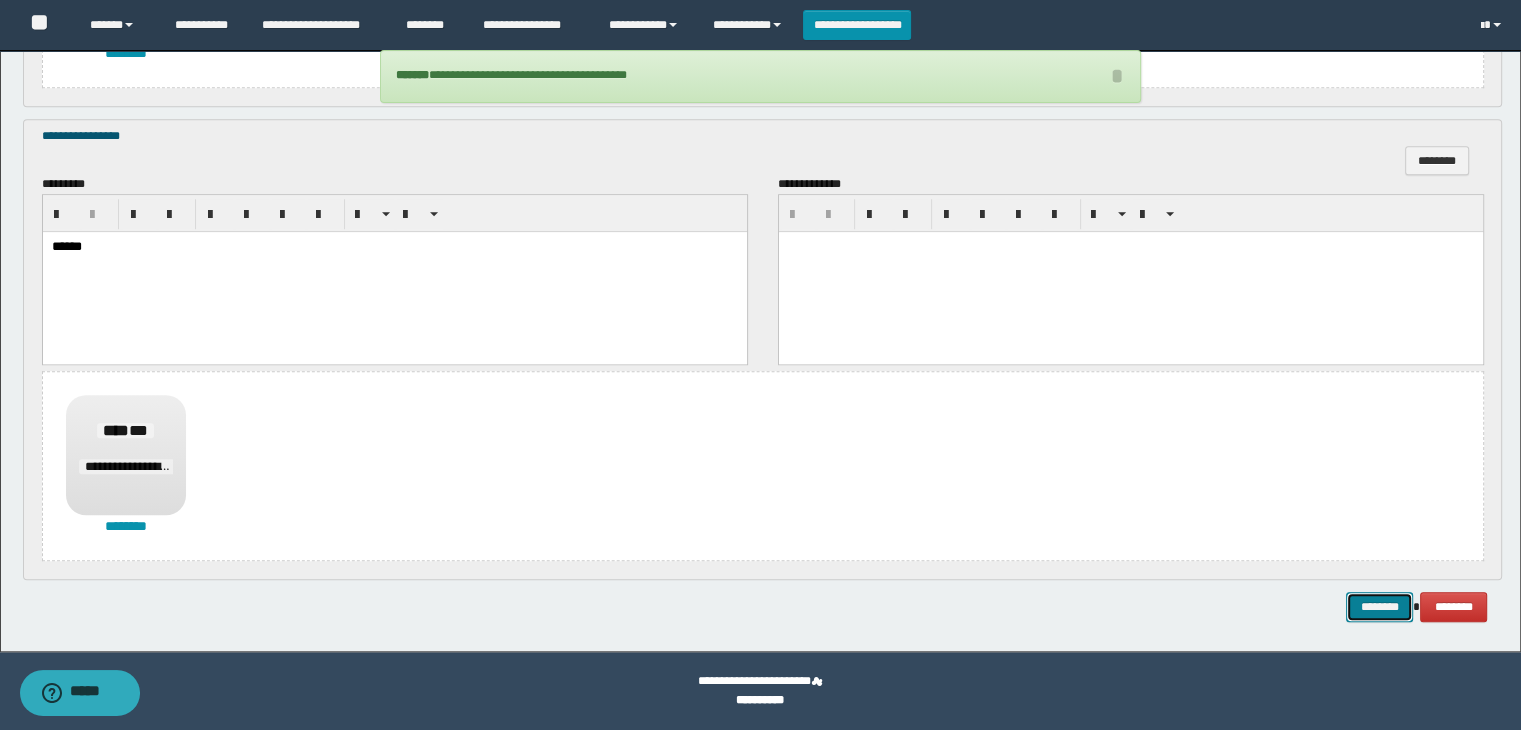click on "********" at bounding box center (1379, 607) 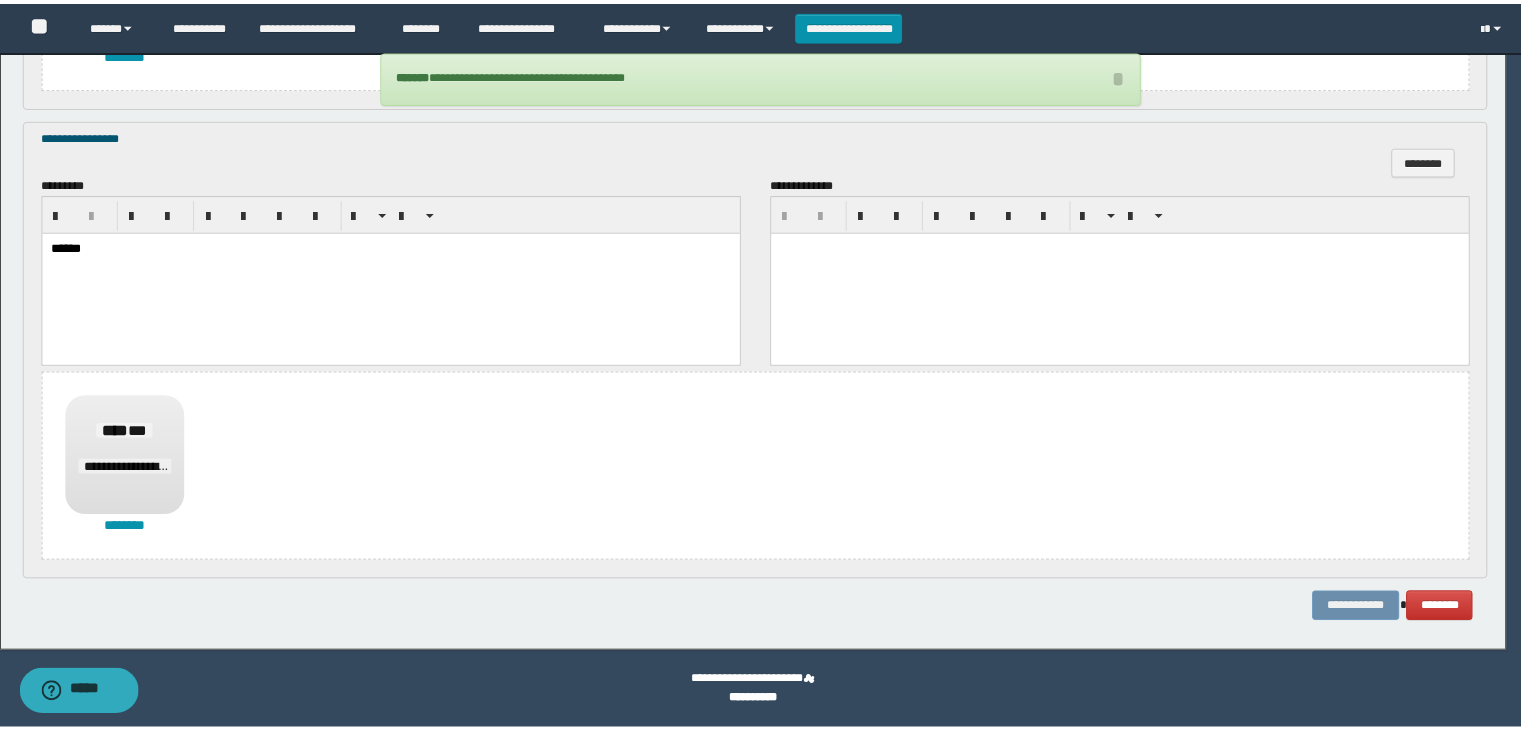 scroll, scrollTop: 0, scrollLeft: 0, axis: both 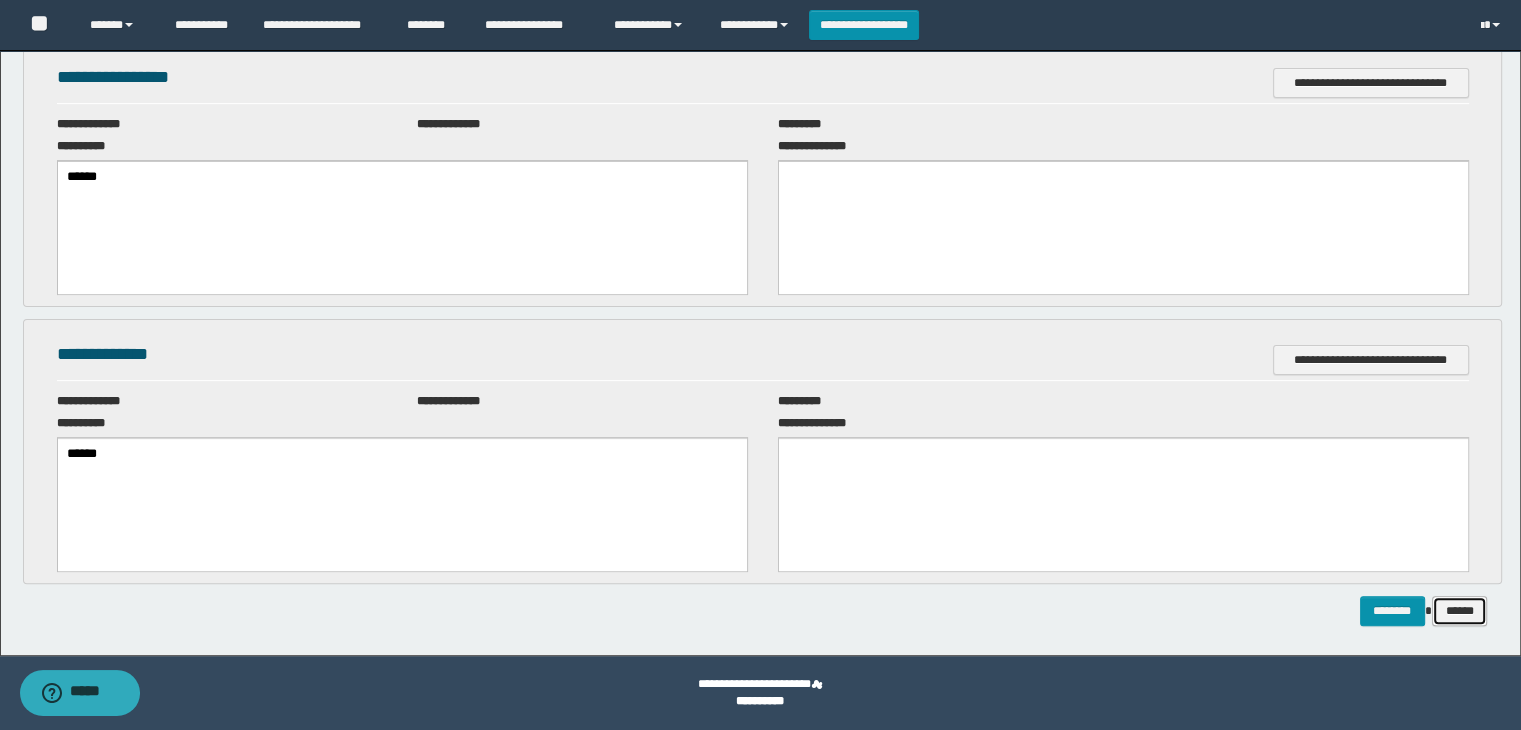 click on "******" at bounding box center [1460, 611] 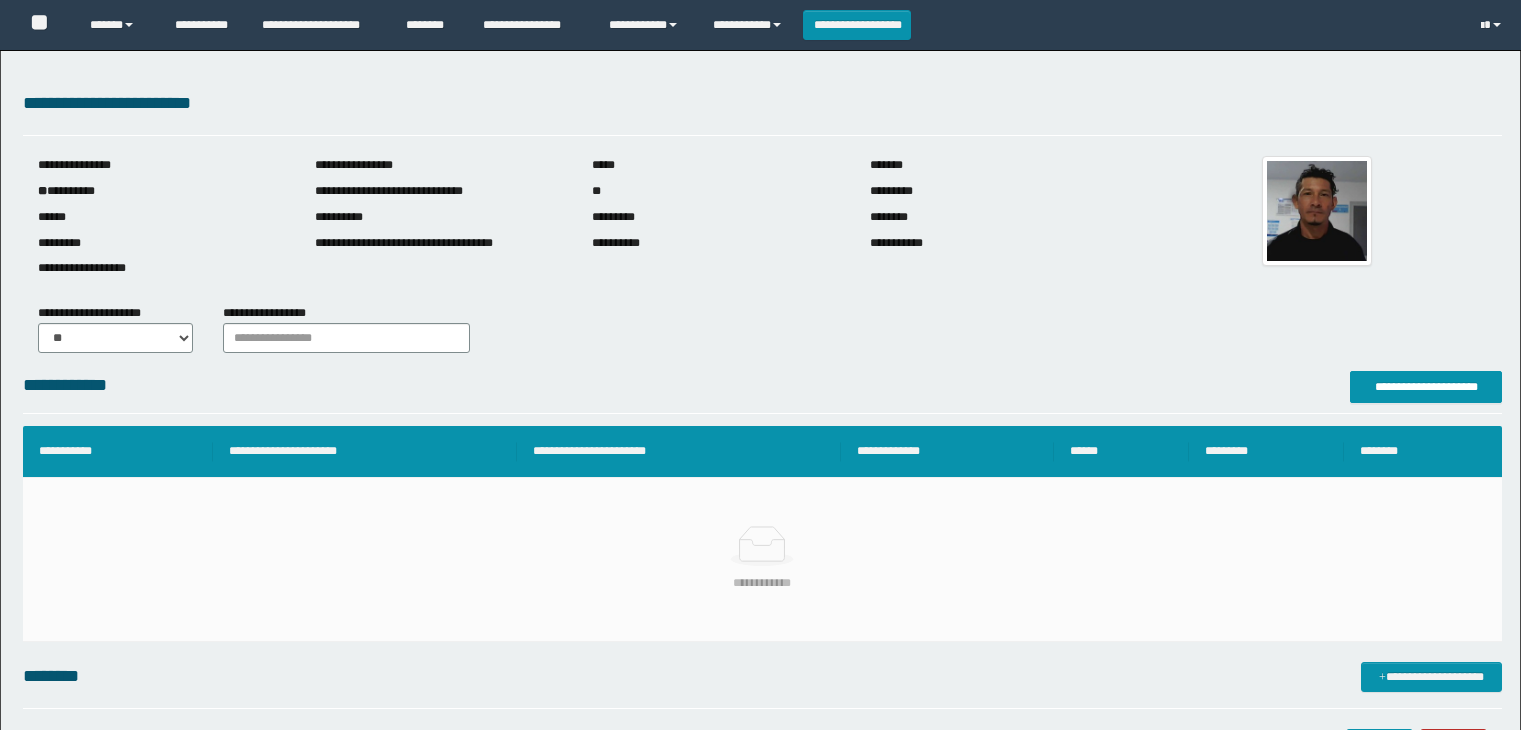 scroll, scrollTop: 0, scrollLeft: 0, axis: both 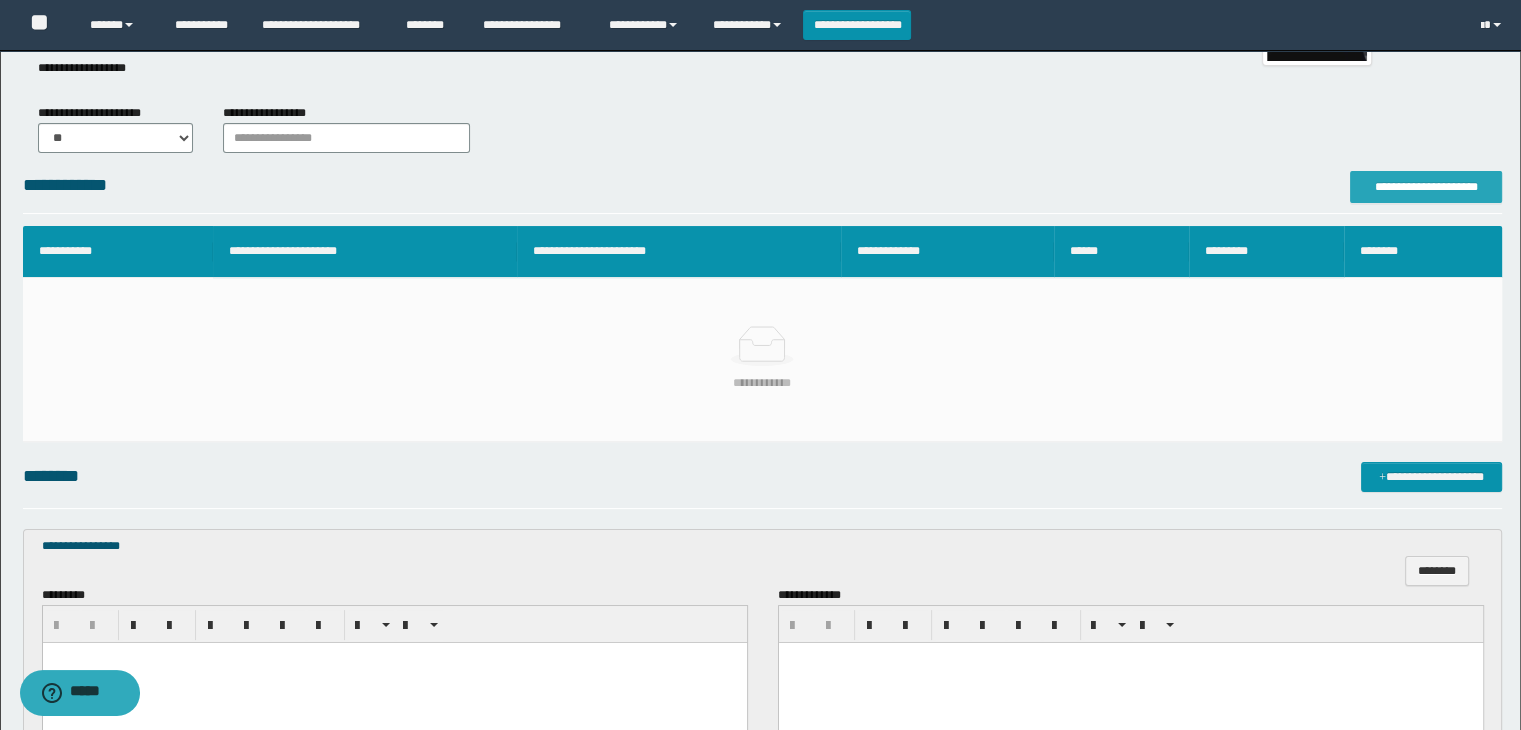 click on "**********" at bounding box center [1426, 187] 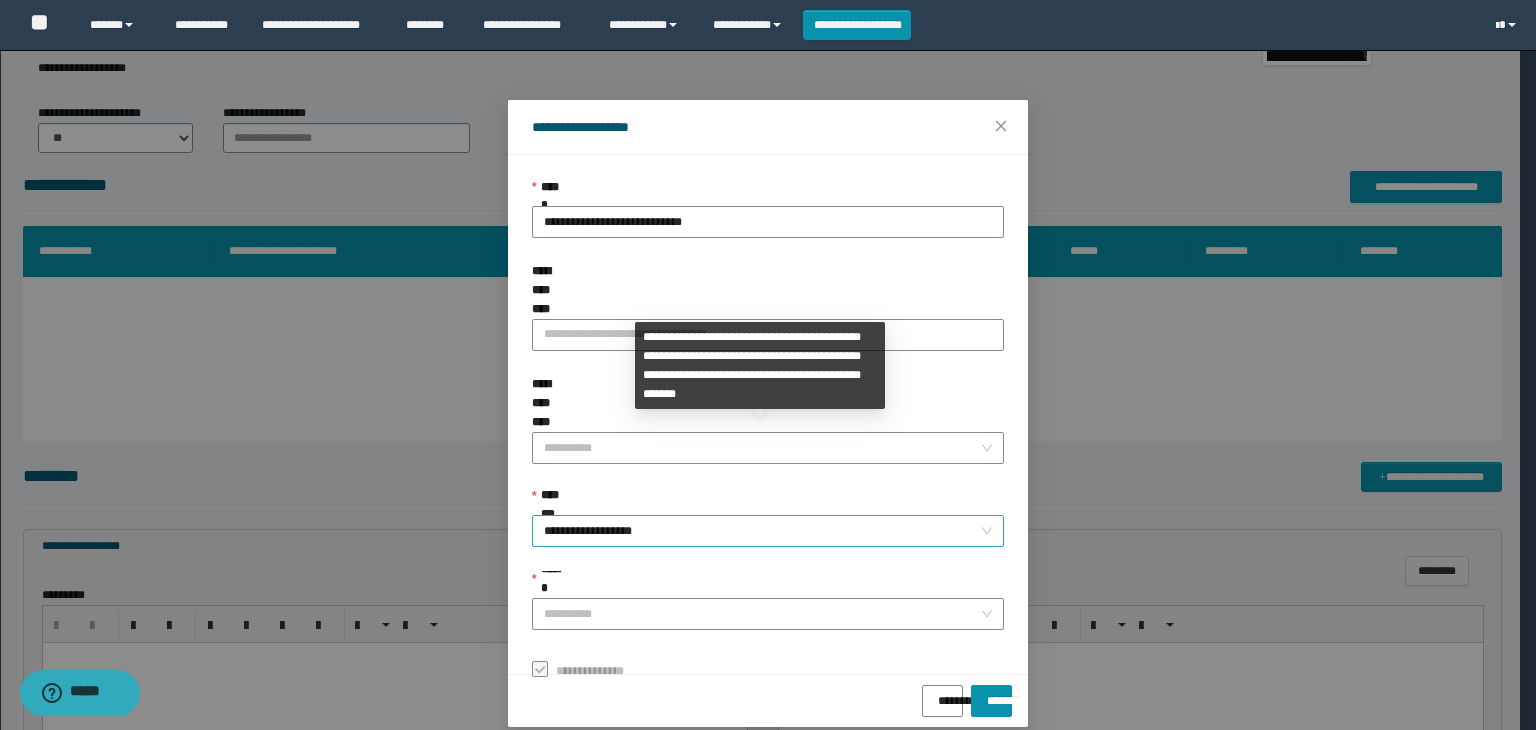 drag, startPoint x: 624, startPoint y: 453, endPoint x: 617, endPoint y: 472, distance: 20.248457 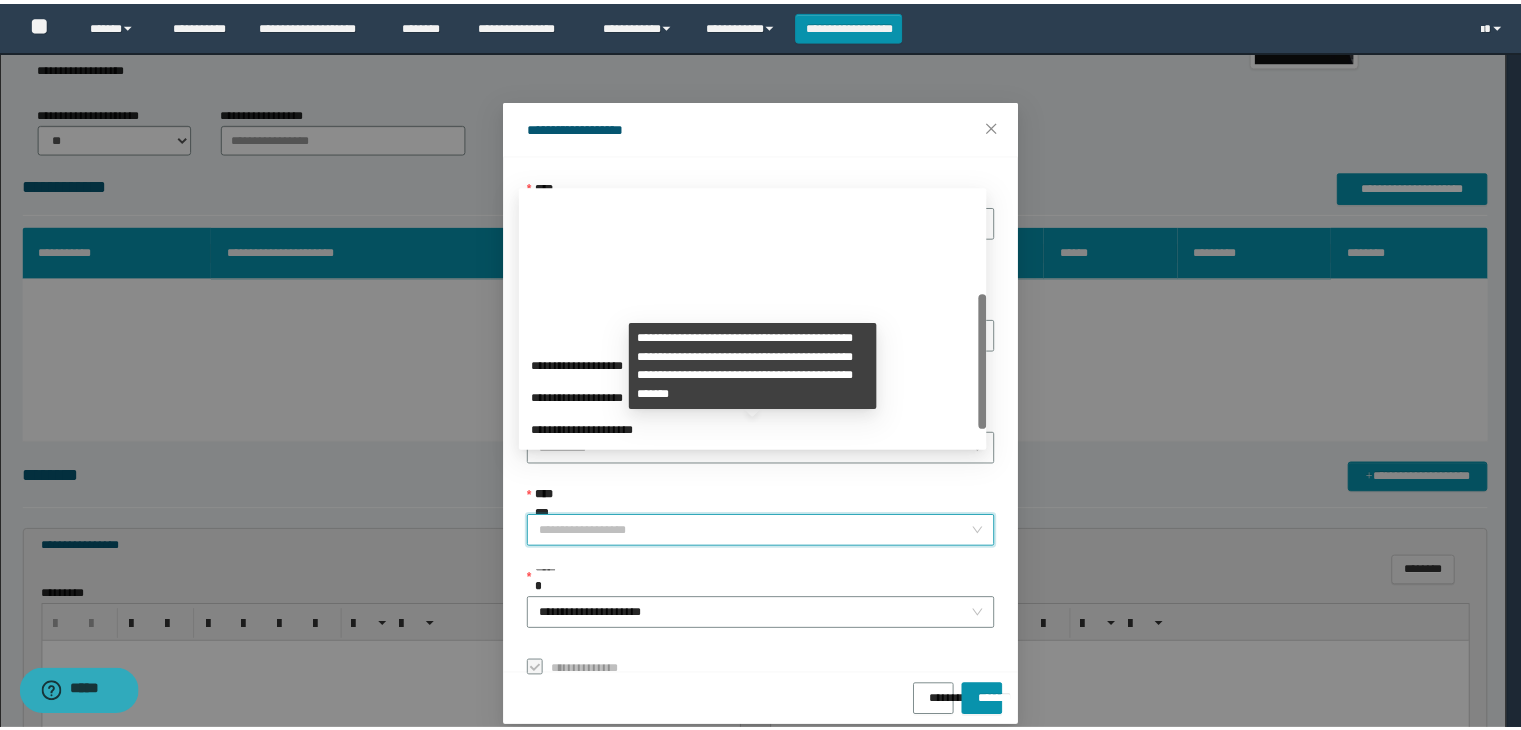 scroll, scrollTop: 192, scrollLeft: 0, axis: vertical 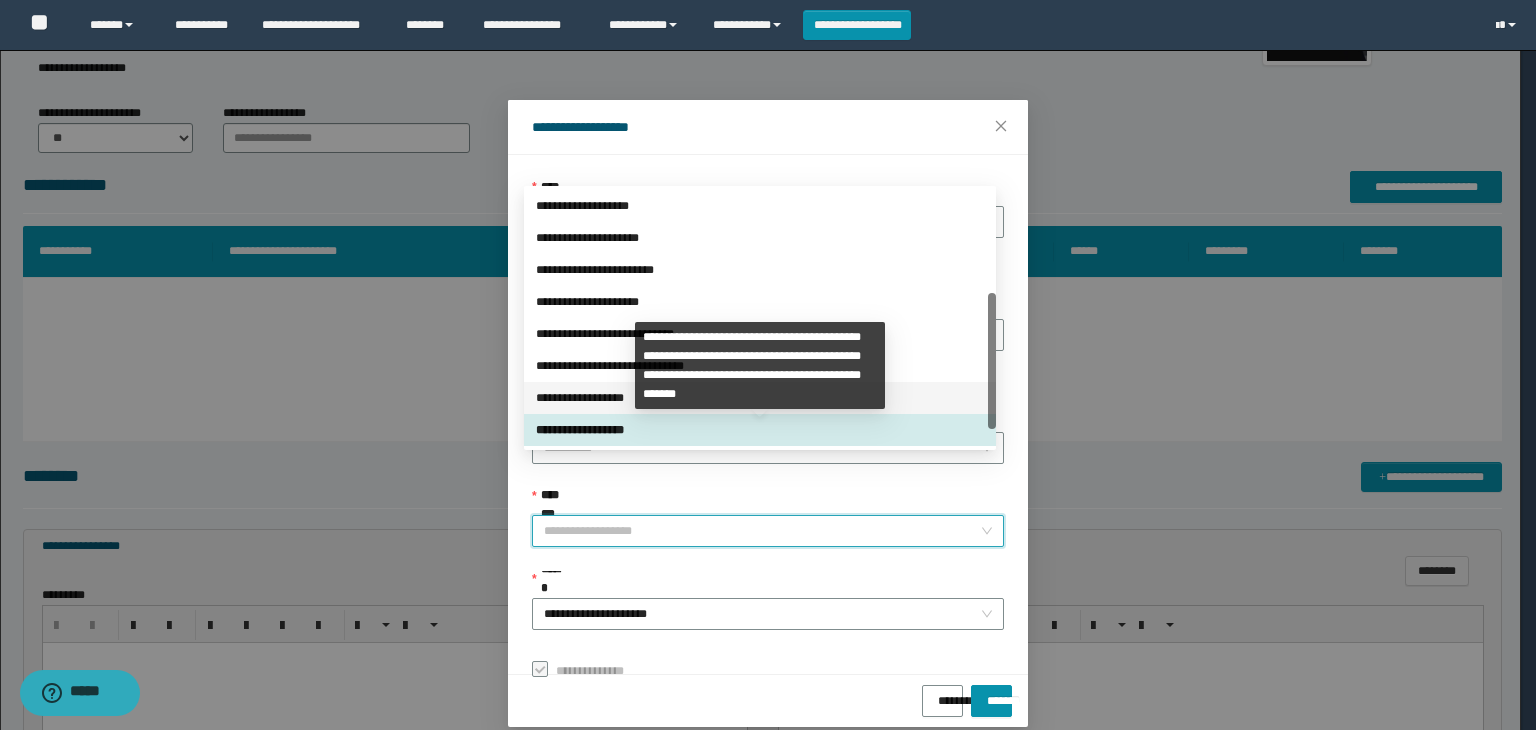 click on "**********" at bounding box center (760, 398) 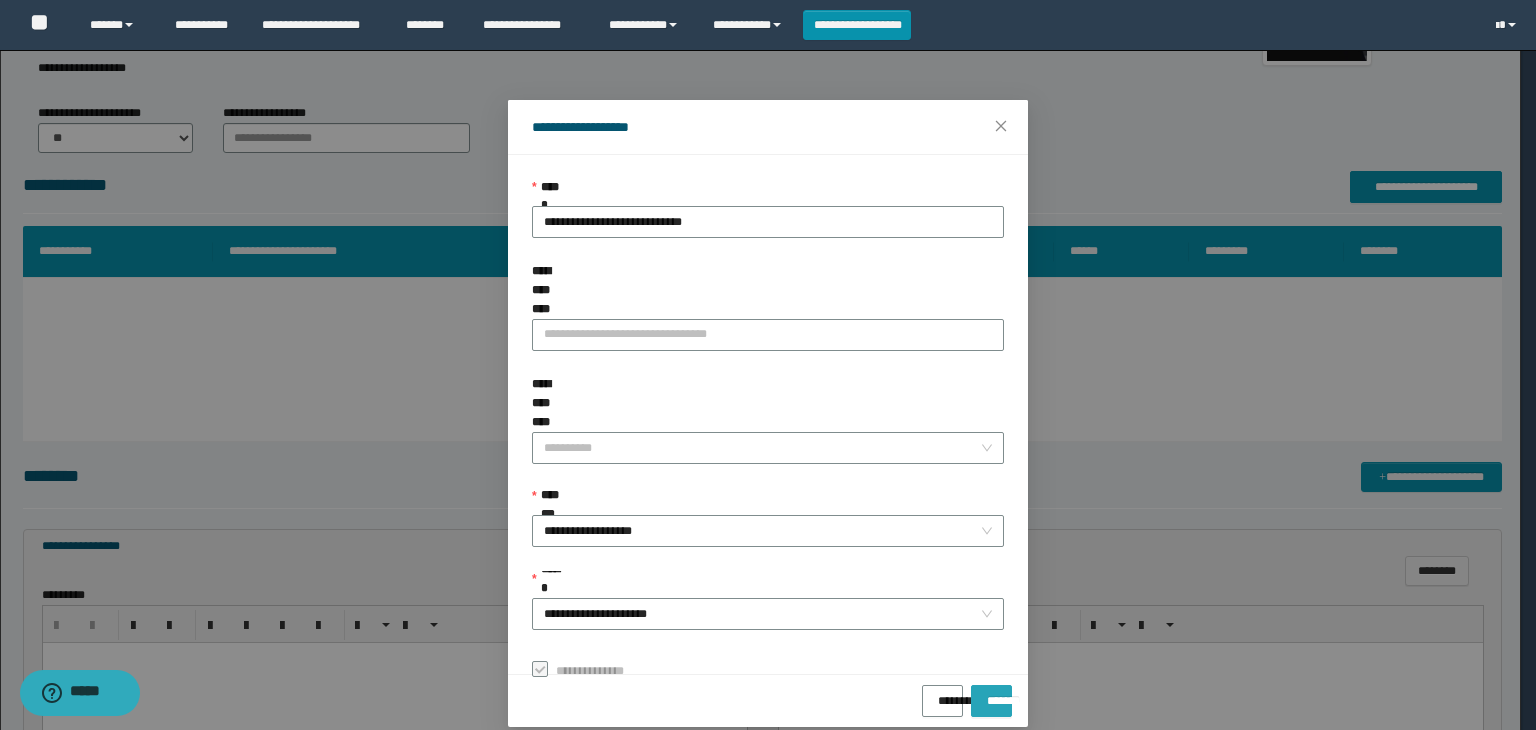 click on "*******" at bounding box center [991, 694] 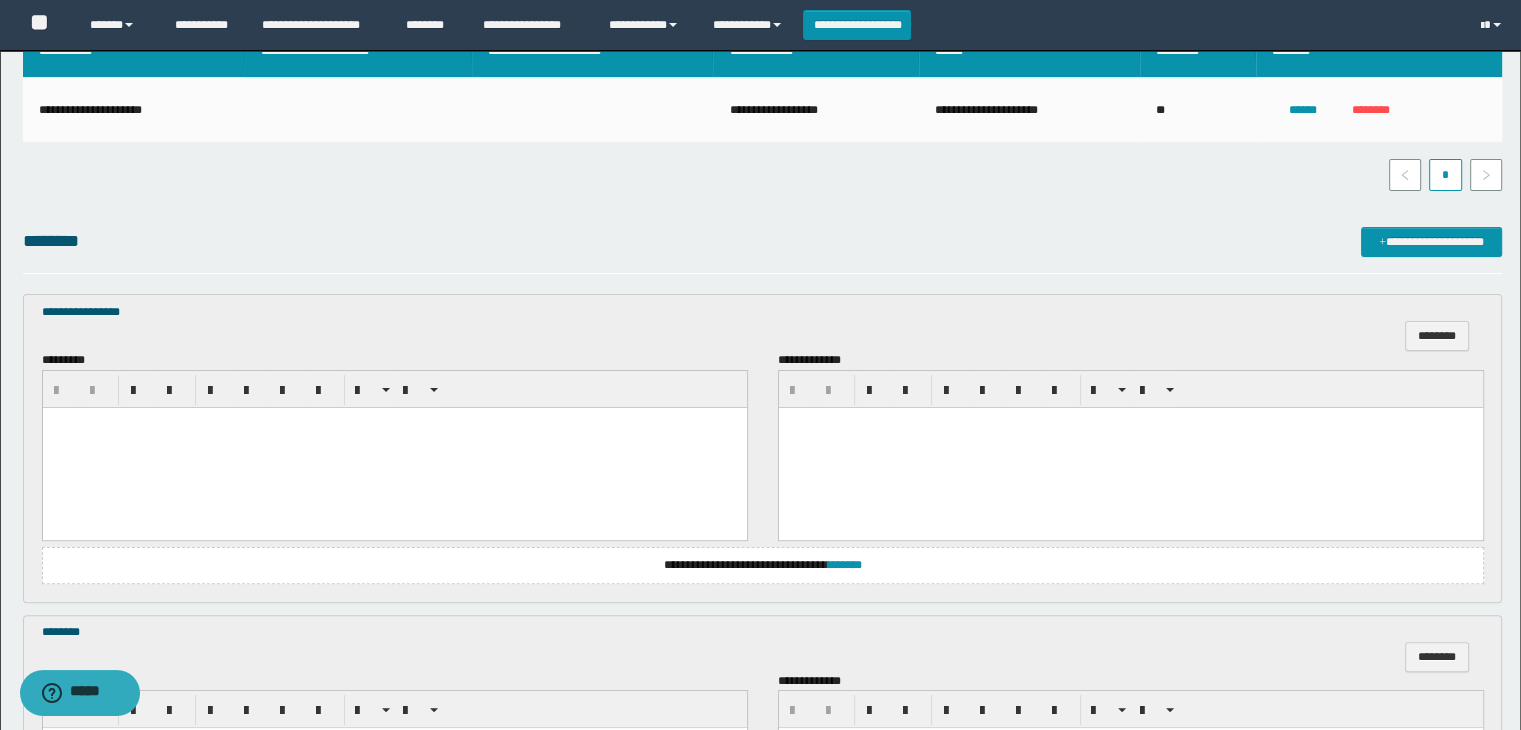 scroll, scrollTop: 500, scrollLeft: 0, axis: vertical 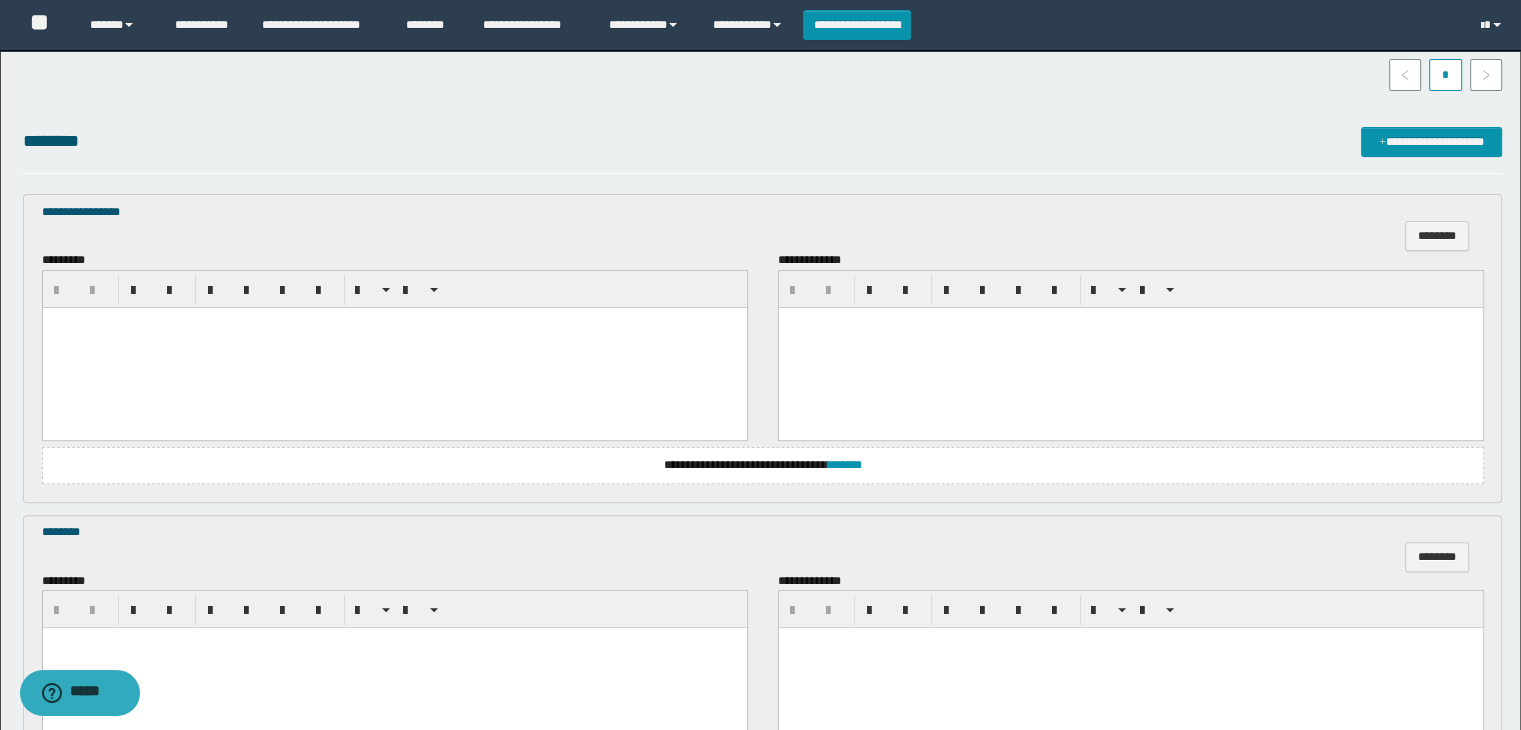 click at bounding box center [394, 347] 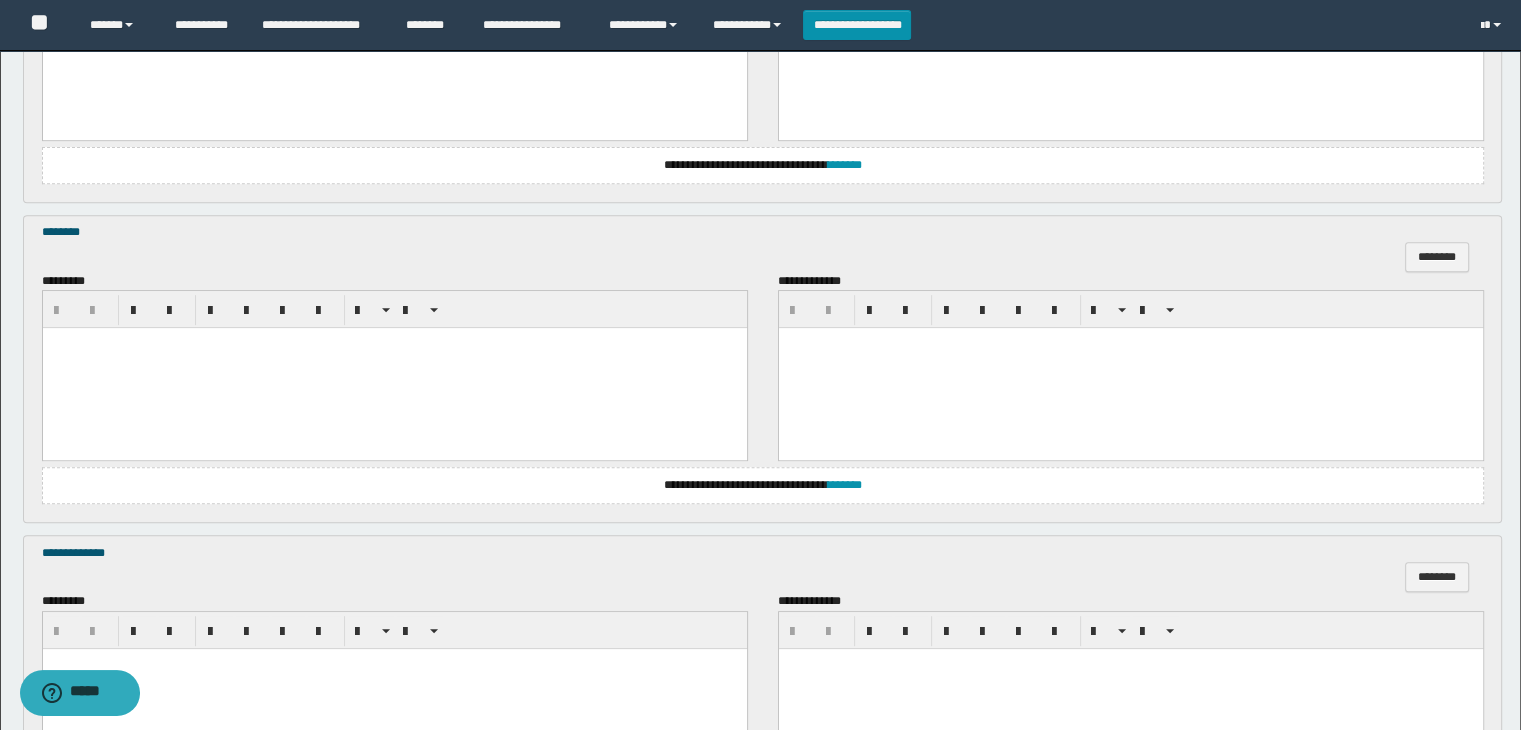 scroll, scrollTop: 900, scrollLeft: 0, axis: vertical 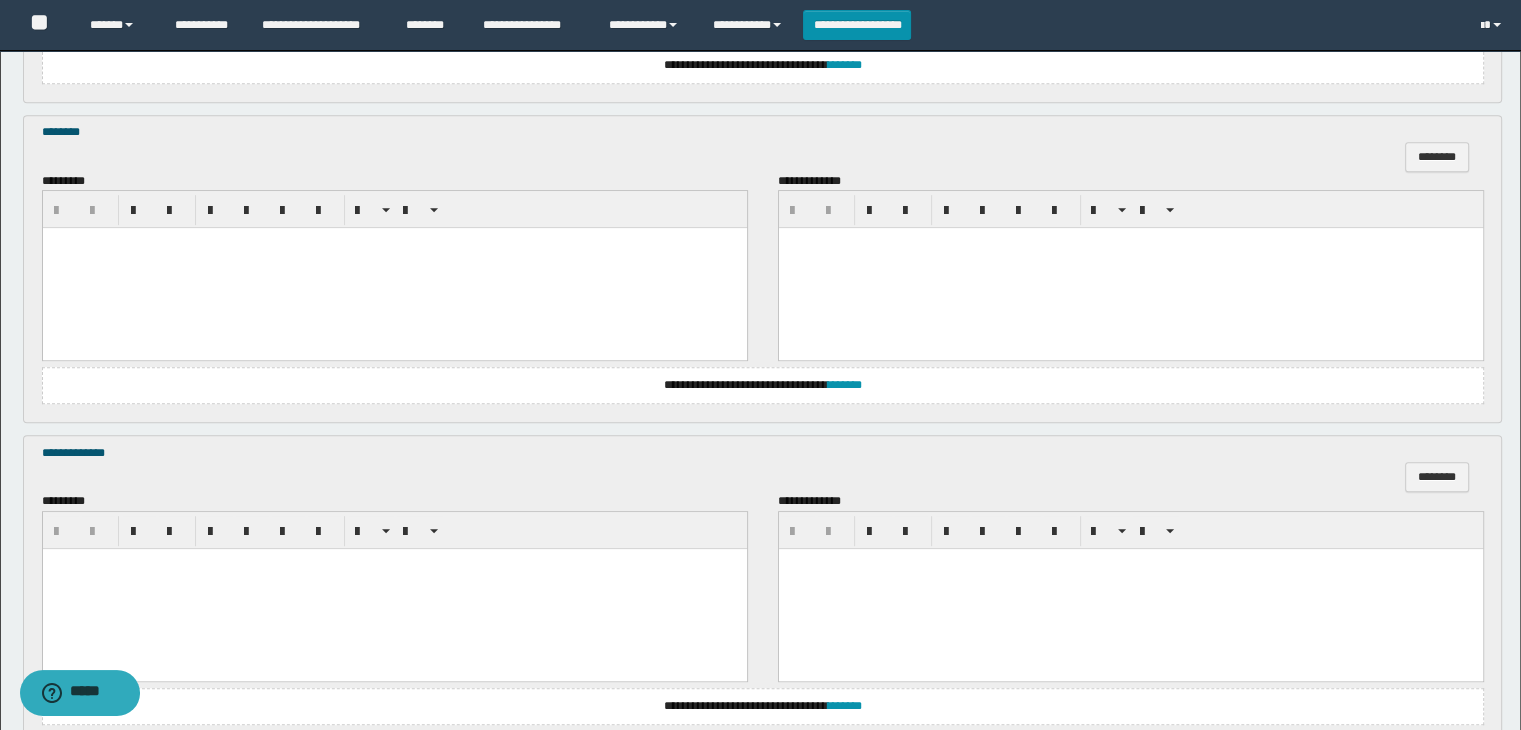 click at bounding box center [394, 268] 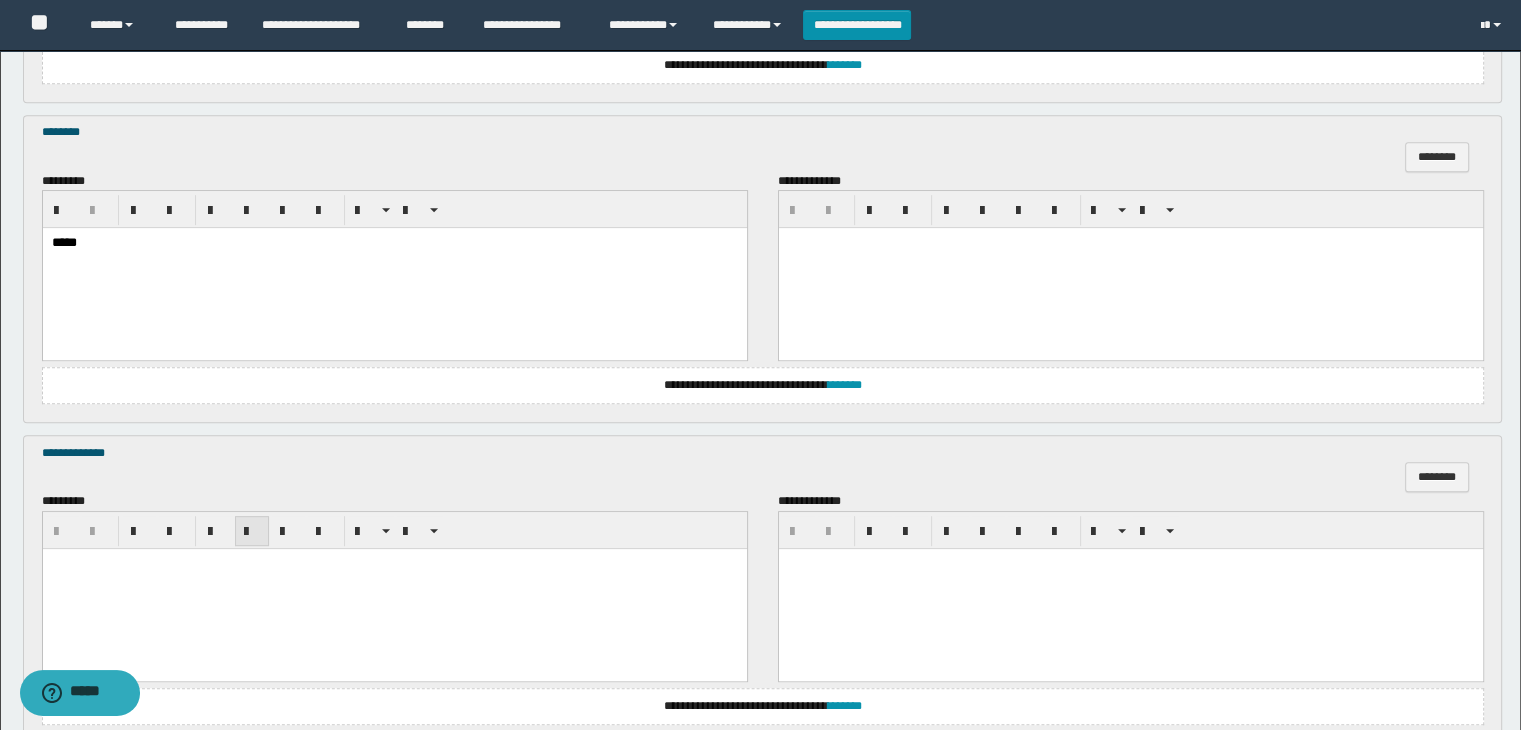 scroll, scrollTop: 1064, scrollLeft: 0, axis: vertical 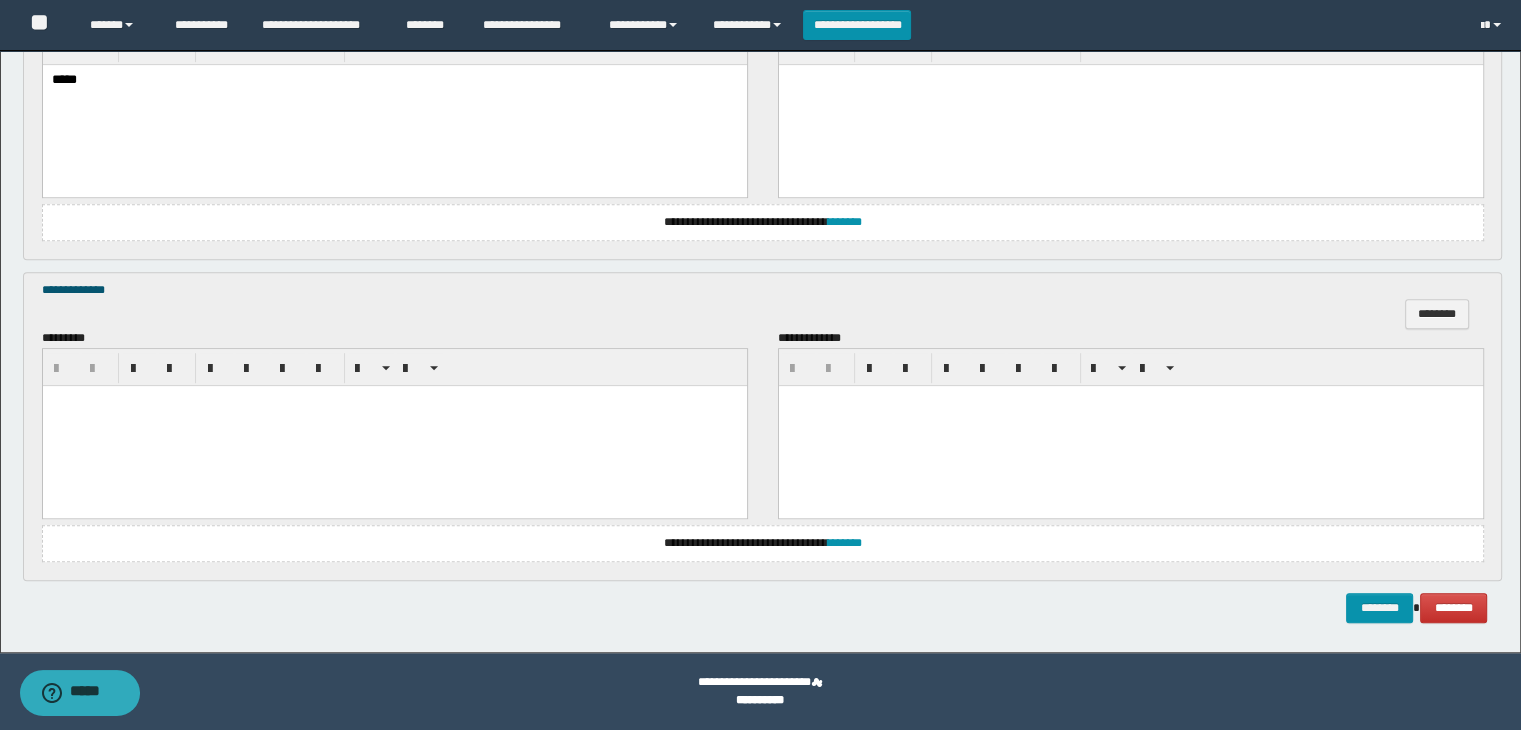 click at bounding box center (394, 400) 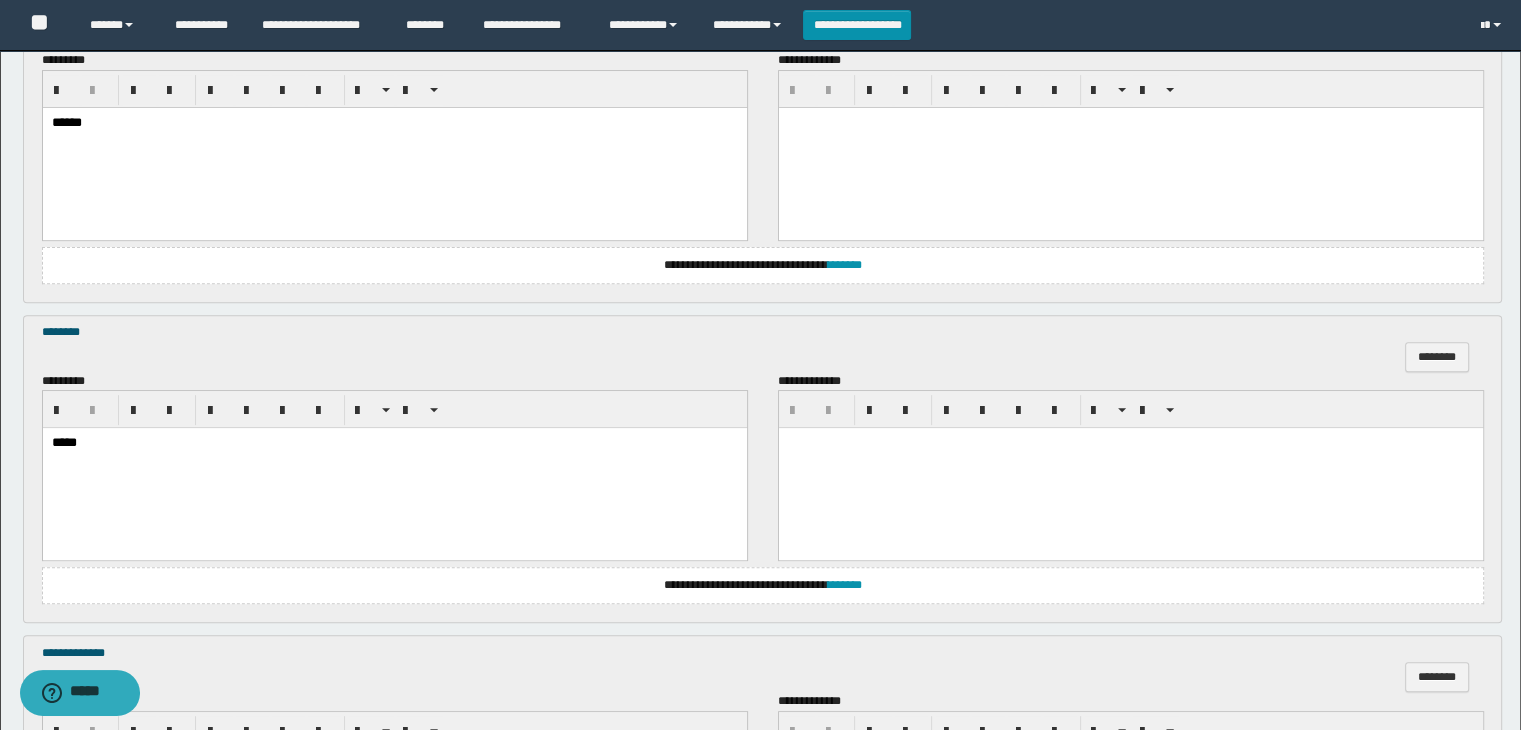 scroll, scrollTop: 900, scrollLeft: 0, axis: vertical 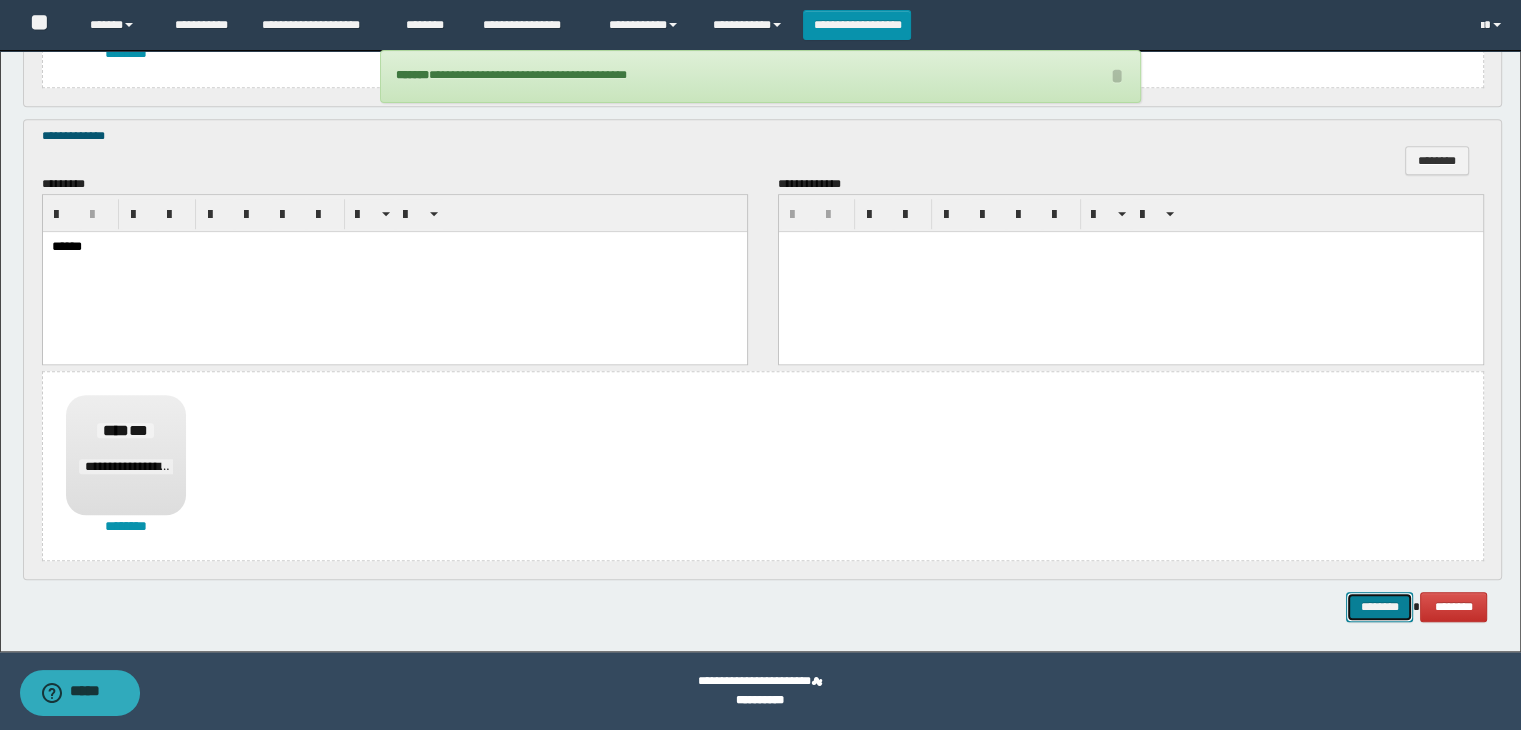 click on "********" at bounding box center [1379, 607] 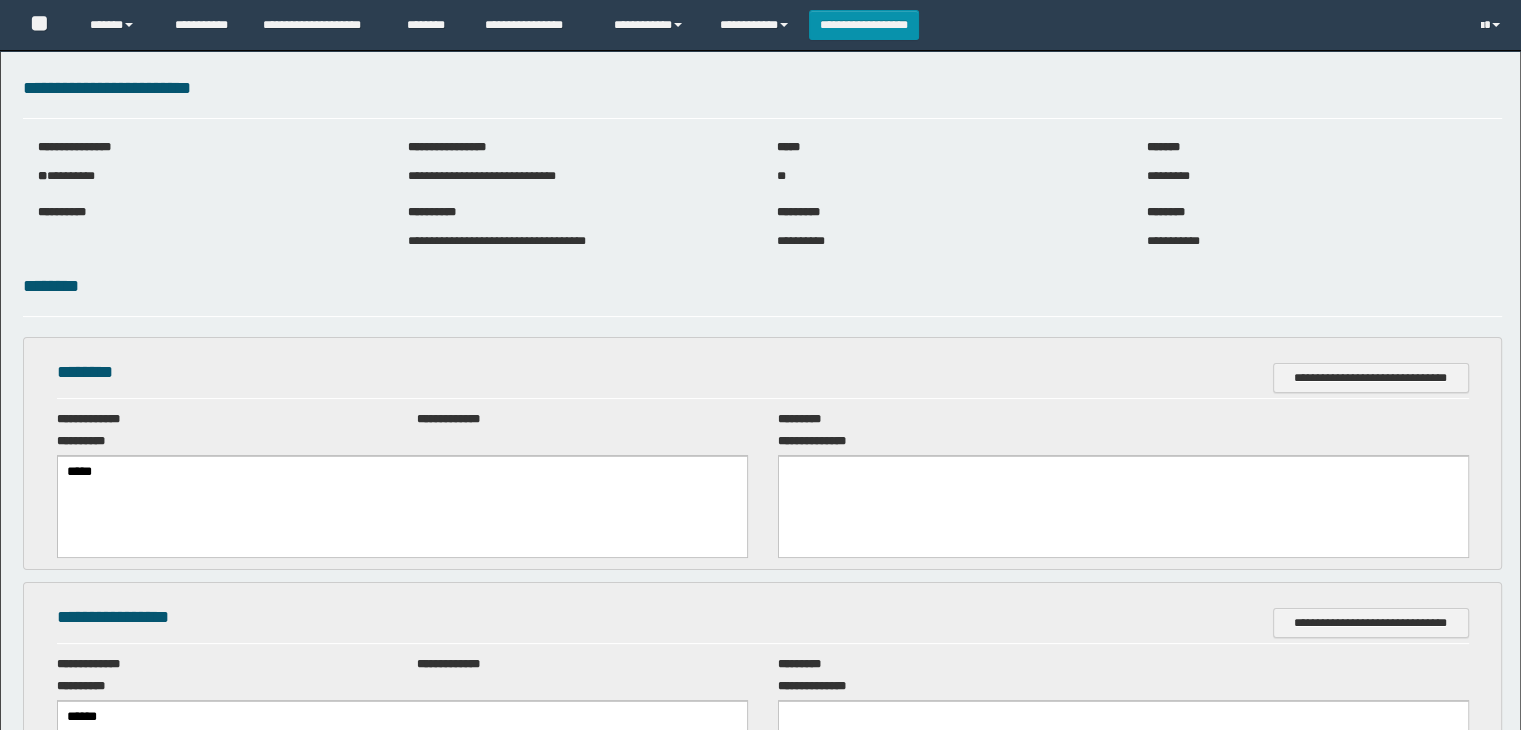 scroll, scrollTop: 0, scrollLeft: 0, axis: both 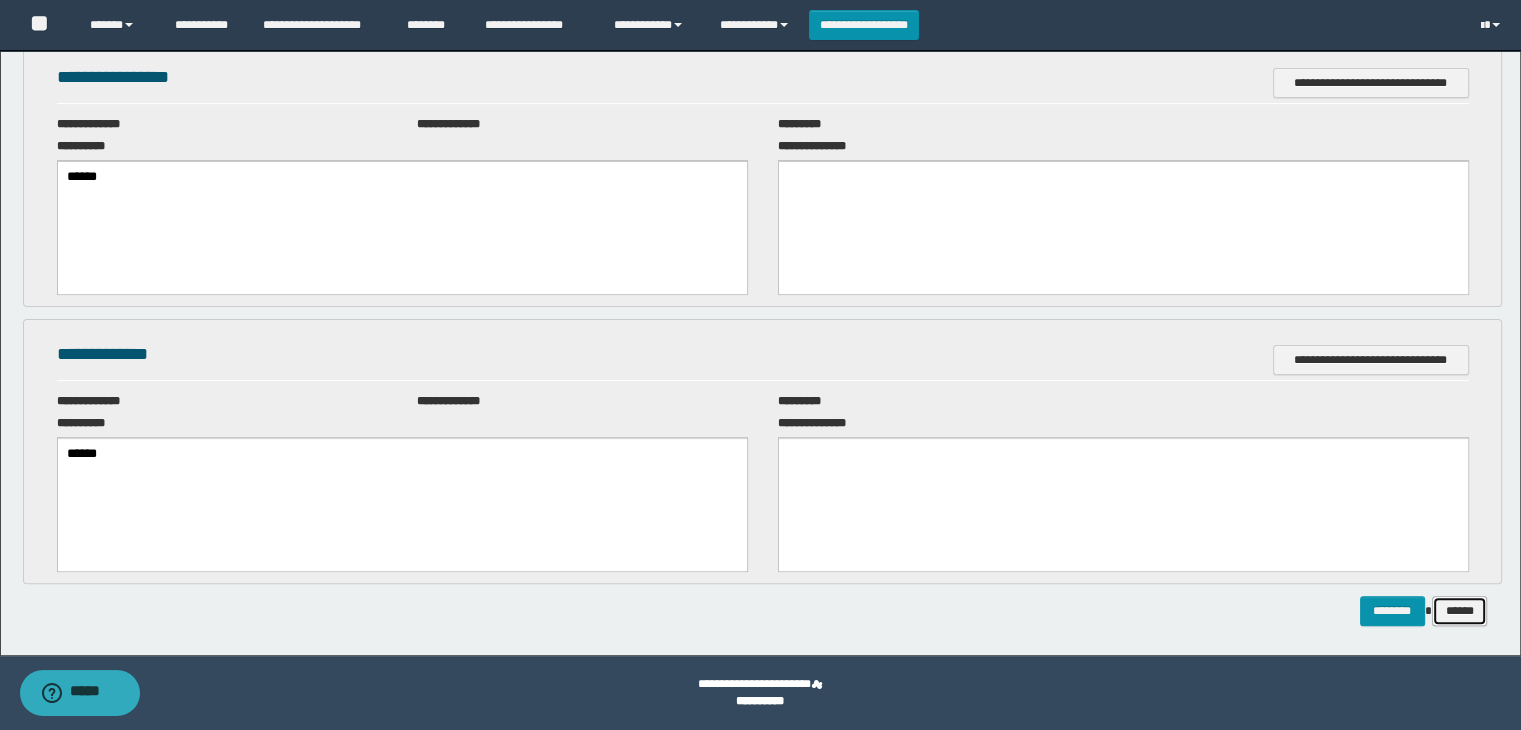 click on "******" at bounding box center [1460, 611] 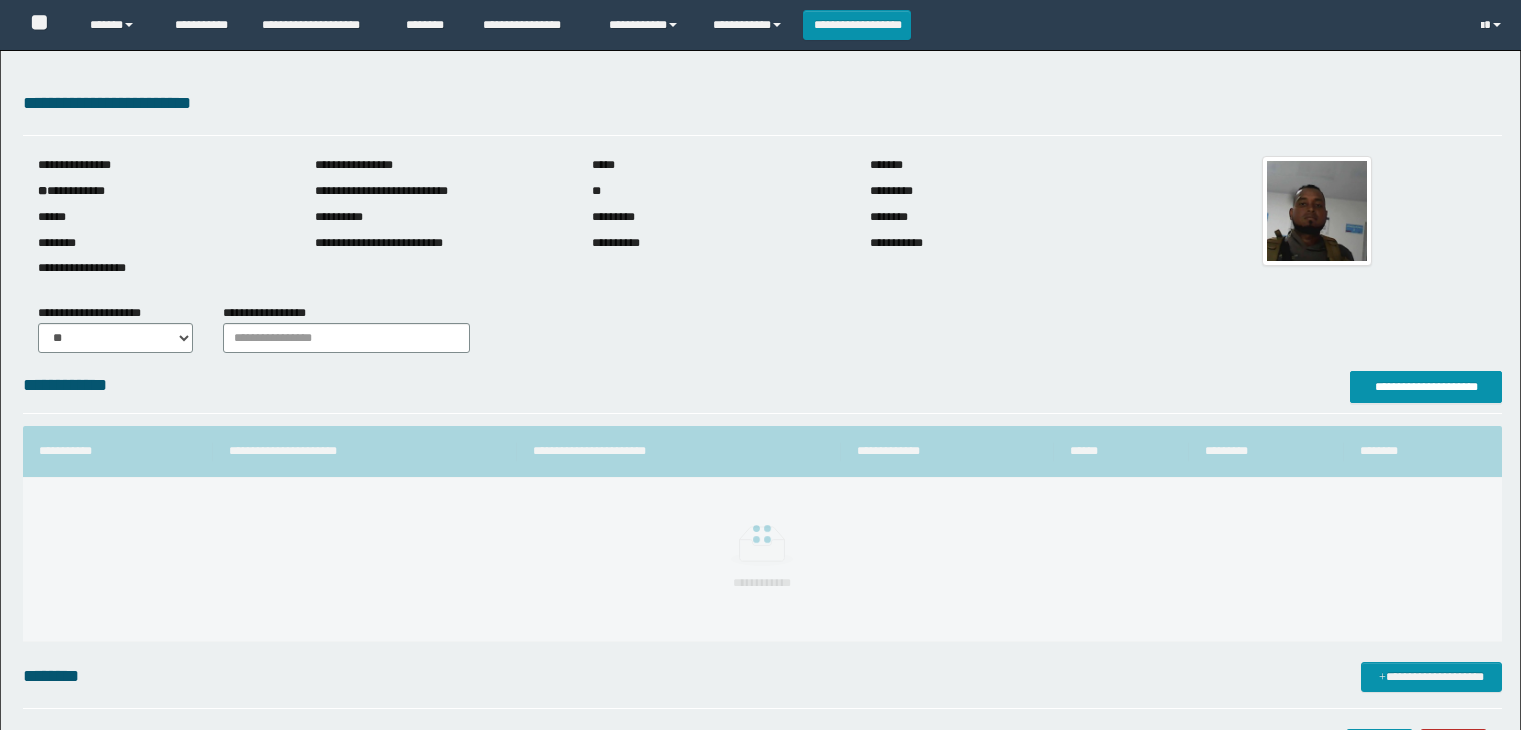 scroll, scrollTop: 0, scrollLeft: 0, axis: both 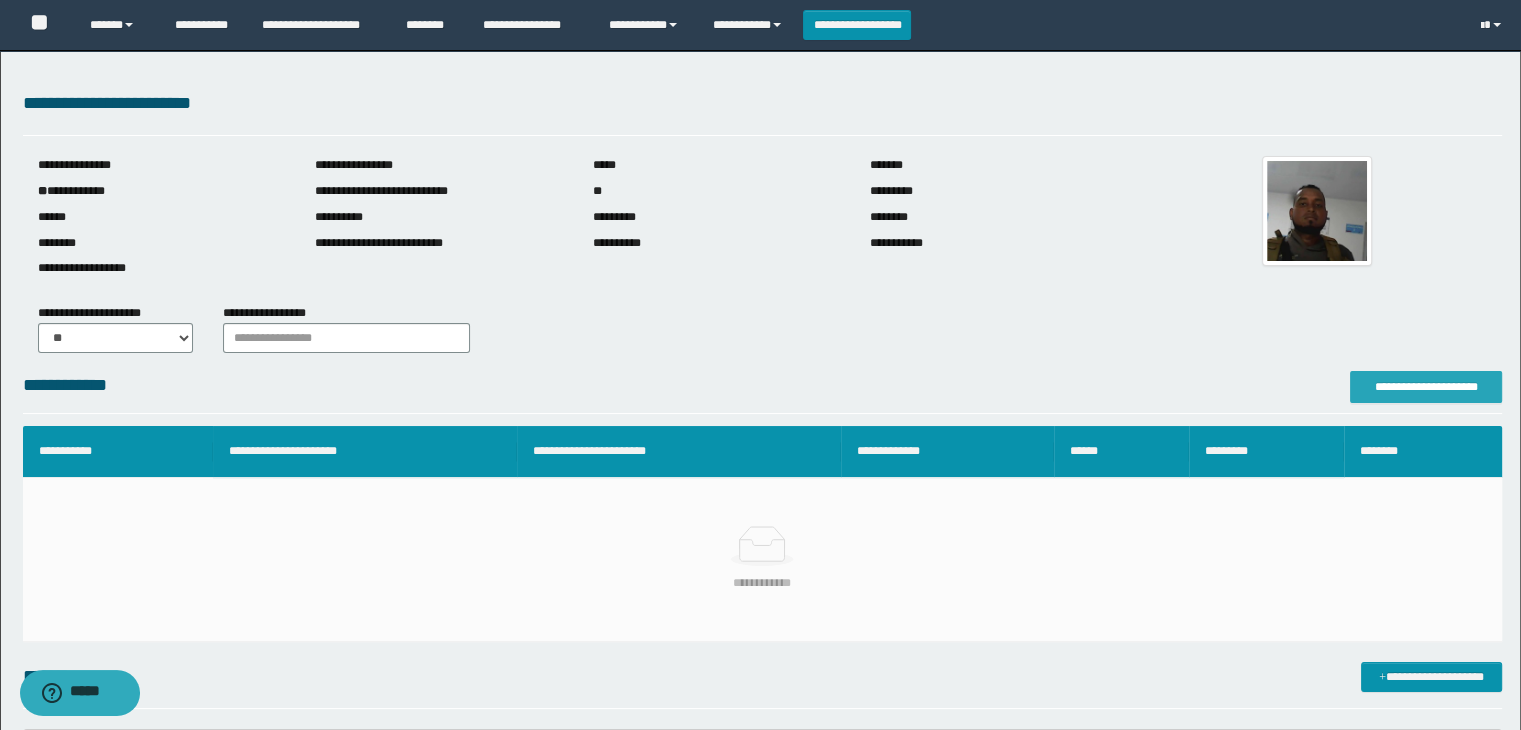 click on "**********" at bounding box center [1426, 387] 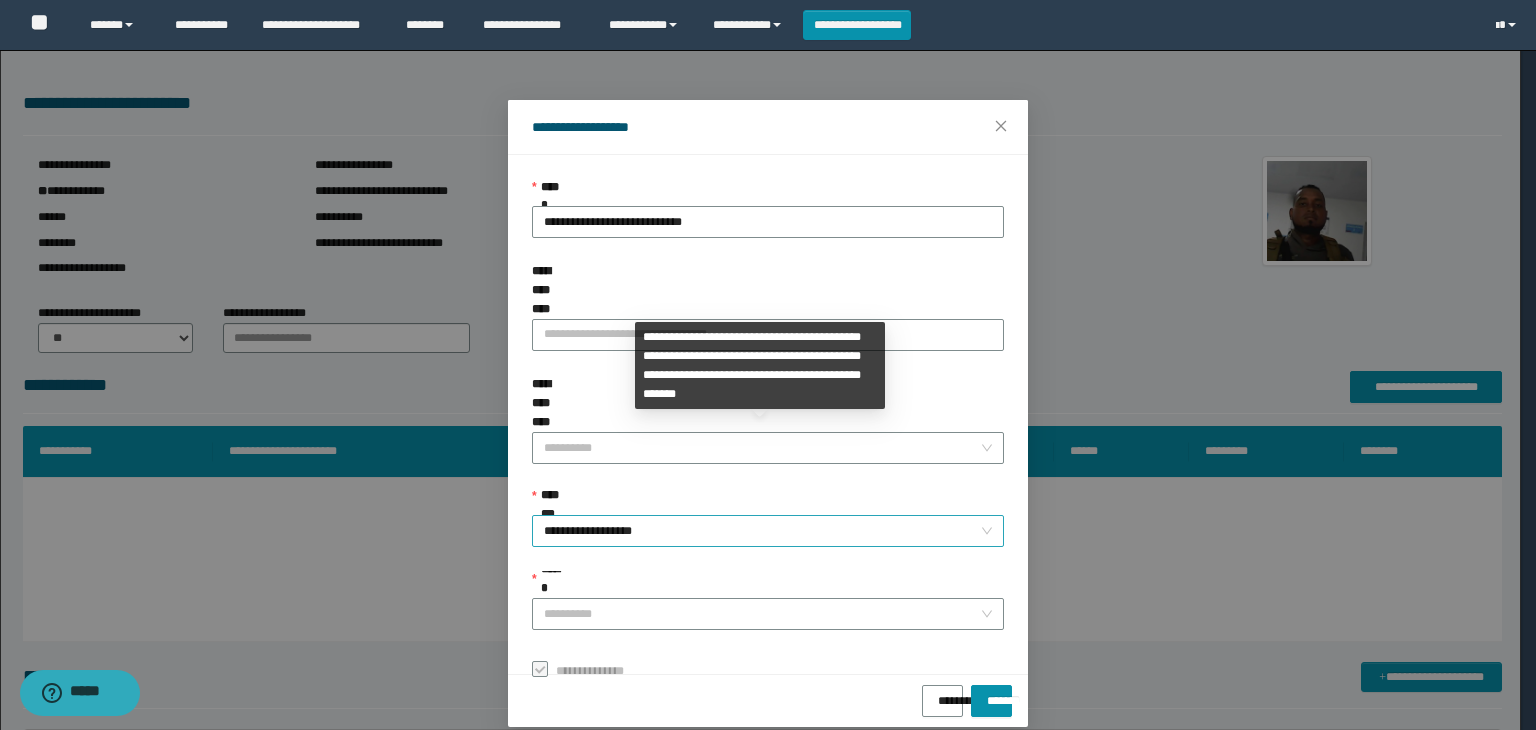click on "**********" at bounding box center (768, 531) 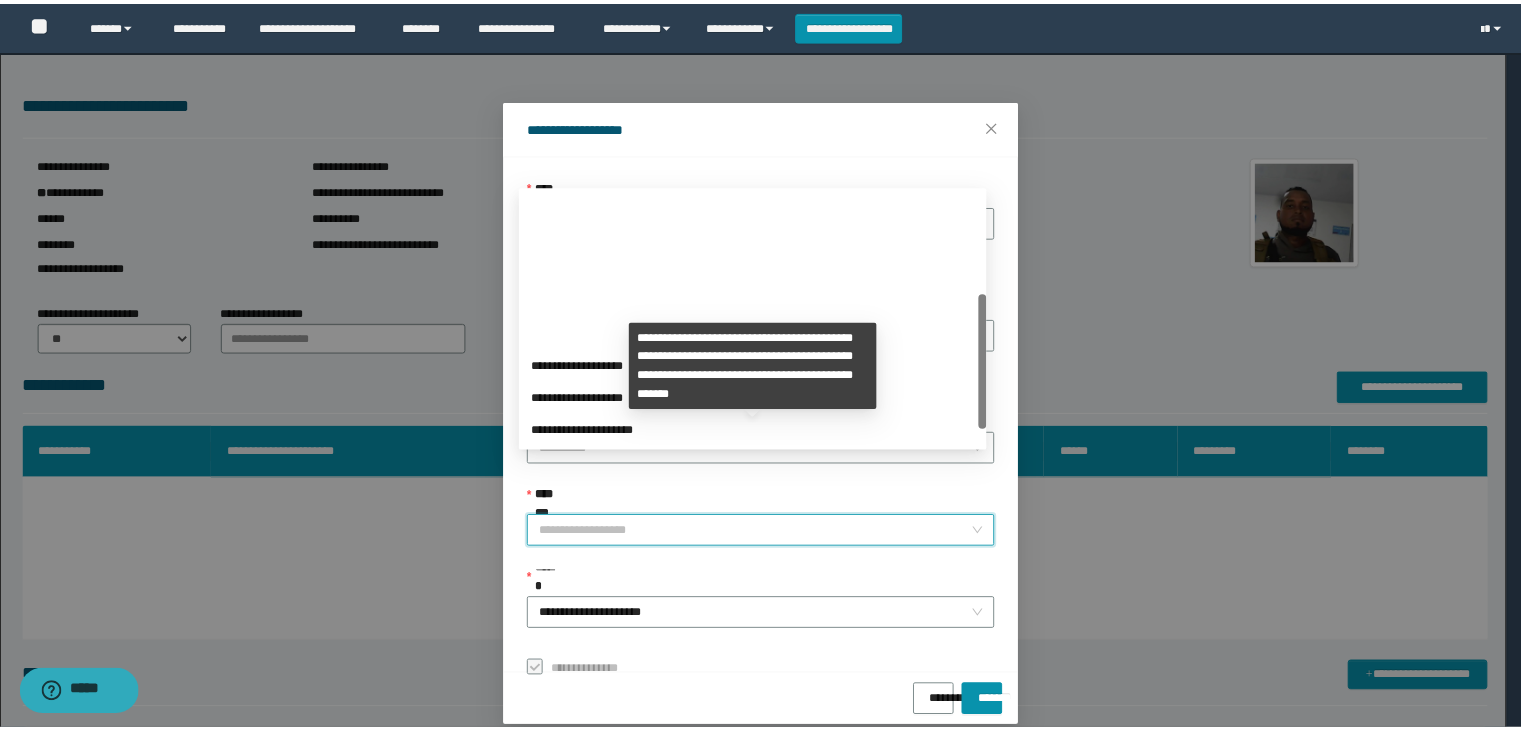 scroll, scrollTop: 192, scrollLeft: 0, axis: vertical 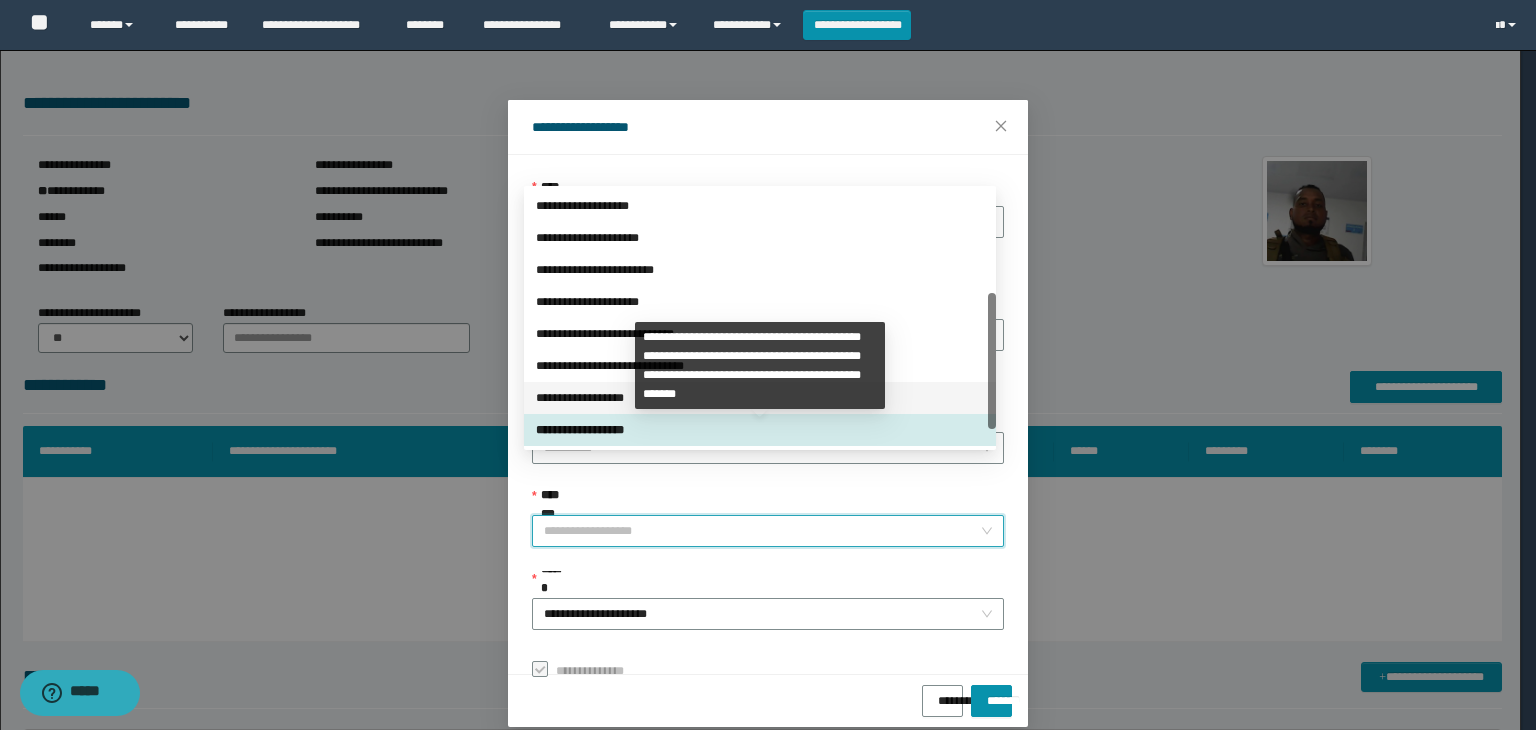 click on "**********" at bounding box center (760, 398) 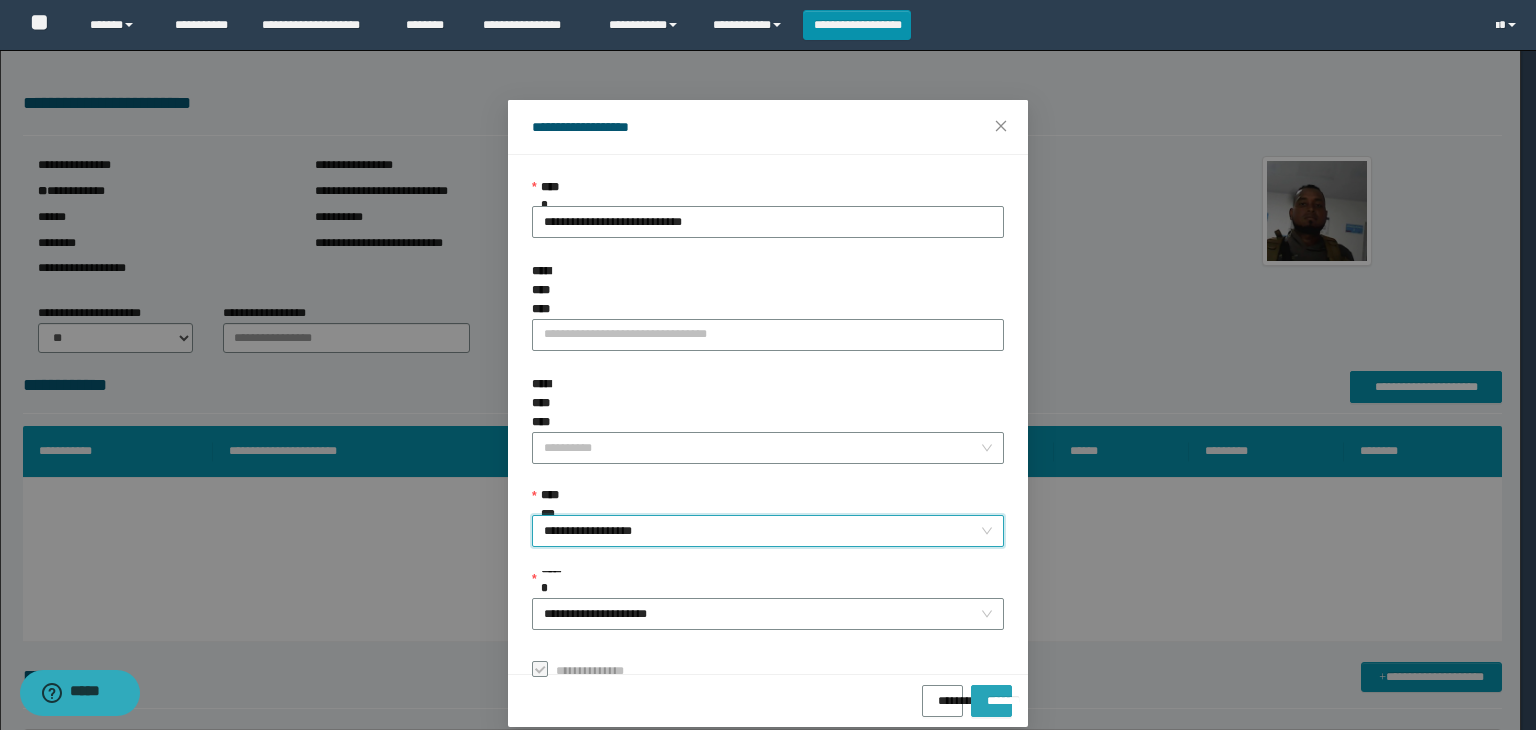 click on "*******" at bounding box center (991, 694) 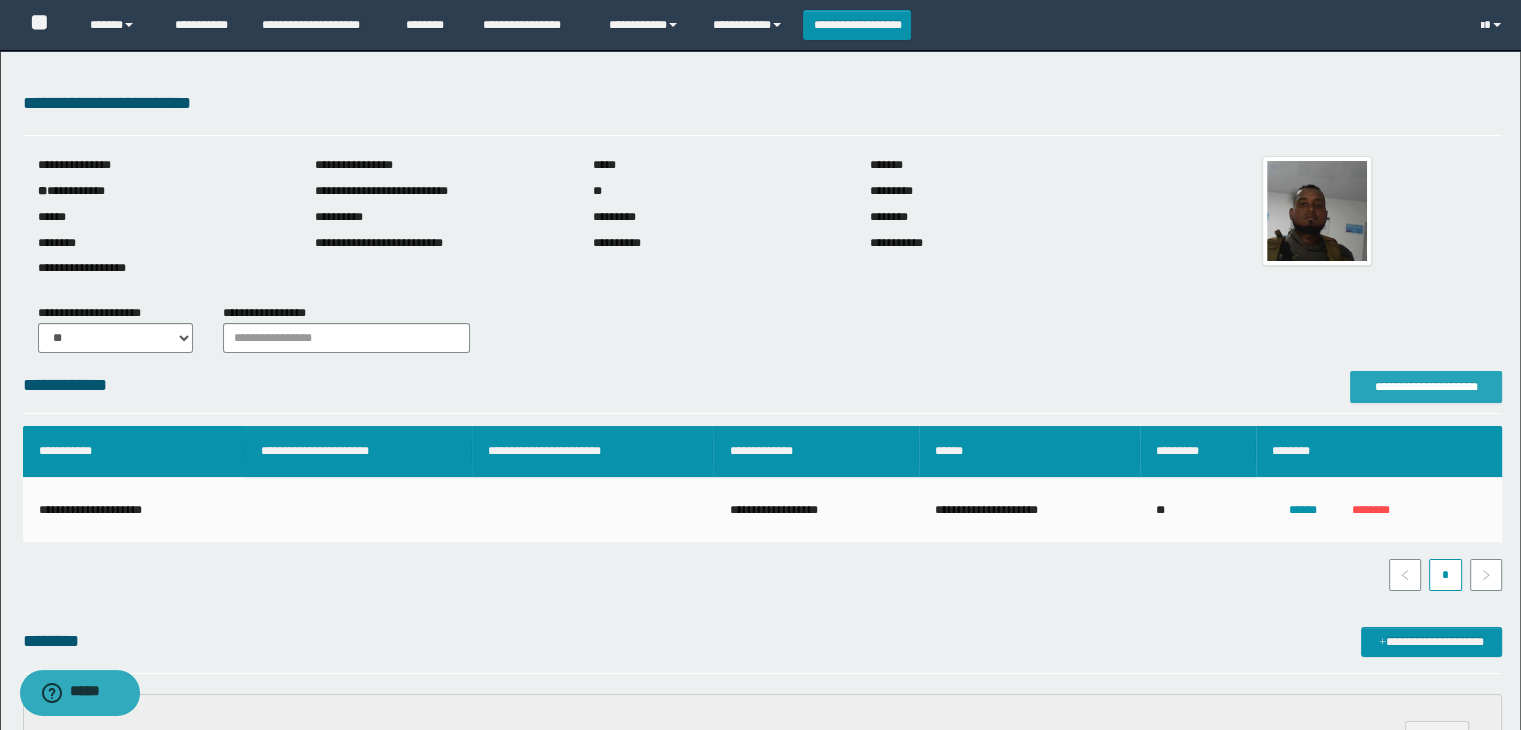 scroll, scrollTop: 400, scrollLeft: 0, axis: vertical 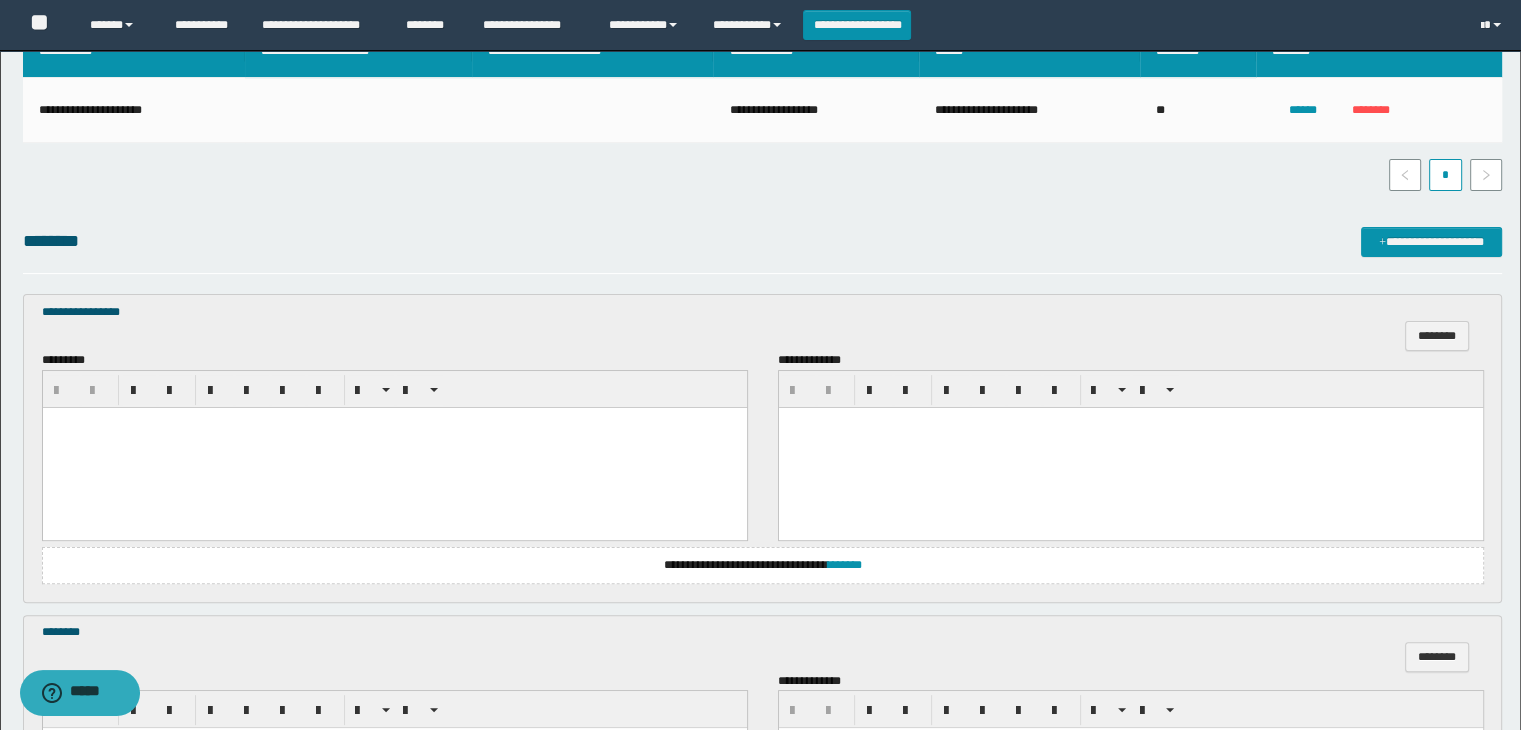 click at bounding box center (394, 447) 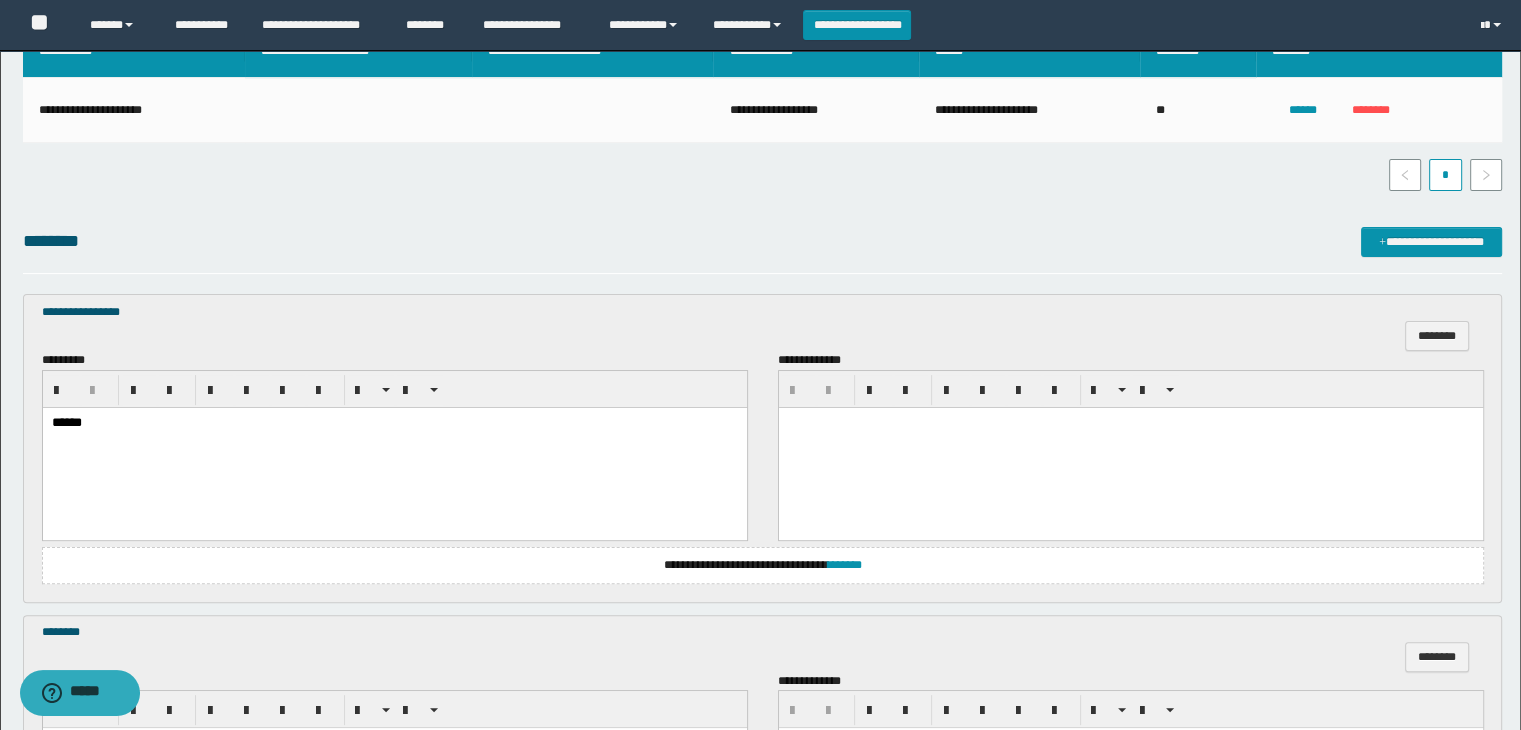 scroll, scrollTop: 600, scrollLeft: 0, axis: vertical 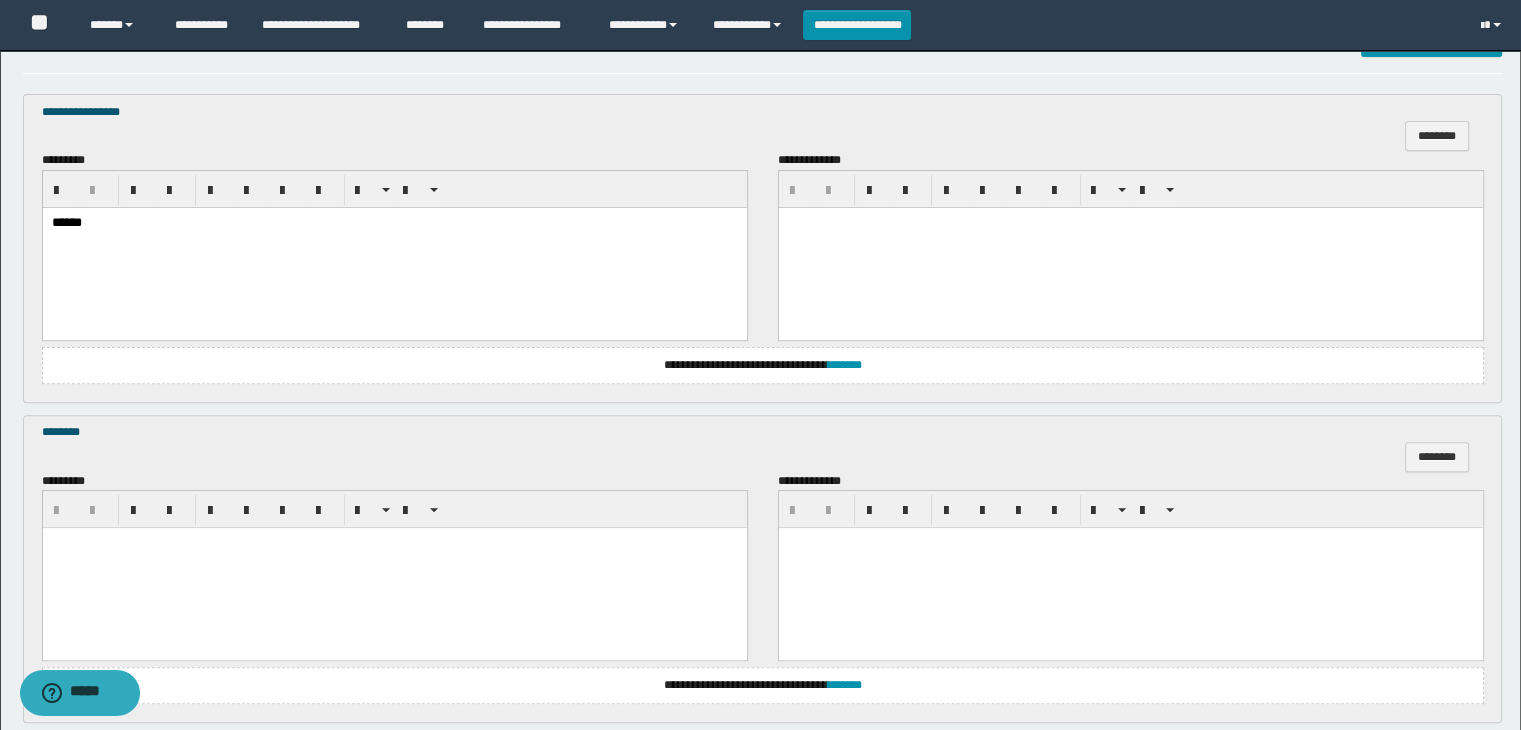 click at bounding box center [394, 568] 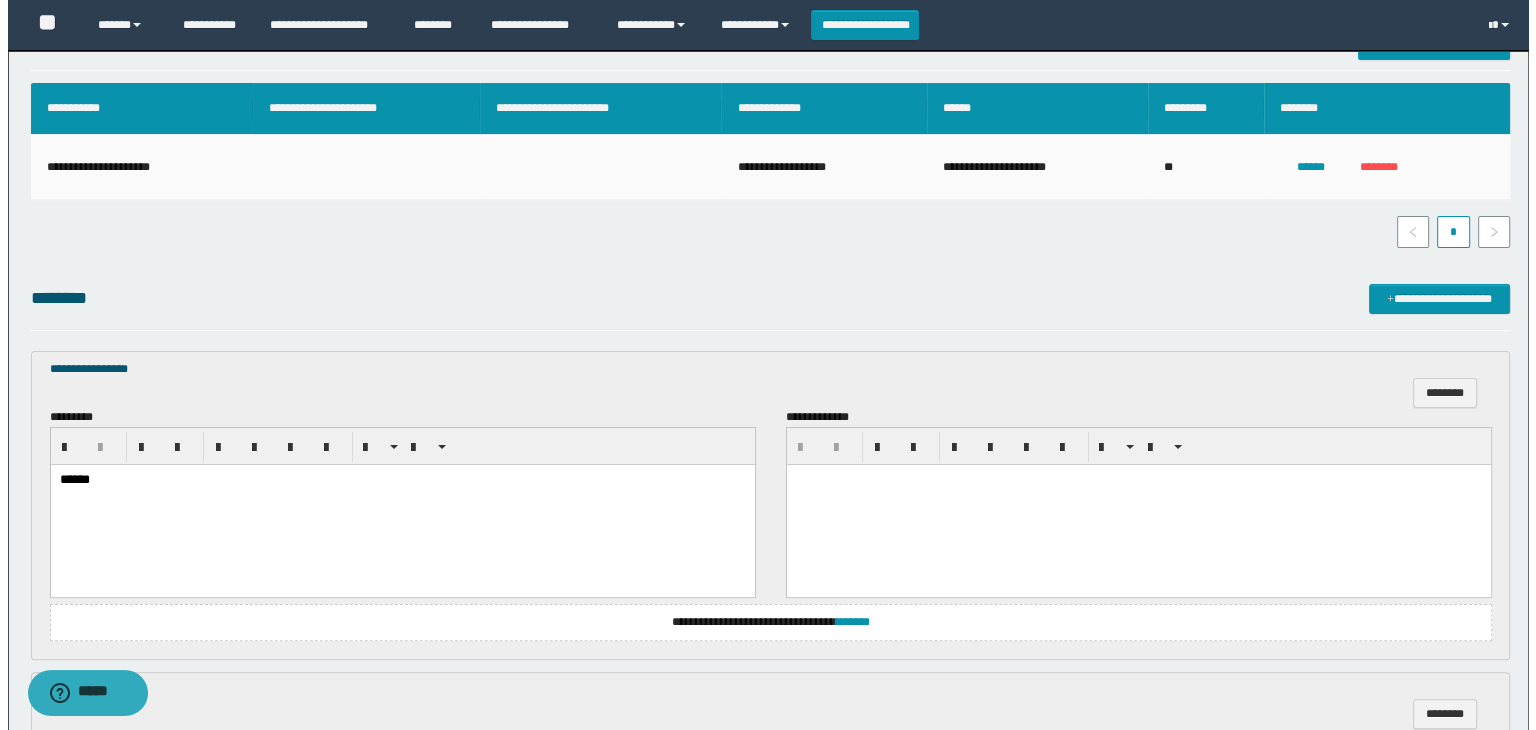 scroll, scrollTop: 243, scrollLeft: 0, axis: vertical 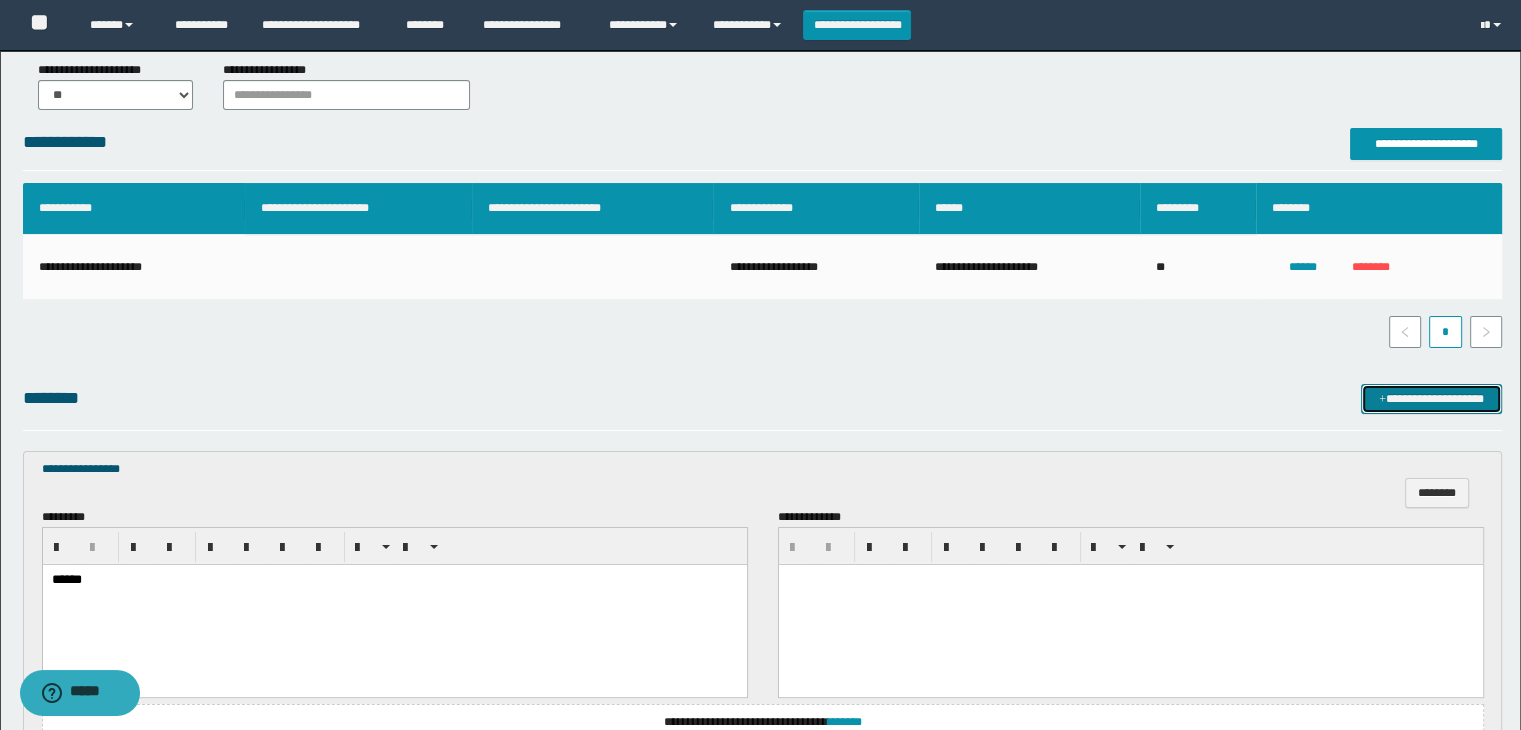 click on "**********" at bounding box center (1431, 399) 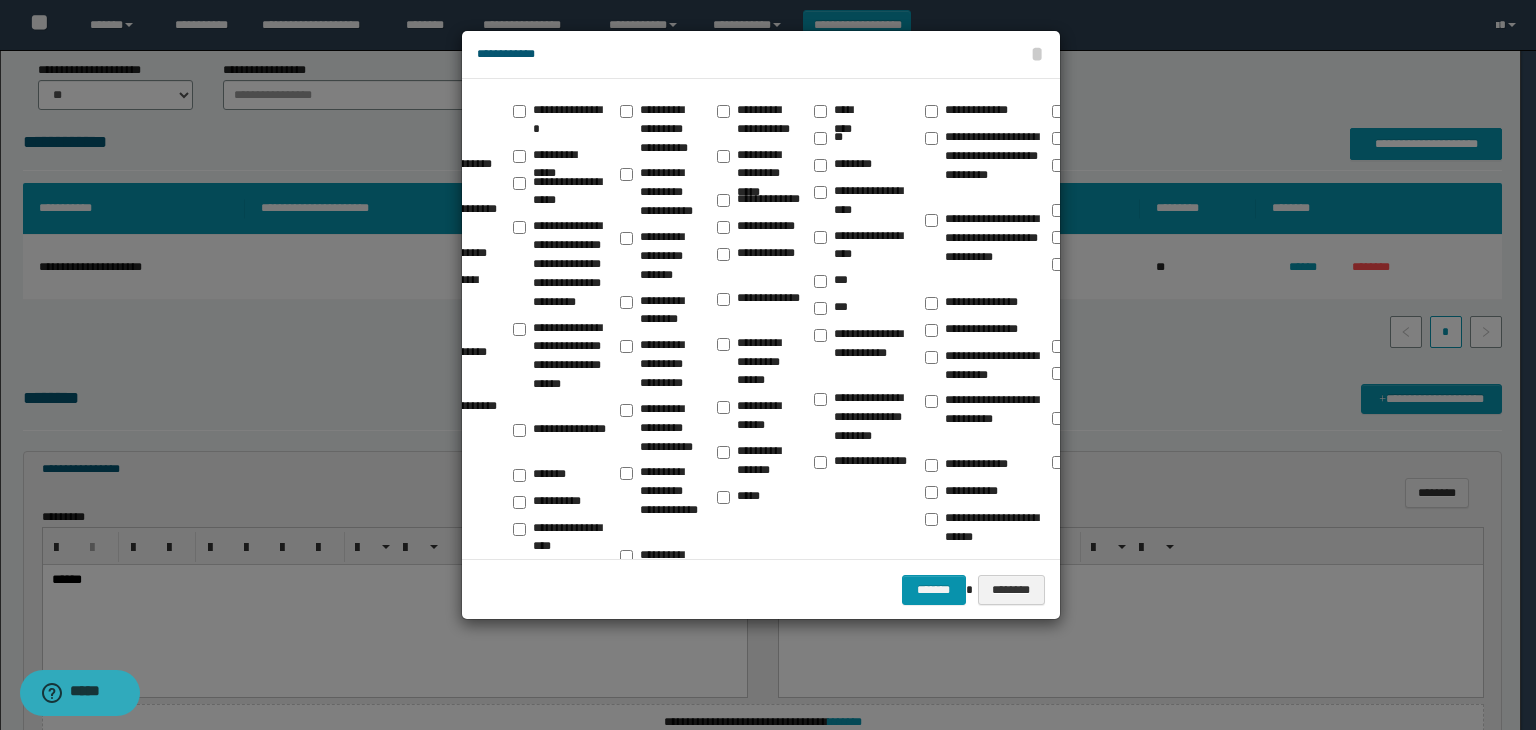 scroll, scrollTop: 0, scrollLeft: 1292, axis: horizontal 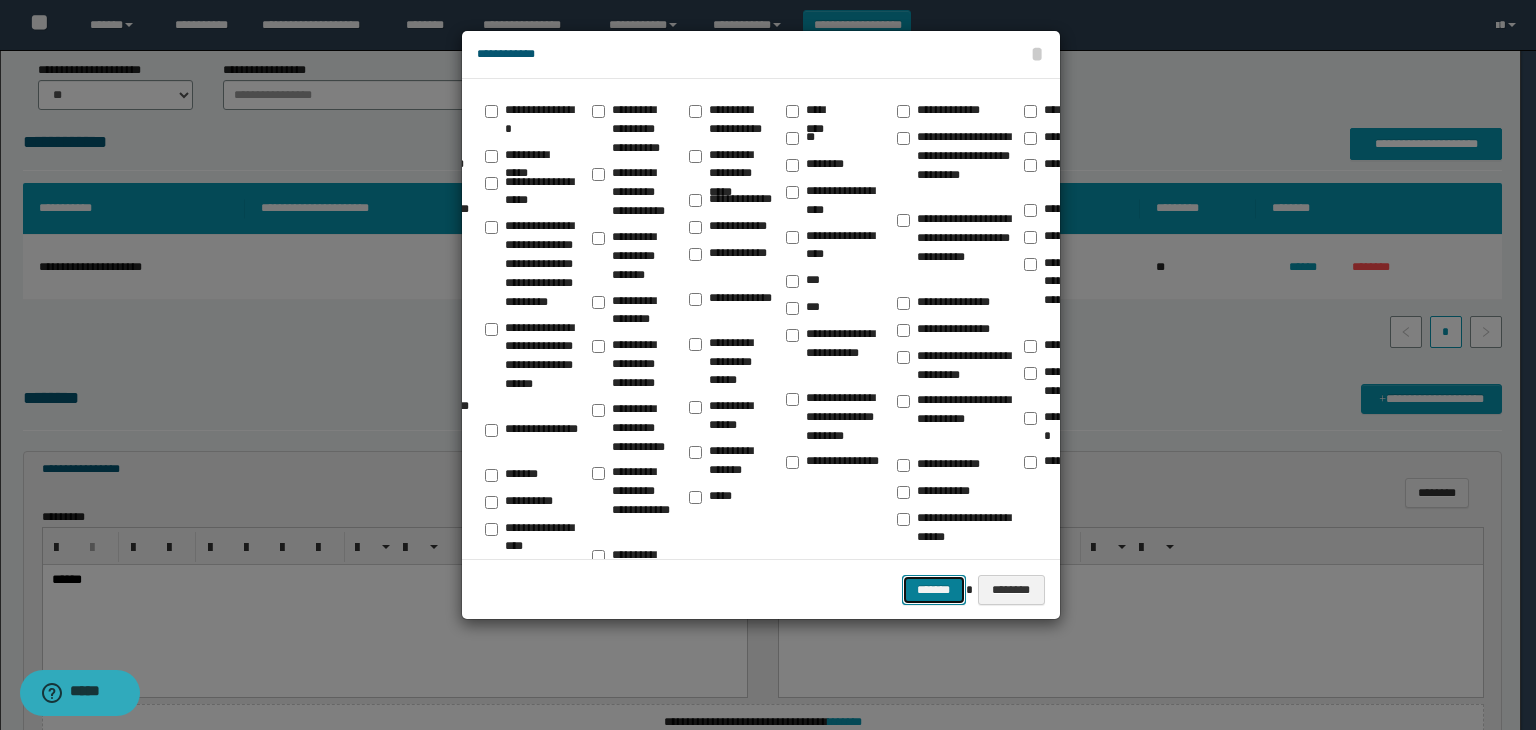 click on "*******" at bounding box center (934, 590) 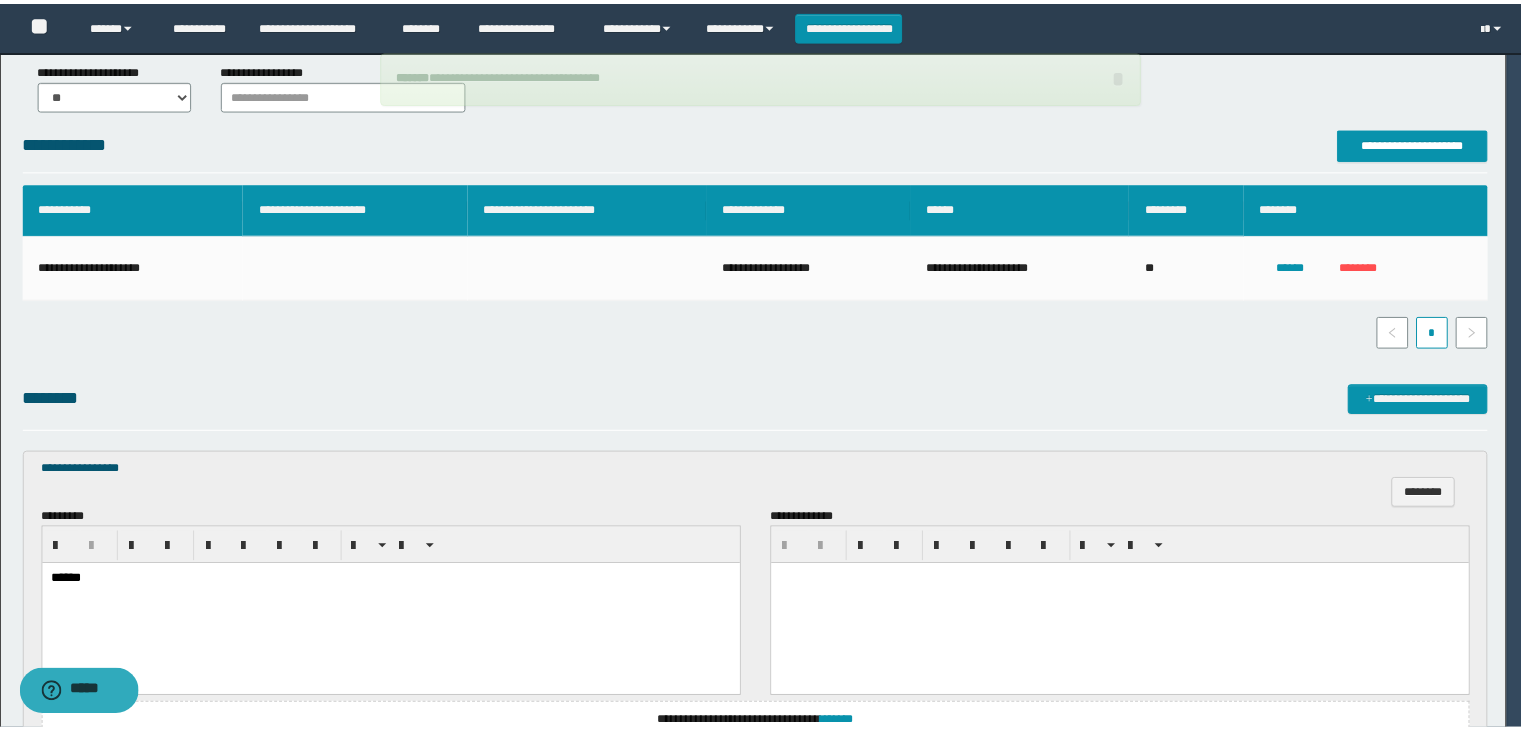 scroll, scrollTop: 0, scrollLeft: 0, axis: both 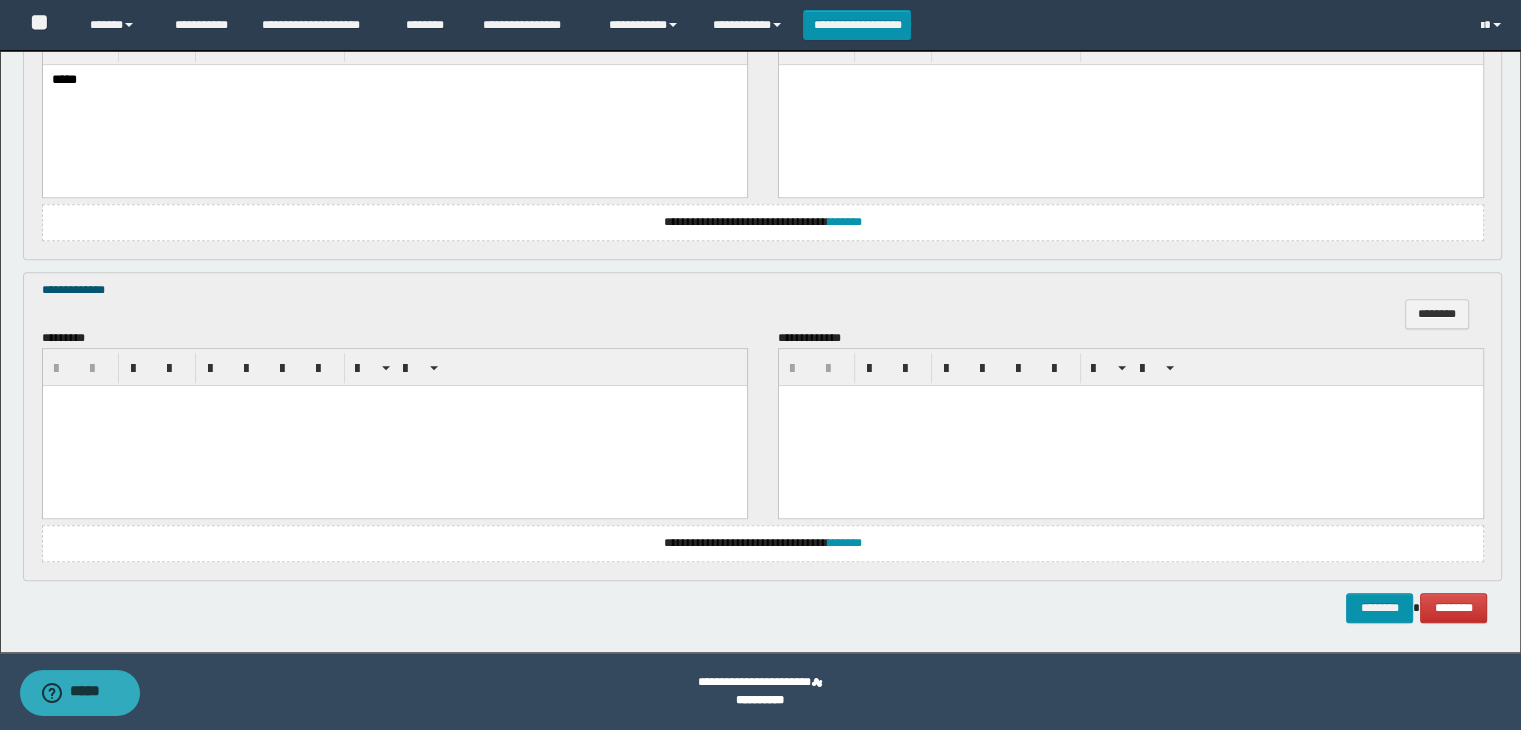 click at bounding box center (394, 425) 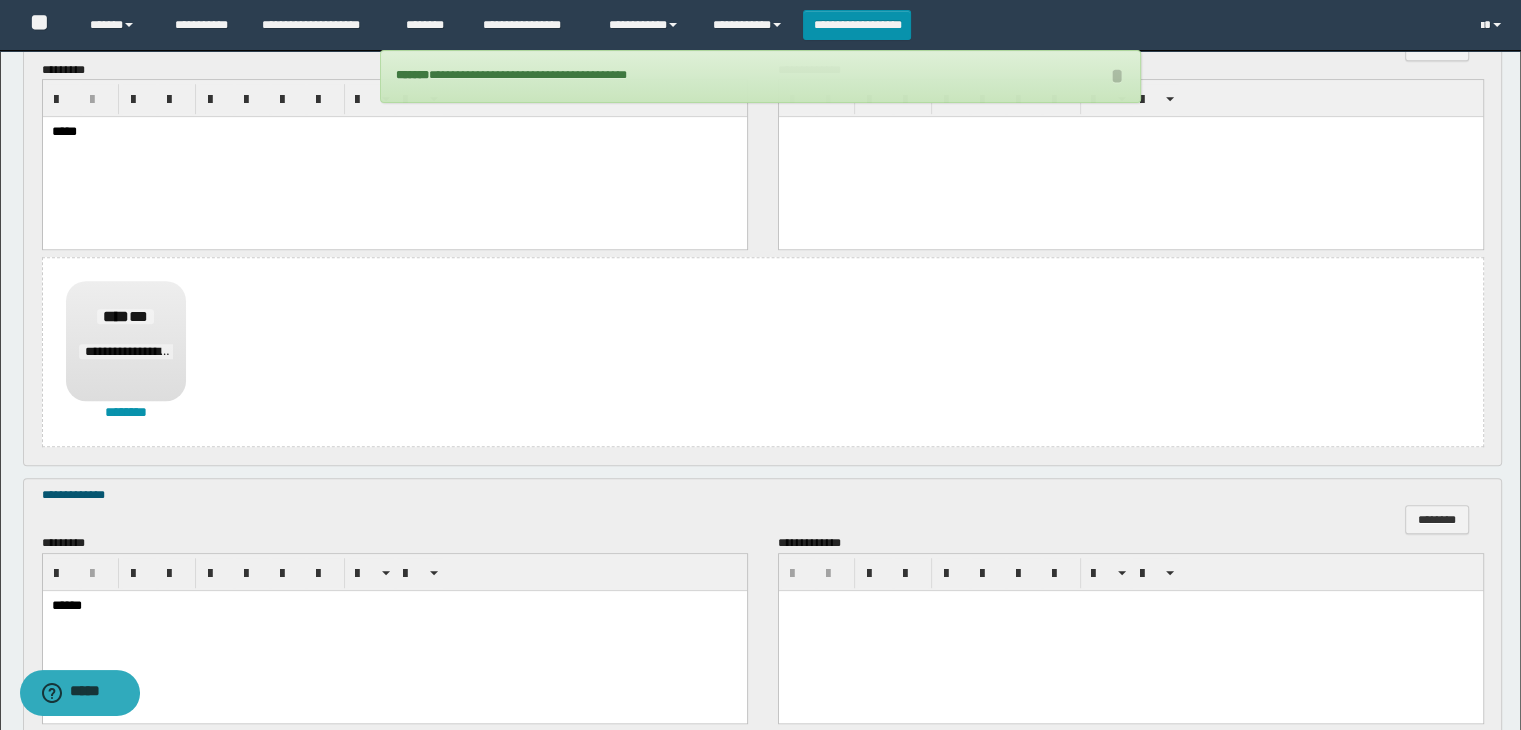 scroll, scrollTop: 1523, scrollLeft: 0, axis: vertical 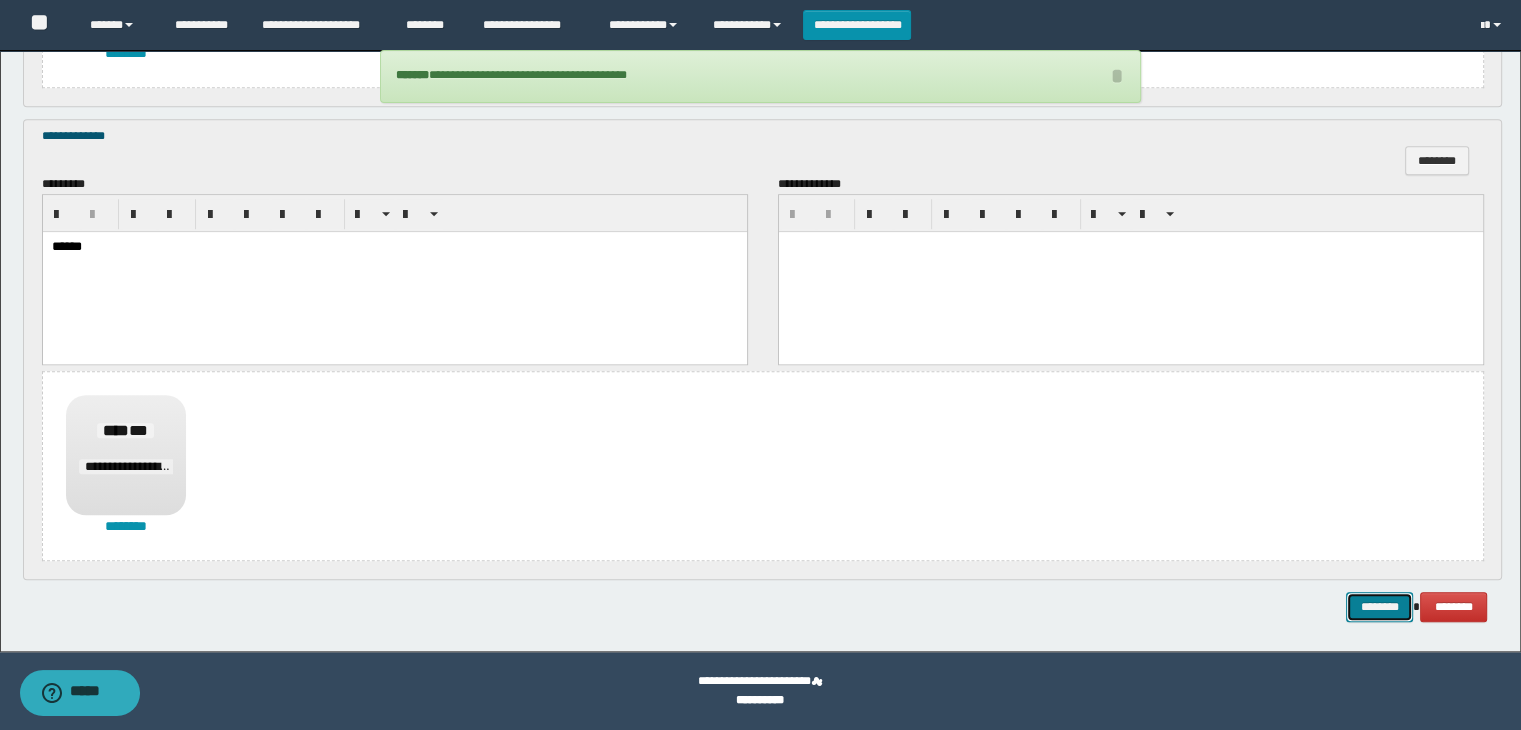 click on "********" at bounding box center [1379, 607] 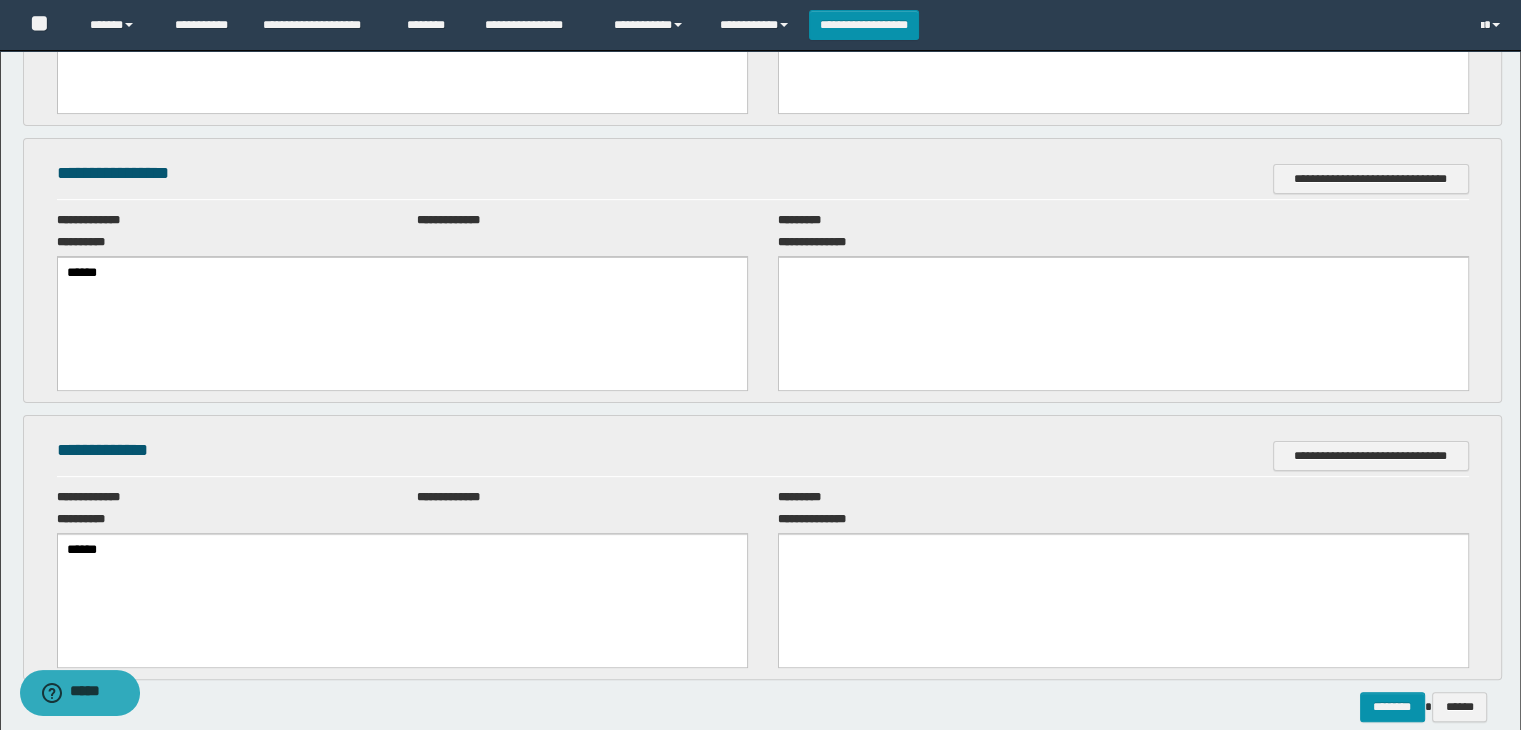 scroll, scrollTop: 0, scrollLeft: 0, axis: both 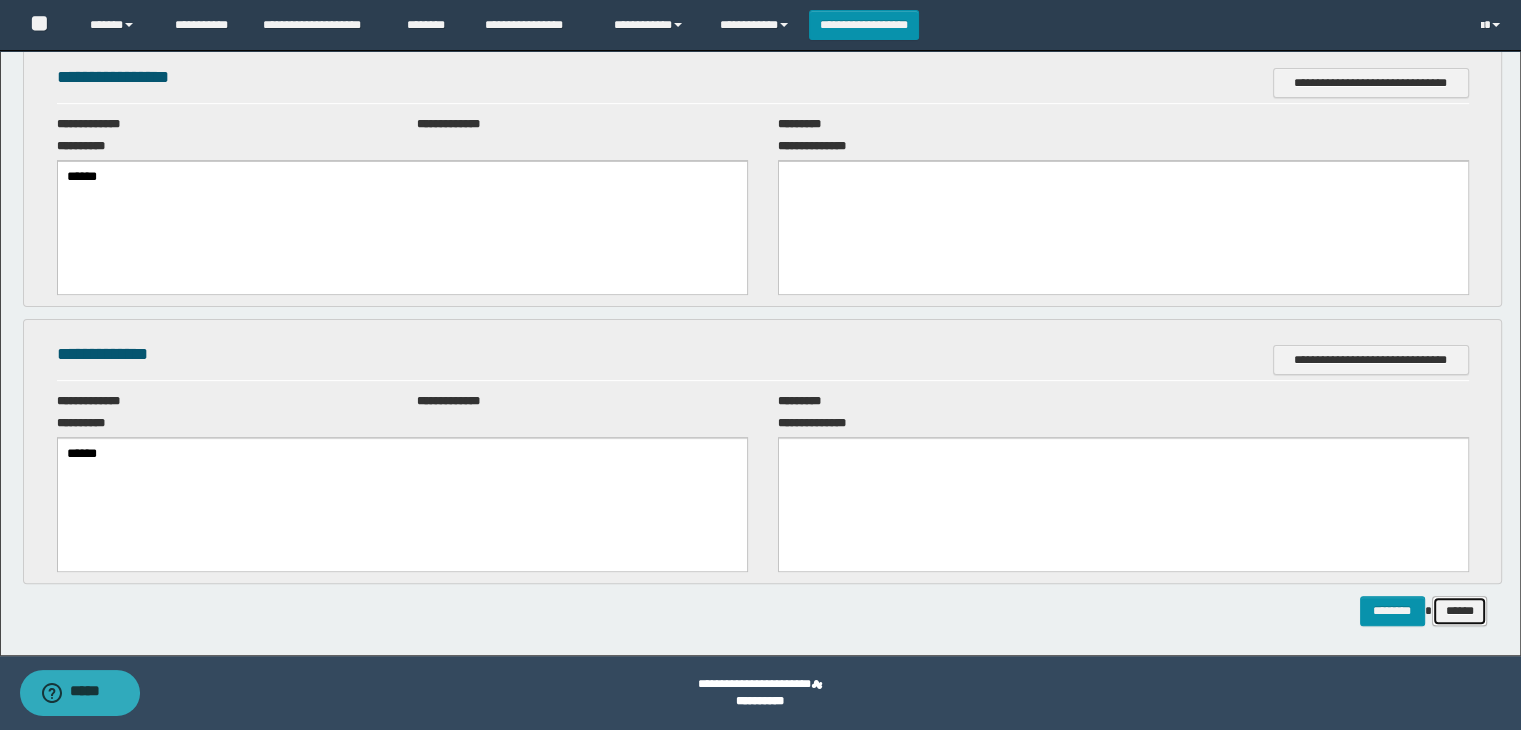 click on "******" at bounding box center [1460, 611] 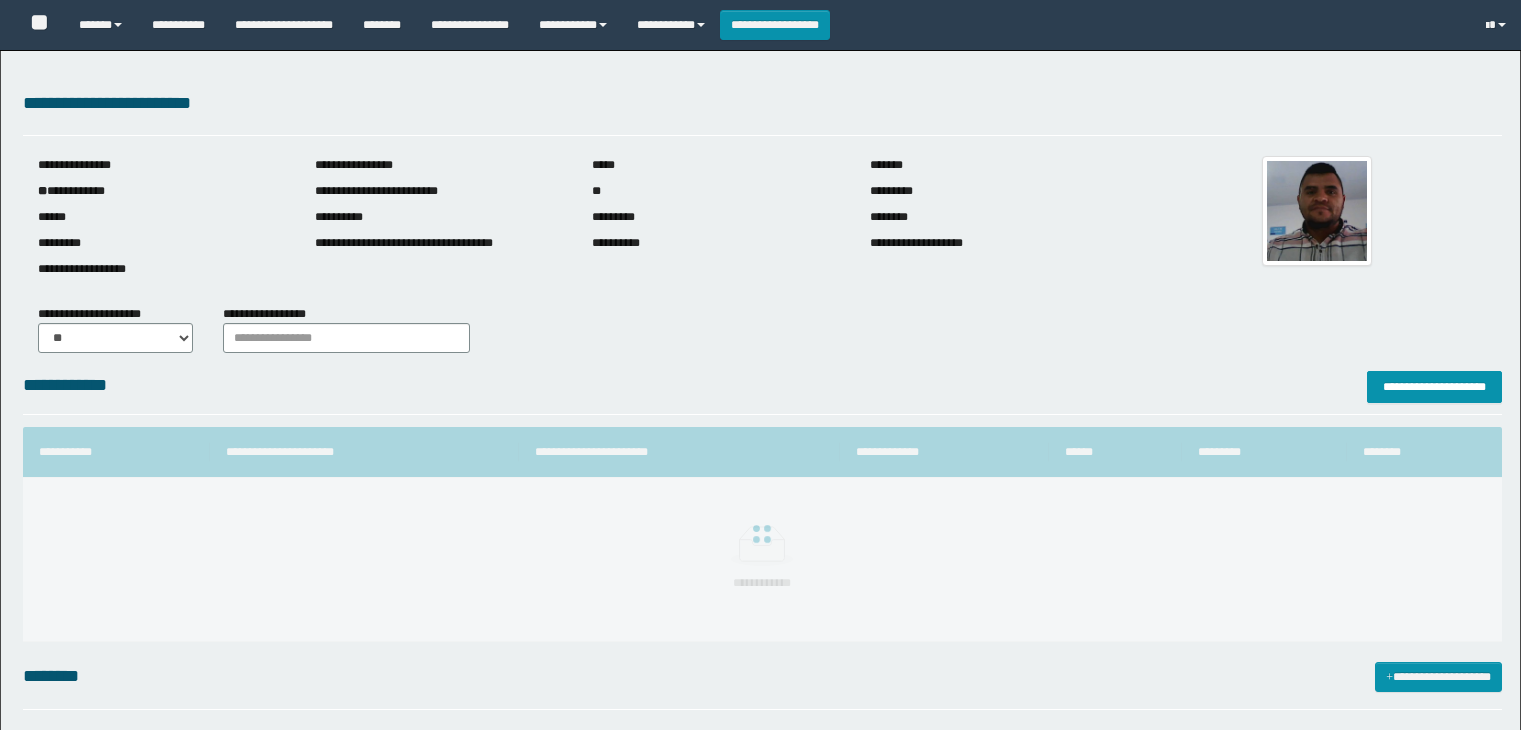 scroll, scrollTop: 0, scrollLeft: 0, axis: both 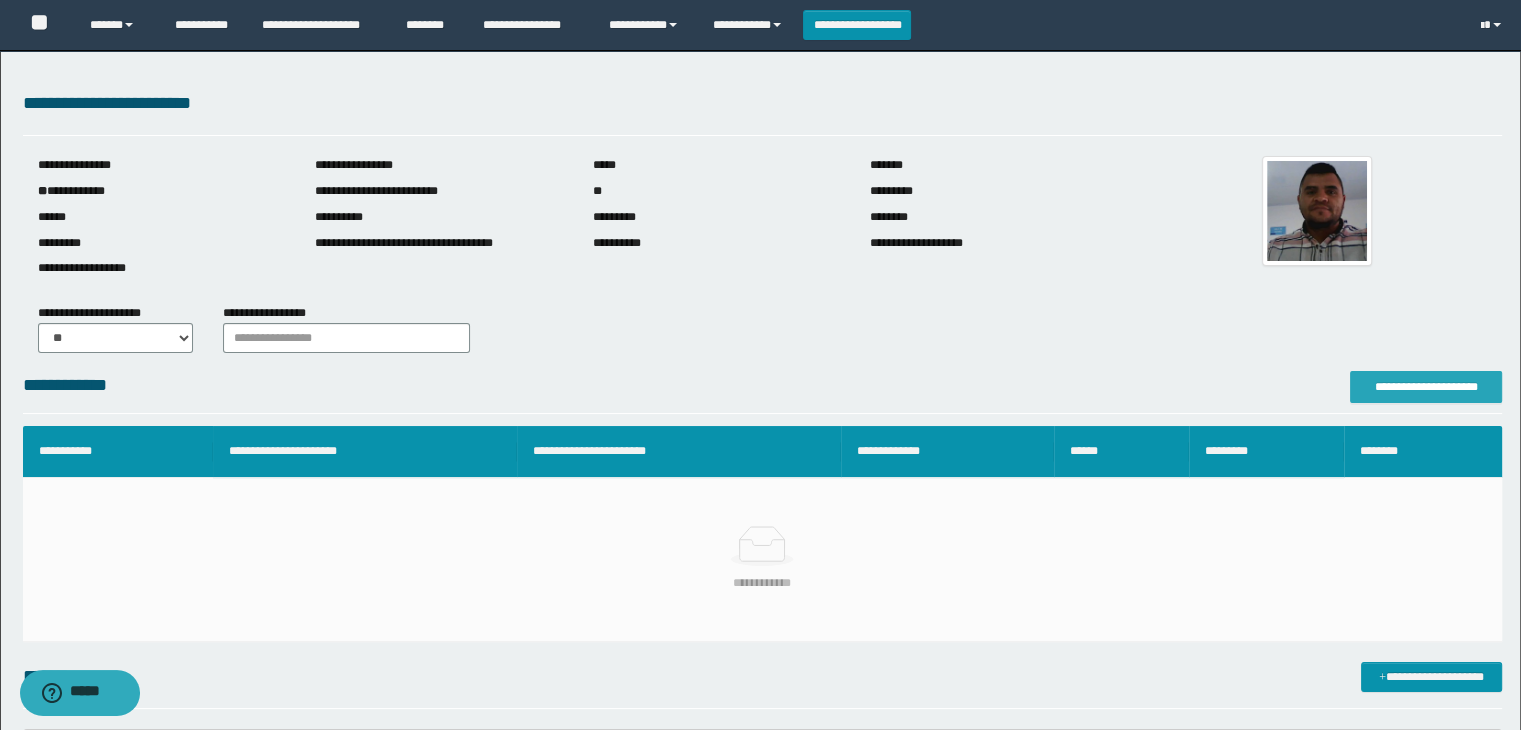click on "**********" at bounding box center [1426, 387] 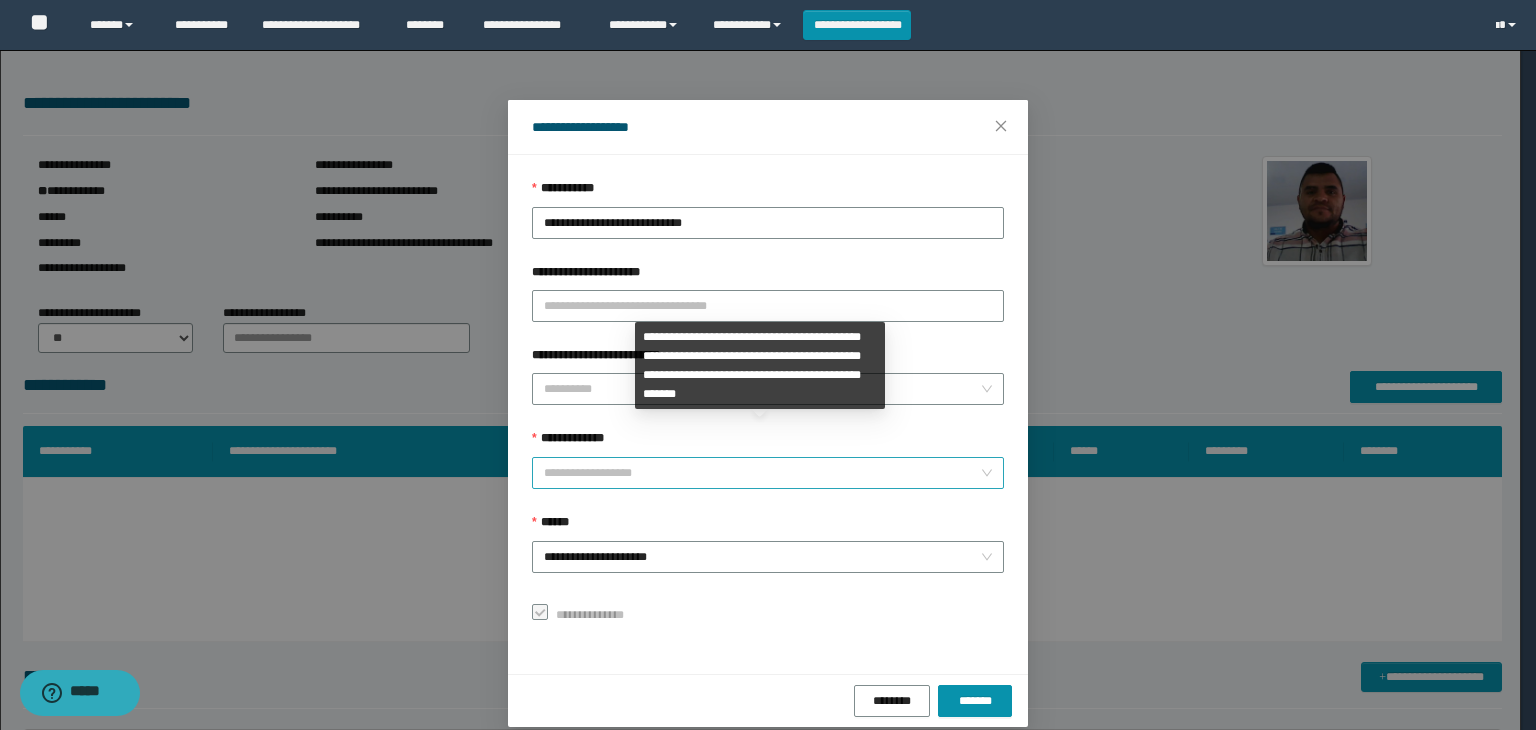 click on "**********" at bounding box center [768, 473] 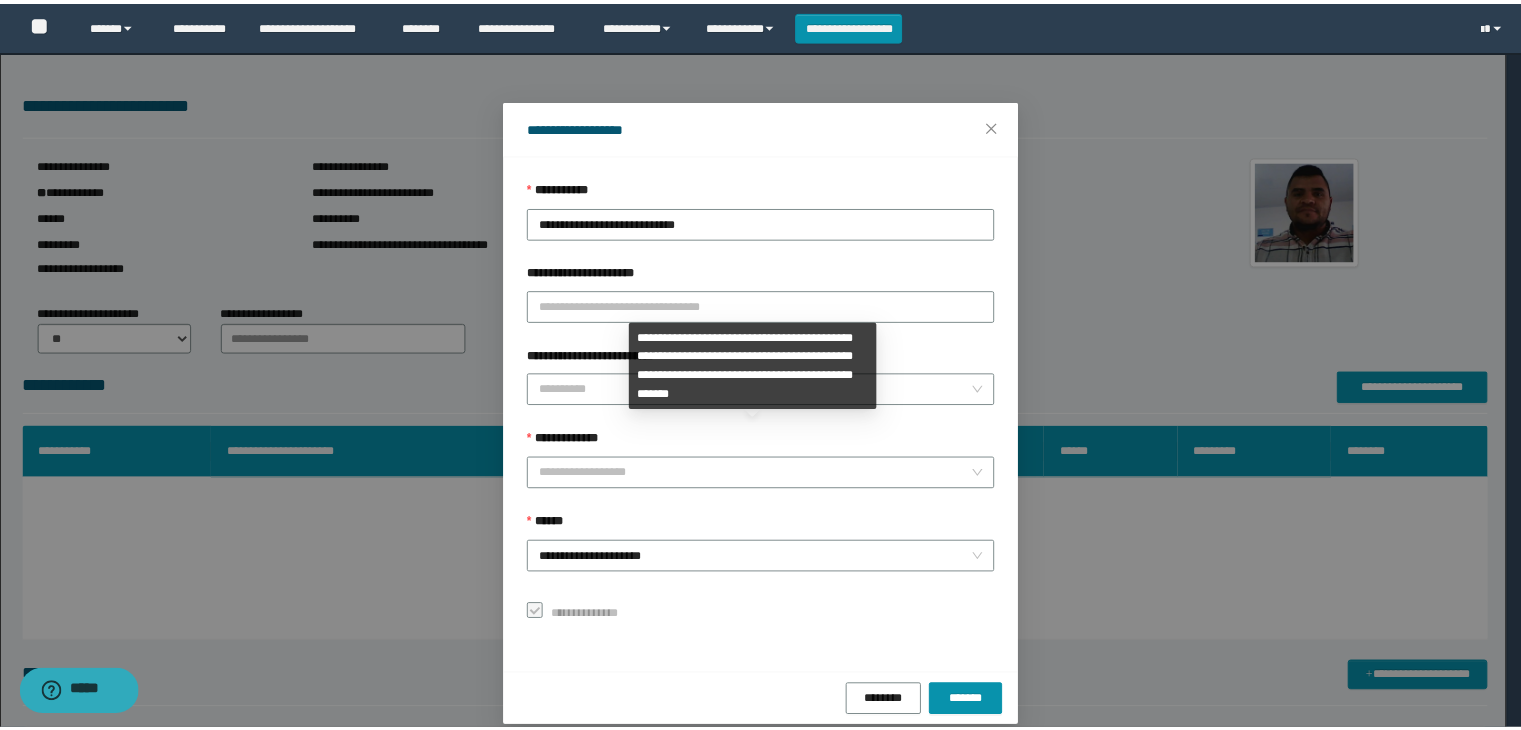 scroll, scrollTop: 192, scrollLeft: 0, axis: vertical 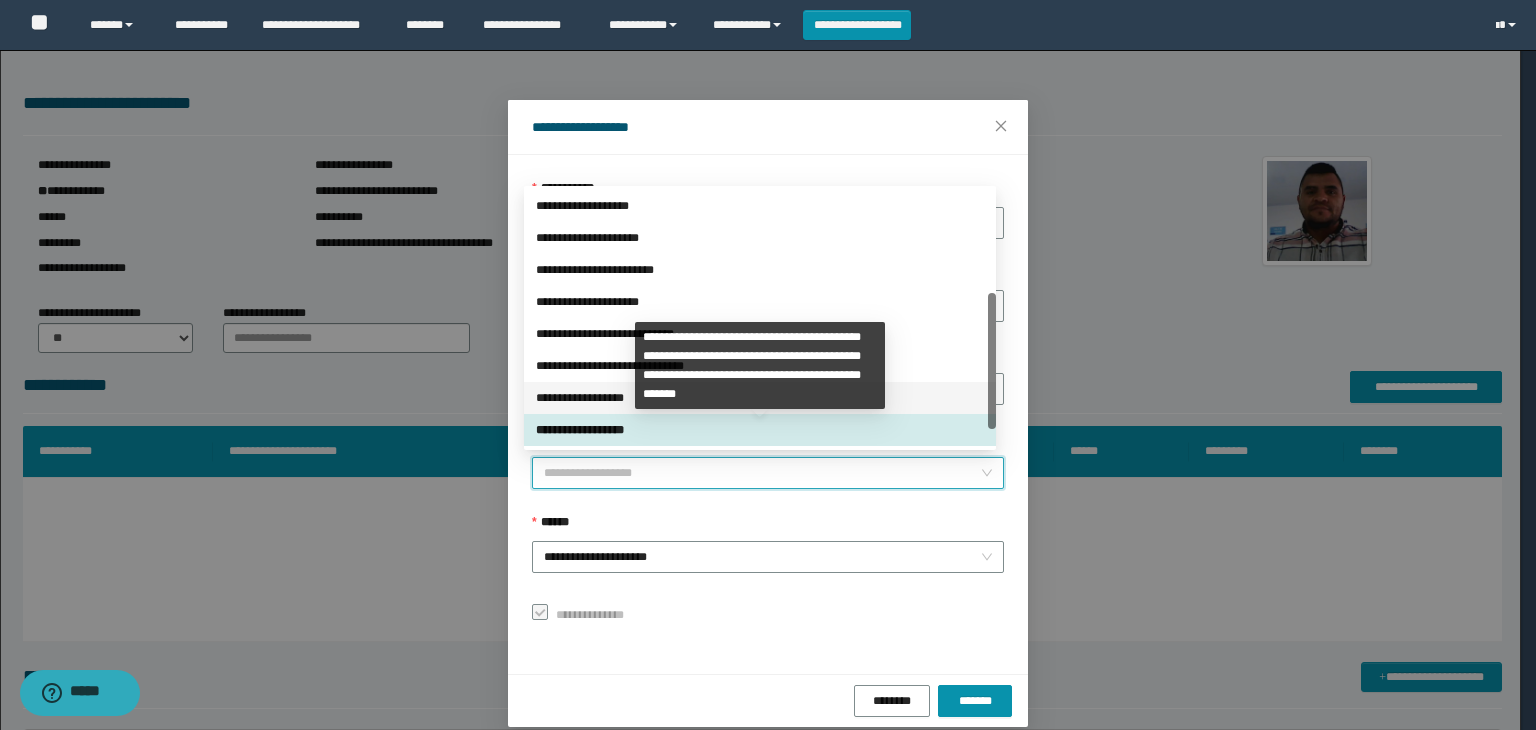 click on "**********" at bounding box center (760, 398) 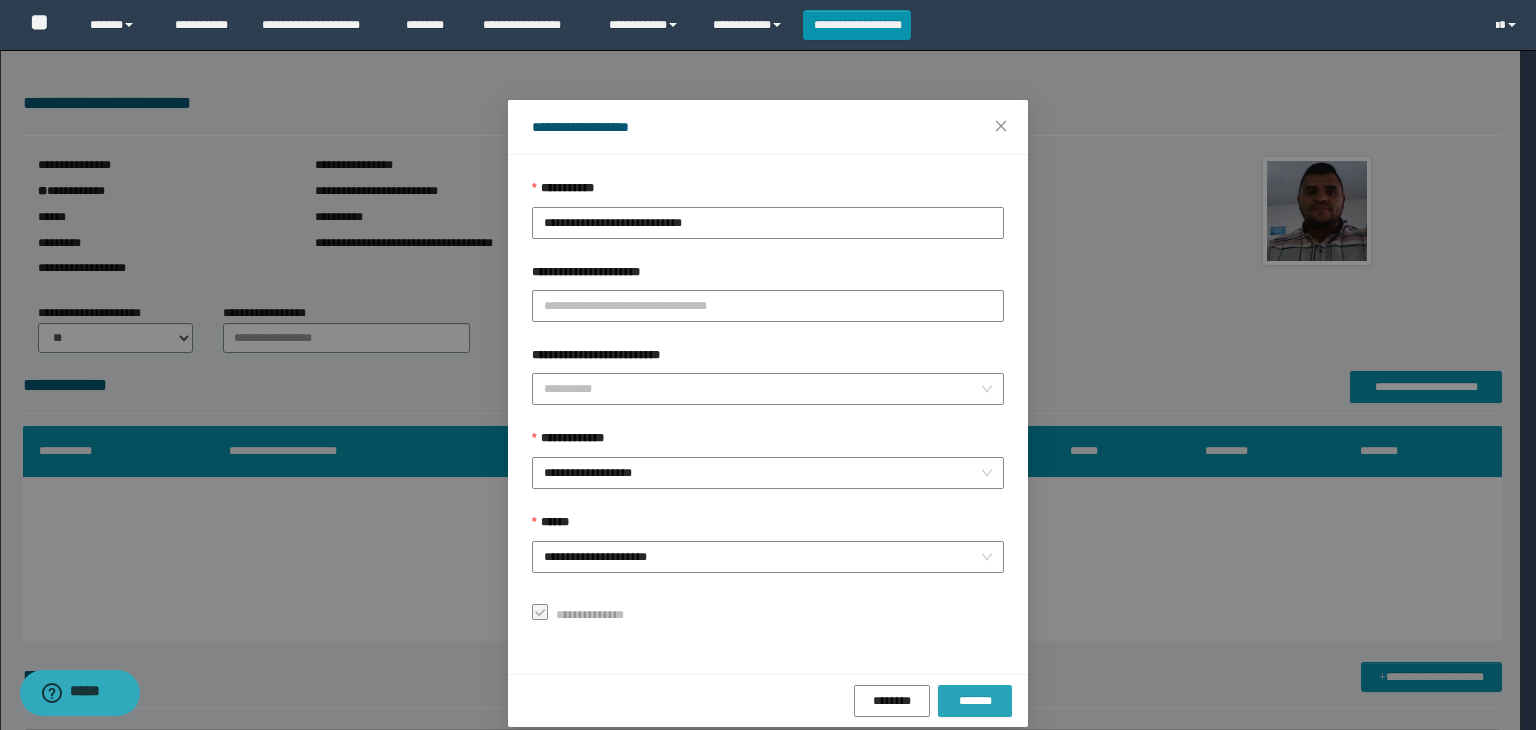 click on "*******" at bounding box center [975, 701] 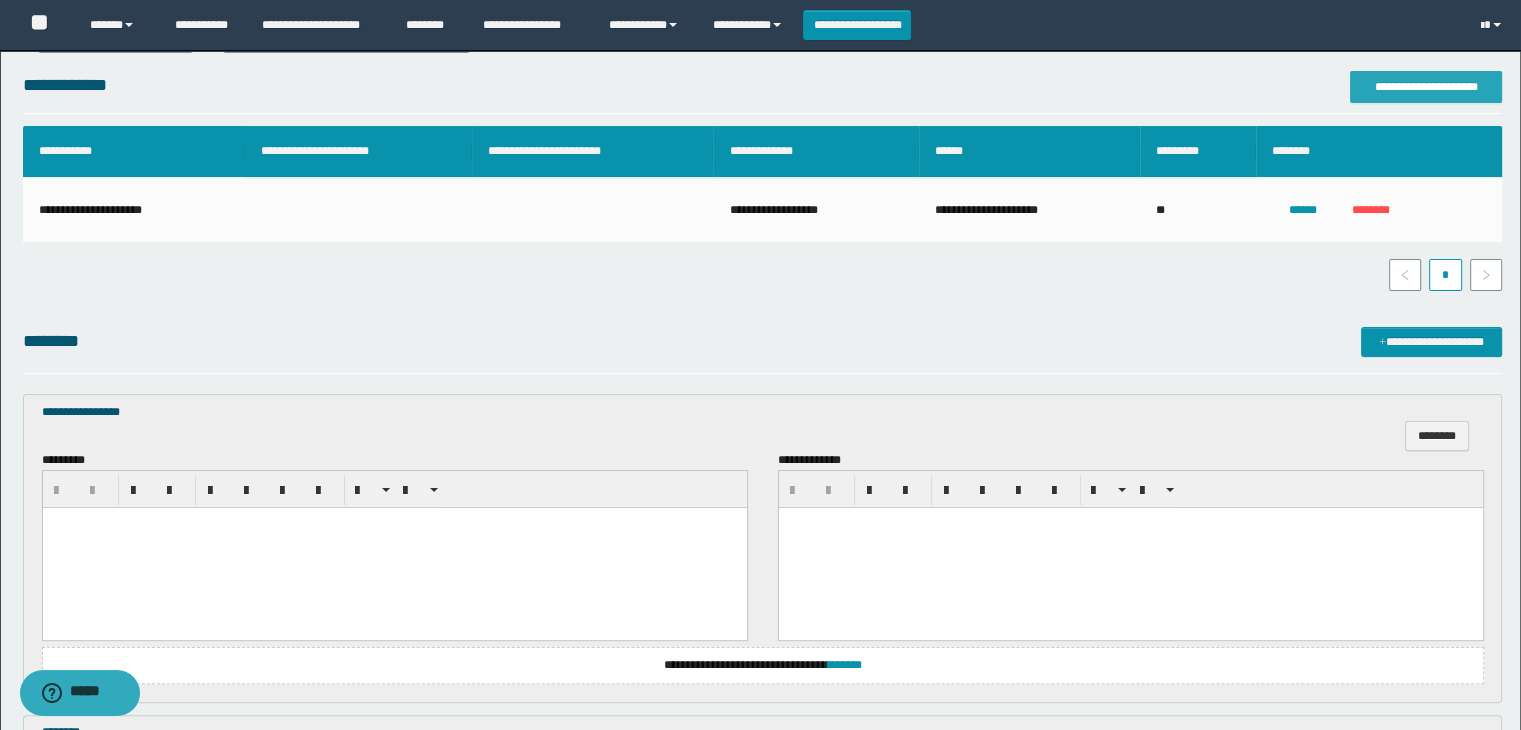 scroll, scrollTop: 500, scrollLeft: 0, axis: vertical 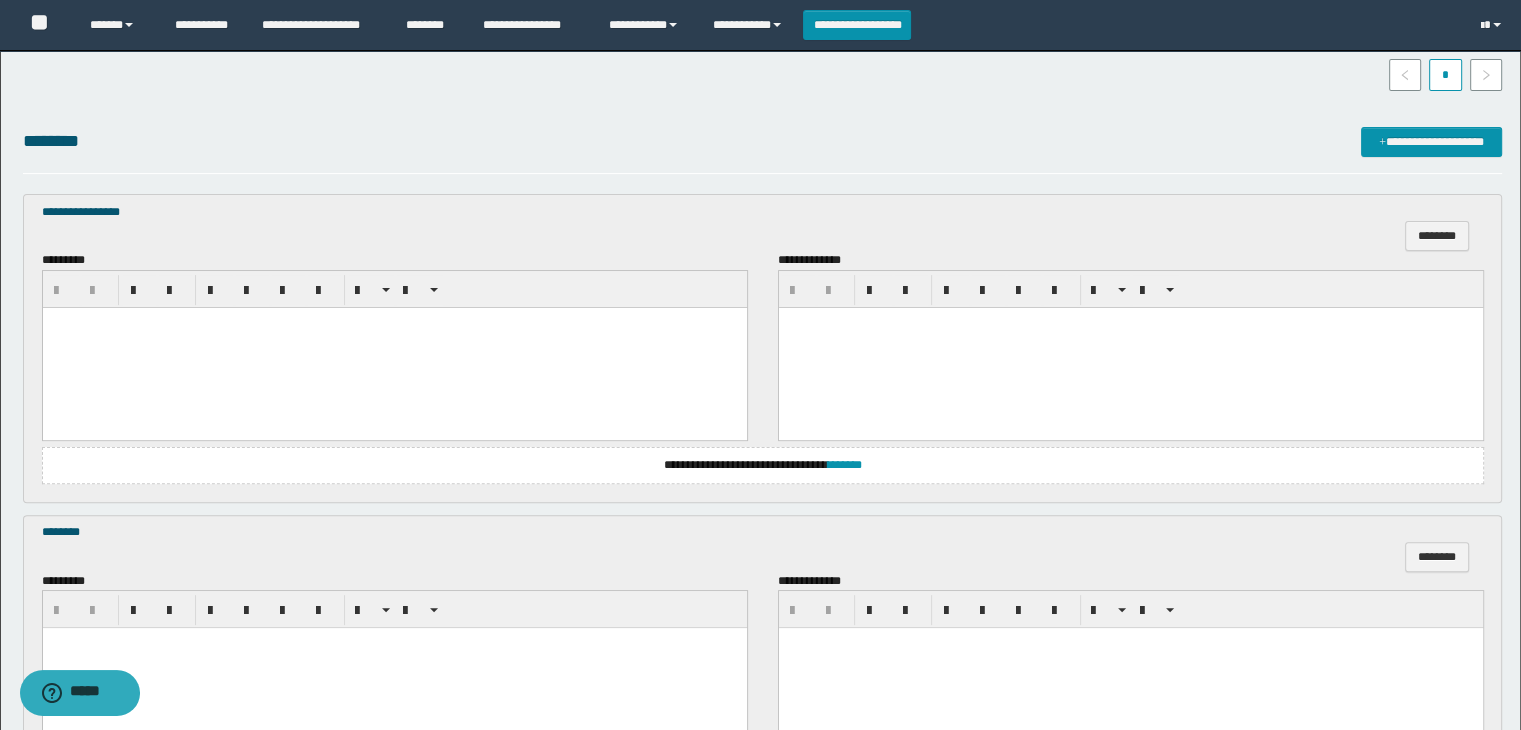 click at bounding box center [394, 347] 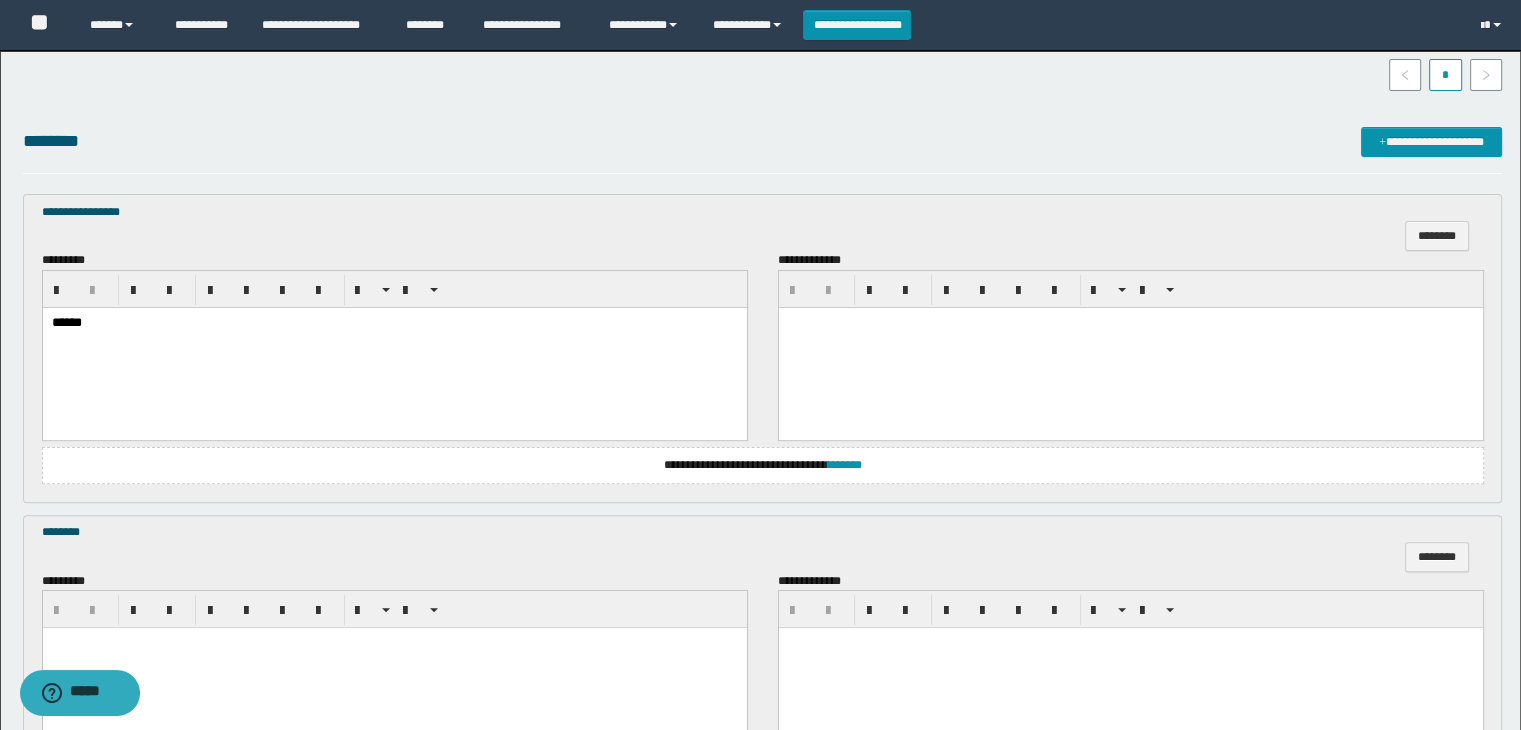 scroll, scrollTop: 700, scrollLeft: 0, axis: vertical 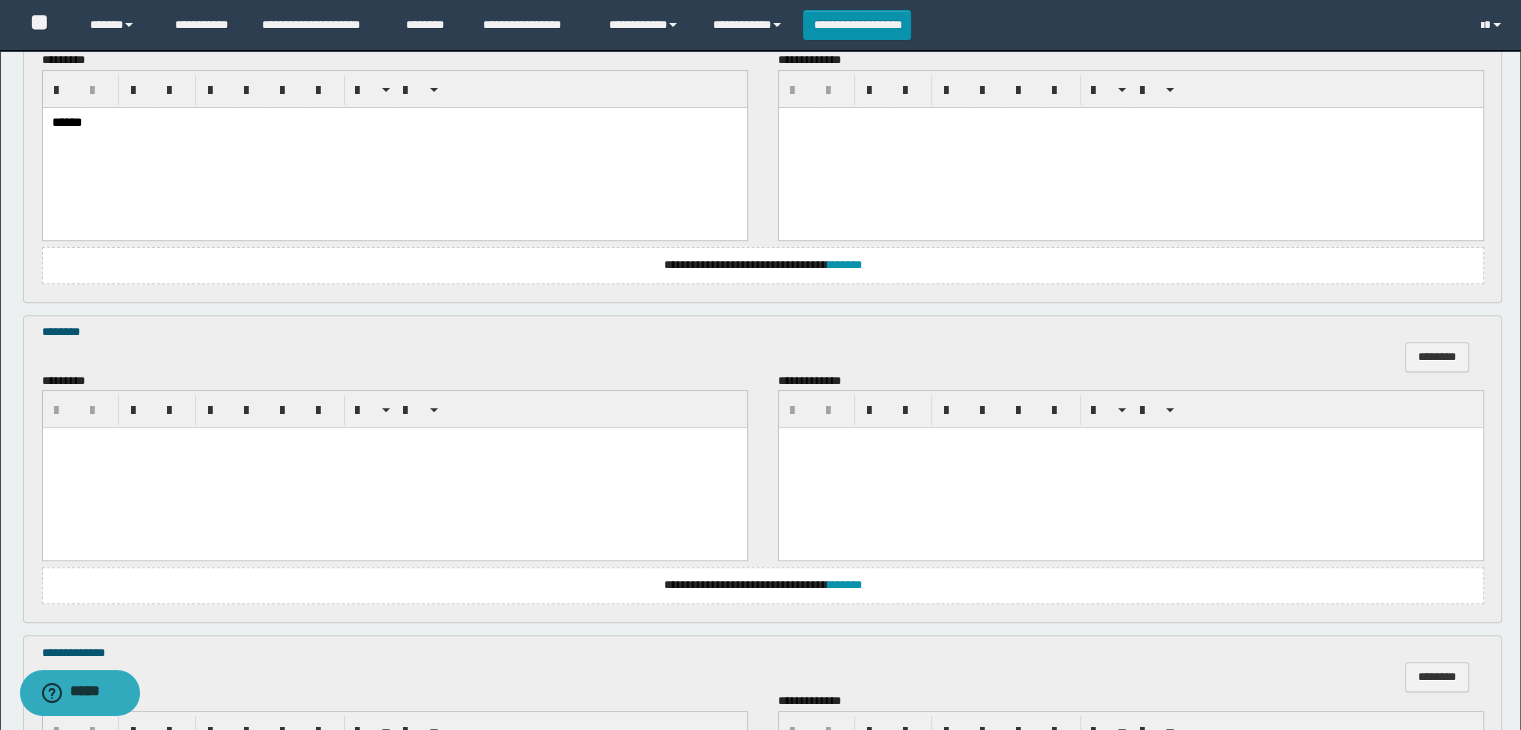 click at bounding box center [394, 443] 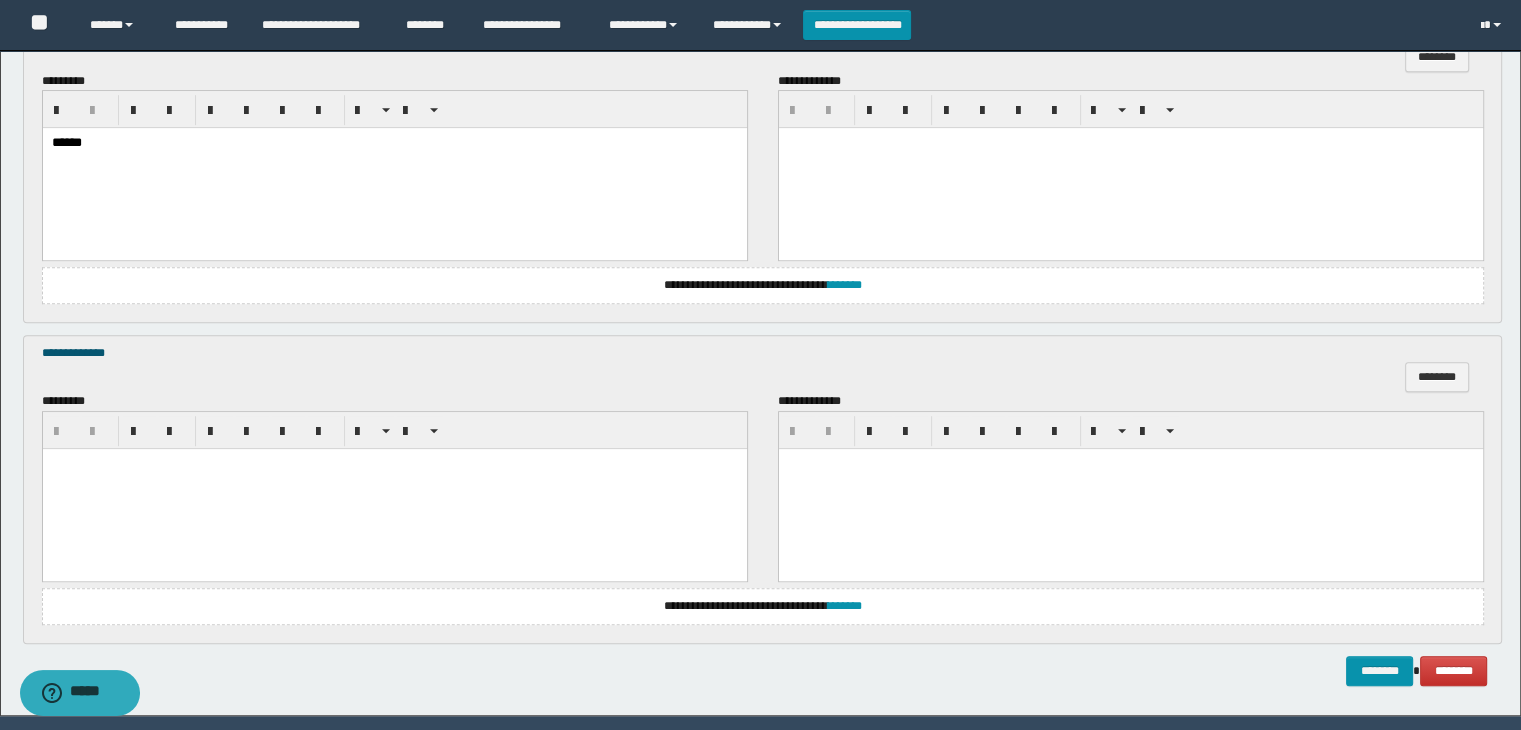 scroll, scrollTop: 1064, scrollLeft: 0, axis: vertical 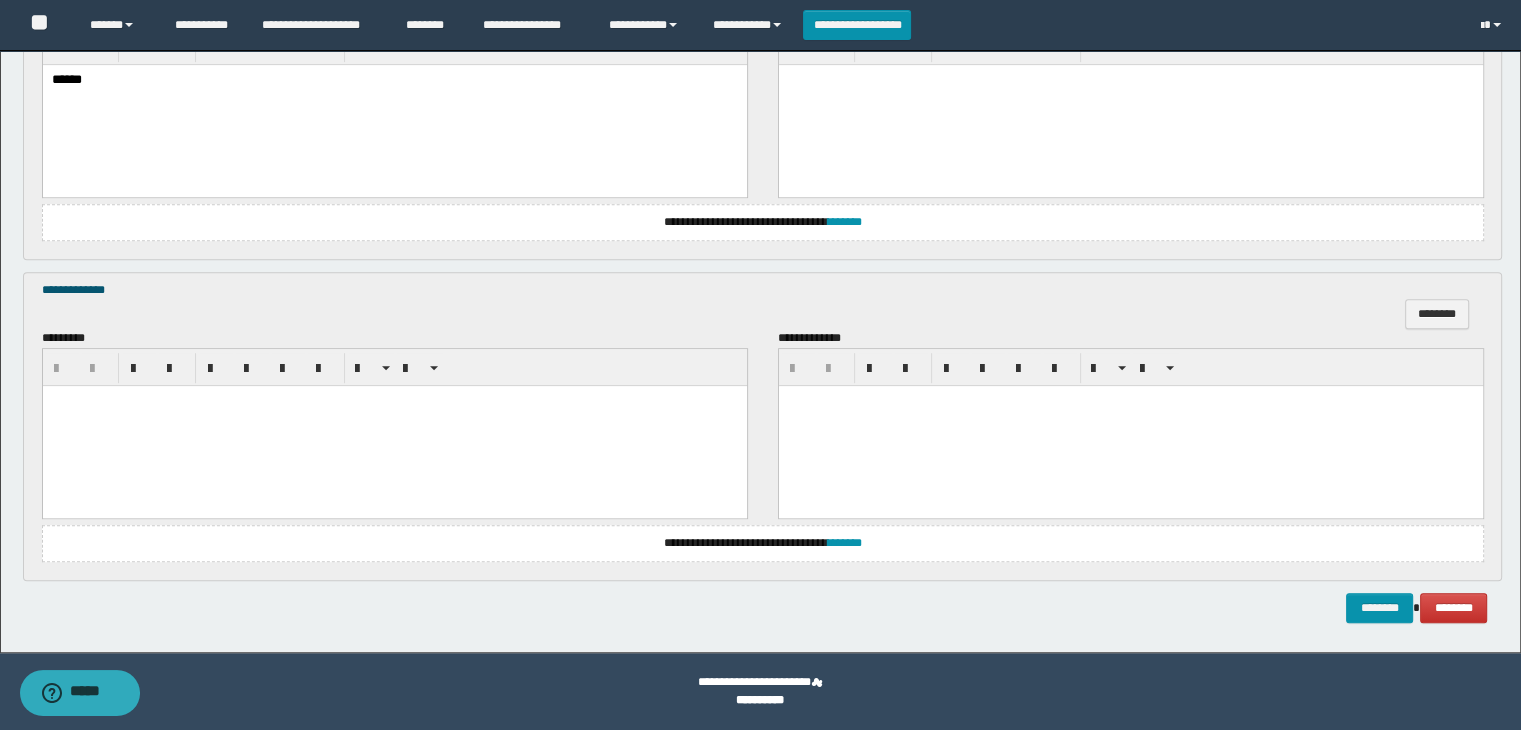 click at bounding box center [394, 425] 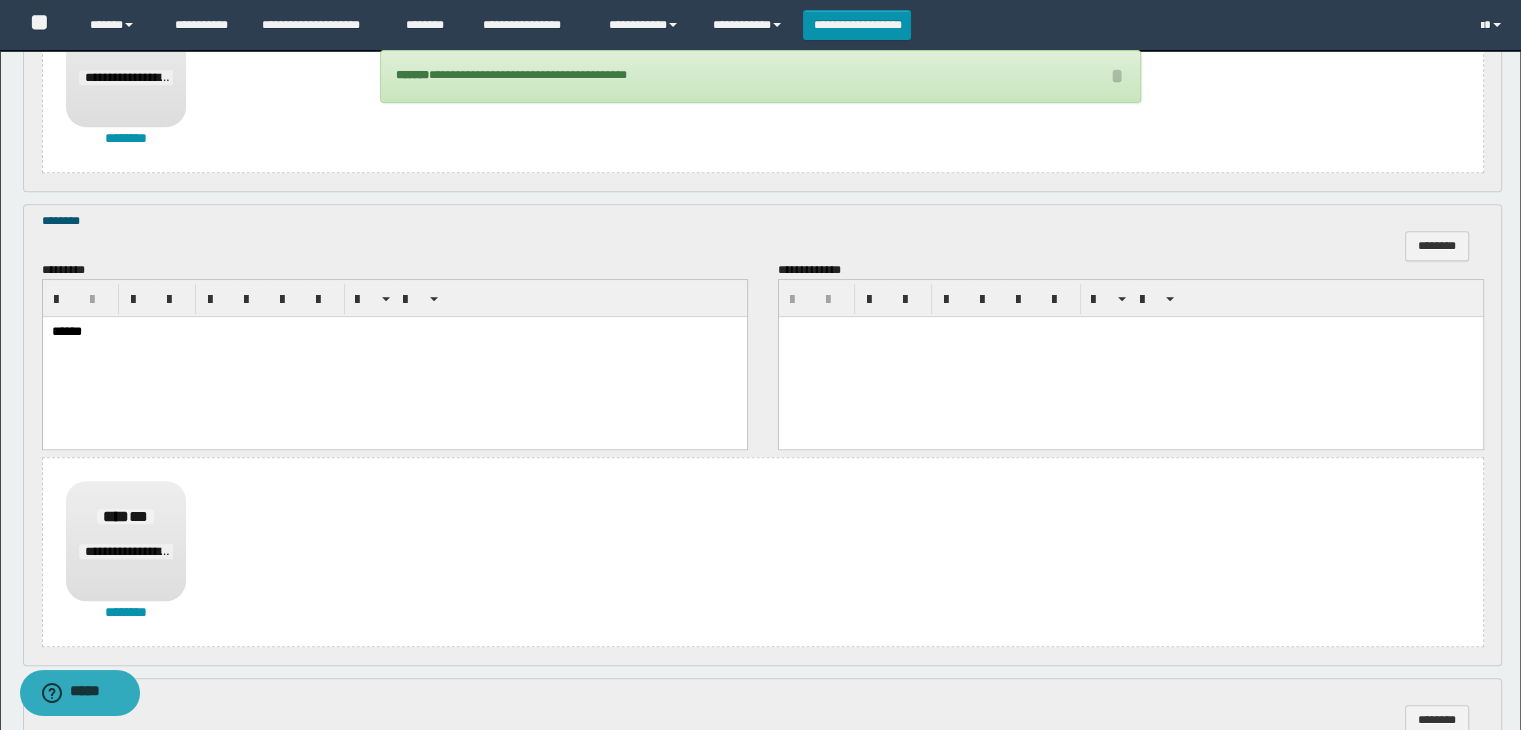 scroll, scrollTop: 1523, scrollLeft: 0, axis: vertical 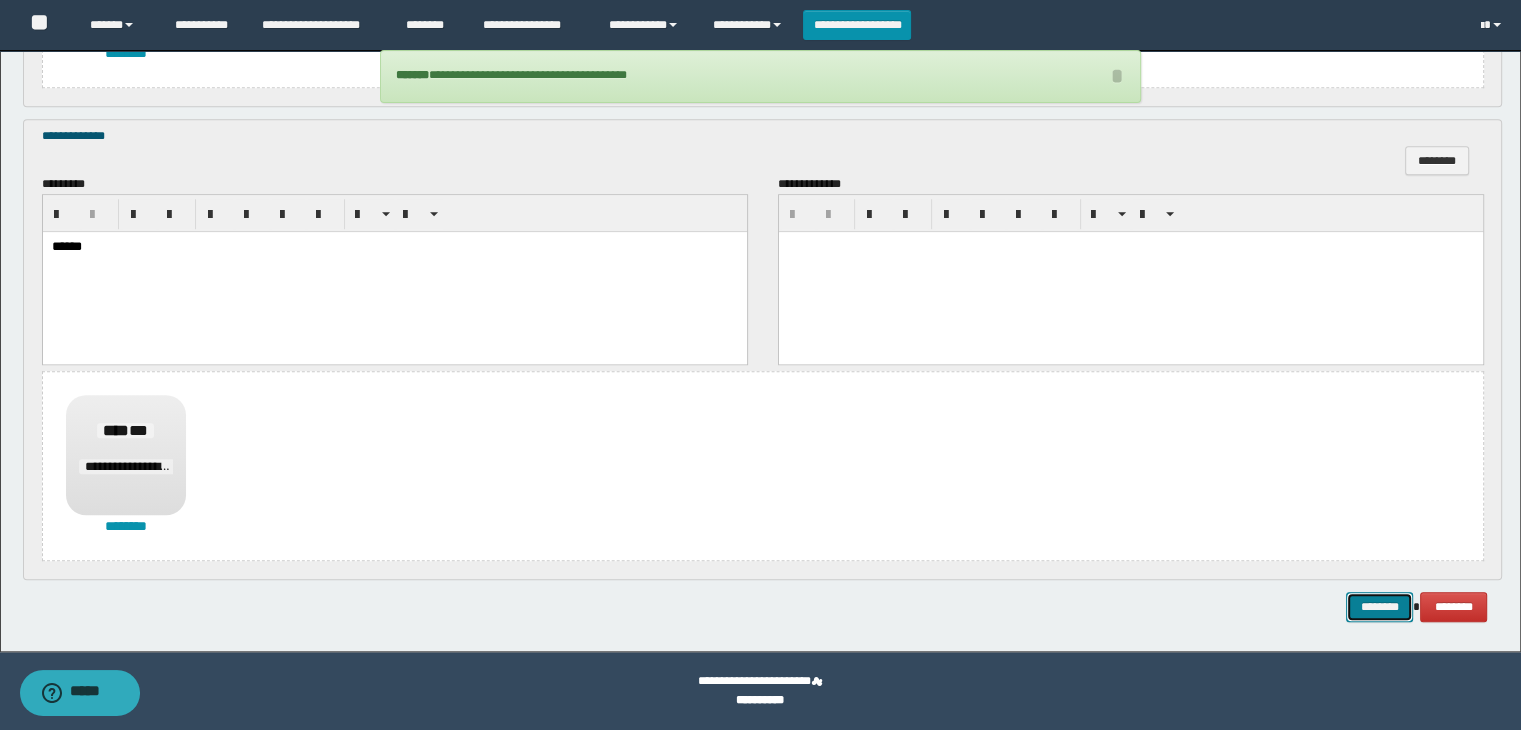 click on "********" at bounding box center (1379, 607) 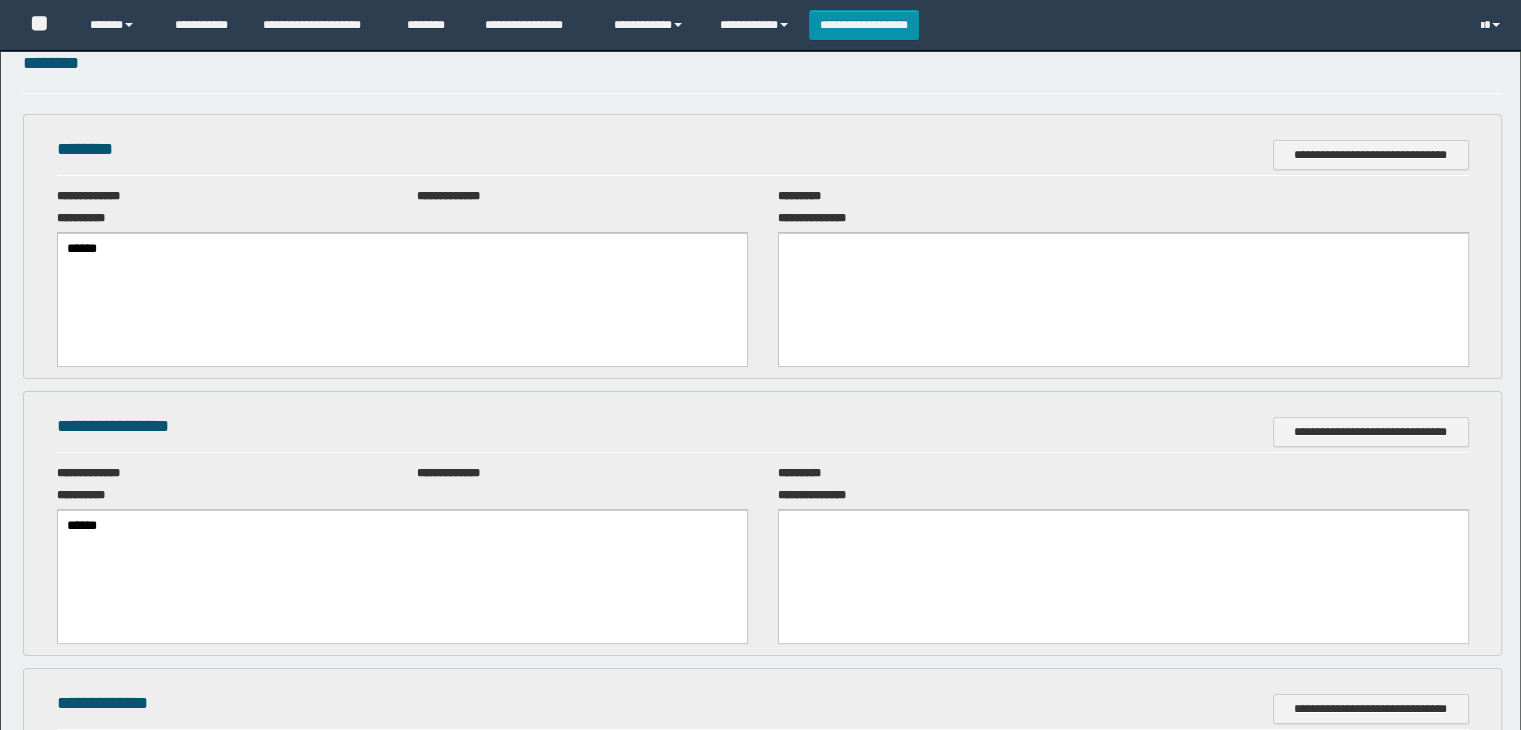 scroll, scrollTop: 0, scrollLeft: 0, axis: both 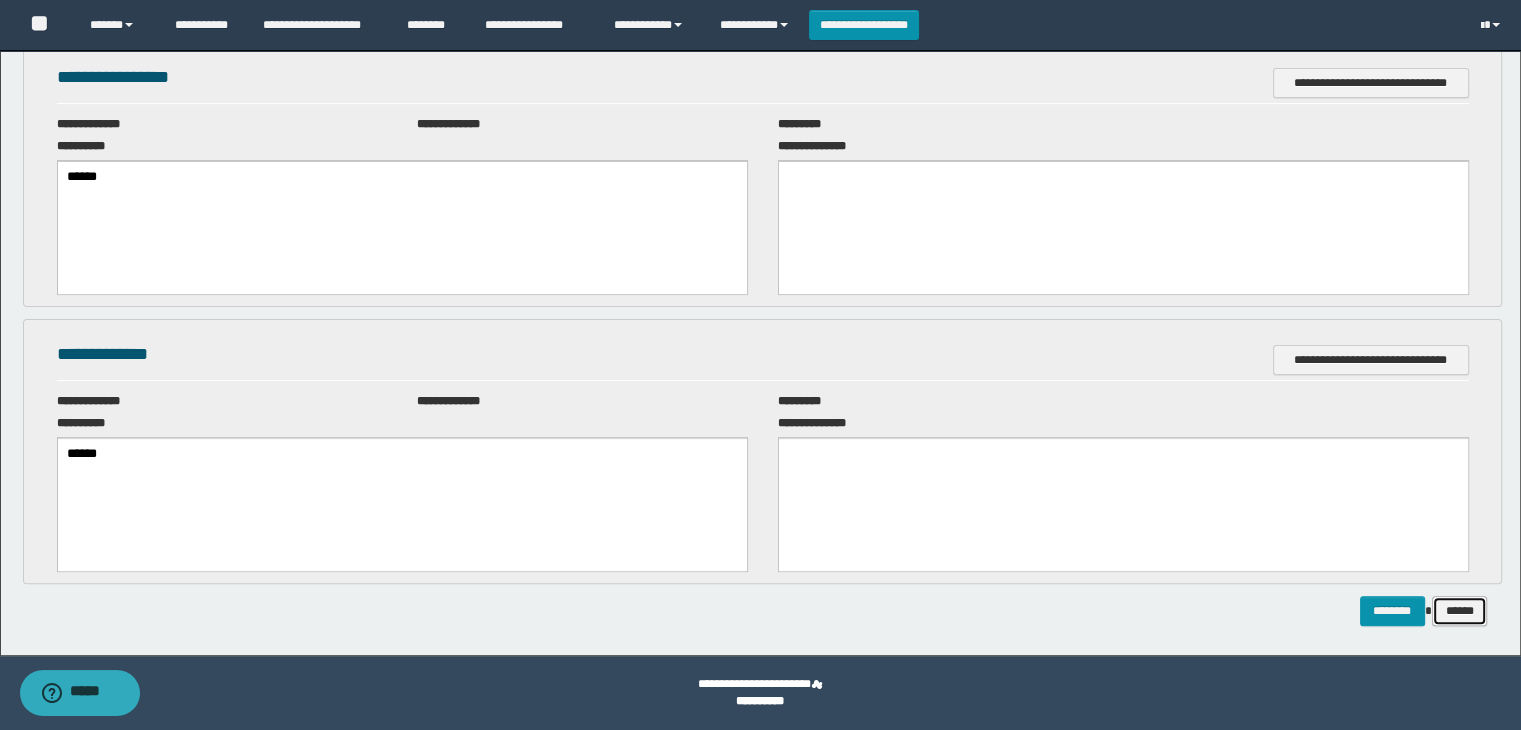 click on "******" at bounding box center (1460, 611) 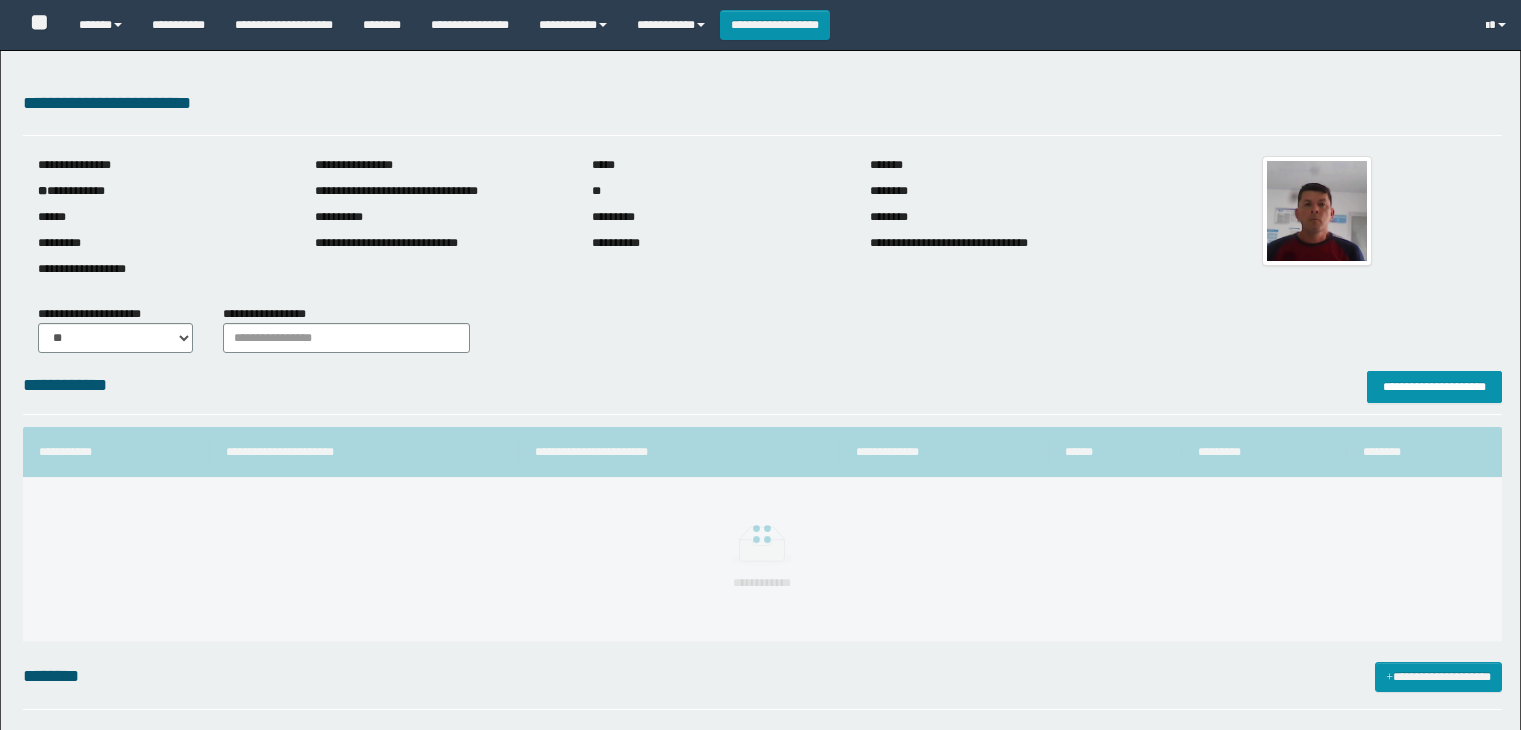 scroll, scrollTop: 0, scrollLeft: 0, axis: both 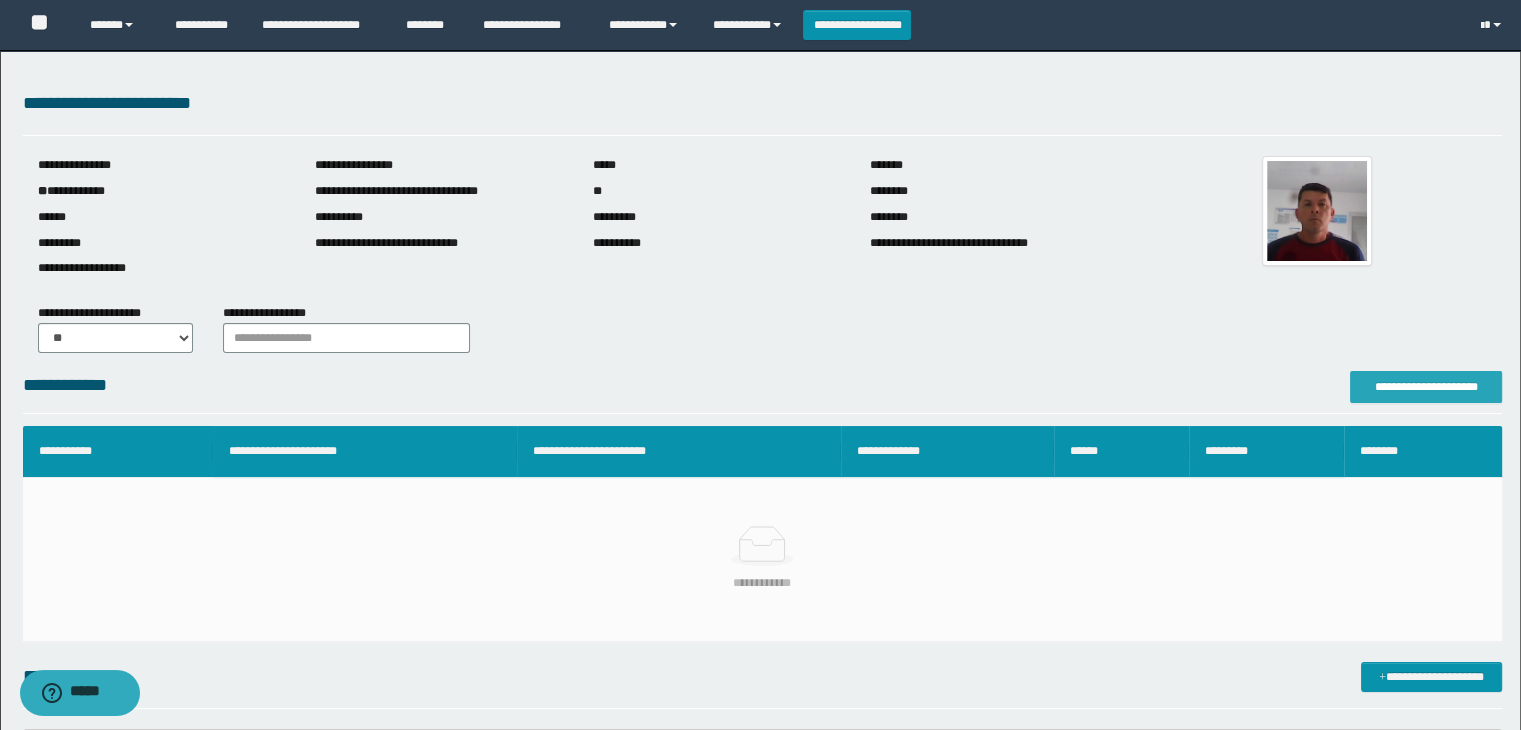 click on "**********" at bounding box center (1426, 387) 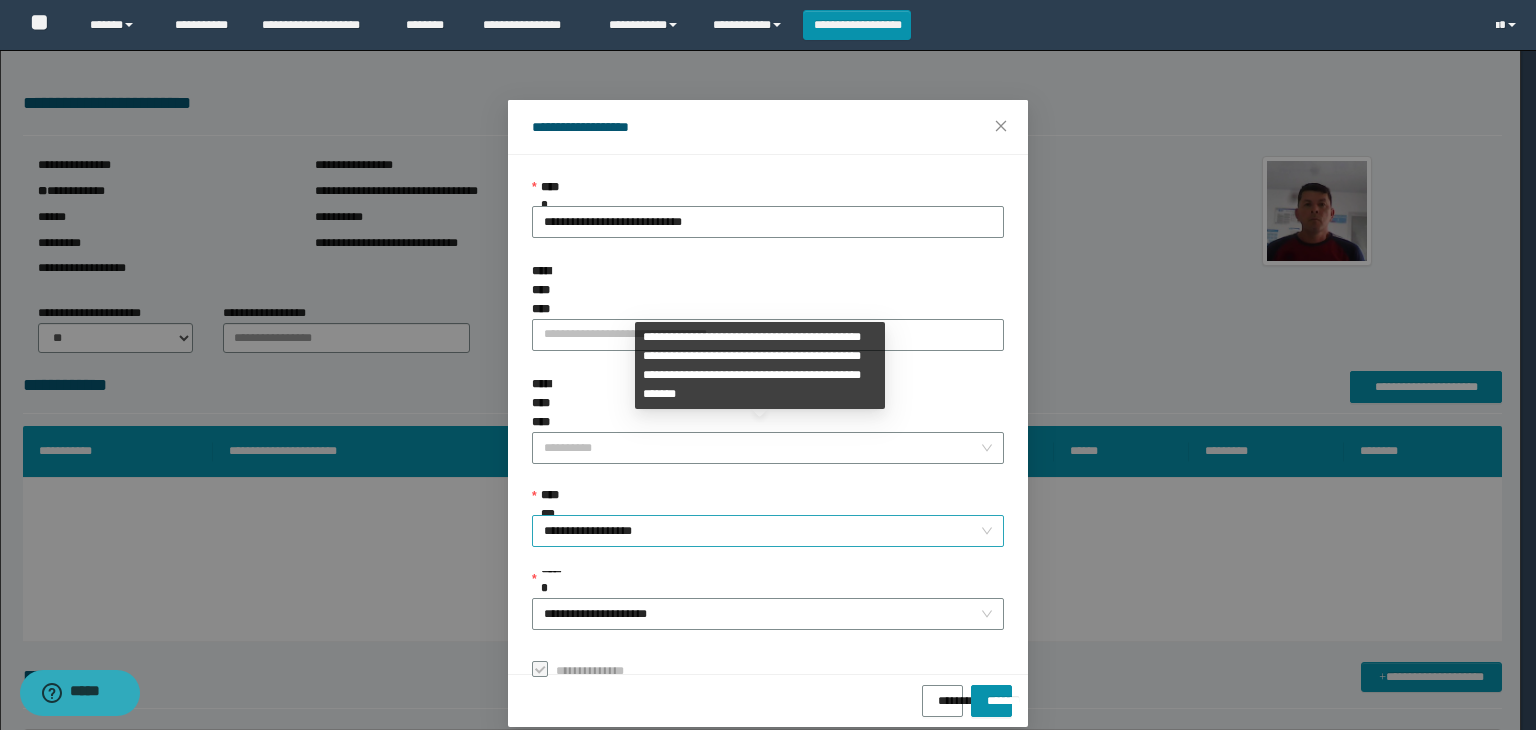 click on "**********" at bounding box center [768, 531] 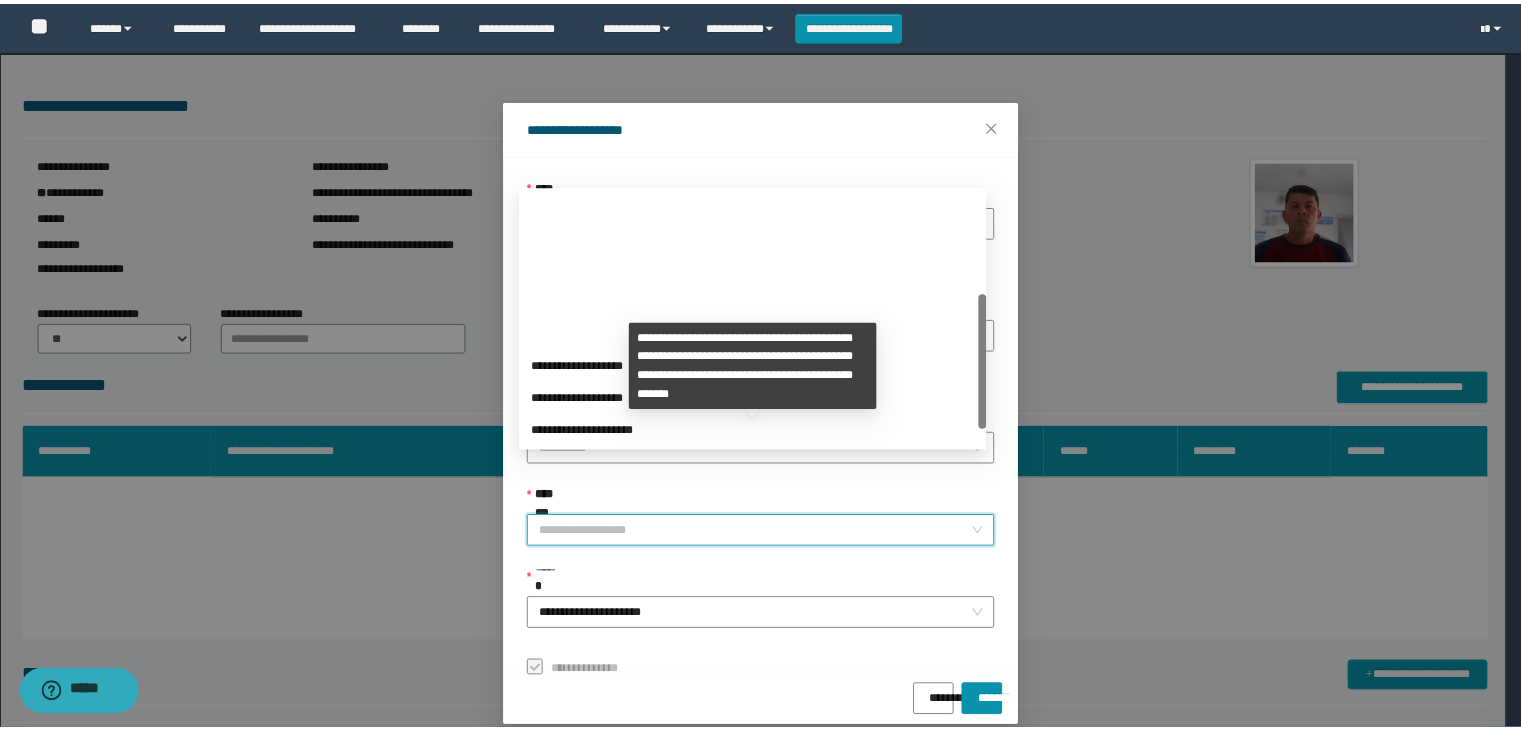 scroll, scrollTop: 192, scrollLeft: 0, axis: vertical 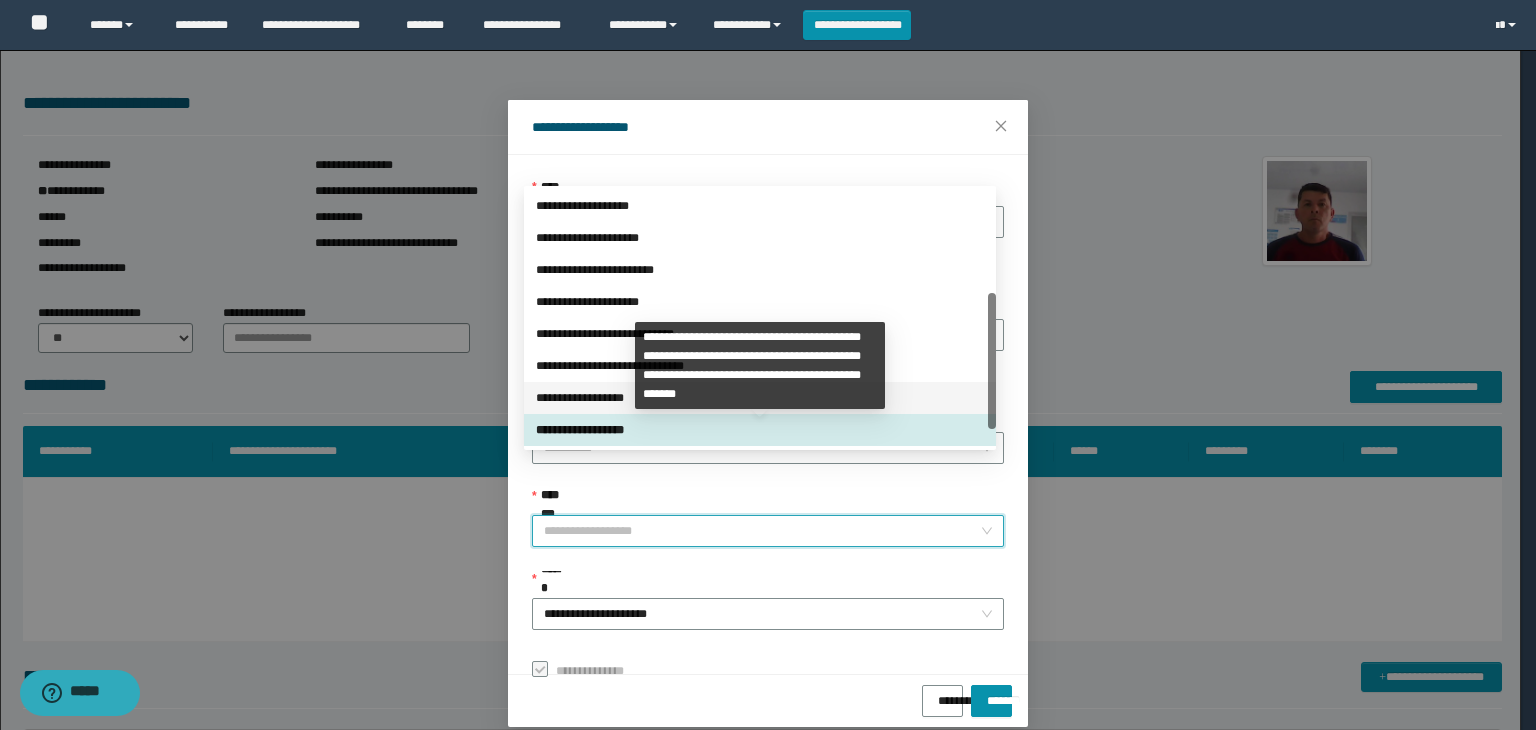 click on "**********" at bounding box center [760, 398] 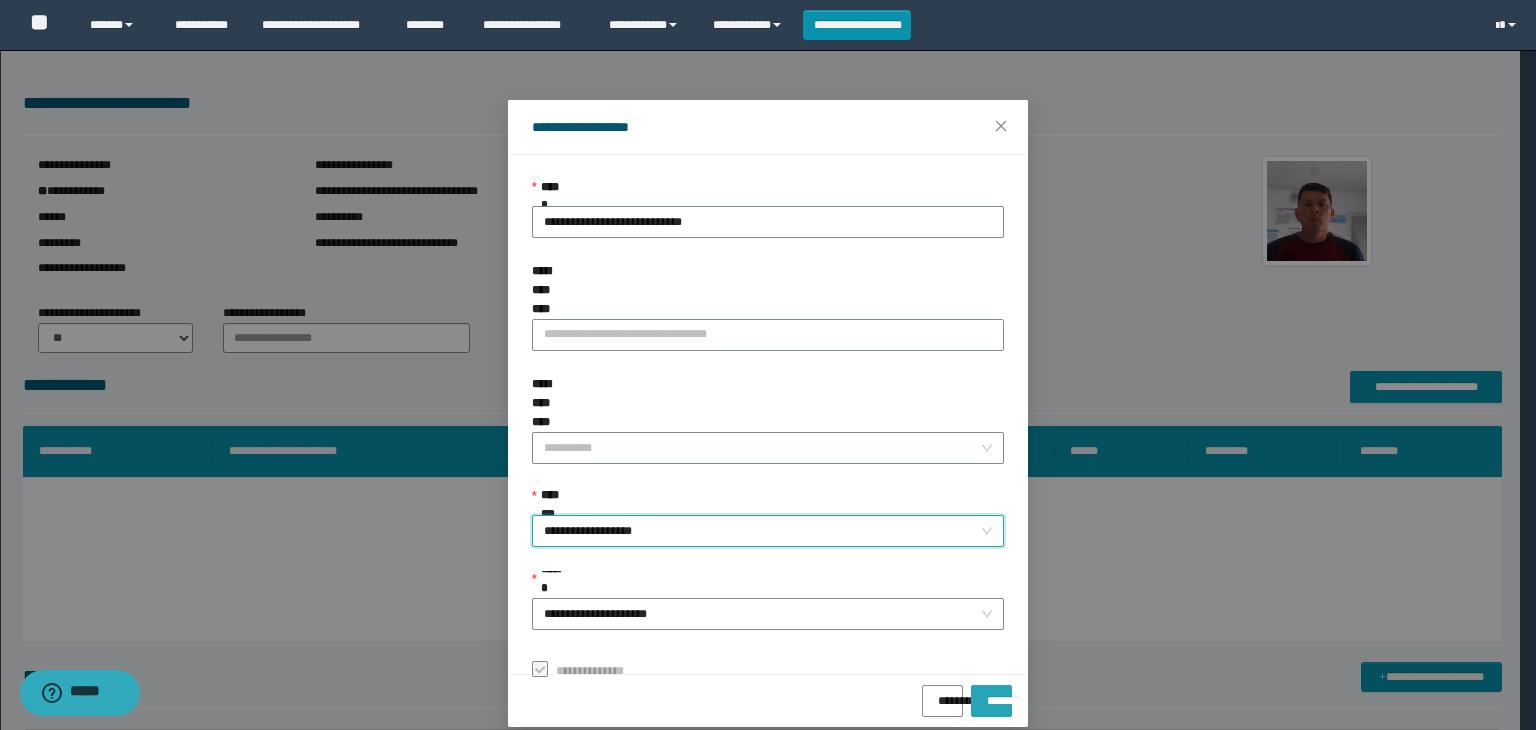 click on "*******" at bounding box center (991, 694) 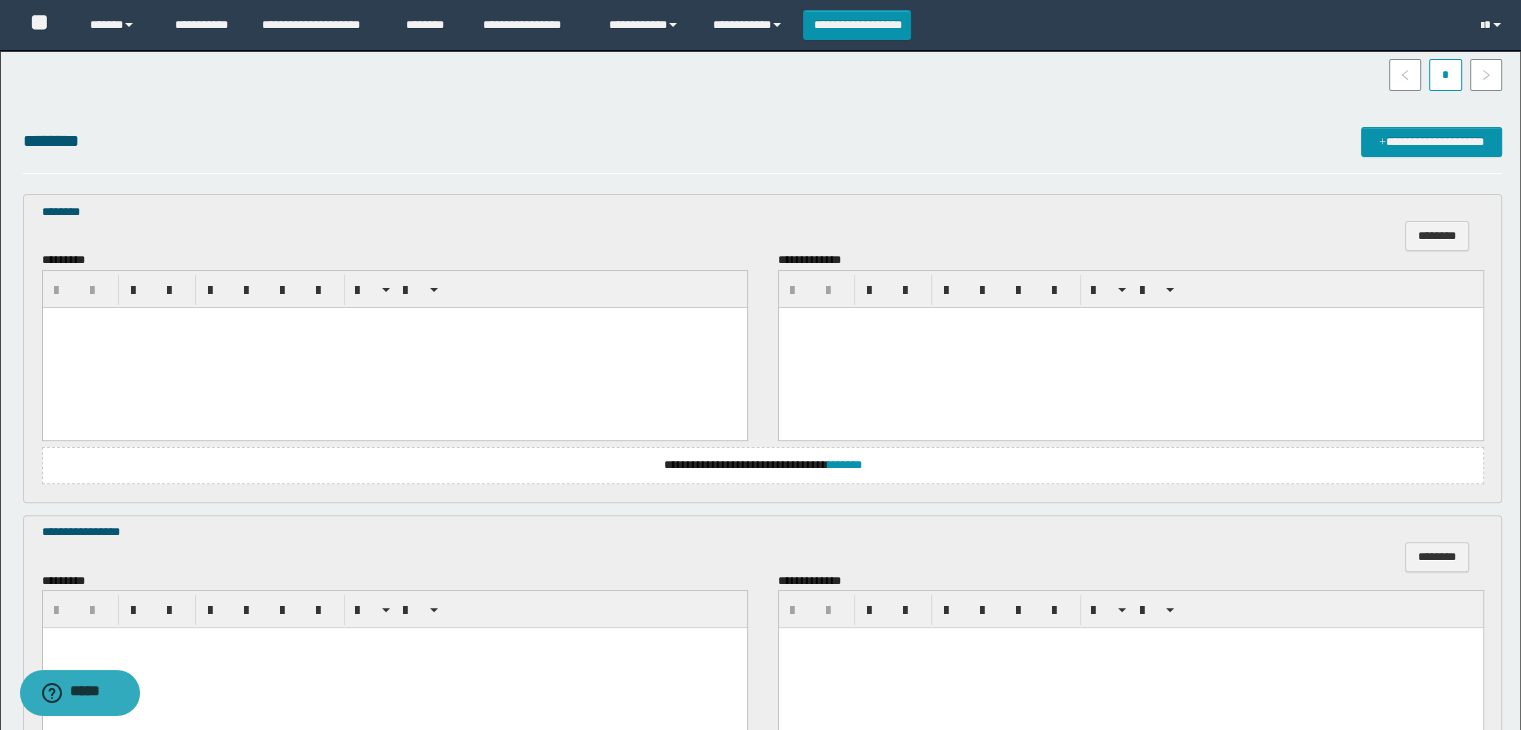 scroll, scrollTop: 600, scrollLeft: 0, axis: vertical 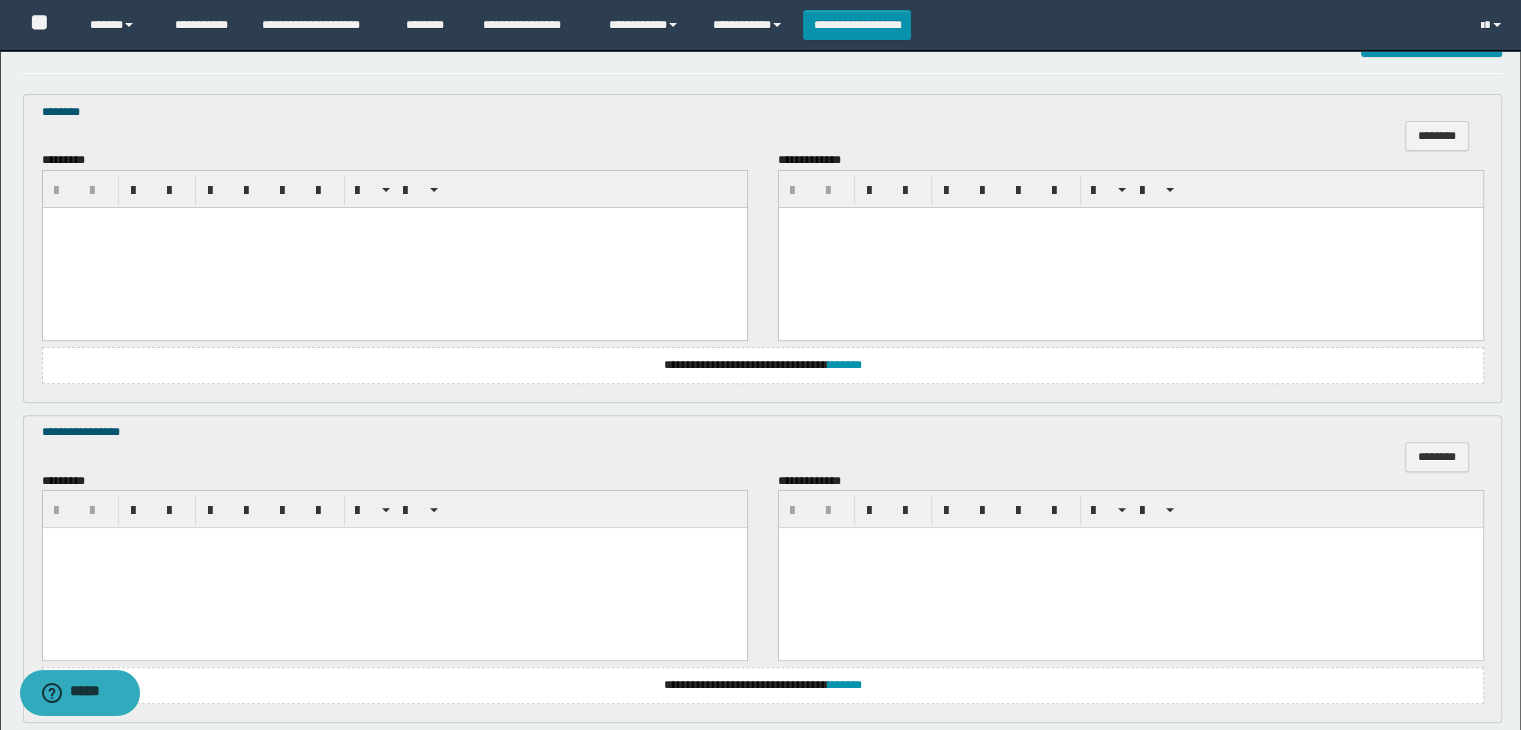 click at bounding box center (394, 247) 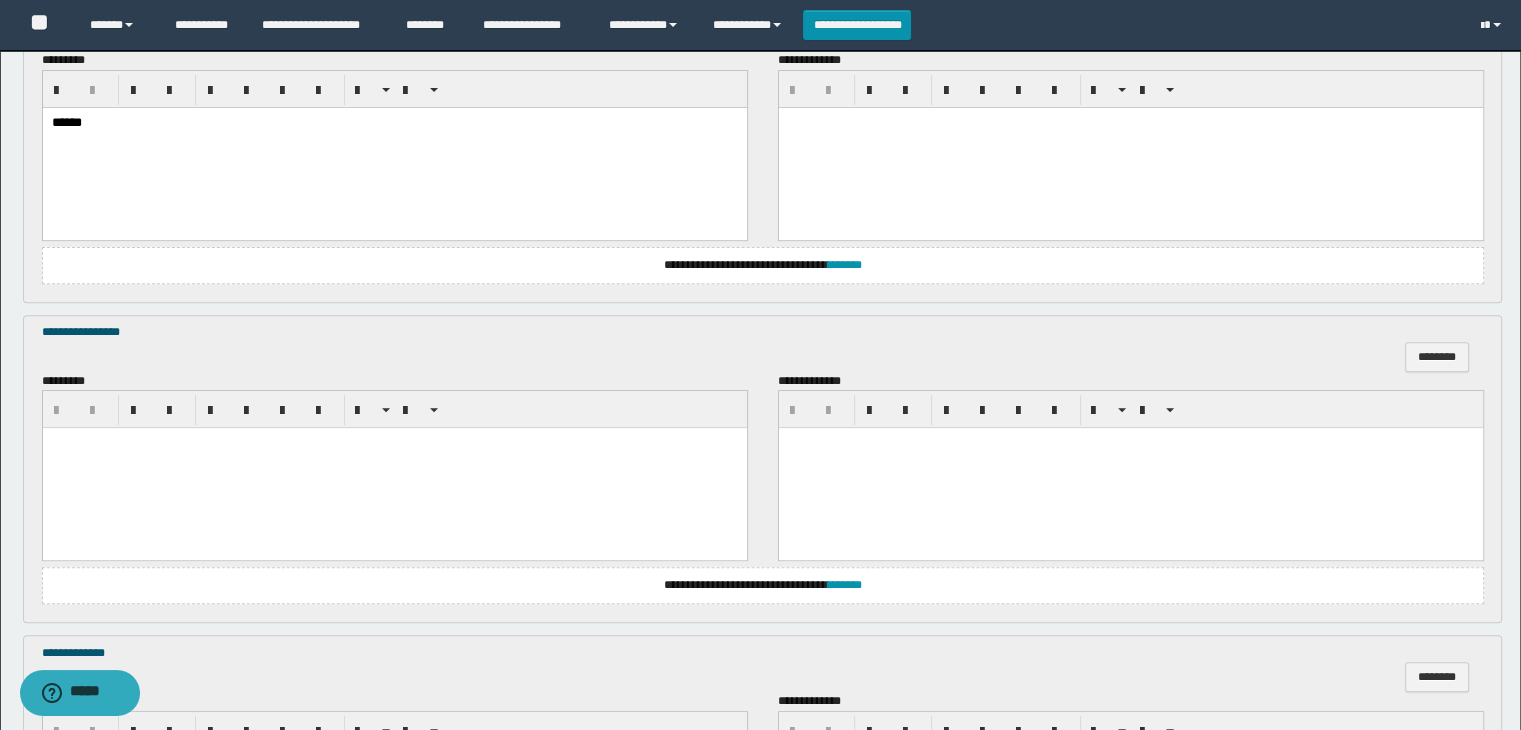 scroll, scrollTop: 800, scrollLeft: 0, axis: vertical 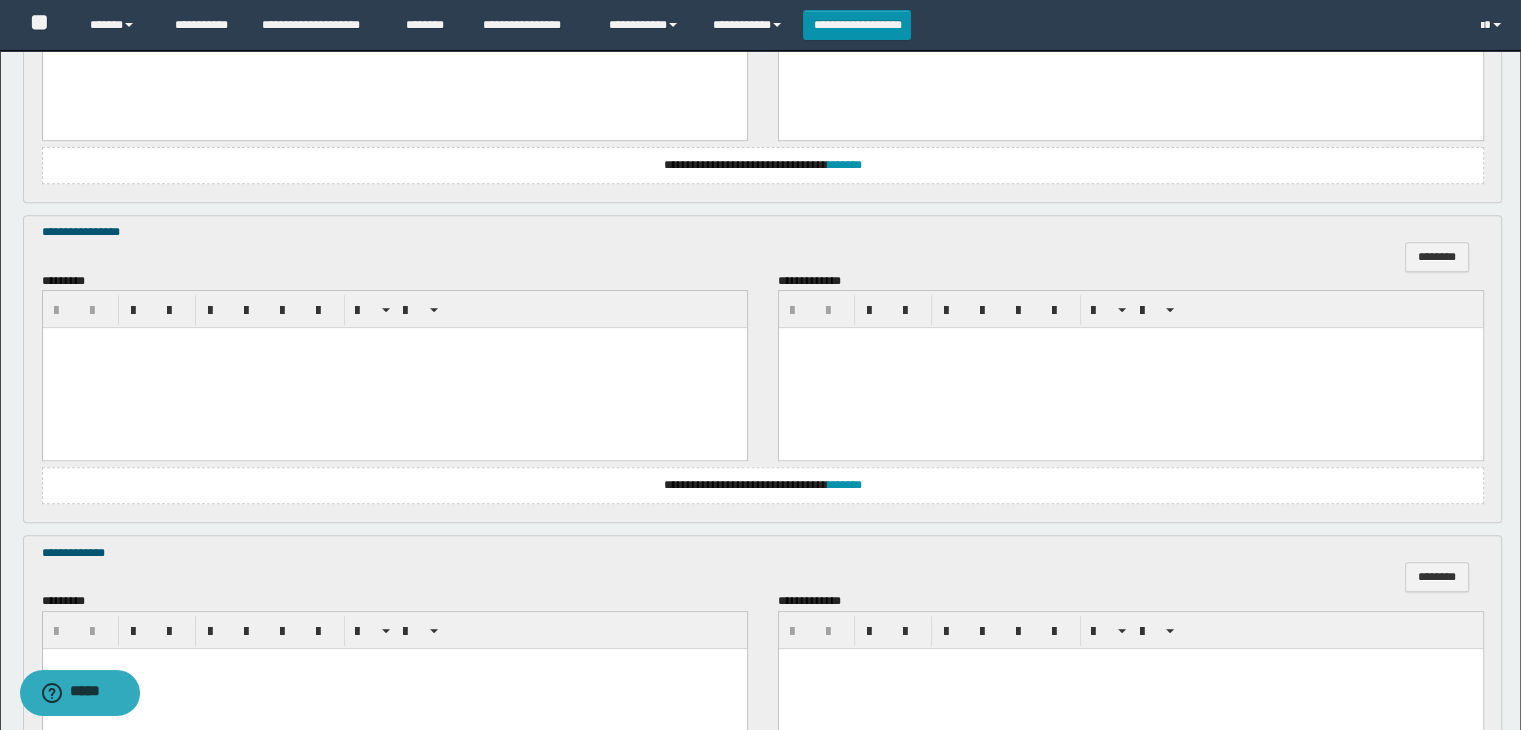click at bounding box center [394, 343] 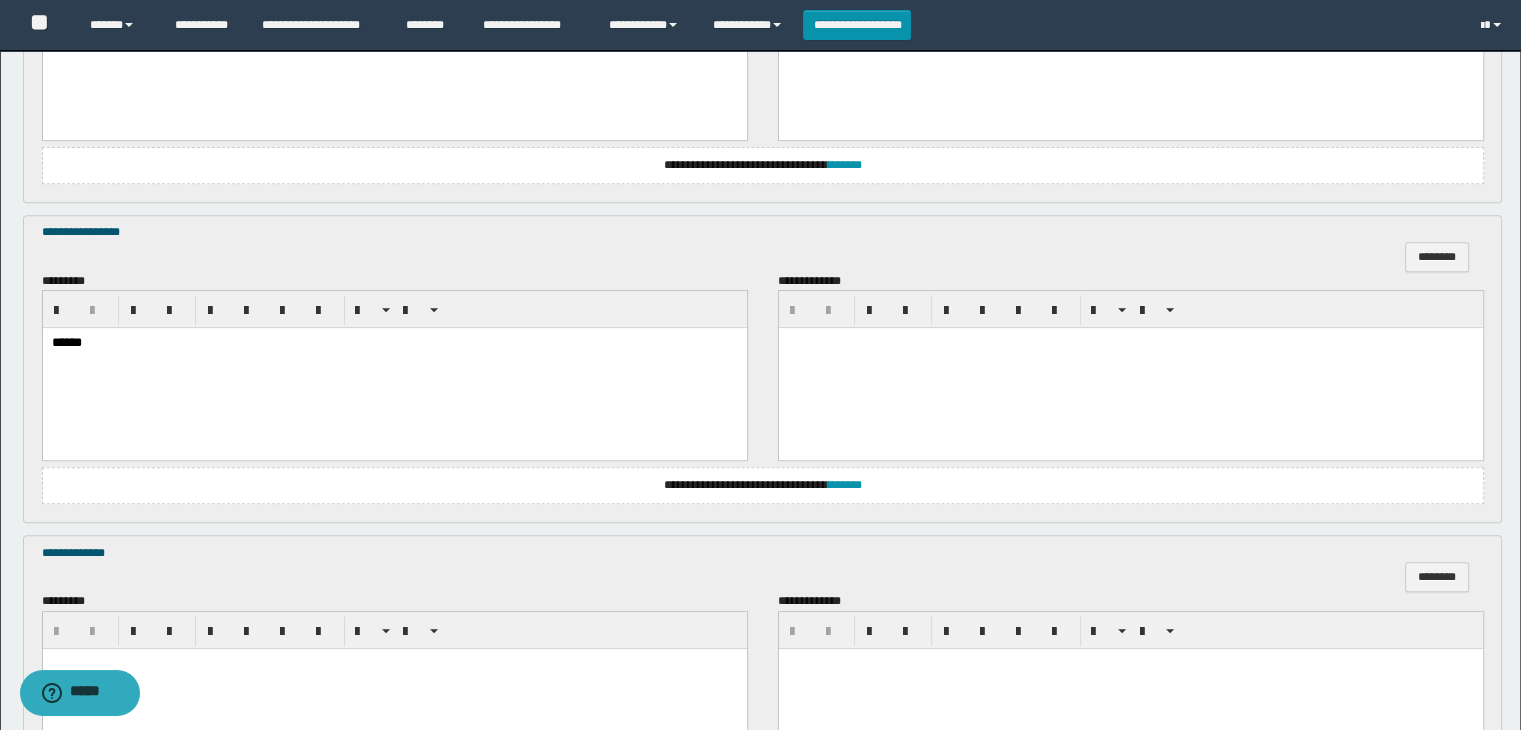 scroll, scrollTop: 1064, scrollLeft: 0, axis: vertical 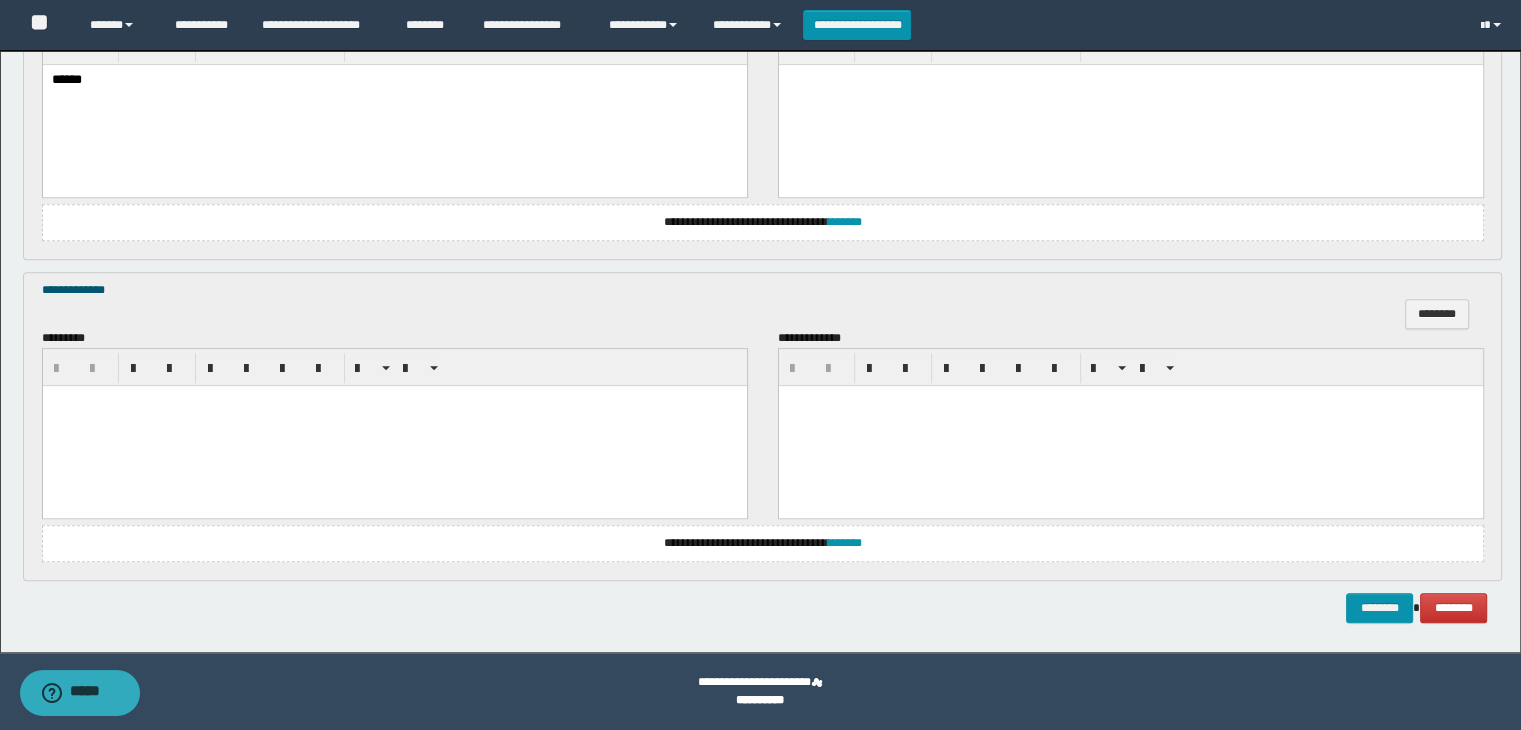 click at bounding box center (394, 425) 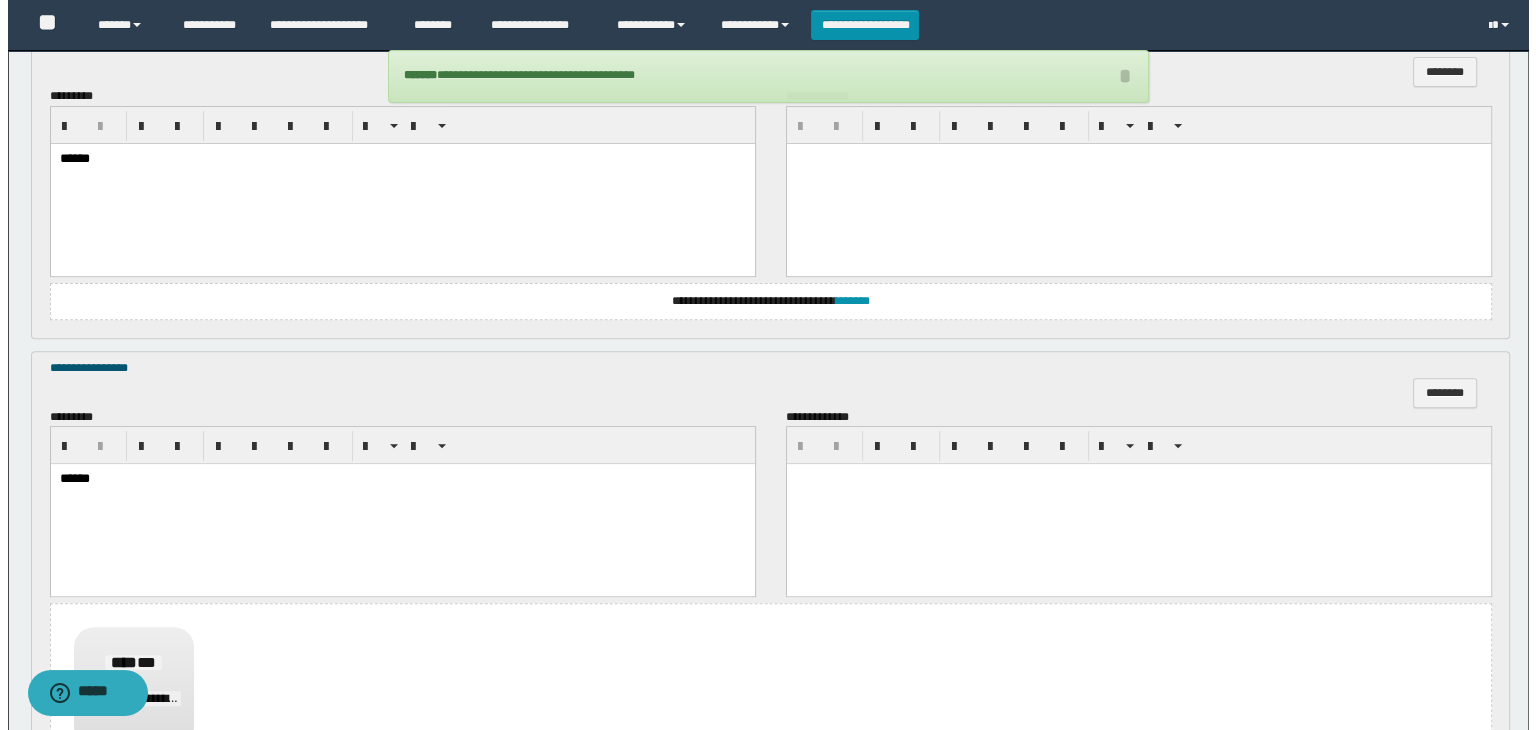scroll, scrollTop: 464, scrollLeft: 0, axis: vertical 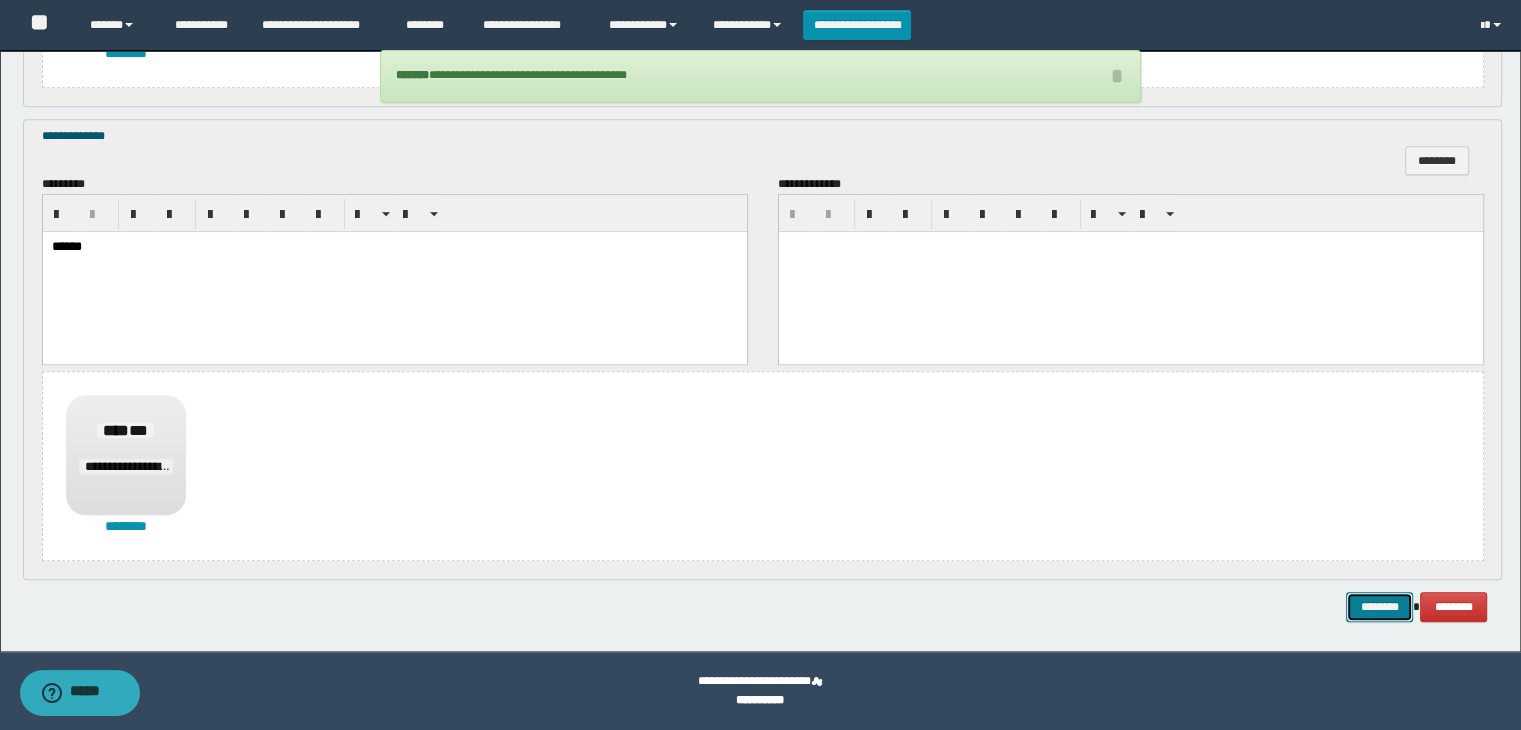 drag, startPoint x: 1363, startPoint y: 608, endPoint x: 1100, endPoint y: 372, distance: 353.36243 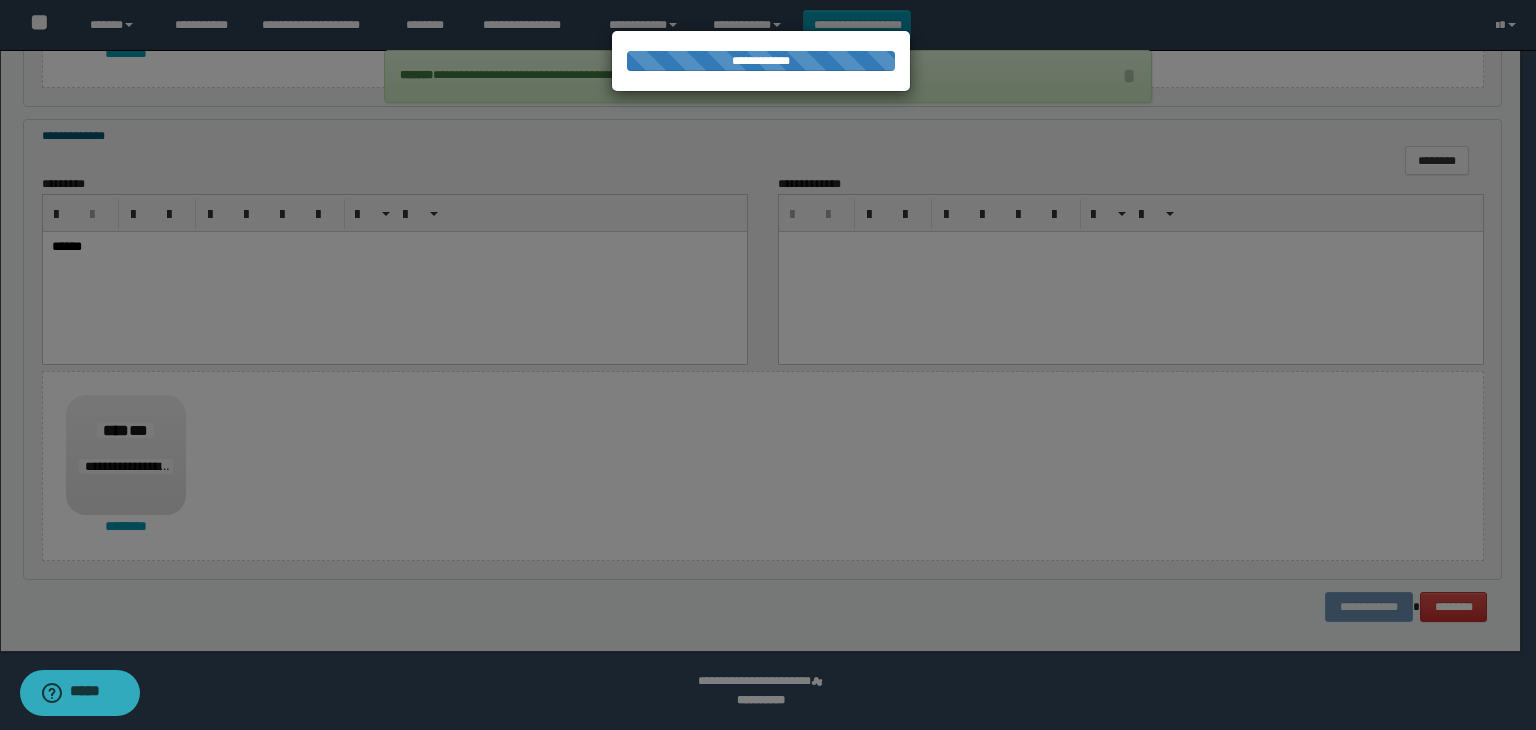 scroll, scrollTop: 0, scrollLeft: 0, axis: both 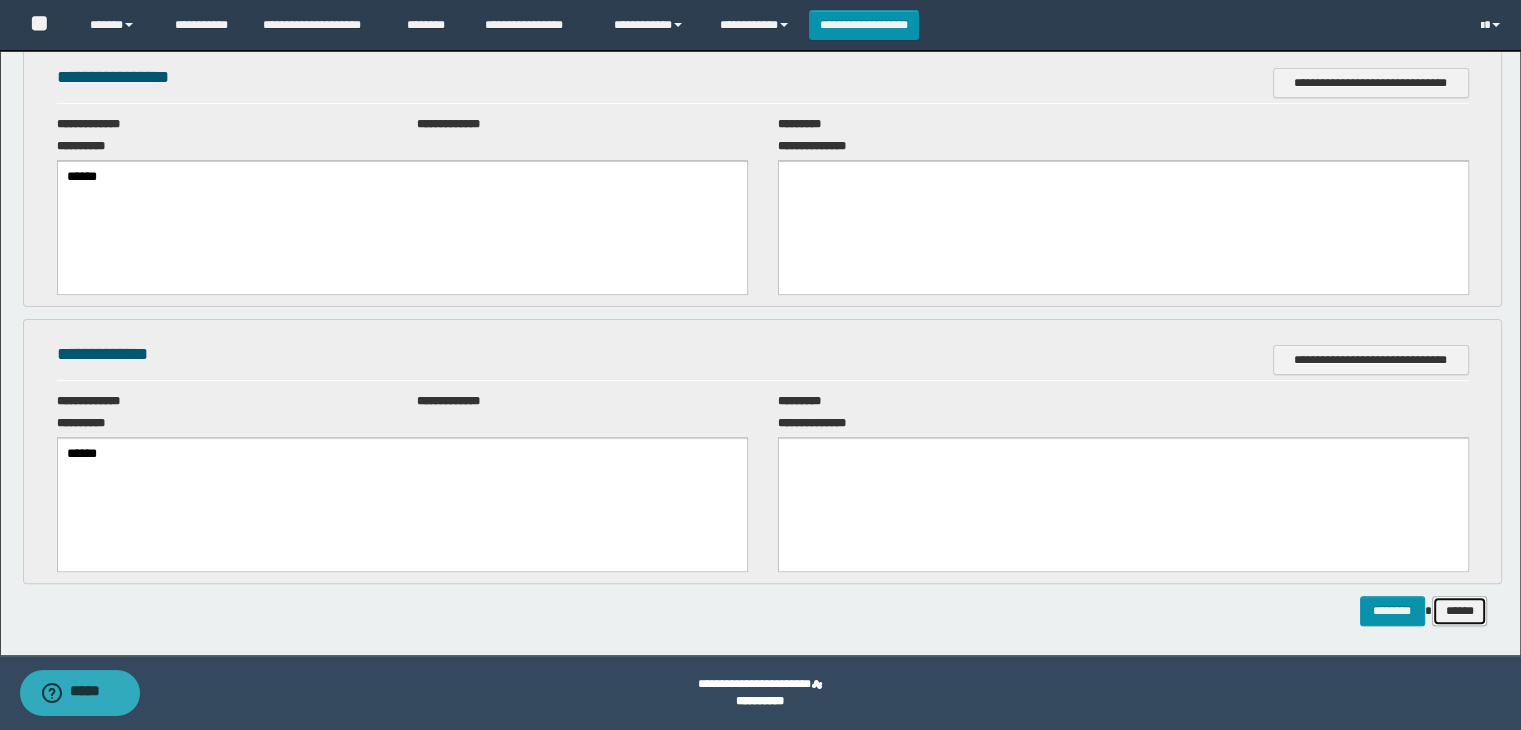 click on "******" at bounding box center [1460, 611] 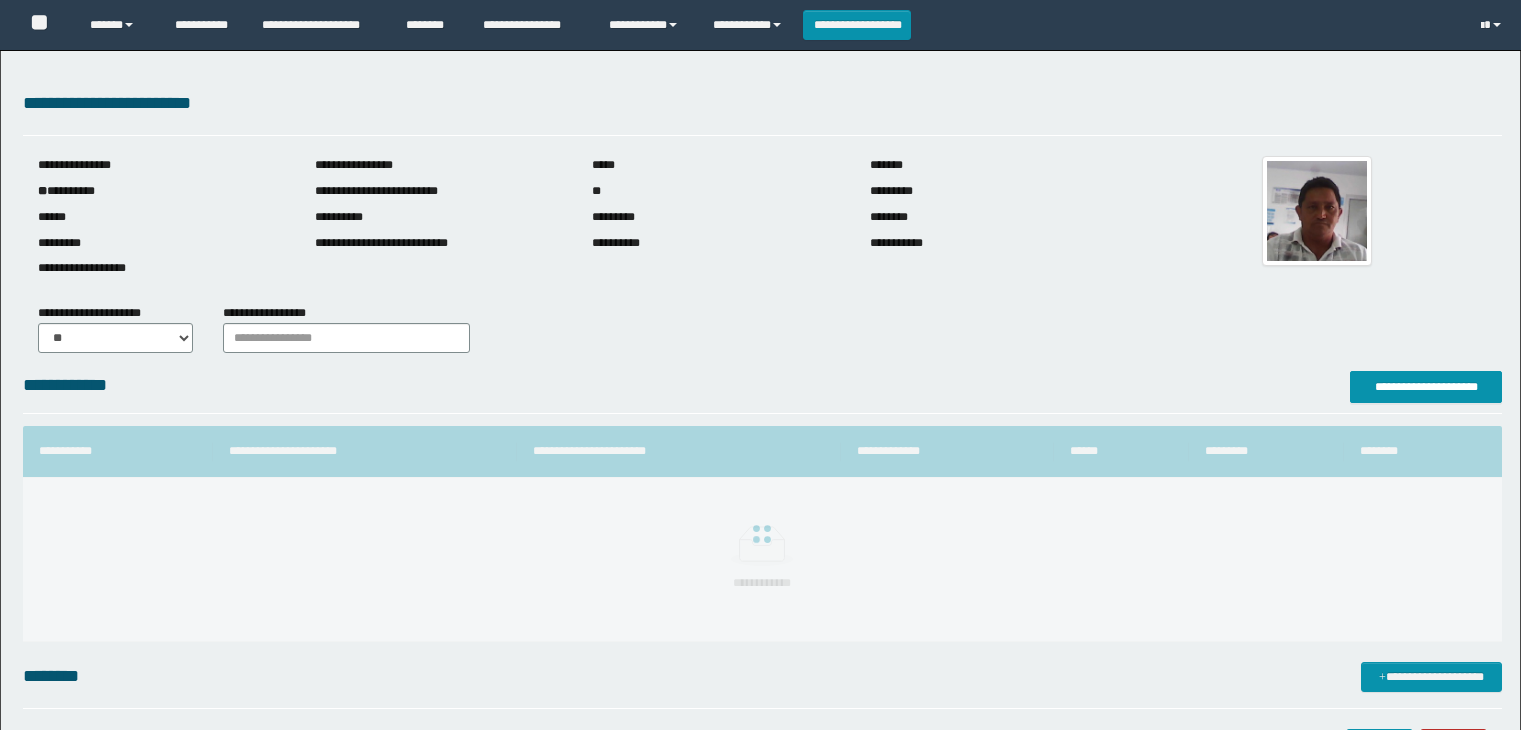 scroll, scrollTop: 0, scrollLeft: 0, axis: both 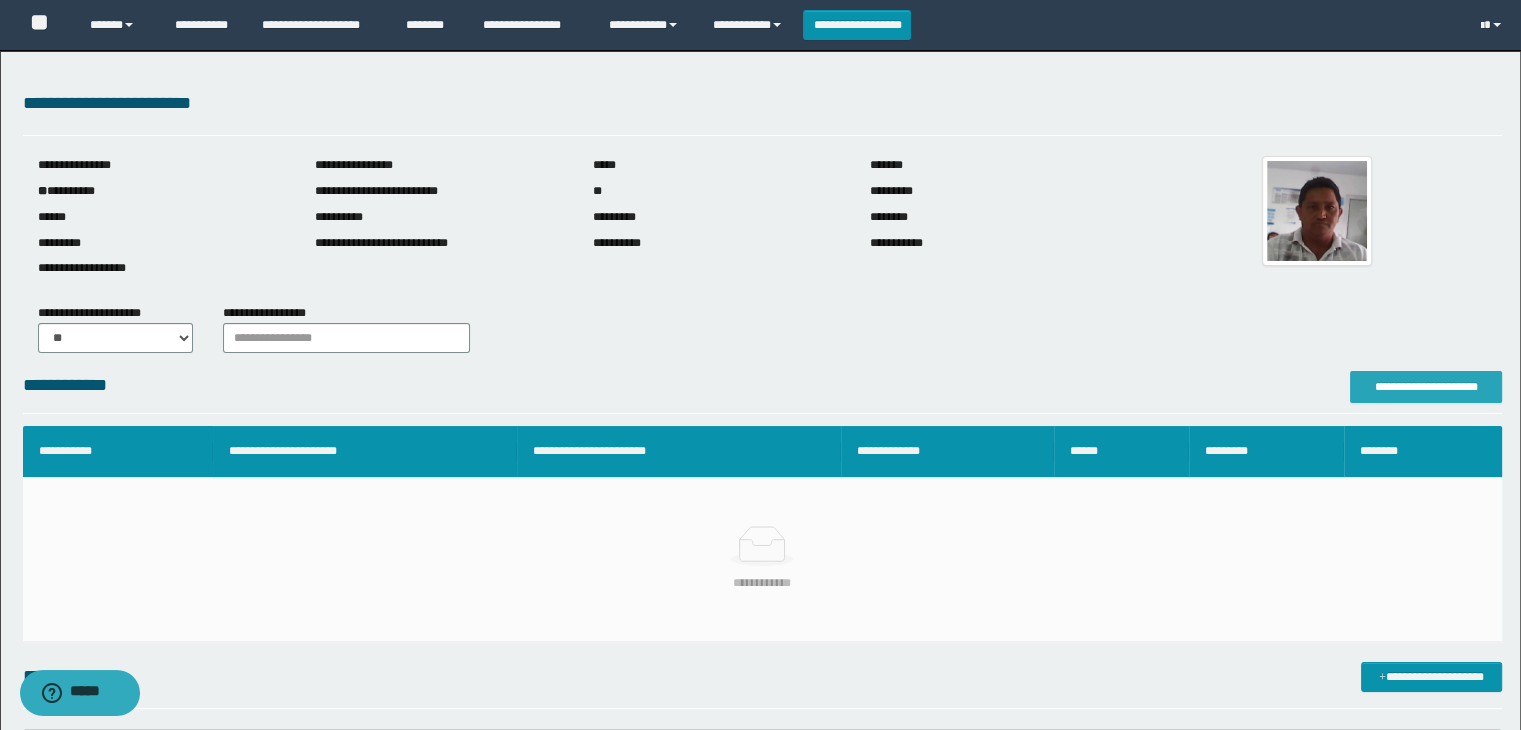 click on "**********" at bounding box center (1426, 387) 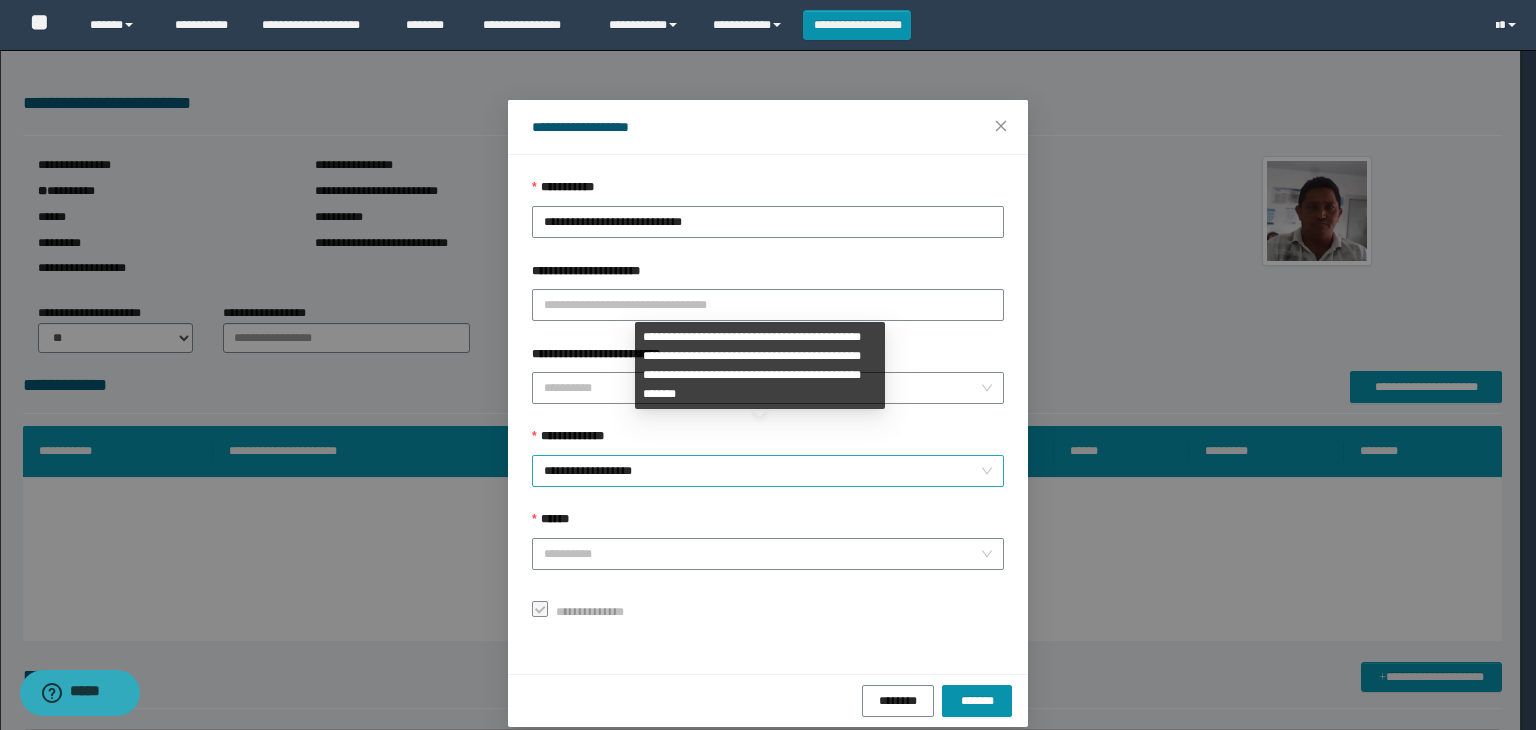 click on "**********" at bounding box center (768, 471) 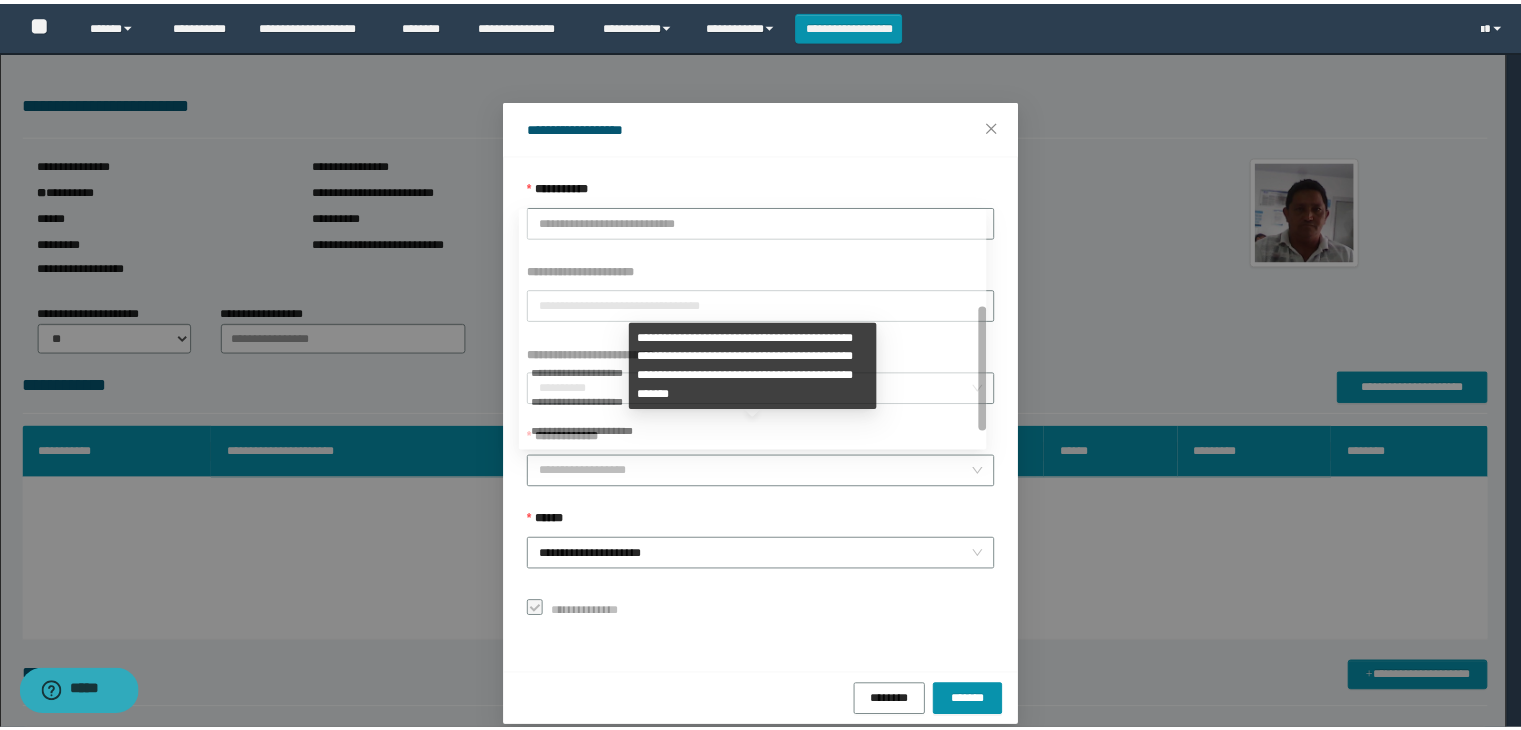 scroll, scrollTop: 192, scrollLeft: 0, axis: vertical 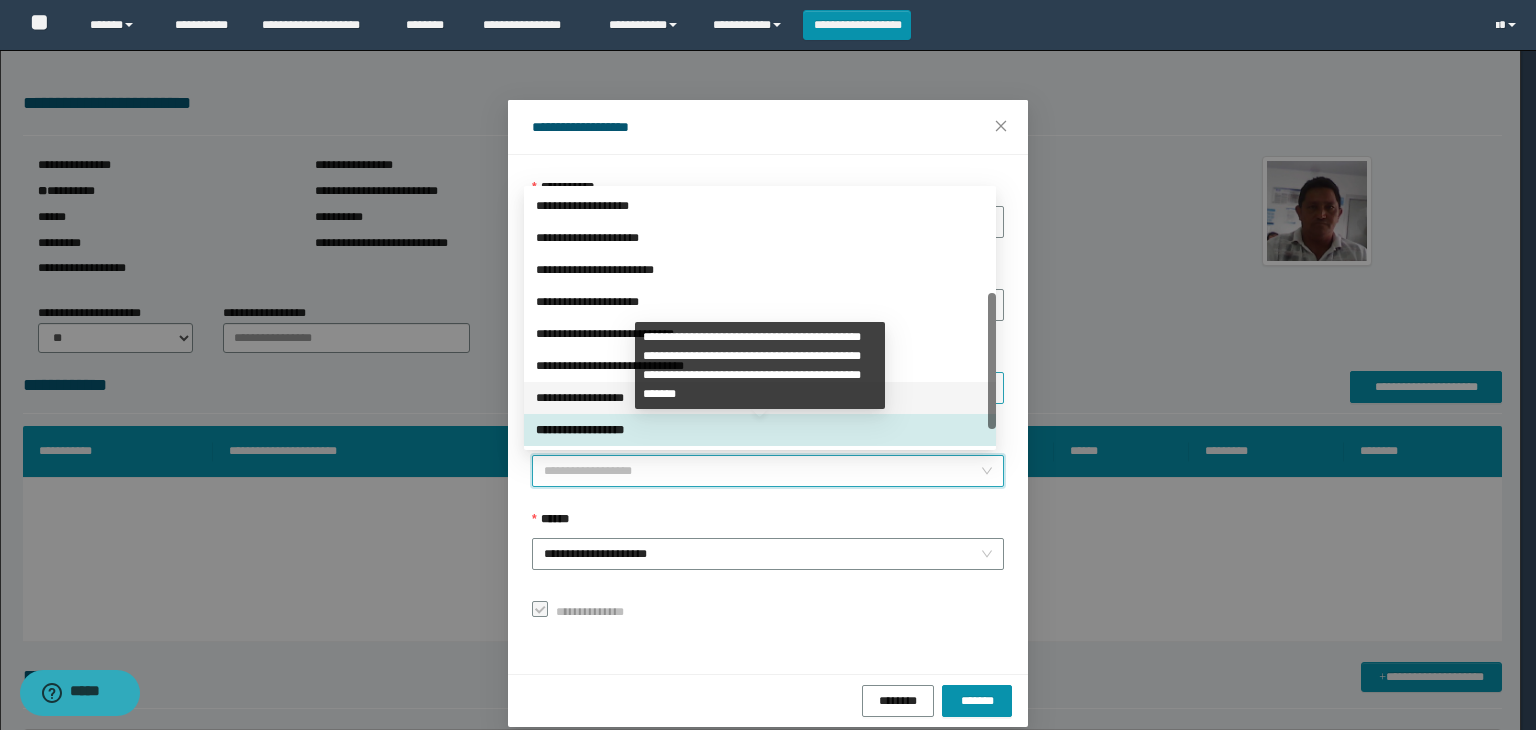 drag, startPoint x: 608, startPoint y: 402, endPoint x: 620, endPoint y: 402, distance: 12 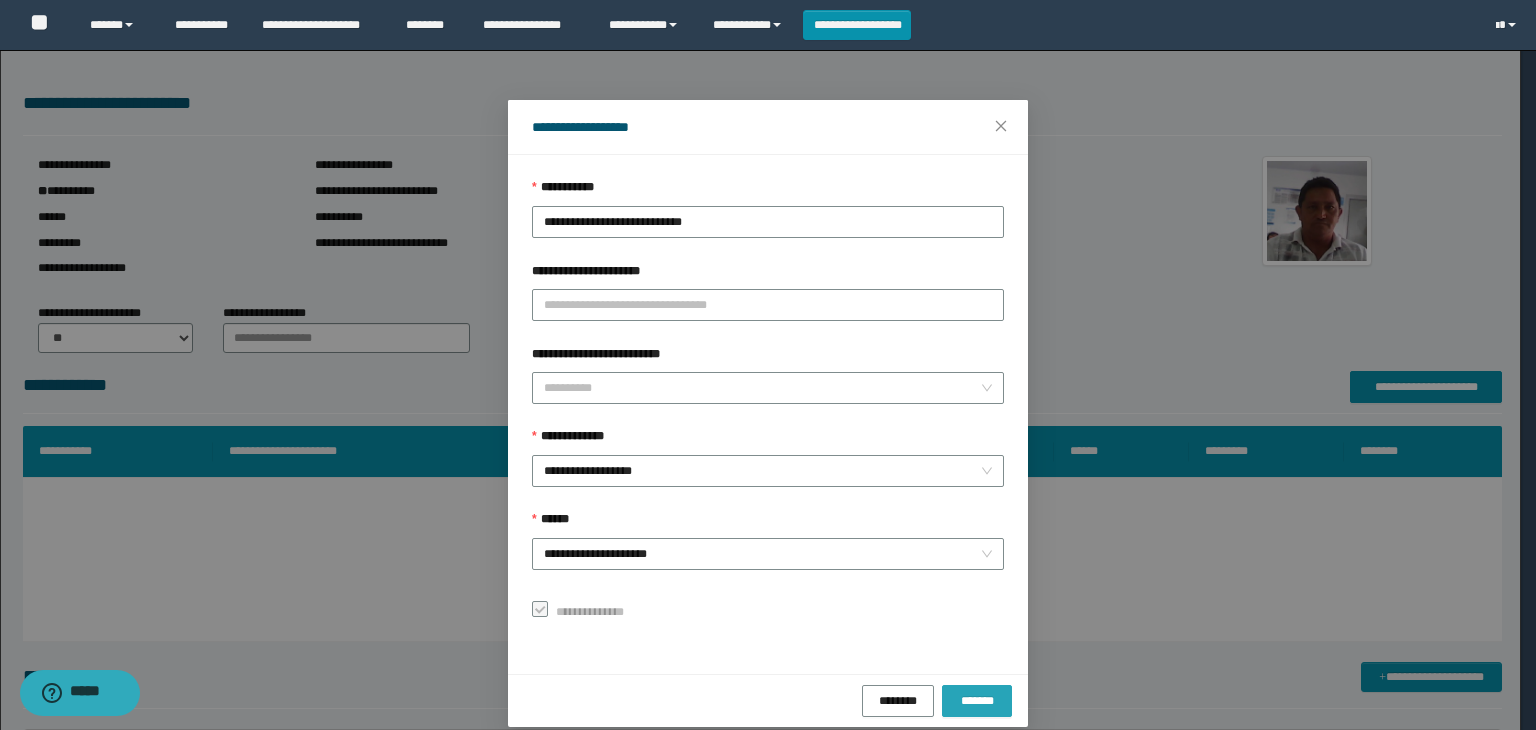 click on "*******" at bounding box center [977, 700] 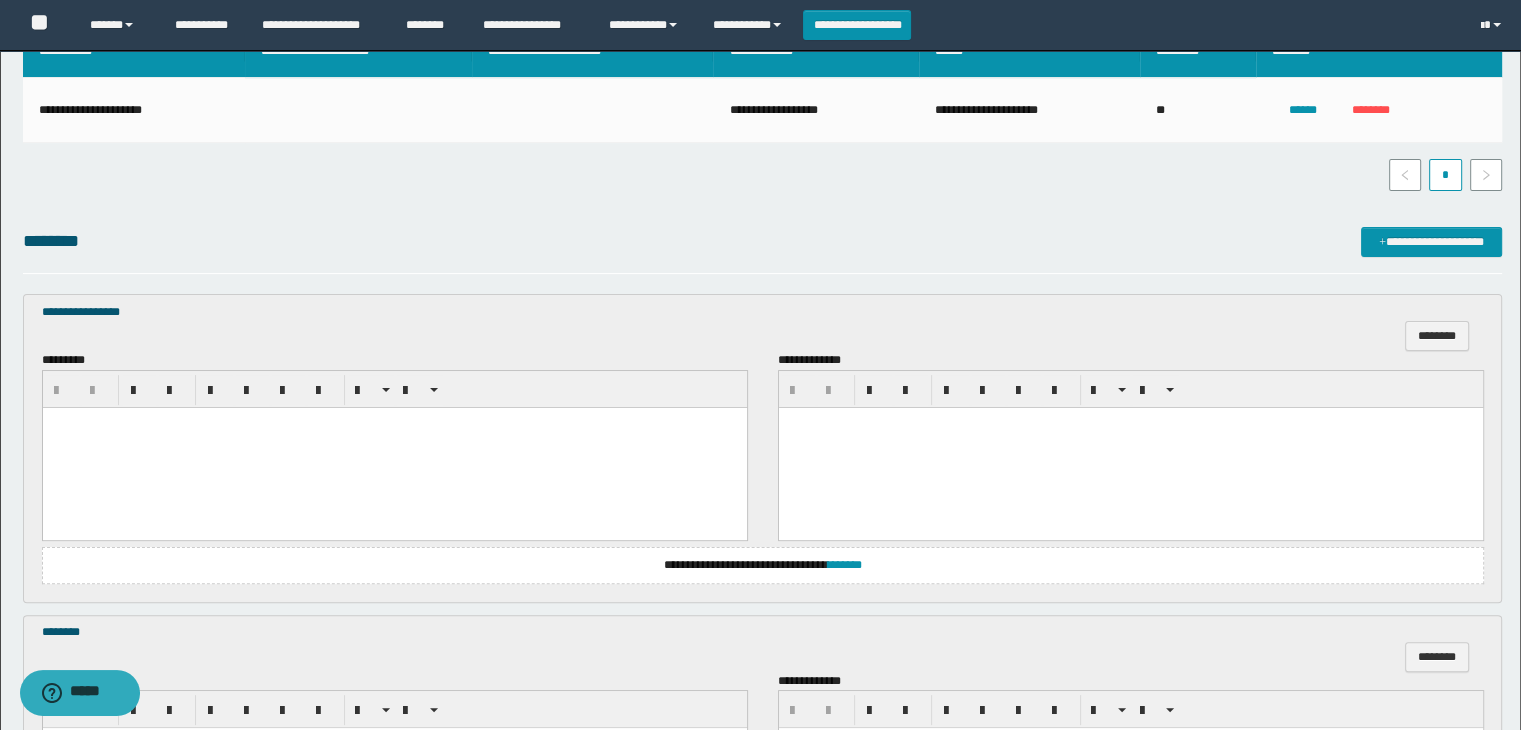 scroll, scrollTop: 600, scrollLeft: 0, axis: vertical 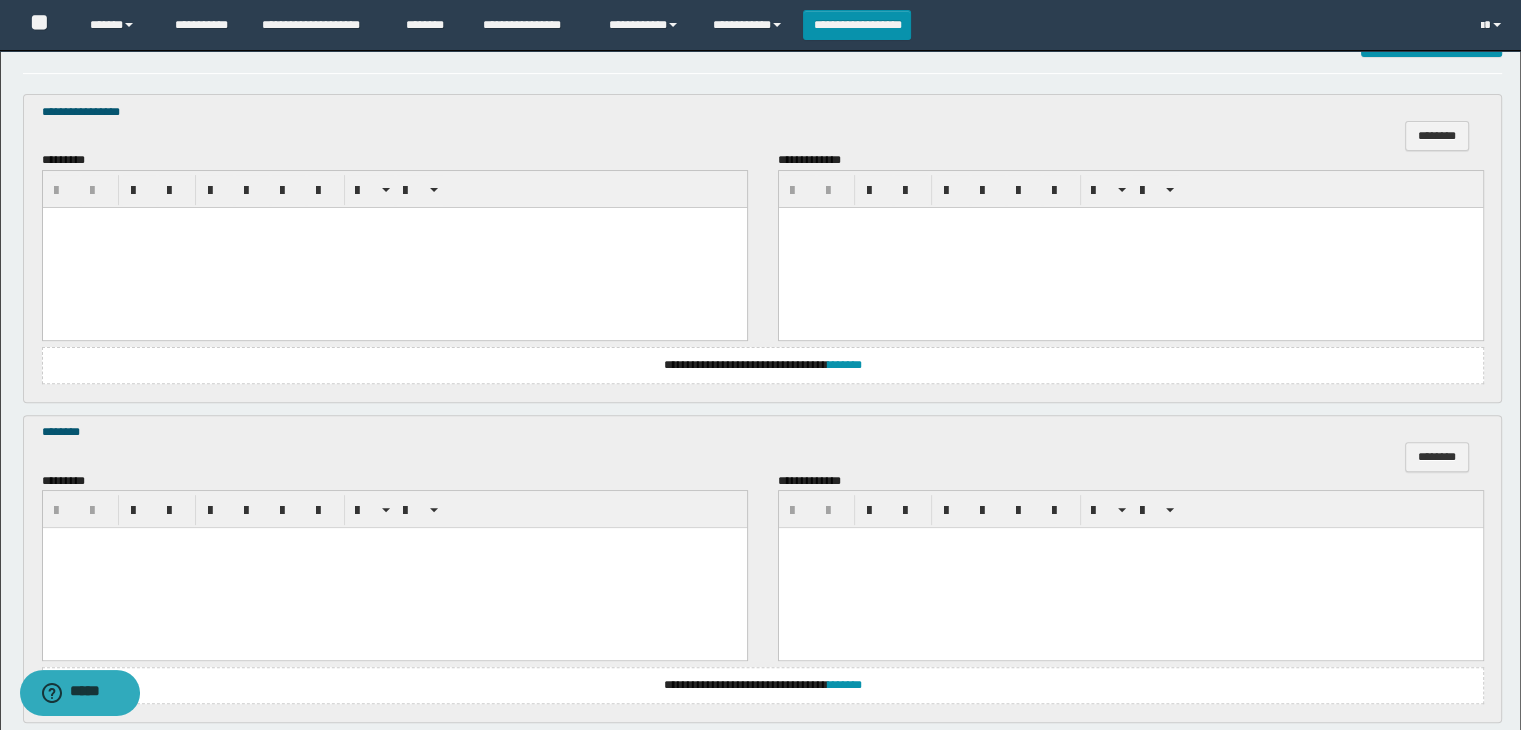 click at bounding box center [394, 247] 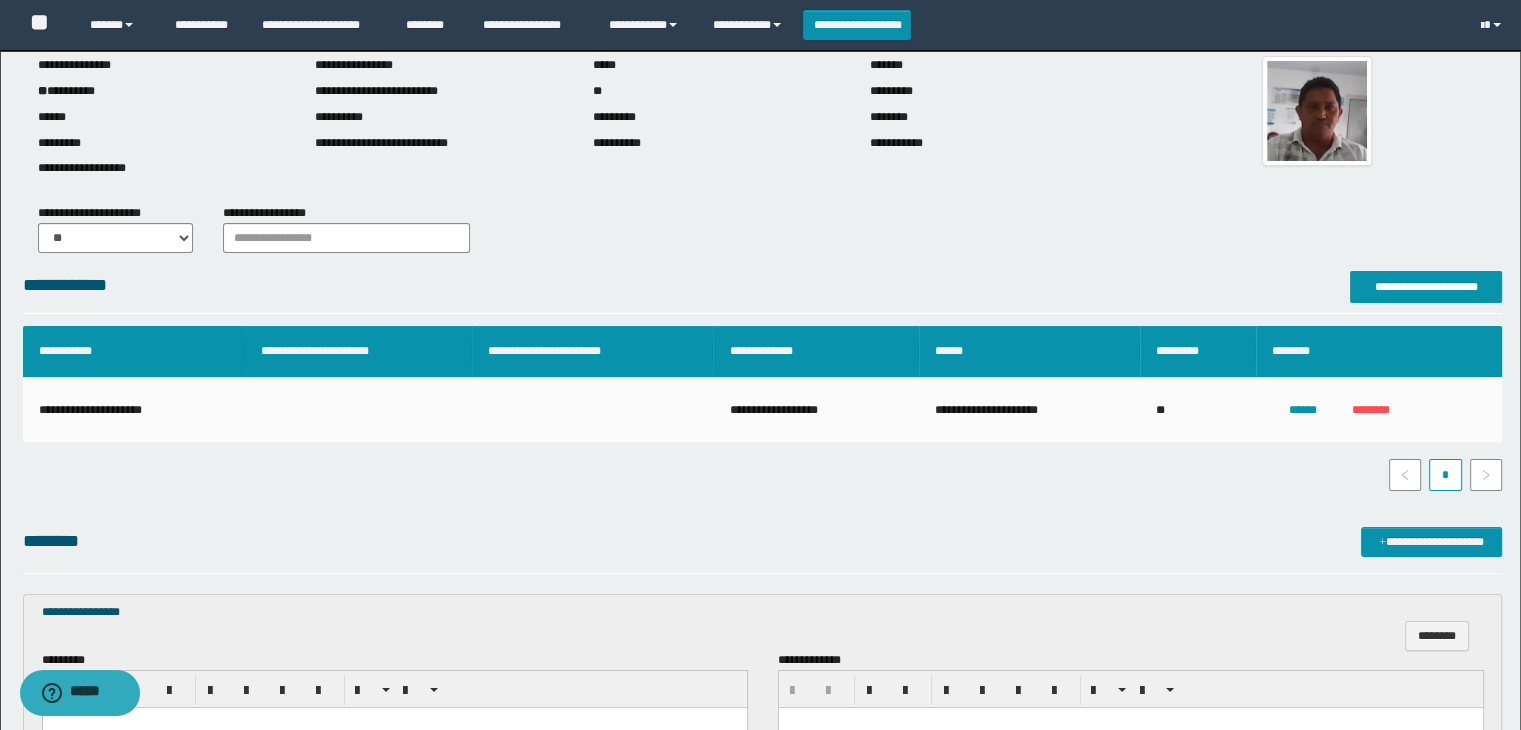 scroll, scrollTop: 0, scrollLeft: 0, axis: both 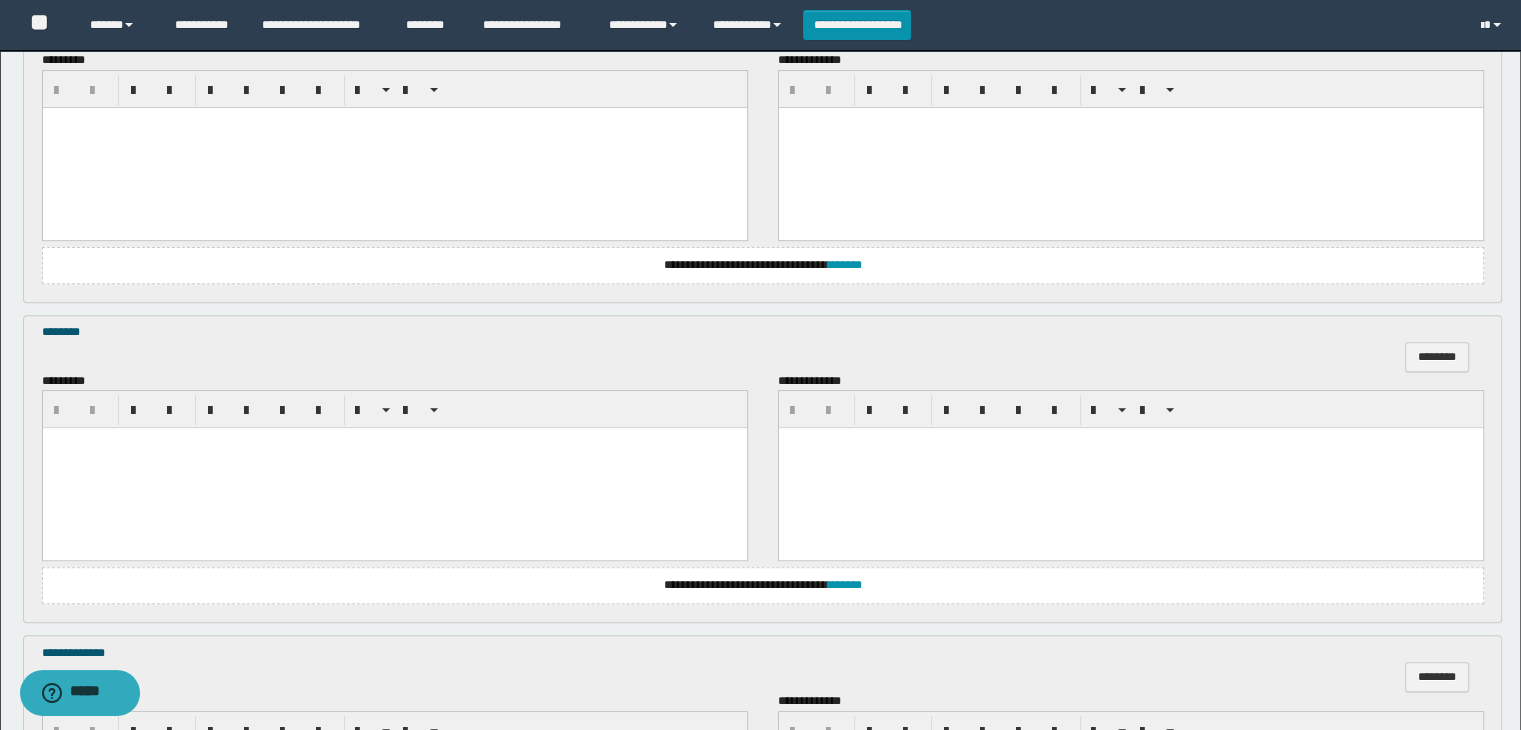 click at bounding box center (394, 147) 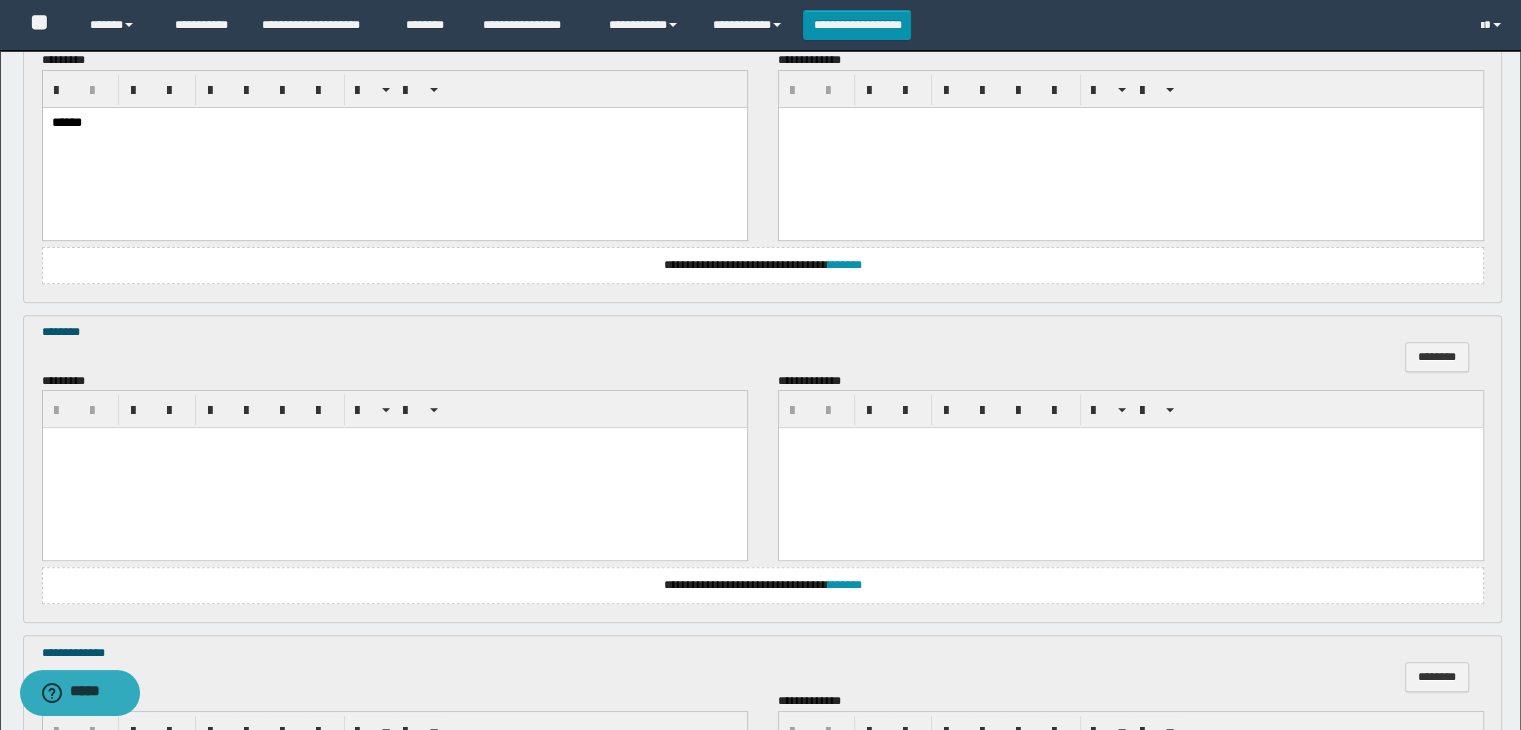 scroll, scrollTop: 1000, scrollLeft: 0, axis: vertical 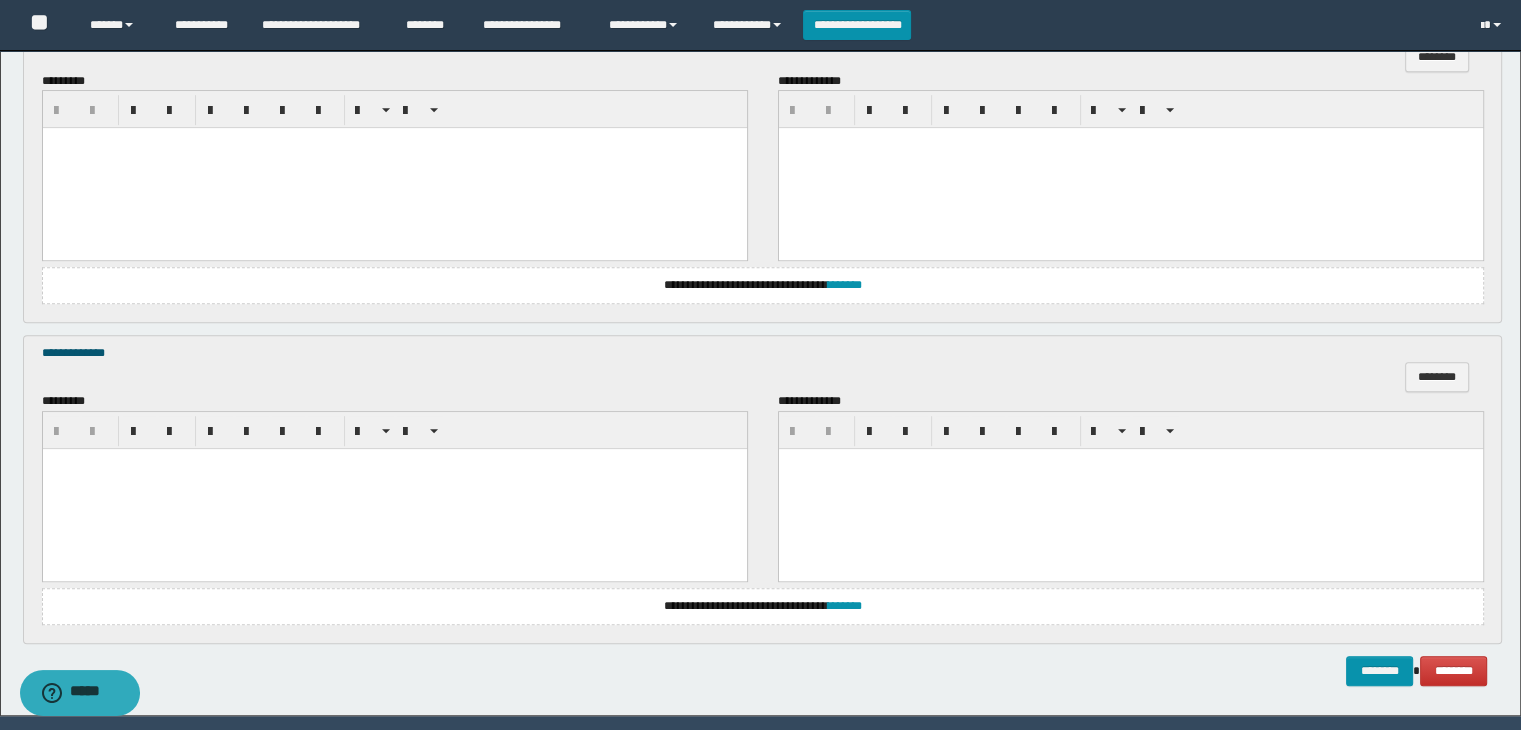click at bounding box center (394, 168) 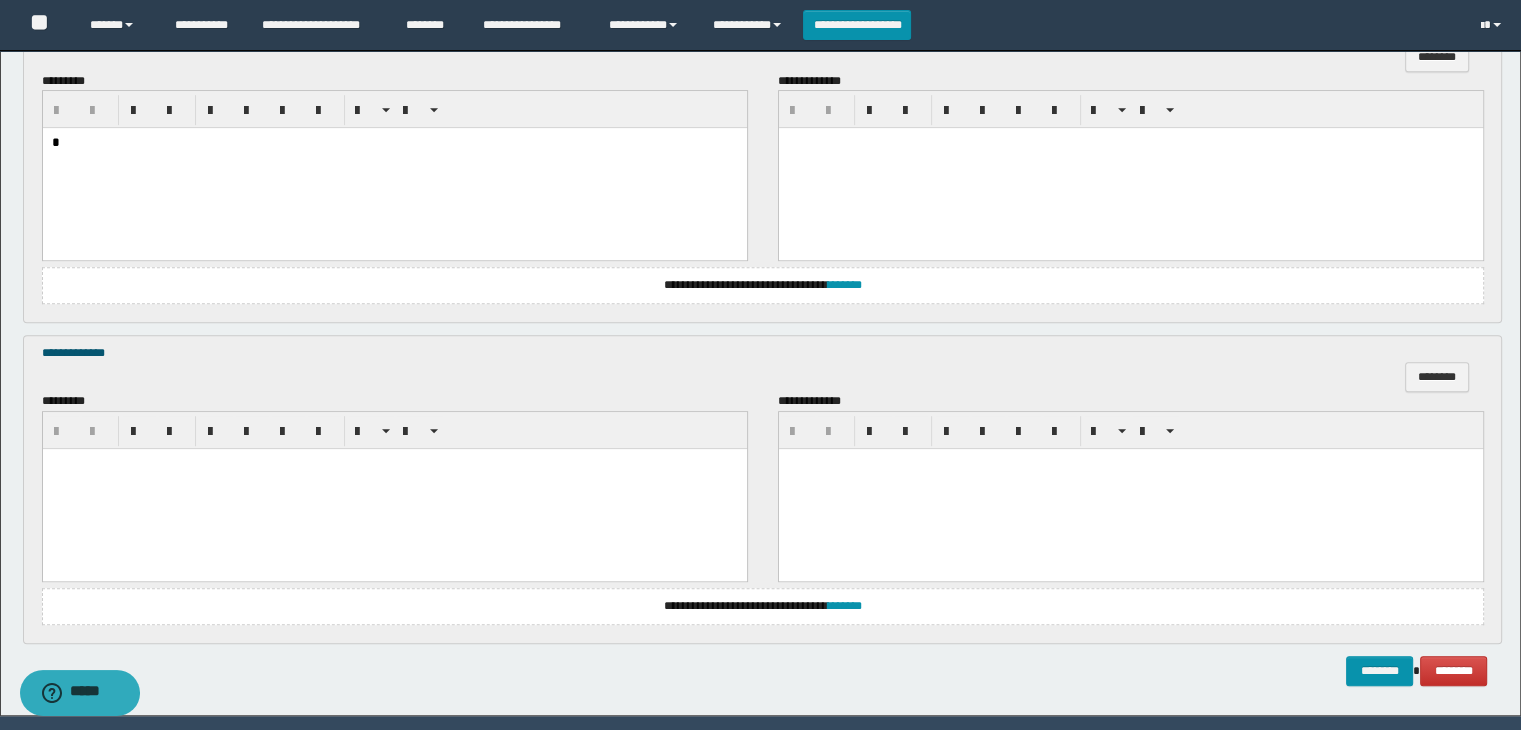 type 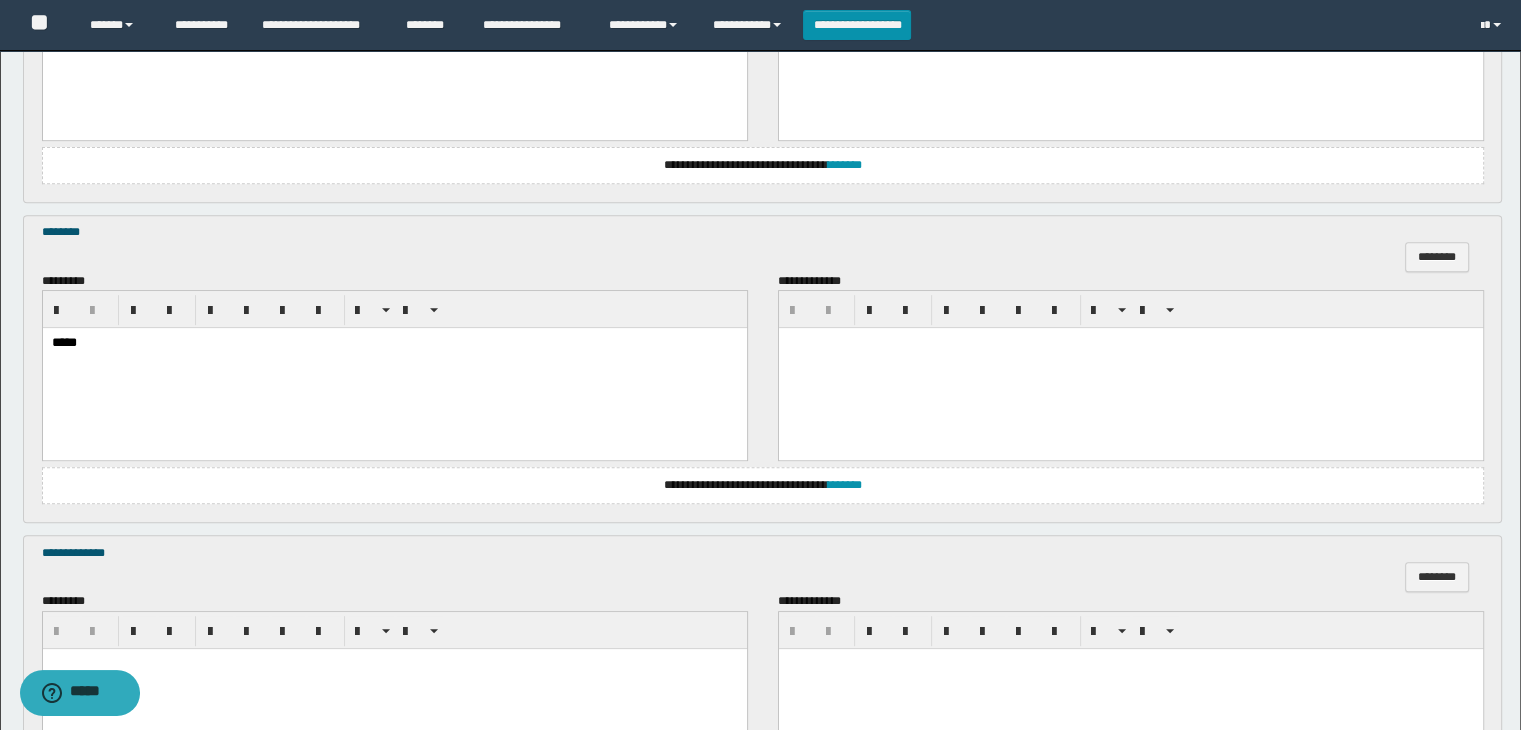 scroll, scrollTop: 1064, scrollLeft: 0, axis: vertical 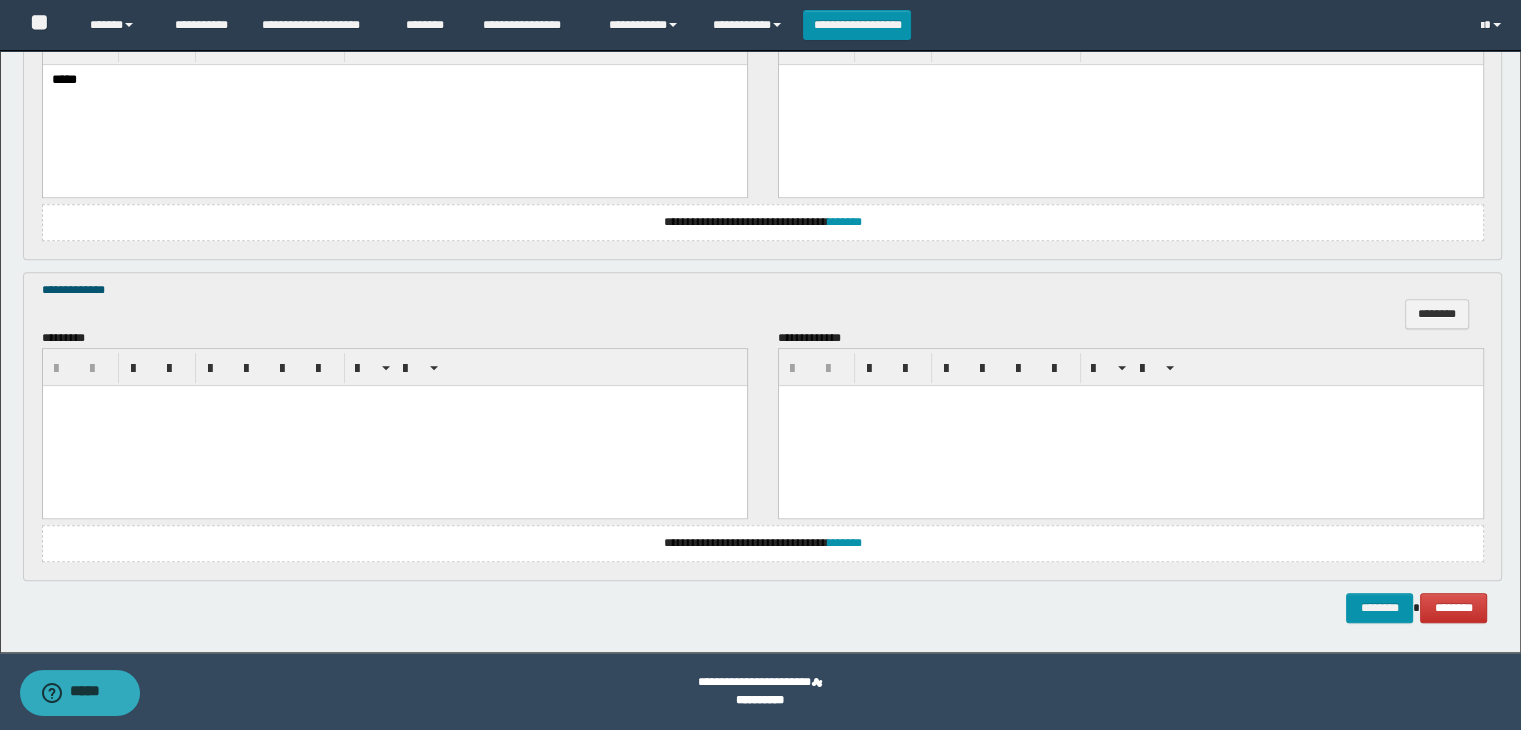 click at bounding box center (394, 425) 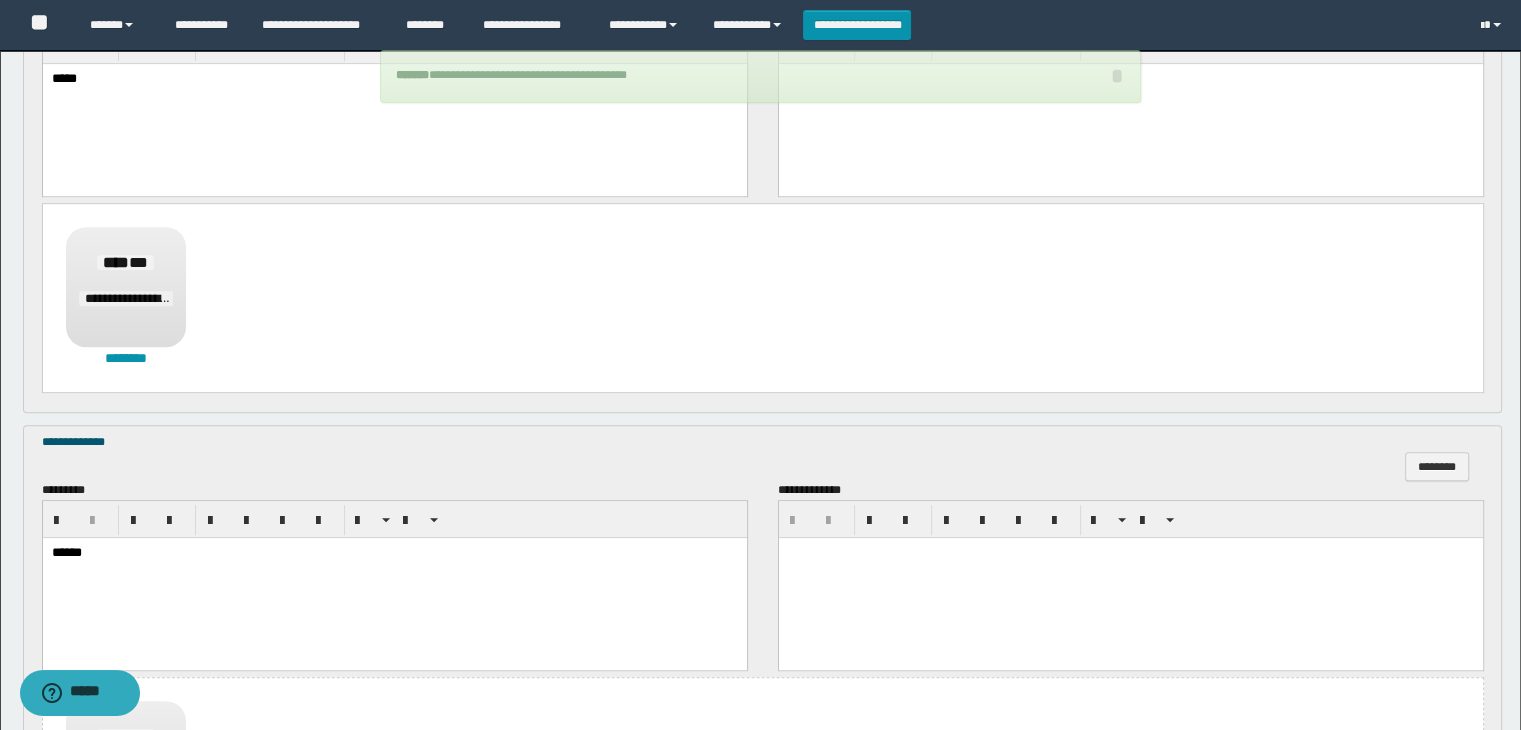 scroll, scrollTop: 664, scrollLeft: 0, axis: vertical 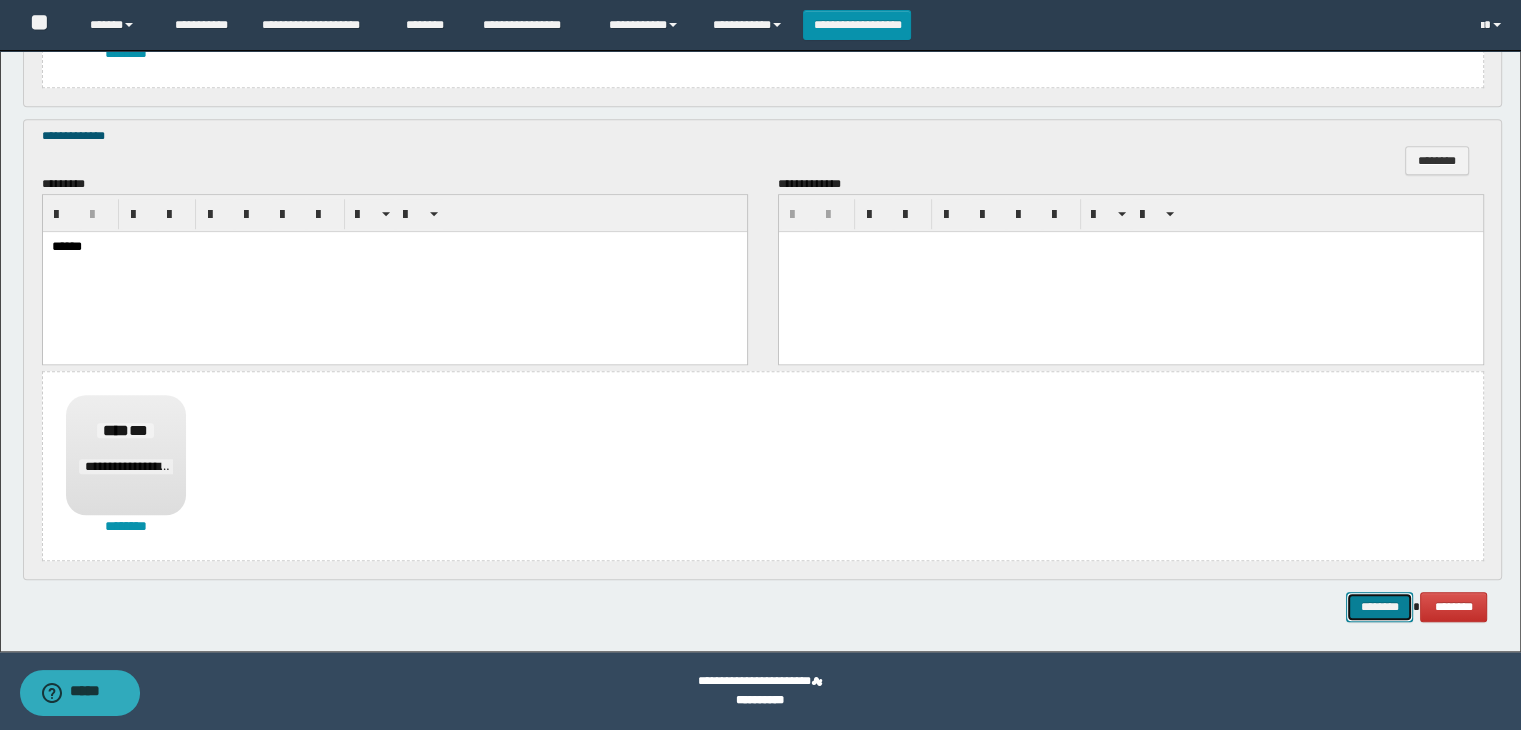 click on "********" at bounding box center (1379, 607) 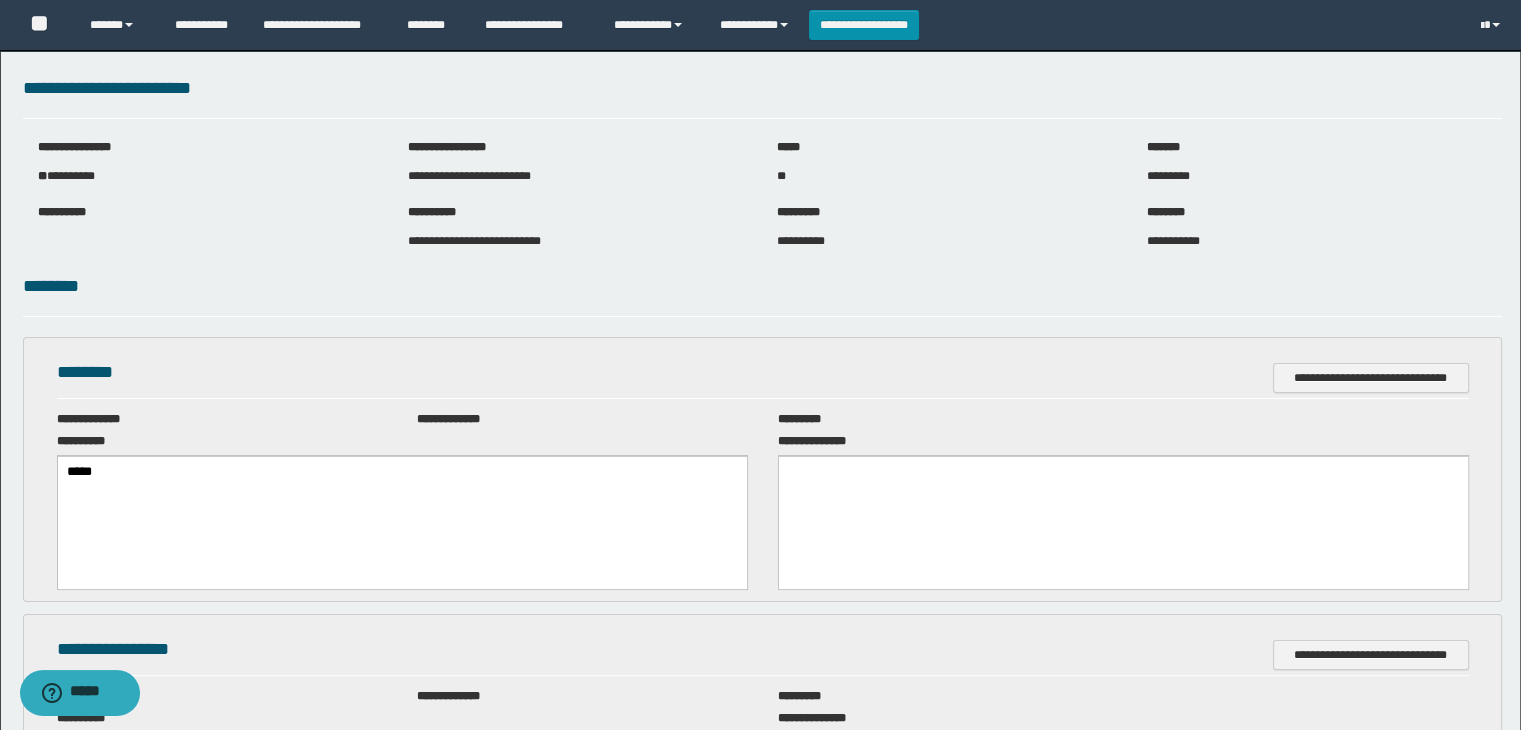 scroll, scrollTop: 0, scrollLeft: 0, axis: both 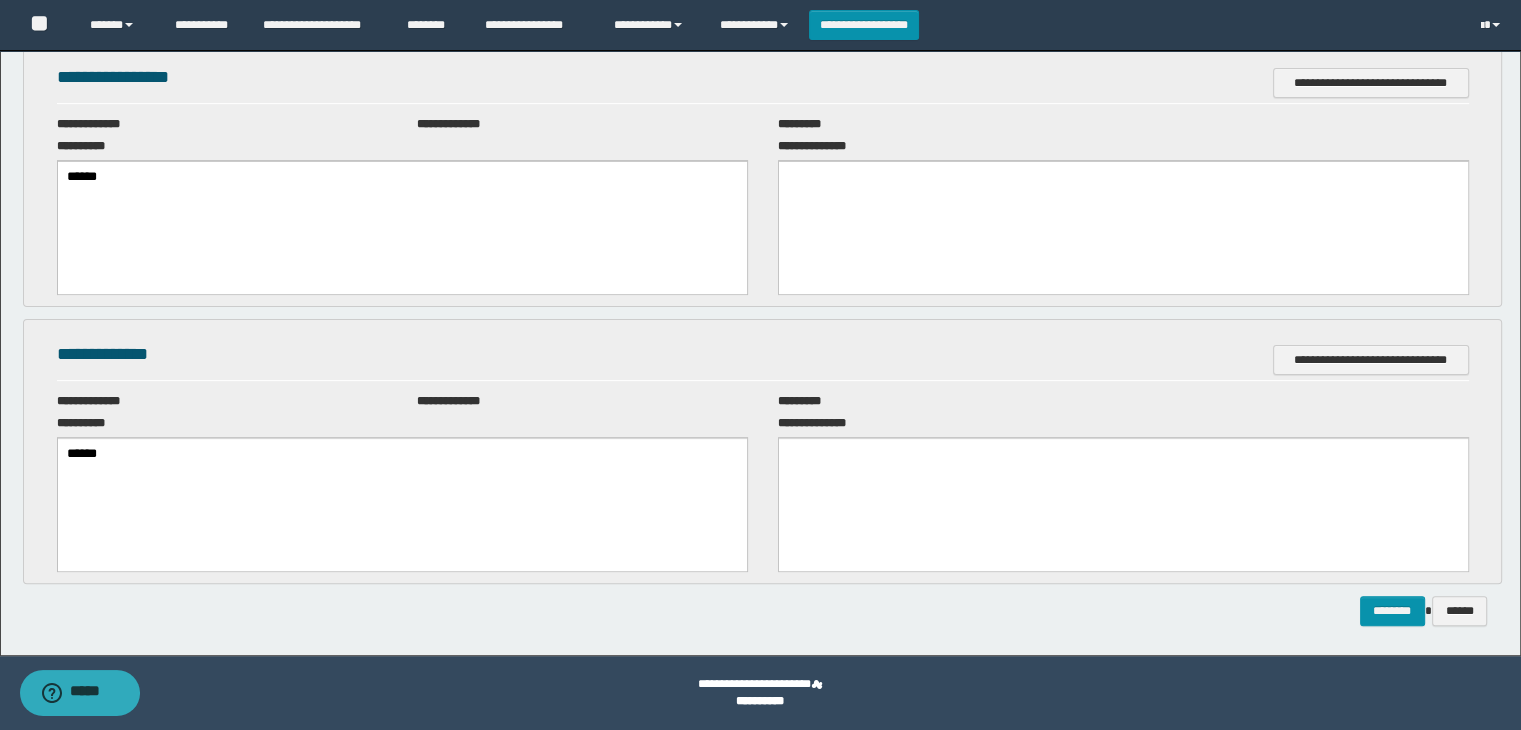 click on "********
******" at bounding box center [763, 611] 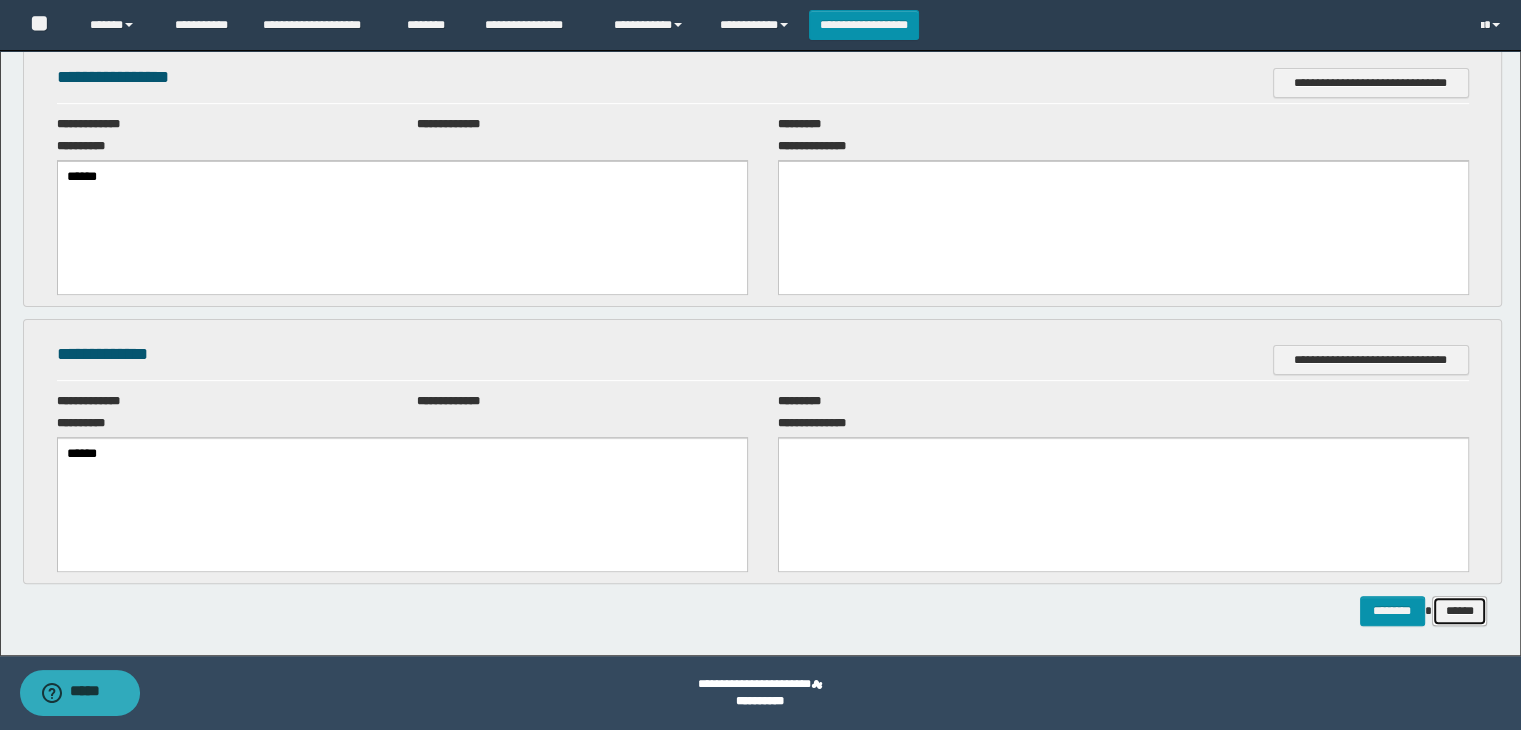 click on "******" at bounding box center (1460, 611) 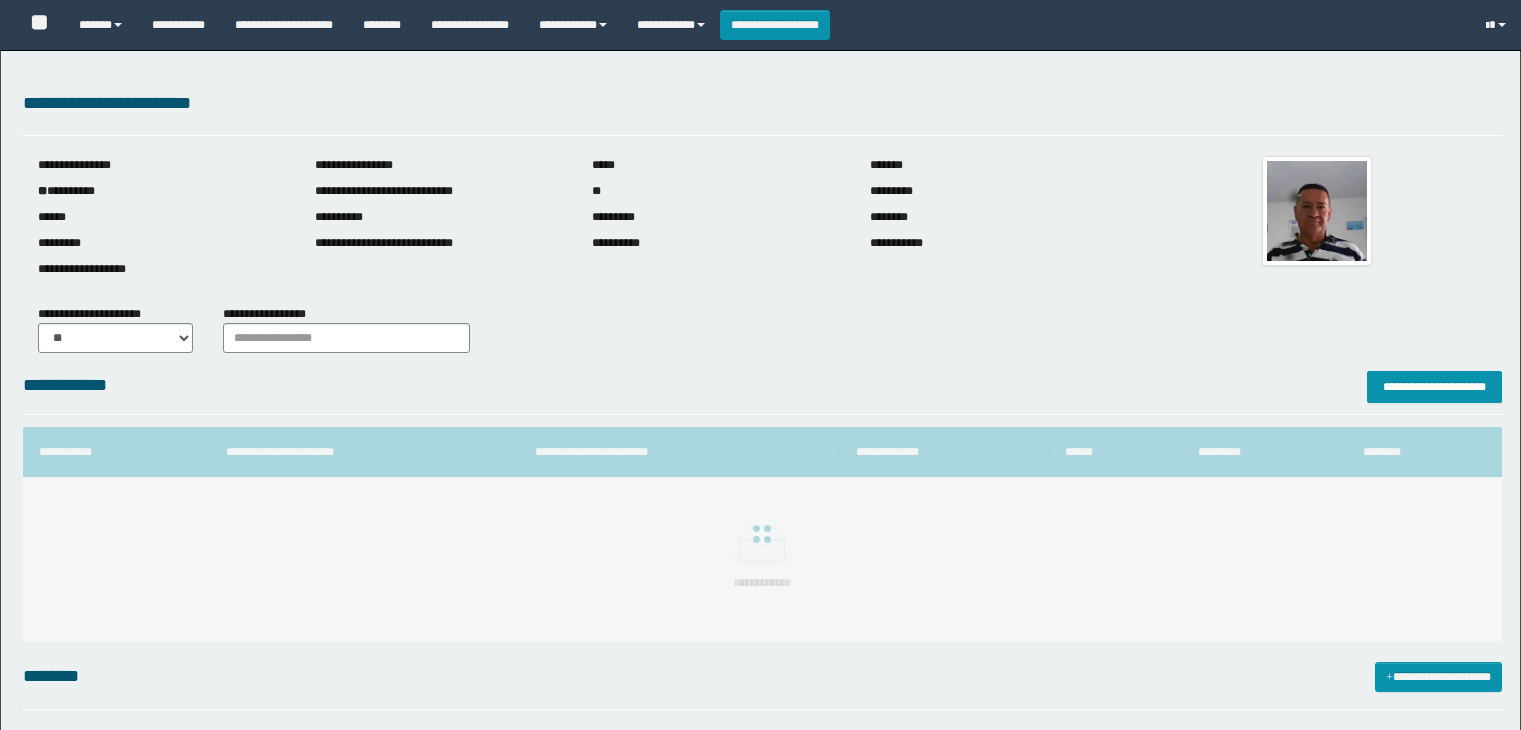 scroll, scrollTop: 0, scrollLeft: 0, axis: both 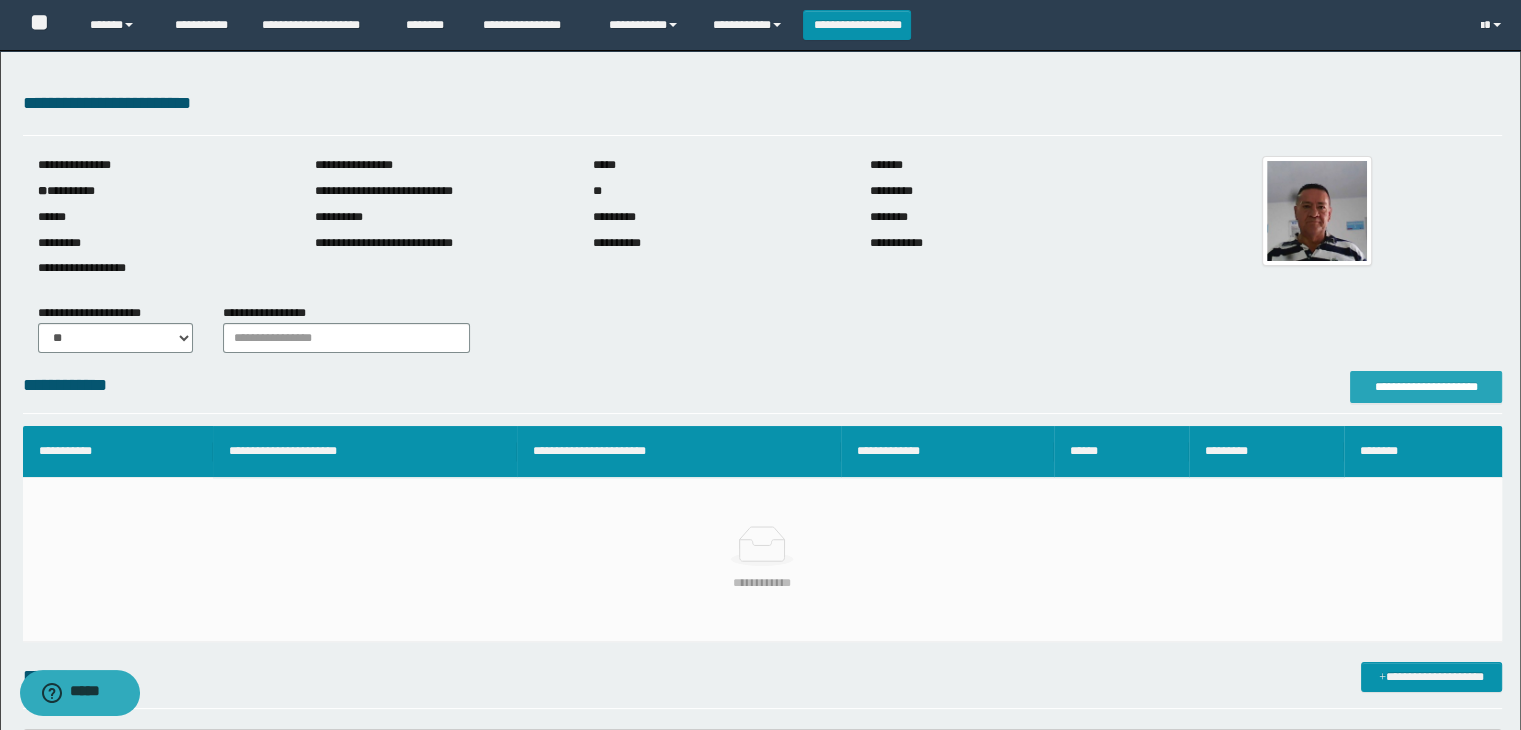 click on "**********" at bounding box center (1426, 387) 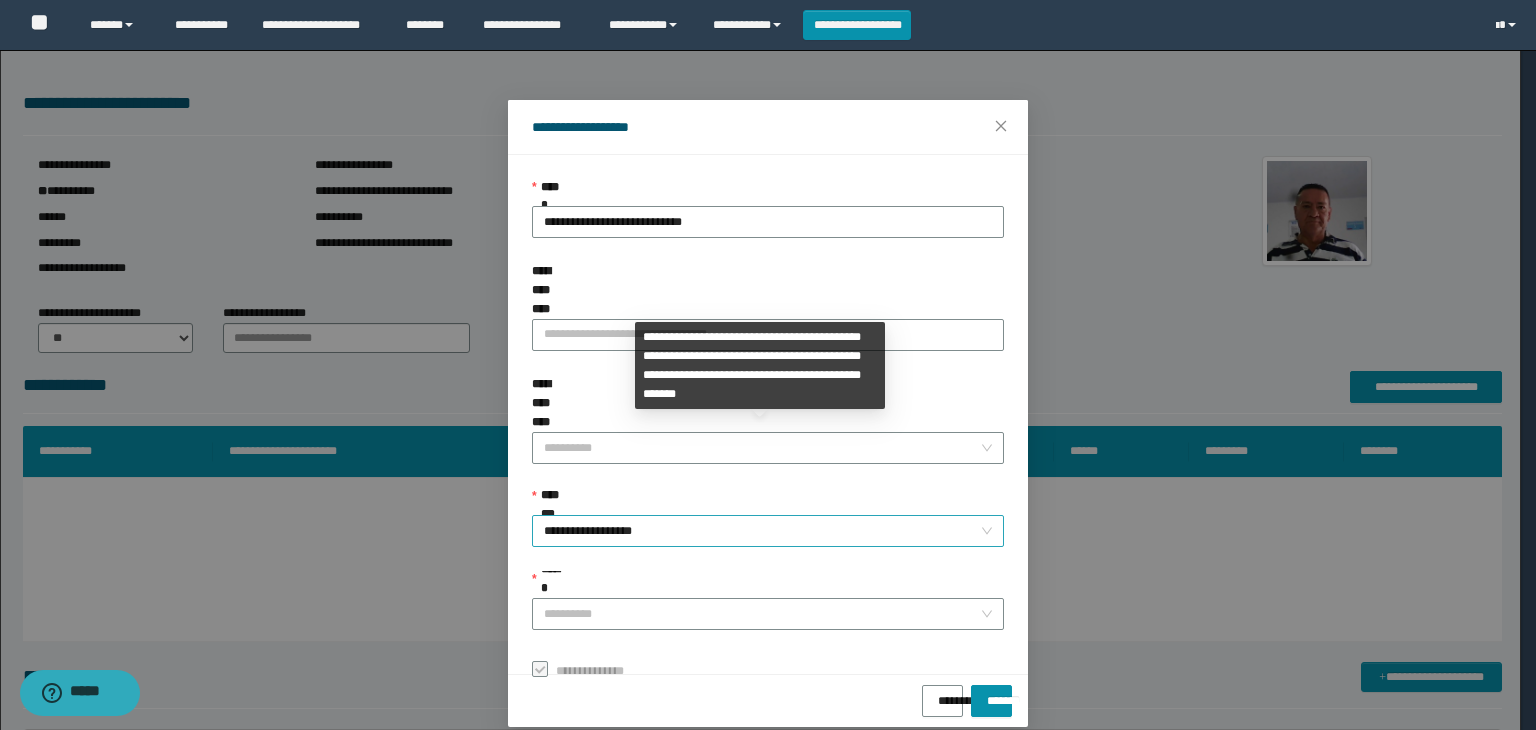 click on "**********" at bounding box center (768, 531) 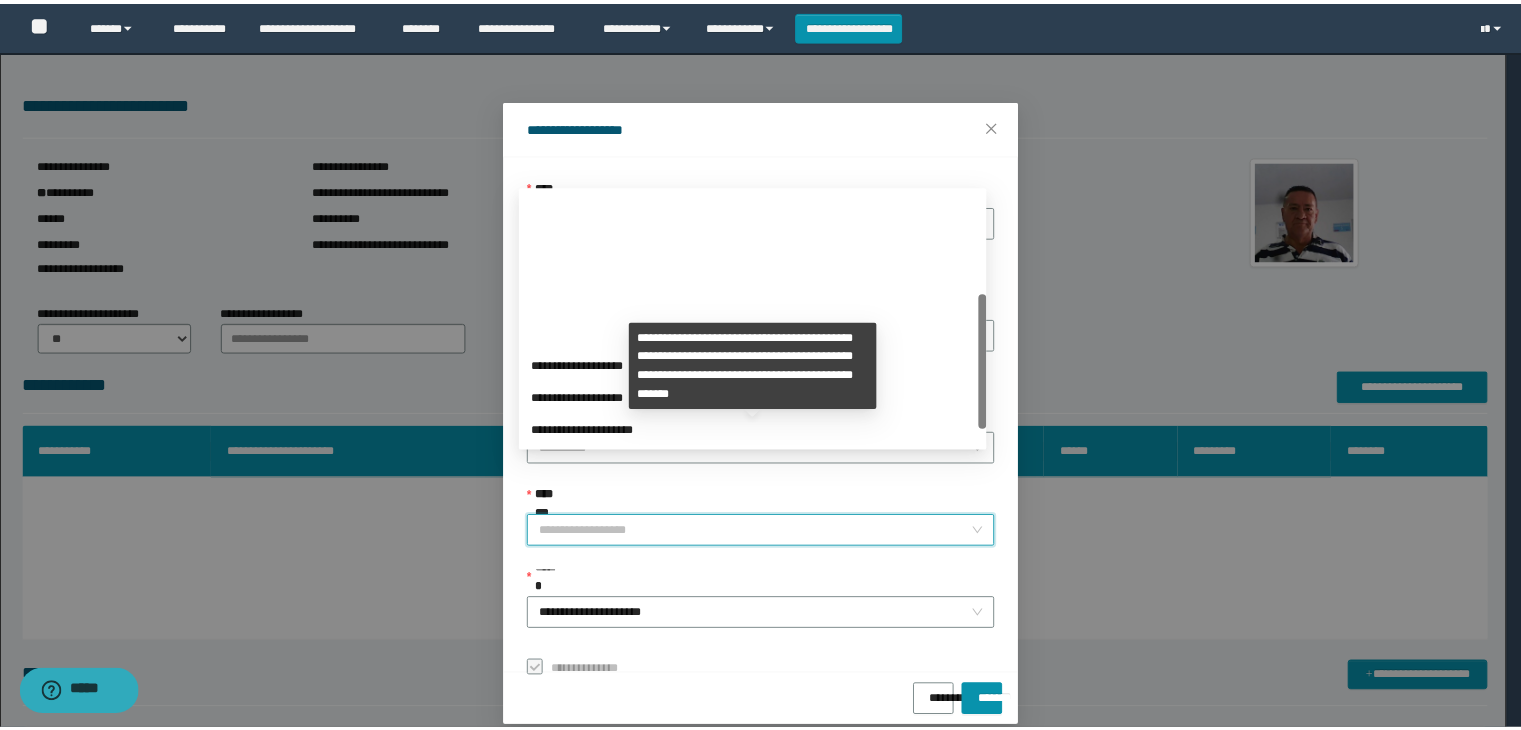 scroll, scrollTop: 192, scrollLeft: 0, axis: vertical 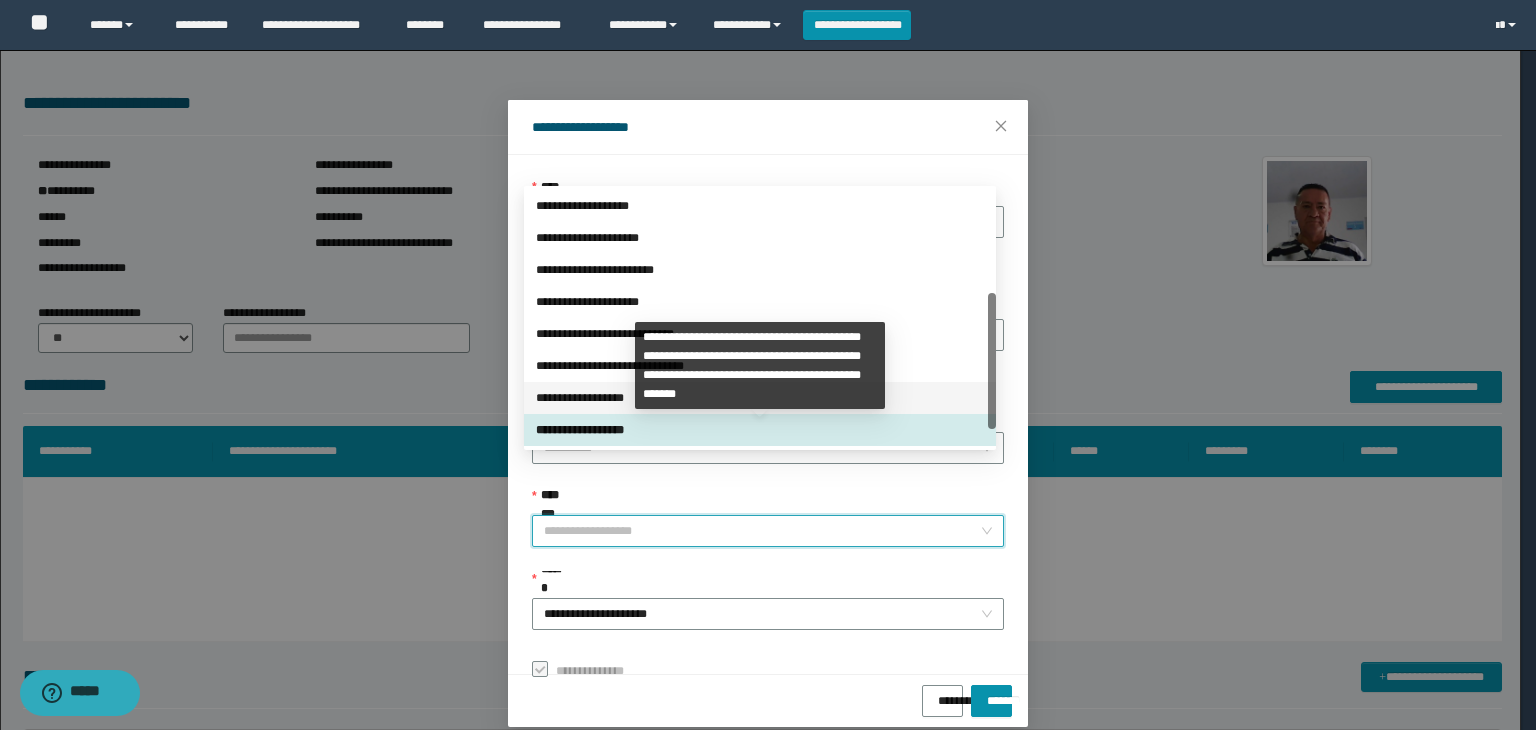 click on "**********" at bounding box center (760, 398) 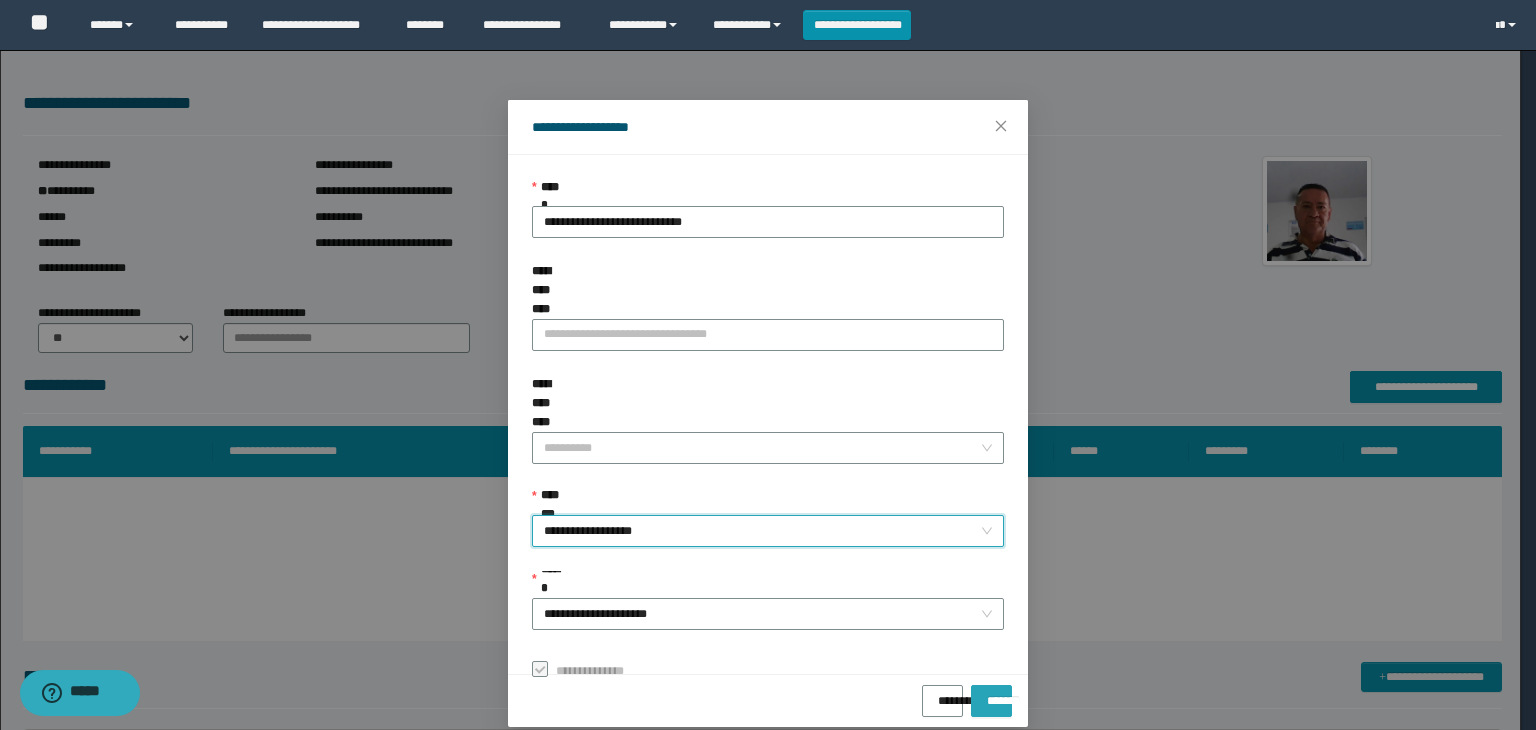 click on "*******" at bounding box center [991, 701] 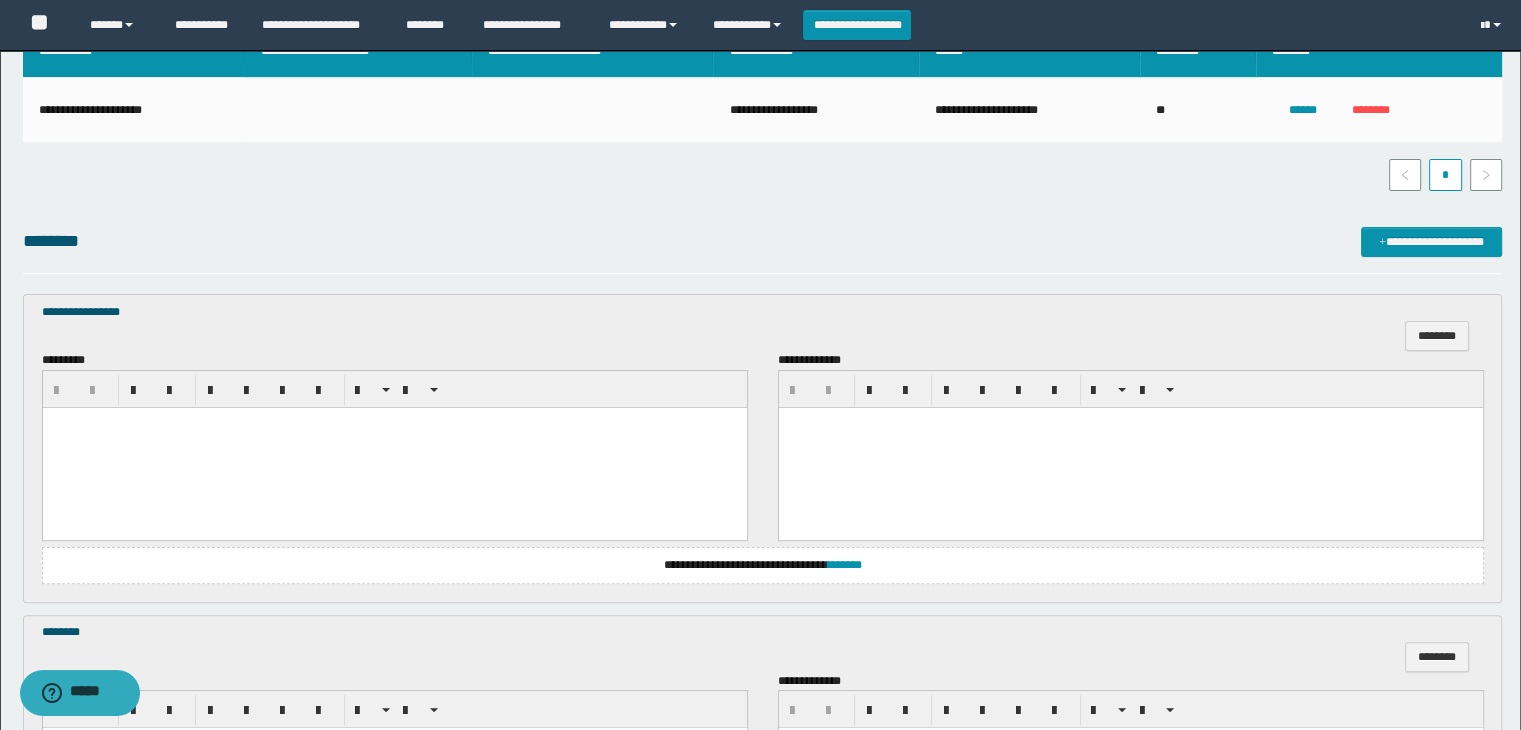 scroll, scrollTop: 500, scrollLeft: 0, axis: vertical 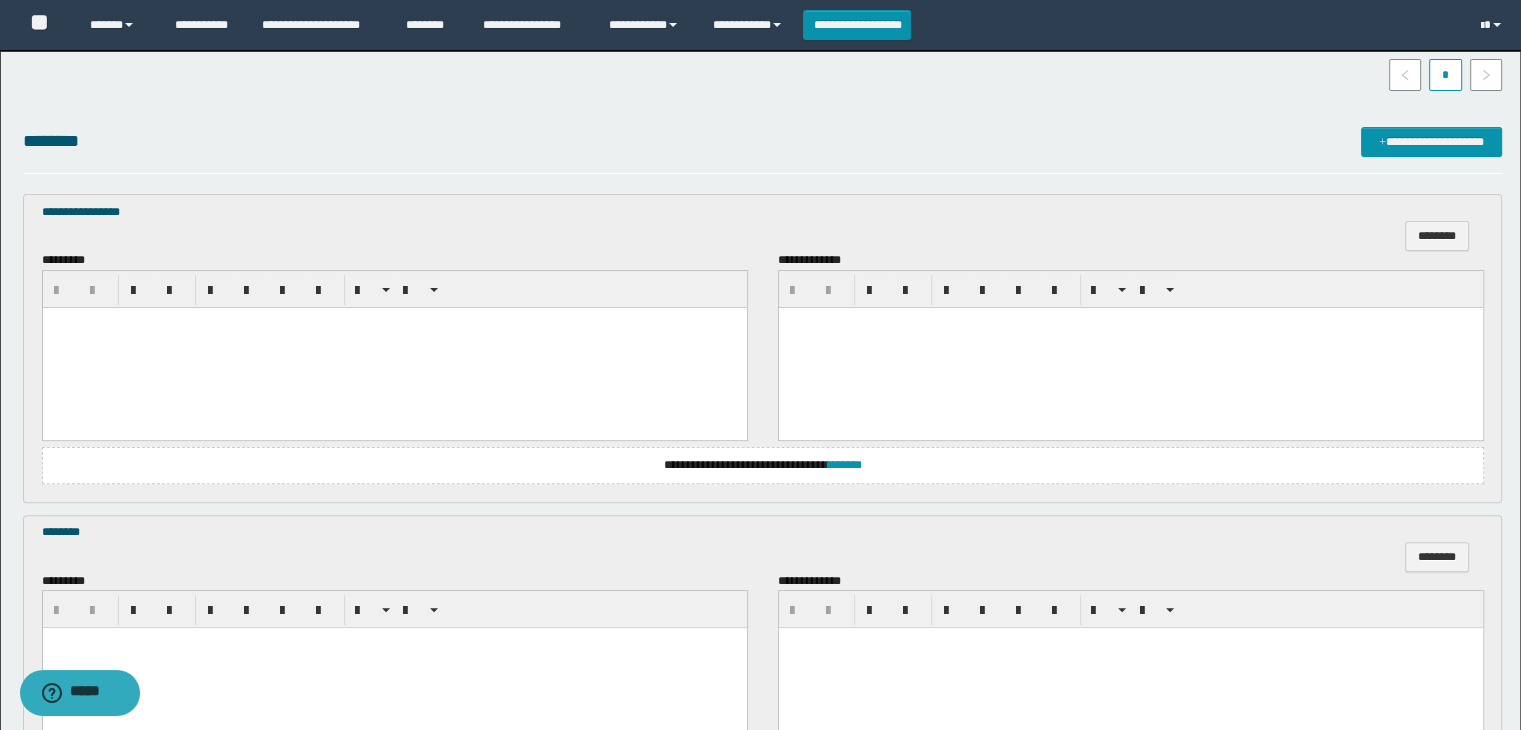 click at bounding box center (394, 347) 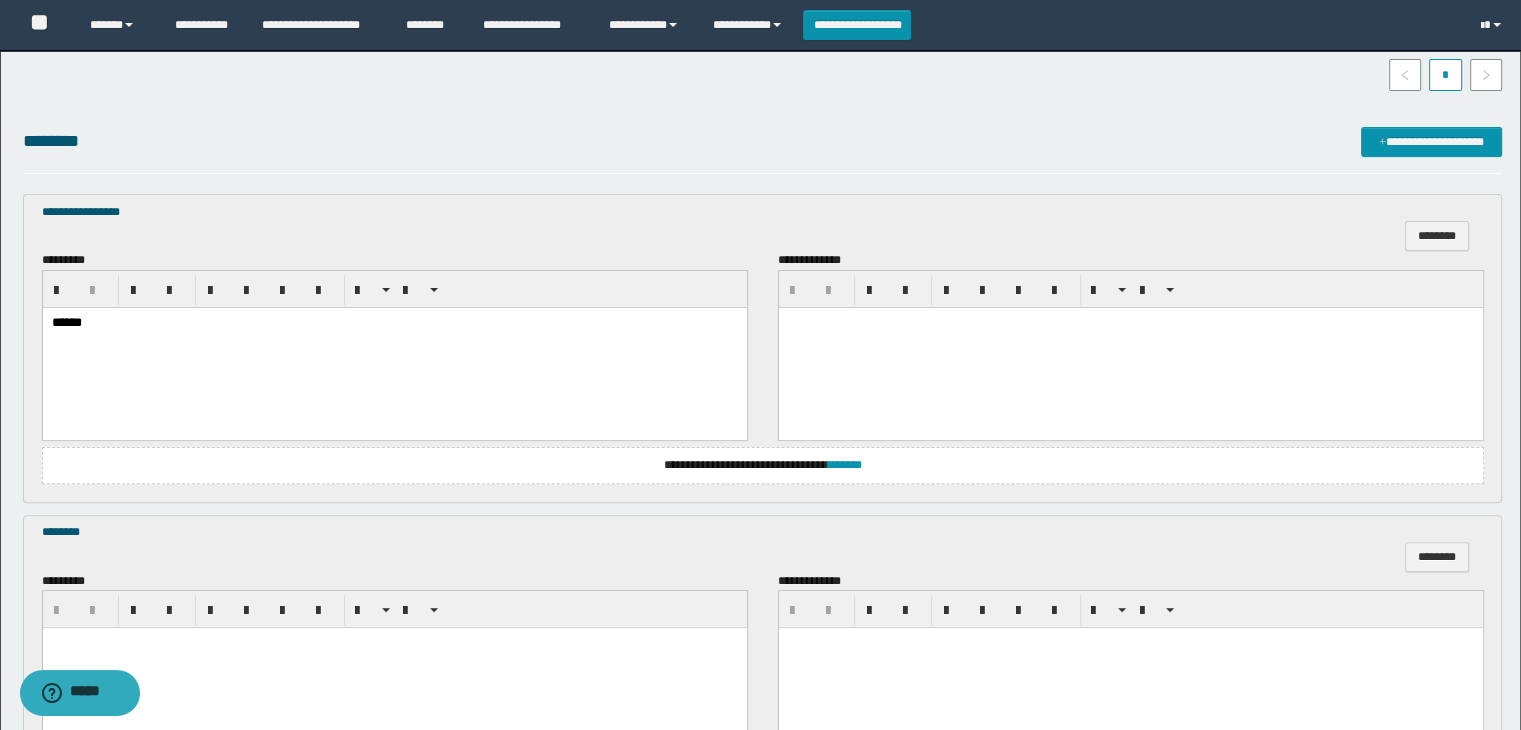 scroll, scrollTop: 700, scrollLeft: 0, axis: vertical 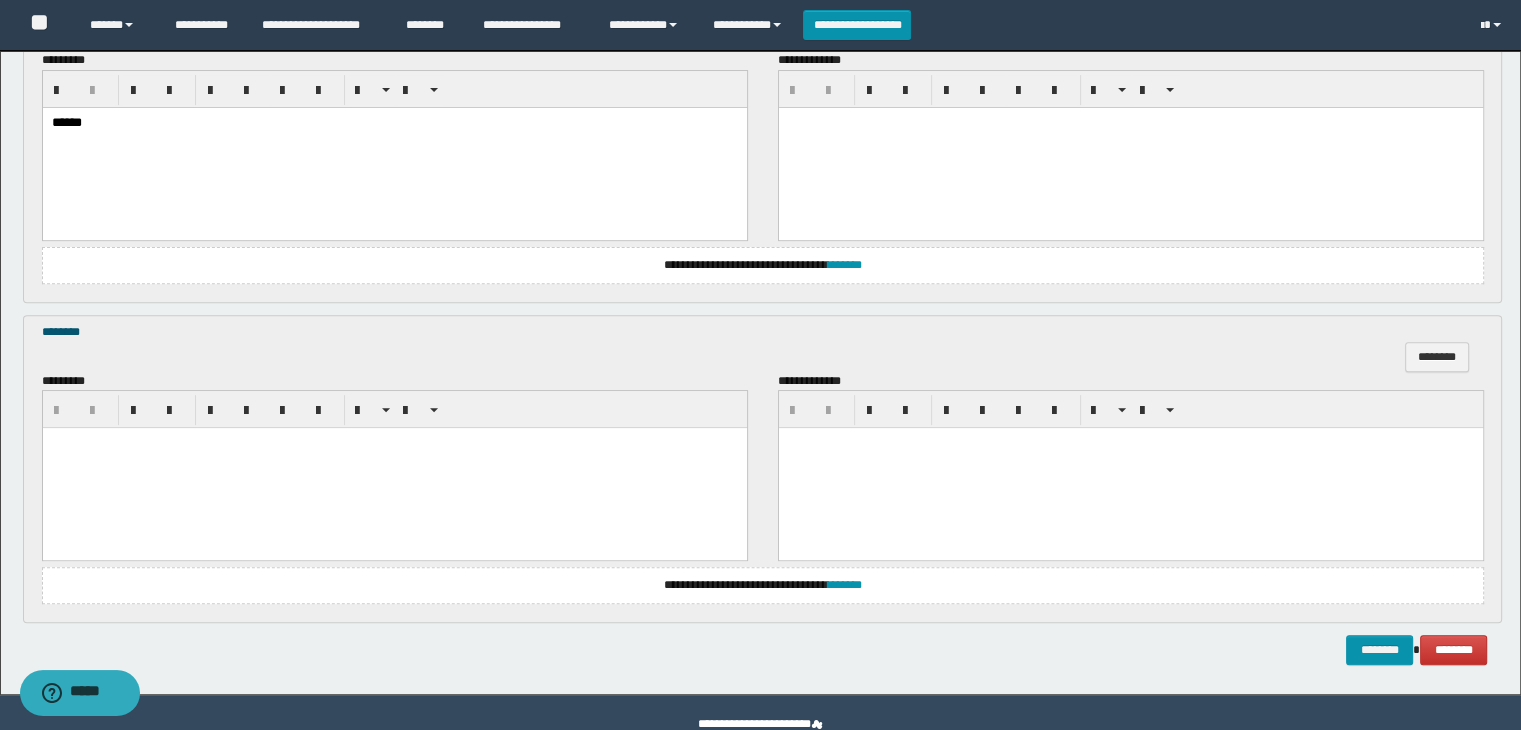 click at bounding box center [394, 468] 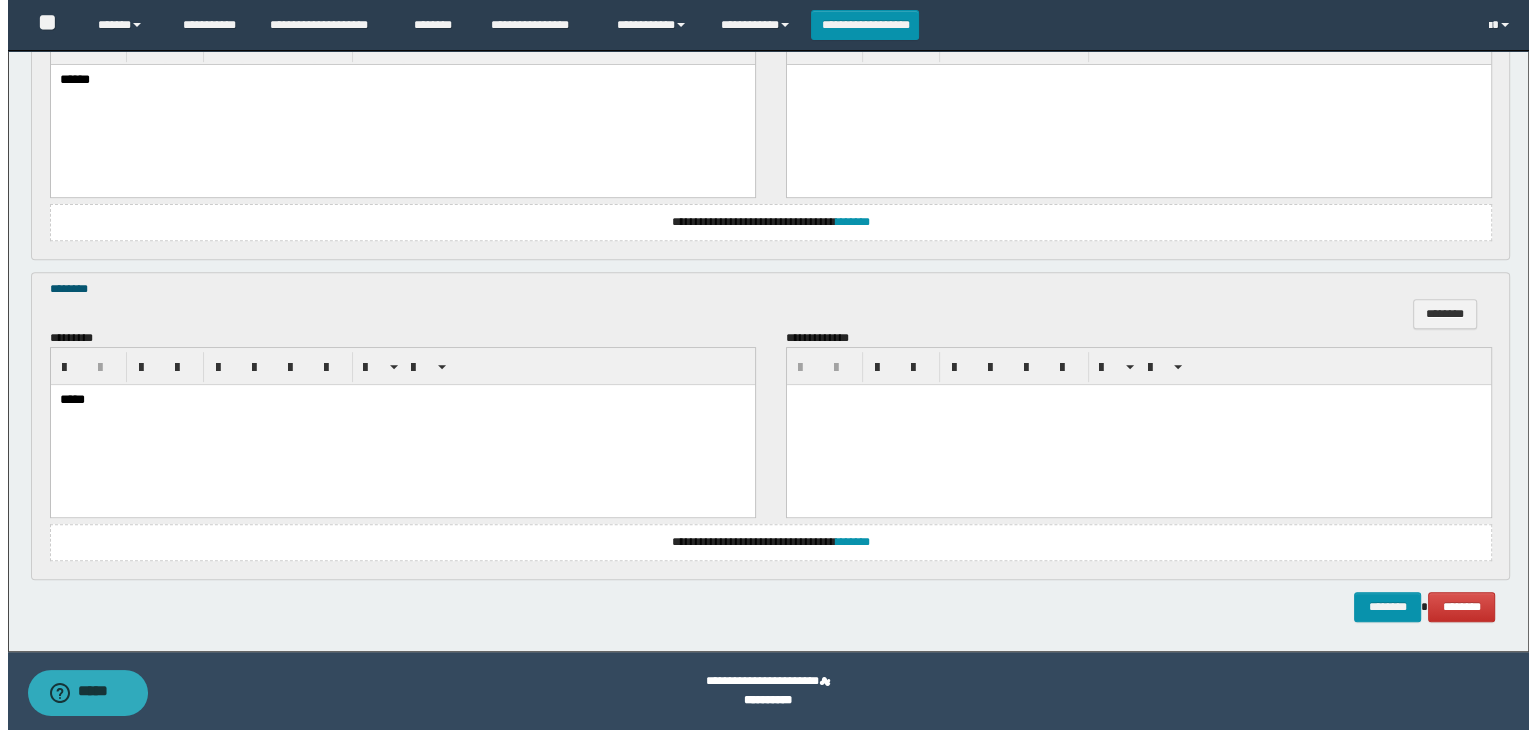 scroll, scrollTop: 343, scrollLeft: 0, axis: vertical 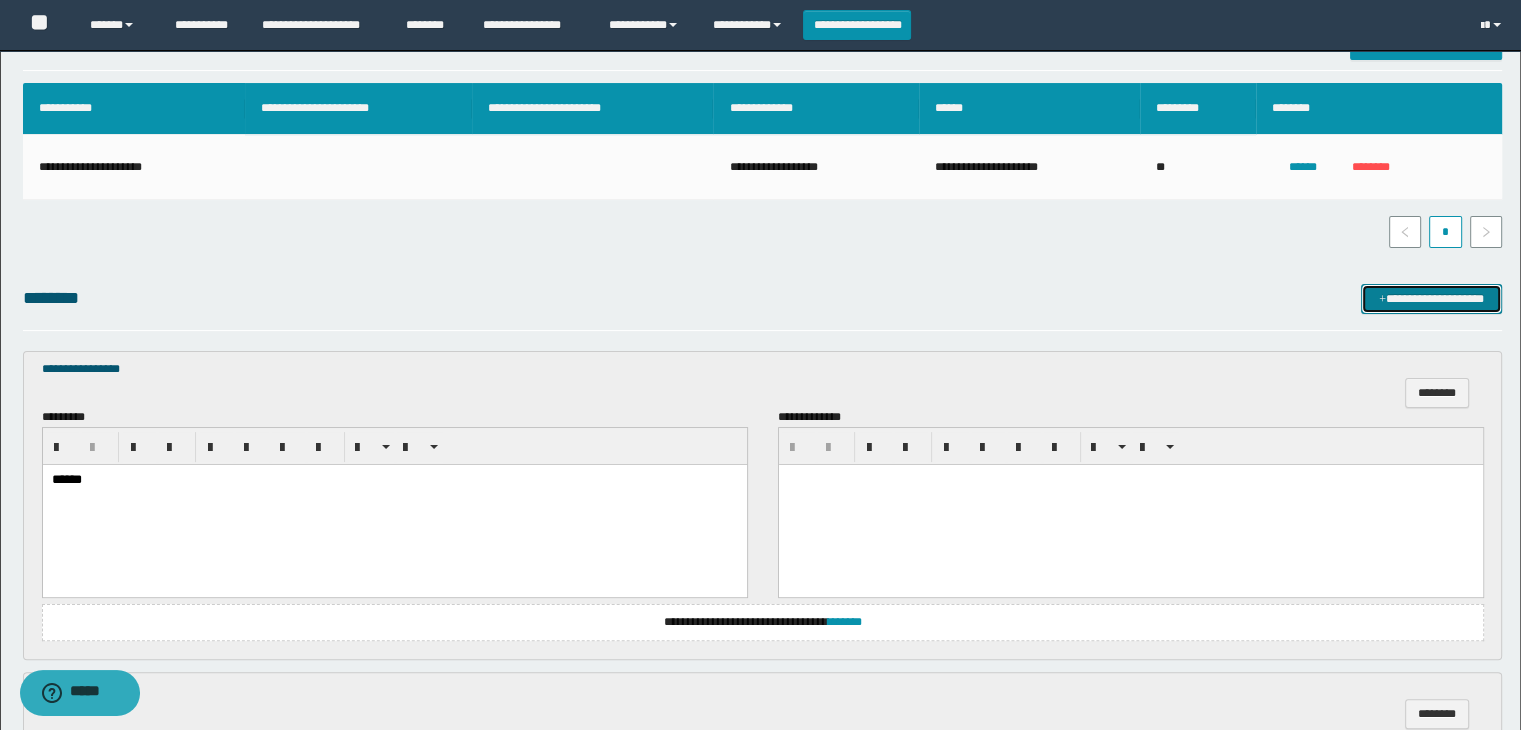 click on "**********" at bounding box center (1431, 299) 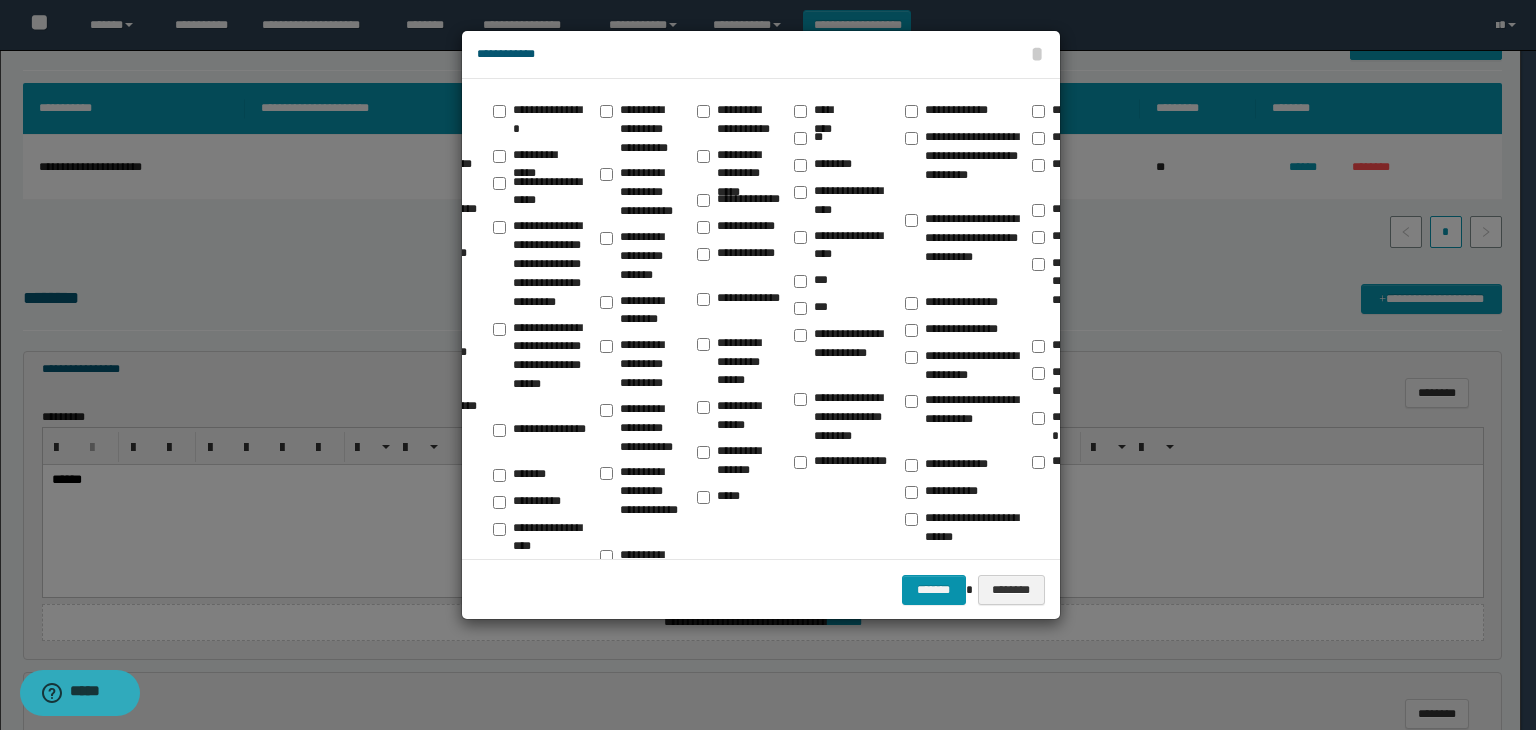 scroll, scrollTop: 0, scrollLeft: 1388, axis: horizontal 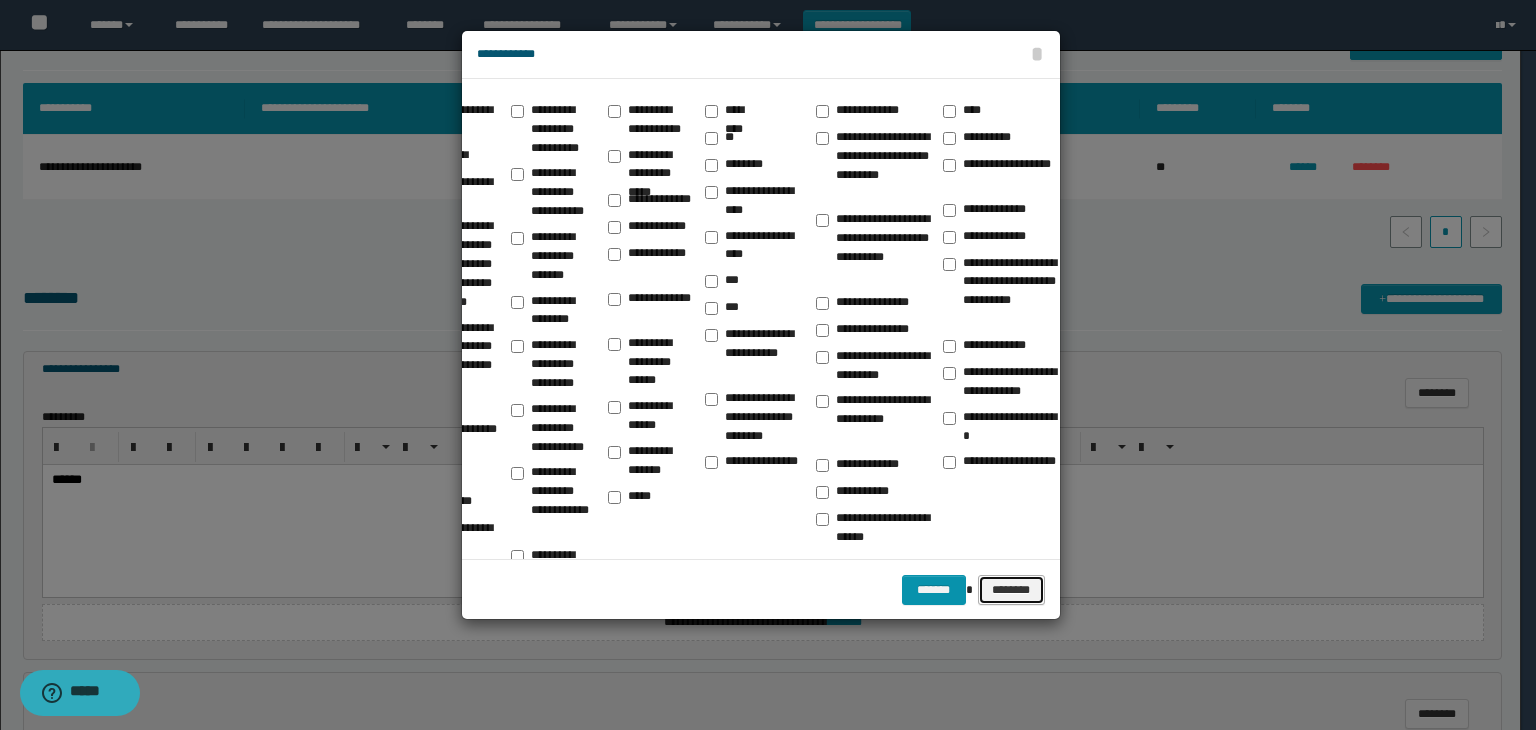 click on "********" at bounding box center (1011, 590) 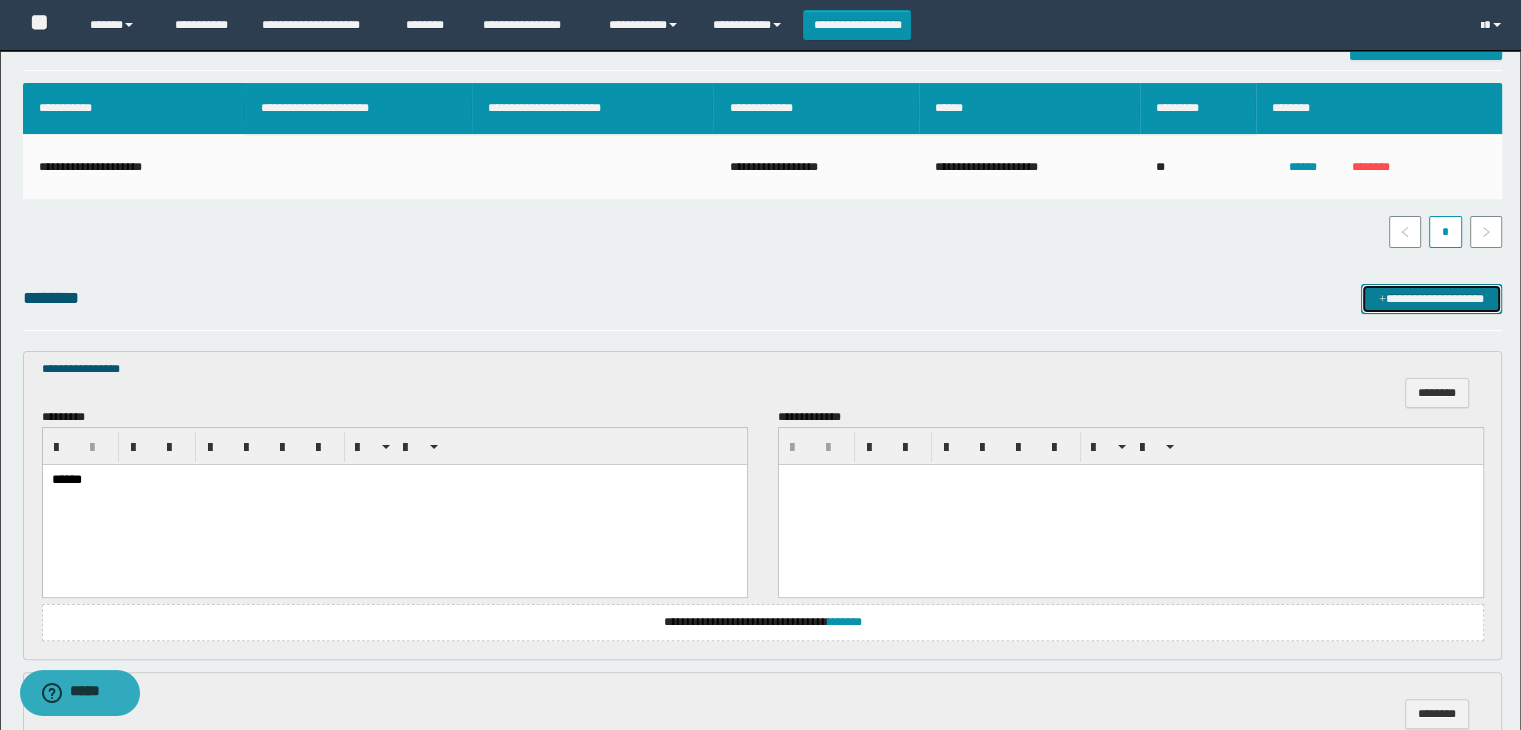 click at bounding box center (1382, 300) 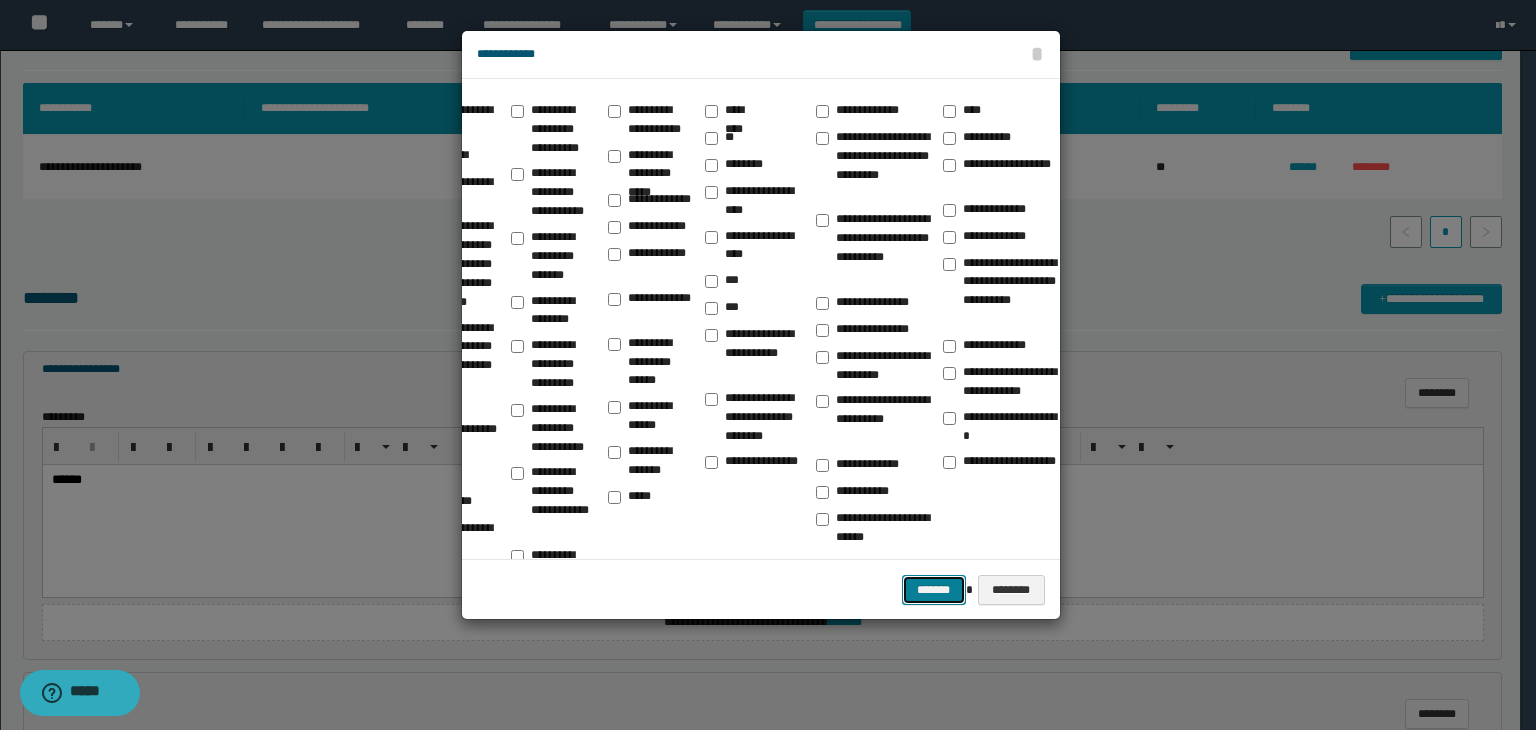 click on "*******" at bounding box center (934, 590) 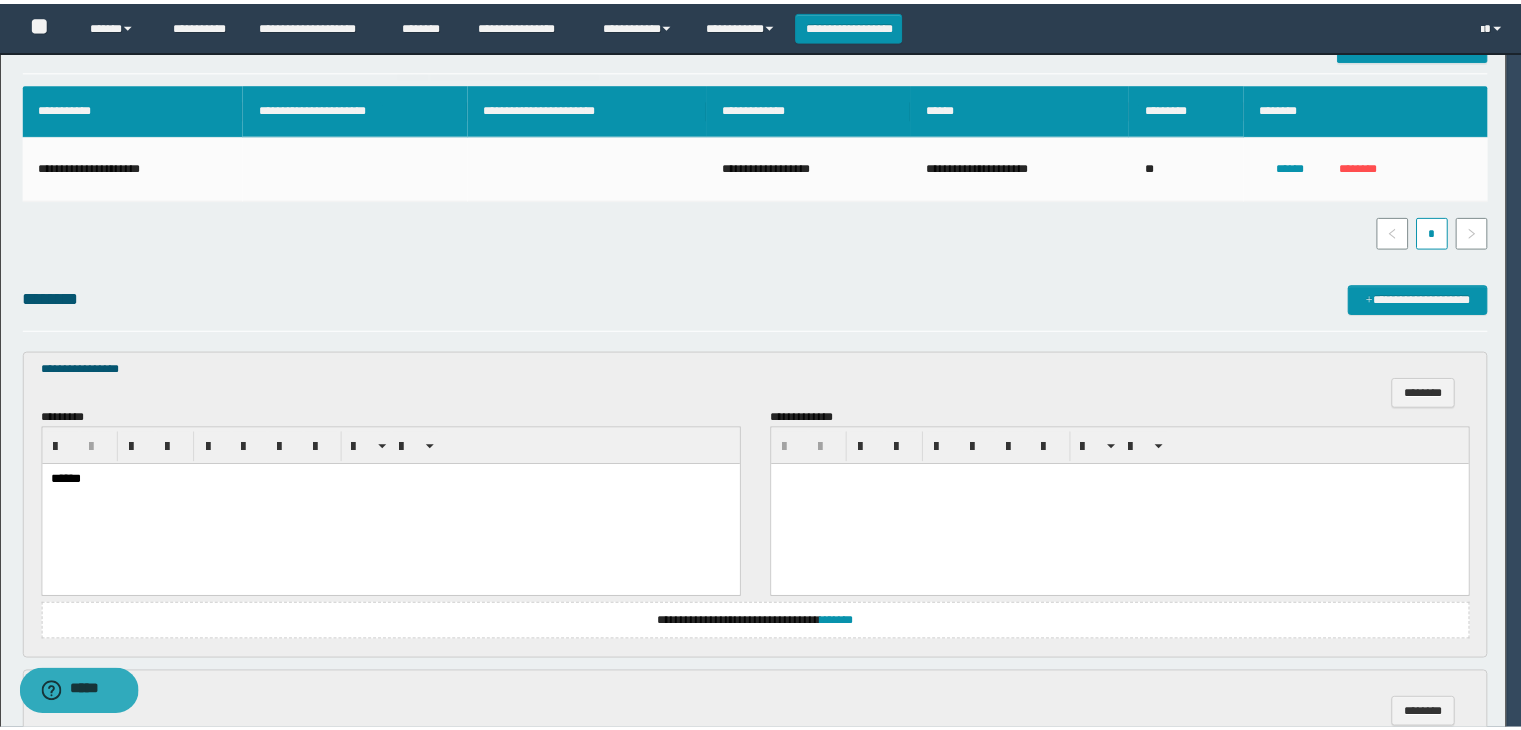 scroll, scrollTop: 0, scrollLeft: 0, axis: both 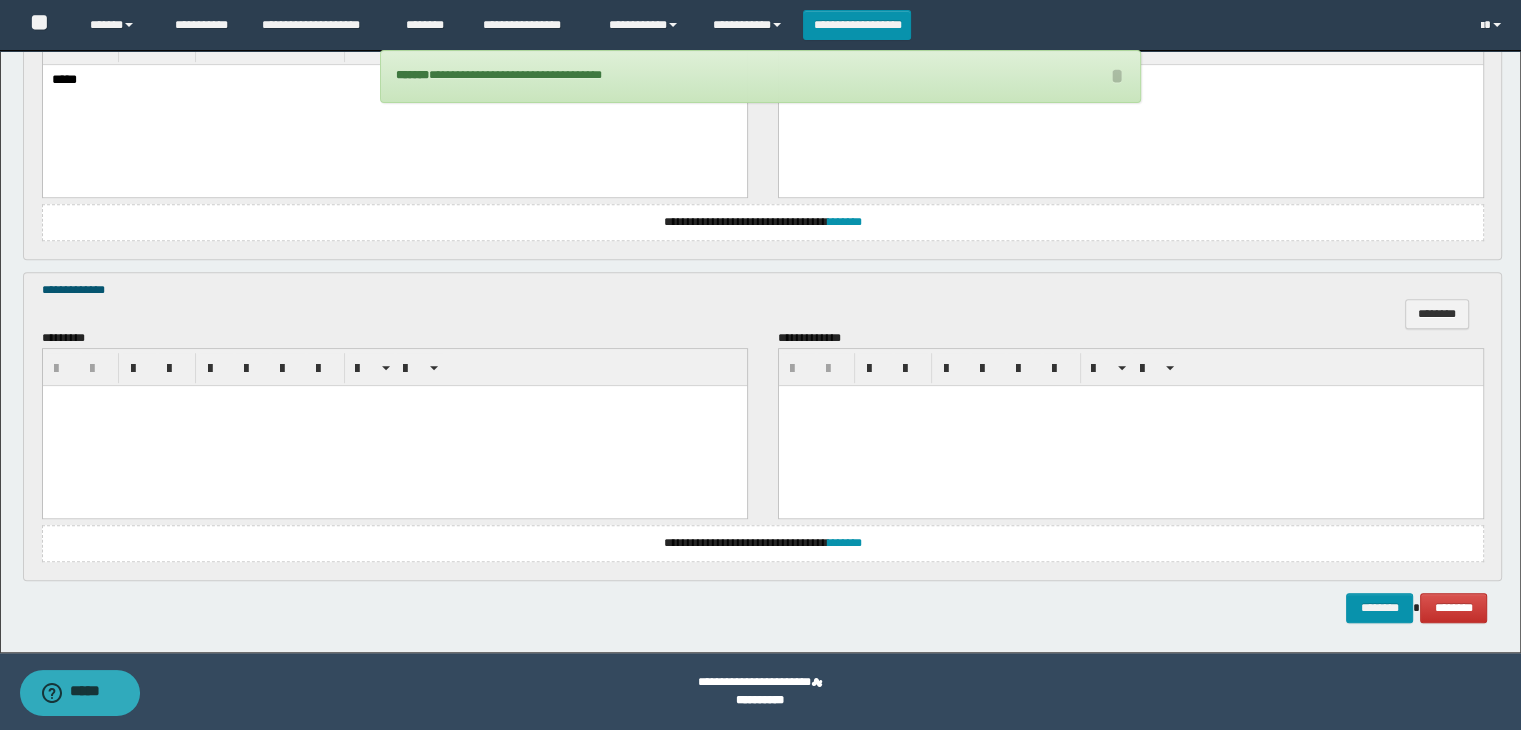 click at bounding box center (394, 425) 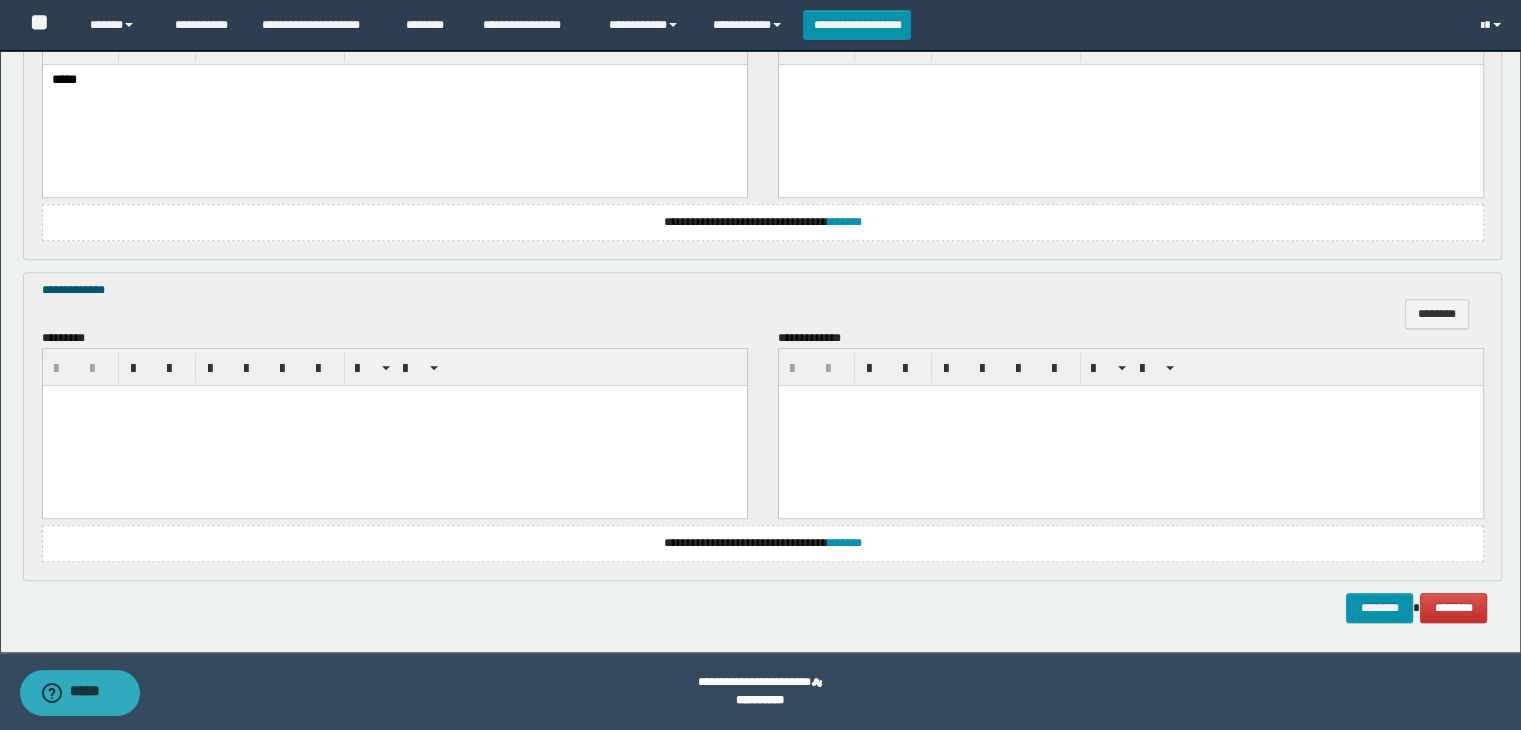 type 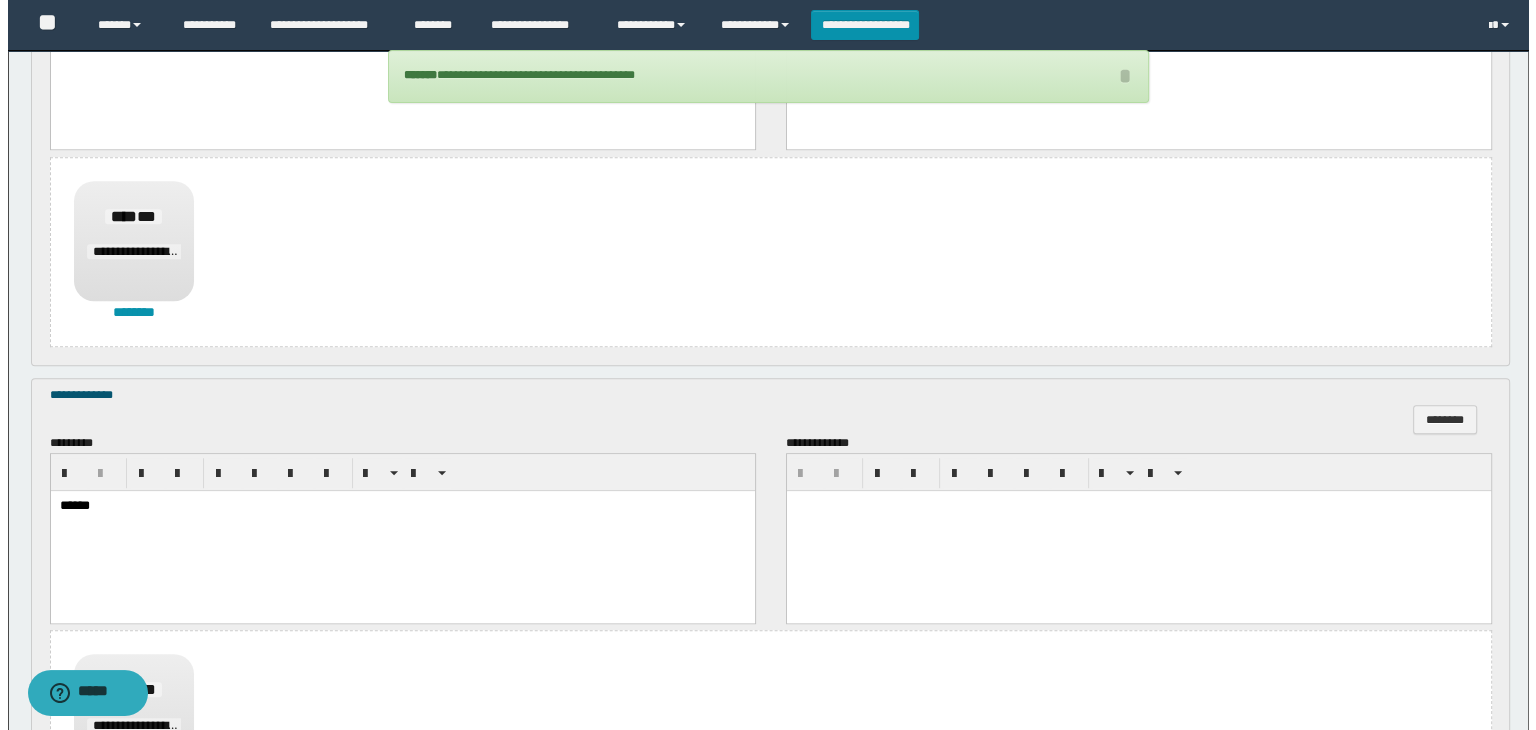scroll, scrollTop: 1523, scrollLeft: 0, axis: vertical 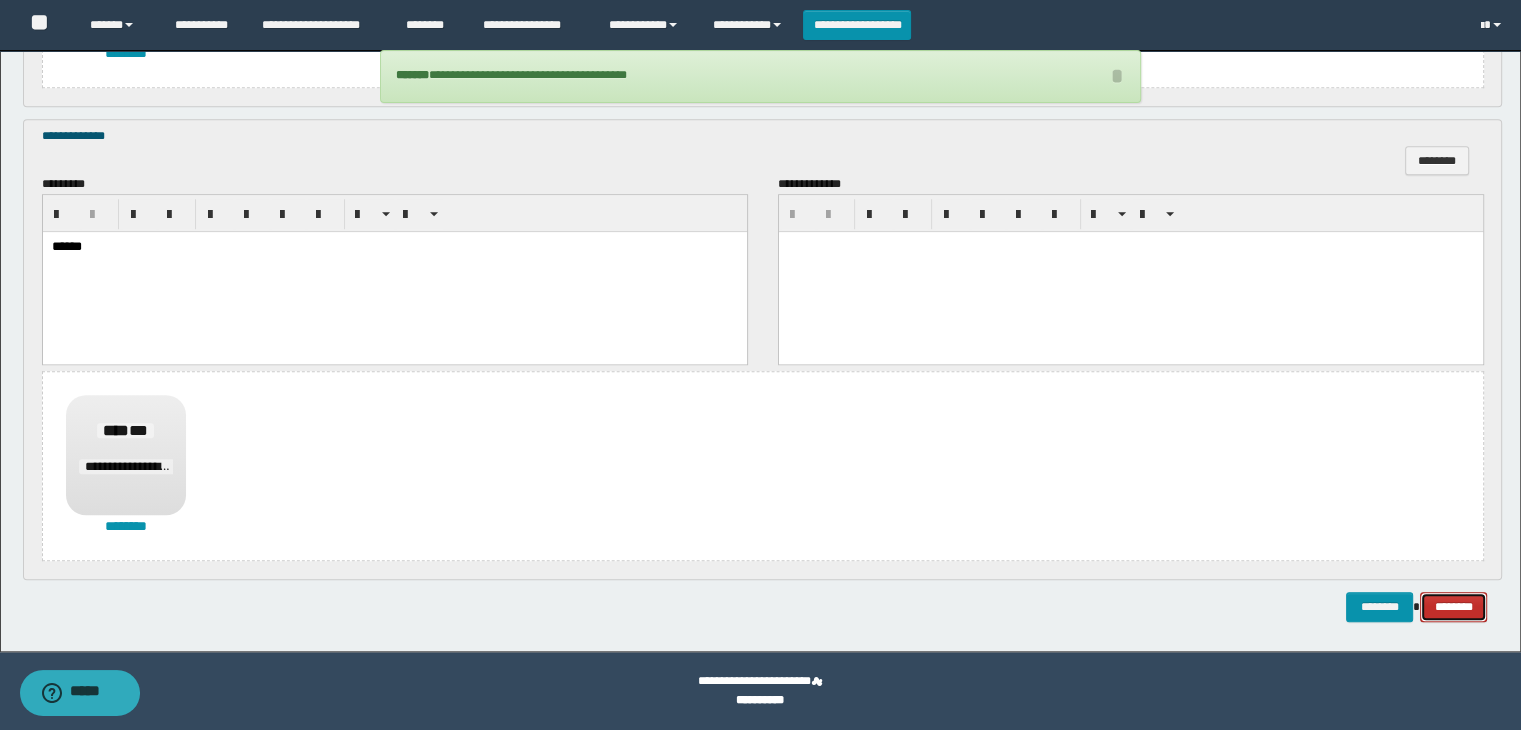 click on "********" at bounding box center [1453, 607] 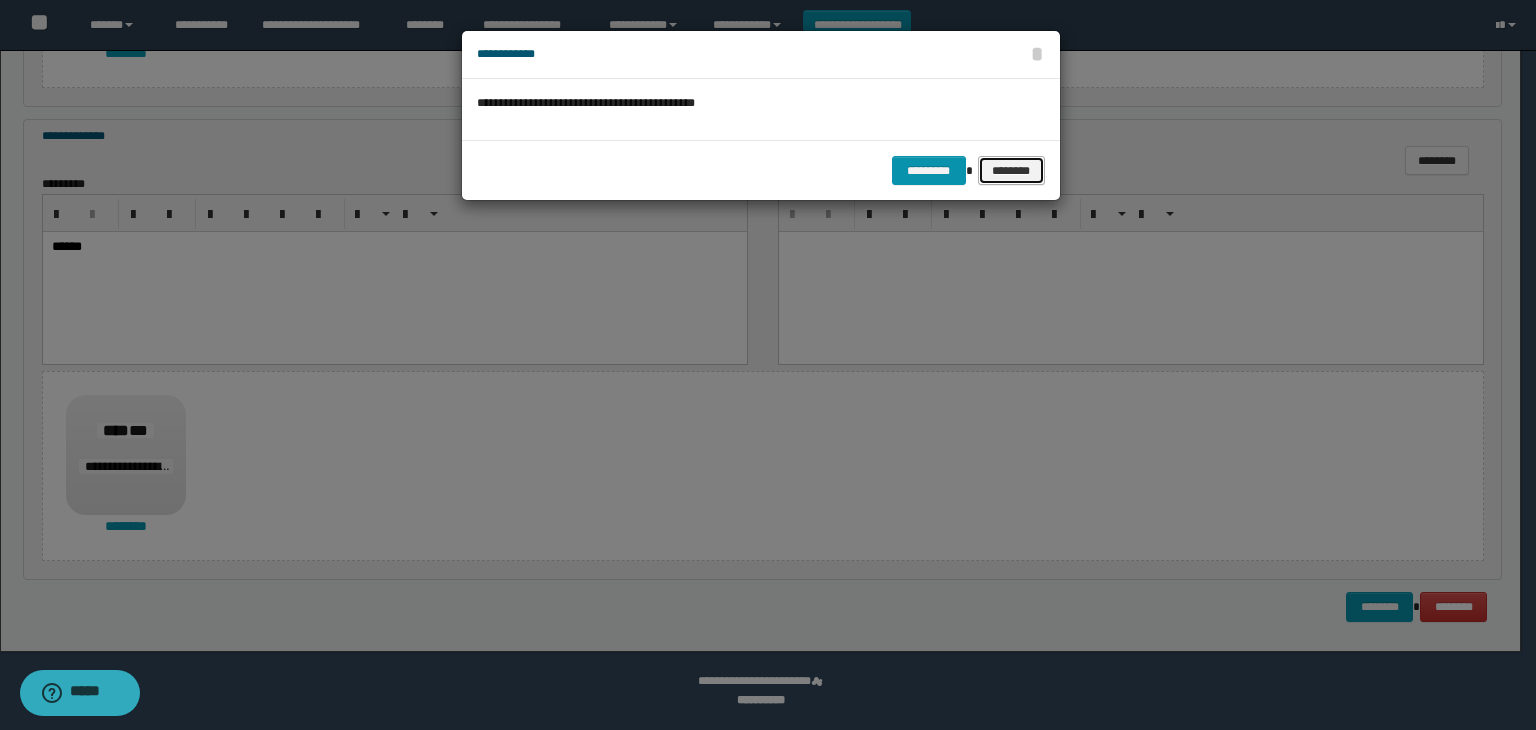 click on "********" at bounding box center [1011, 171] 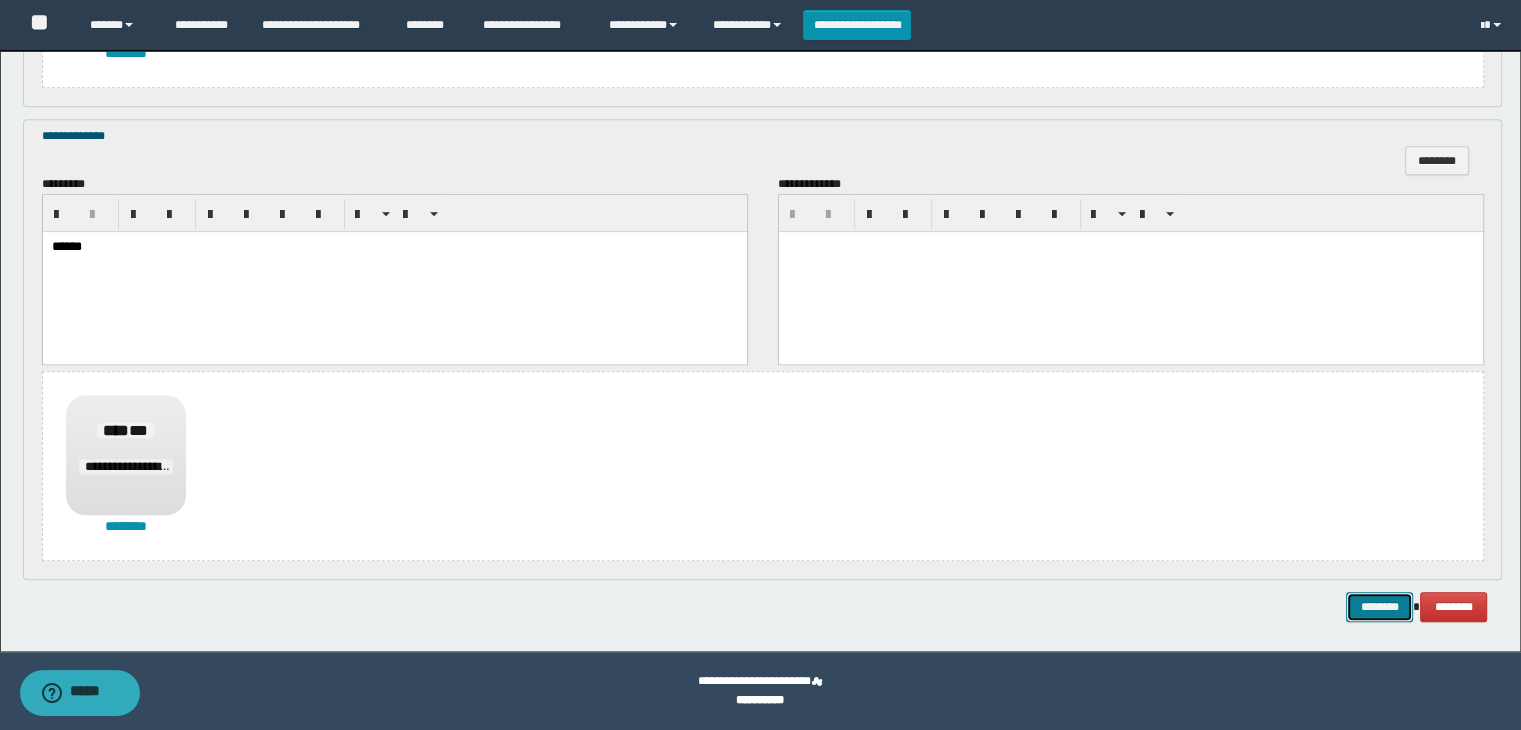 click on "********" at bounding box center [1379, 607] 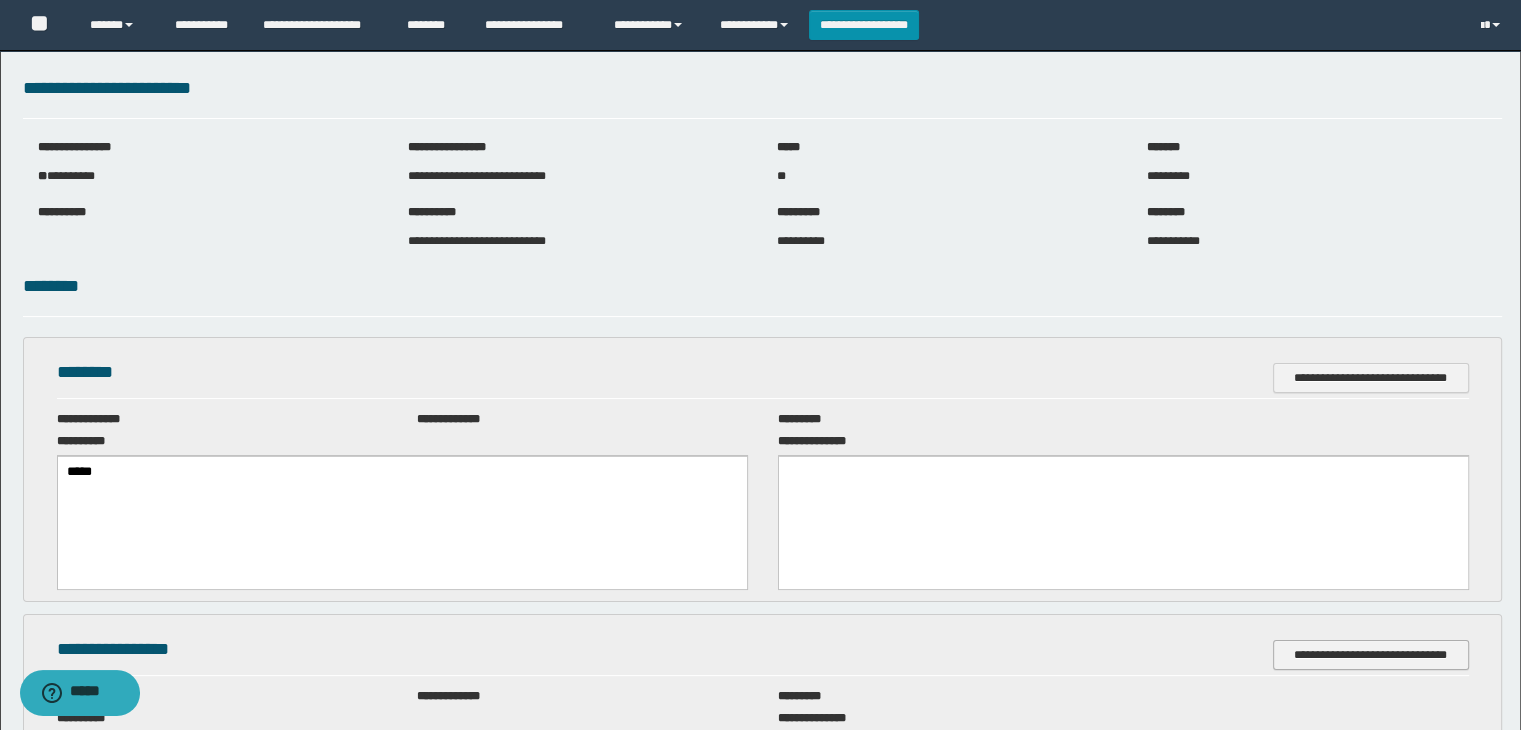 scroll, scrollTop: 0, scrollLeft: 0, axis: both 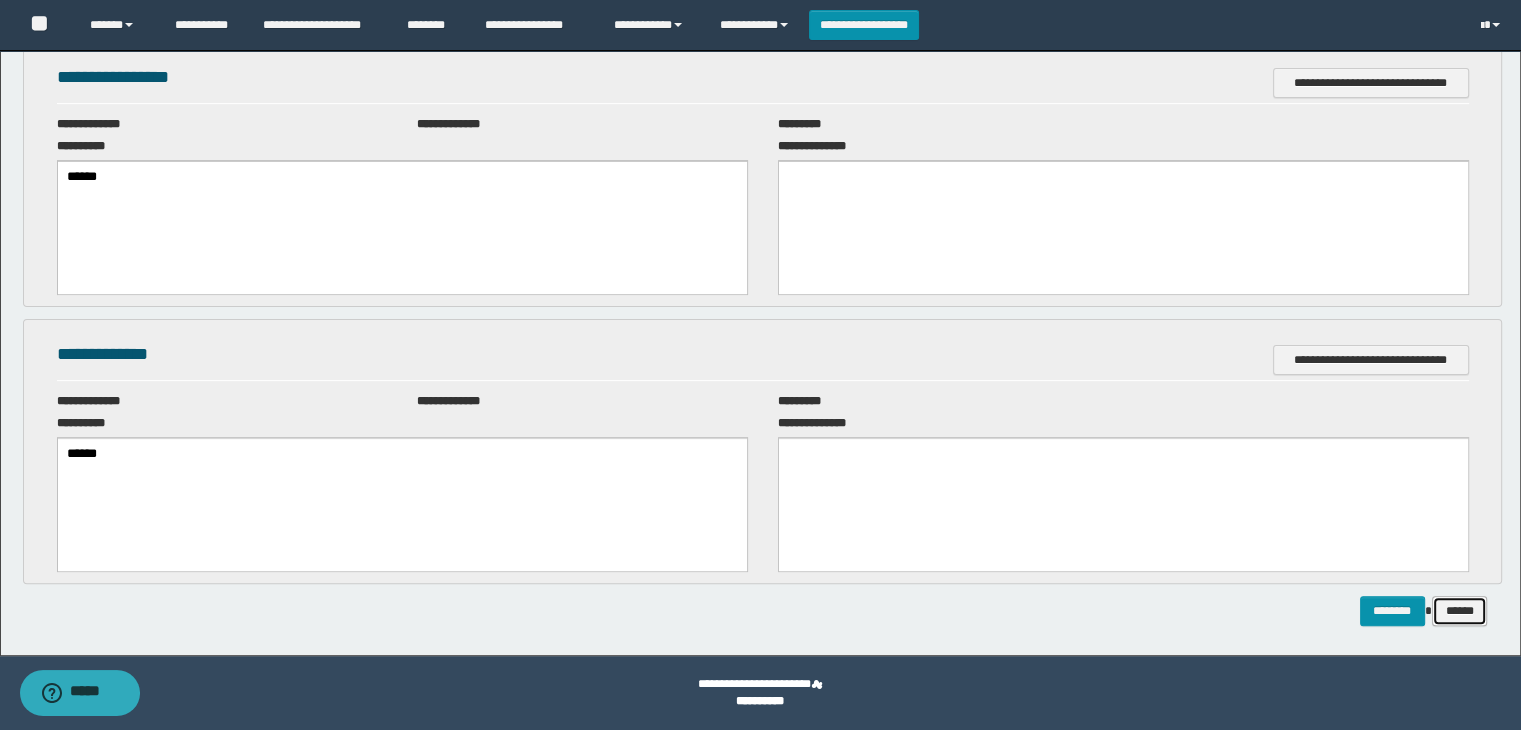 click on "******" at bounding box center [1460, 611] 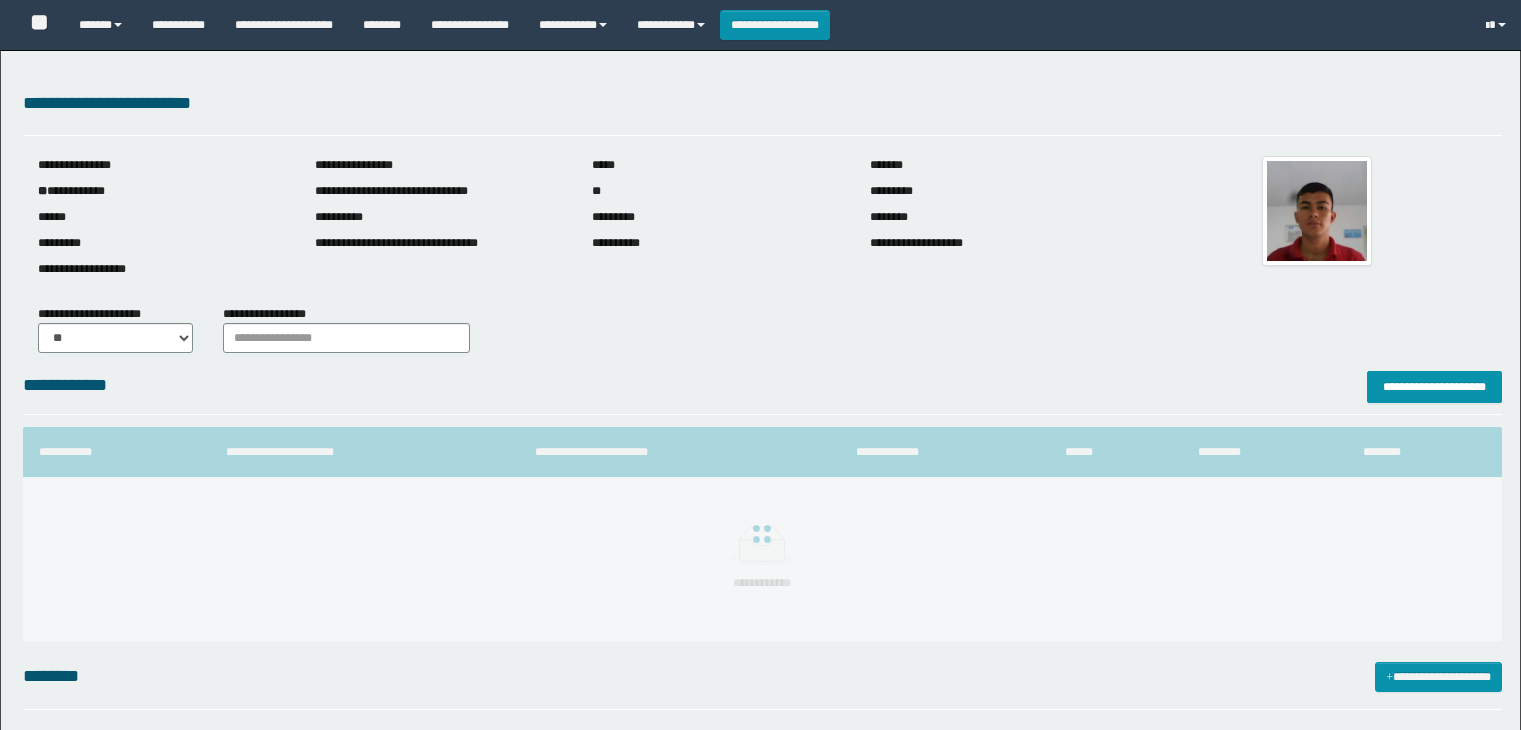 scroll, scrollTop: 0, scrollLeft: 0, axis: both 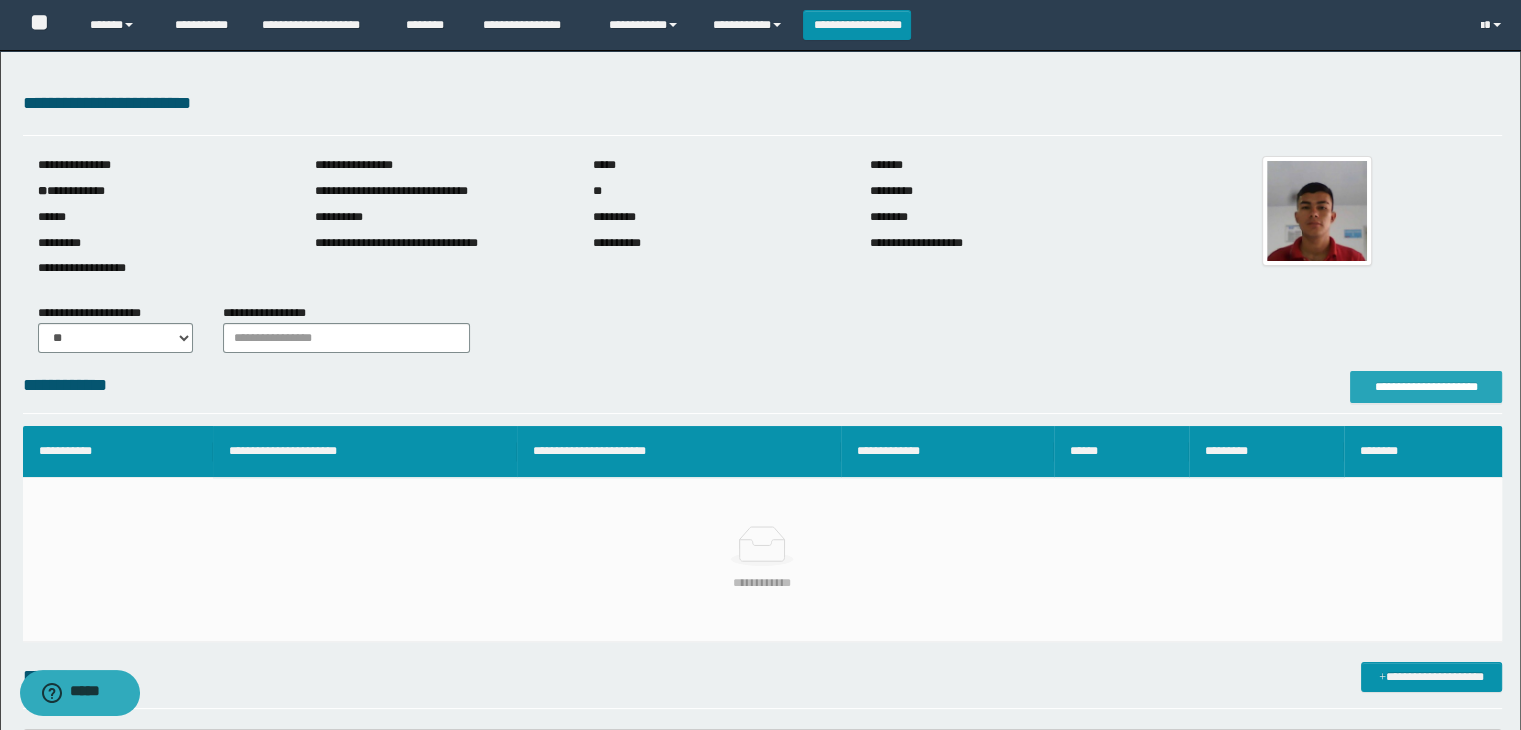 click on "**********" at bounding box center [1426, 387] 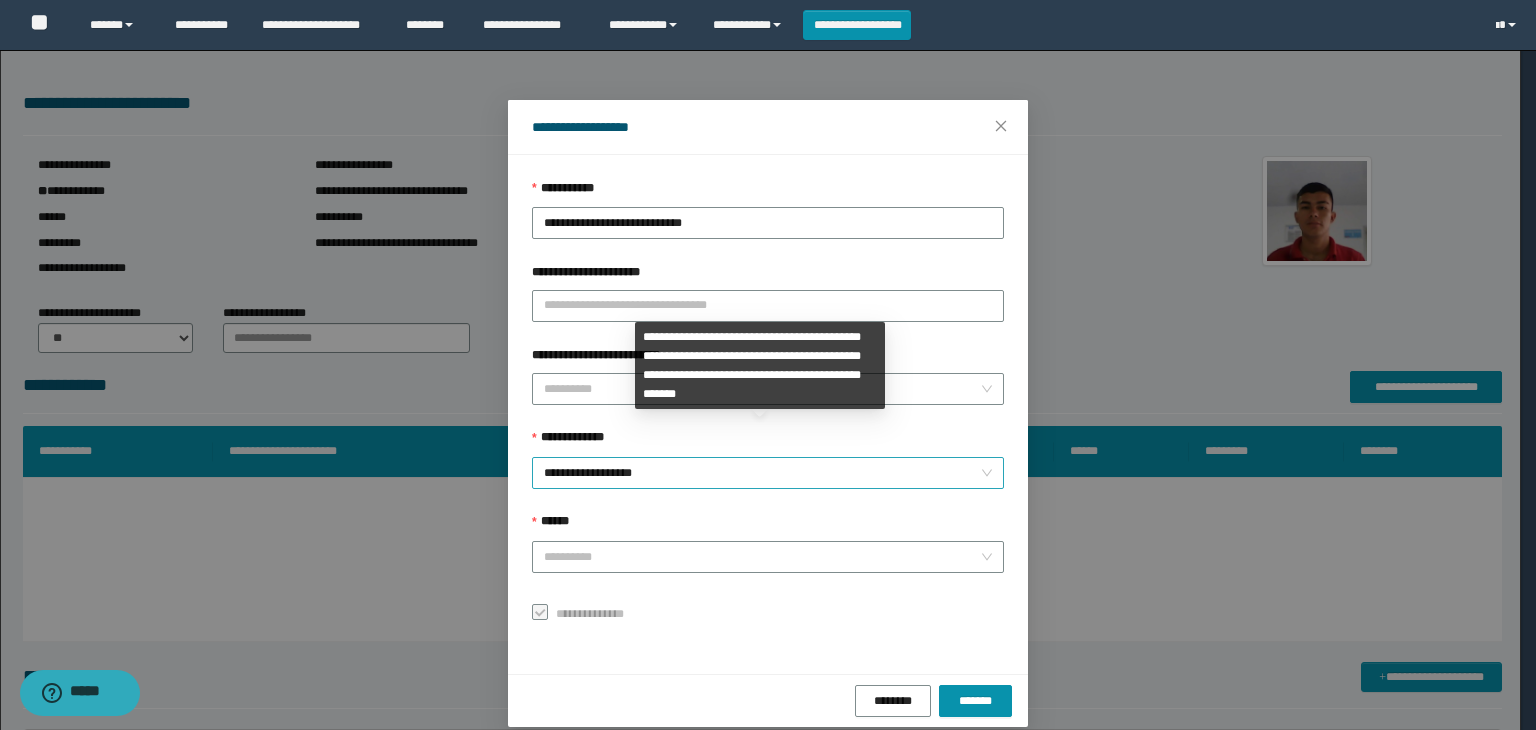 click on "**********" at bounding box center (768, 473) 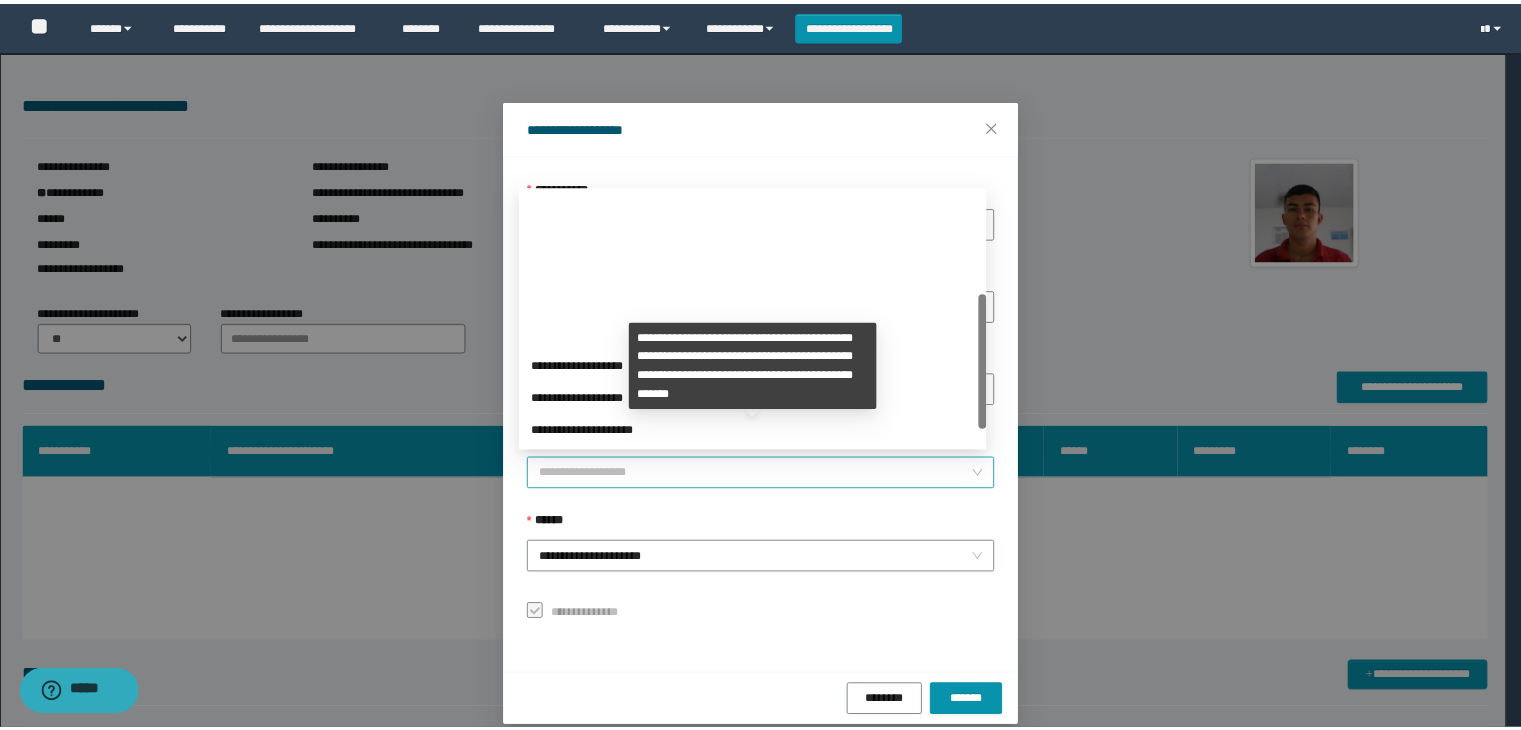 scroll, scrollTop: 192, scrollLeft: 0, axis: vertical 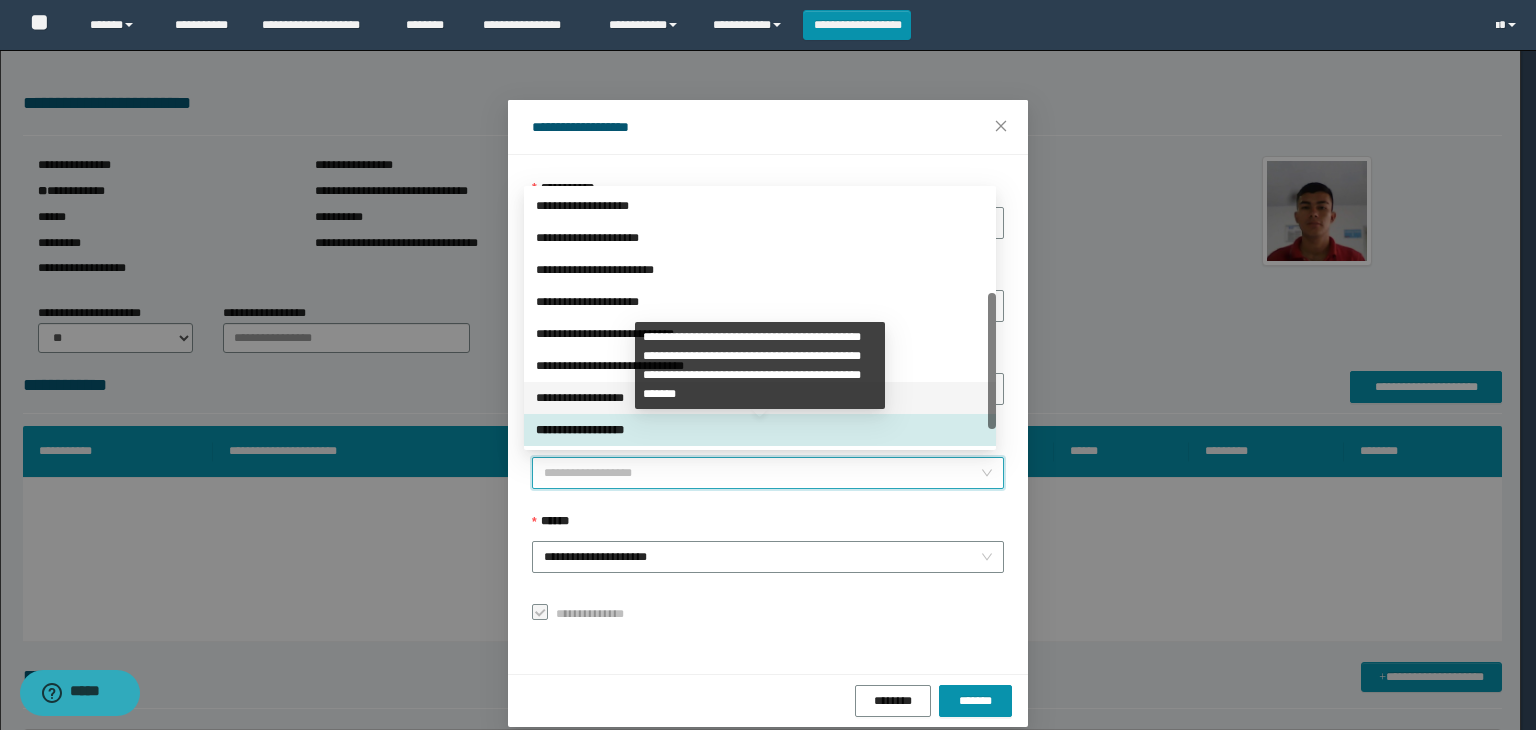 click on "**********" at bounding box center [760, 398] 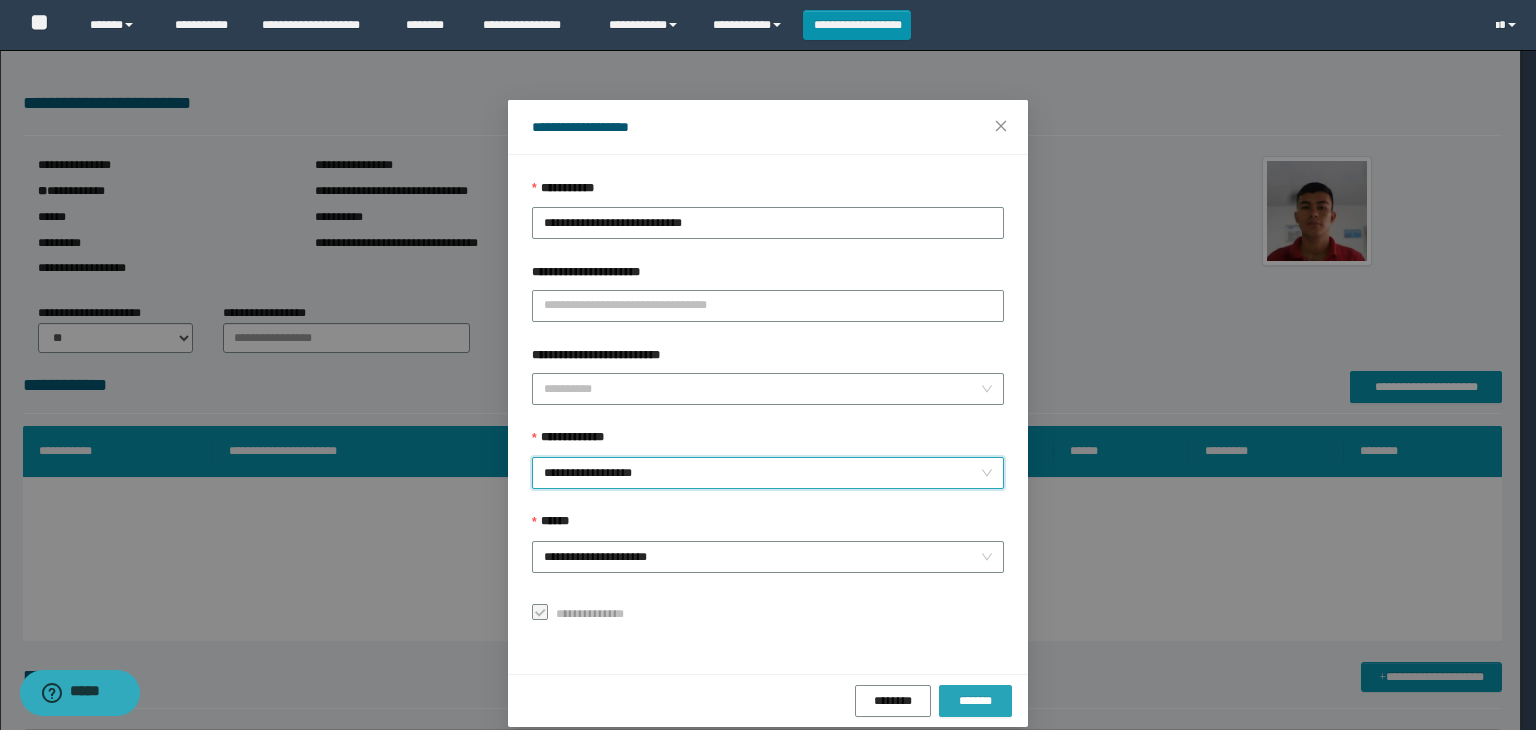 click on "*******" at bounding box center [975, 701] 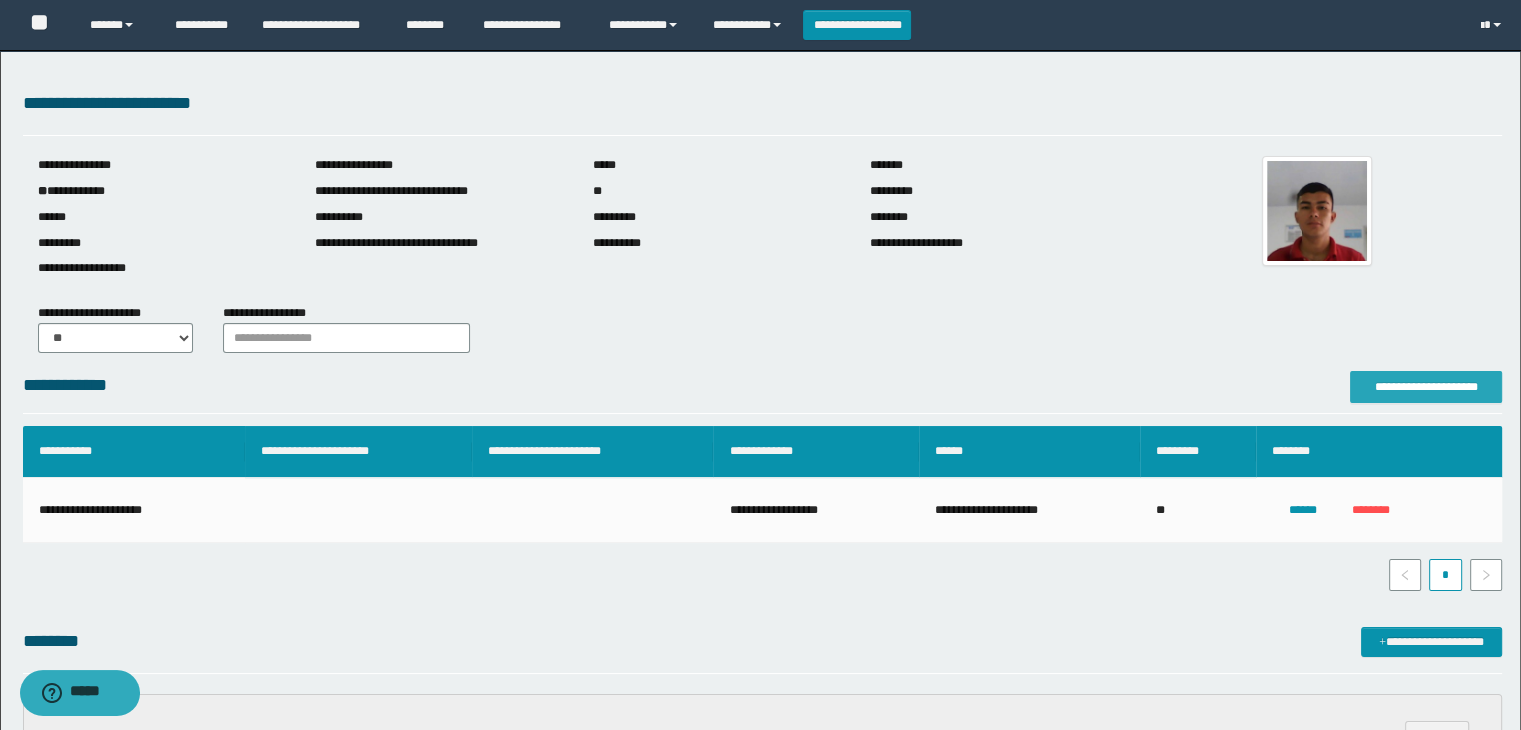 scroll, scrollTop: 300, scrollLeft: 0, axis: vertical 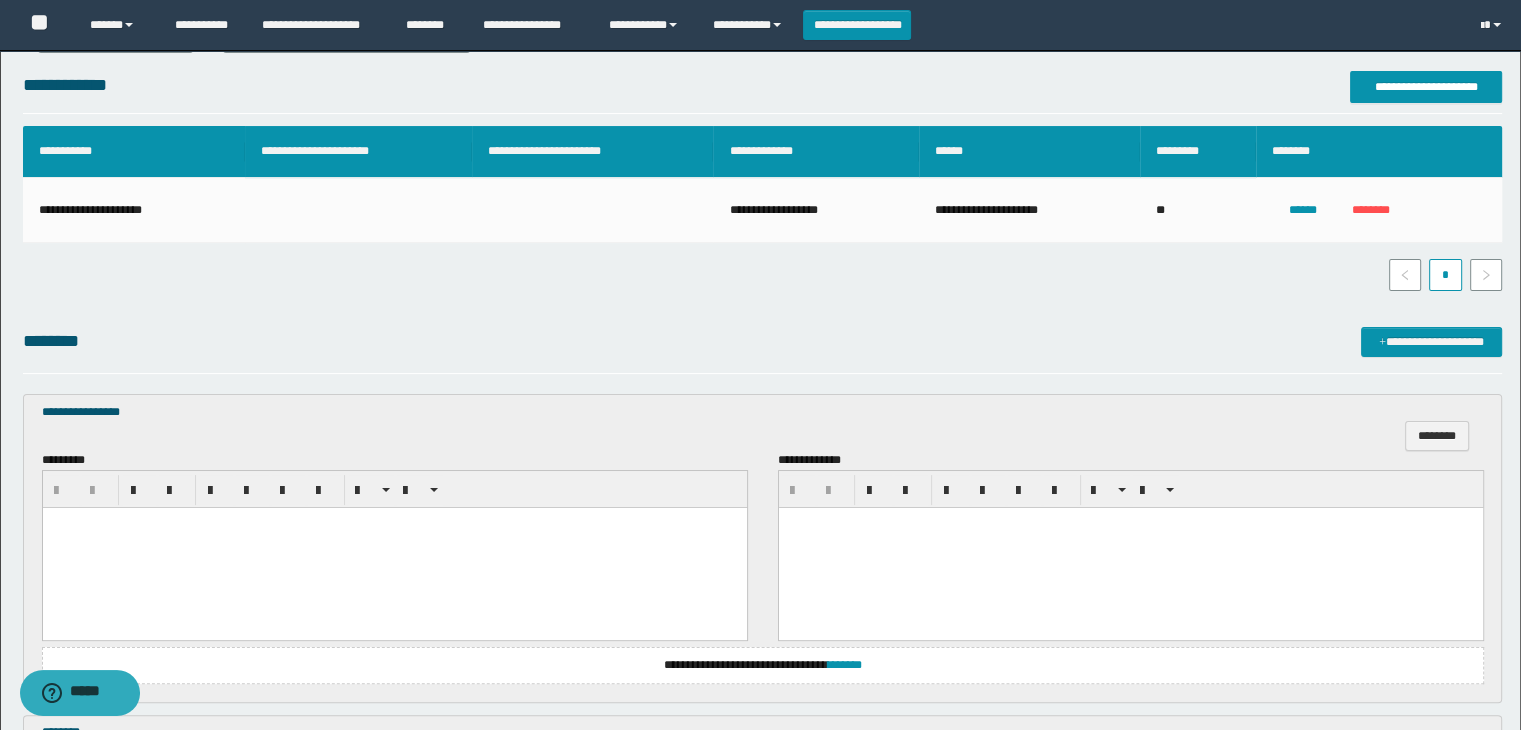 click at bounding box center [394, 547] 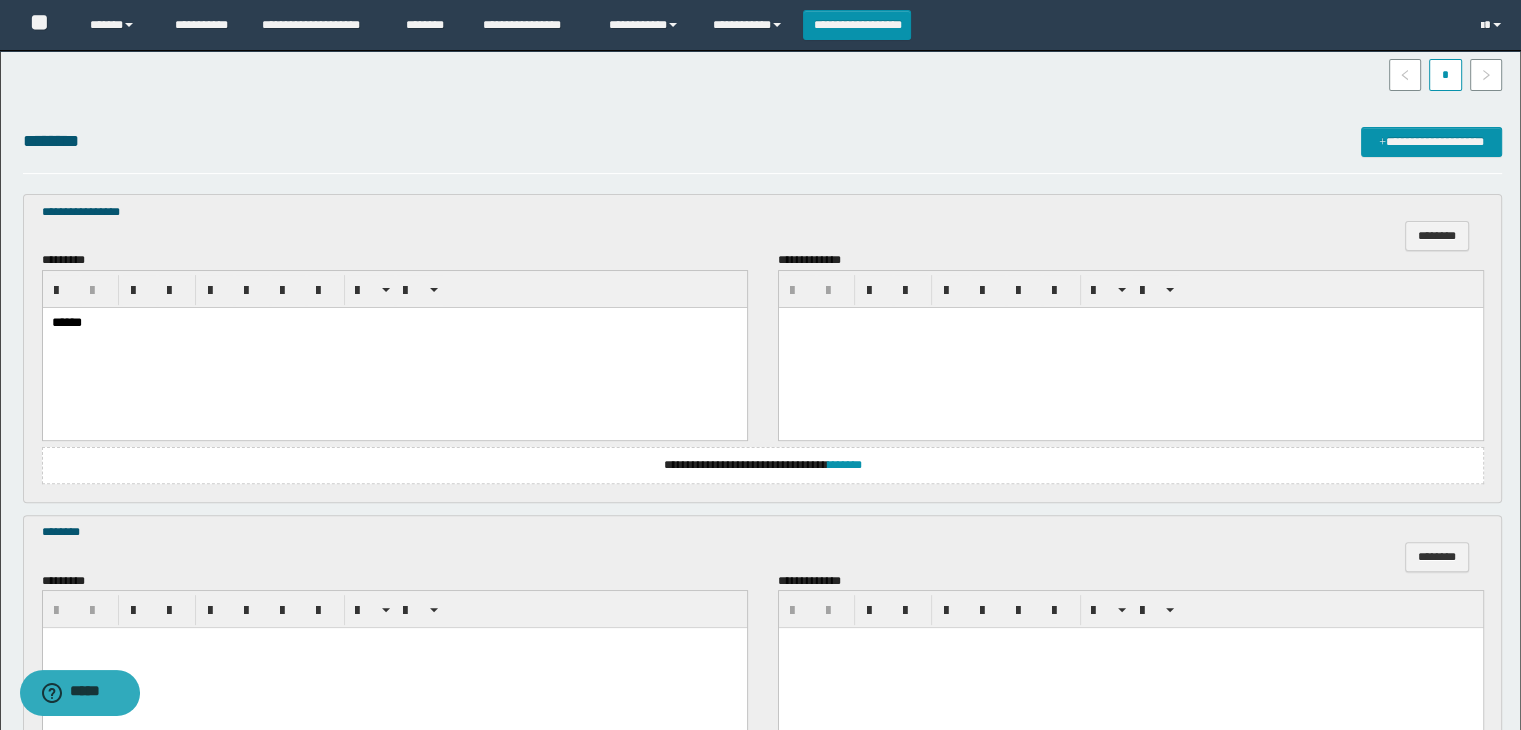 scroll, scrollTop: 600, scrollLeft: 0, axis: vertical 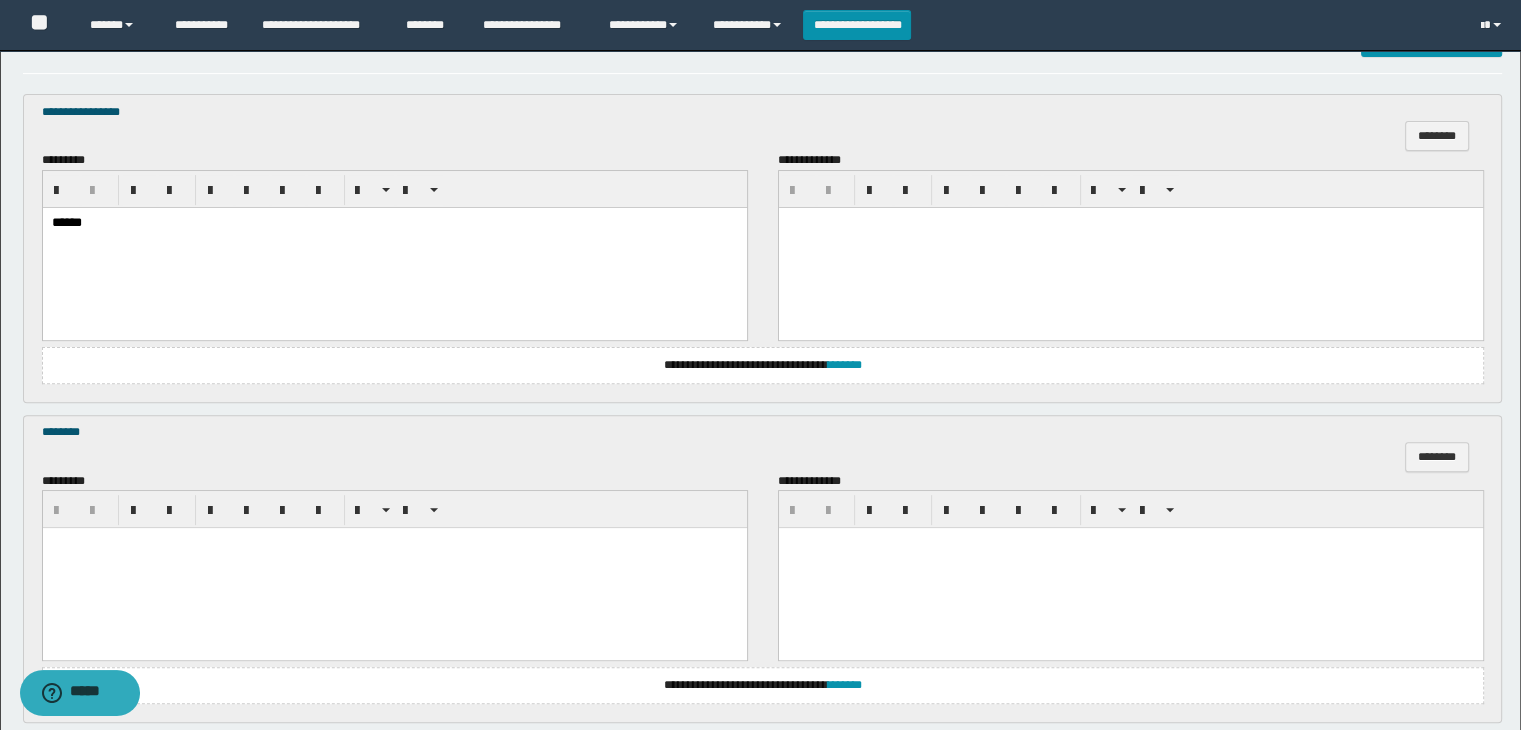 click at bounding box center [394, 543] 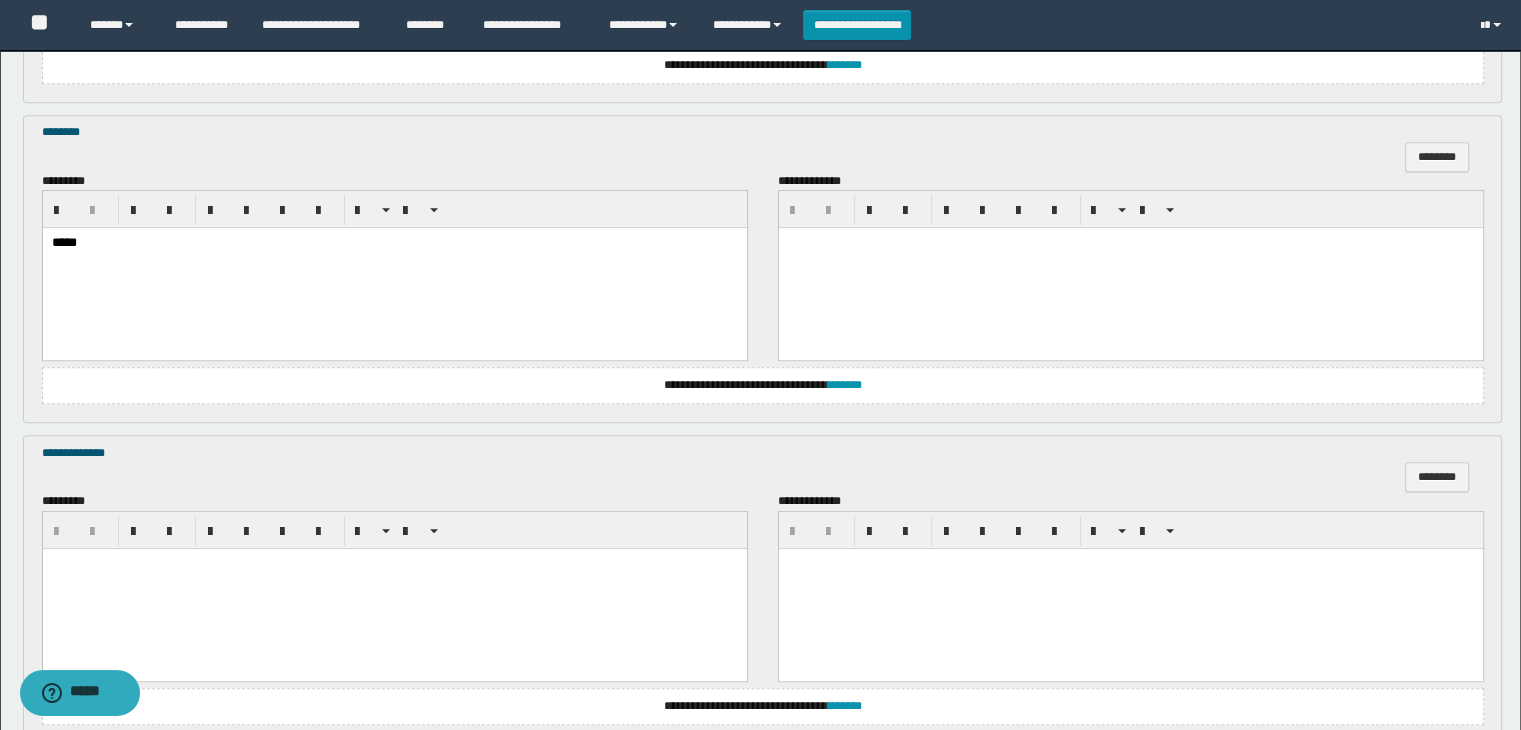 scroll, scrollTop: 1064, scrollLeft: 0, axis: vertical 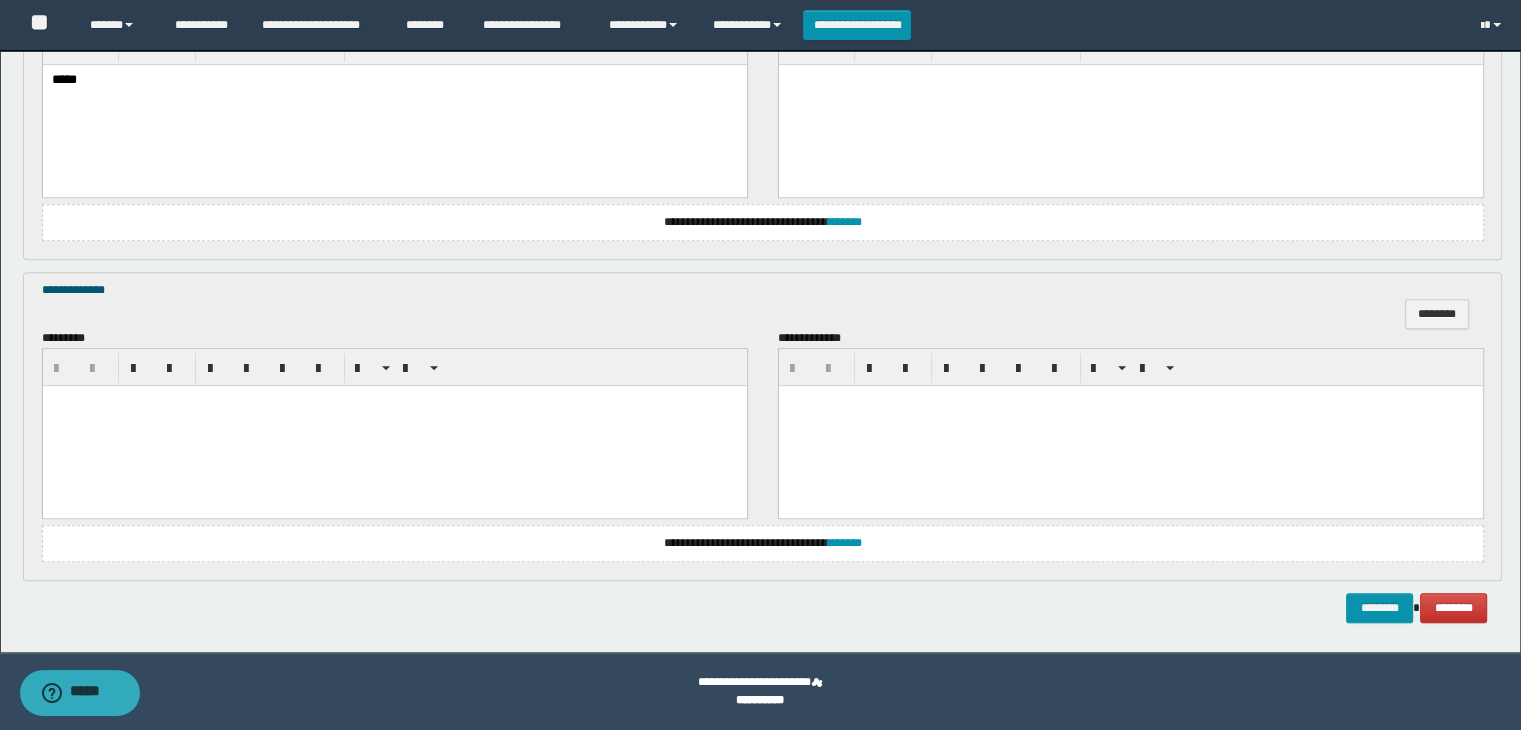 drag, startPoint x: 292, startPoint y: 437, endPoint x: 292, endPoint y: 414, distance: 23 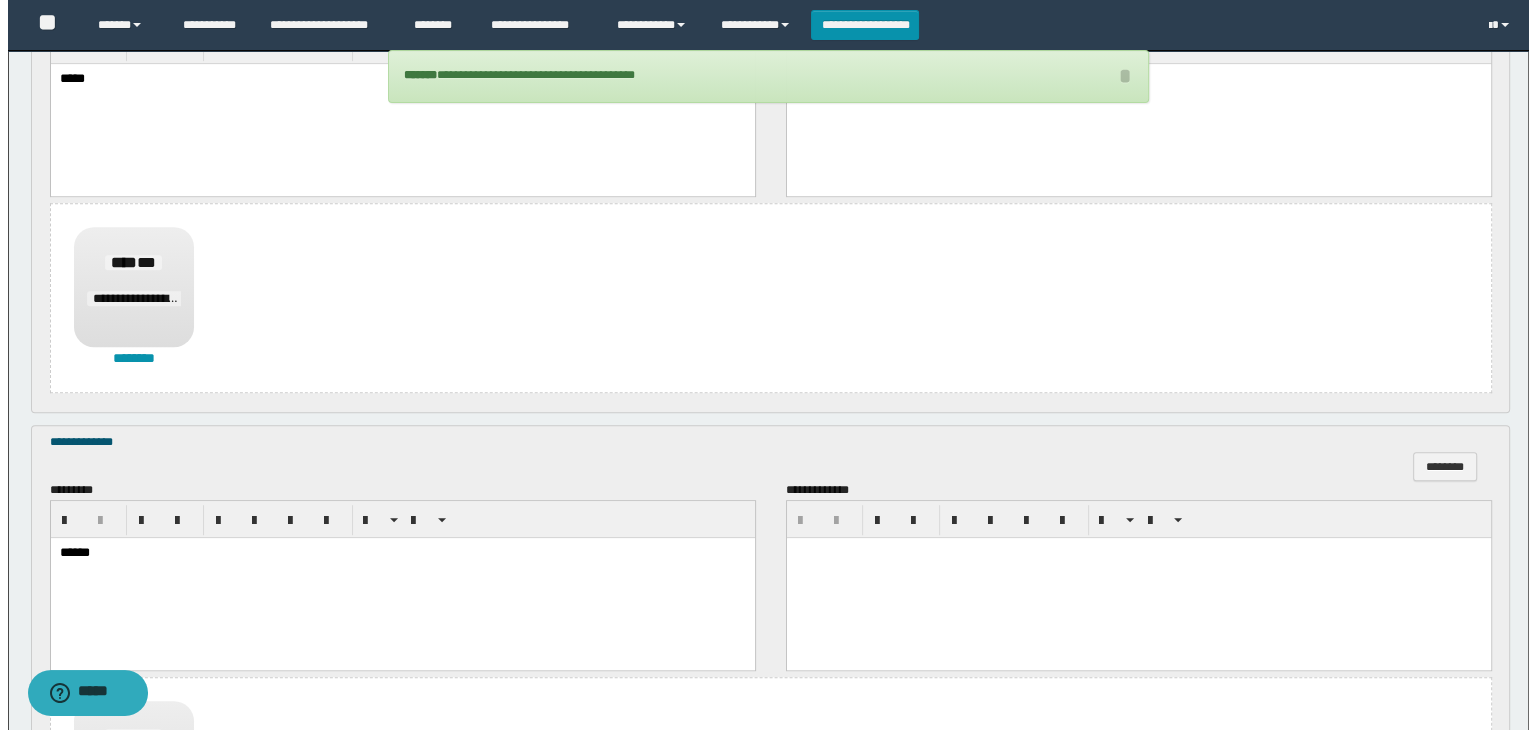 scroll, scrollTop: 464, scrollLeft: 0, axis: vertical 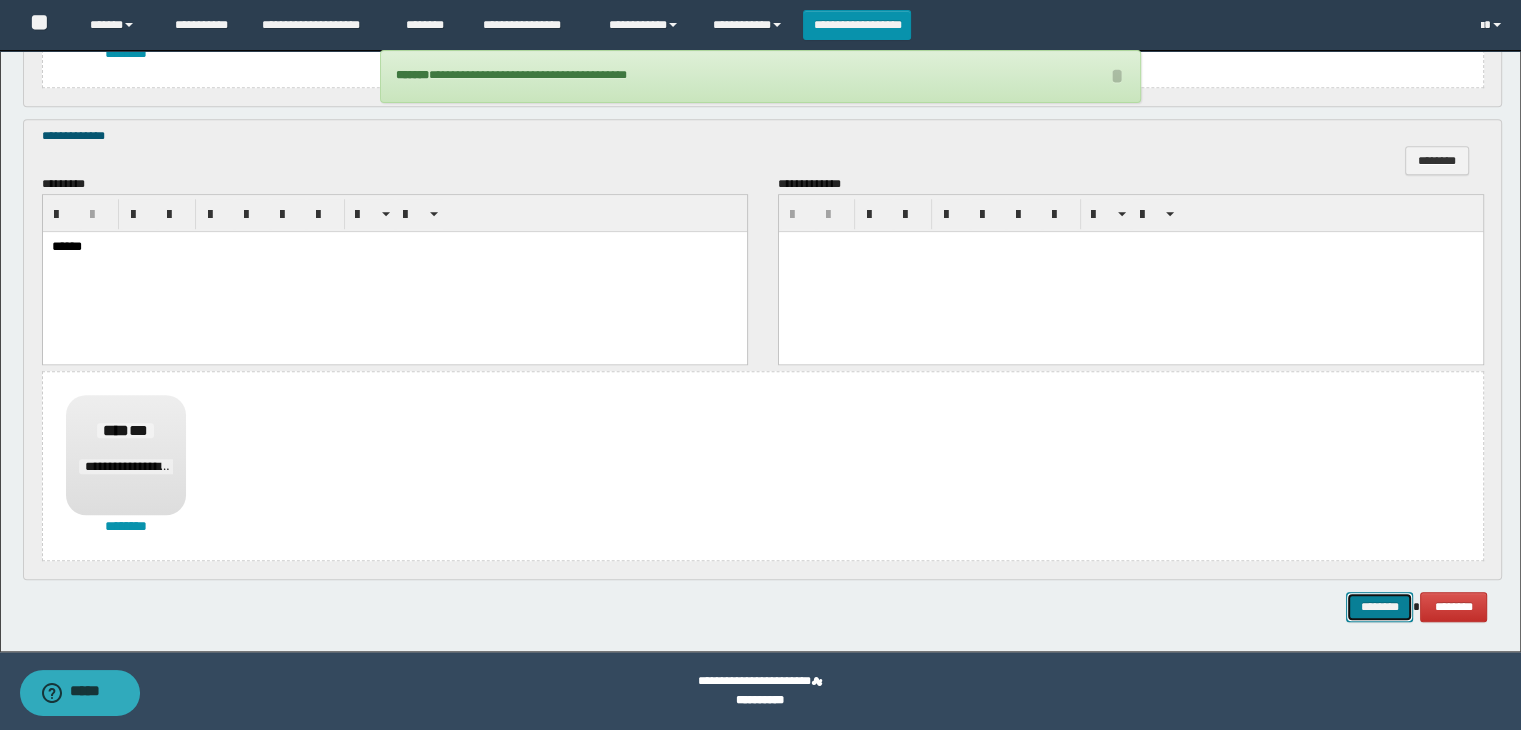 click on "********" at bounding box center (1379, 607) 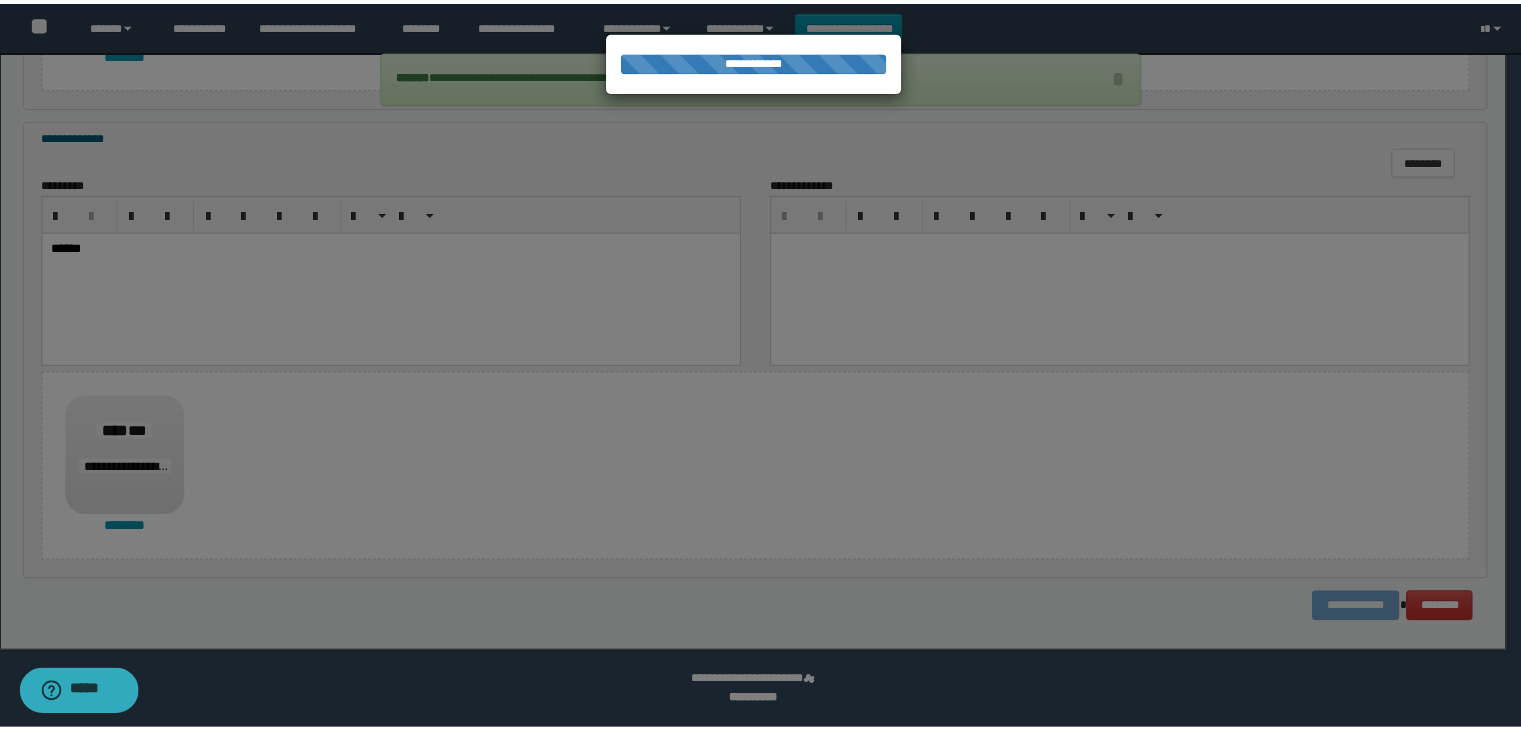 scroll, scrollTop: 0, scrollLeft: 0, axis: both 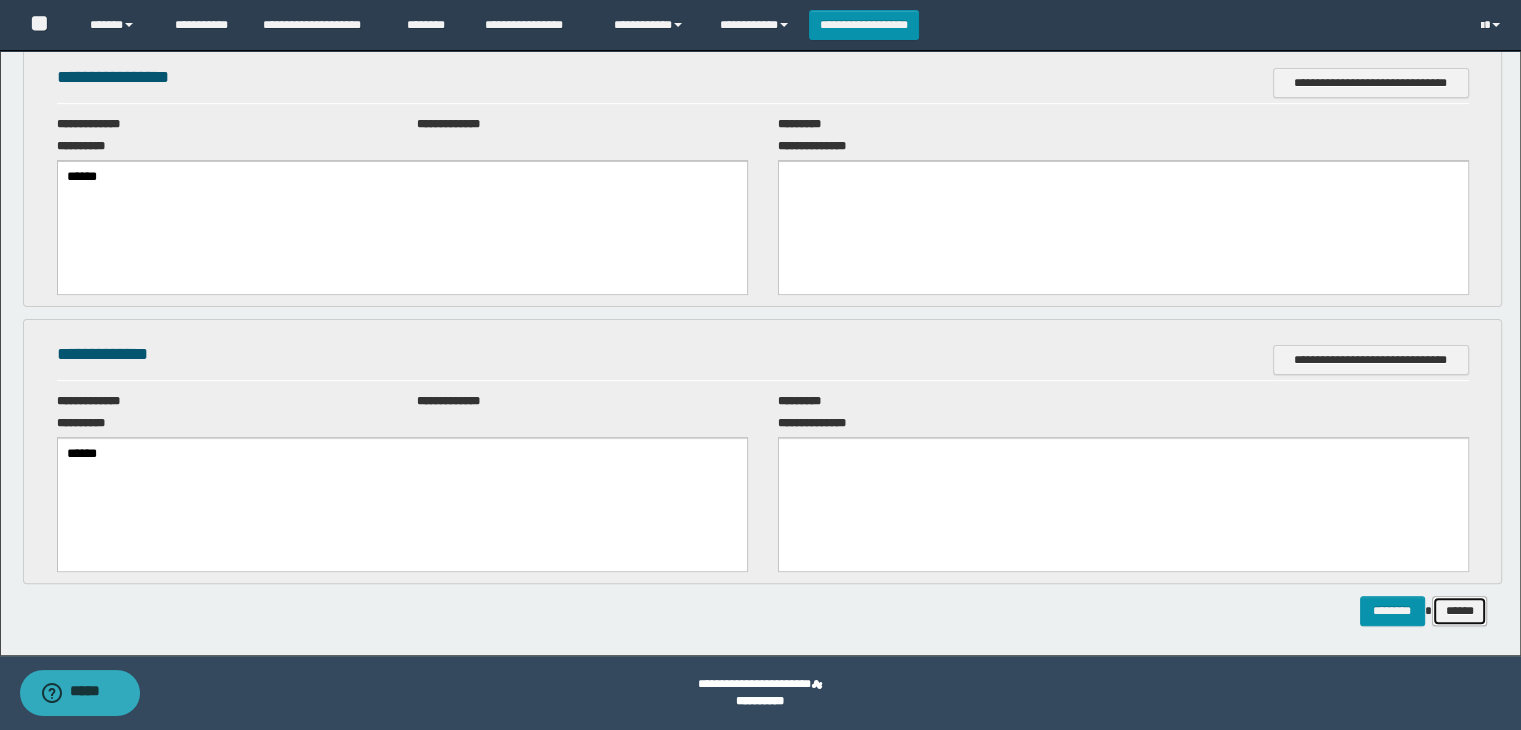 click on "******" at bounding box center [1460, 611] 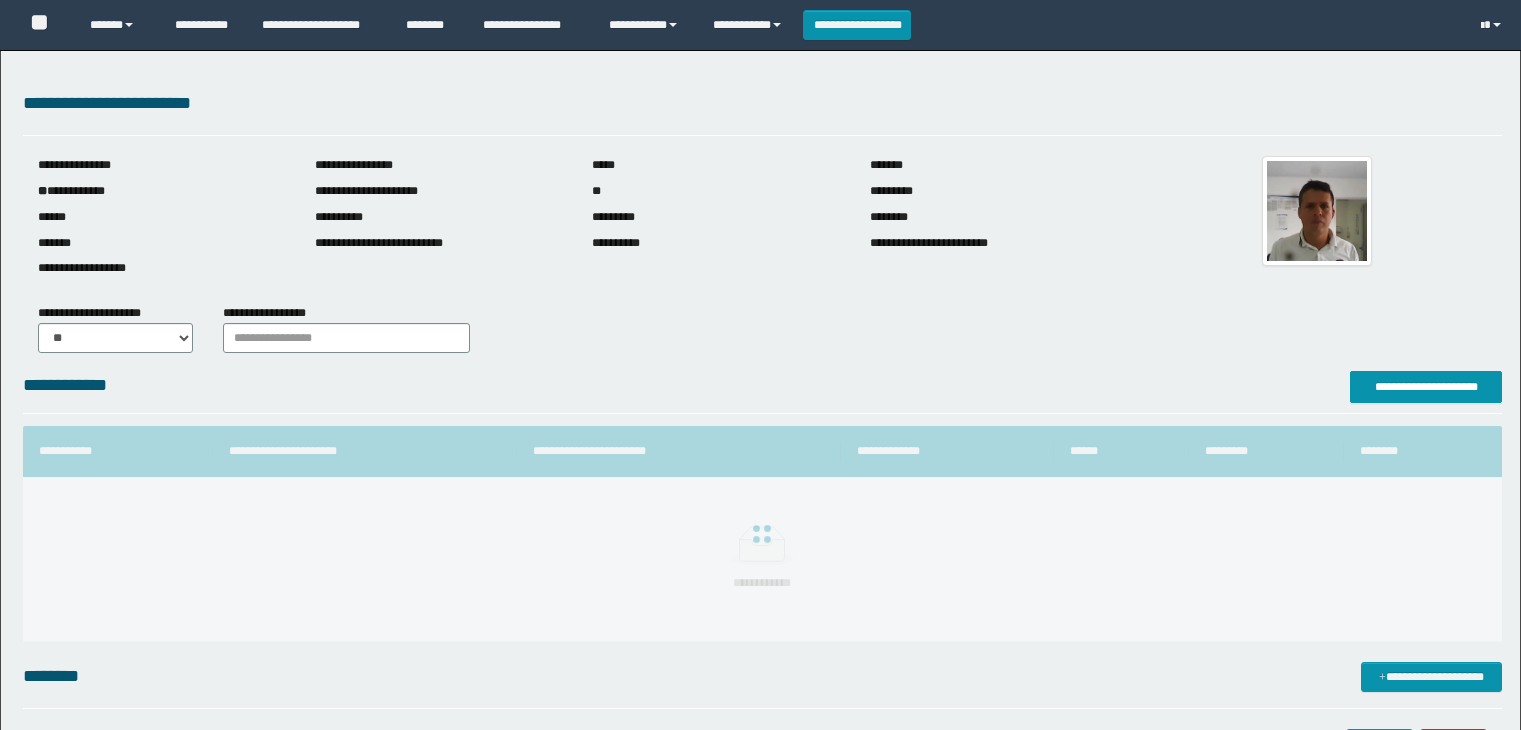 scroll, scrollTop: 0, scrollLeft: 0, axis: both 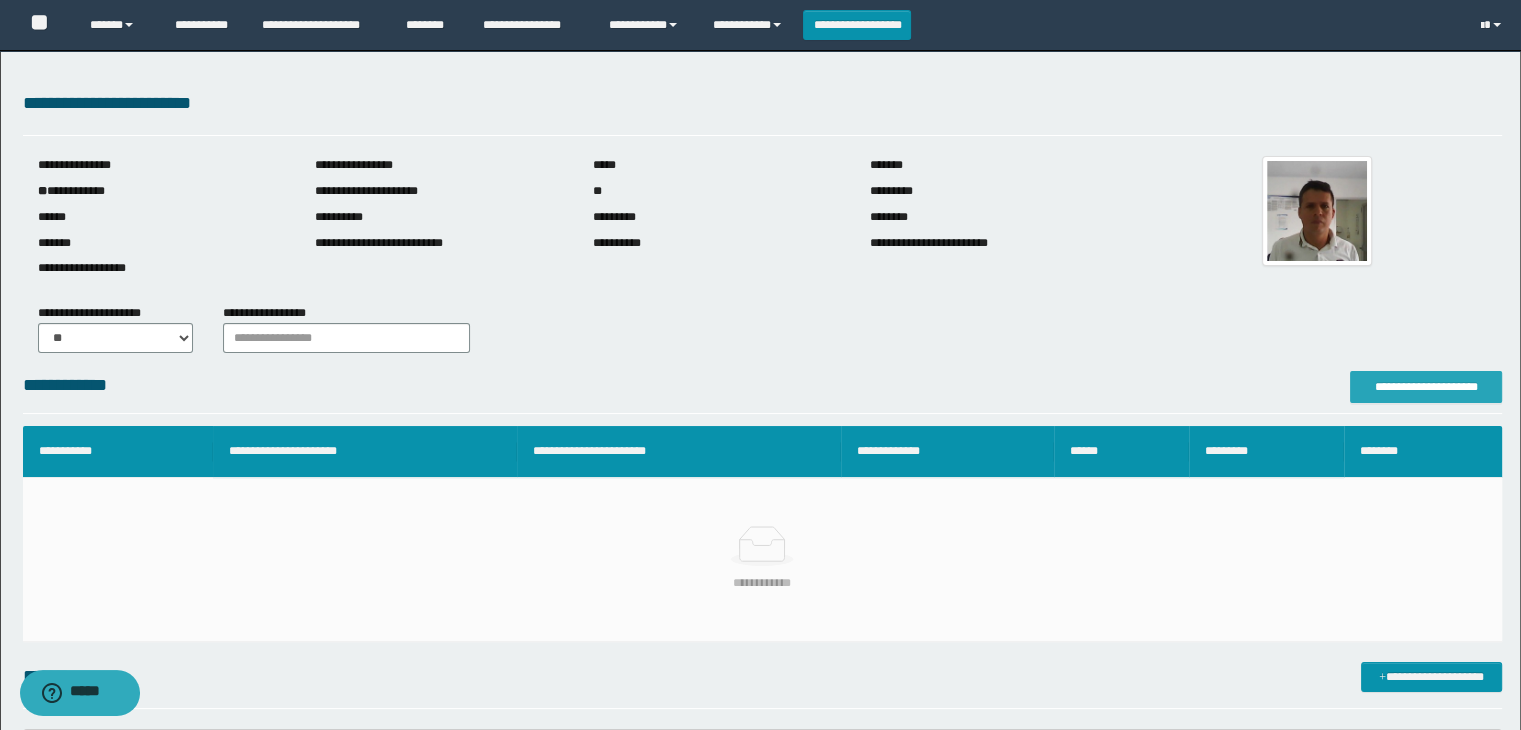 click on "**********" at bounding box center (1426, 387) 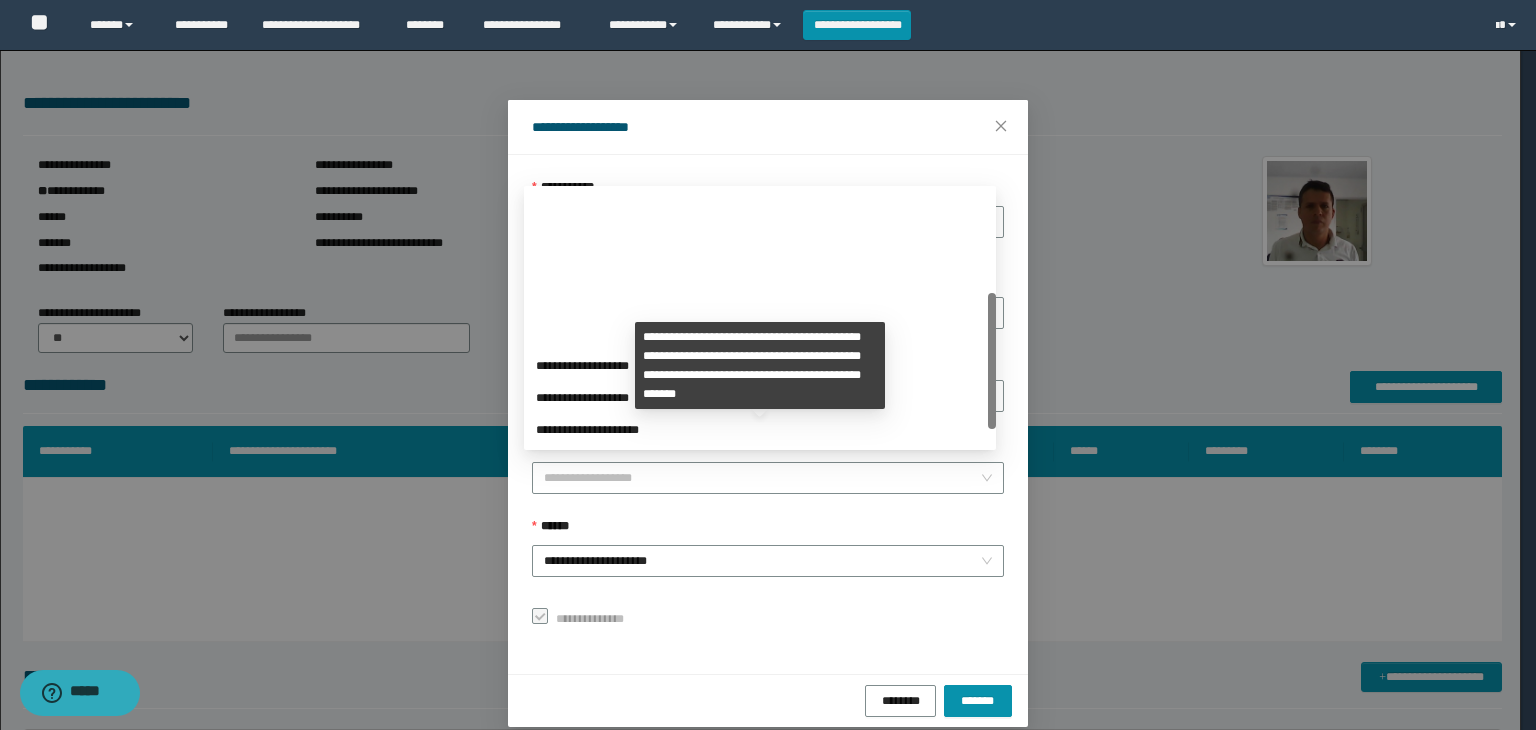 drag, startPoint x: 653, startPoint y: 476, endPoint x: 624, endPoint y: 446, distance: 41.725292 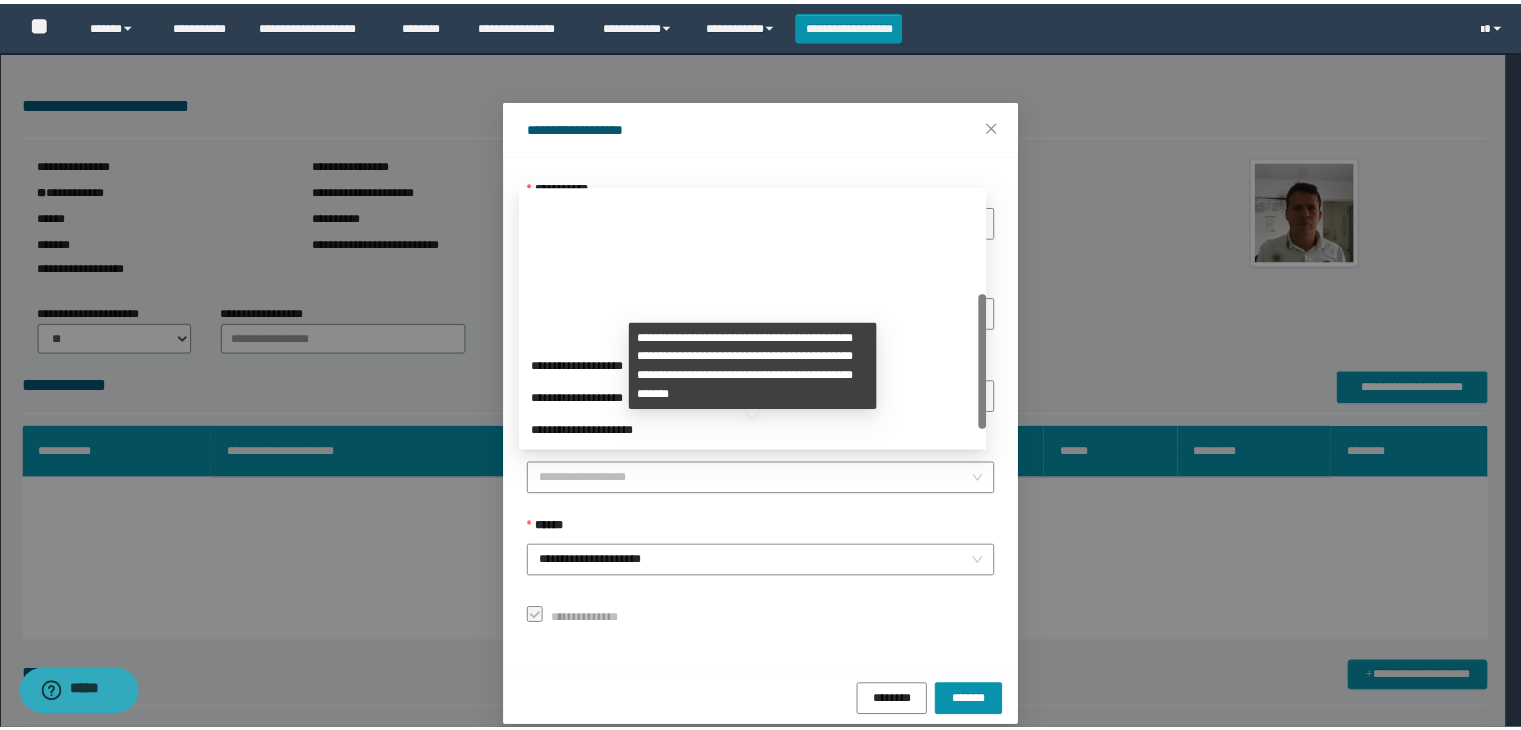 scroll, scrollTop: 192, scrollLeft: 0, axis: vertical 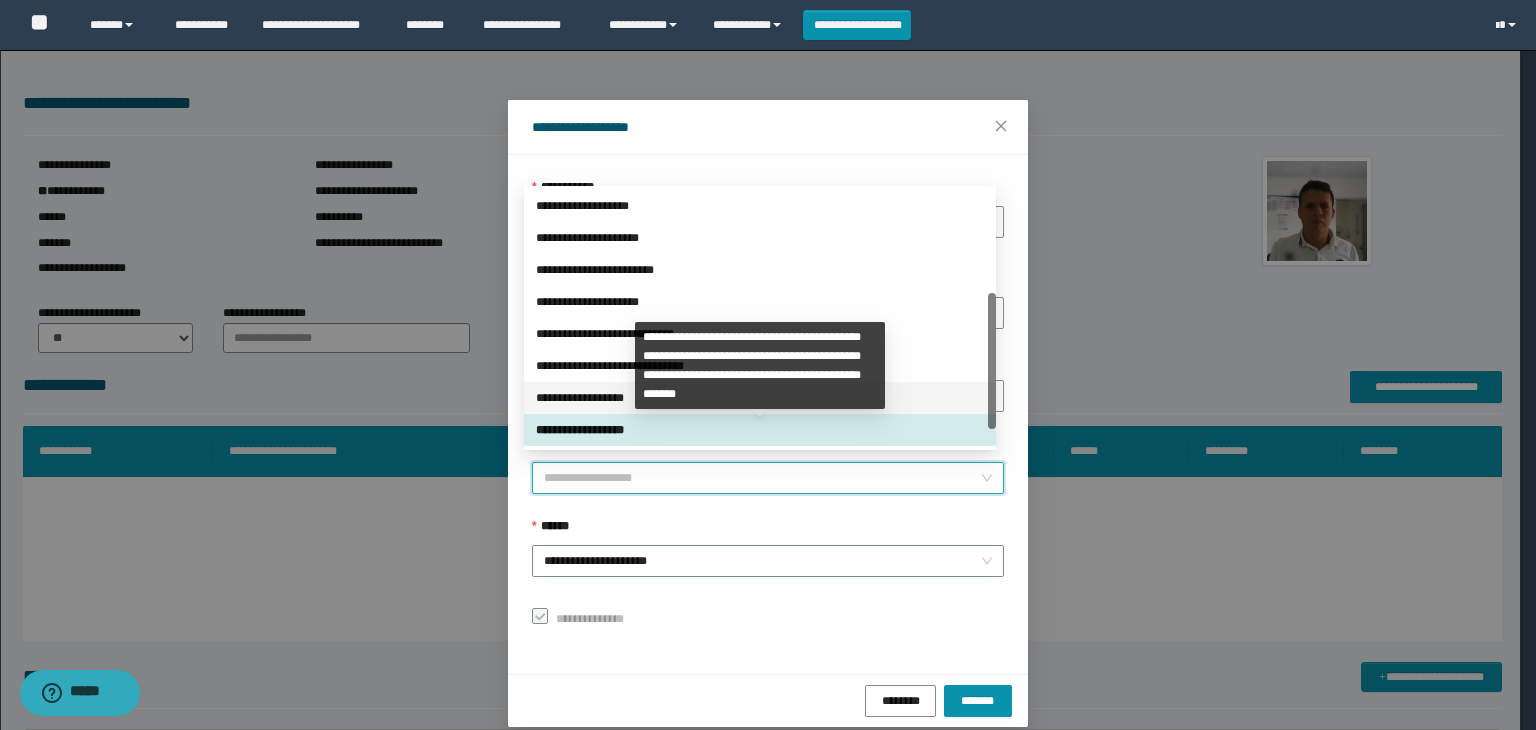 click on "**********" at bounding box center (760, 398) 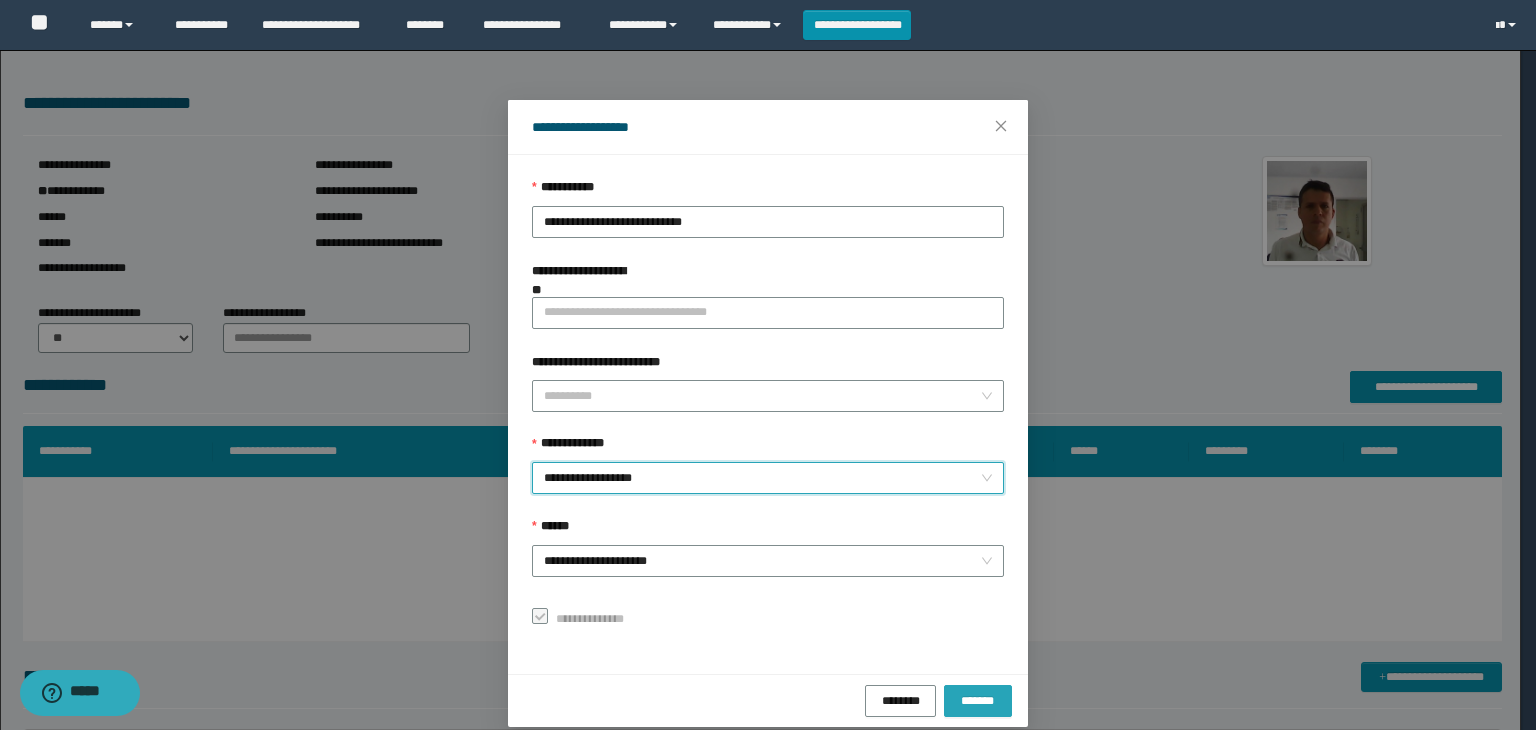 click on "*******" at bounding box center [978, 700] 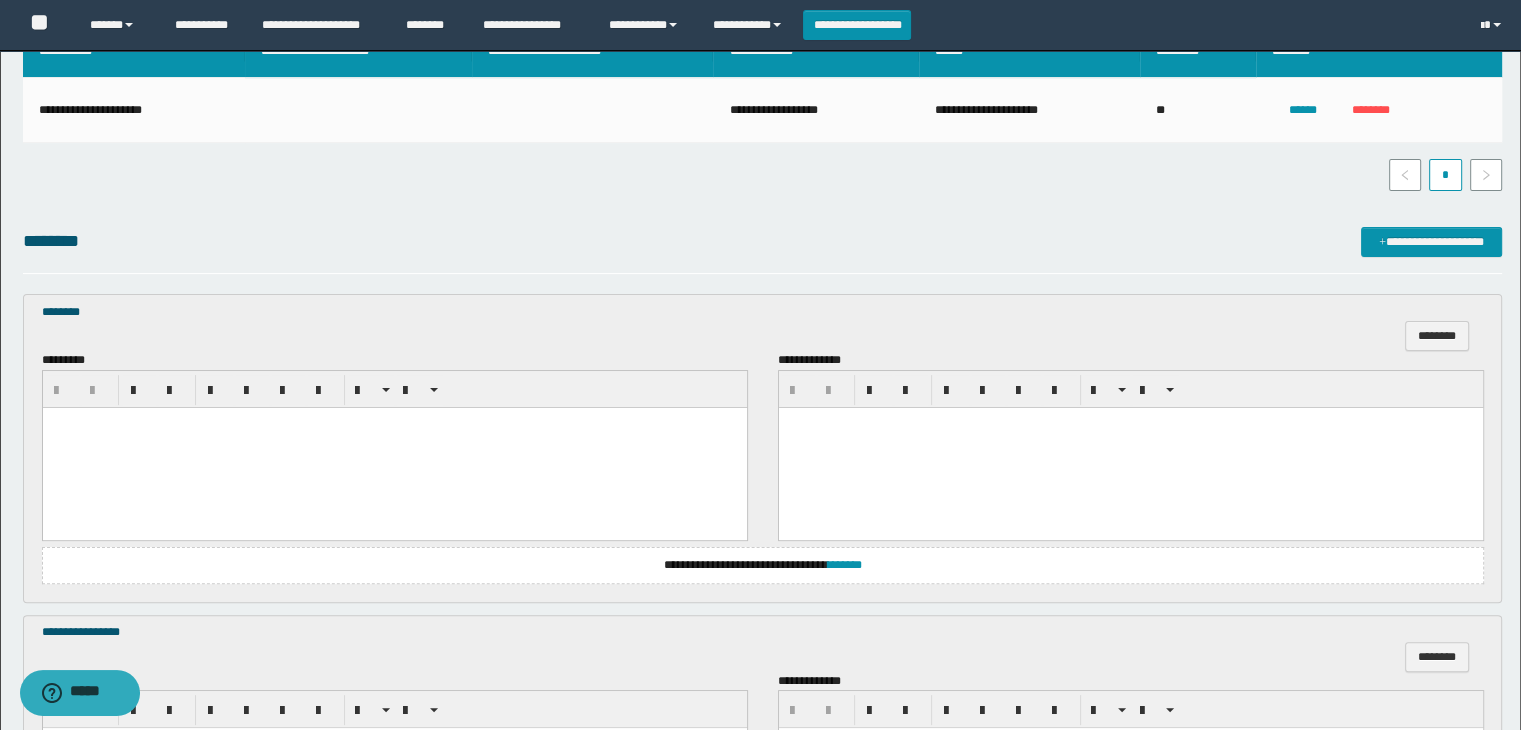 scroll, scrollTop: 500, scrollLeft: 0, axis: vertical 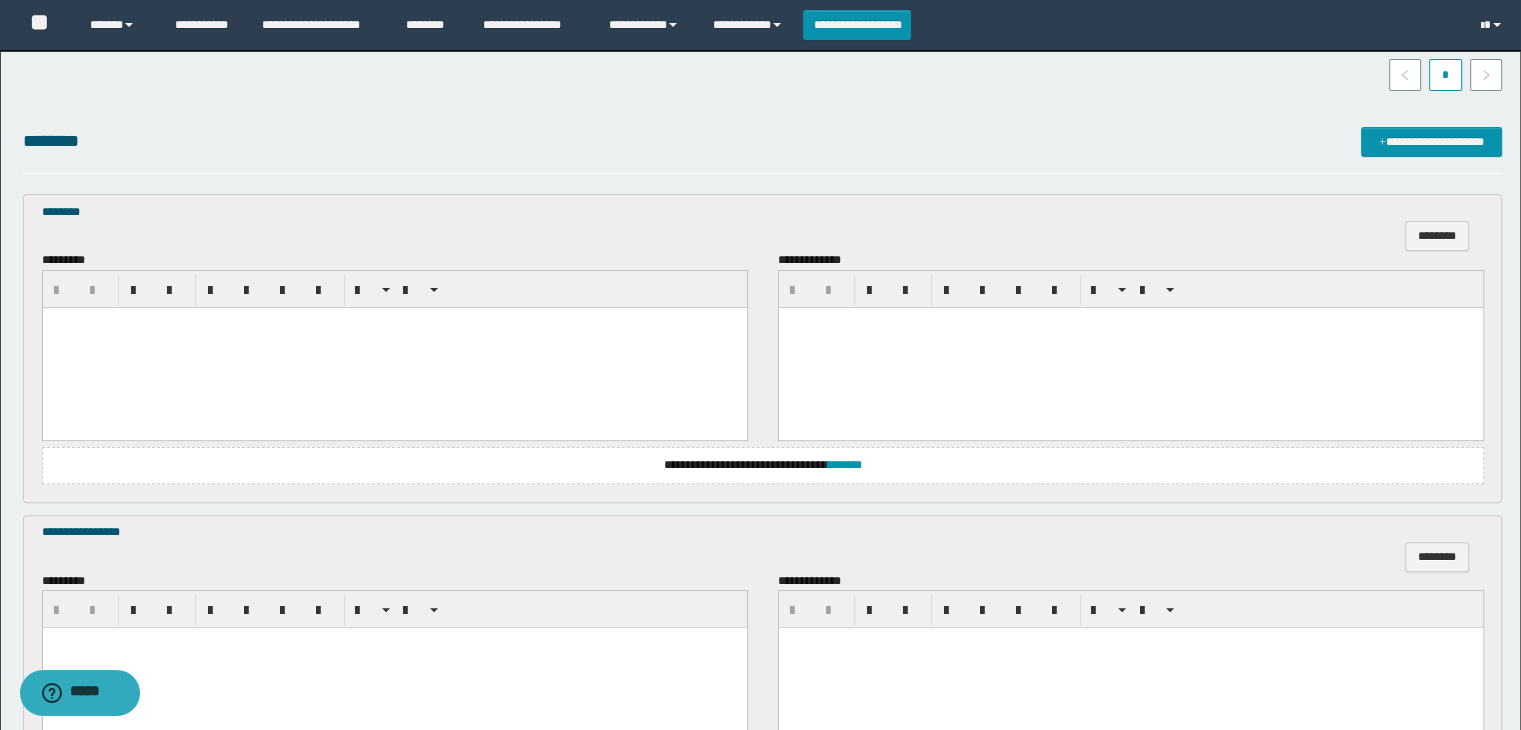 click at bounding box center [394, 347] 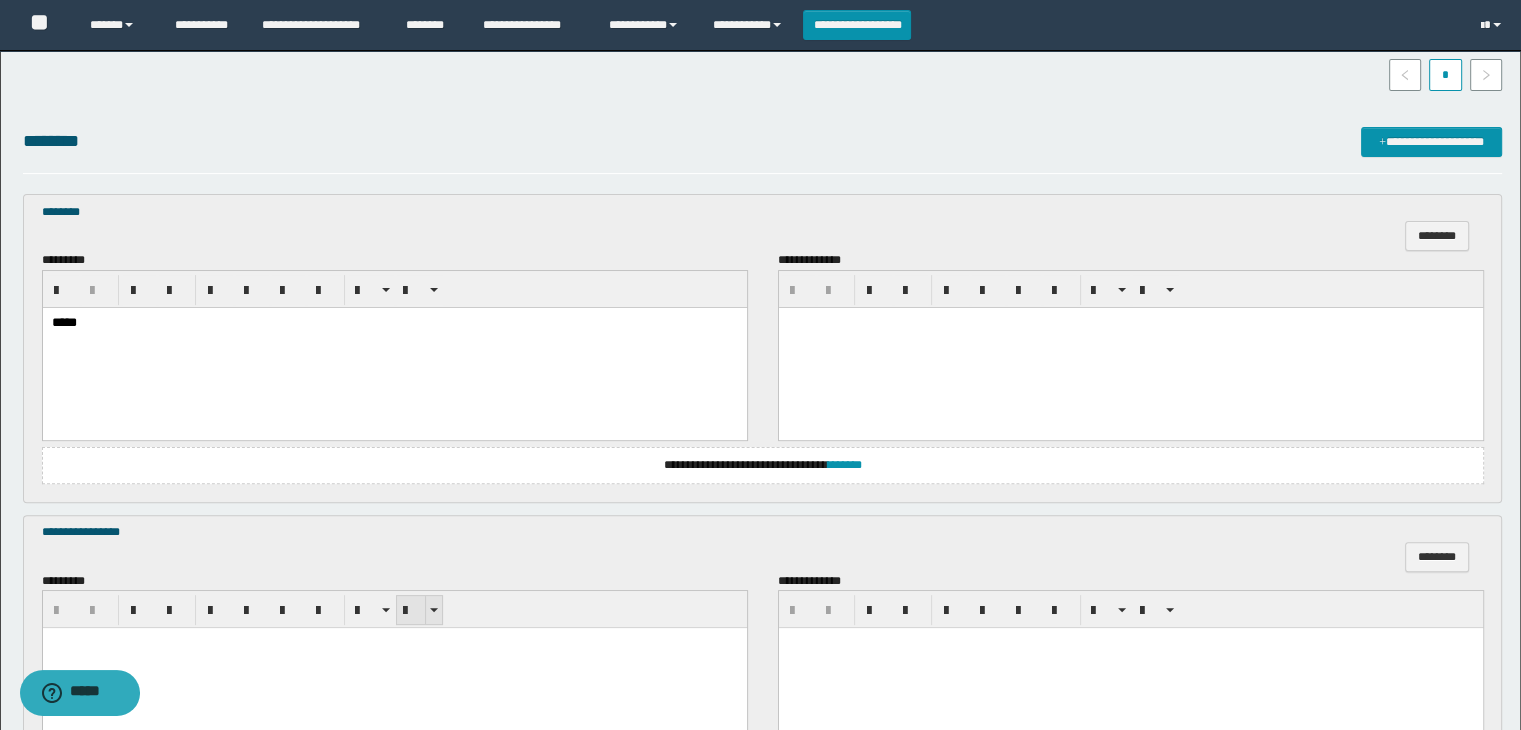 scroll, scrollTop: 900, scrollLeft: 0, axis: vertical 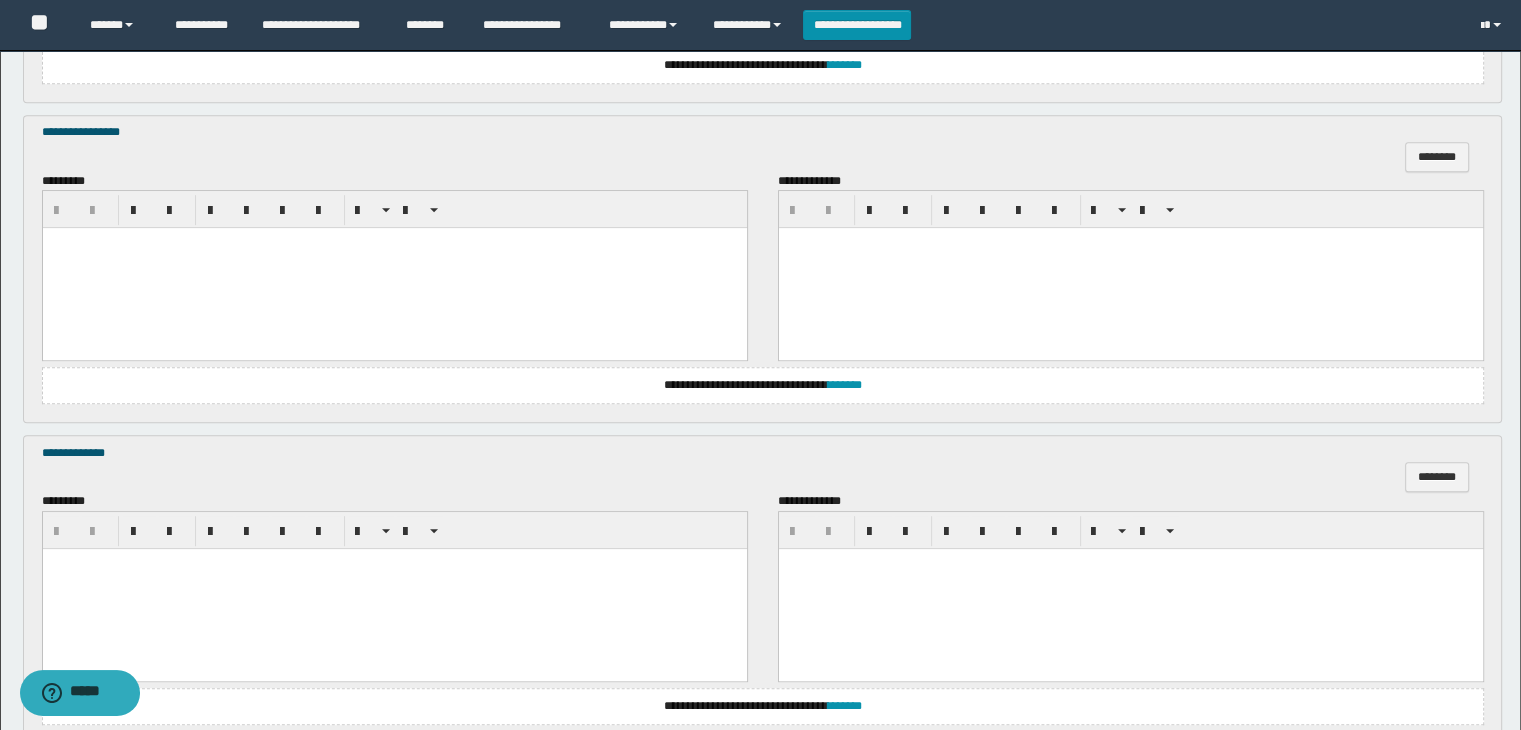 click at bounding box center [394, 268] 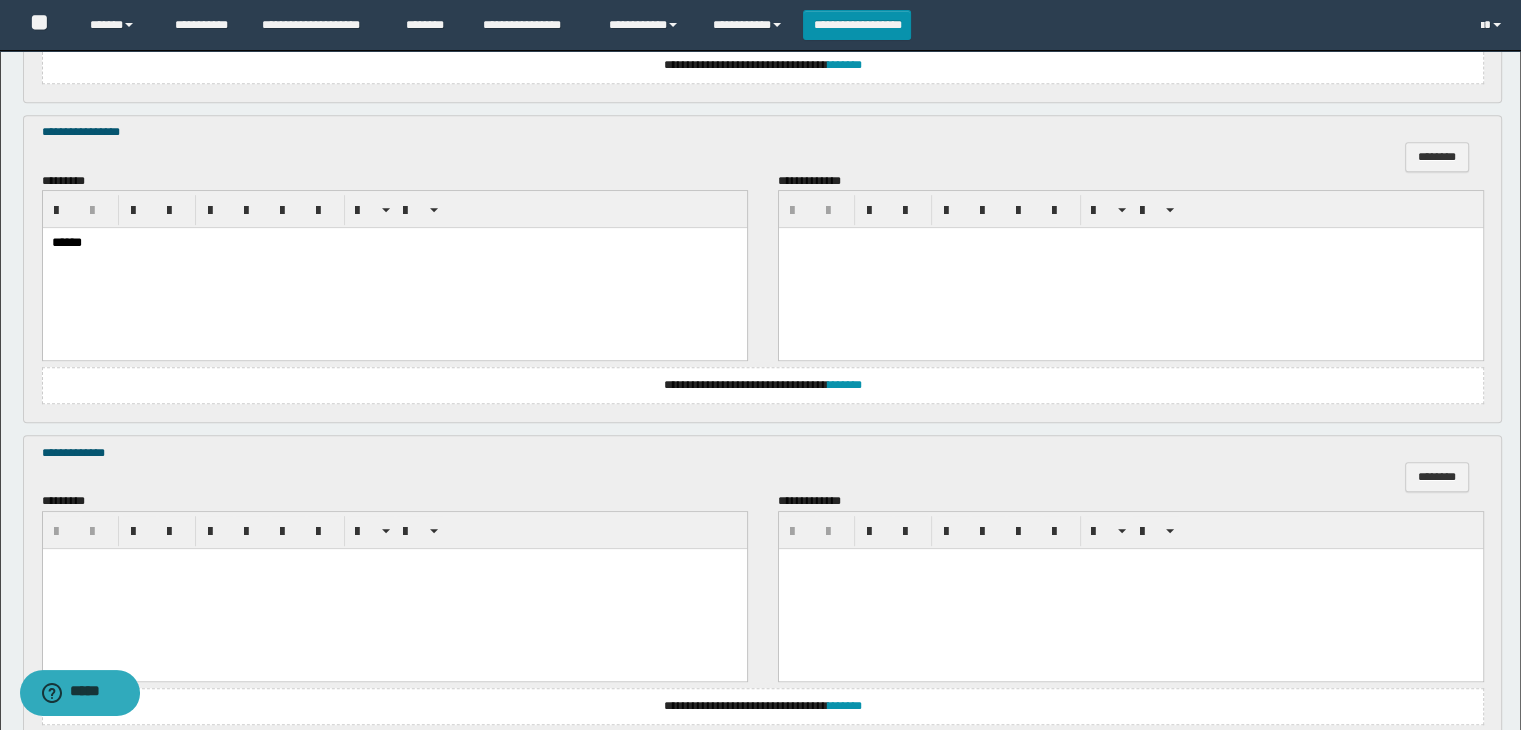 scroll, scrollTop: 1064, scrollLeft: 0, axis: vertical 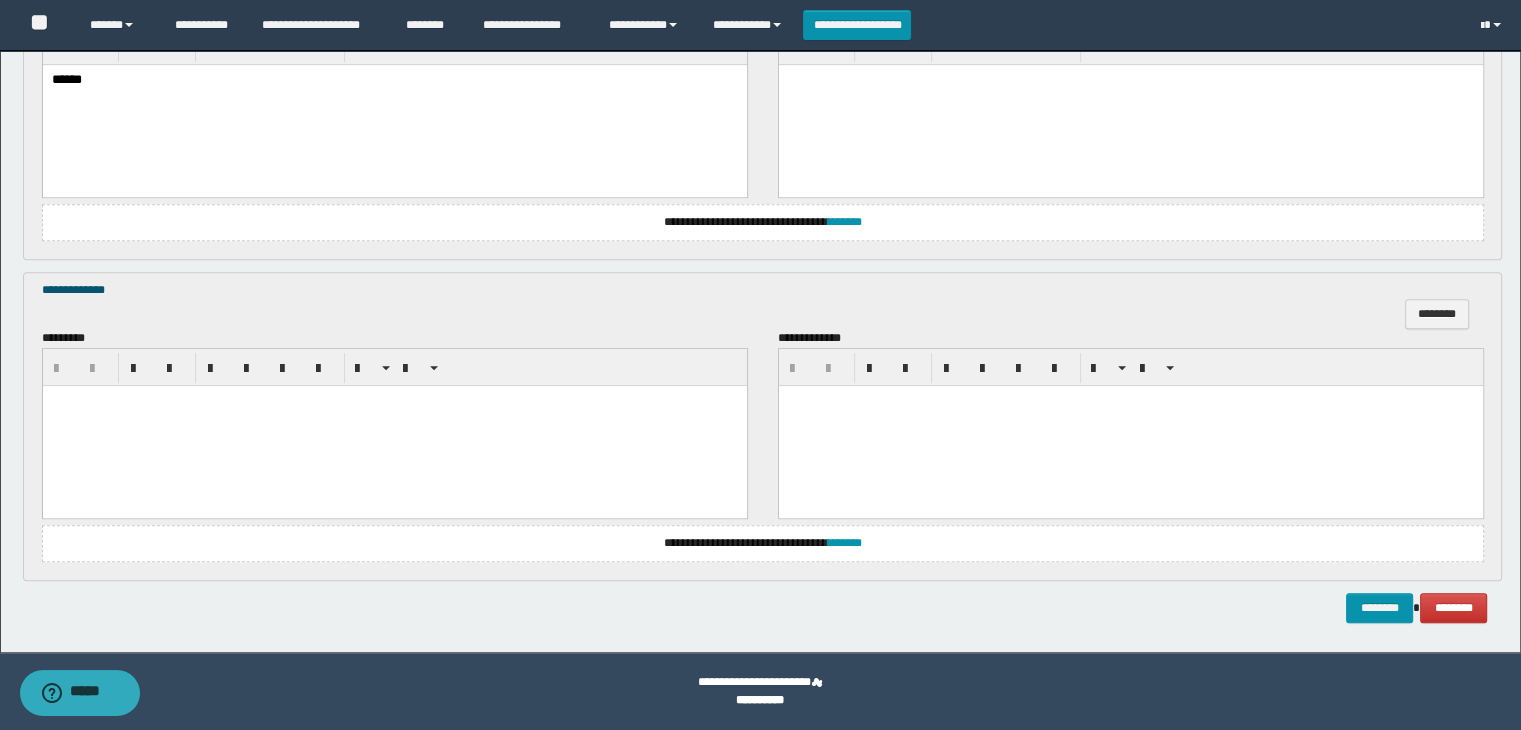 click at bounding box center (394, 425) 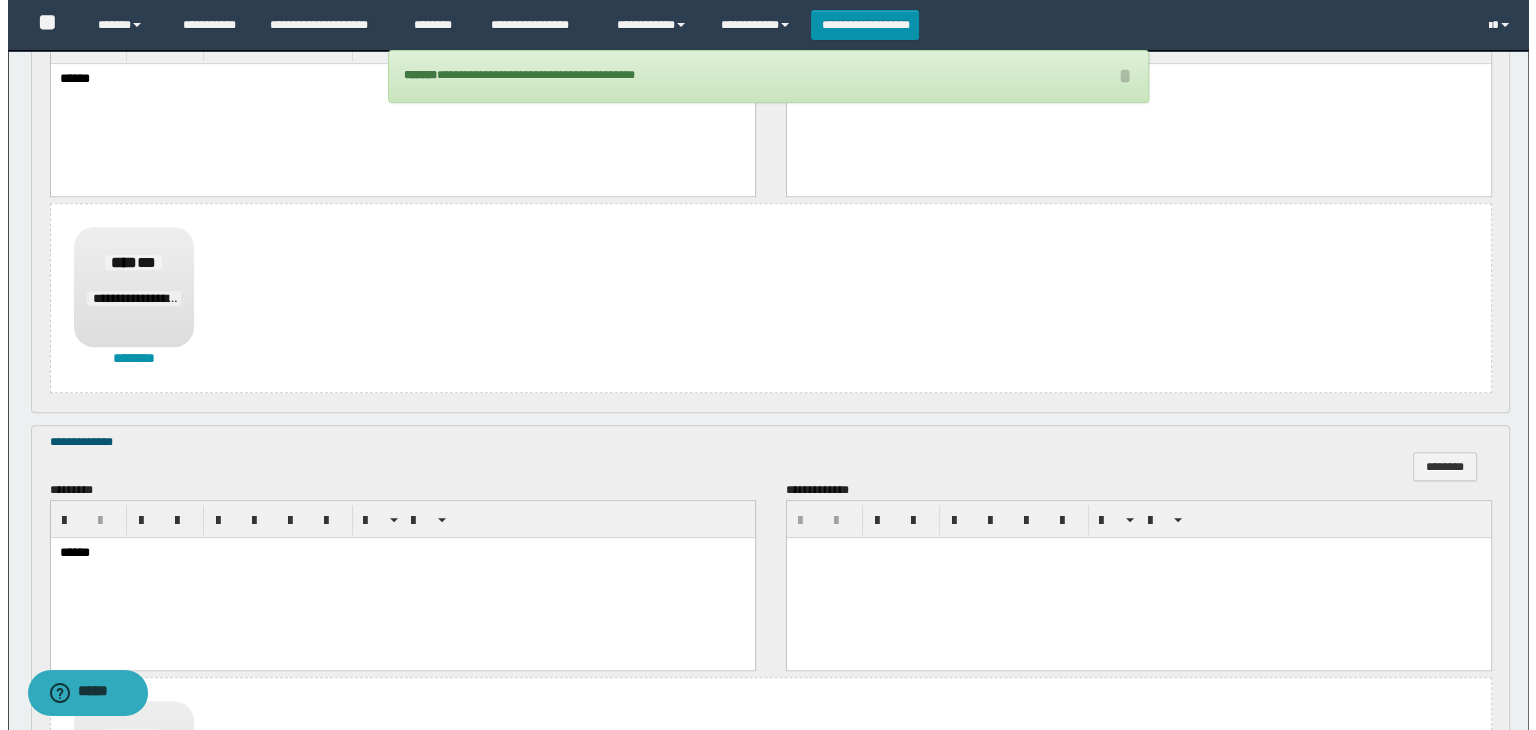 scroll, scrollTop: 664, scrollLeft: 0, axis: vertical 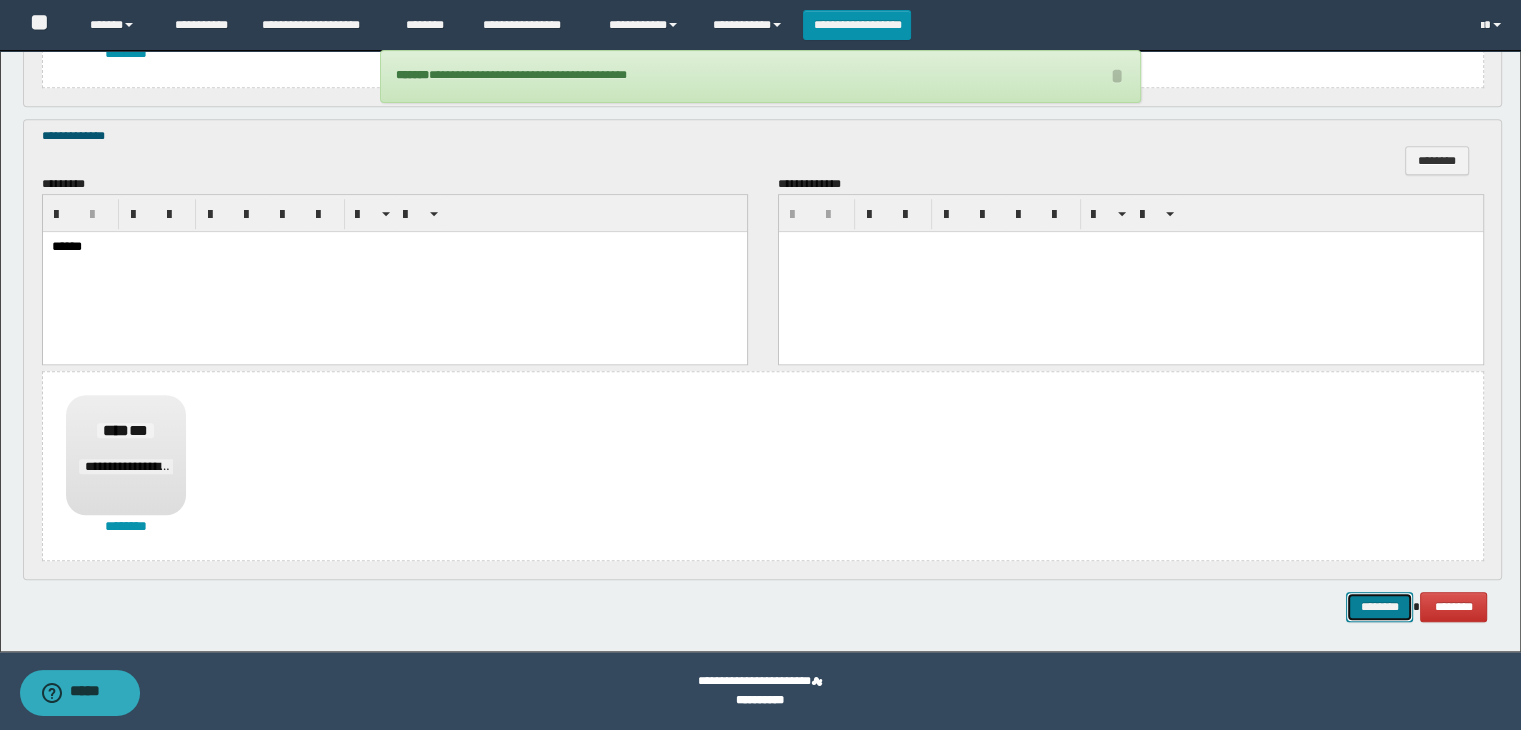 click on "********" at bounding box center (1379, 607) 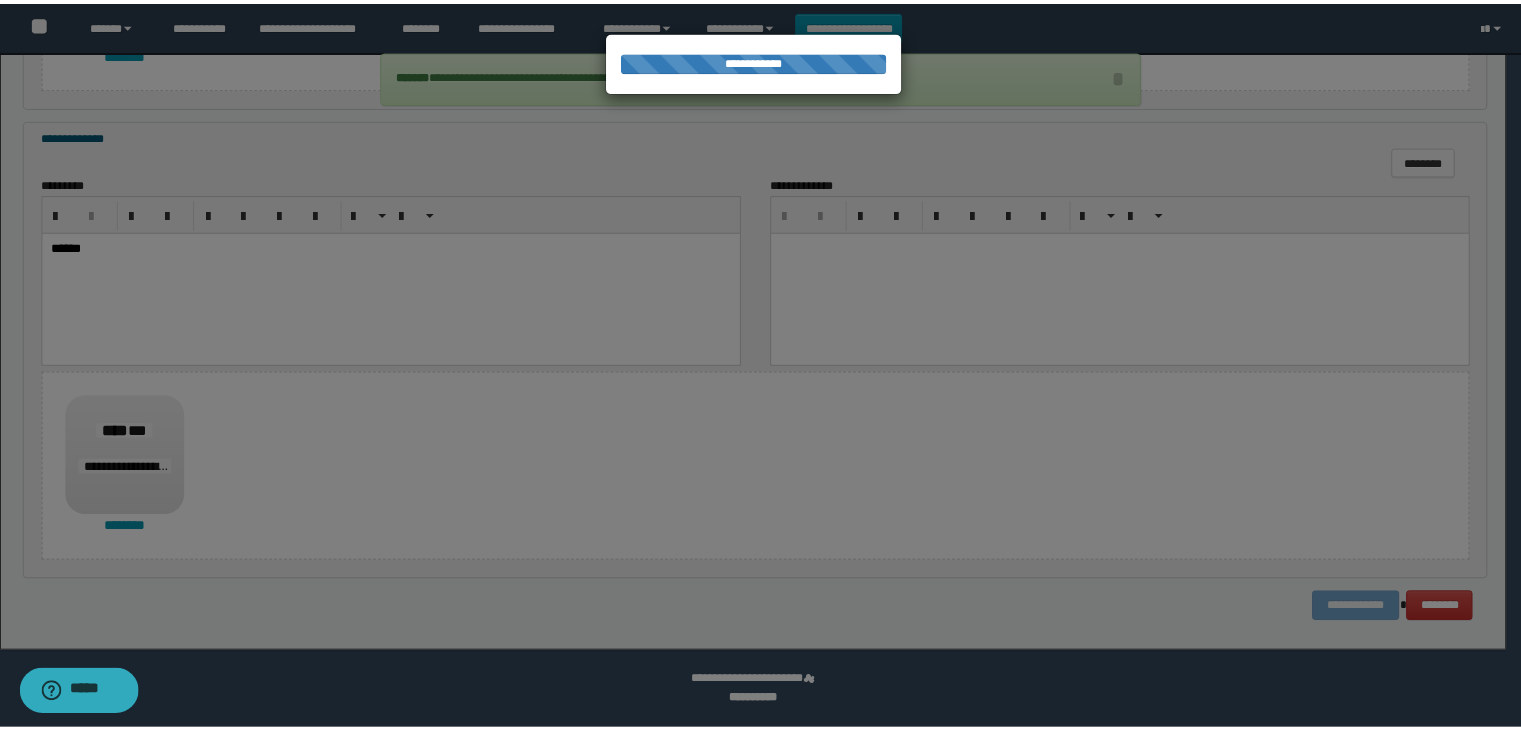 scroll, scrollTop: 0, scrollLeft: 0, axis: both 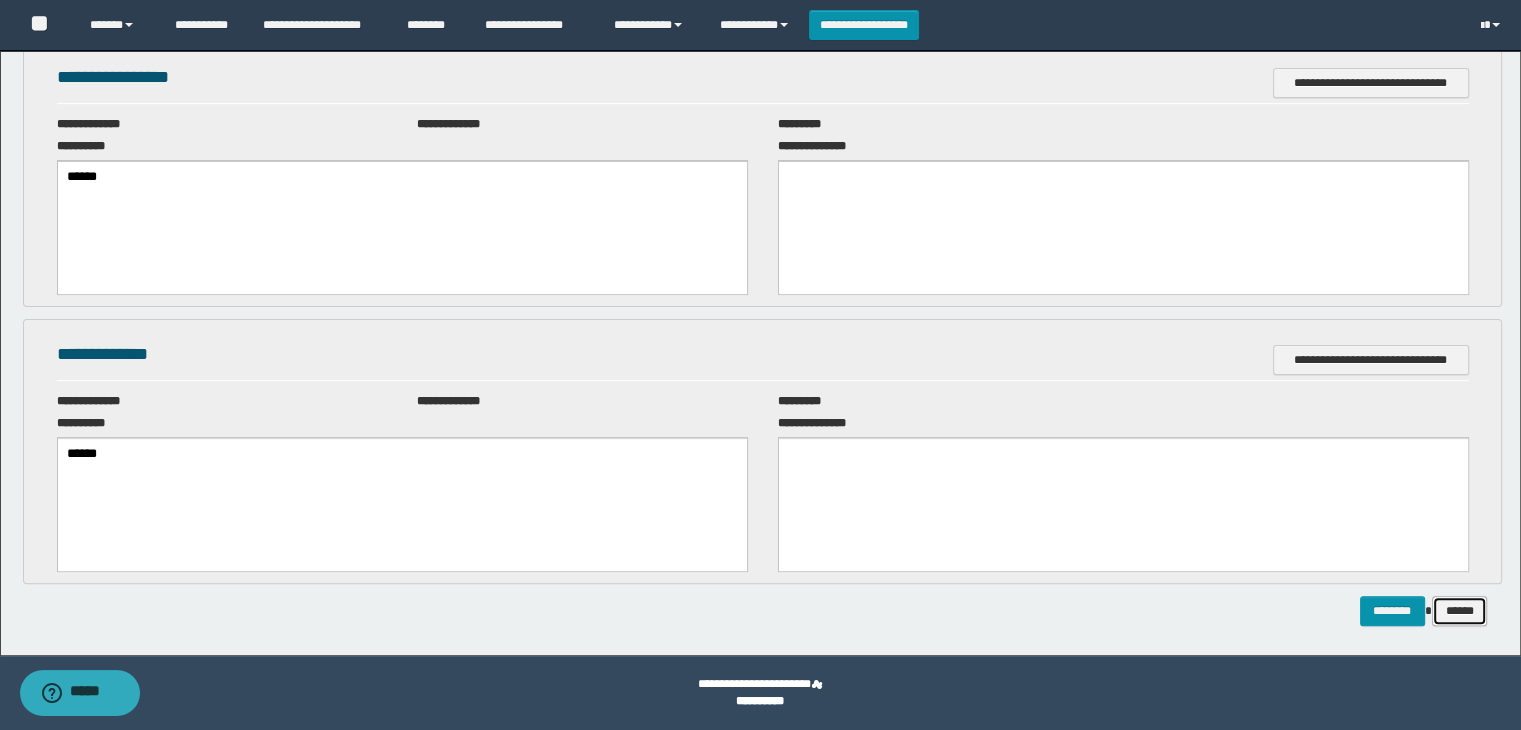 click on "******" at bounding box center (1460, 611) 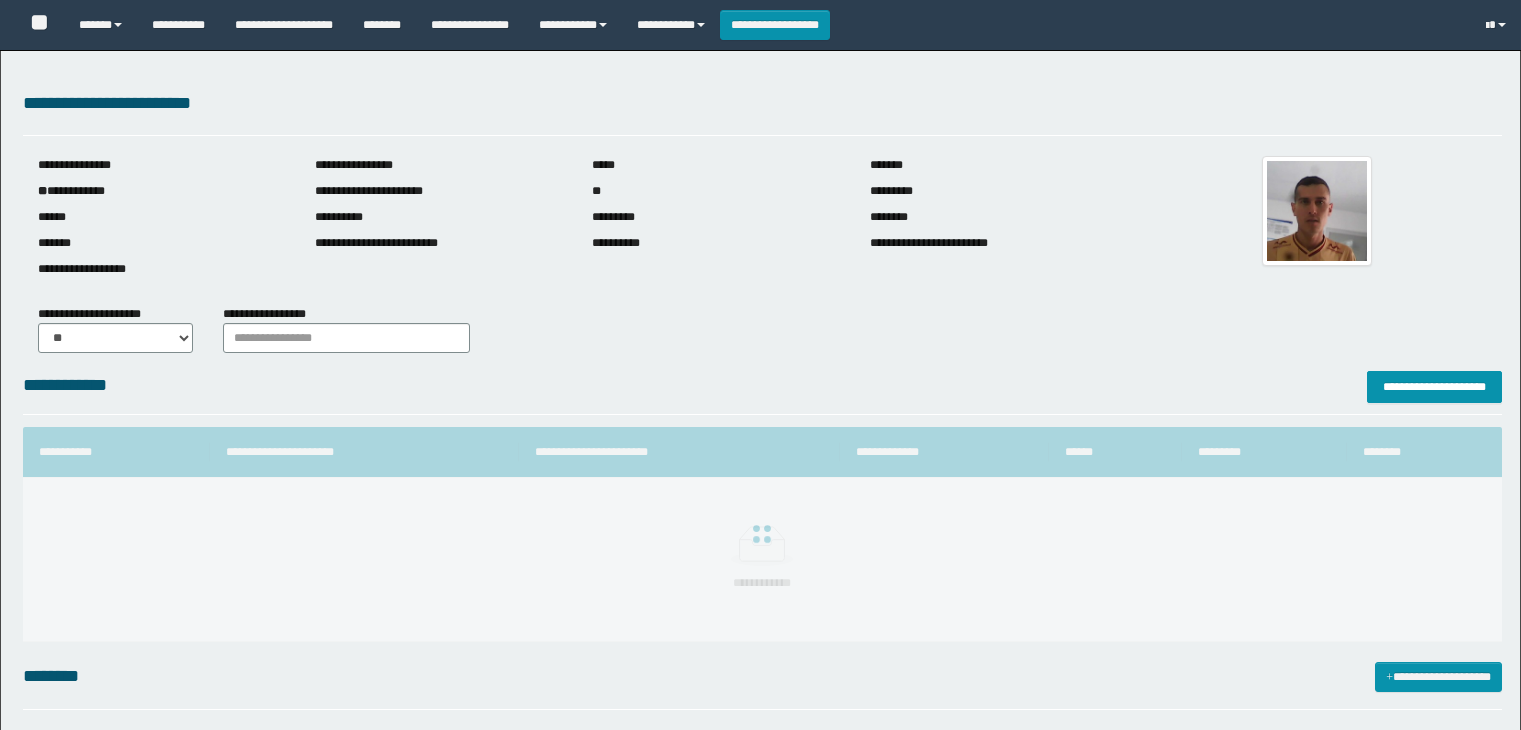 scroll, scrollTop: 0, scrollLeft: 0, axis: both 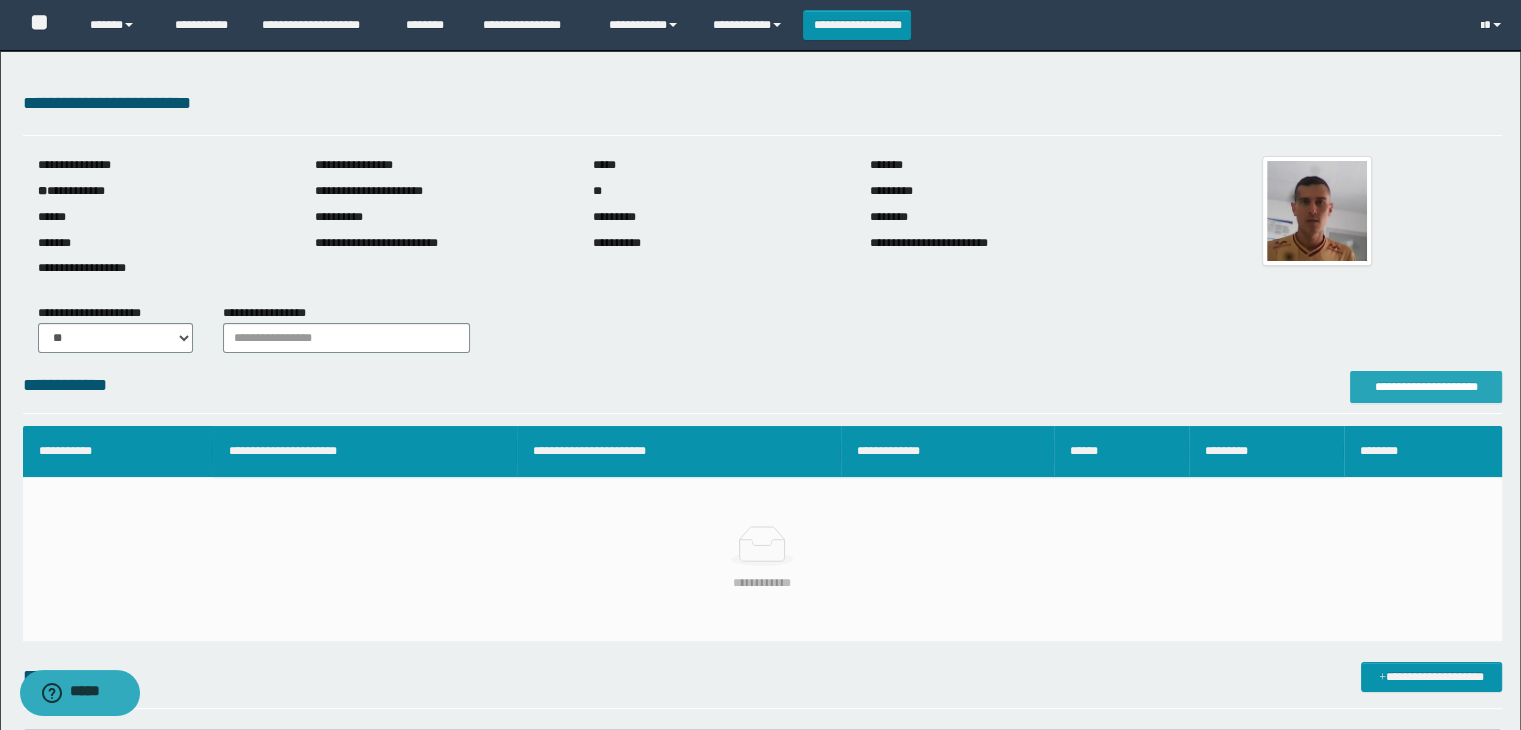 click on "**********" at bounding box center [1426, 387] 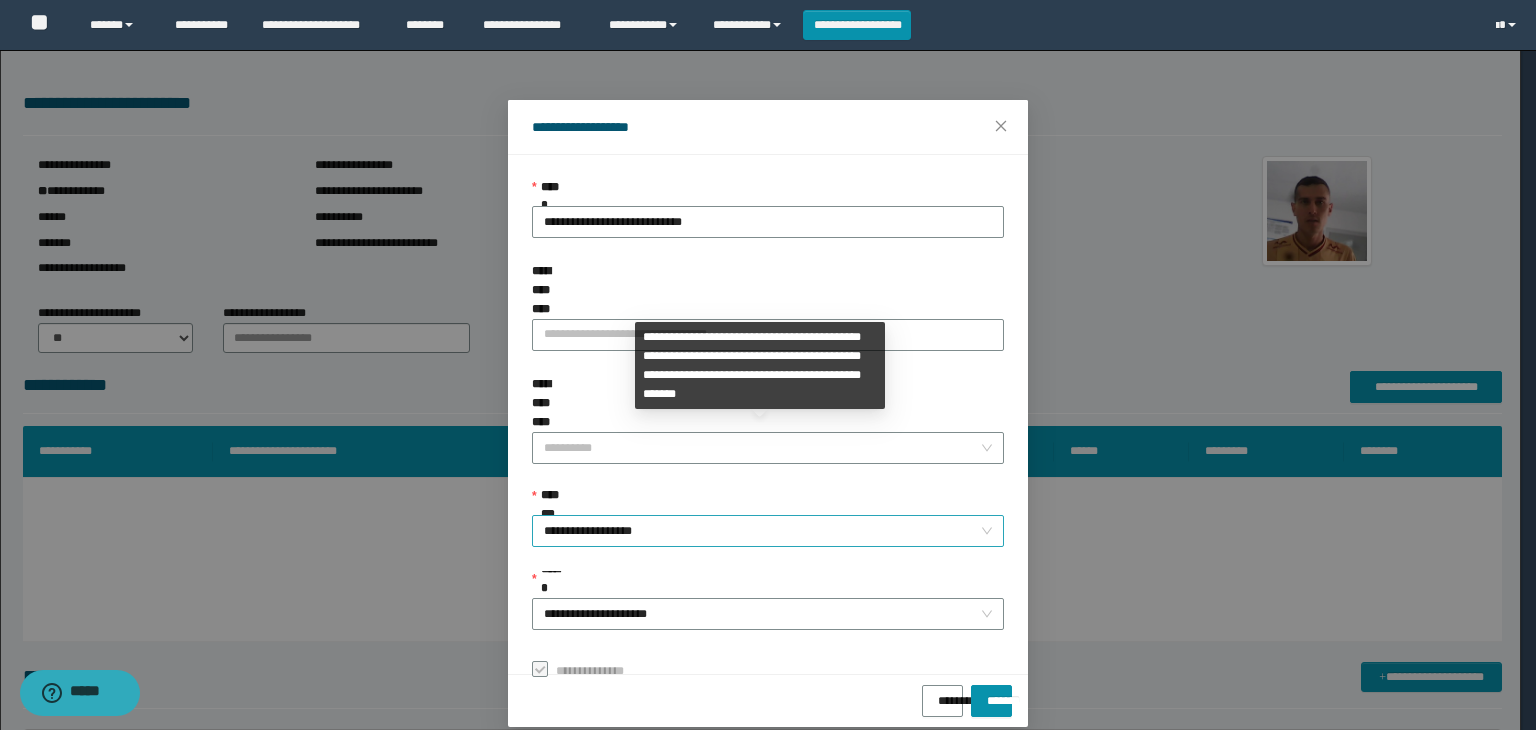 click on "**********" at bounding box center (768, 531) 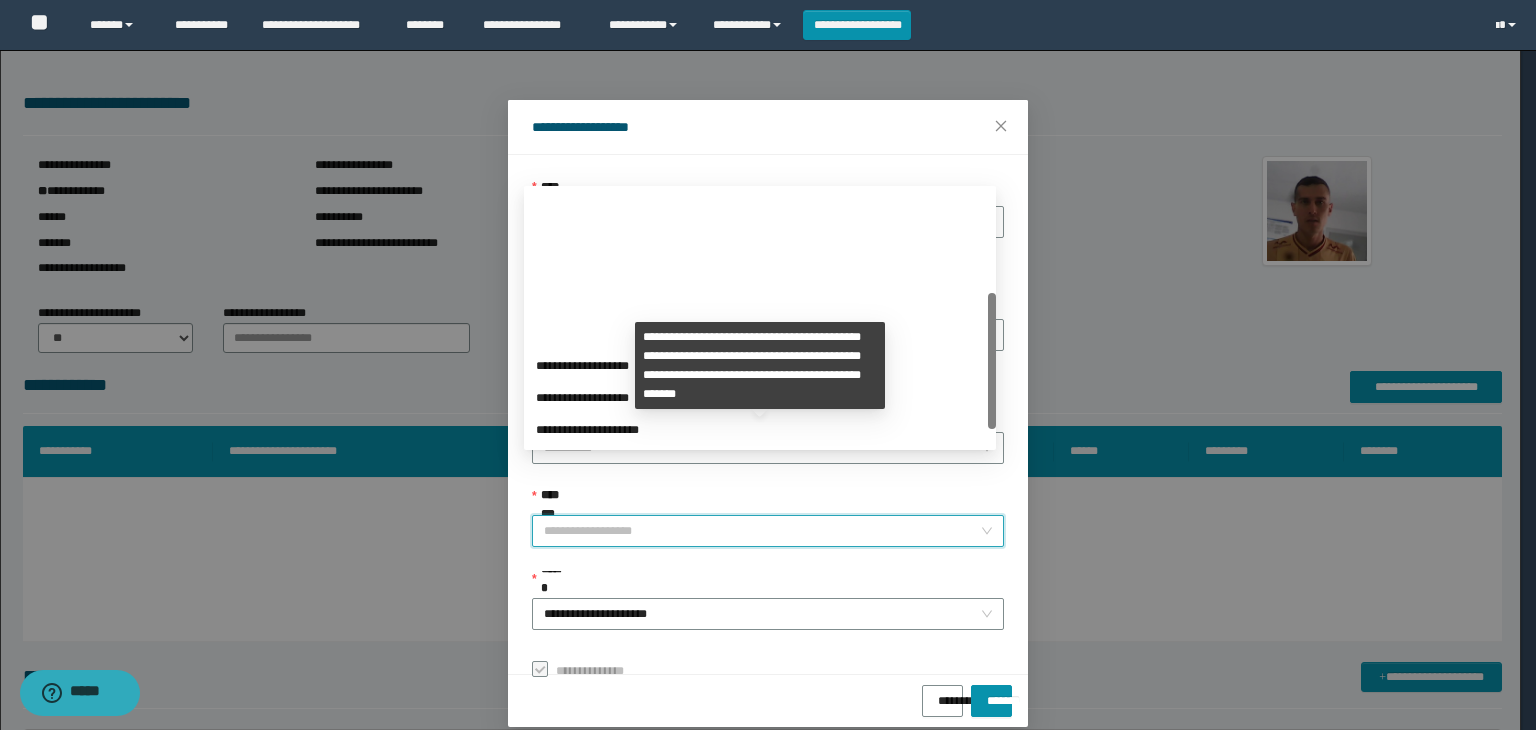 scroll, scrollTop: 192, scrollLeft: 0, axis: vertical 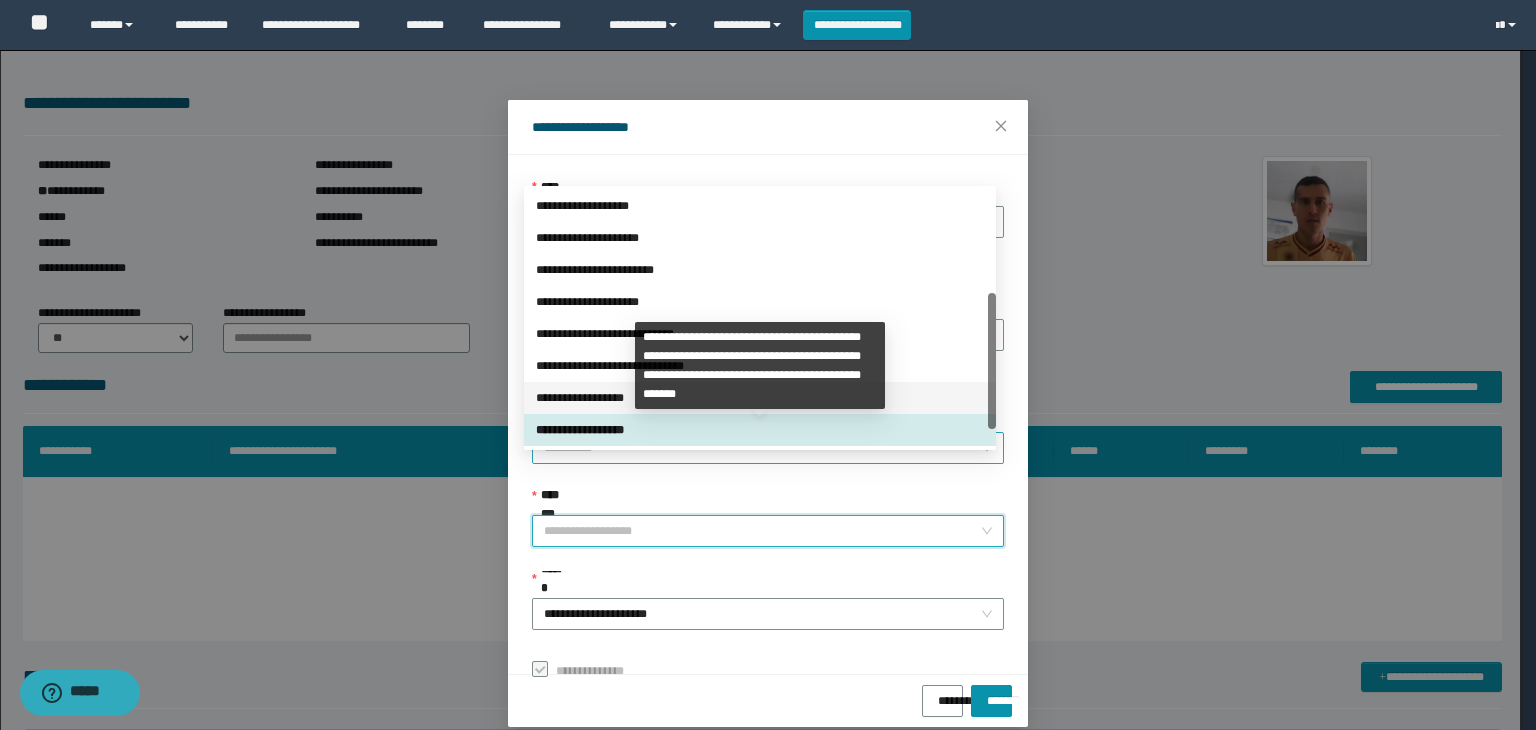 click on "**********" at bounding box center [760, 398] 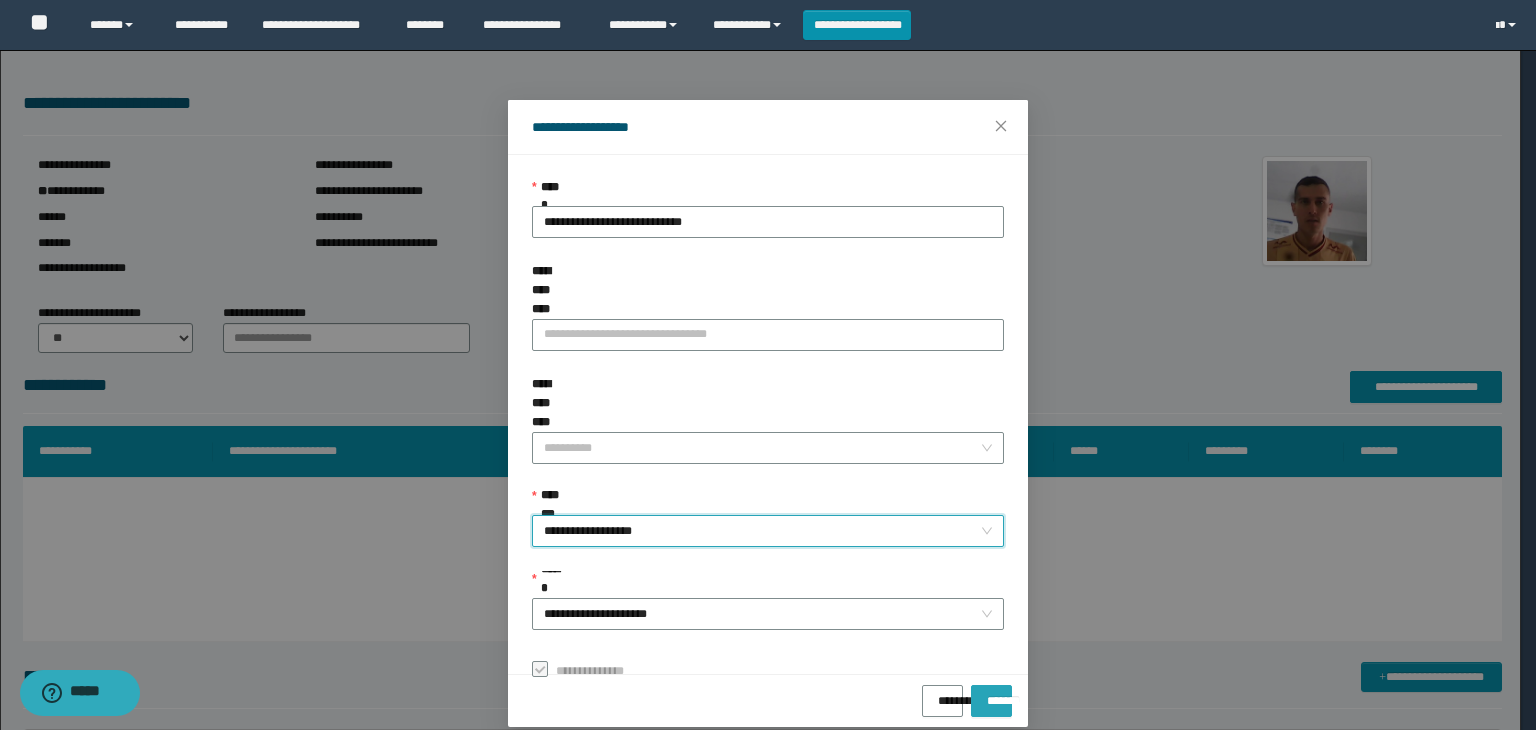 click on "*******" at bounding box center (991, 694) 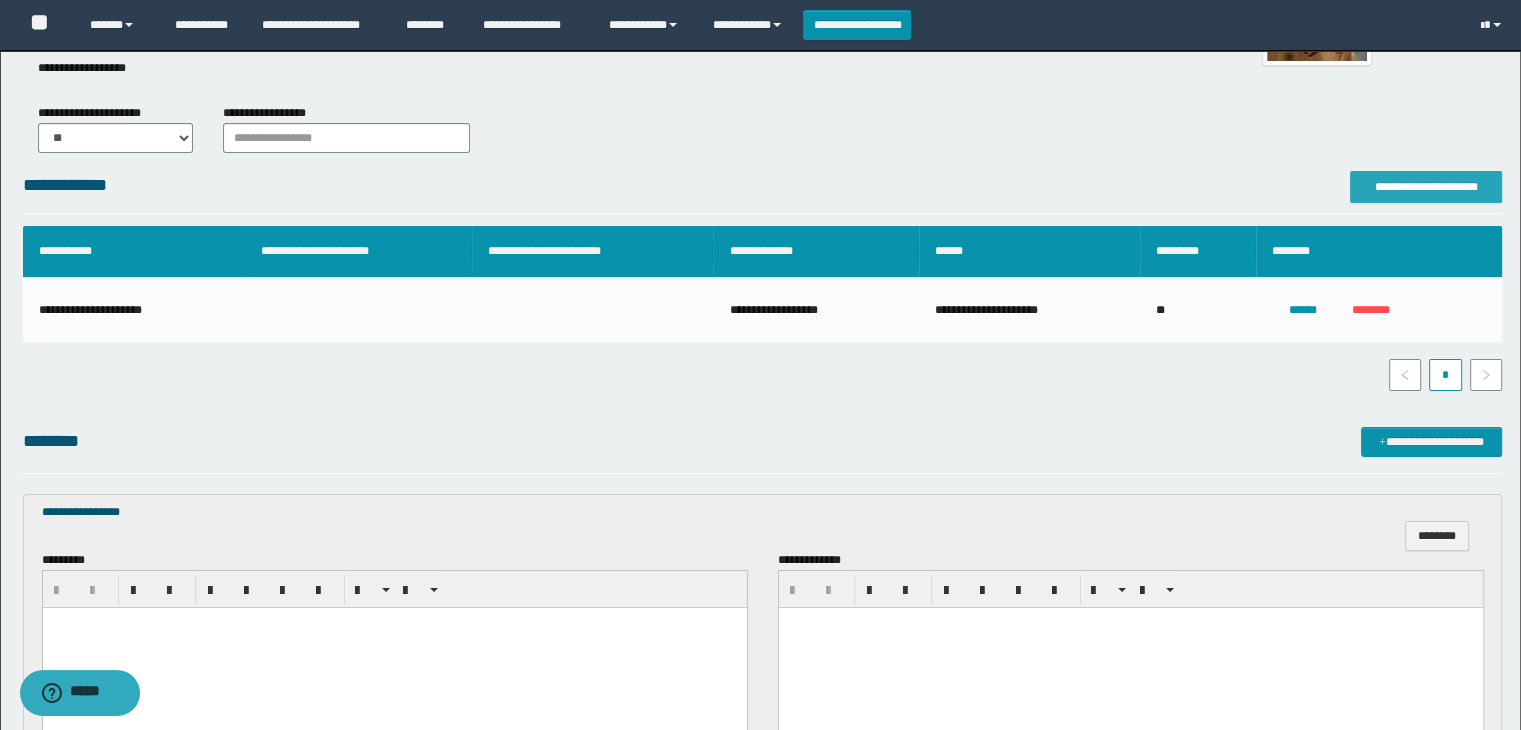 scroll, scrollTop: 400, scrollLeft: 0, axis: vertical 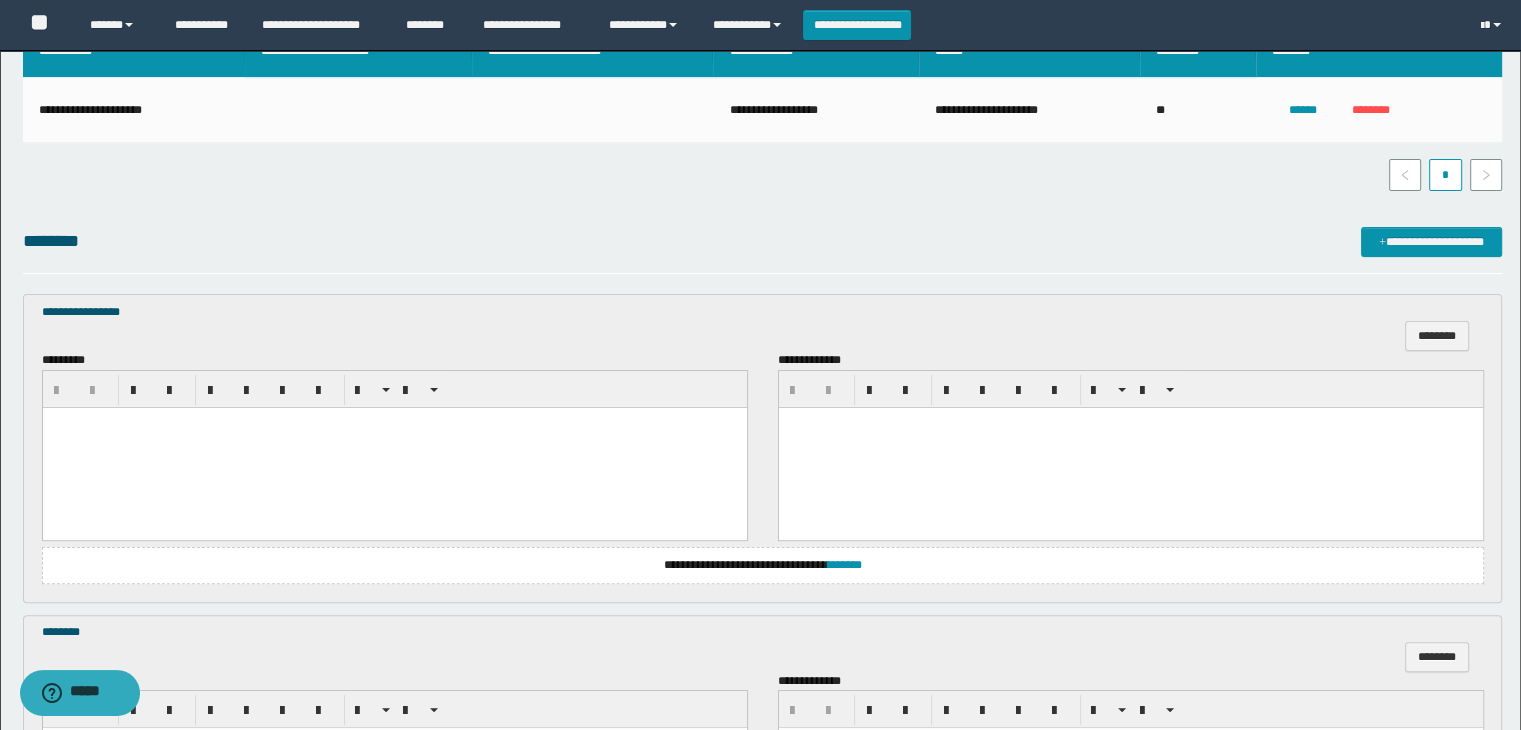 click at bounding box center (394, 447) 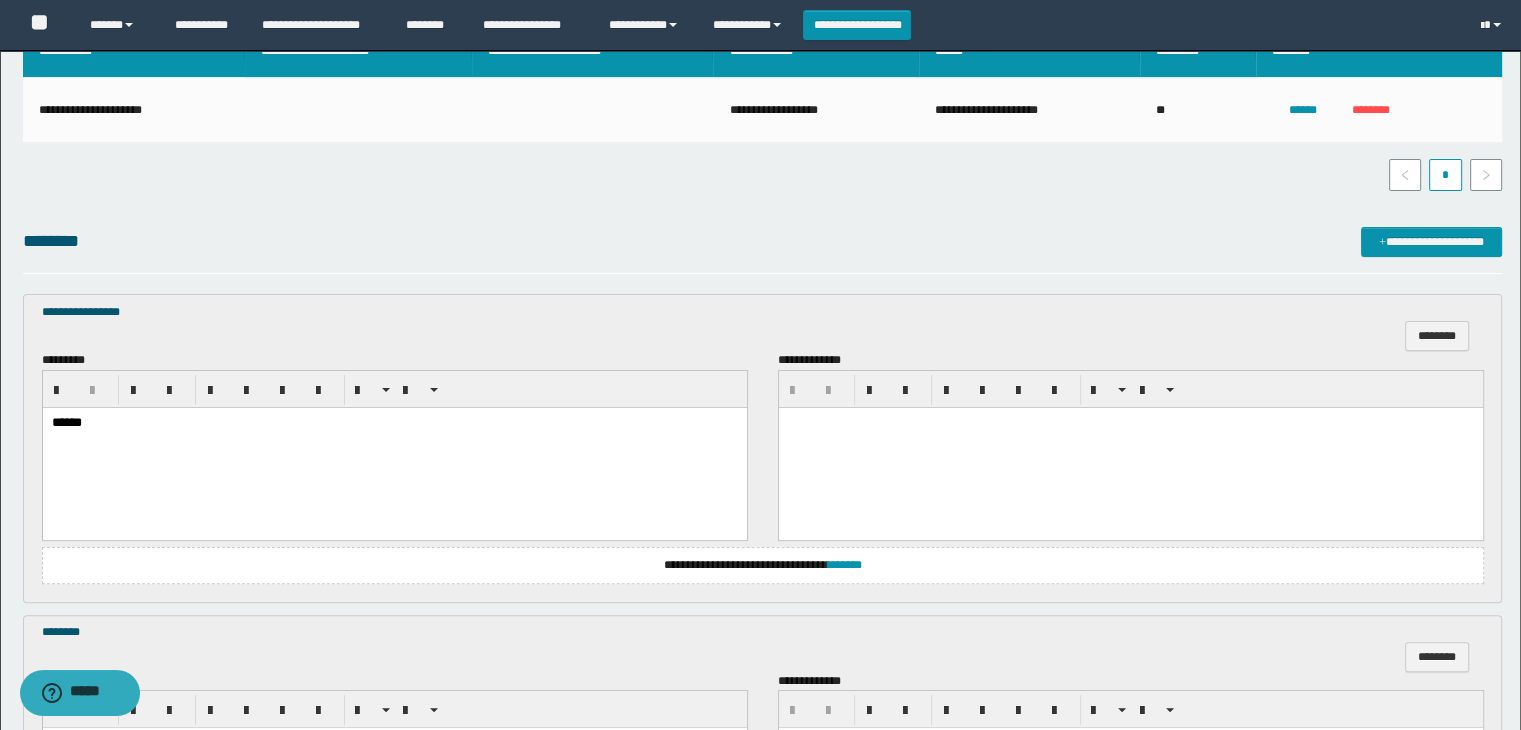 scroll, scrollTop: 700, scrollLeft: 0, axis: vertical 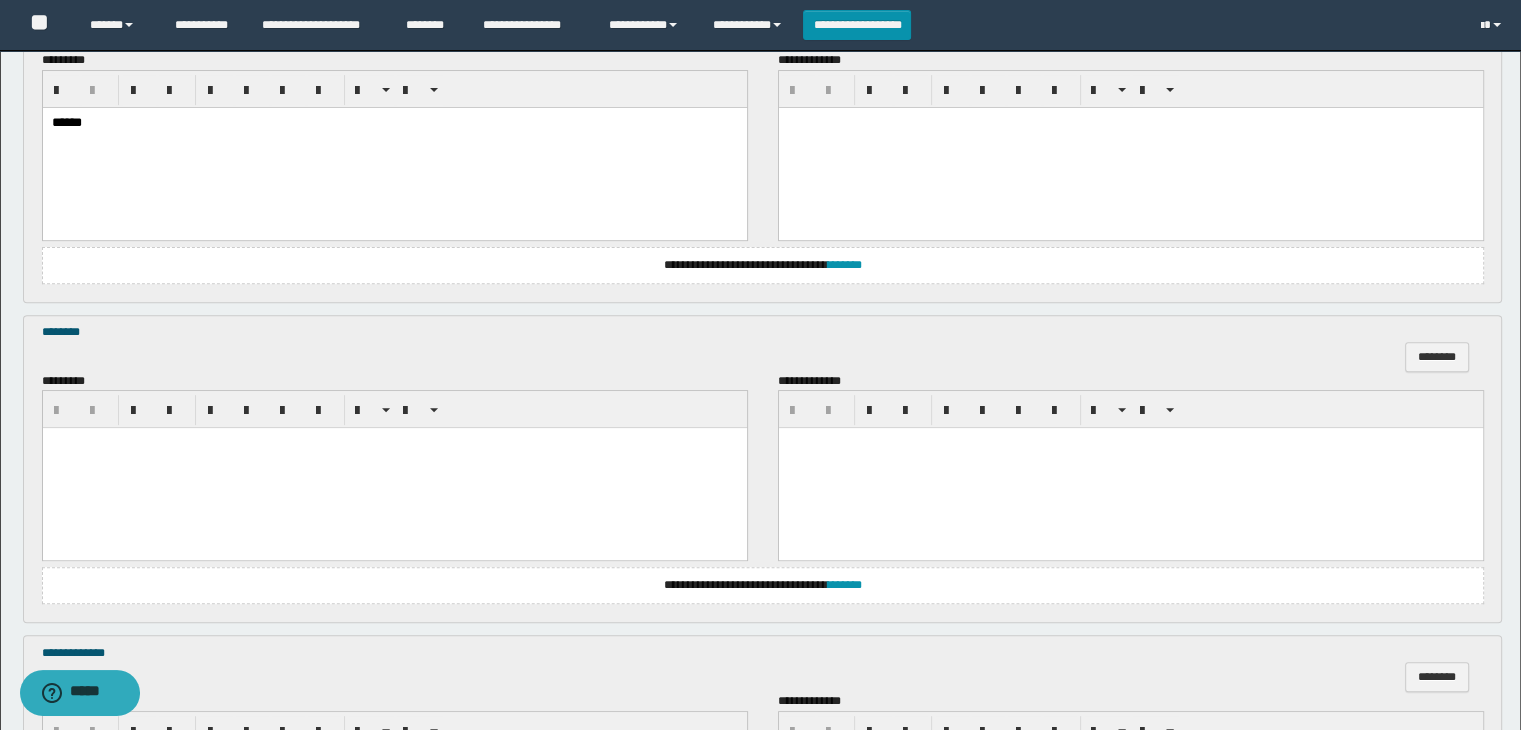 click at bounding box center (394, 468) 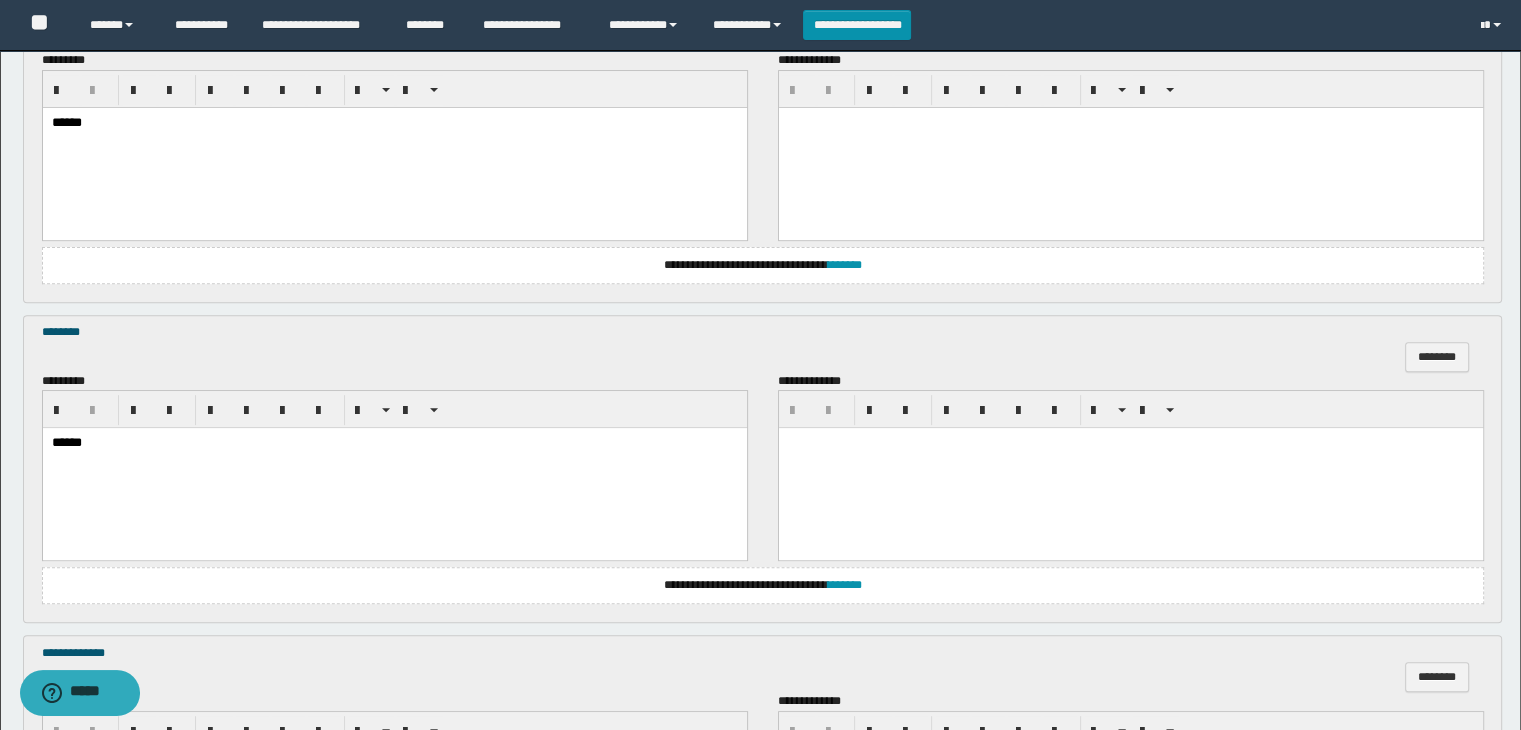 scroll, scrollTop: 1064, scrollLeft: 0, axis: vertical 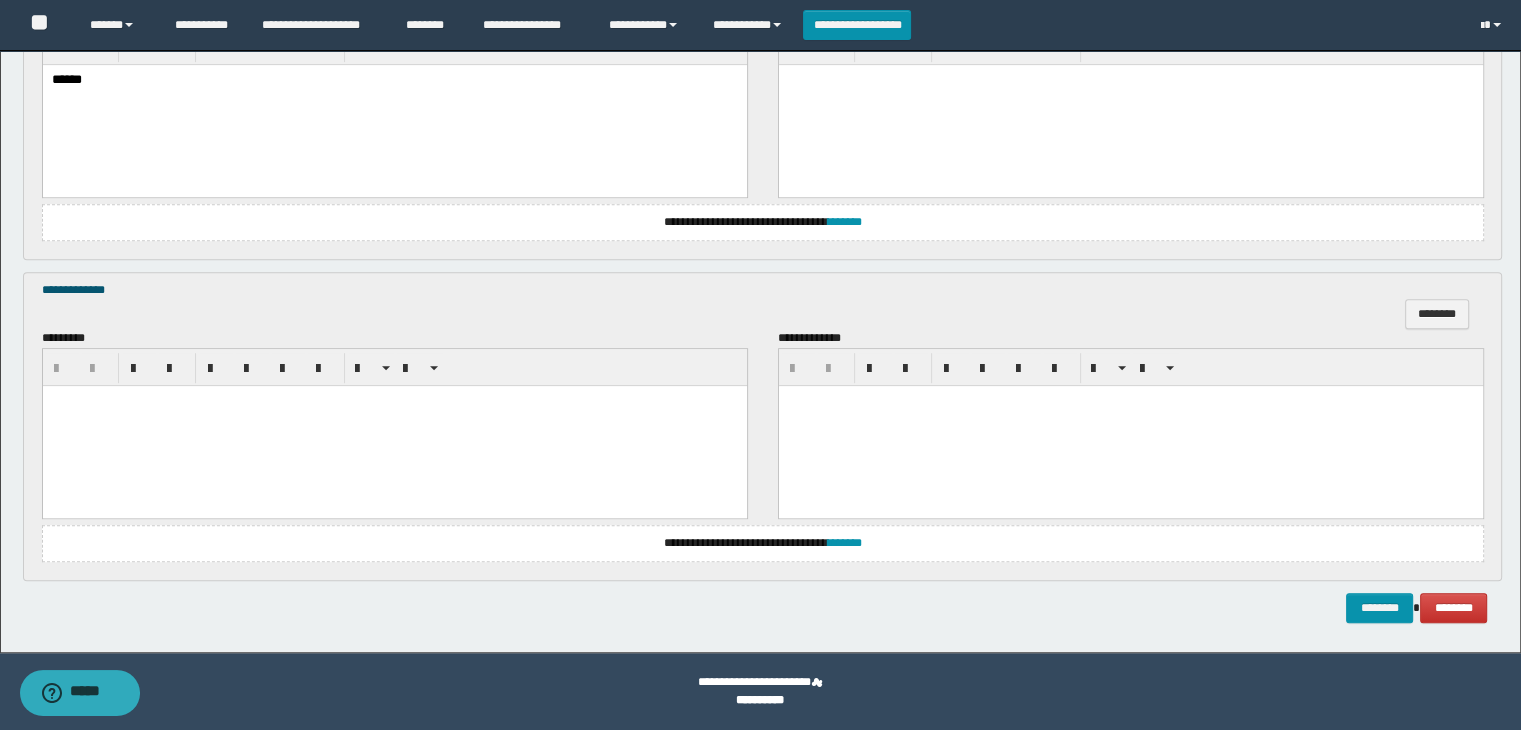 click at bounding box center [394, 425] 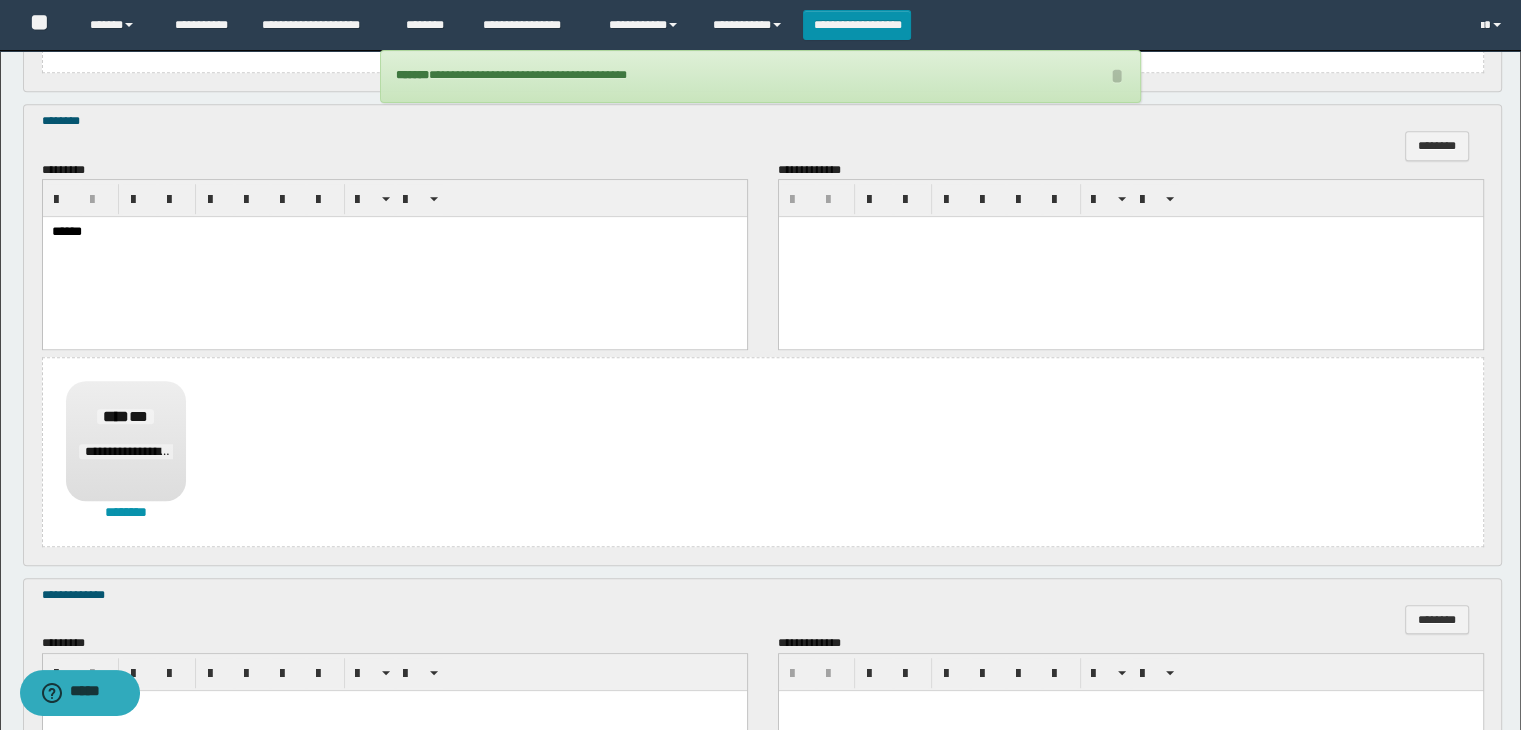 scroll, scrollTop: 1523, scrollLeft: 0, axis: vertical 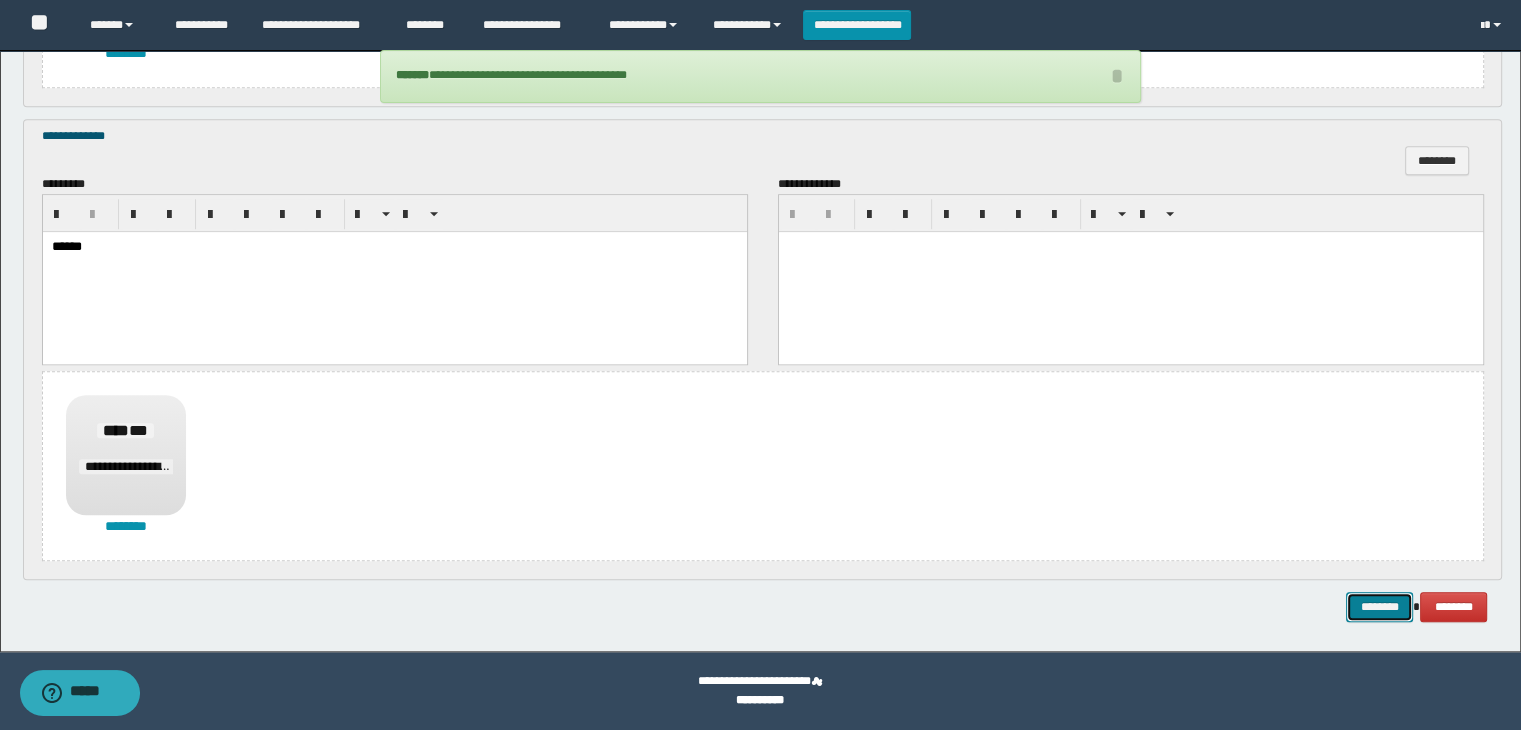 click on "********" at bounding box center (1379, 607) 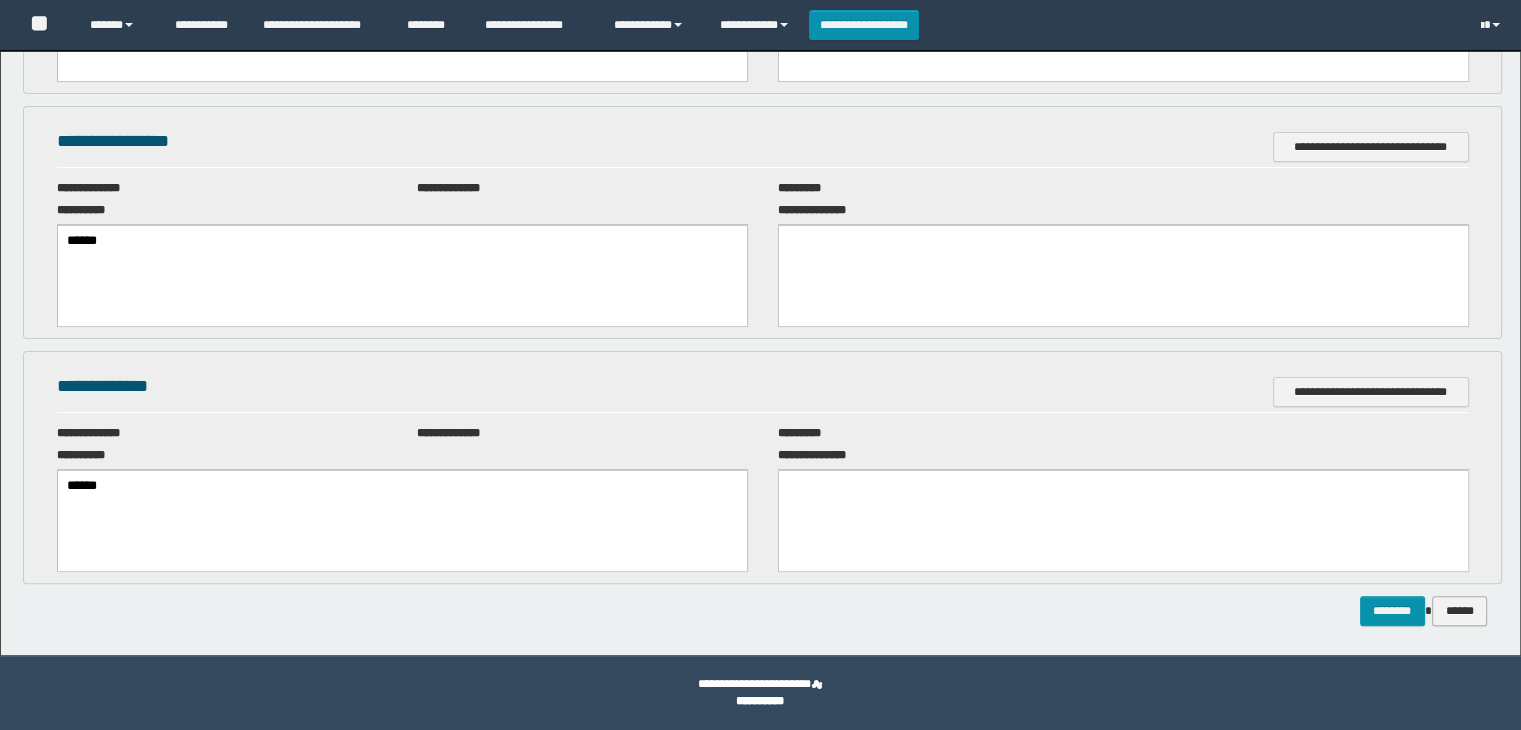 scroll, scrollTop: 0, scrollLeft: 0, axis: both 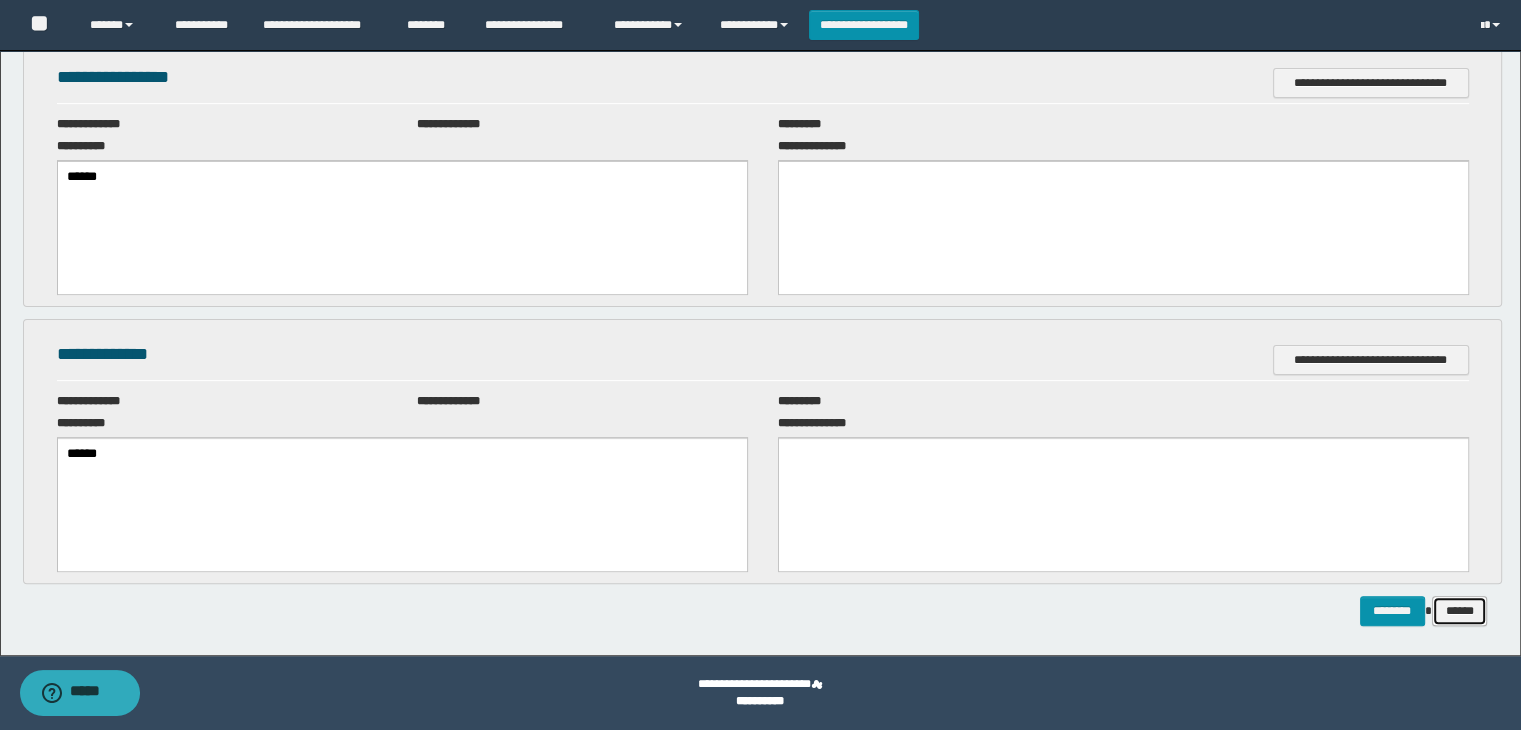 click on "******" at bounding box center (1460, 611) 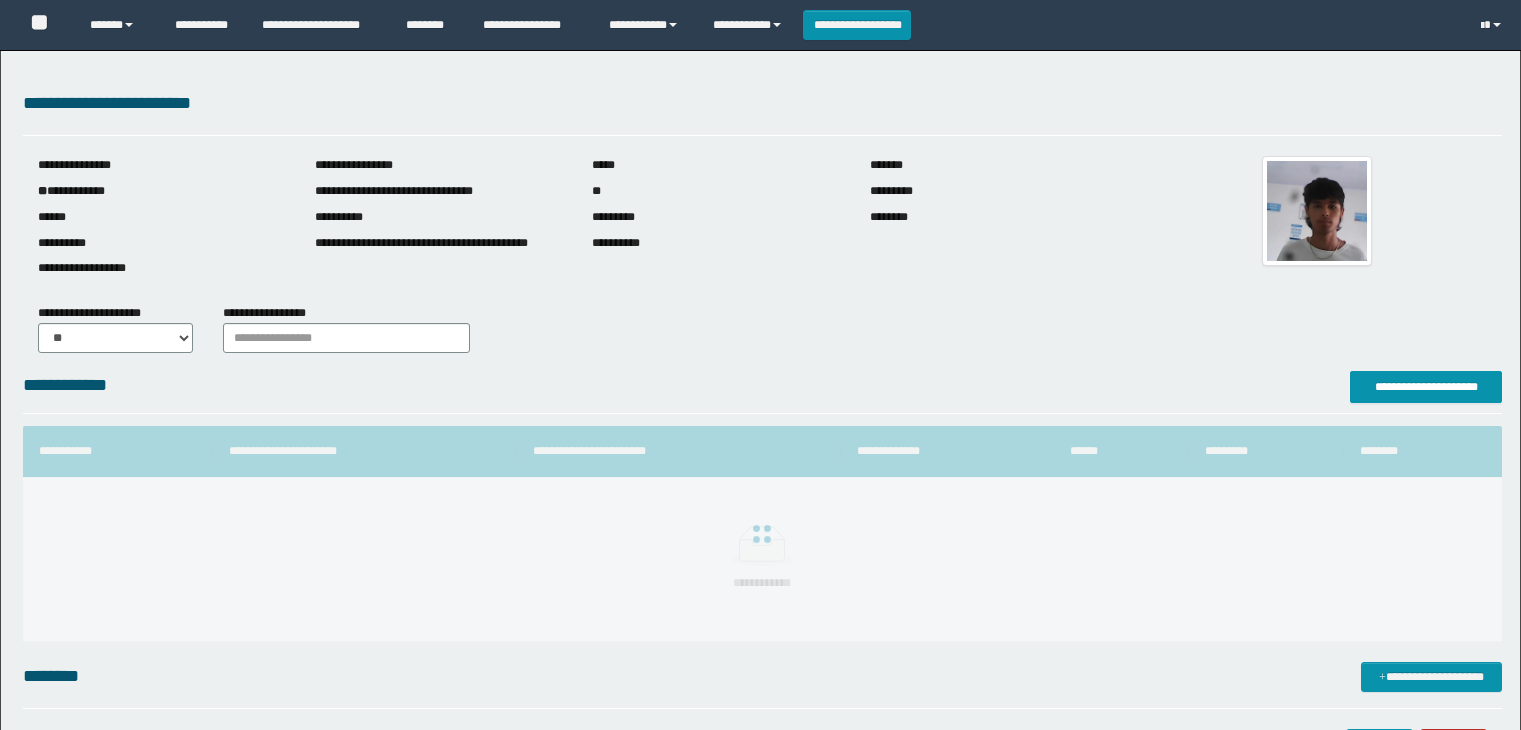 scroll, scrollTop: 0, scrollLeft: 0, axis: both 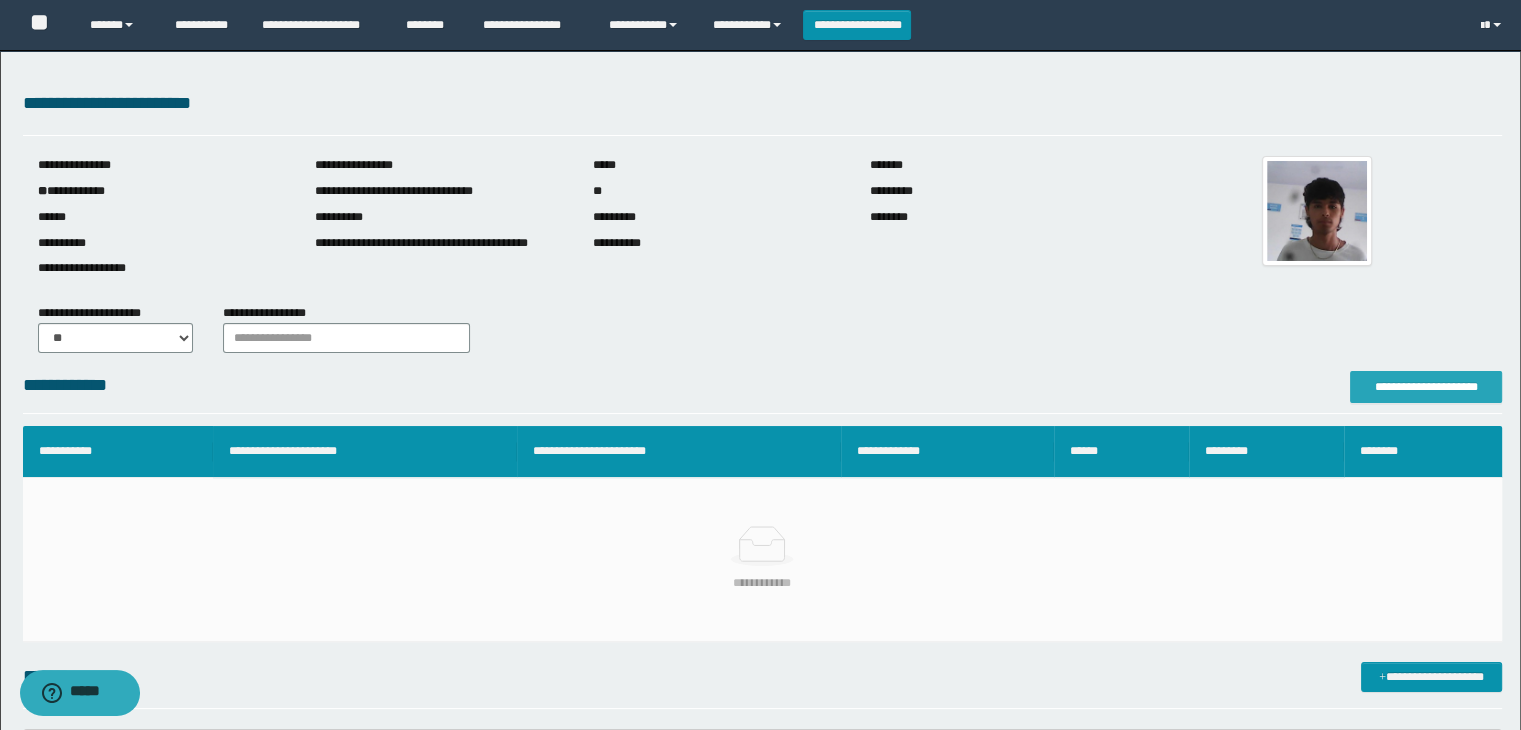 click on "**********" at bounding box center (1426, 387) 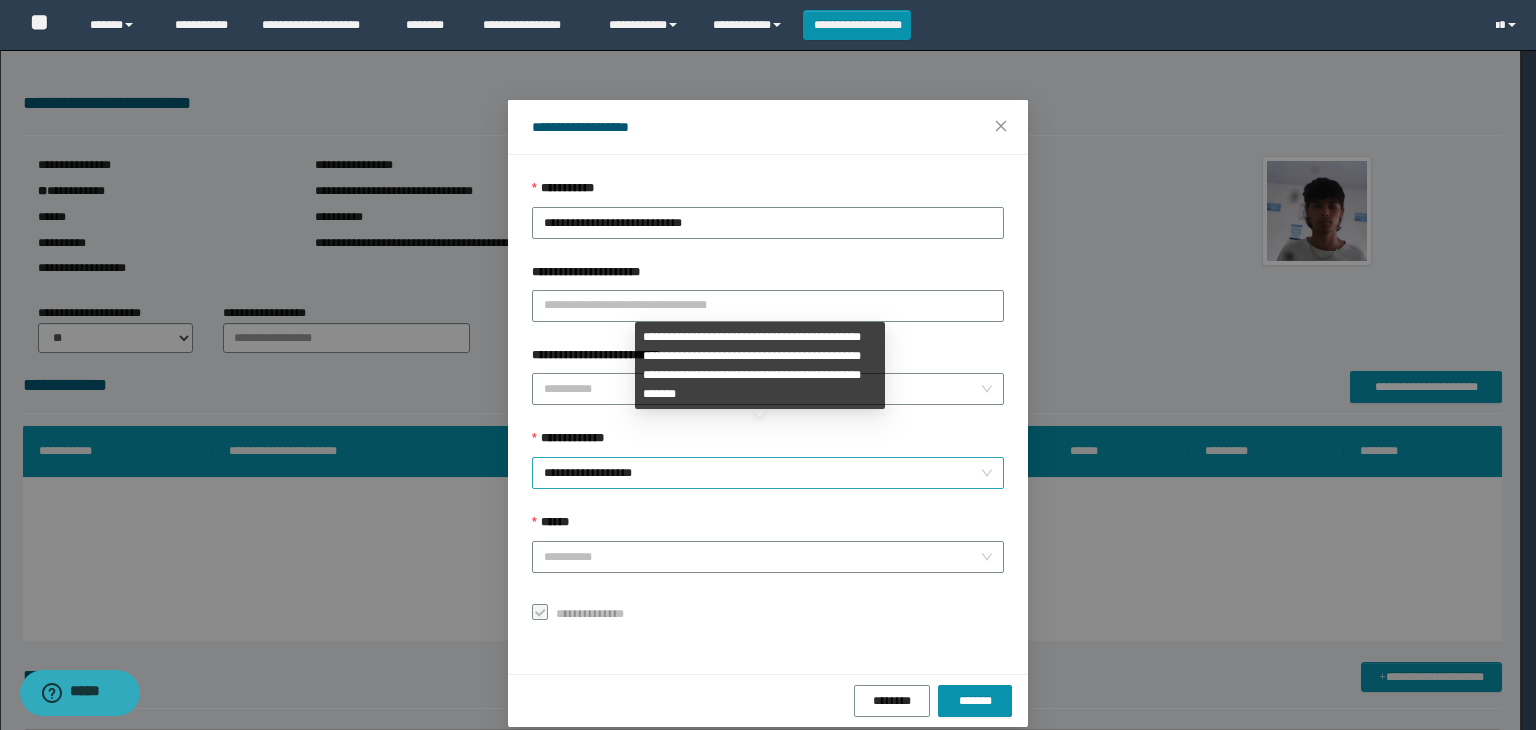click on "**********" at bounding box center [768, 473] 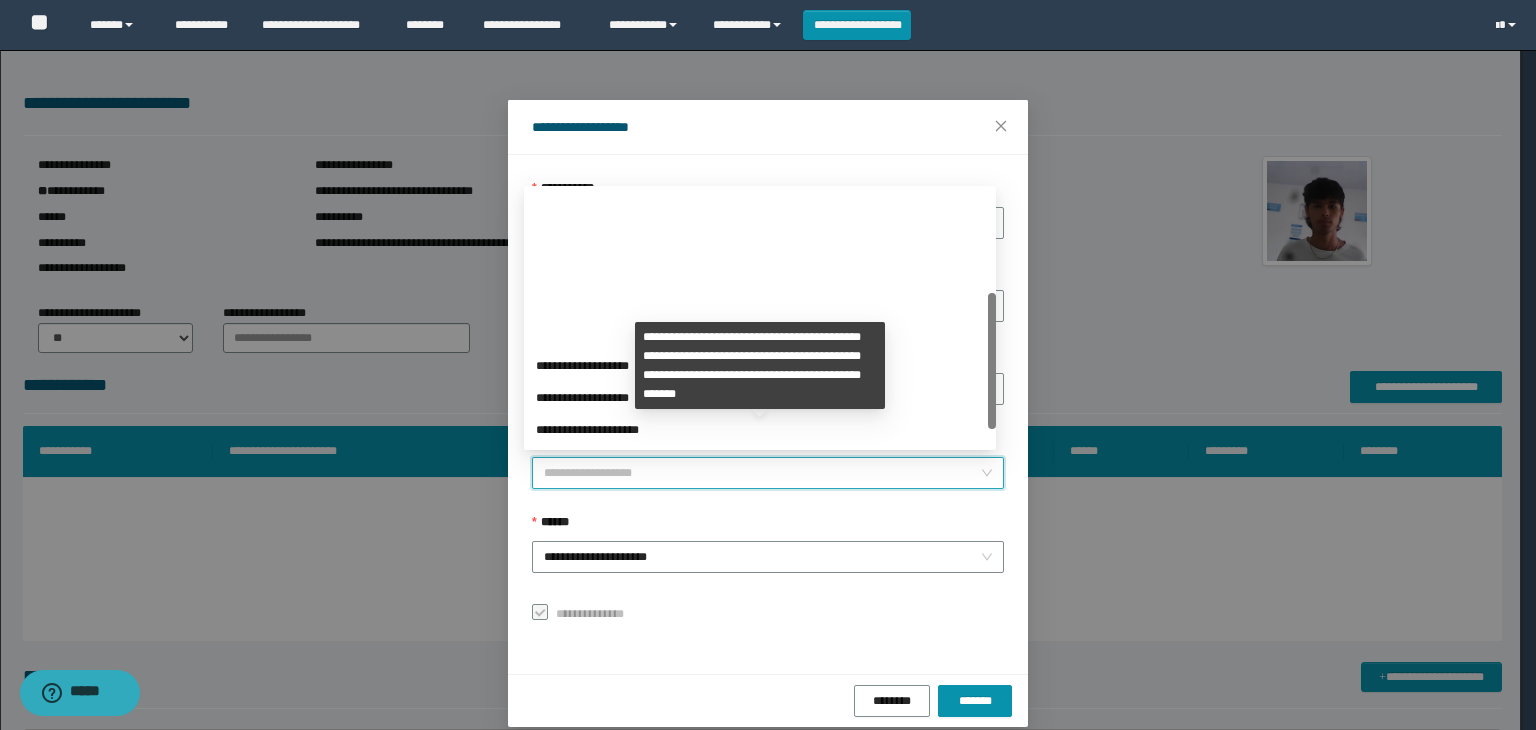 scroll, scrollTop: 192, scrollLeft: 0, axis: vertical 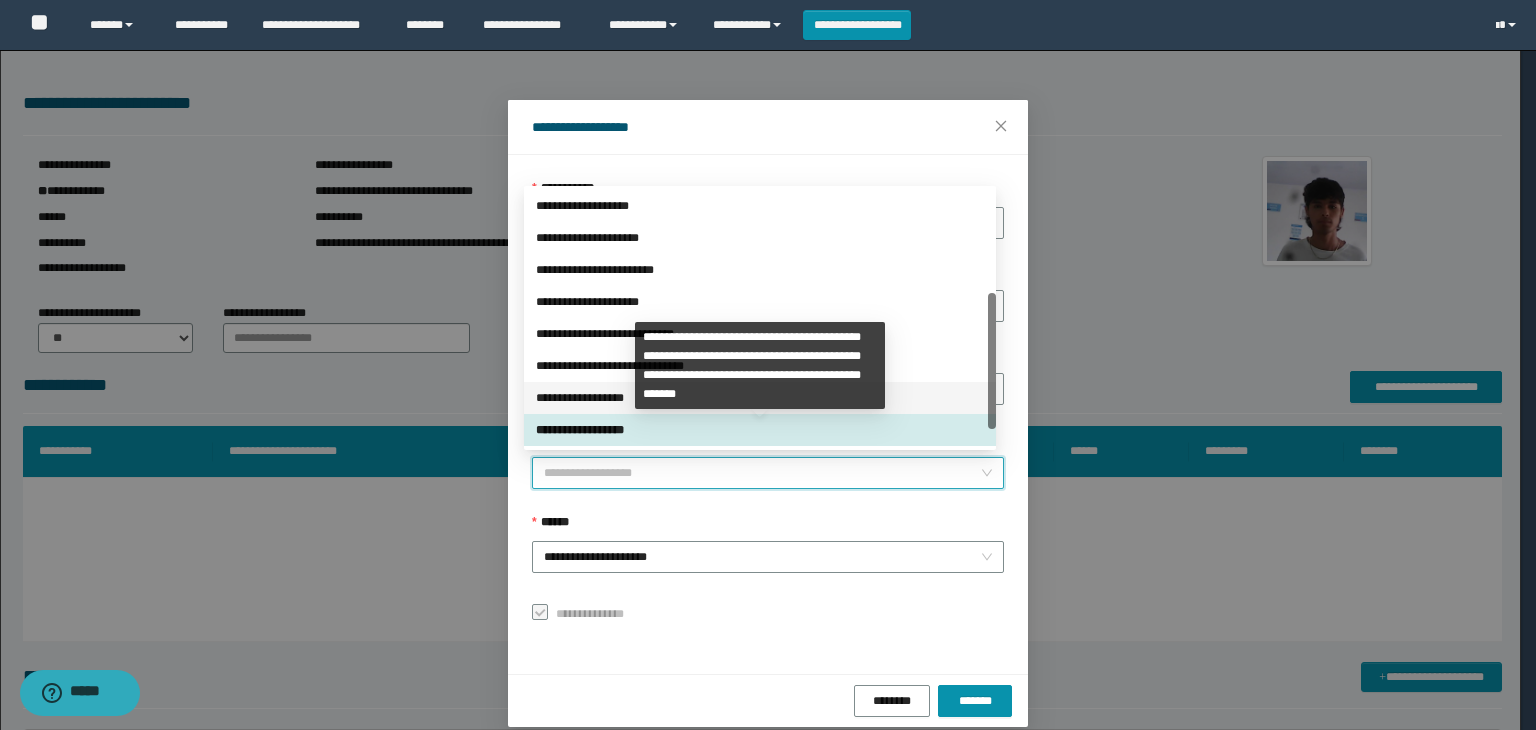 click on "**********" at bounding box center (760, 398) 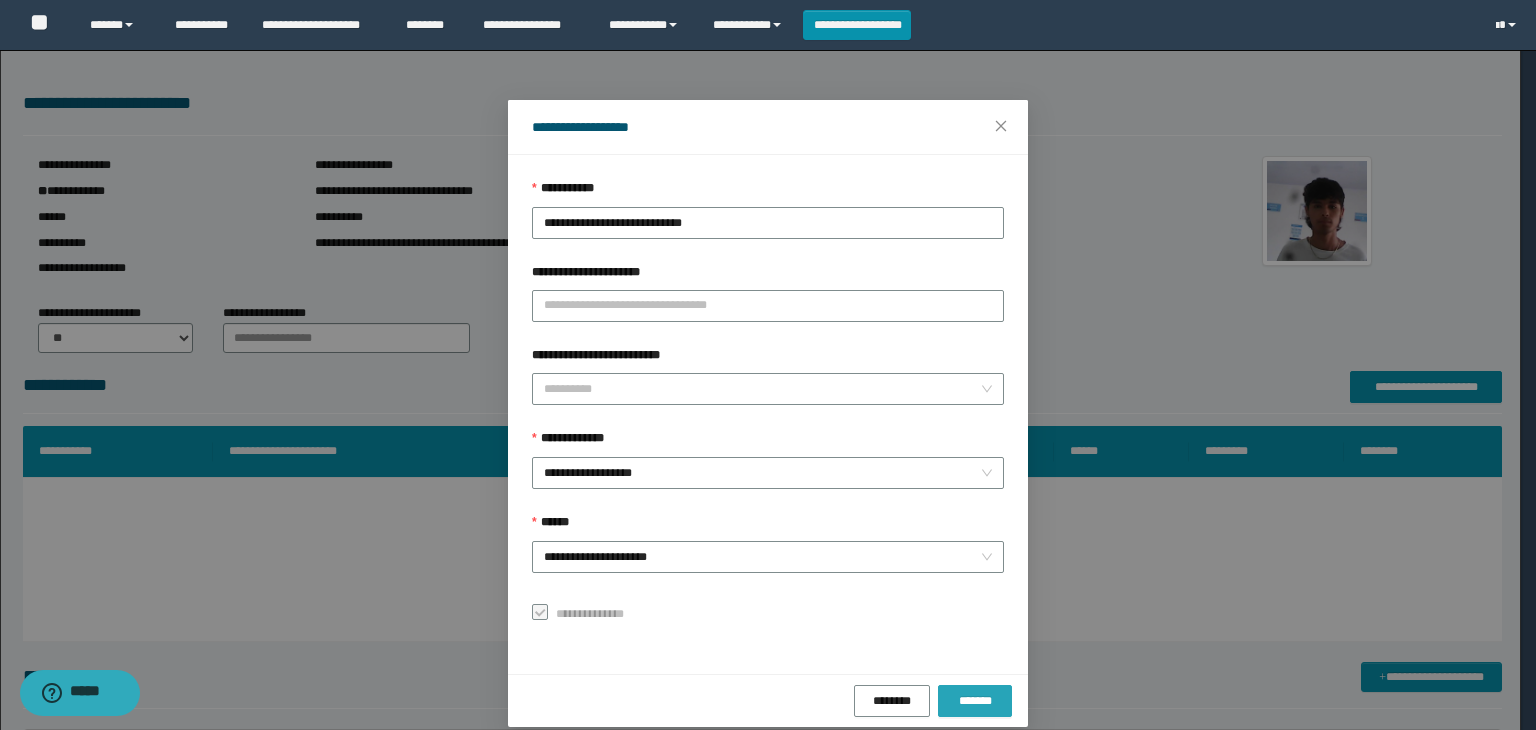click on "*******" at bounding box center (975, 701) 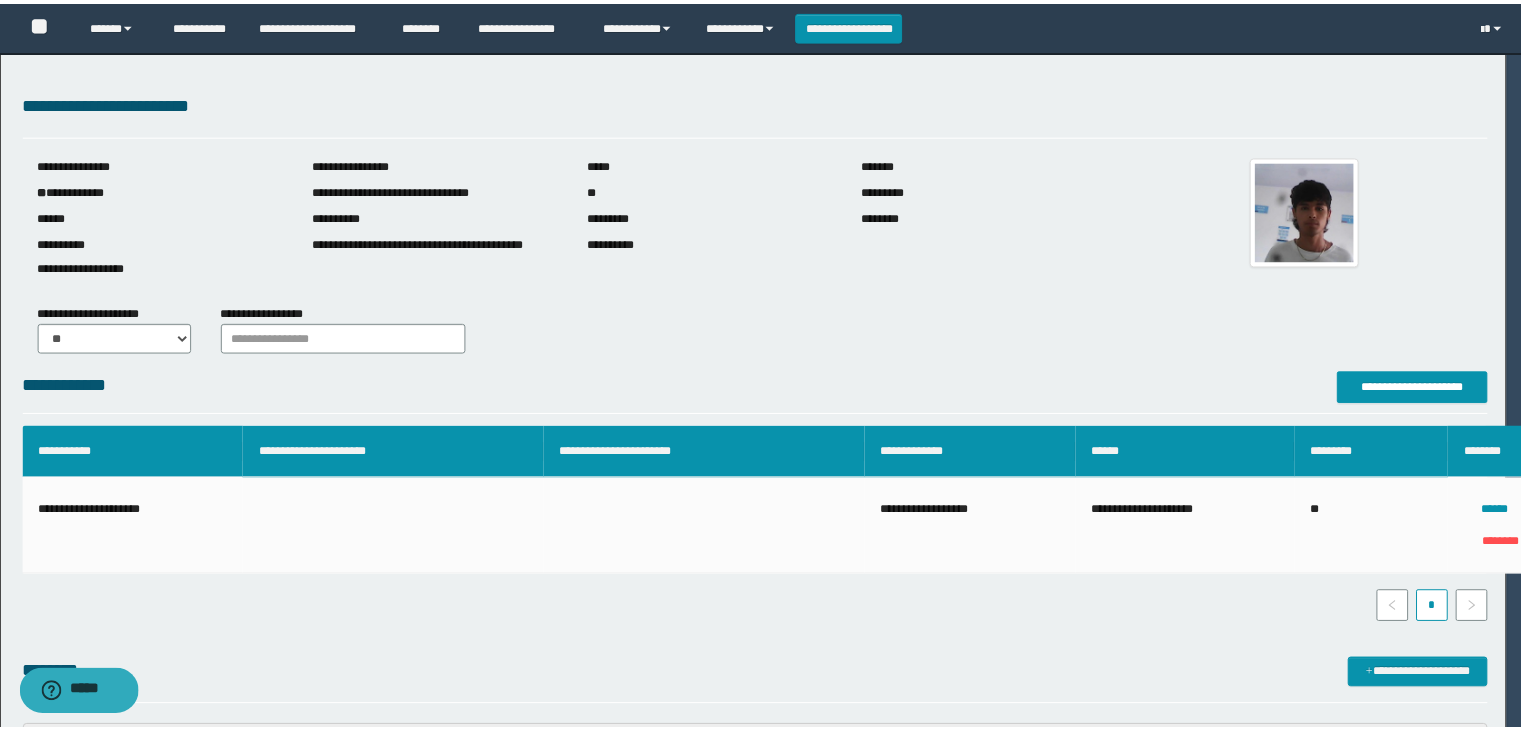 scroll, scrollTop: 0, scrollLeft: 0, axis: both 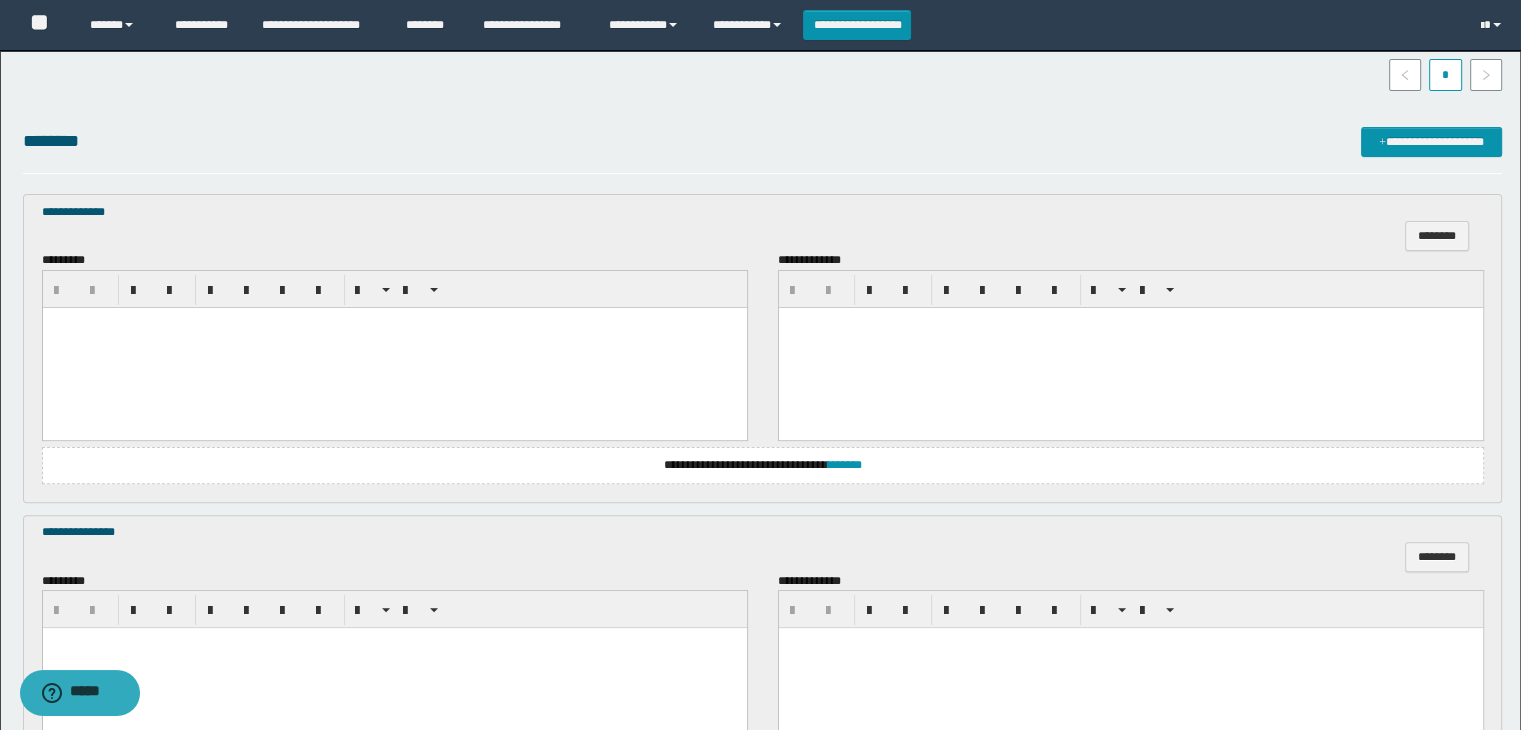 click at bounding box center (394, 347) 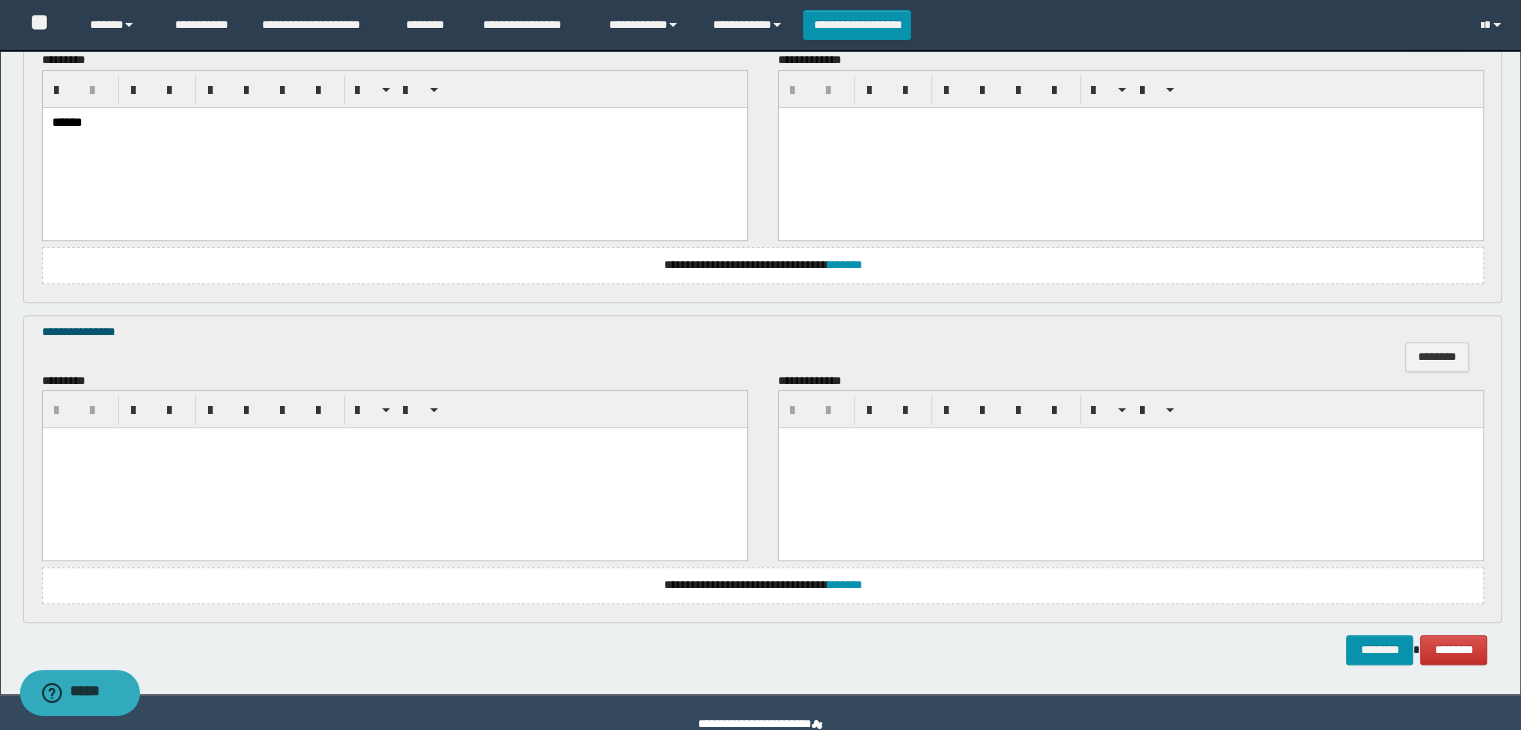 scroll, scrollTop: 743, scrollLeft: 0, axis: vertical 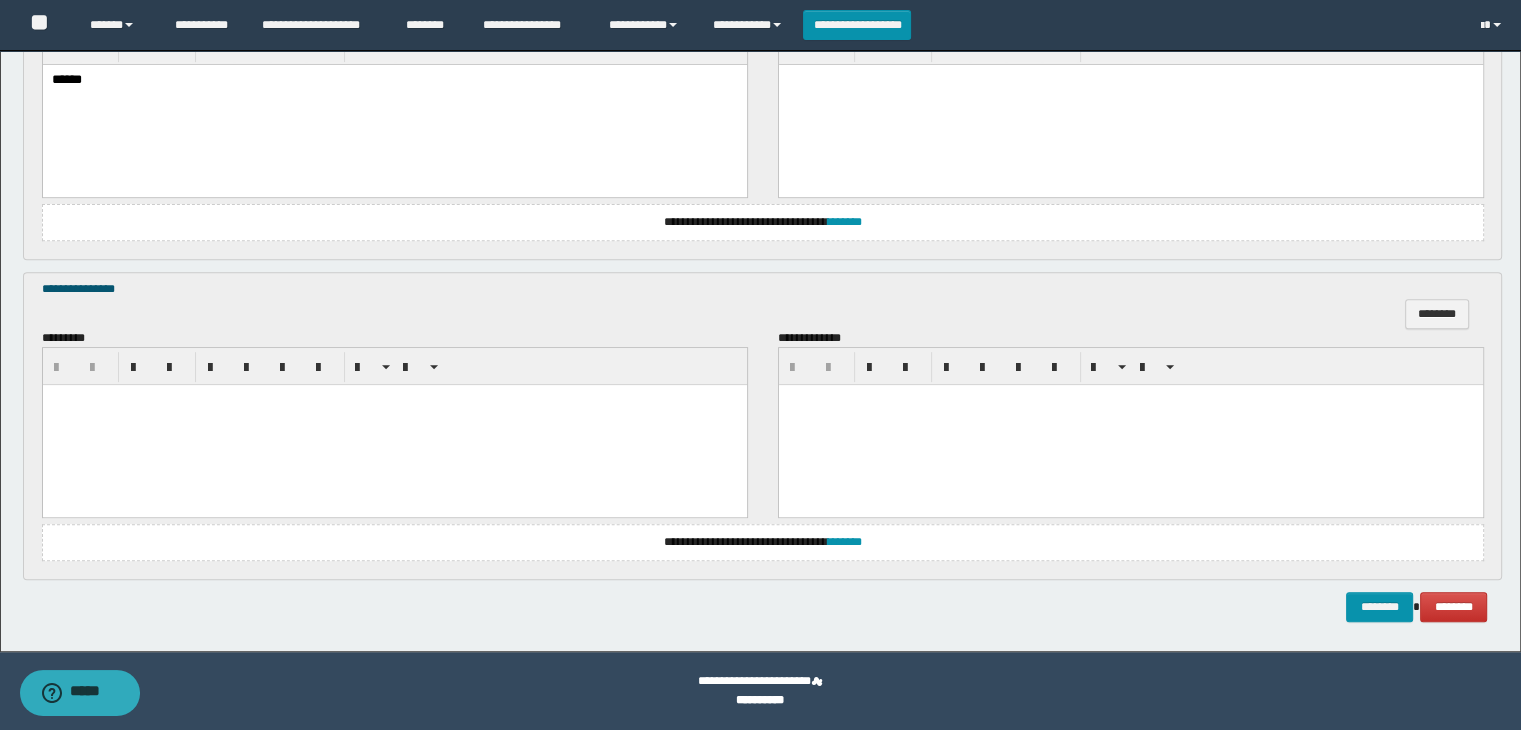 click at bounding box center (394, 400) 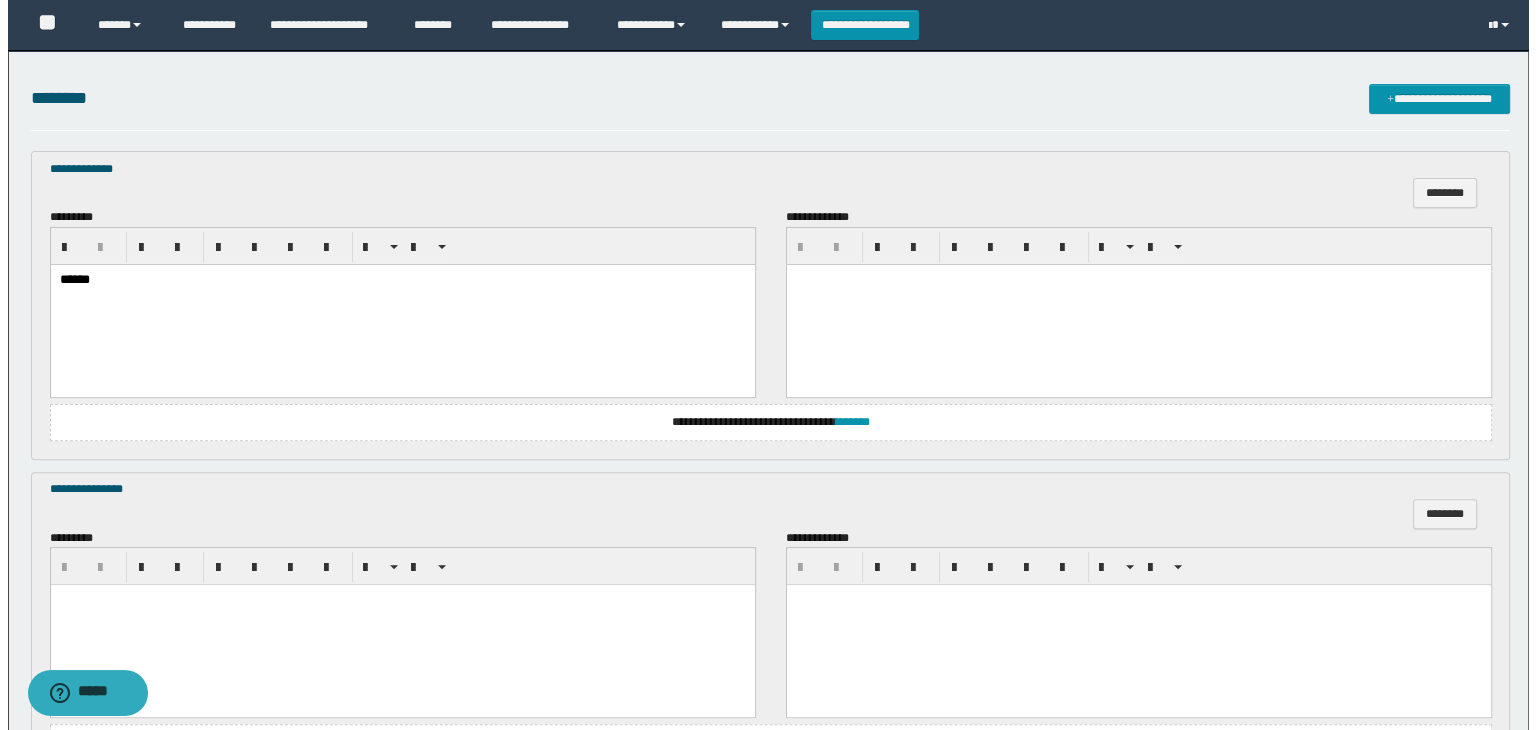 scroll, scrollTop: 743, scrollLeft: 0, axis: vertical 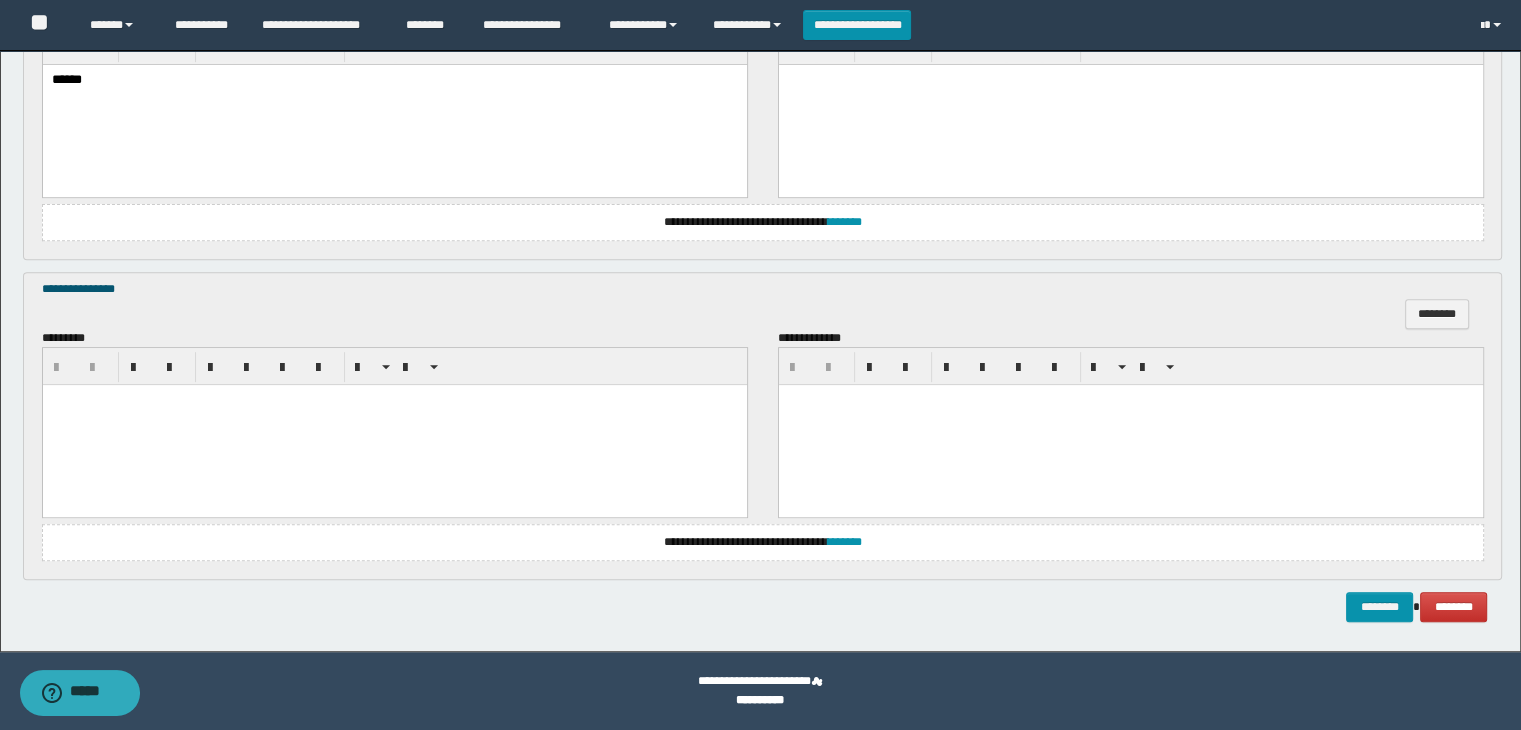 click at bounding box center (394, 400) 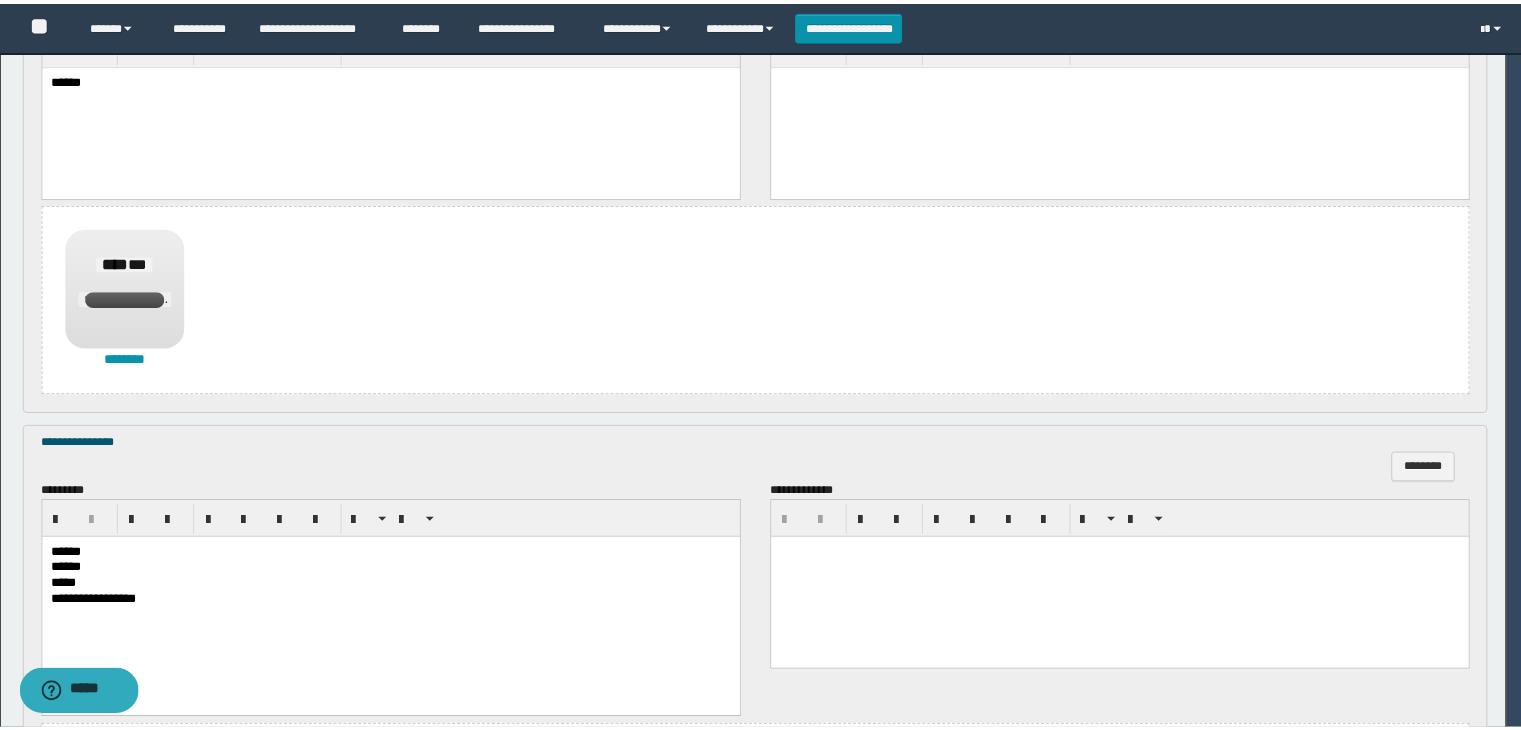scroll, scrollTop: 0, scrollLeft: 0, axis: both 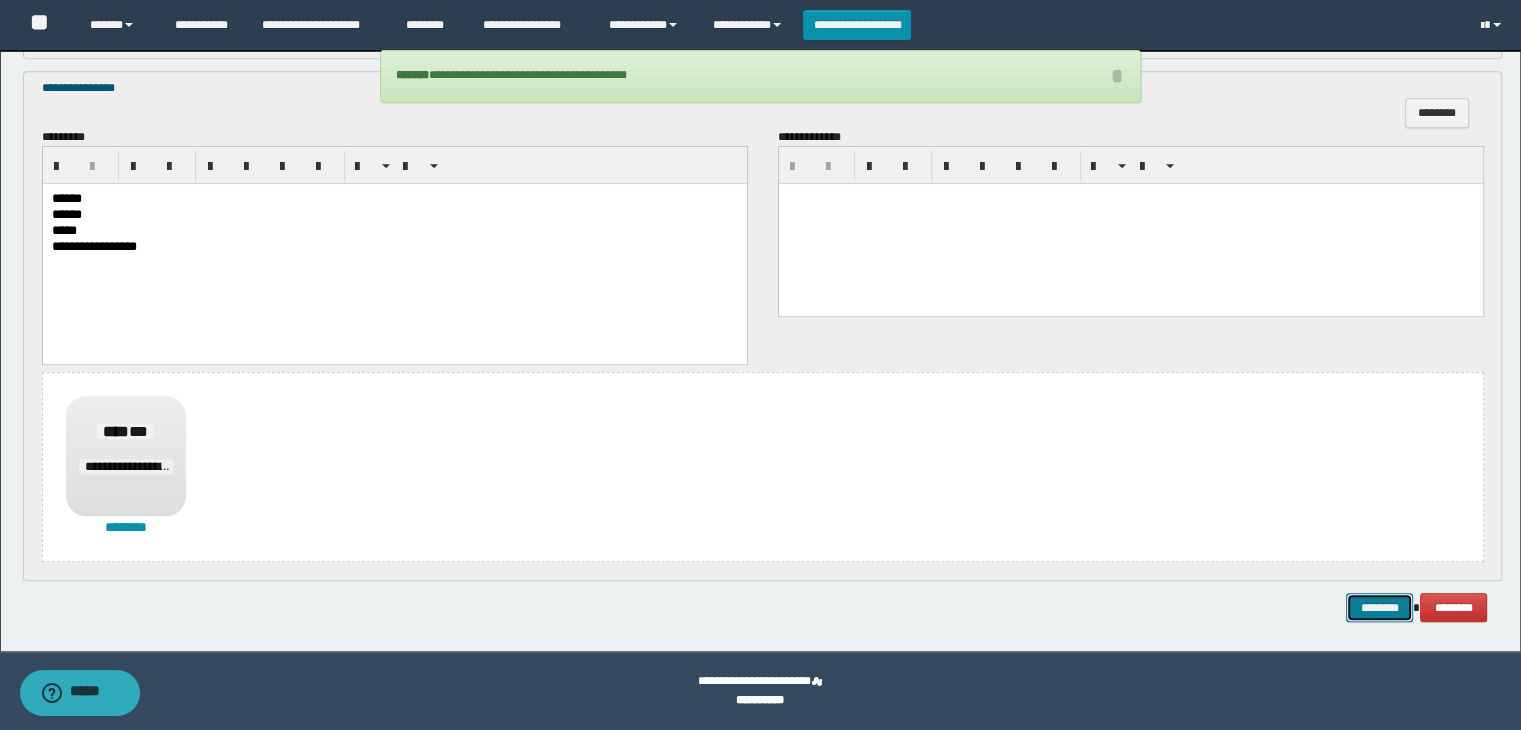 click on "********" at bounding box center (1379, 608) 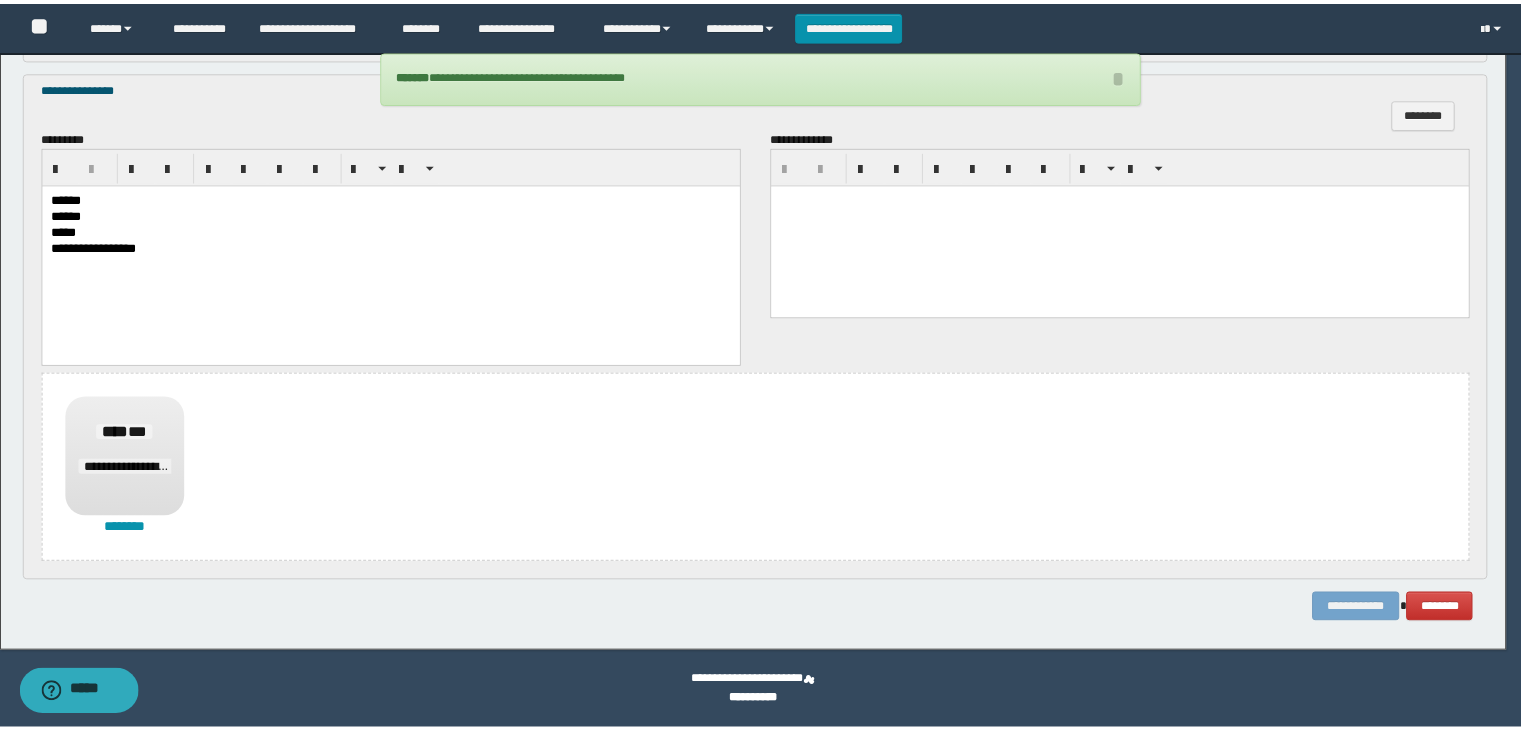 scroll, scrollTop: 0, scrollLeft: 0, axis: both 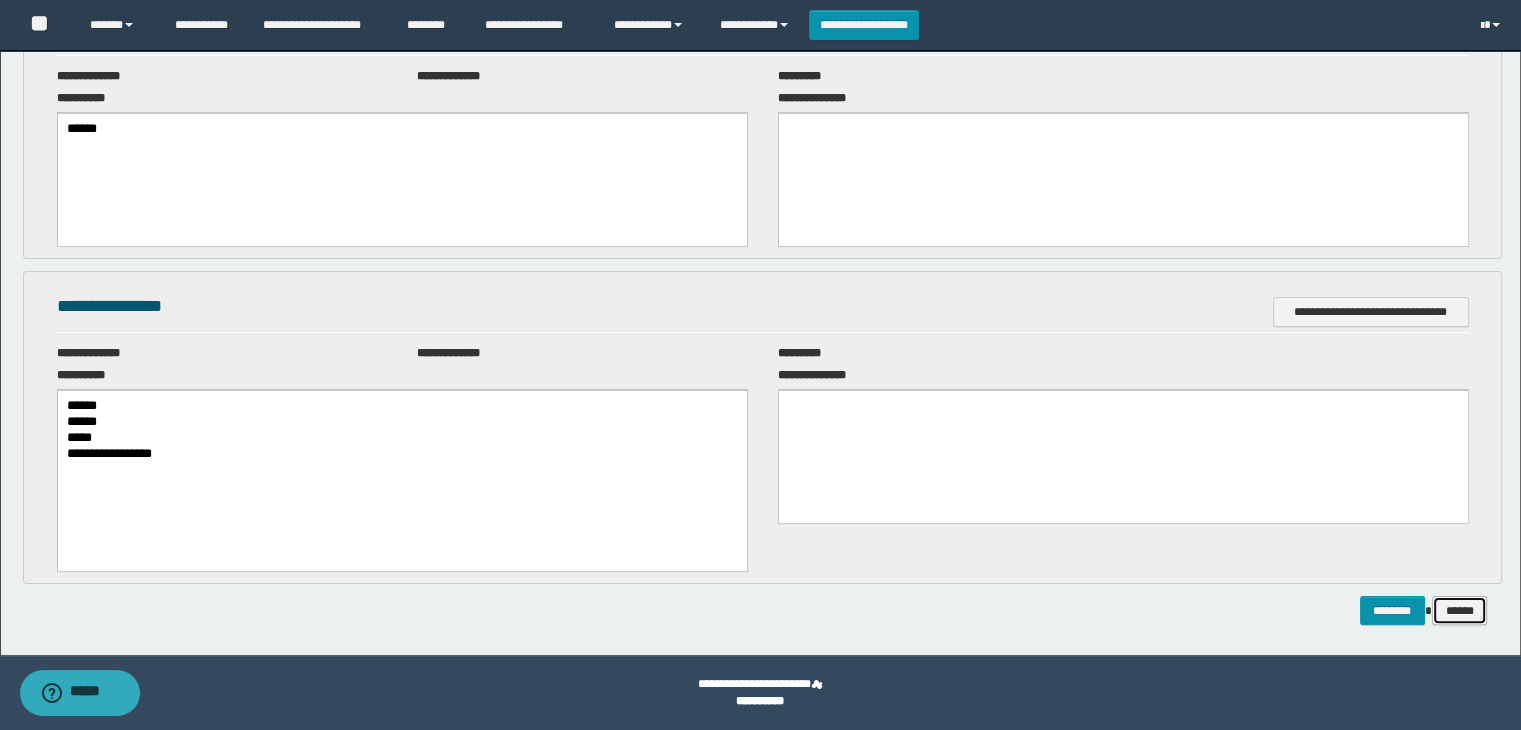 click on "******" at bounding box center (1460, 611) 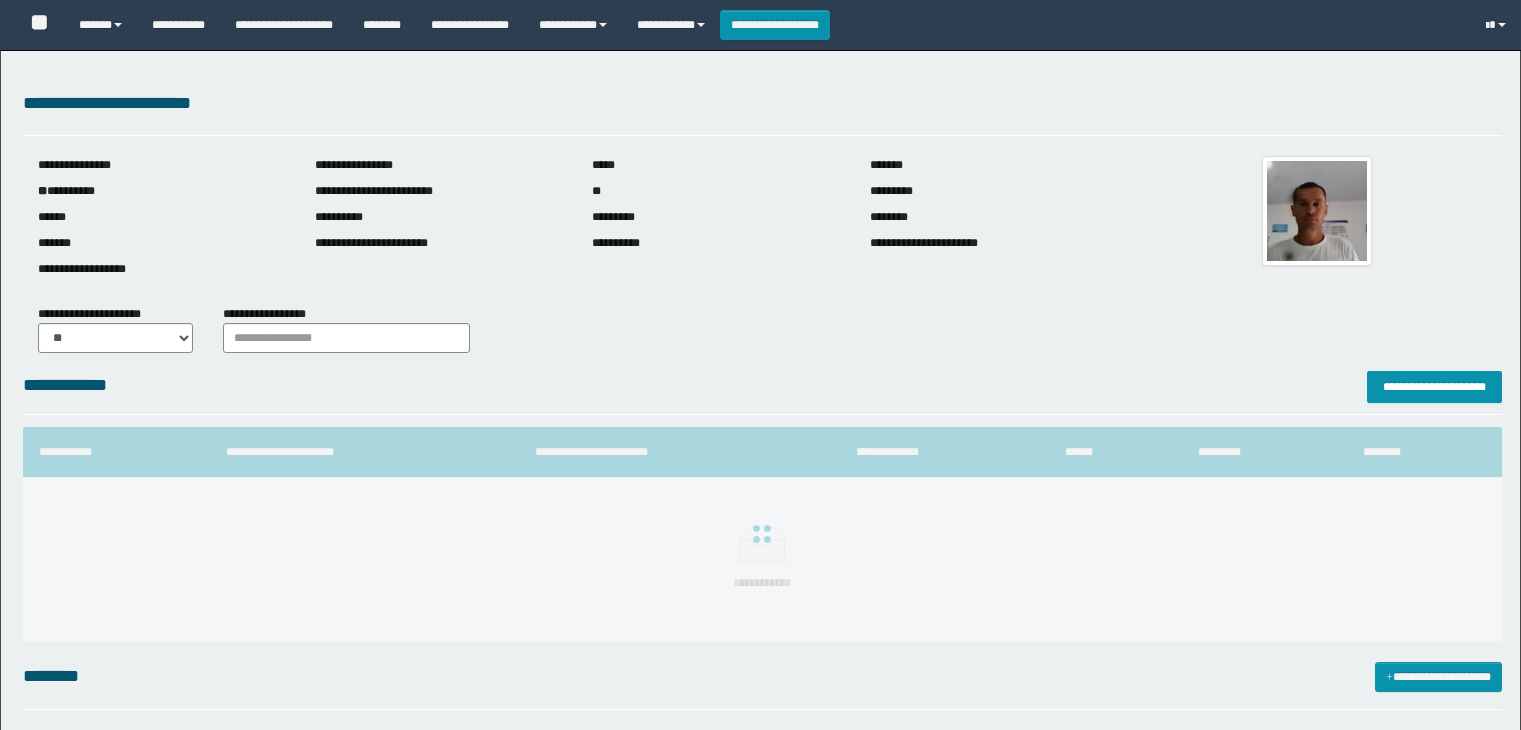 scroll, scrollTop: 0, scrollLeft: 0, axis: both 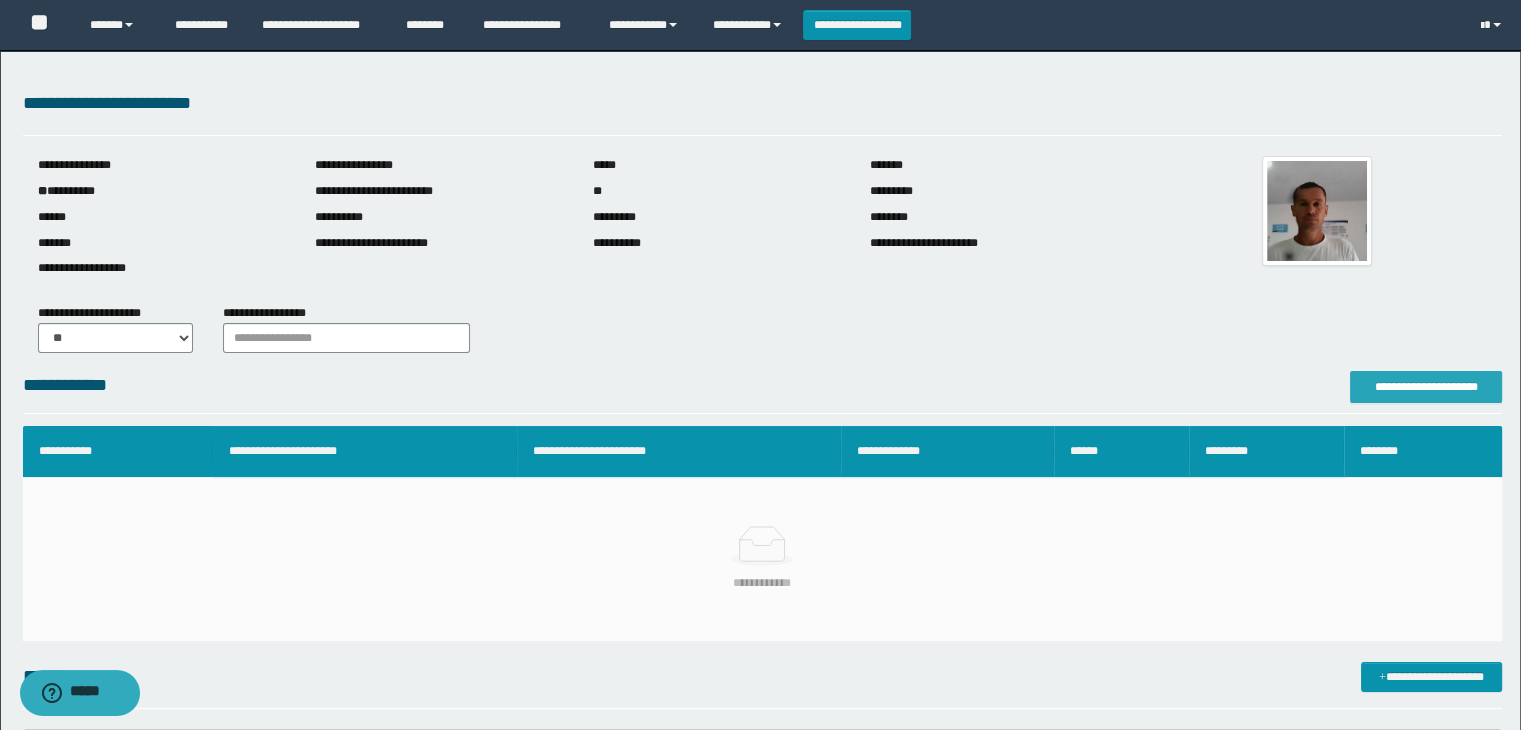 click on "**********" at bounding box center (1426, 387) 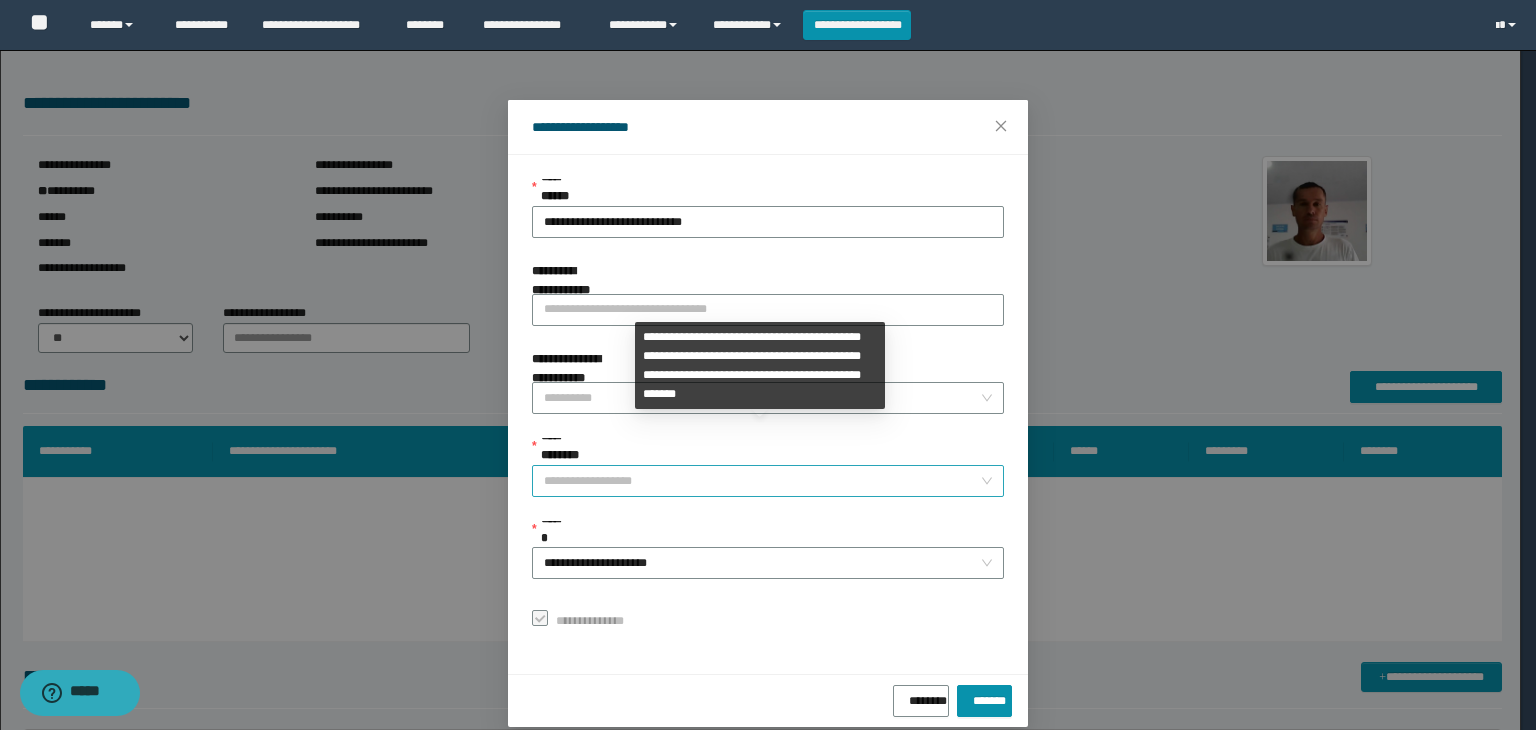 click on "**********" at bounding box center [768, 481] 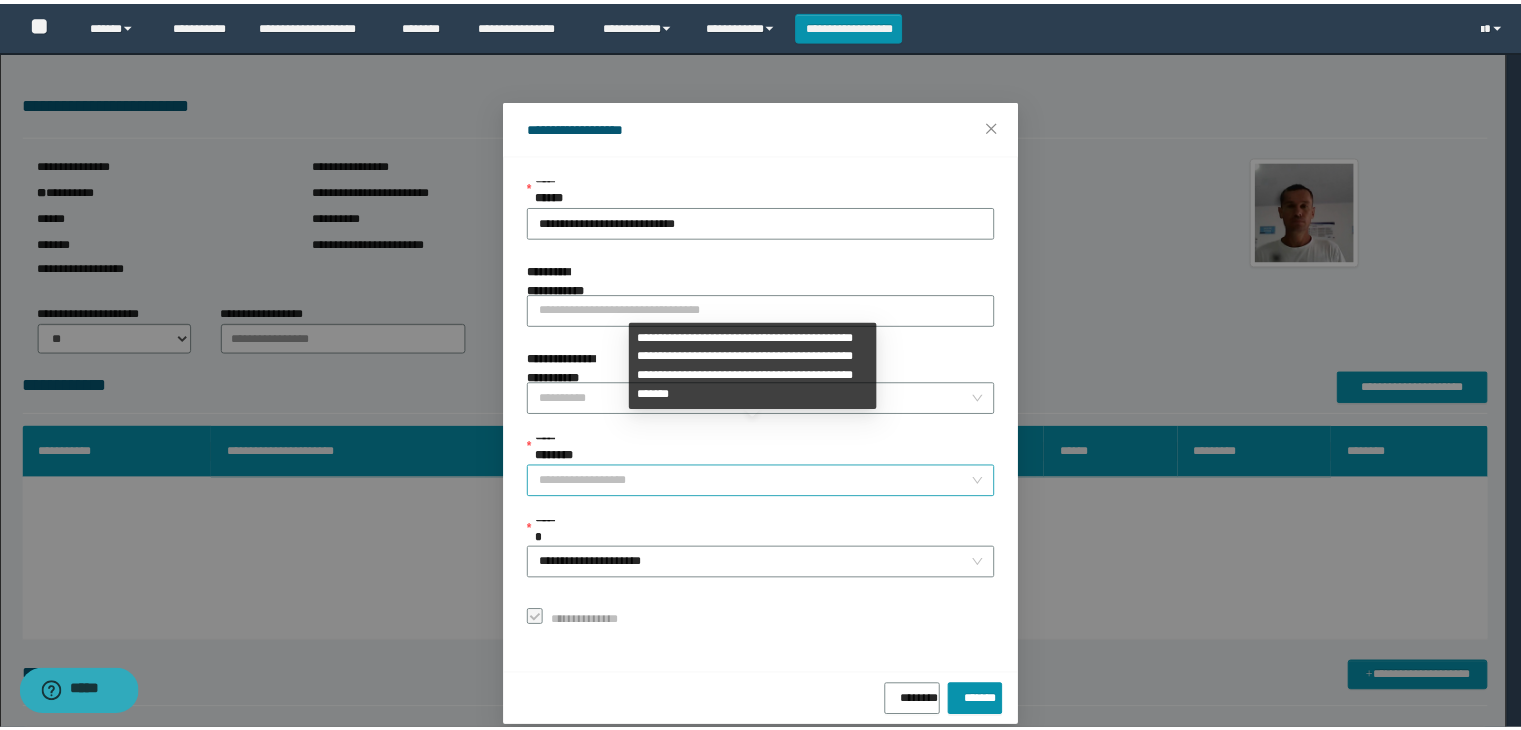 scroll, scrollTop: 192, scrollLeft: 0, axis: vertical 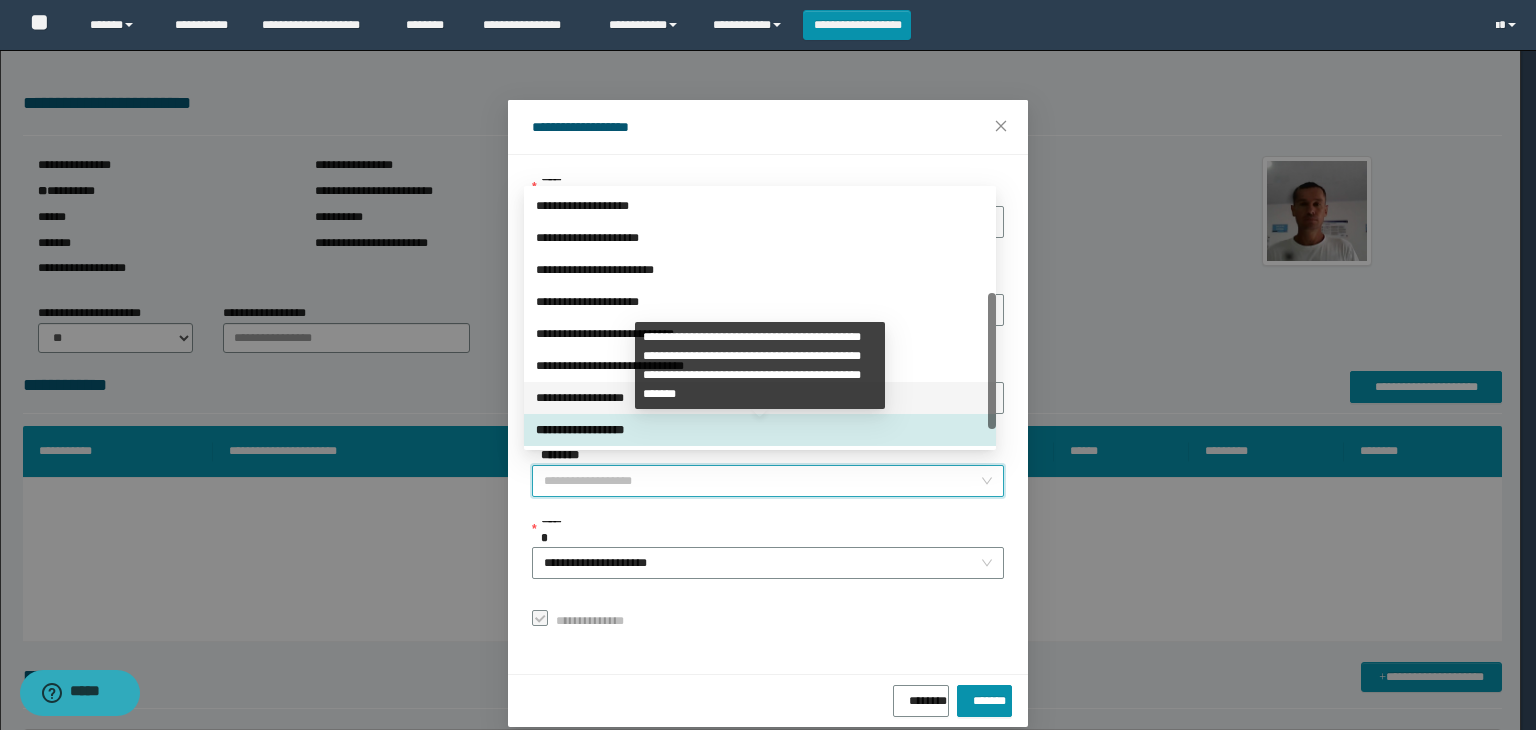 click on "**********" at bounding box center [760, 398] 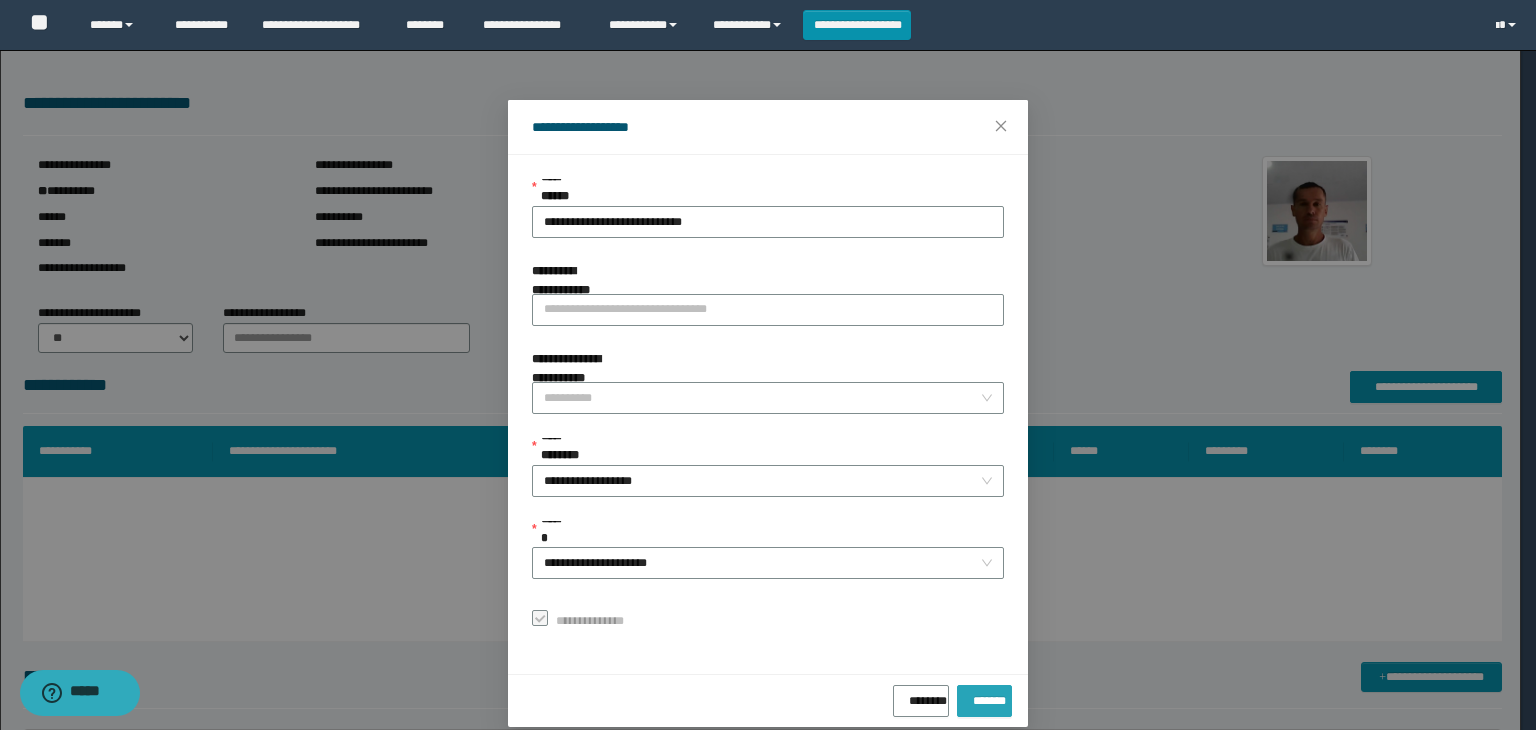 drag, startPoint x: 950, startPoint y: 693, endPoint x: 933, endPoint y: 671, distance: 27.802877 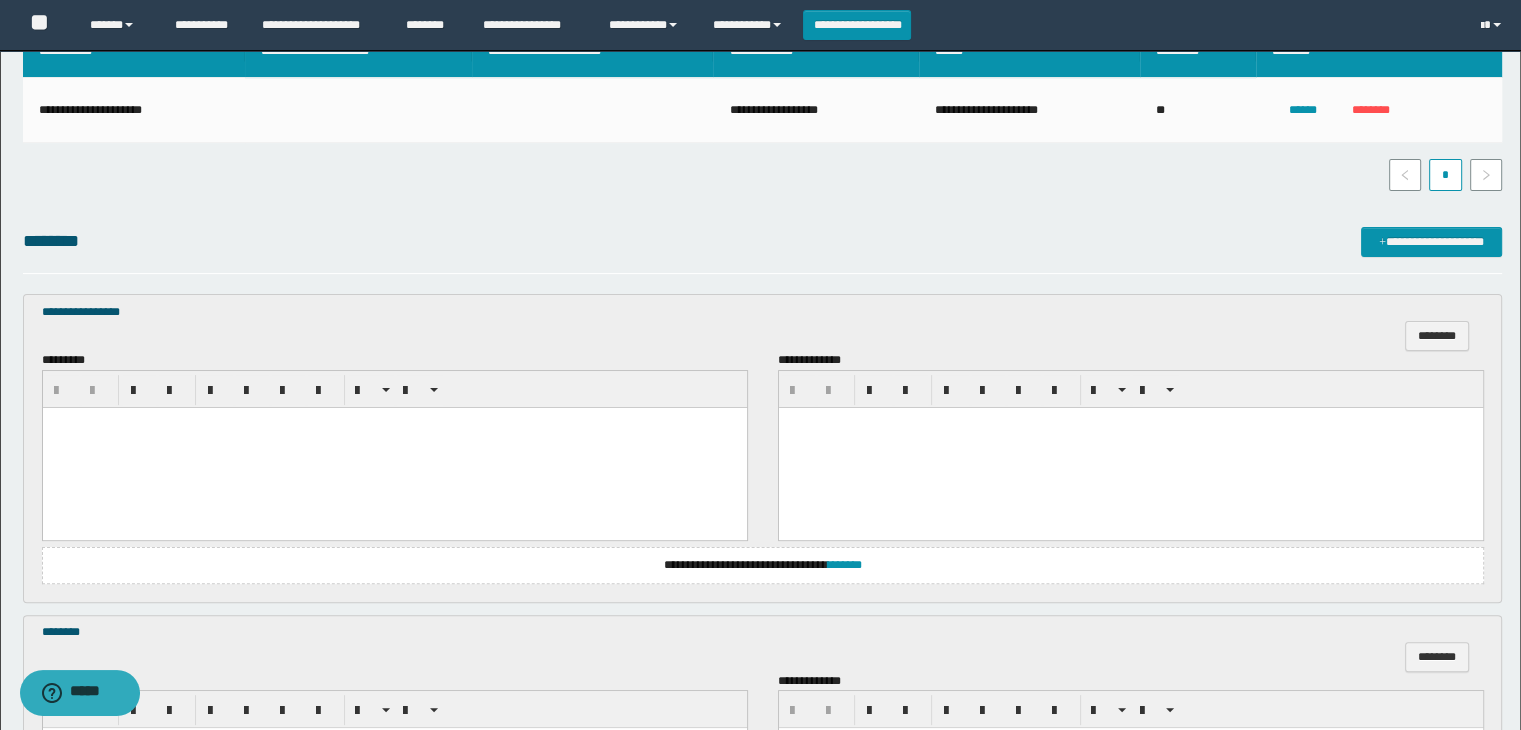 scroll, scrollTop: 600, scrollLeft: 0, axis: vertical 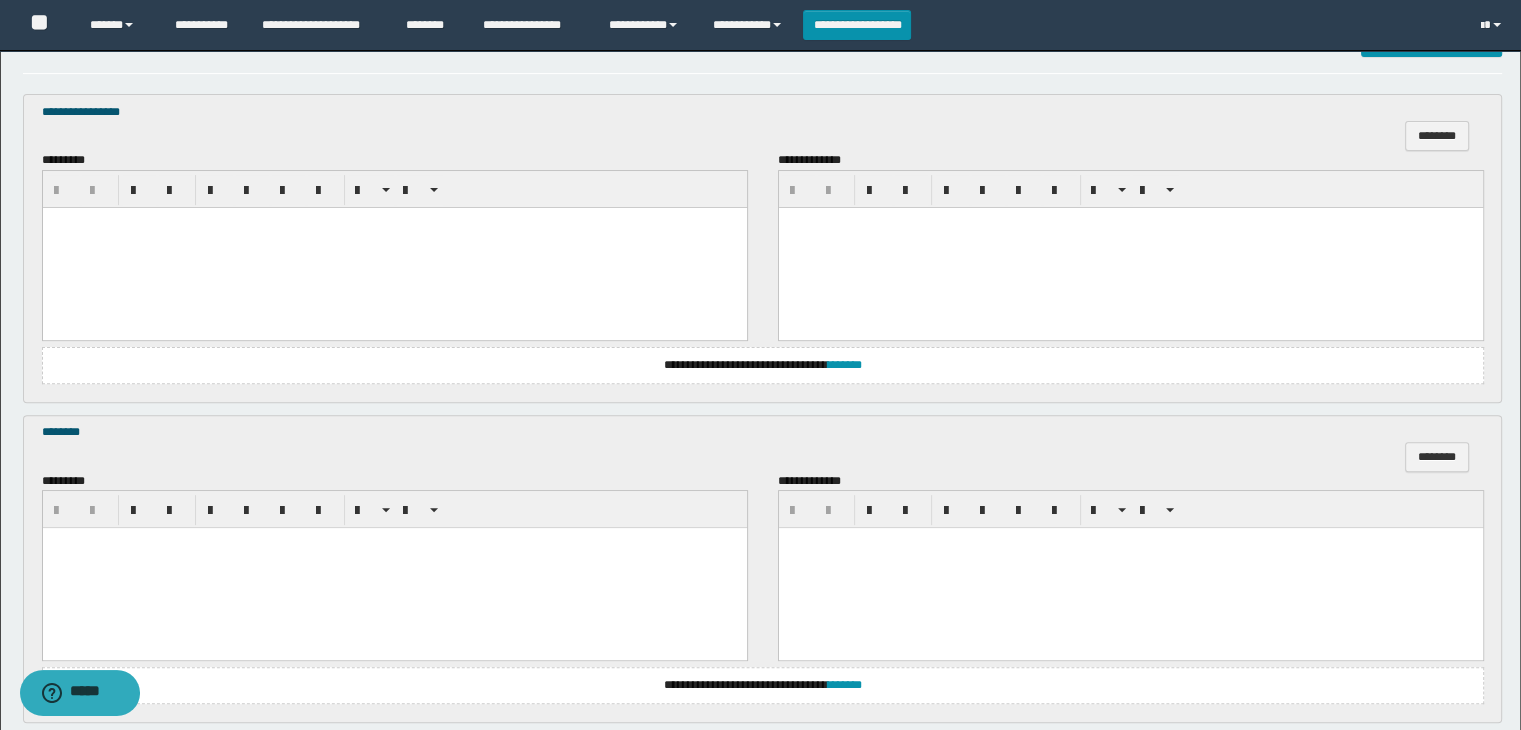 click at bounding box center (394, 247) 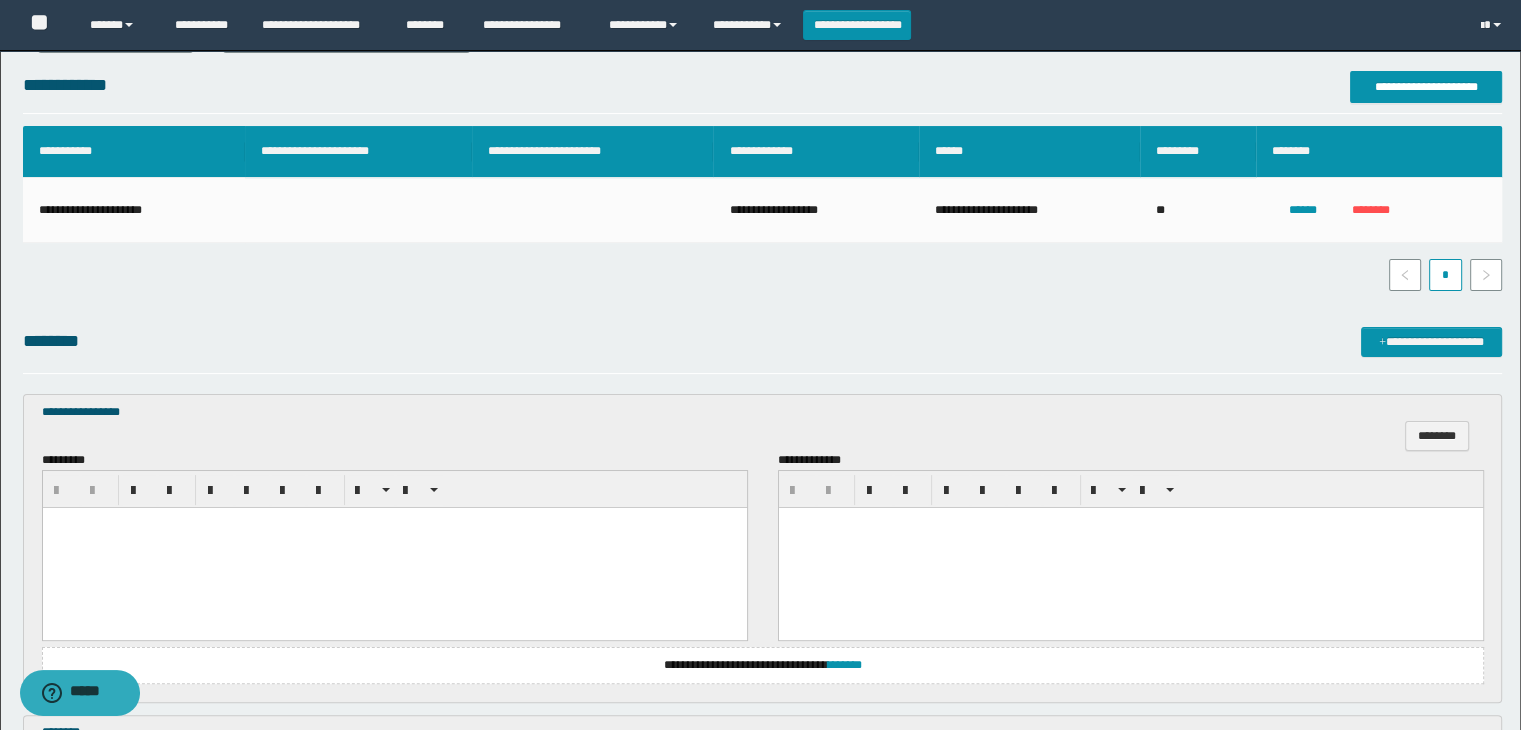 scroll, scrollTop: 600, scrollLeft: 0, axis: vertical 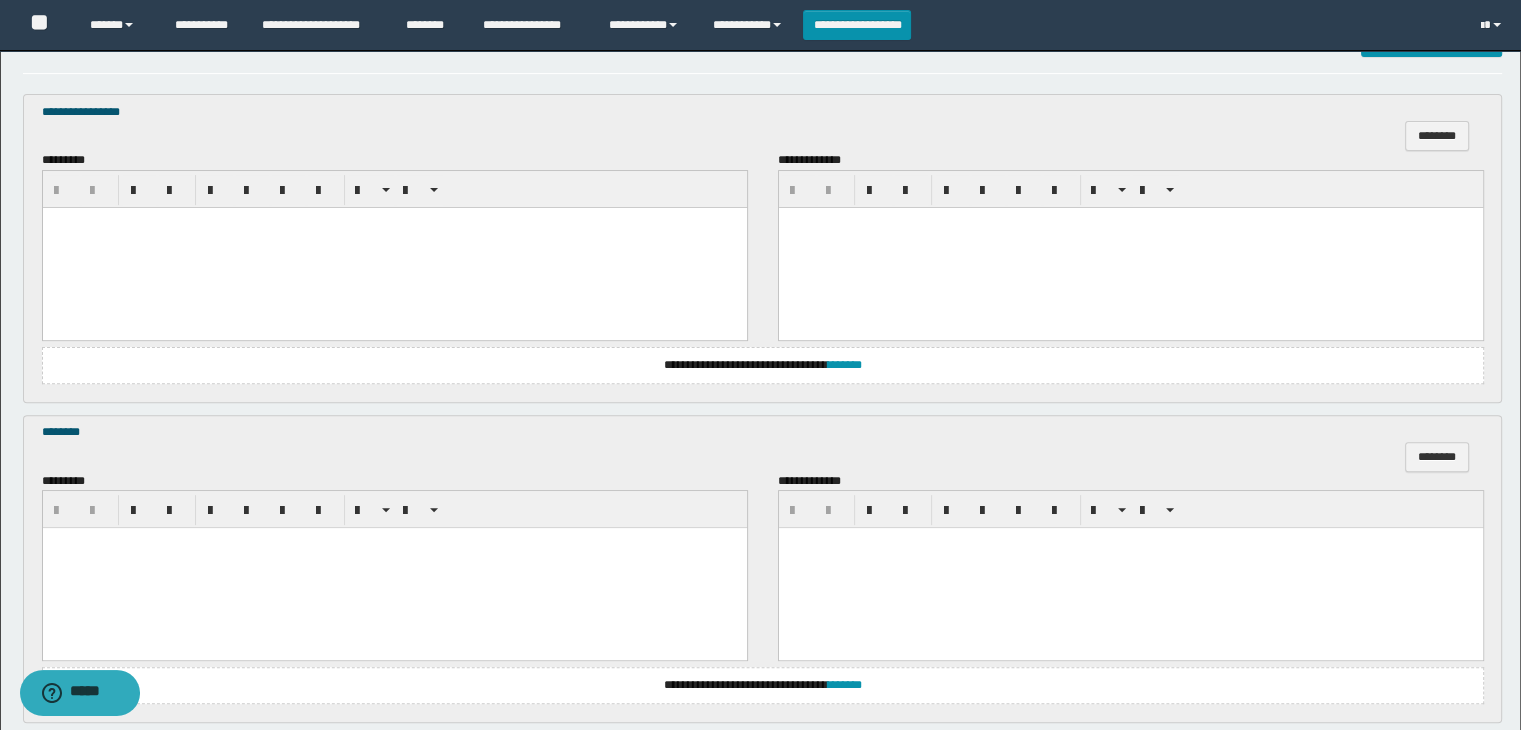 click at bounding box center (394, 247) 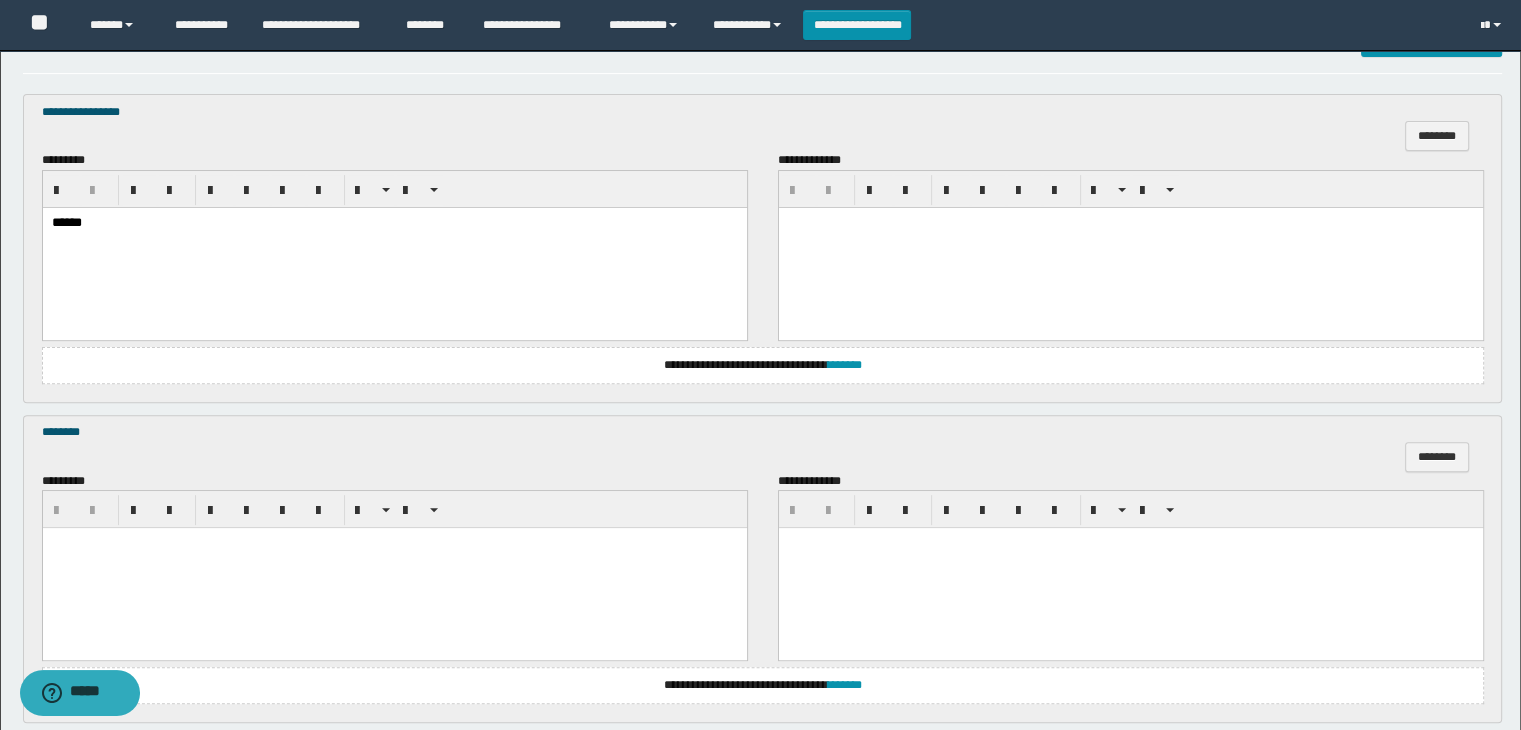scroll, scrollTop: 900, scrollLeft: 0, axis: vertical 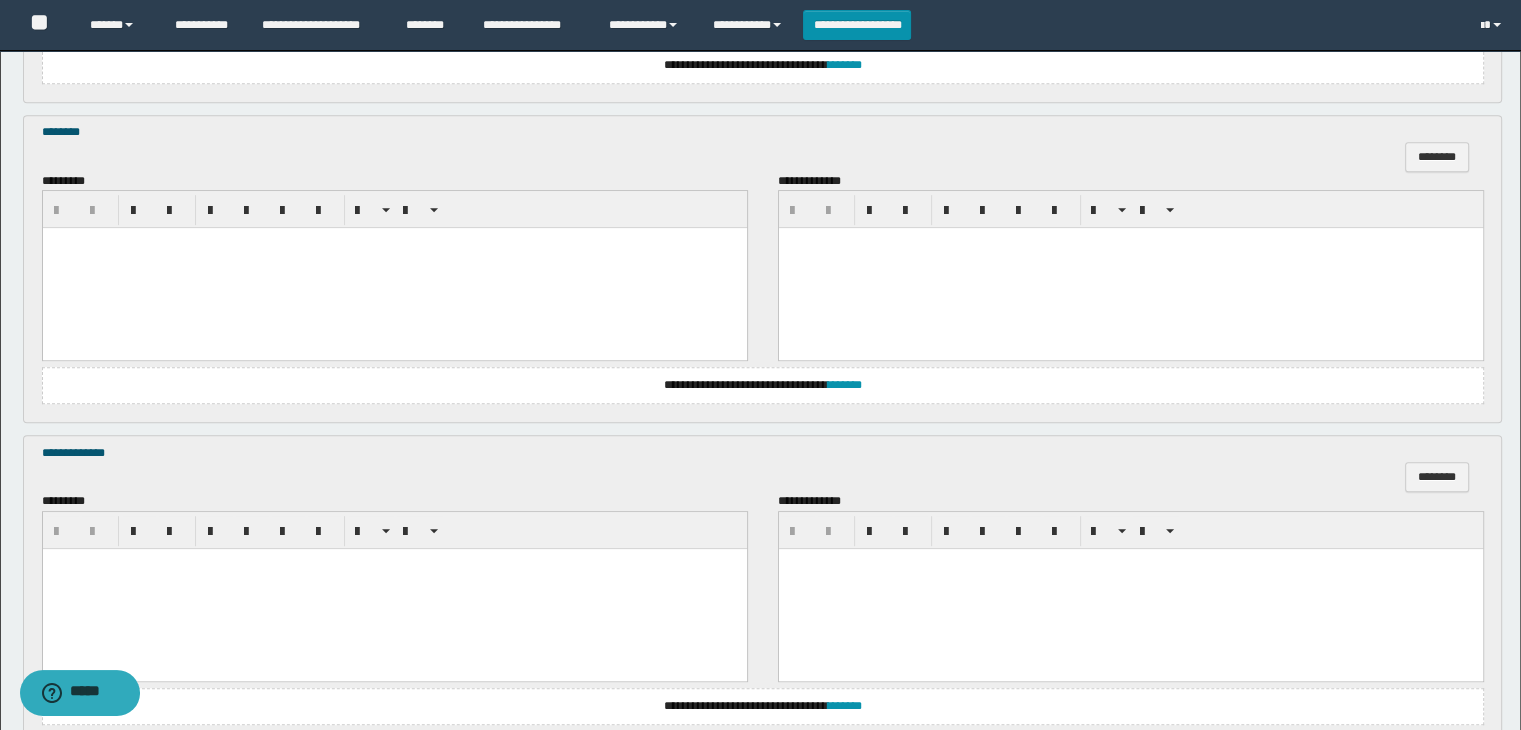 click at bounding box center (394, 268) 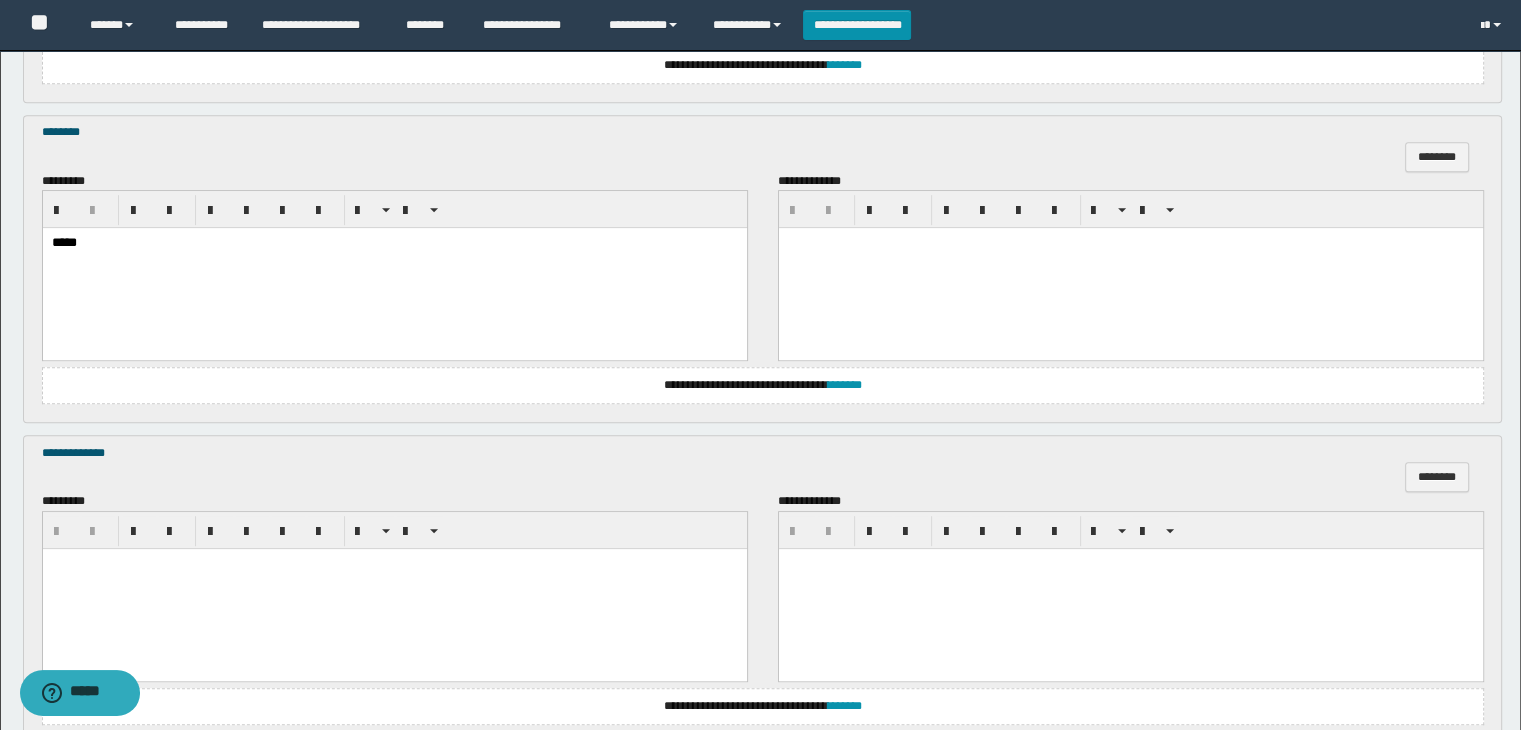 scroll, scrollTop: 1064, scrollLeft: 0, axis: vertical 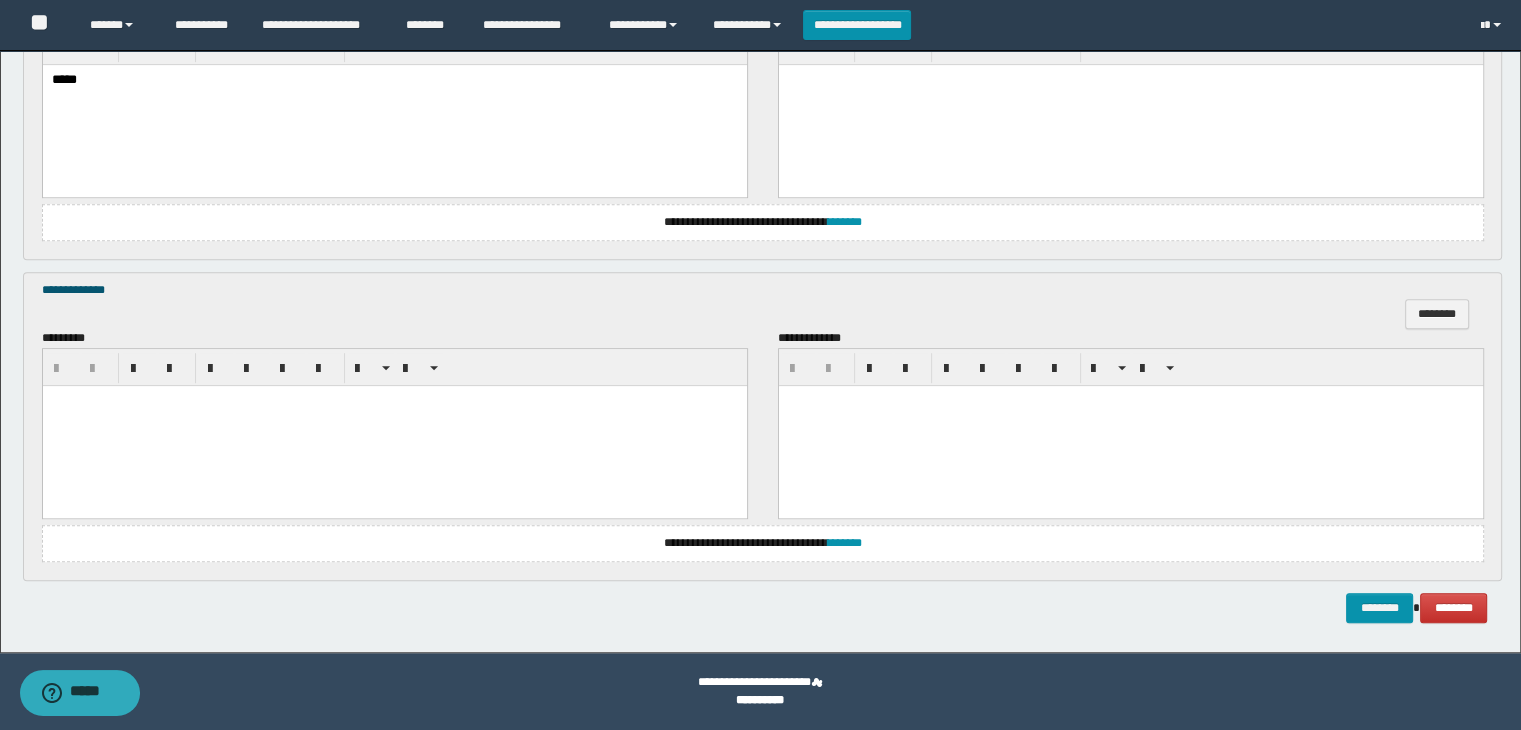 drag, startPoint x: 524, startPoint y: 454, endPoint x: 549, endPoint y: 385, distance: 73.38937 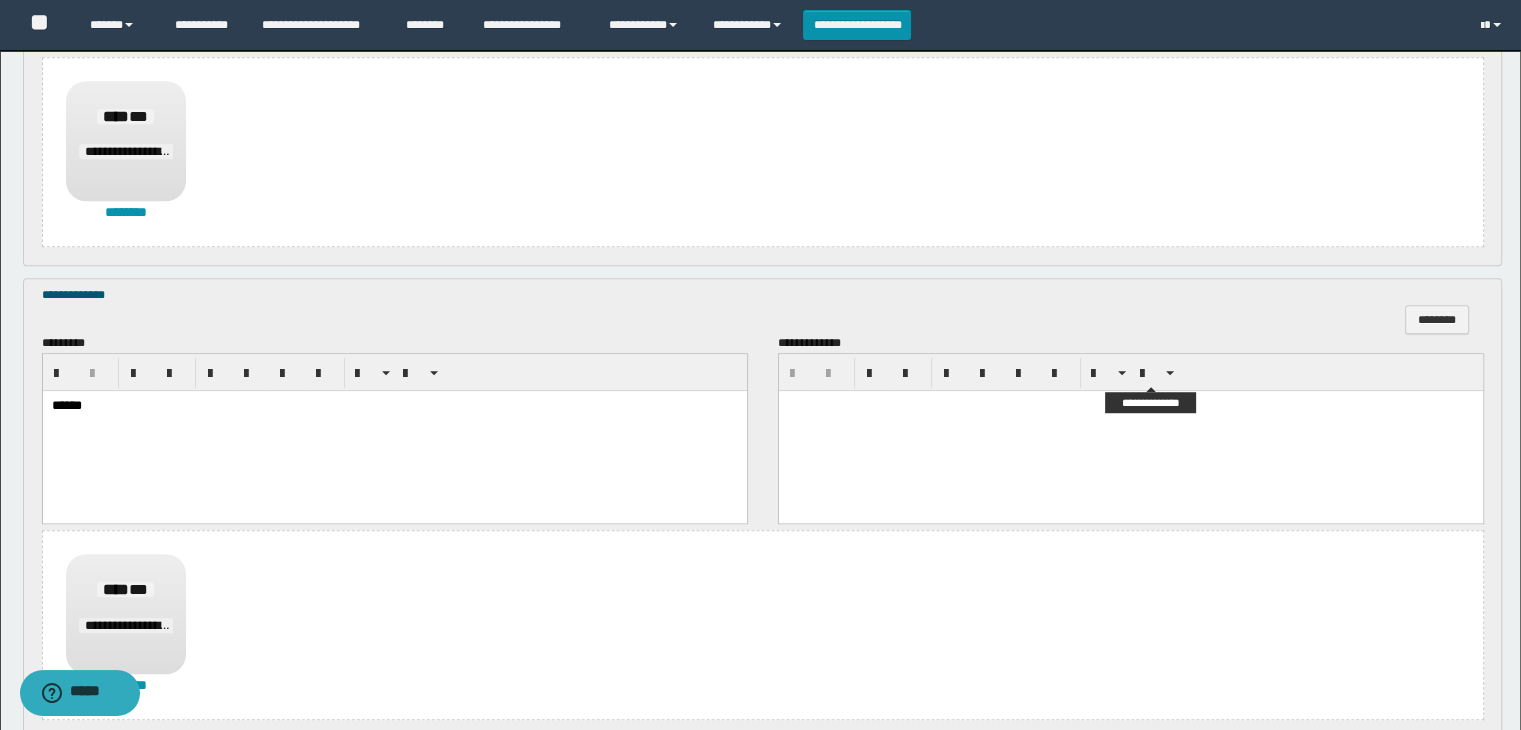 scroll, scrollTop: 1523, scrollLeft: 0, axis: vertical 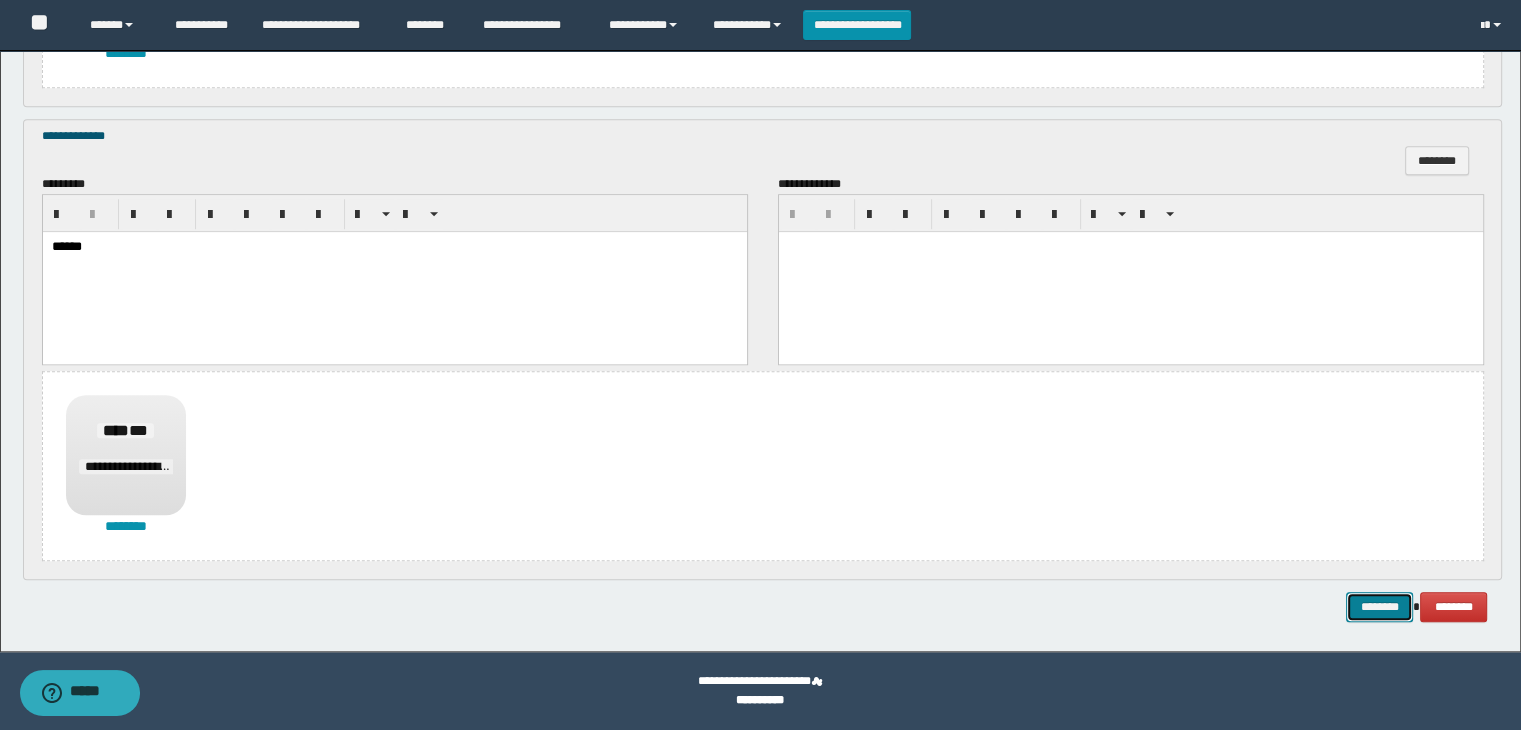 click on "********" at bounding box center (1379, 607) 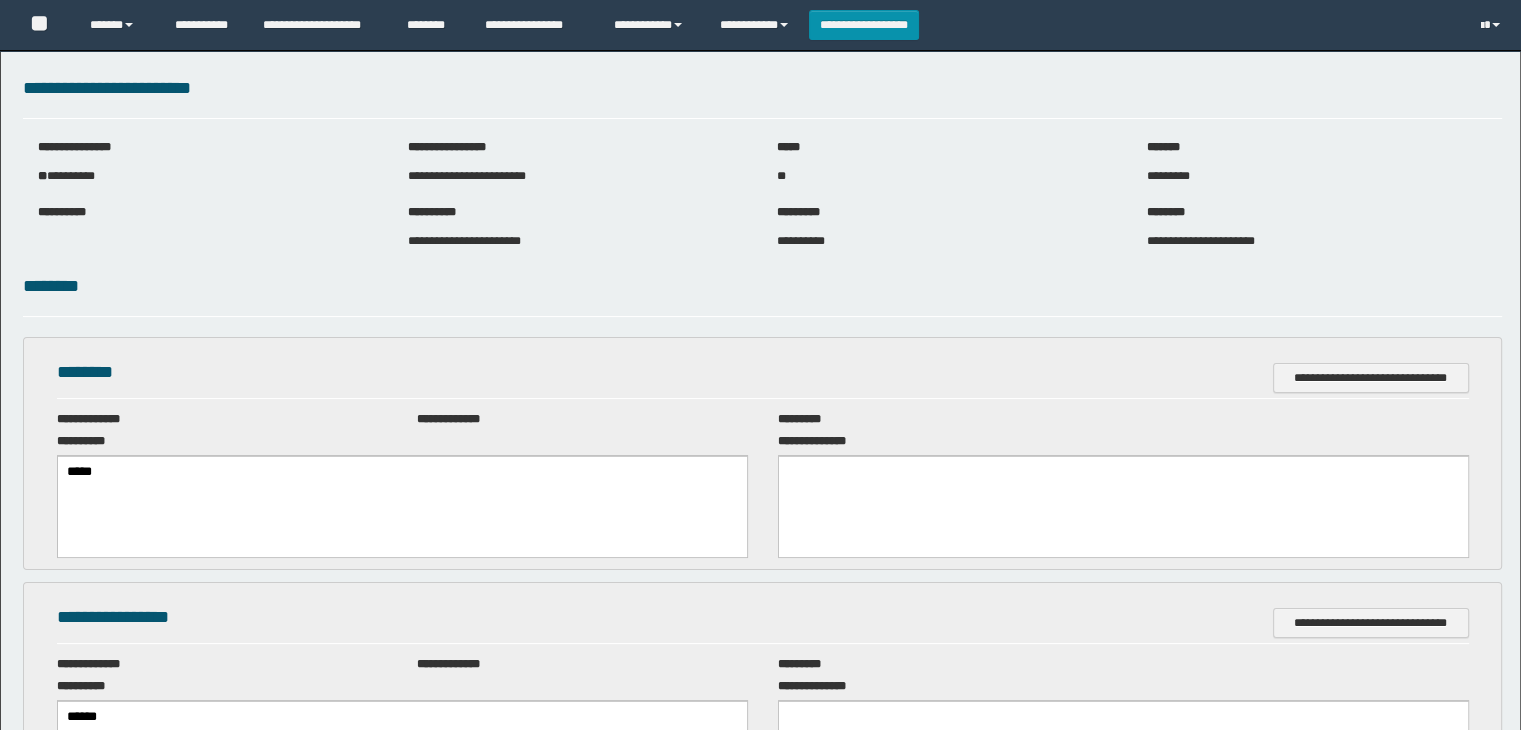 scroll, scrollTop: 0, scrollLeft: 0, axis: both 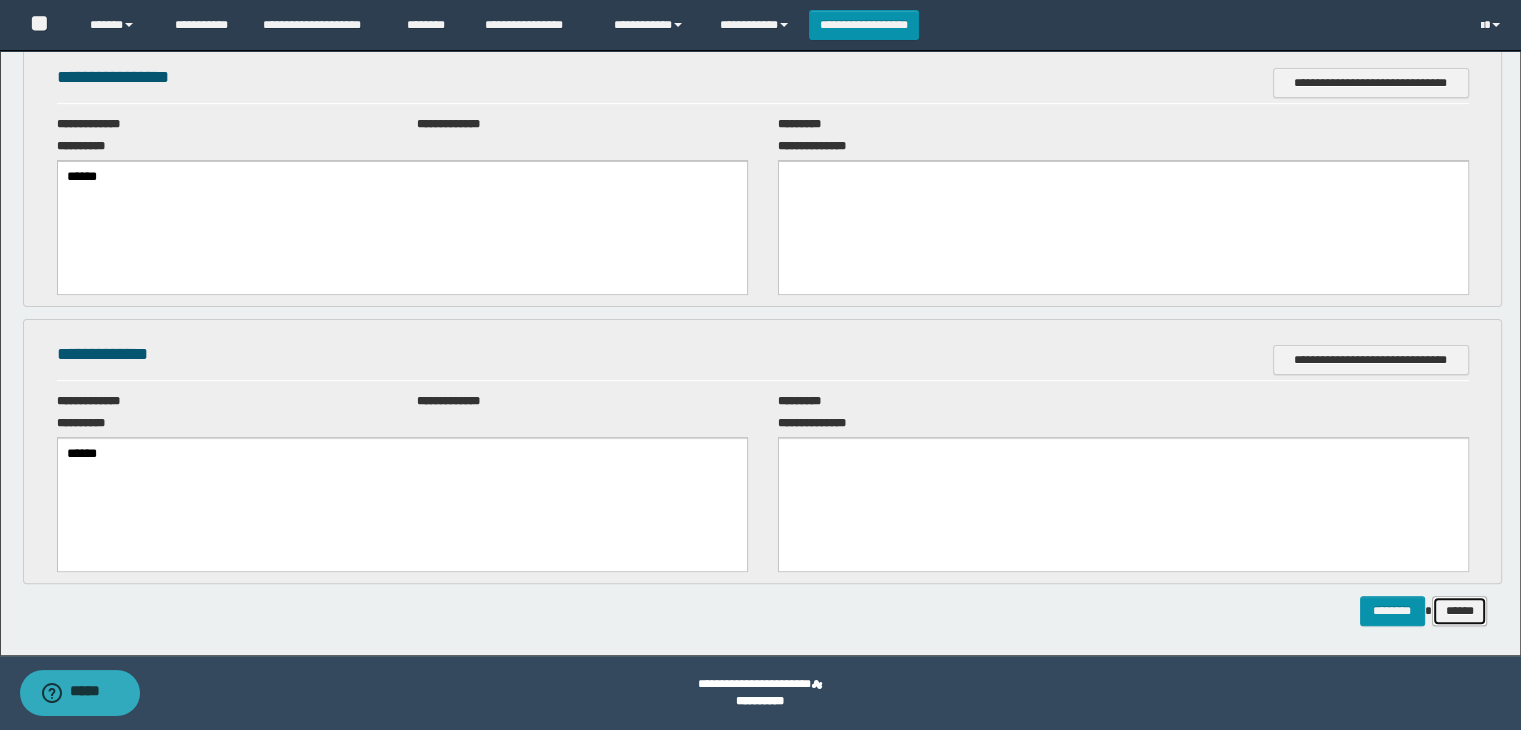 click on "******" at bounding box center [1460, 611] 